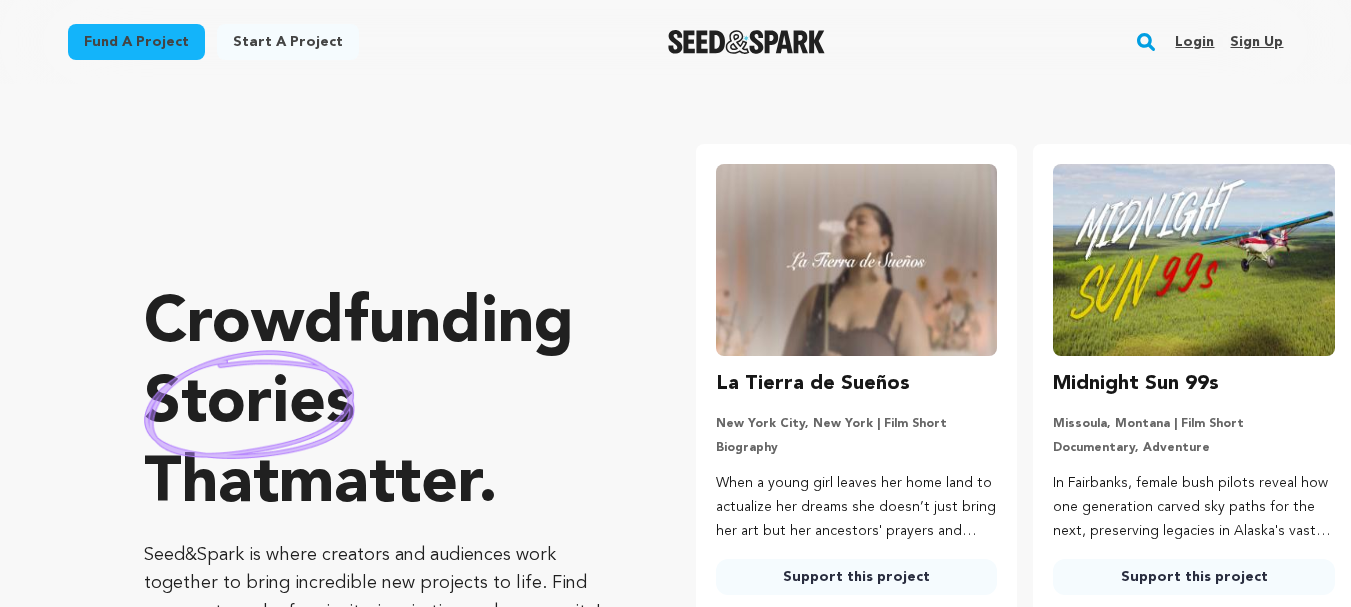 scroll, scrollTop: 0, scrollLeft: 0, axis: both 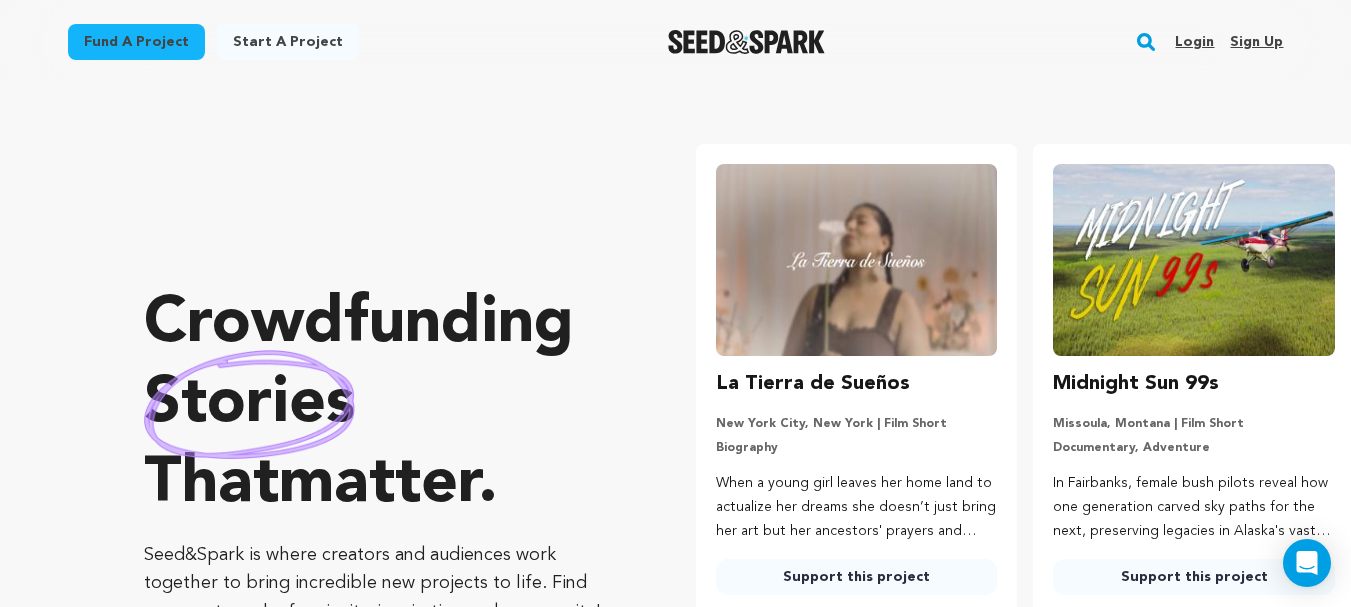 click on "Login" at bounding box center [1194, 42] 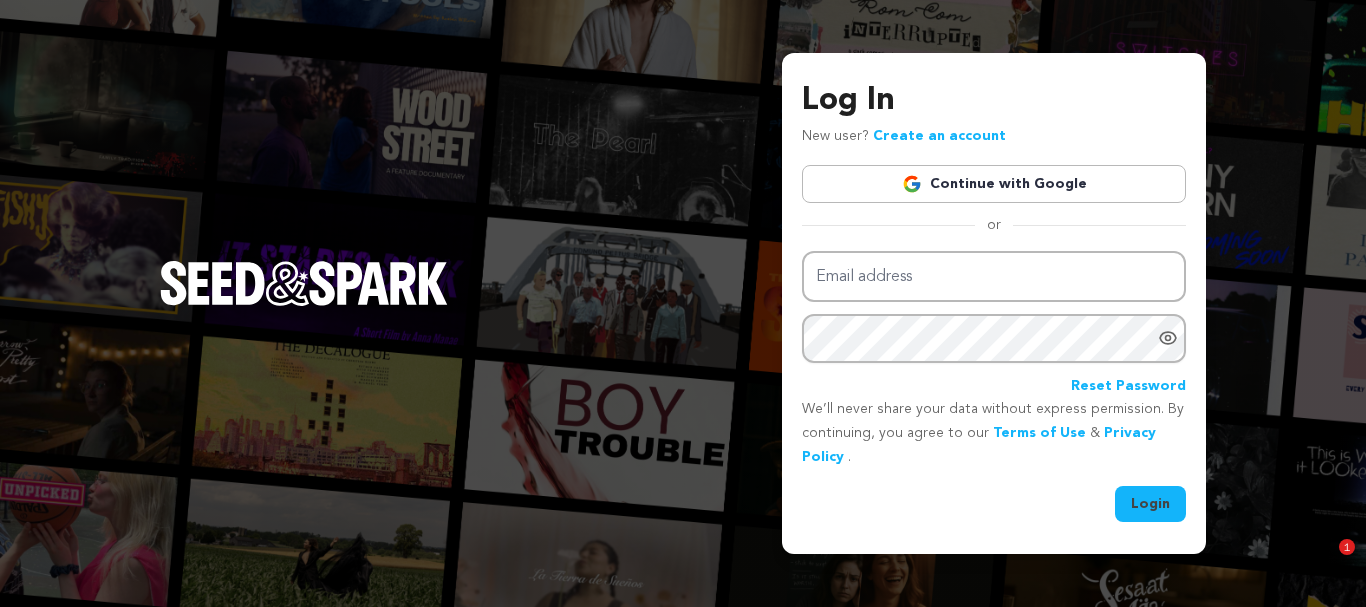 scroll, scrollTop: 0, scrollLeft: 0, axis: both 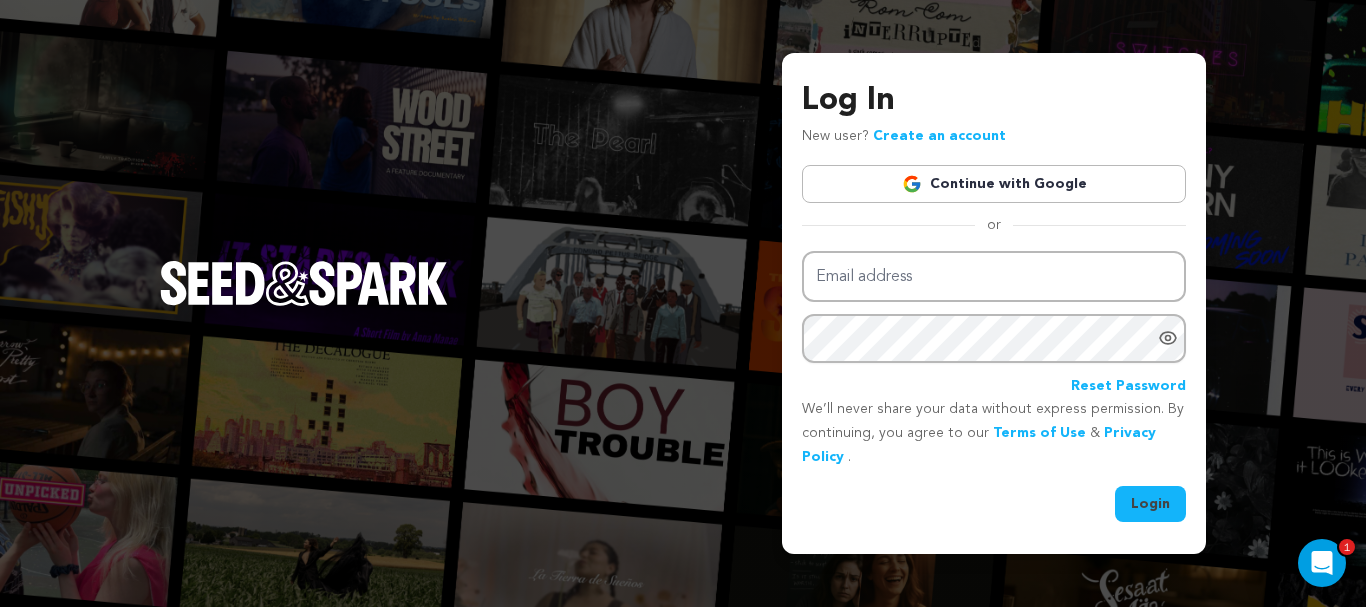 click on "Continue with Google" at bounding box center [994, 184] 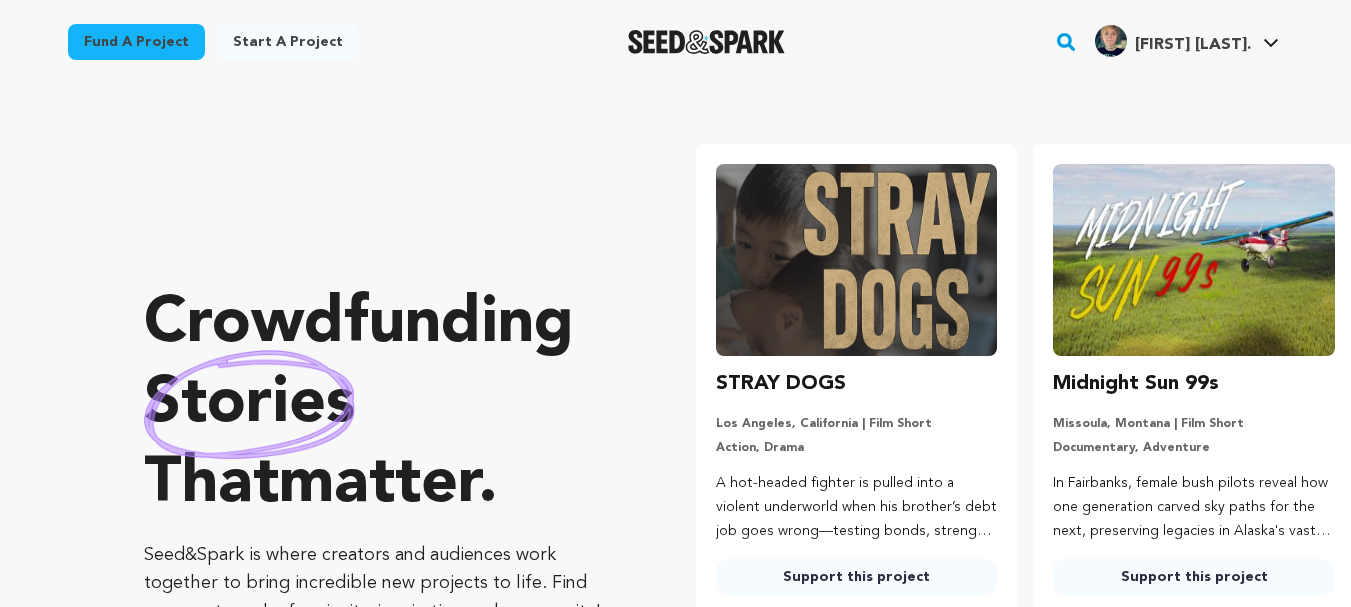 scroll, scrollTop: 0, scrollLeft: 0, axis: both 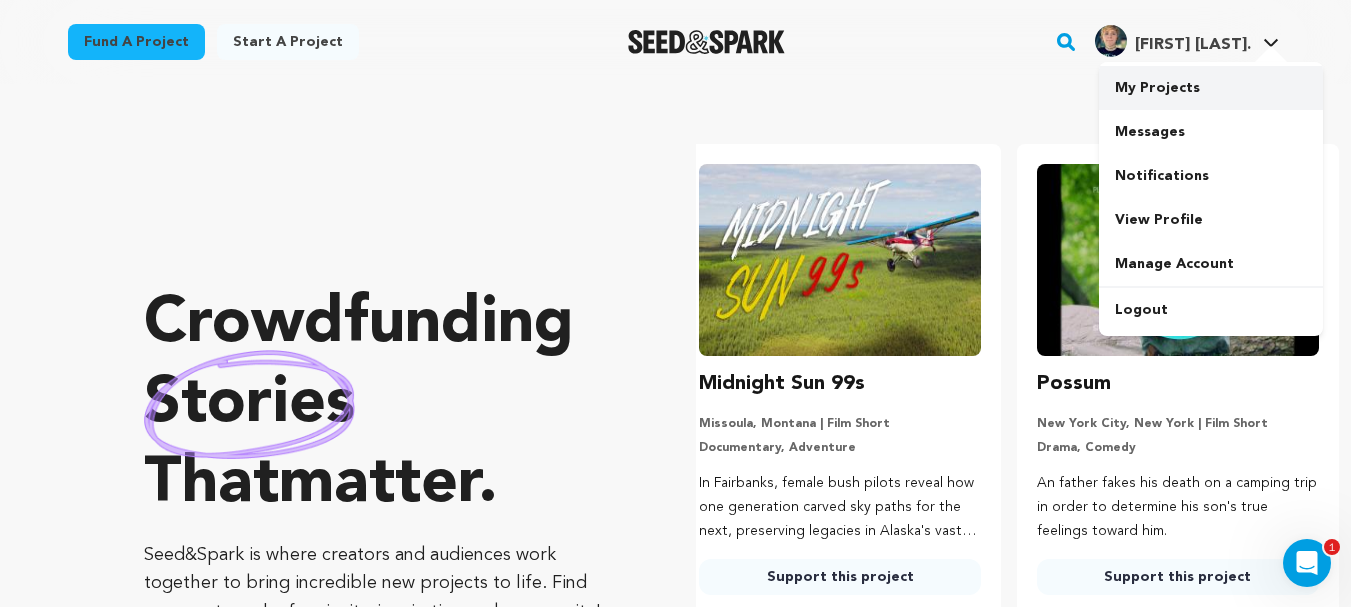click on "My Projects" at bounding box center (1211, 88) 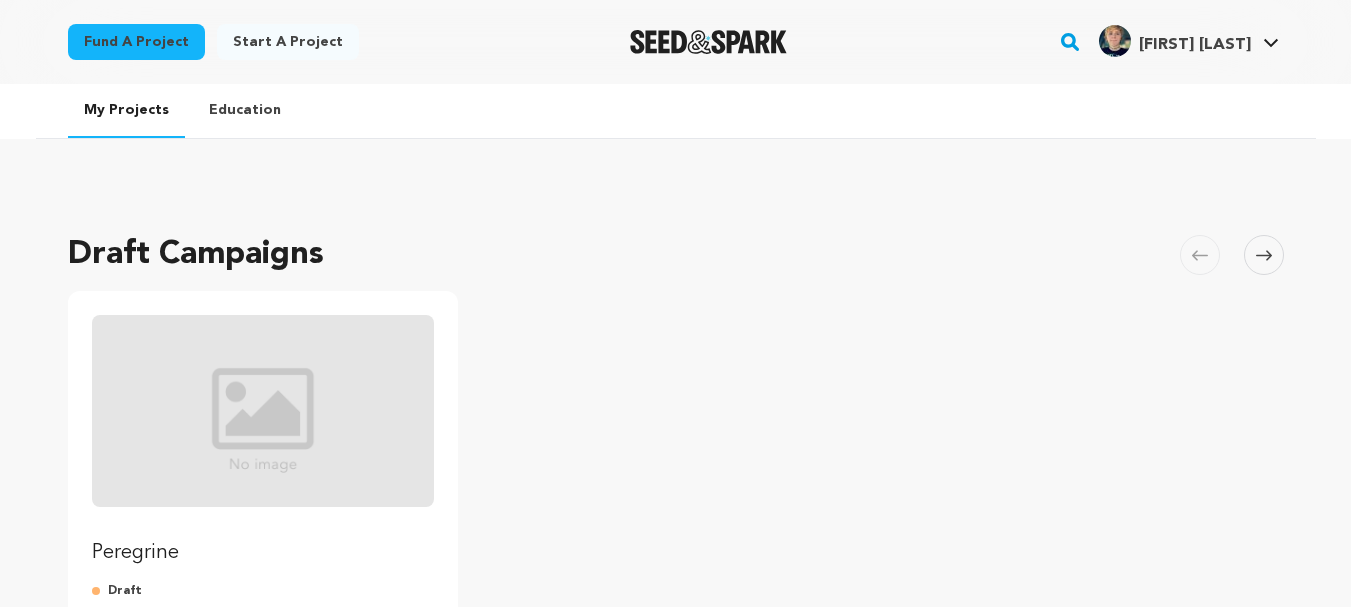 scroll, scrollTop: 0, scrollLeft: 0, axis: both 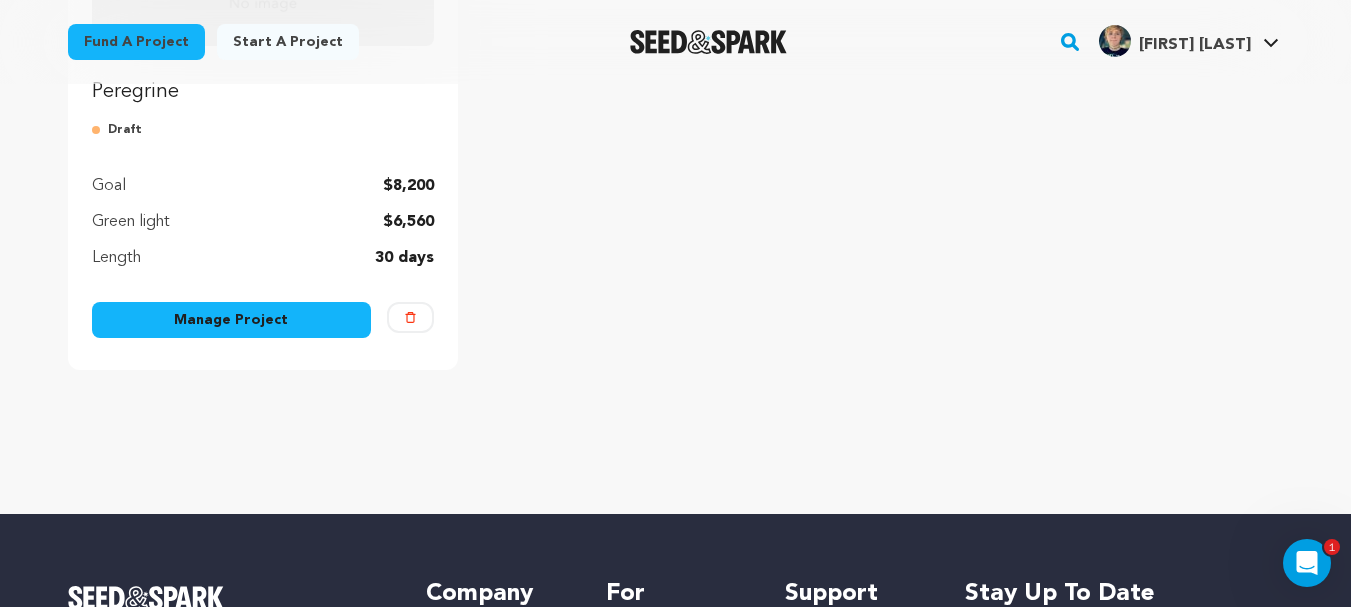 click on "Manage Project" at bounding box center (232, 320) 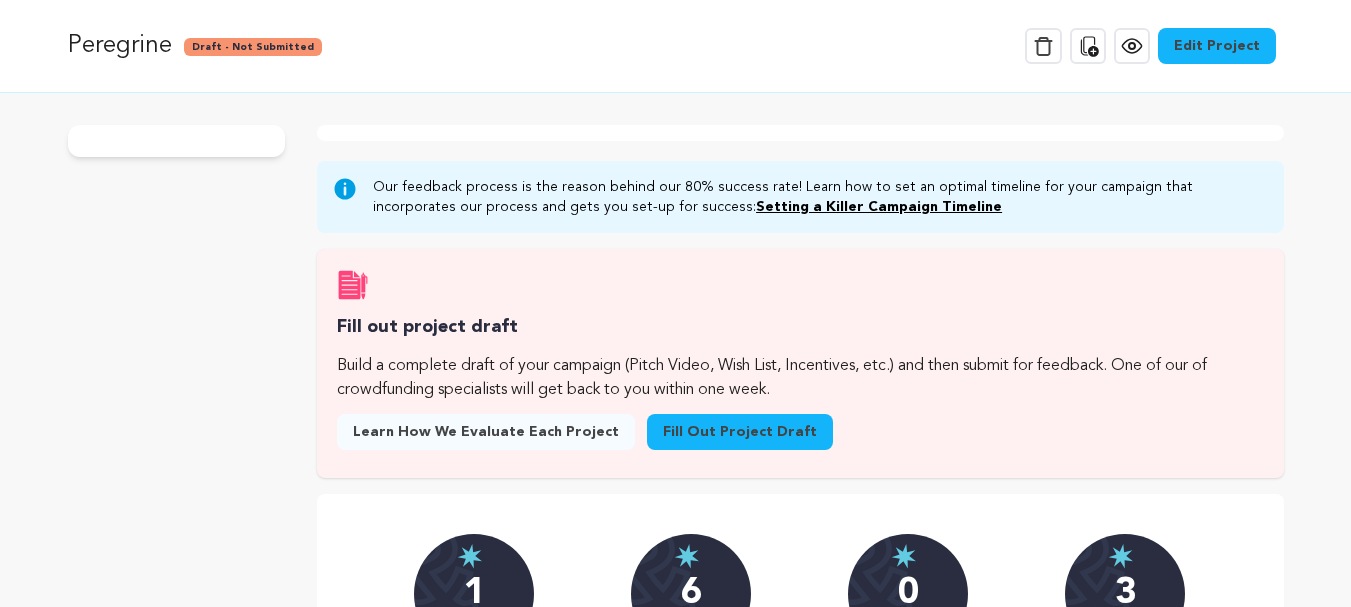 scroll, scrollTop: 0, scrollLeft: 0, axis: both 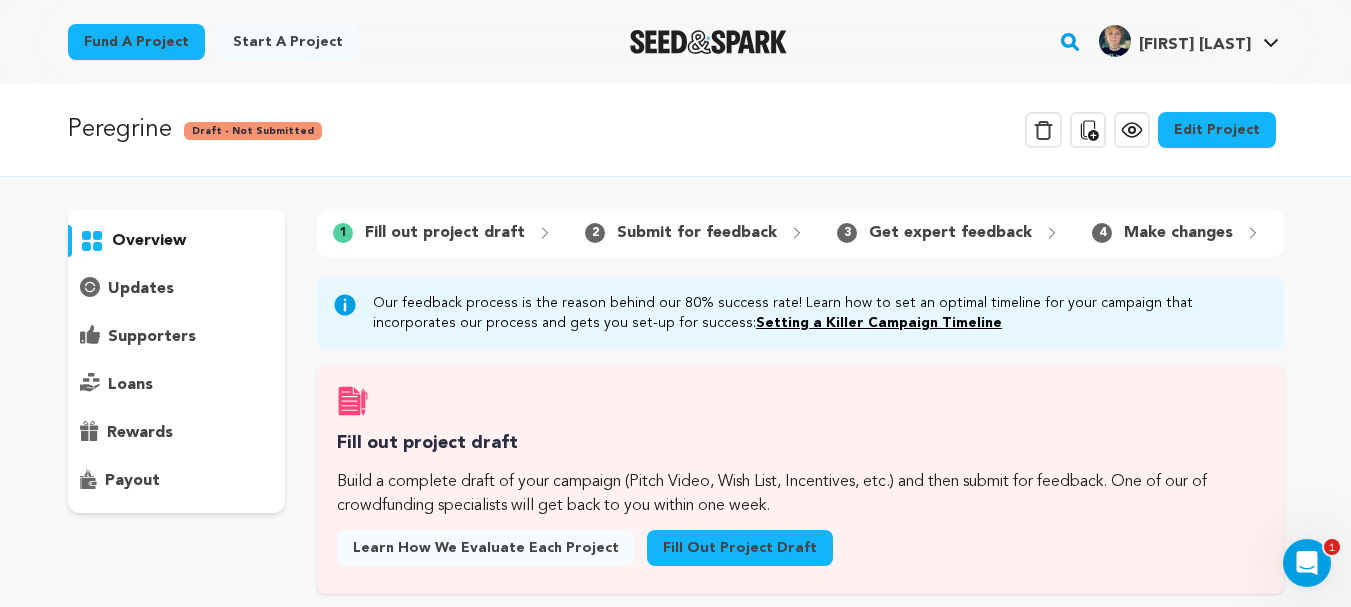click on "Edit Project" at bounding box center (1217, 130) 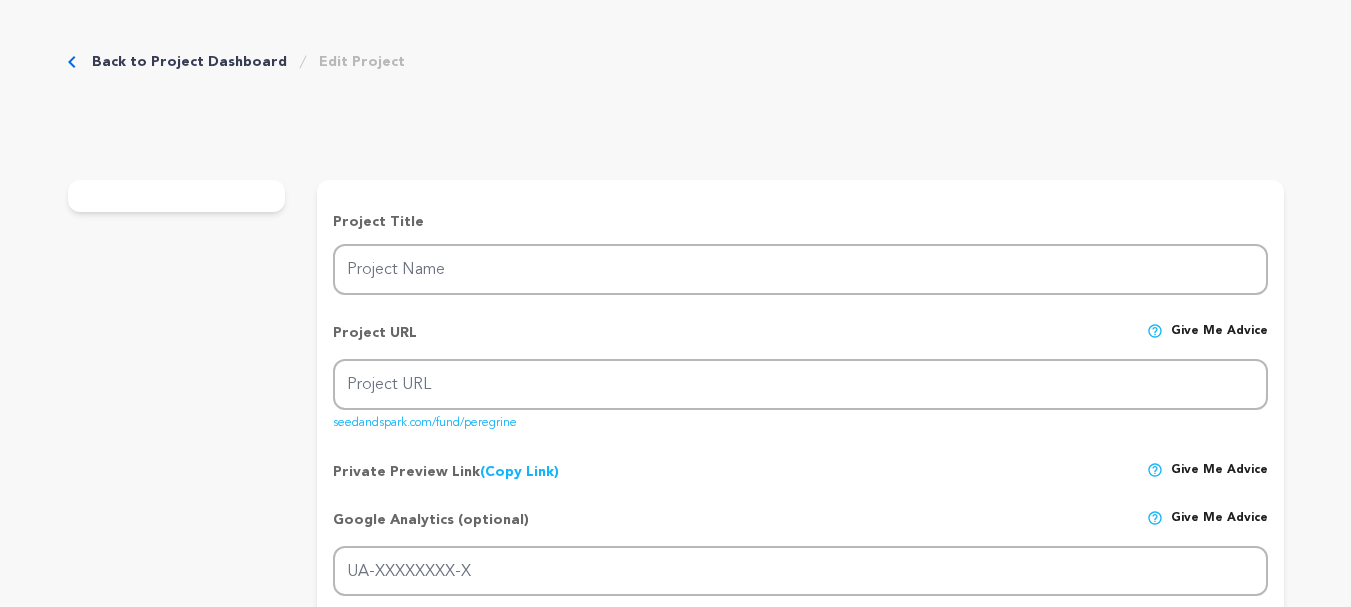 scroll, scrollTop: 0, scrollLeft: 0, axis: both 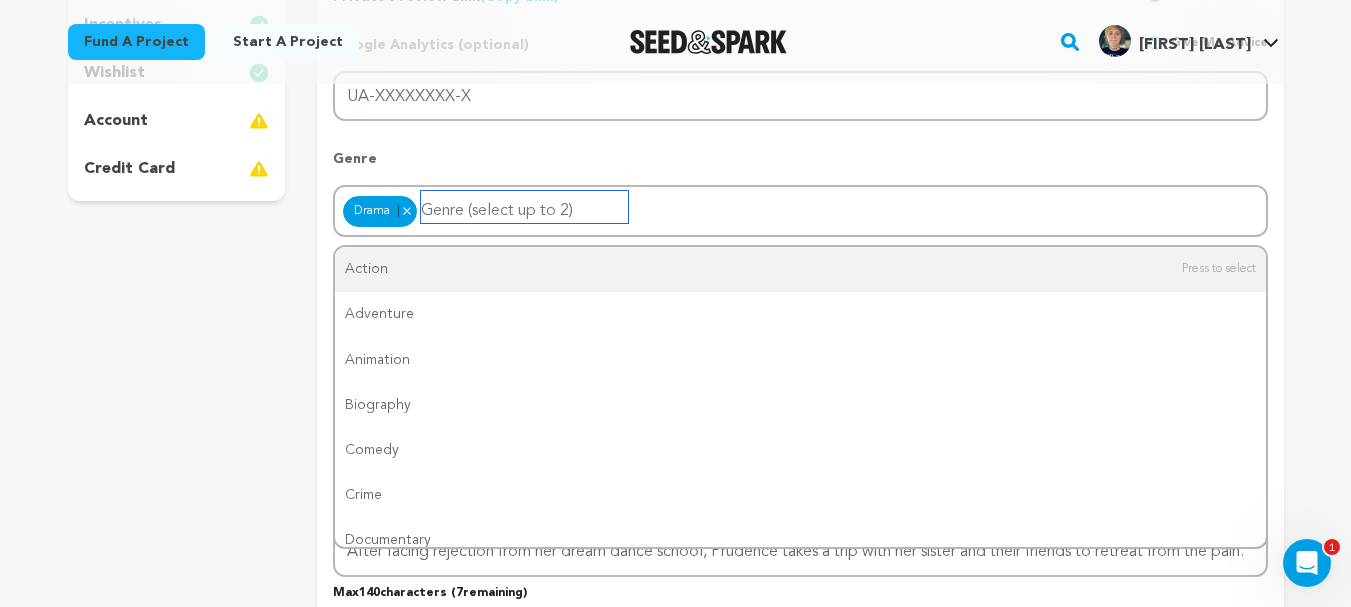 click at bounding box center [524, 207] 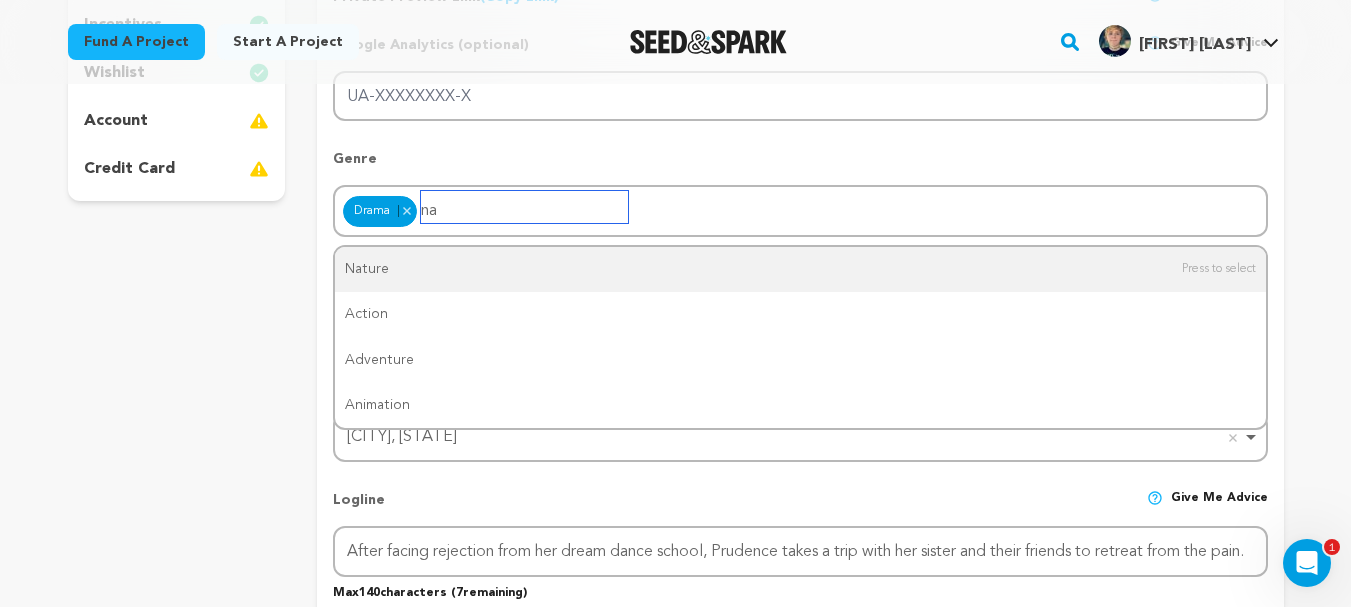 type on "nat" 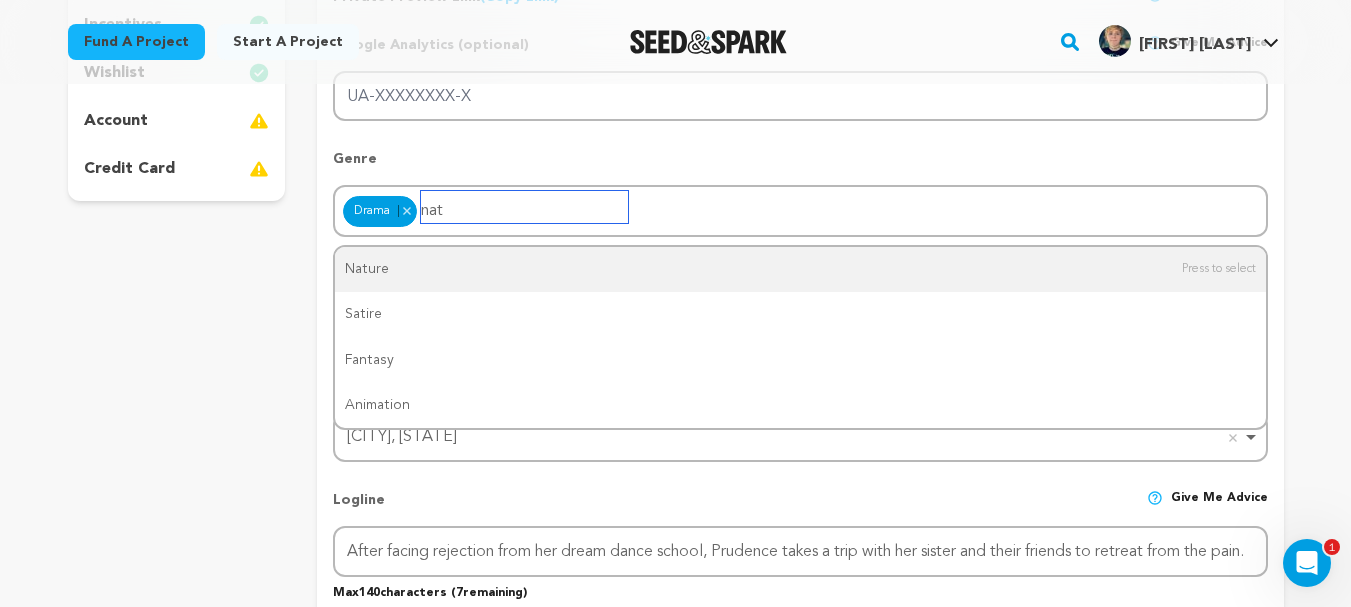 type 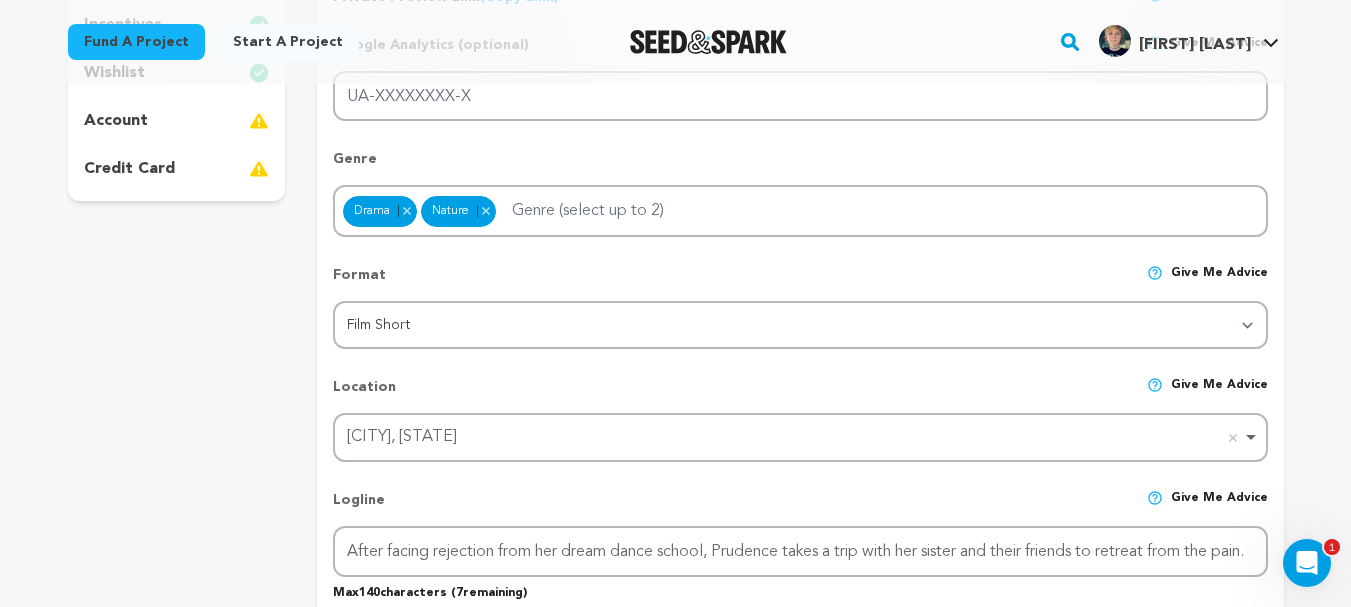 click on "Back to Project Dashboard
Edit Project
Submit For feedback
Submit For feedback
project
story" at bounding box center [676, 1132] 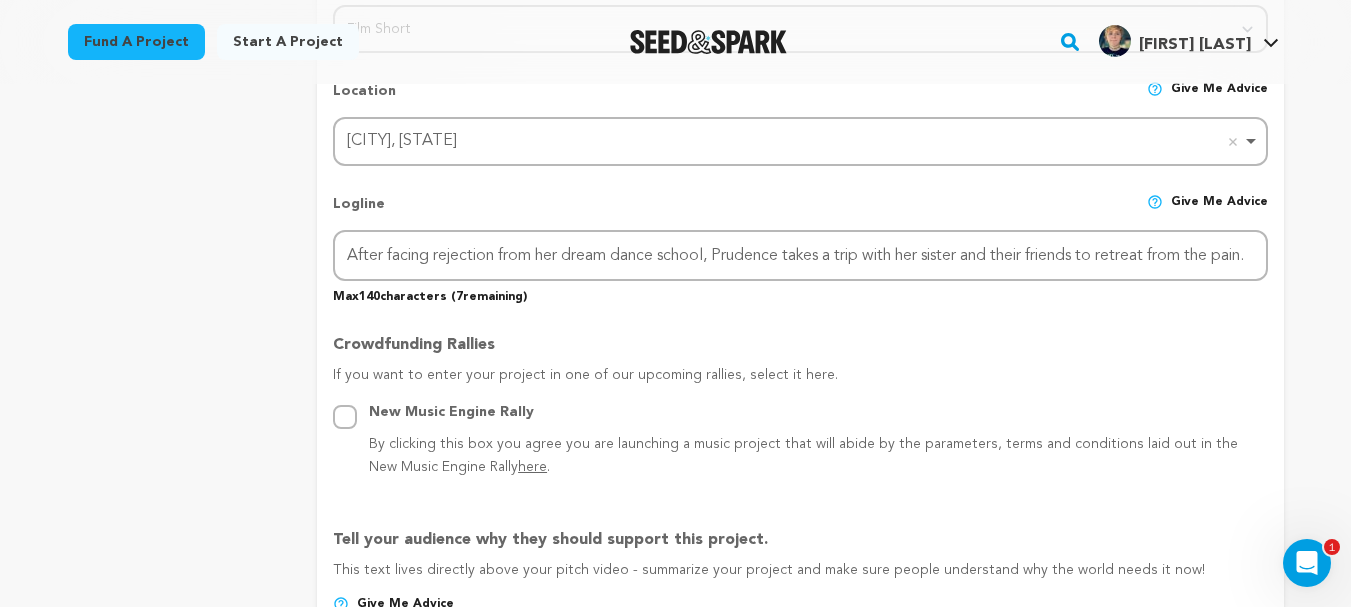scroll, scrollTop: 868, scrollLeft: 0, axis: vertical 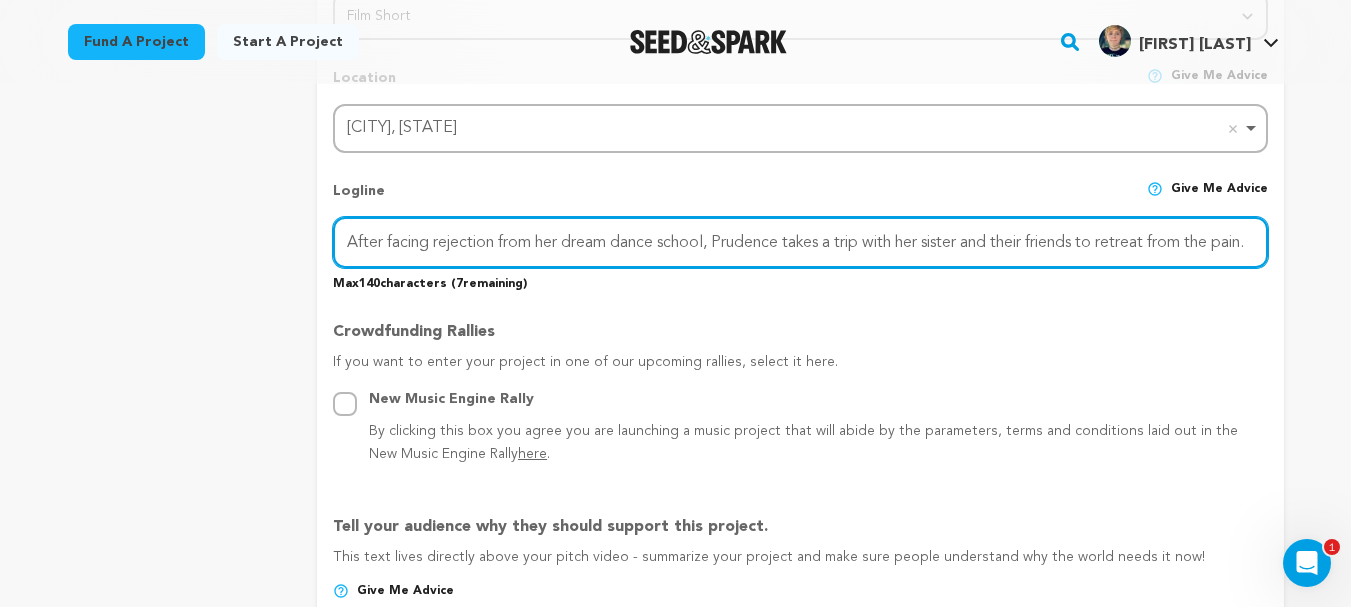 click on "After facing rejection from her dream dance school, Prudence takes a trip with her sister and their friends to retreat from the pain." at bounding box center [800, 242] 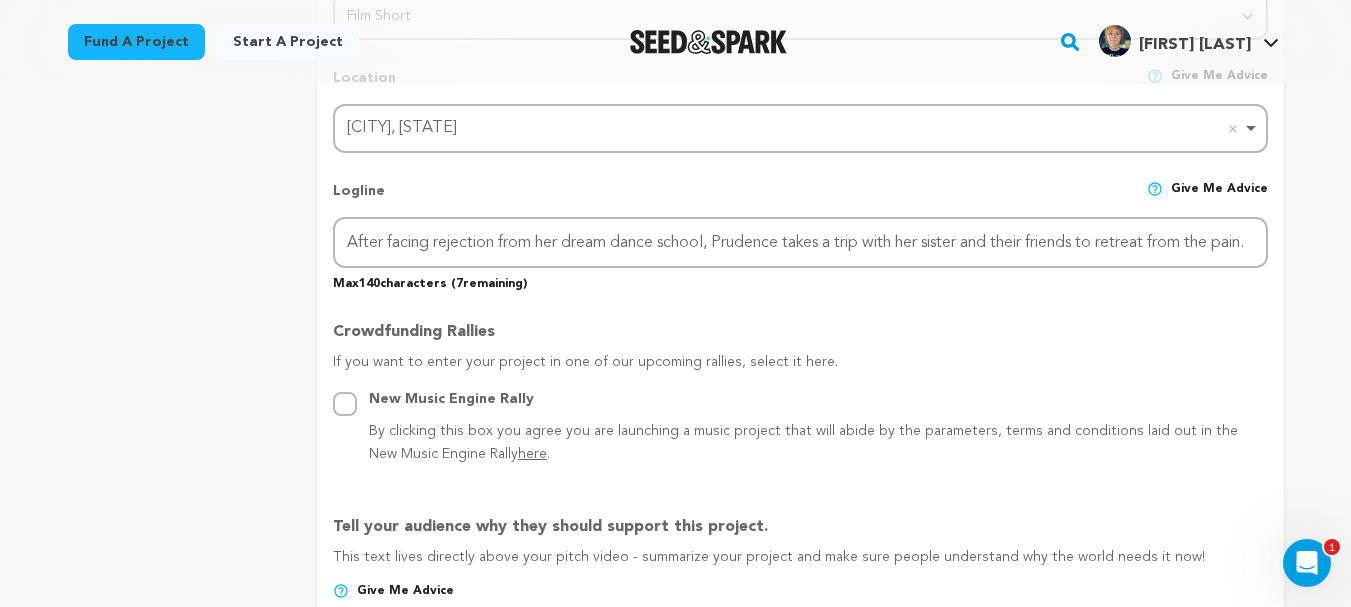 click on "Back to Project Dashboard
Edit Project
Submit For feedback
Submit For feedback
project" at bounding box center [675, 1079] 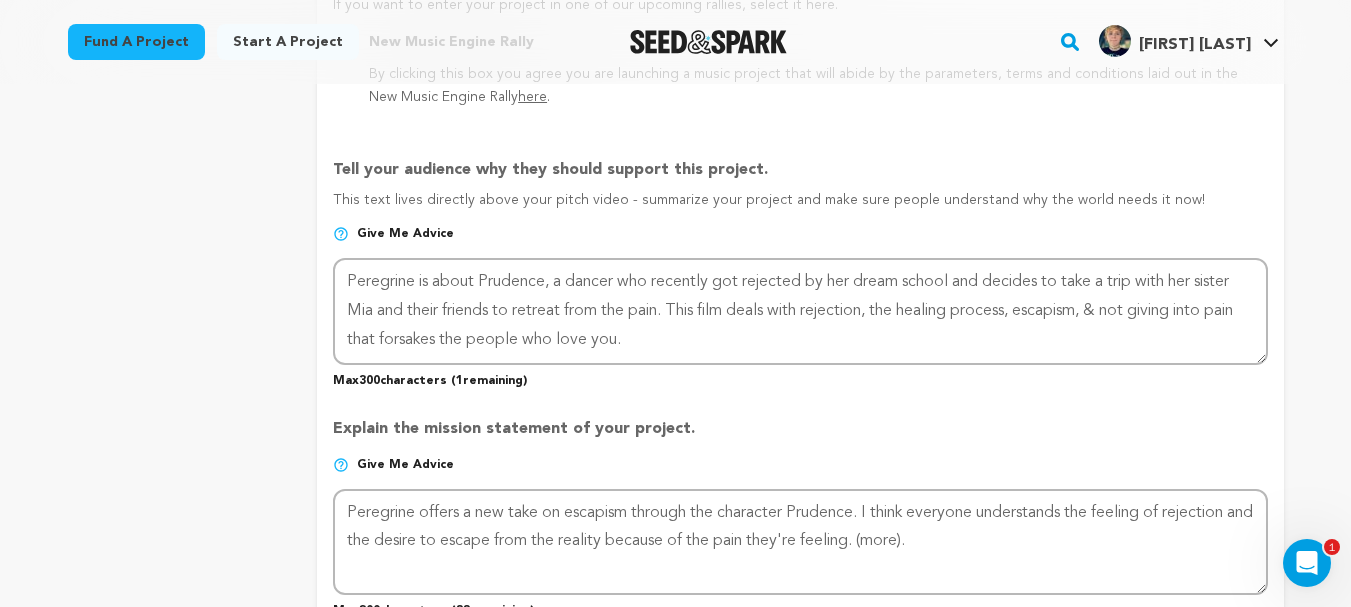 scroll, scrollTop: 1252, scrollLeft: 0, axis: vertical 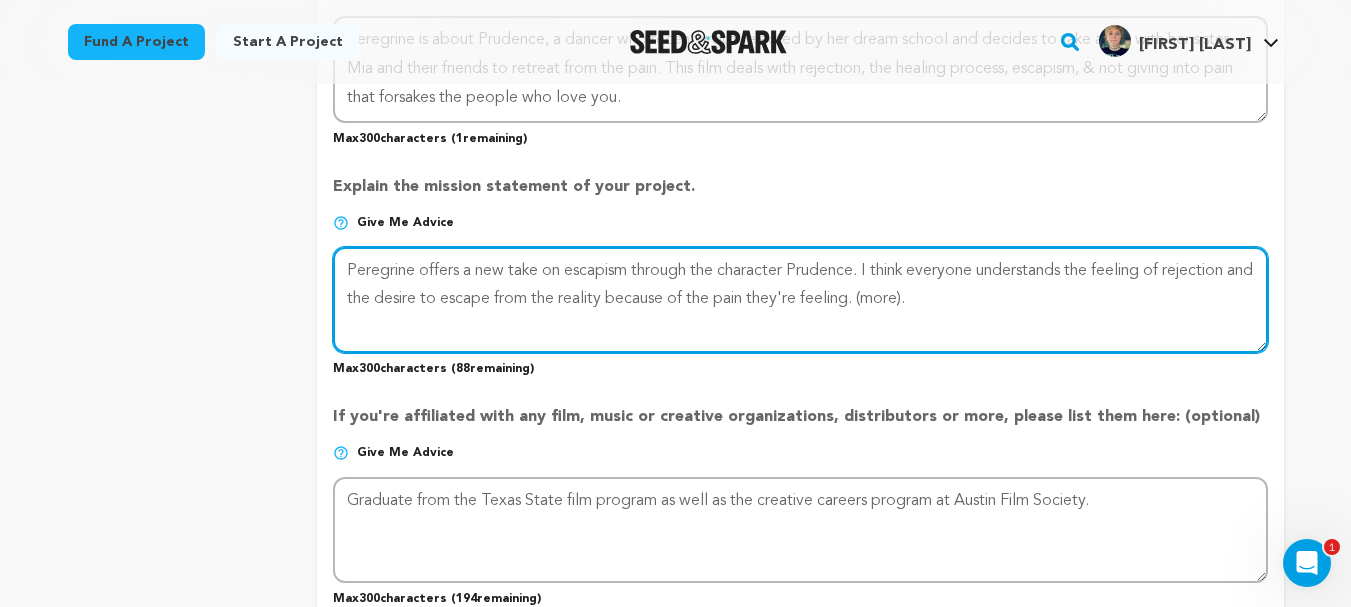 click at bounding box center (800, 300) 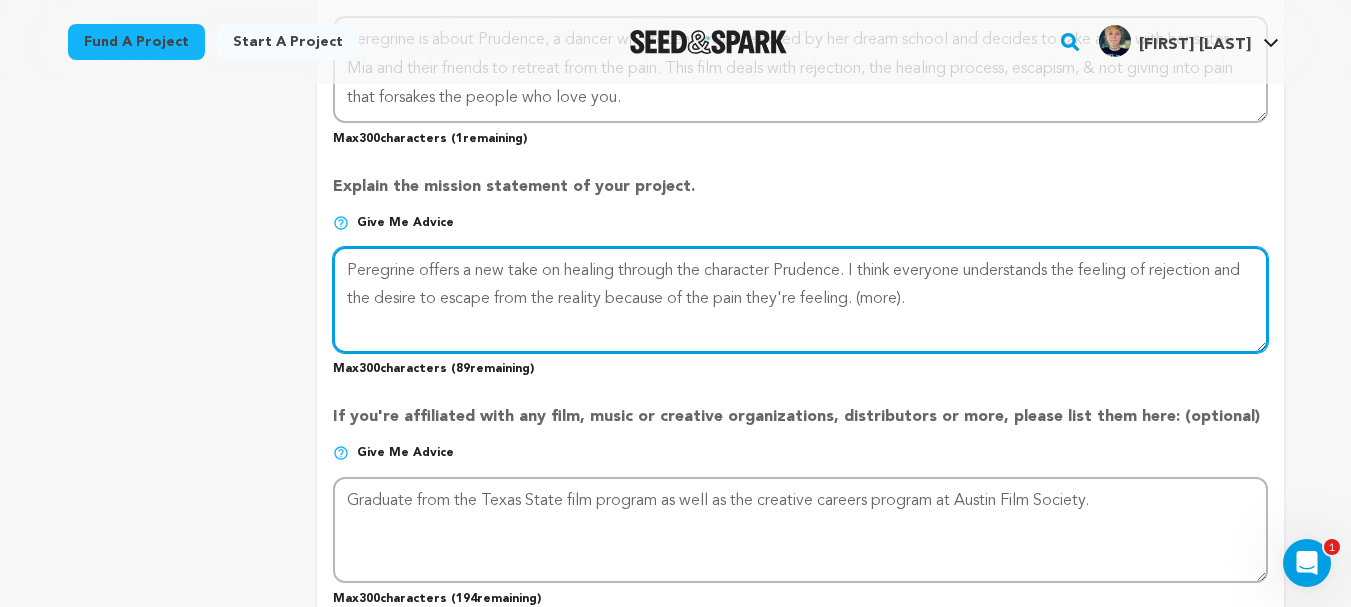 click at bounding box center (800, 300) 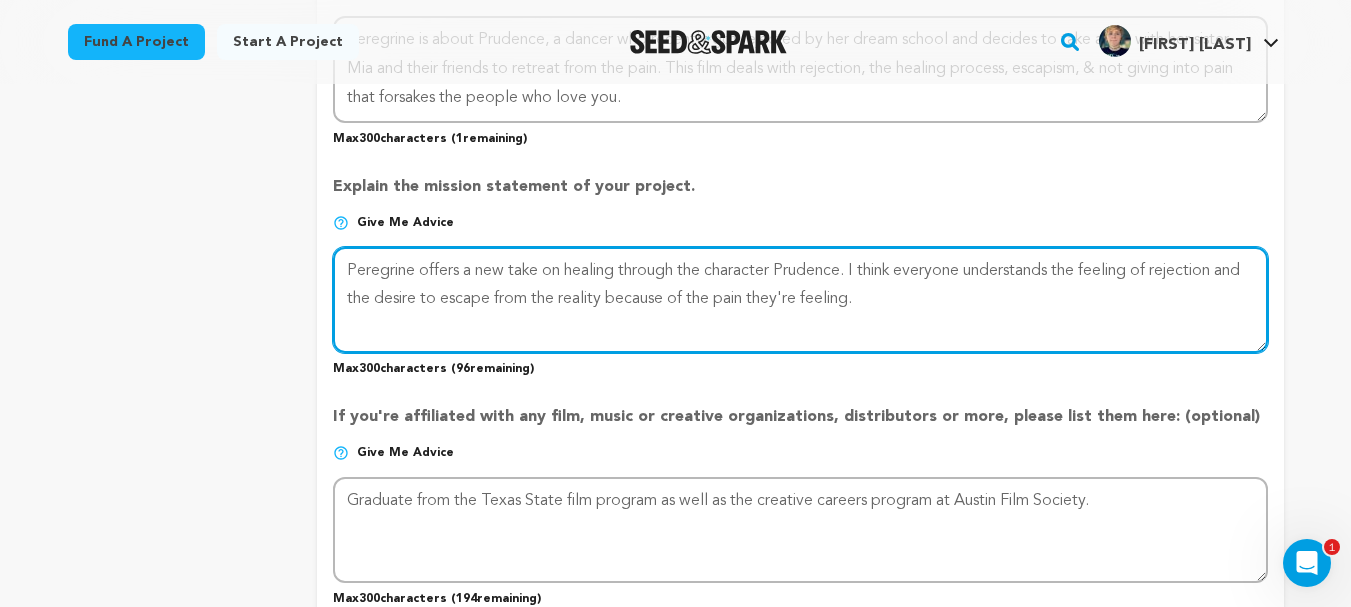 click at bounding box center [800, 300] 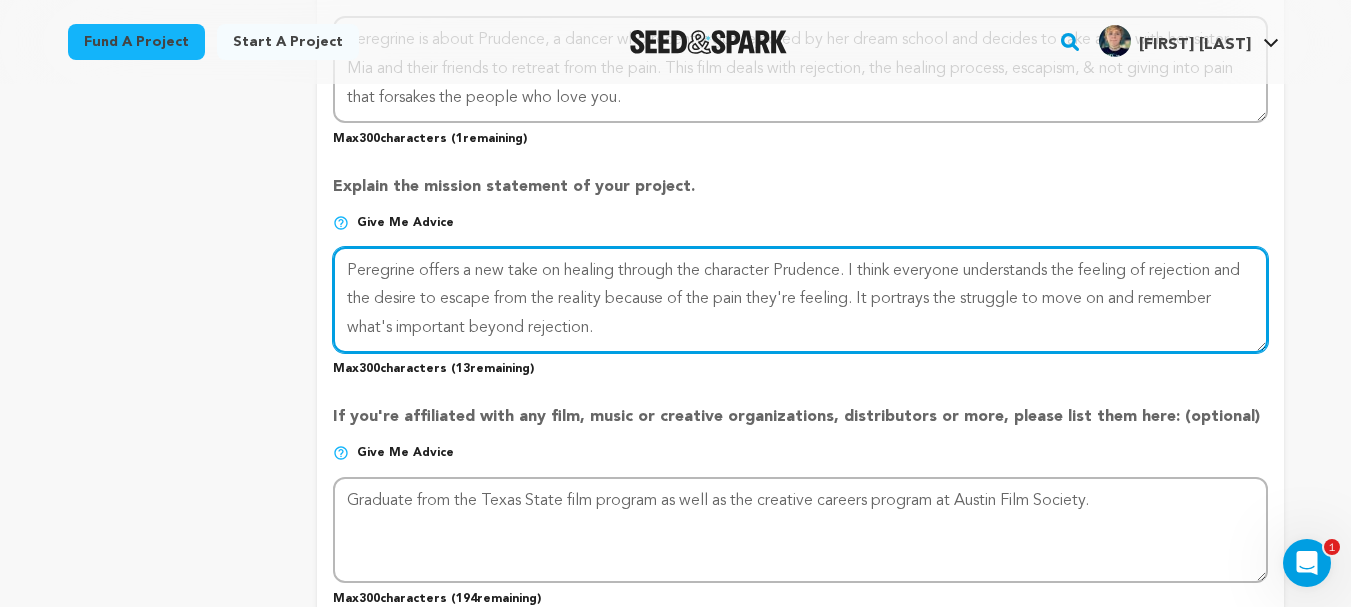 click at bounding box center (800, 300) 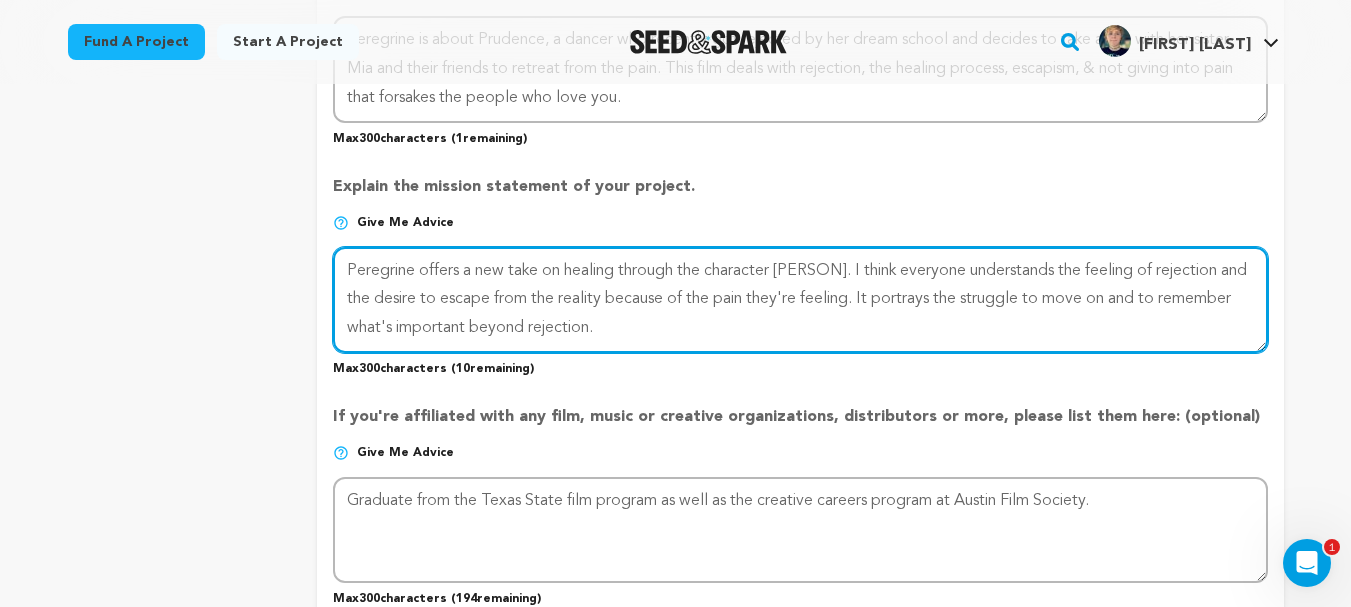 click at bounding box center (800, 300) 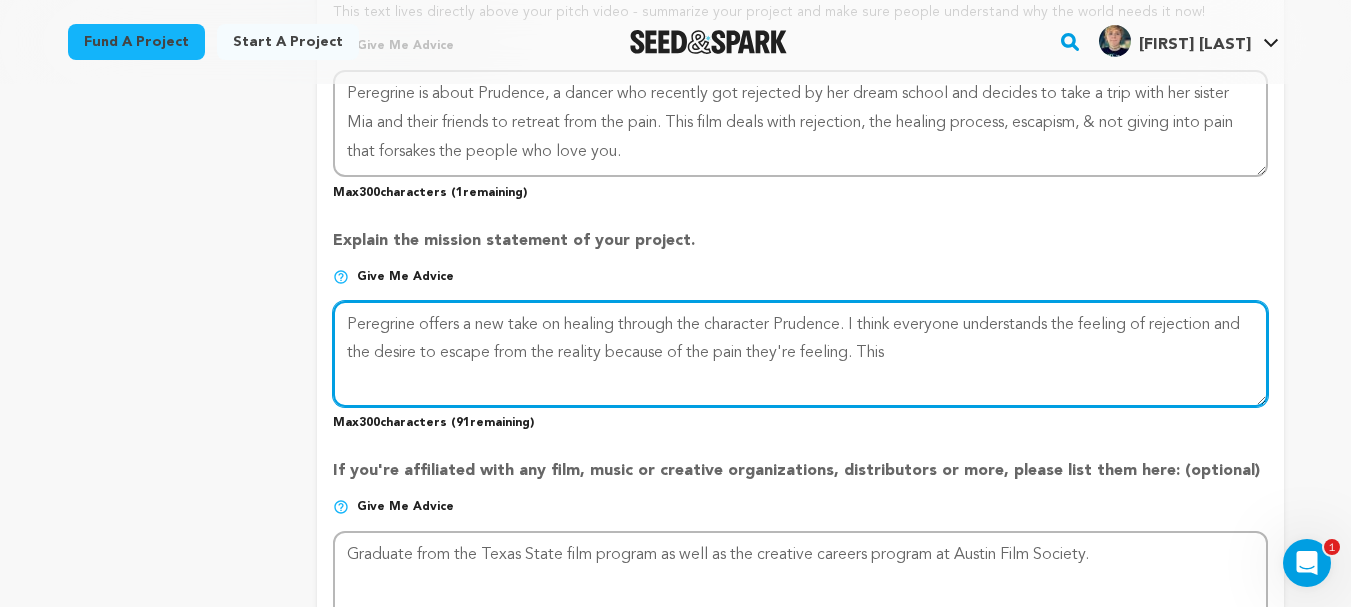scroll, scrollTop: 1447, scrollLeft: 0, axis: vertical 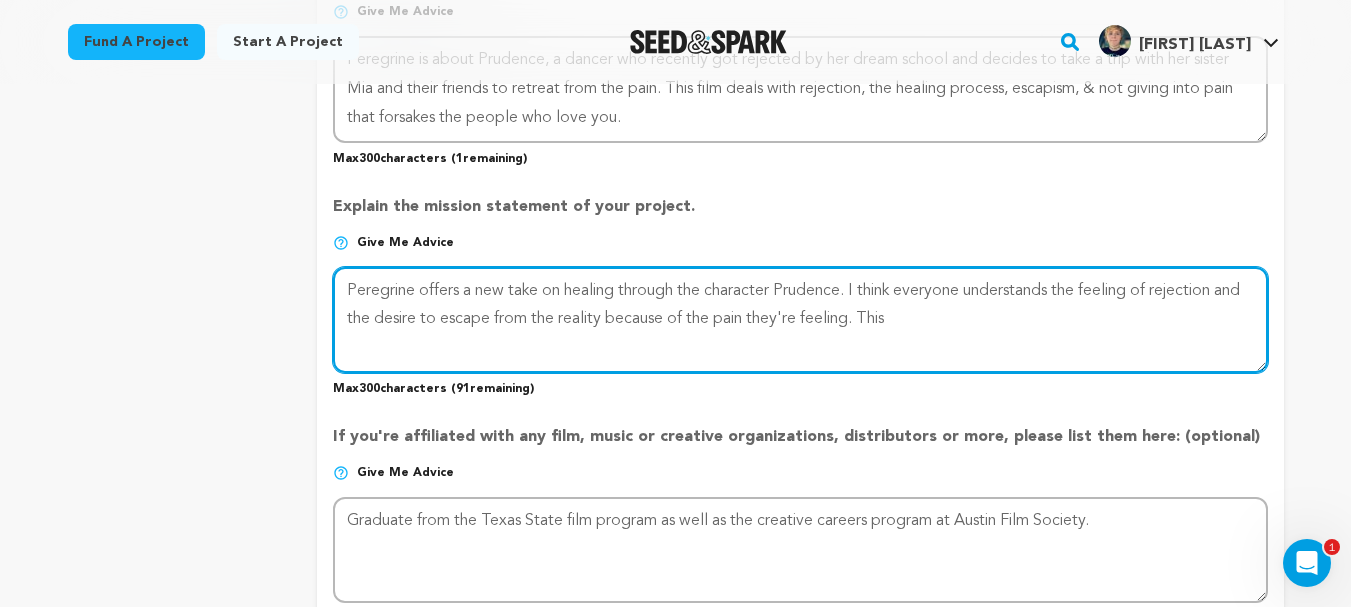 drag, startPoint x: 941, startPoint y: 322, endPoint x: 903, endPoint y: 322, distance: 38 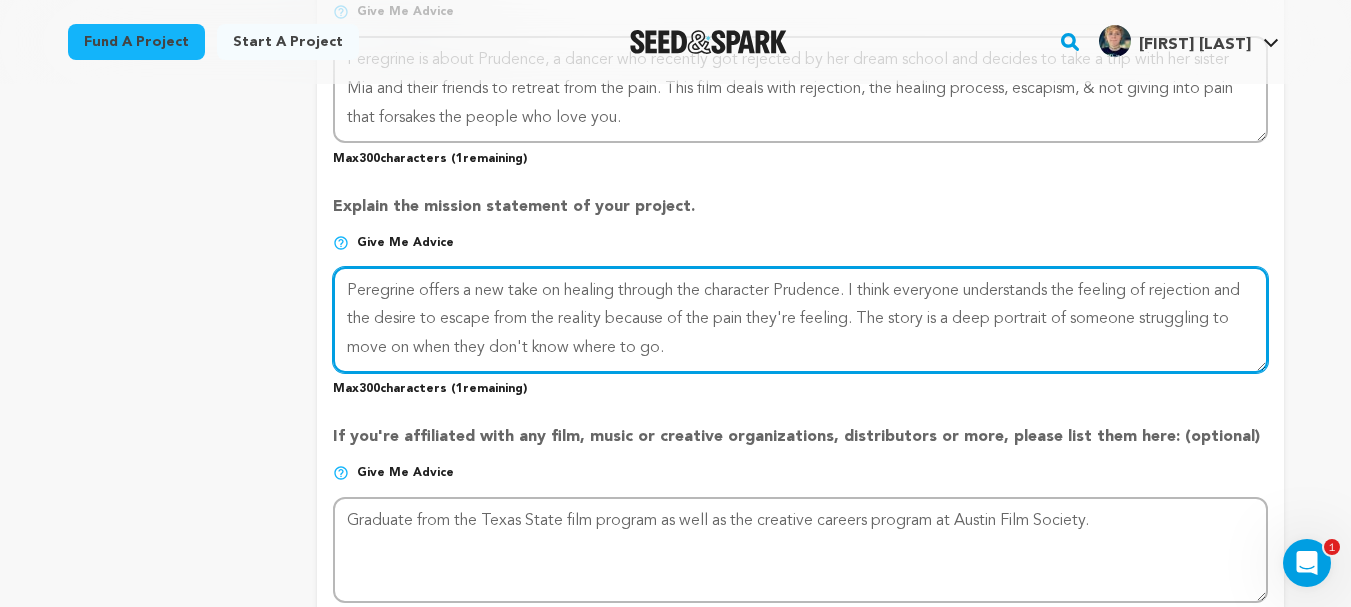 click at bounding box center [800, 320] 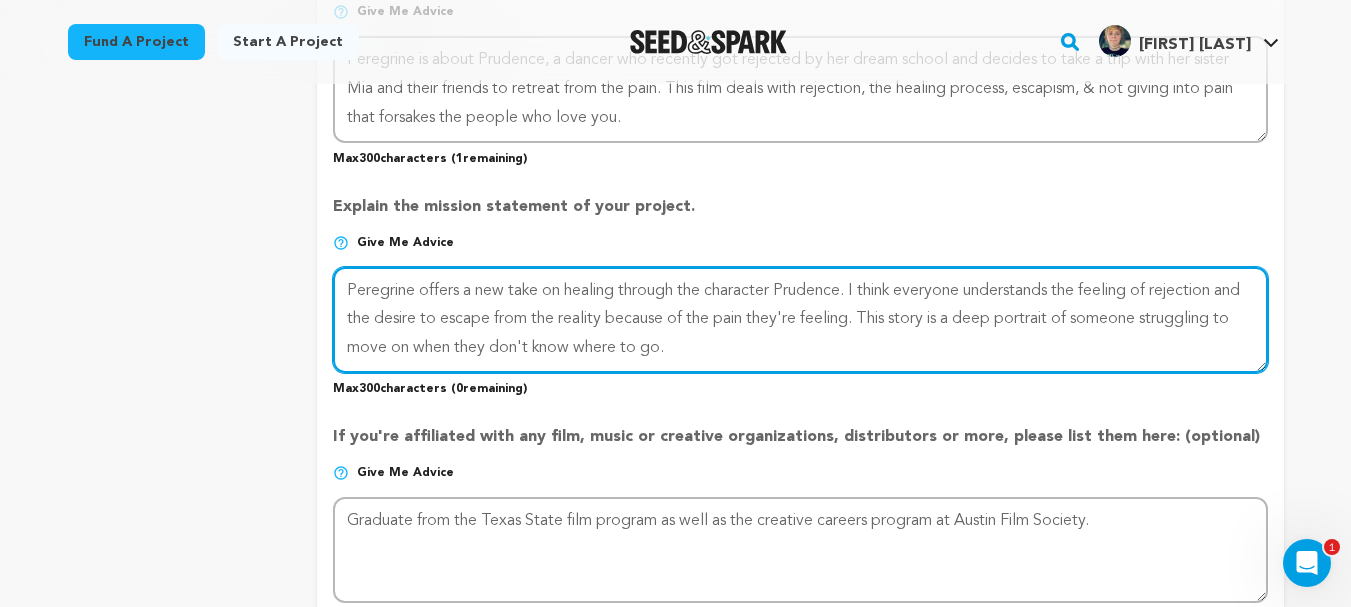 click at bounding box center (800, 320) 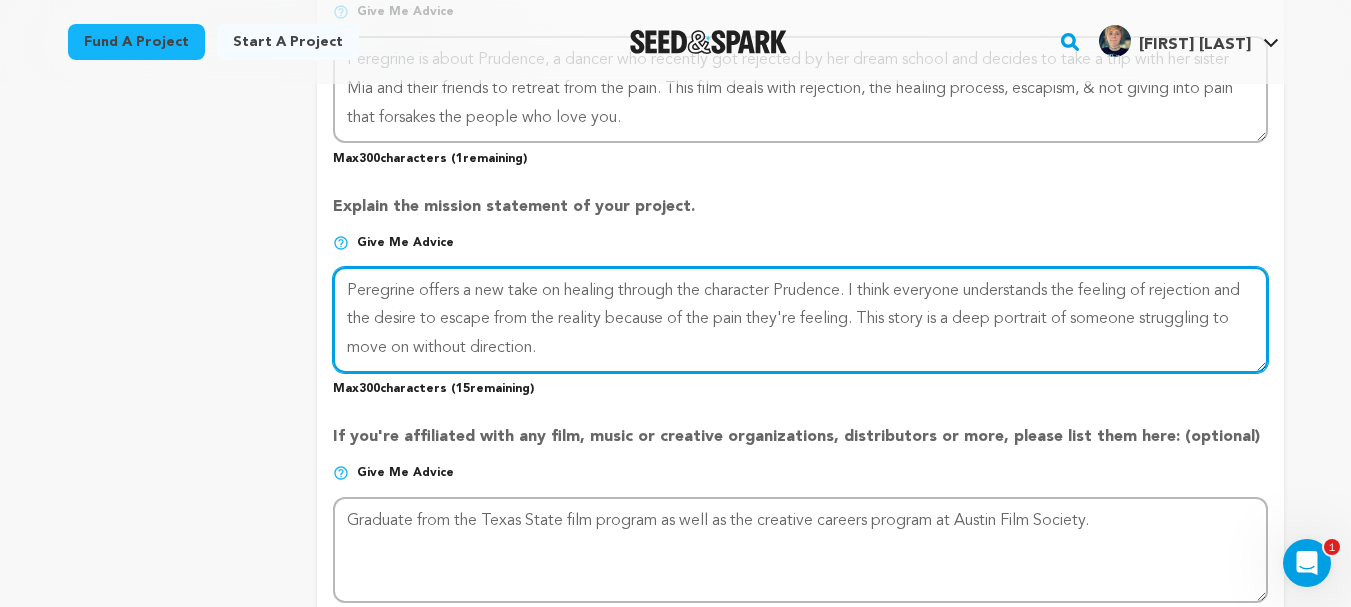 drag, startPoint x: 715, startPoint y: 353, endPoint x: 901, endPoint y: 324, distance: 188.24718 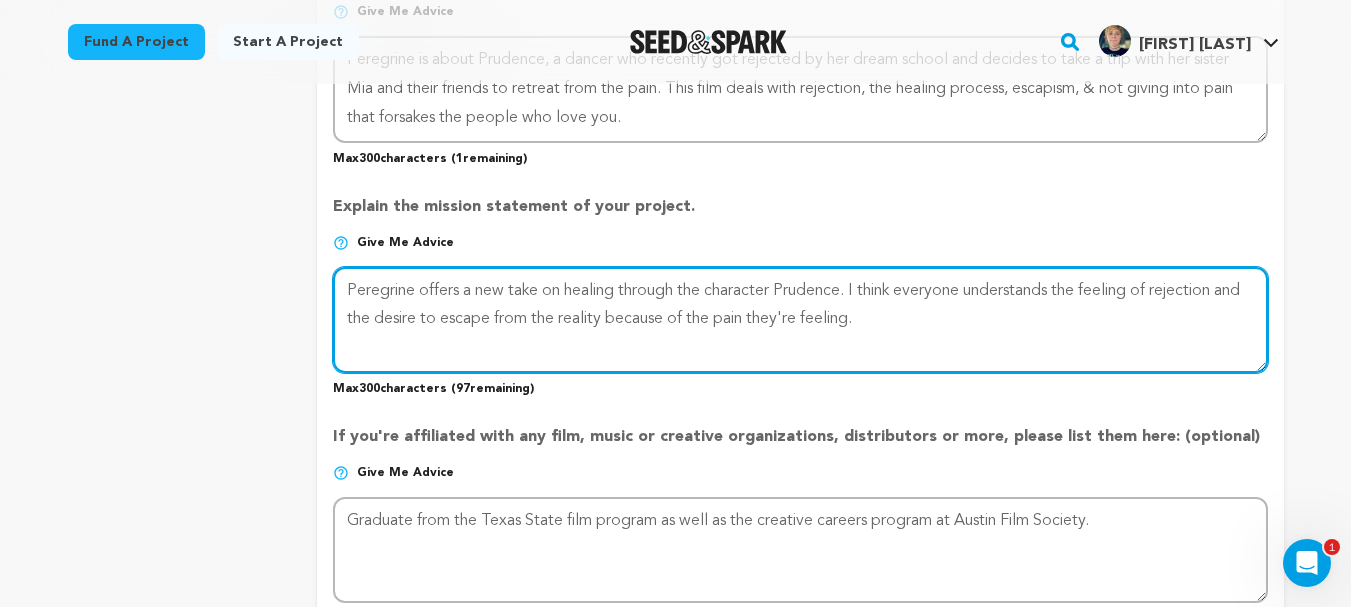 click at bounding box center (800, 320) 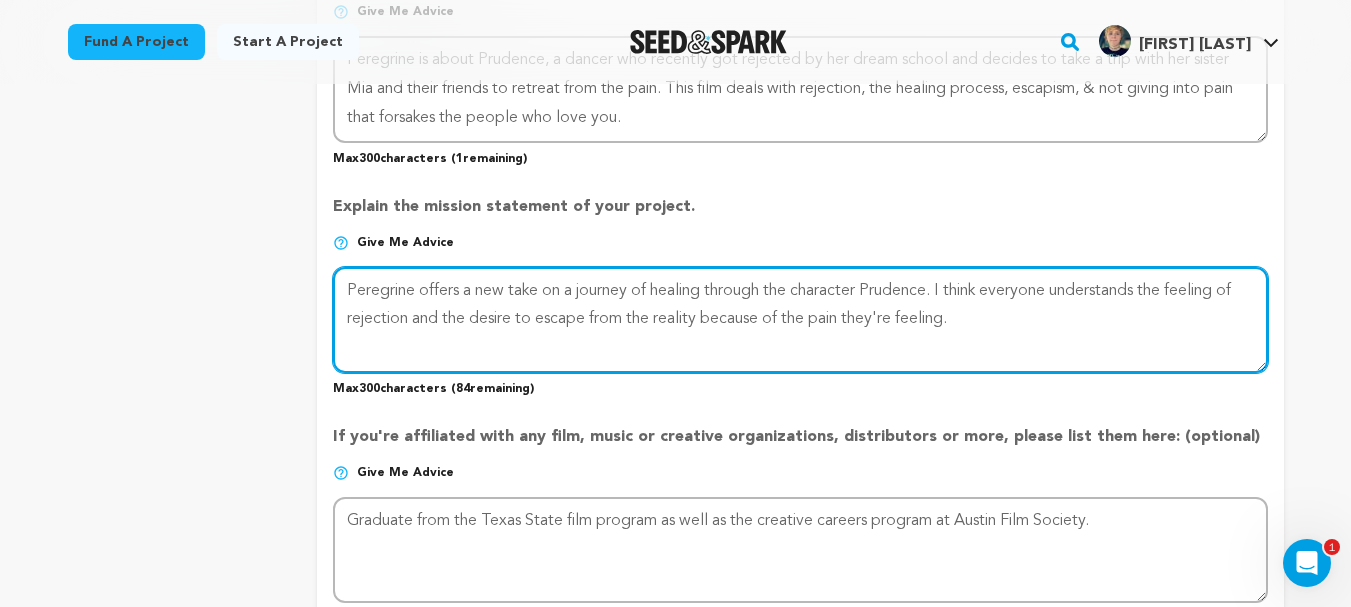 click at bounding box center [800, 320] 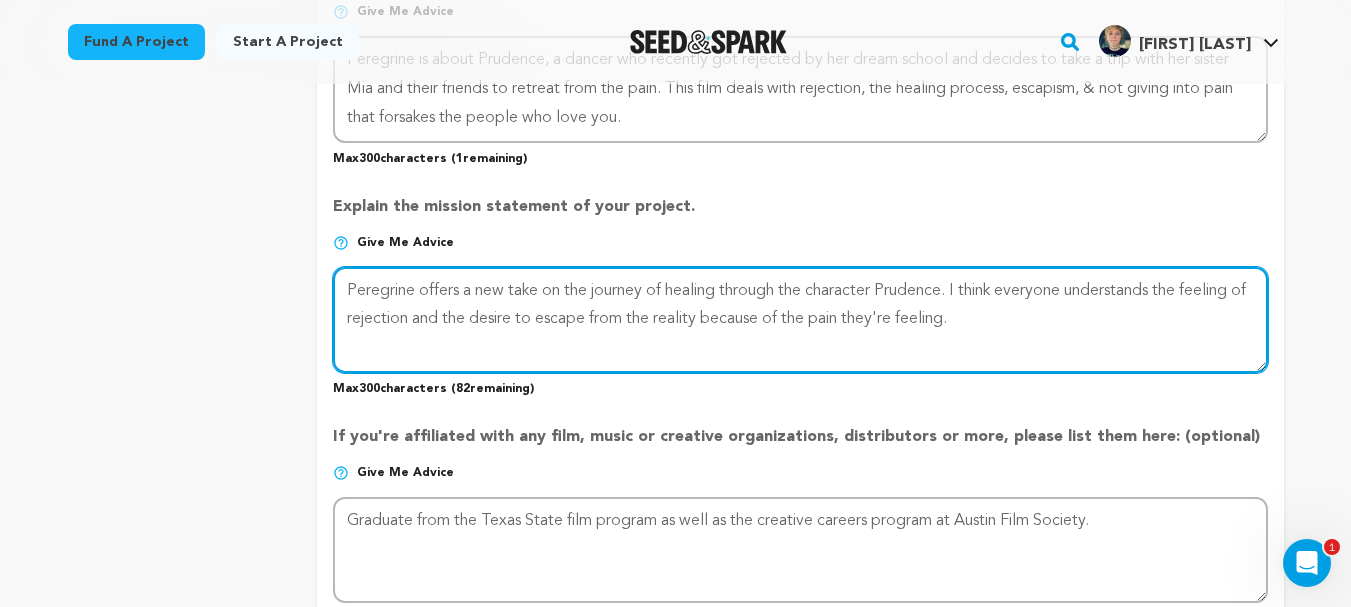 click at bounding box center [800, 320] 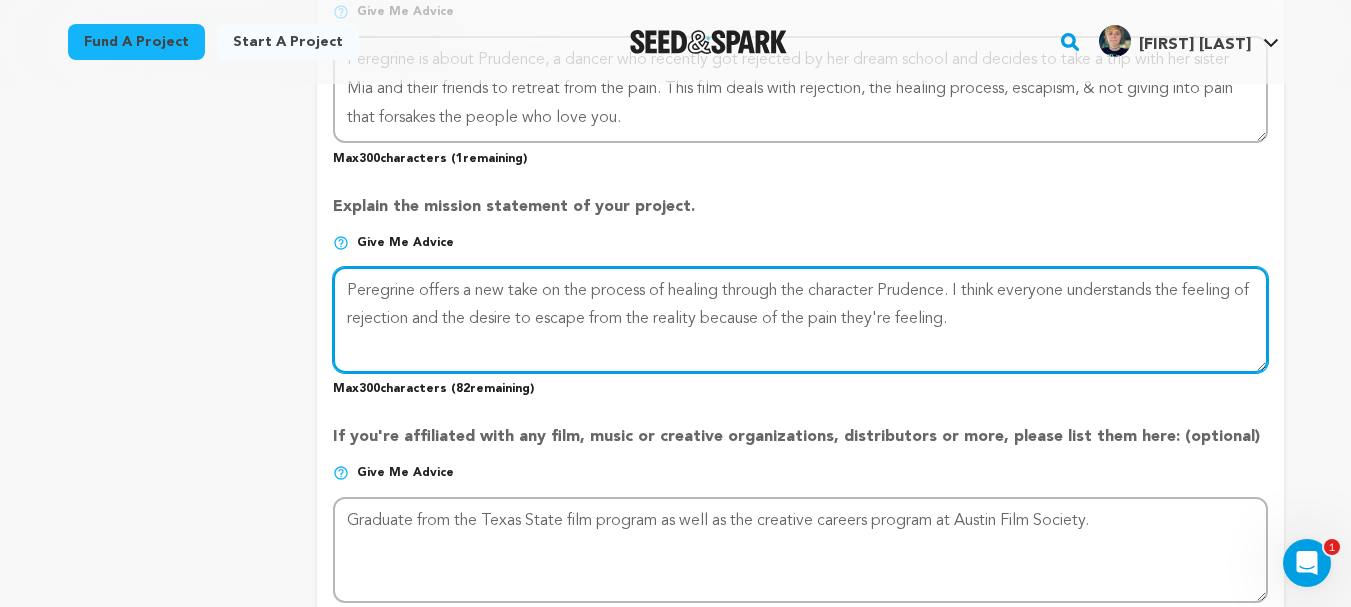 click at bounding box center [800, 320] 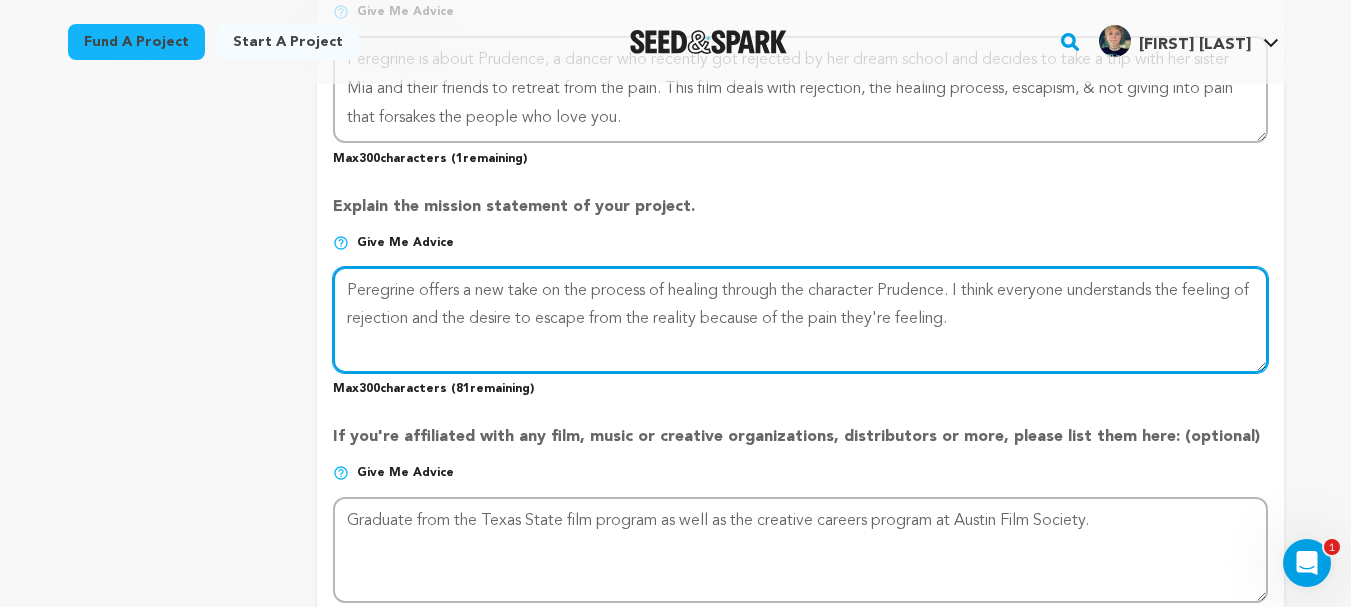 click at bounding box center (800, 320) 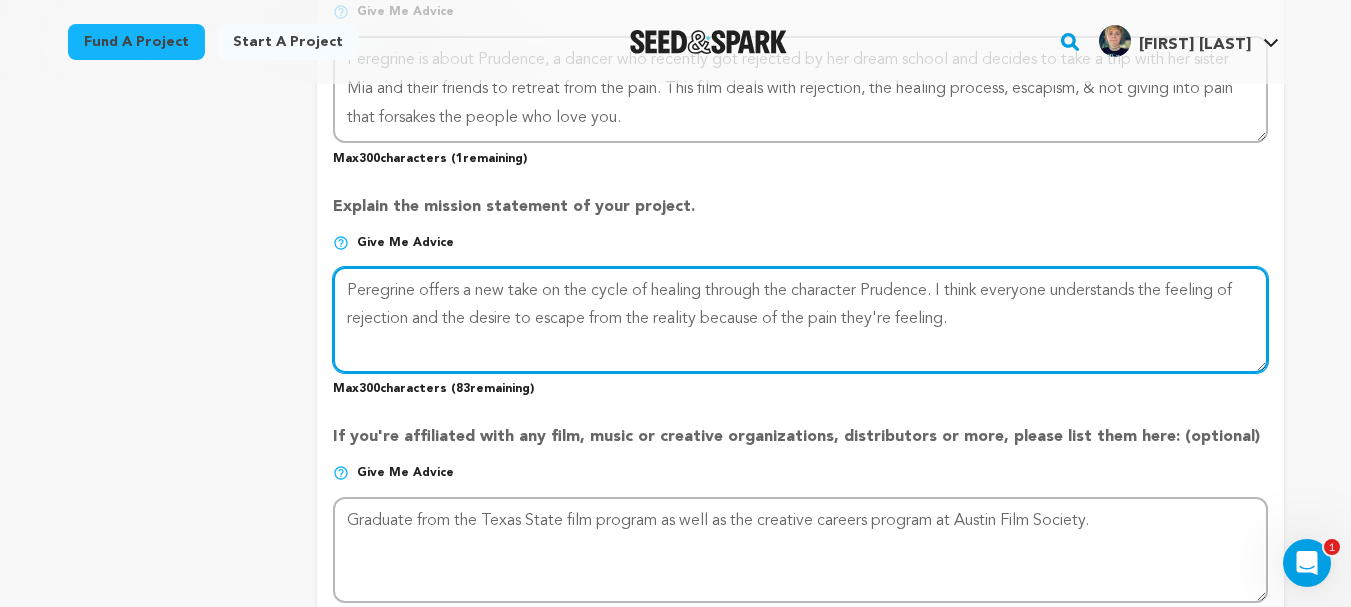 click at bounding box center [800, 320] 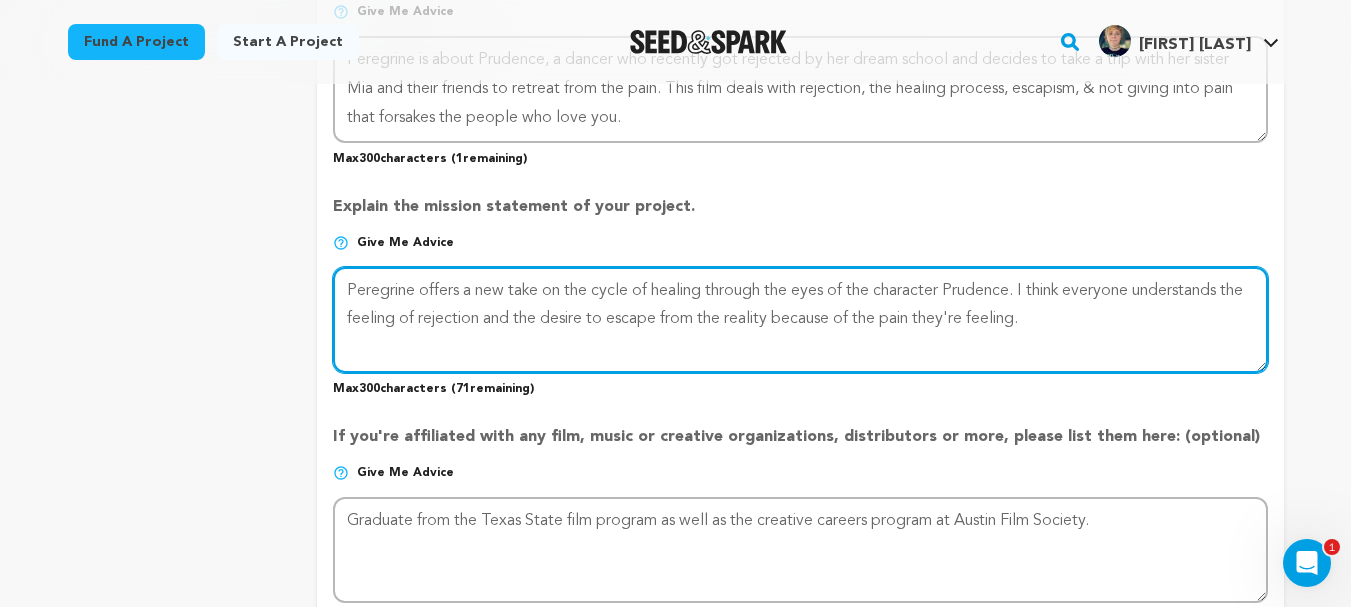 click at bounding box center (800, 320) 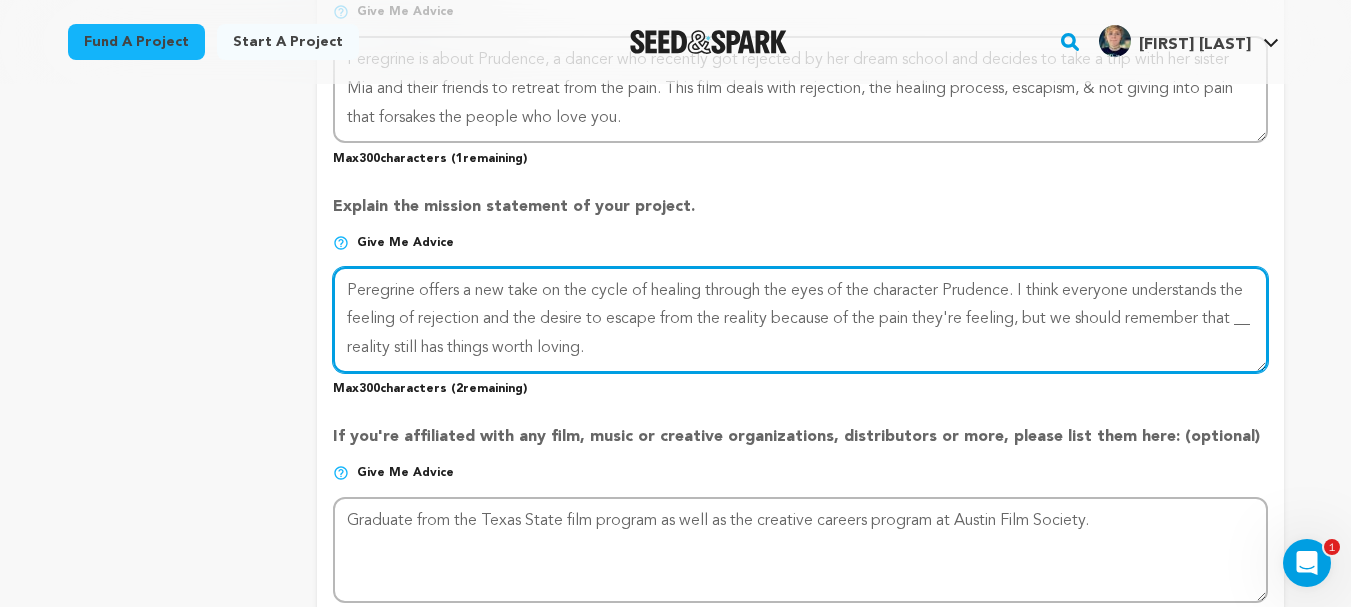 click at bounding box center (800, 320) 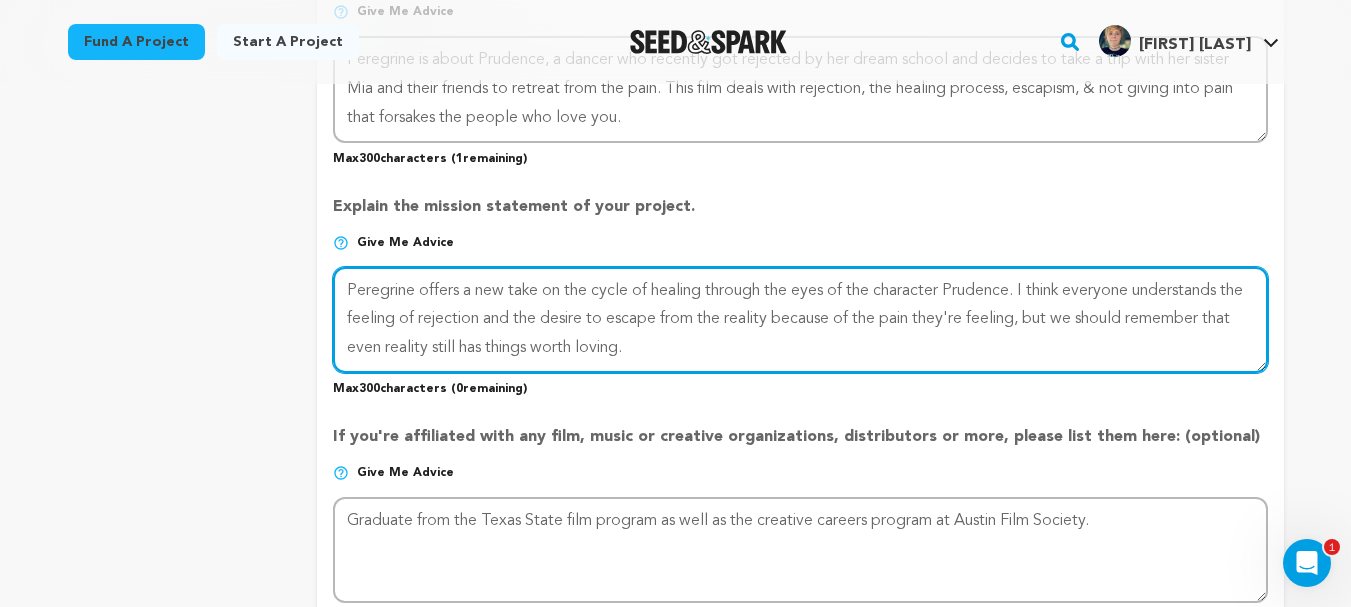 drag, startPoint x: 569, startPoint y: 321, endPoint x: 1035, endPoint y: 291, distance: 466.96466 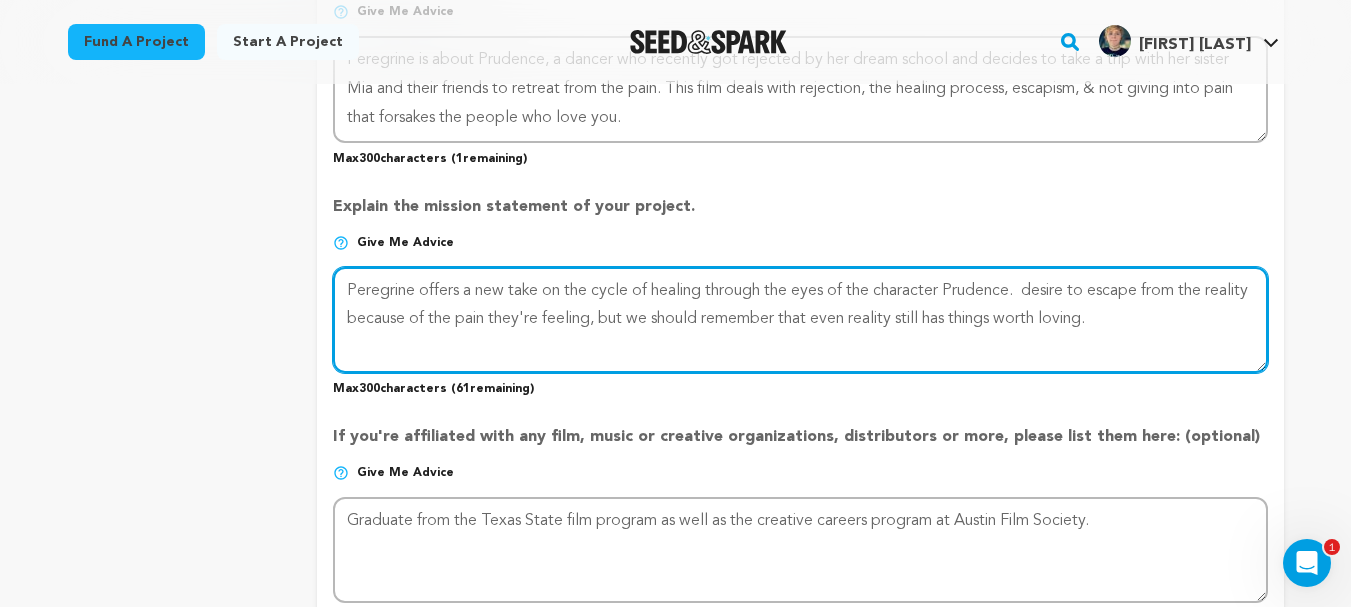 click at bounding box center [800, 320] 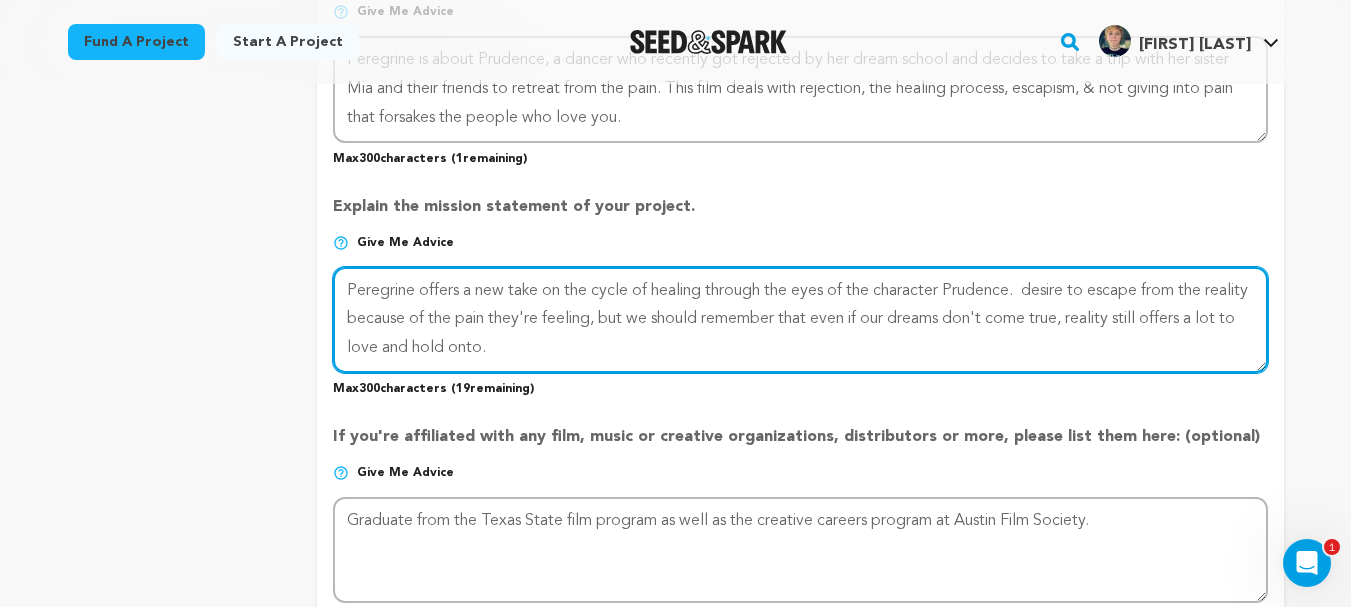 click at bounding box center (800, 320) 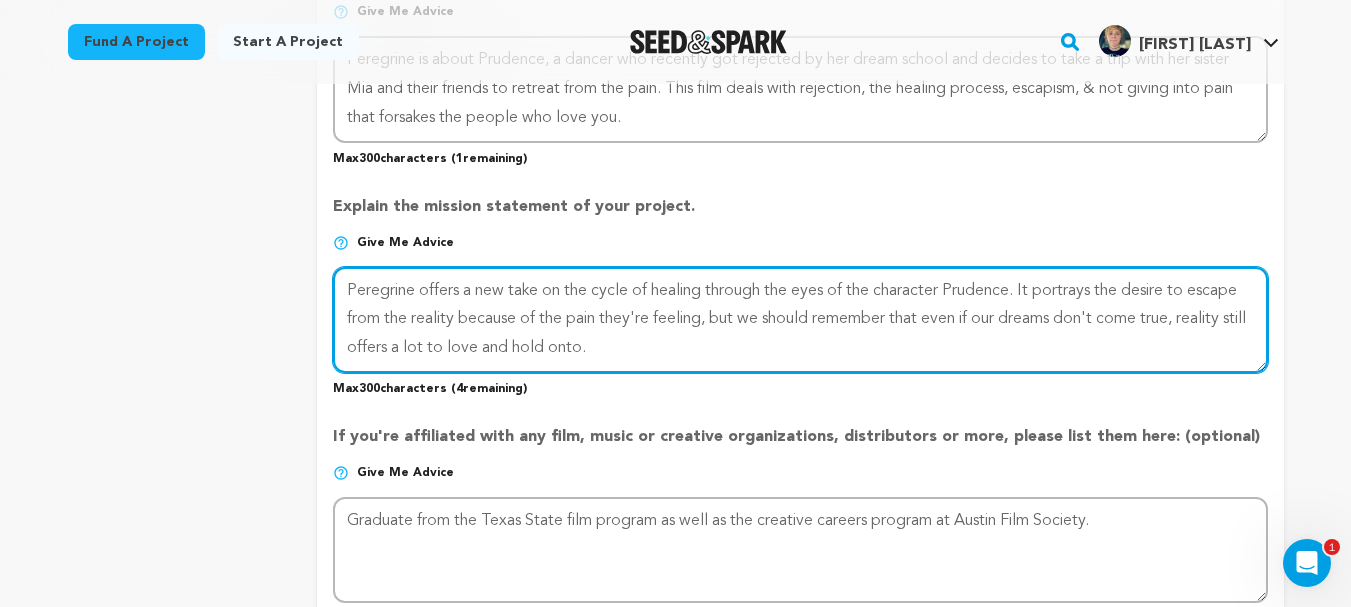 click at bounding box center [800, 320] 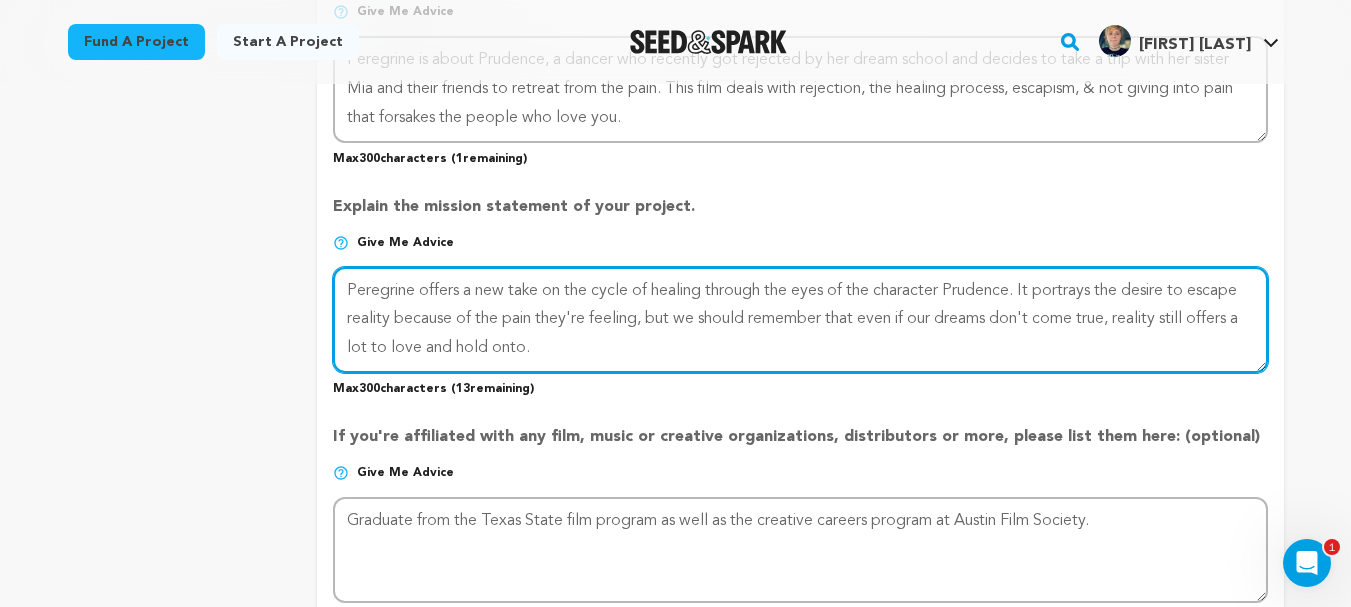 click at bounding box center (800, 320) 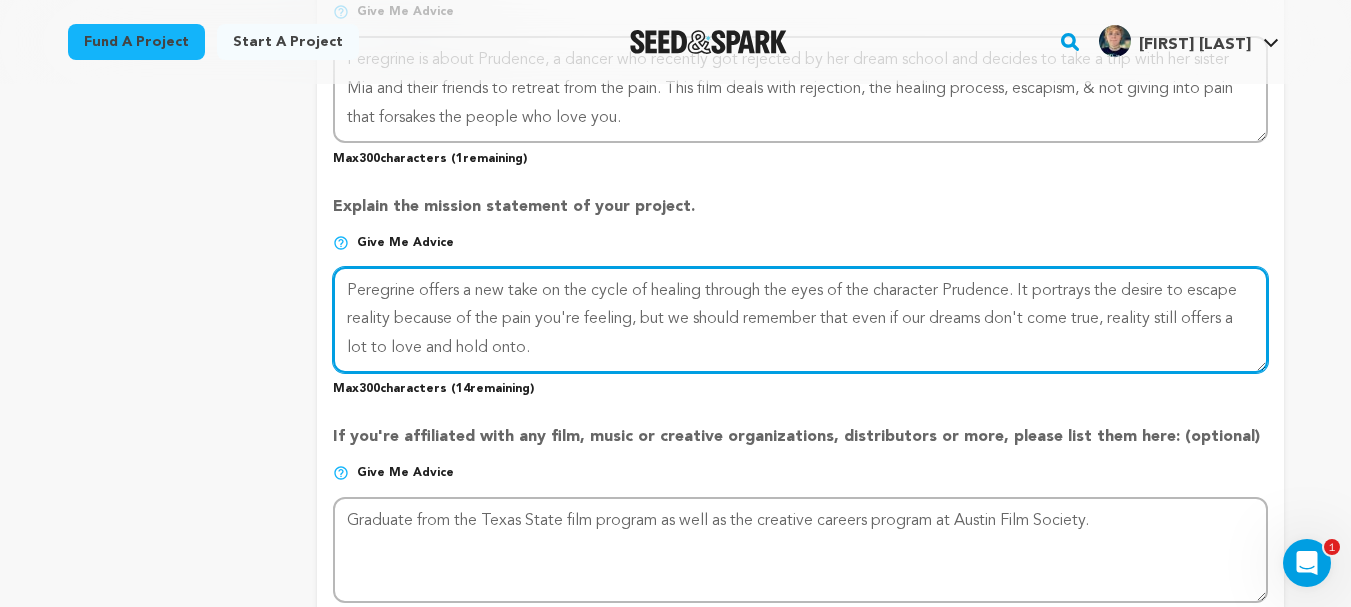 click at bounding box center [800, 320] 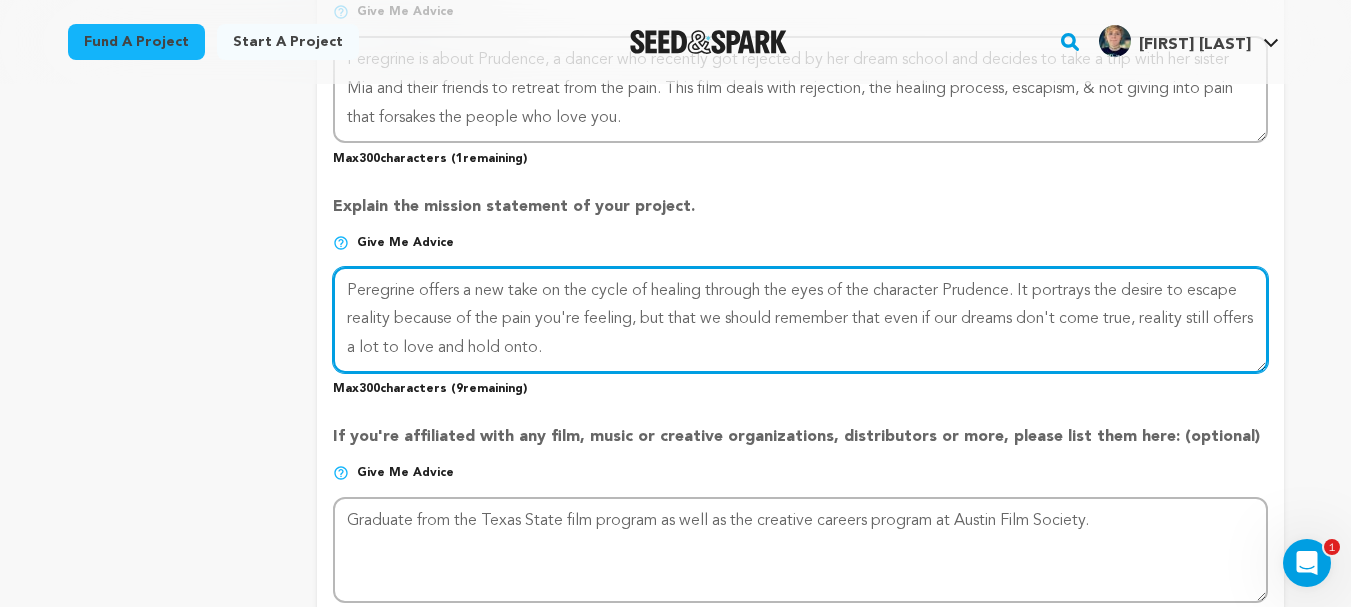 click at bounding box center [800, 320] 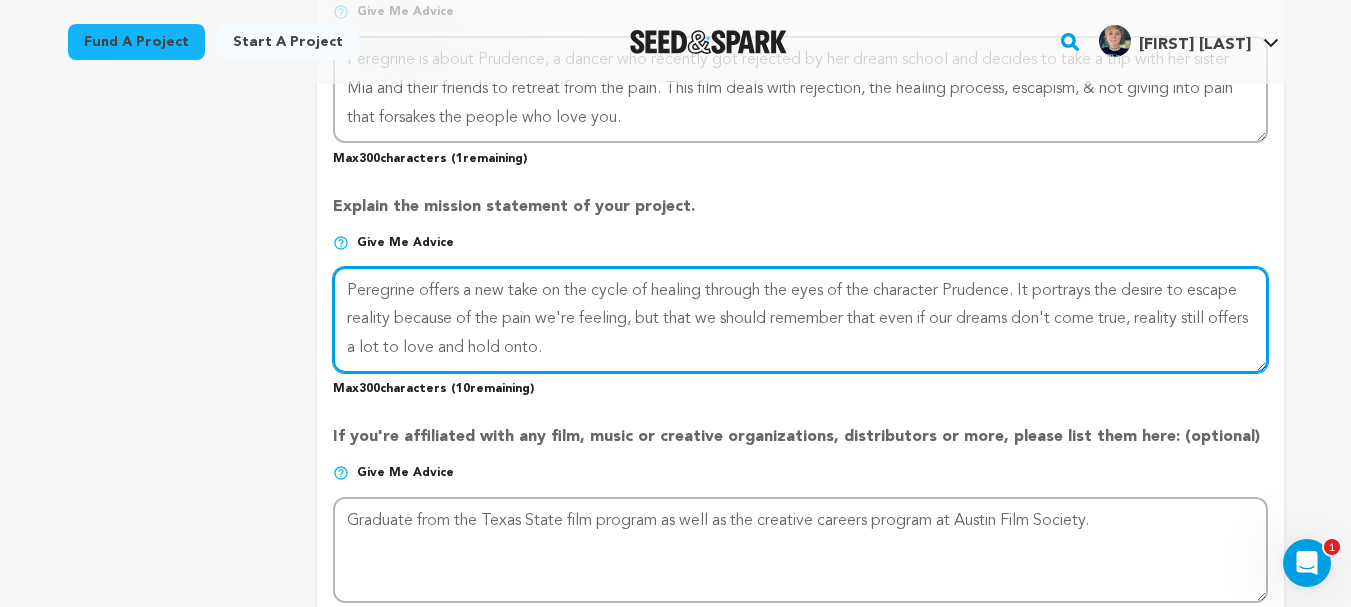 click at bounding box center [800, 320] 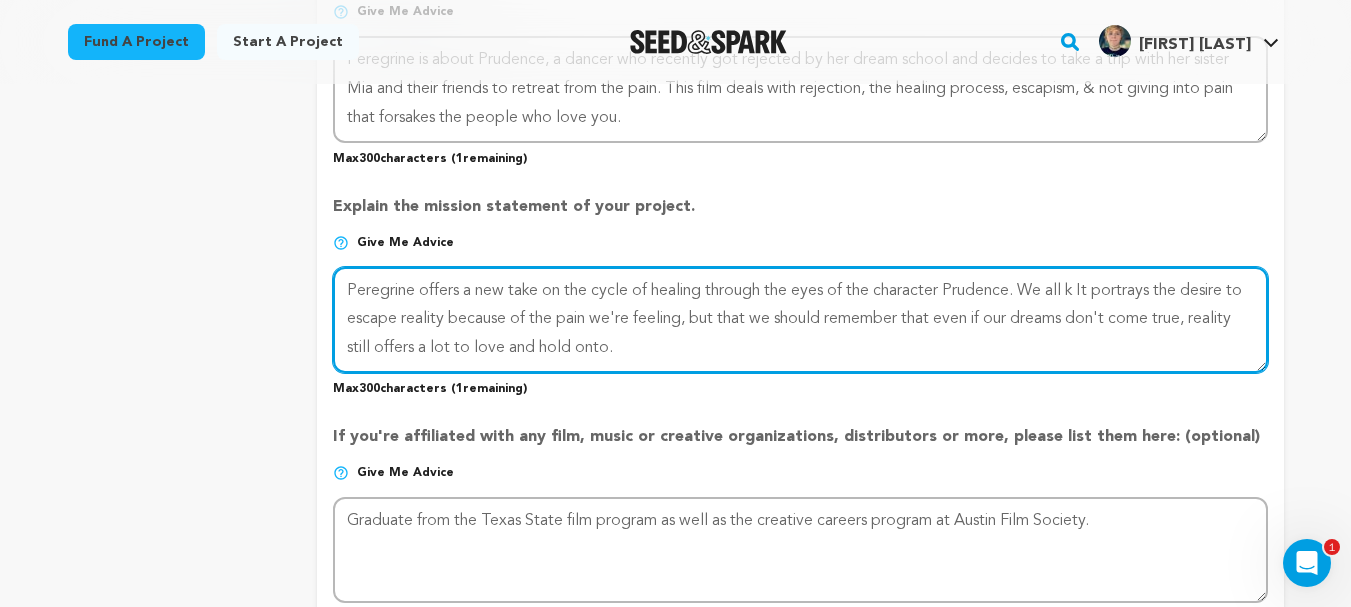 drag, startPoint x: 792, startPoint y: 320, endPoint x: 1060, endPoint y: 290, distance: 269.6739 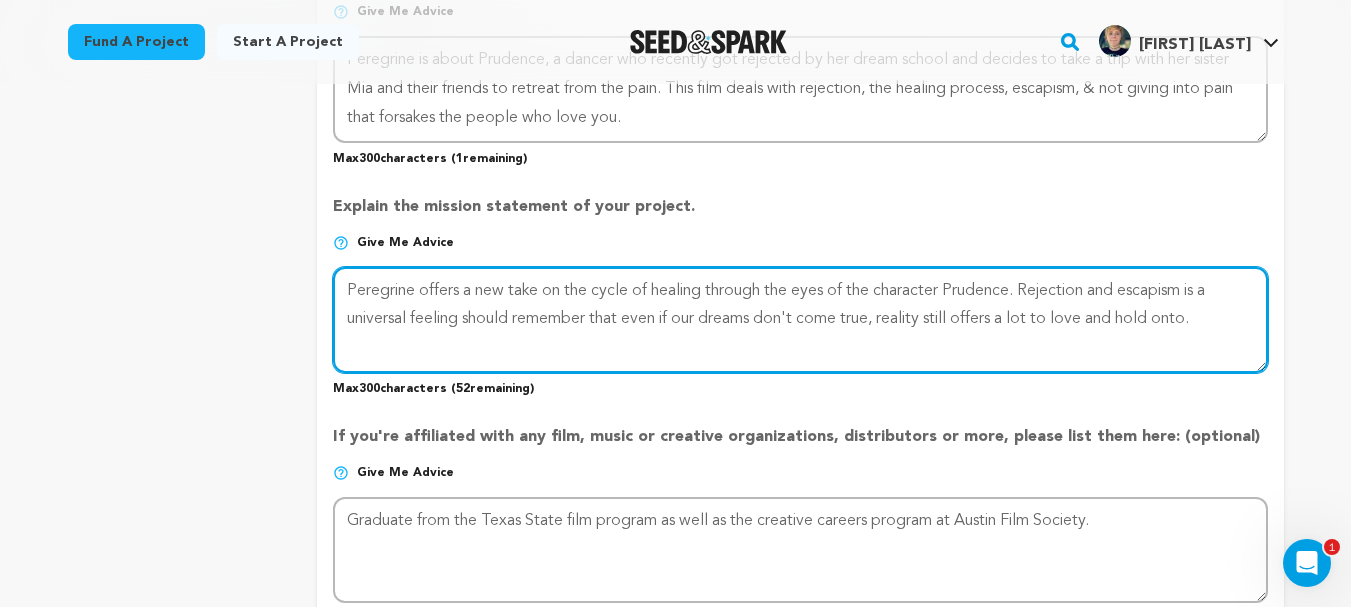 click at bounding box center (800, 320) 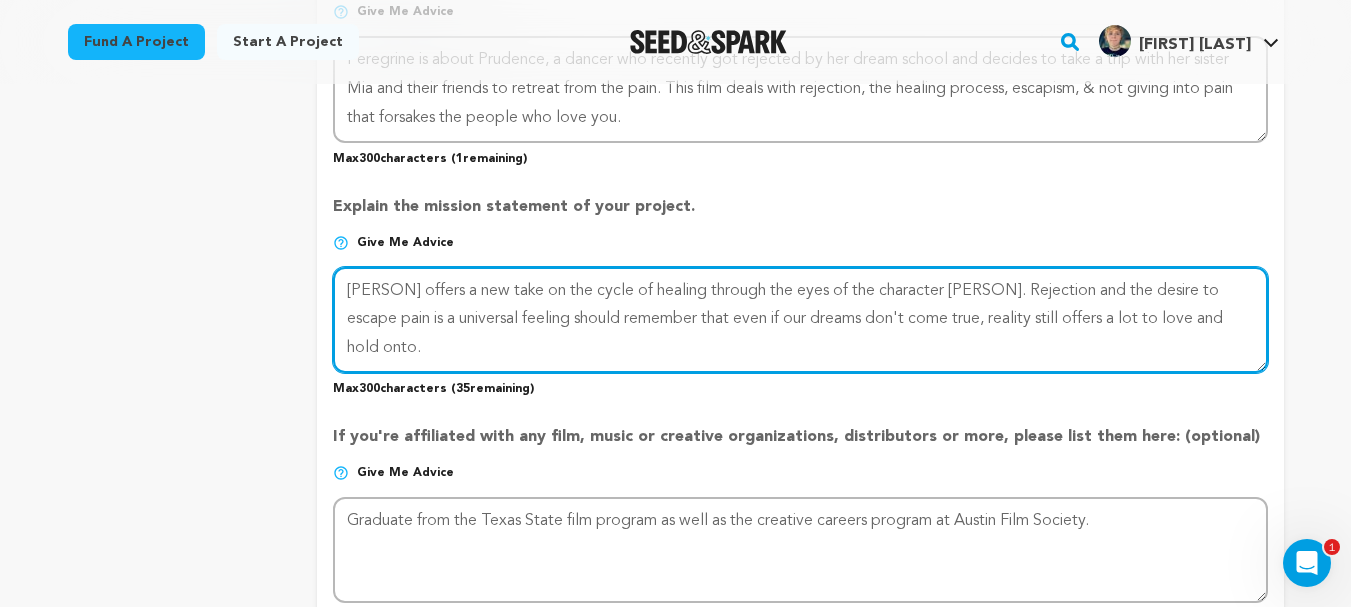 click at bounding box center (800, 320) 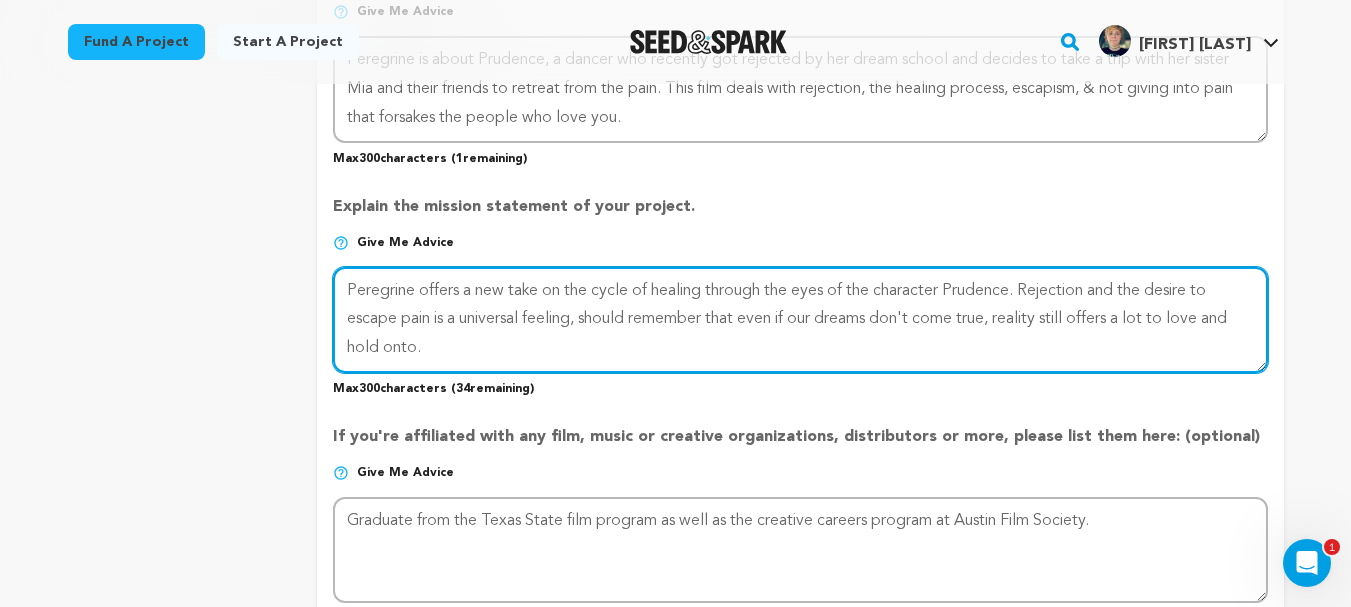 drag, startPoint x: 801, startPoint y: 318, endPoint x: 608, endPoint y: 319, distance: 193.0026 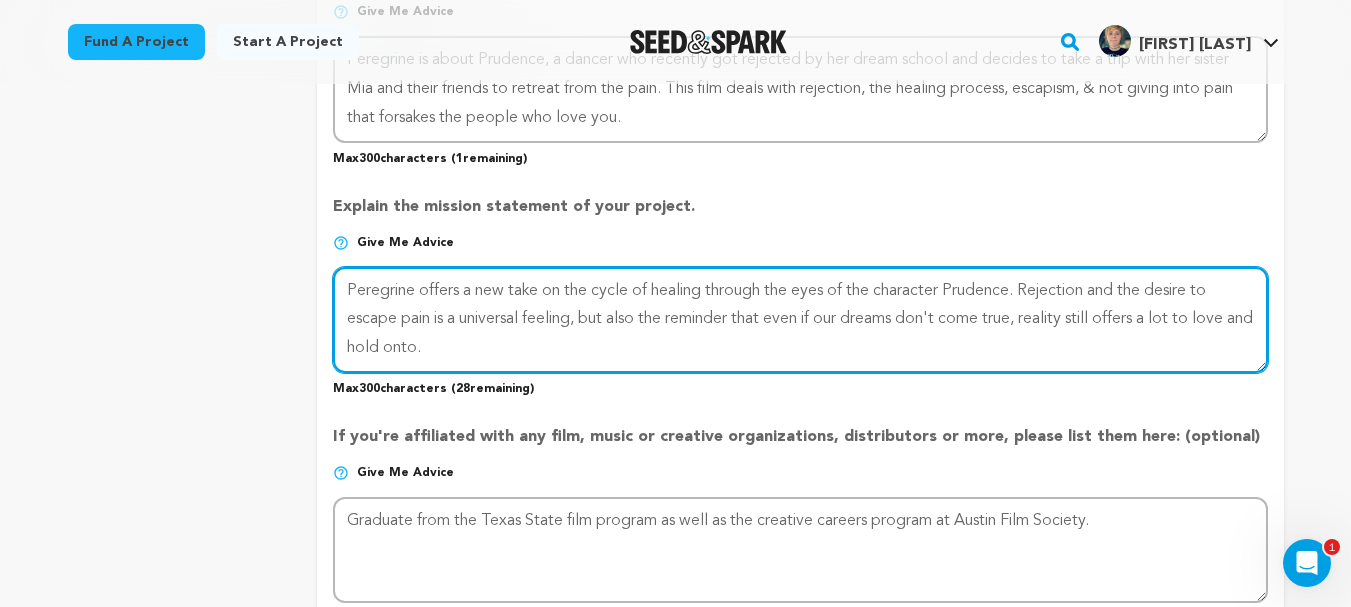 click at bounding box center (800, 320) 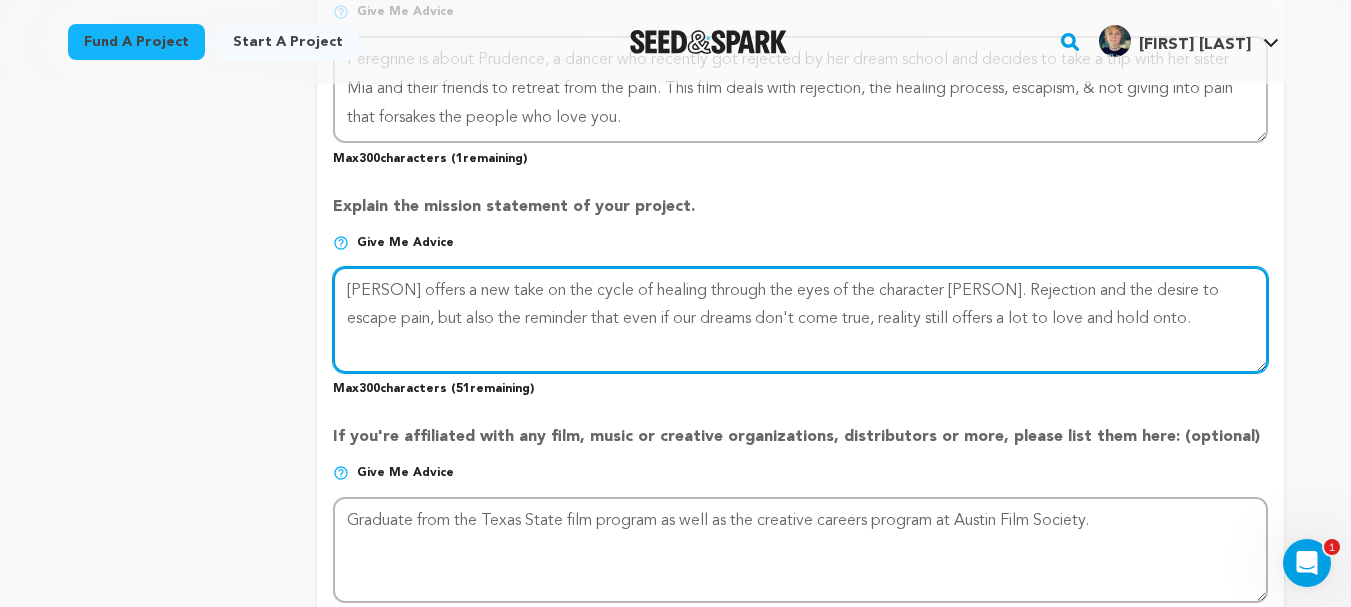 click at bounding box center [800, 320] 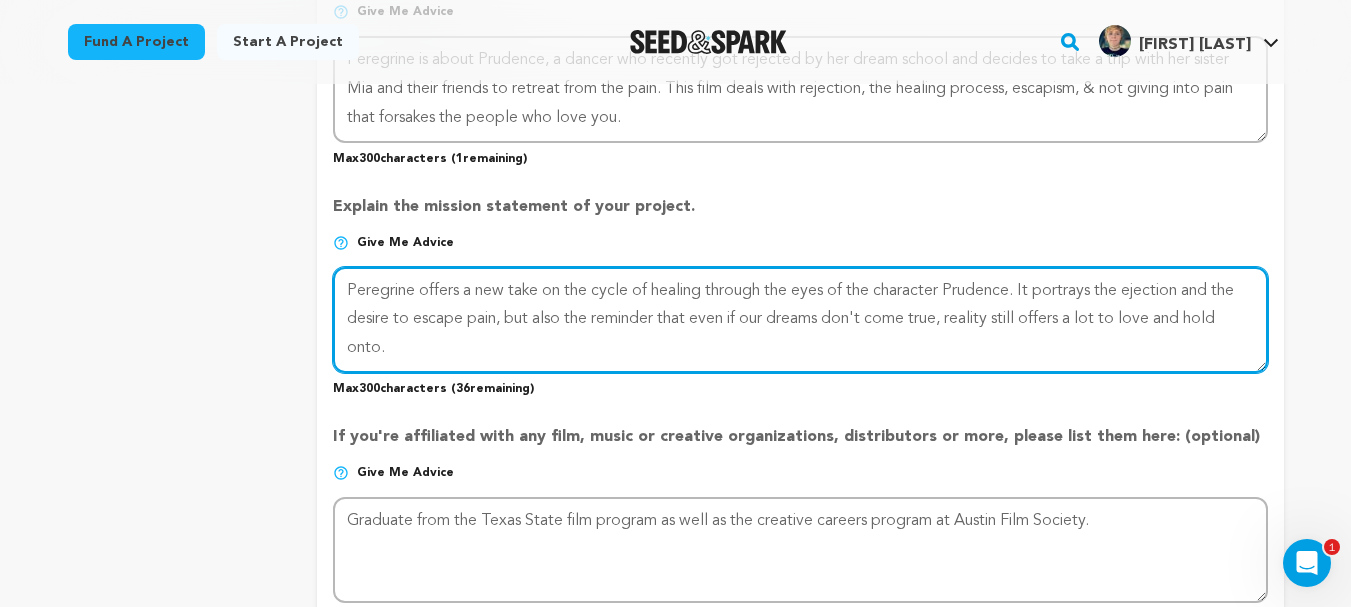 drag, startPoint x: 1252, startPoint y: 298, endPoint x: 1143, endPoint y: 291, distance: 109.22454 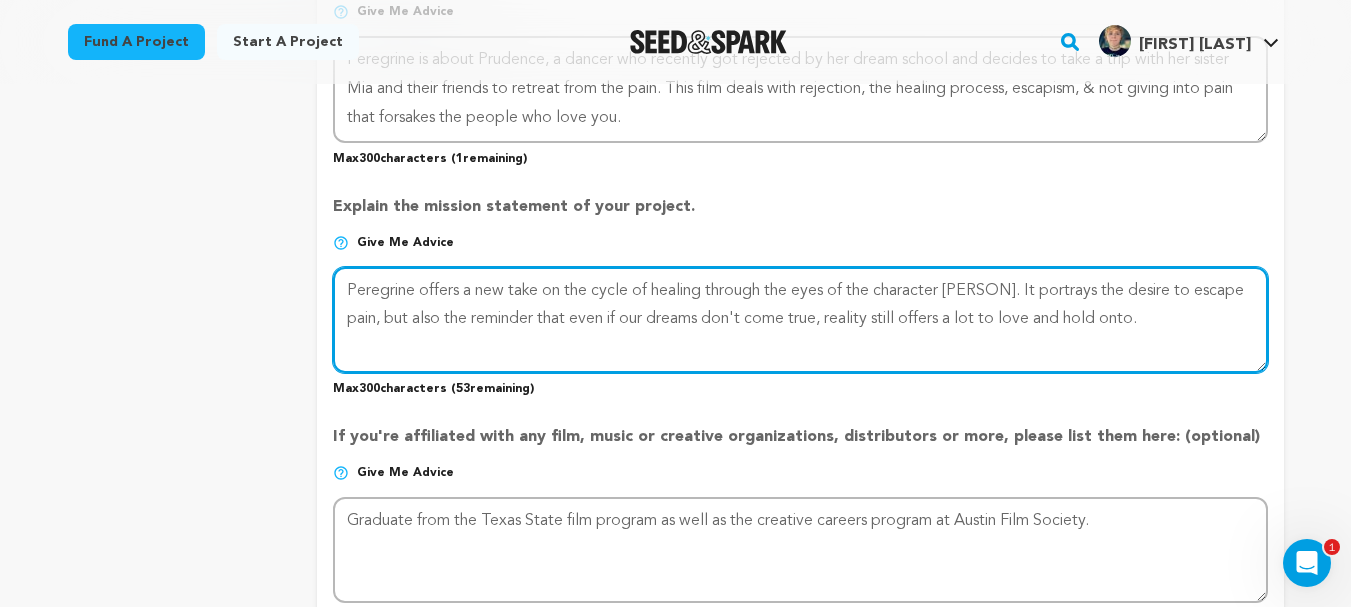 click at bounding box center [800, 320] 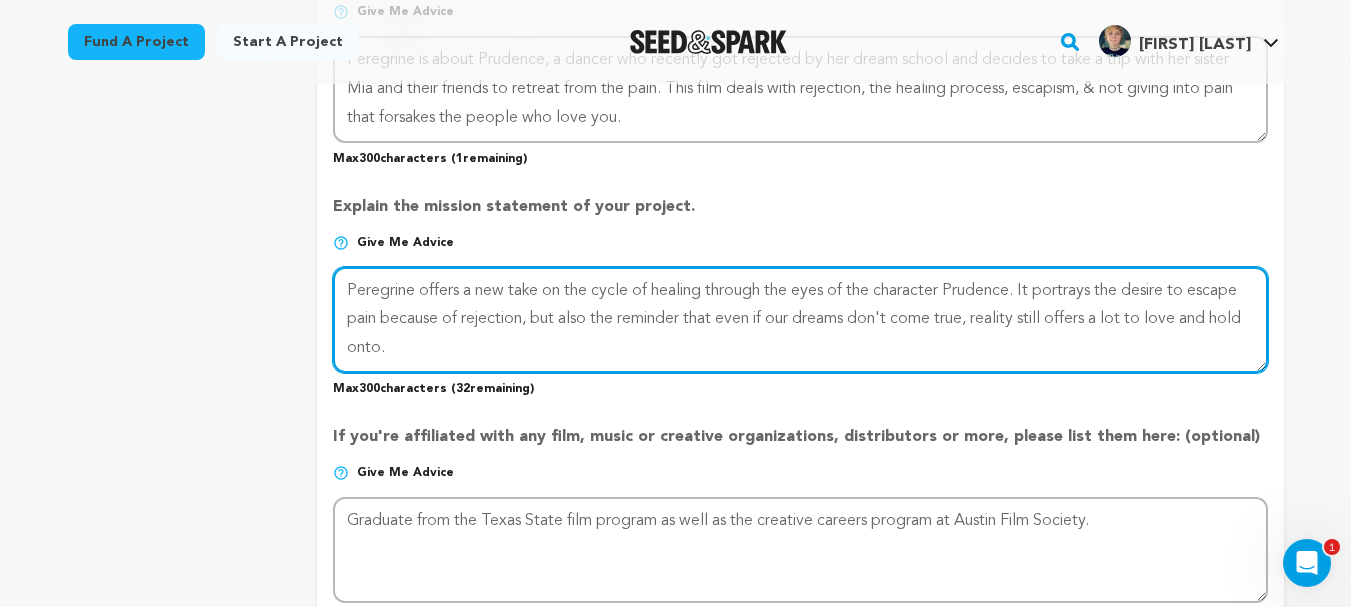 click at bounding box center [800, 320] 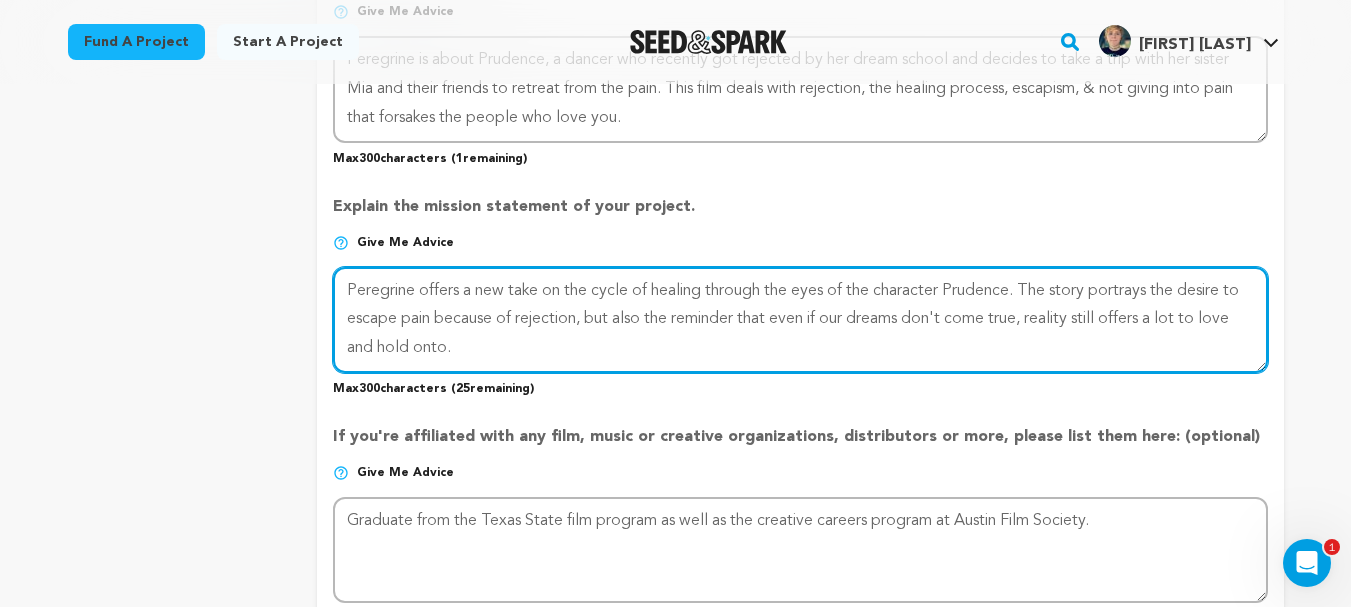 click at bounding box center [800, 320] 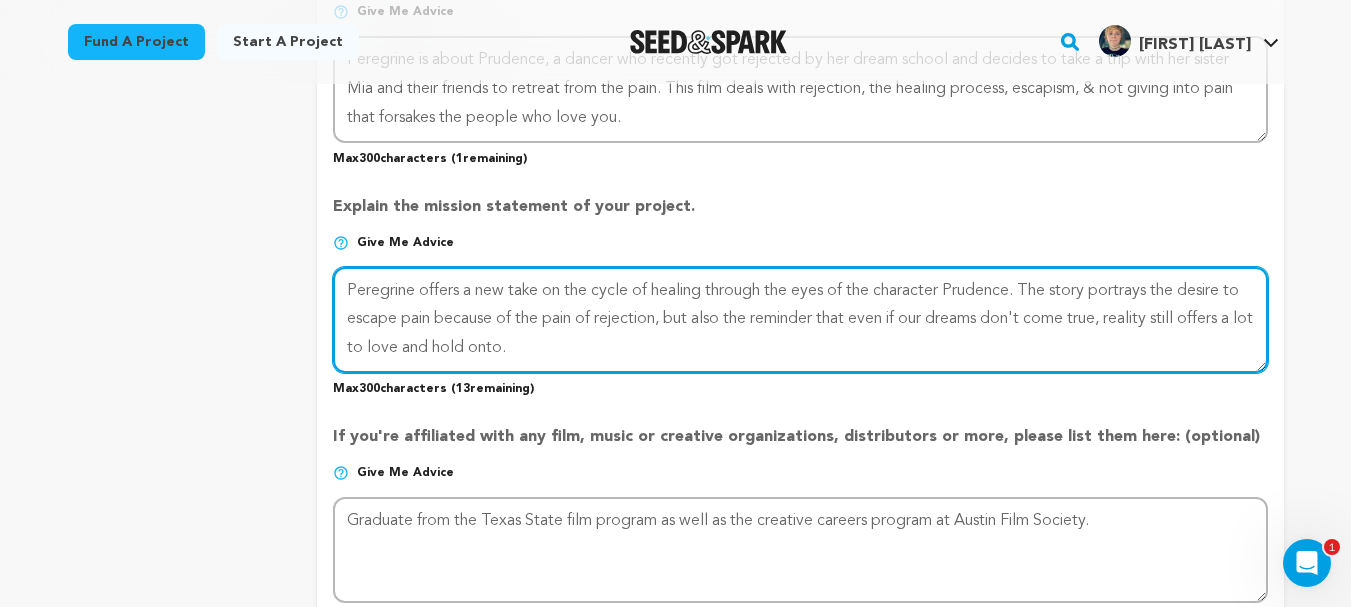 click at bounding box center [800, 320] 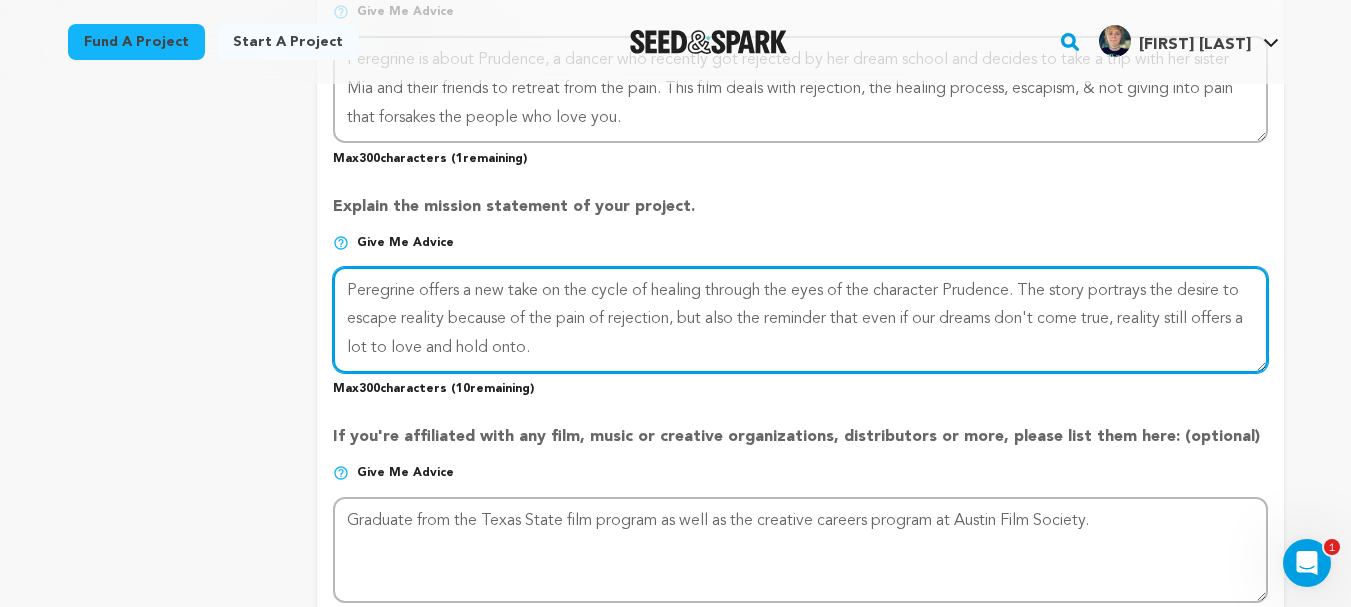 click at bounding box center [800, 320] 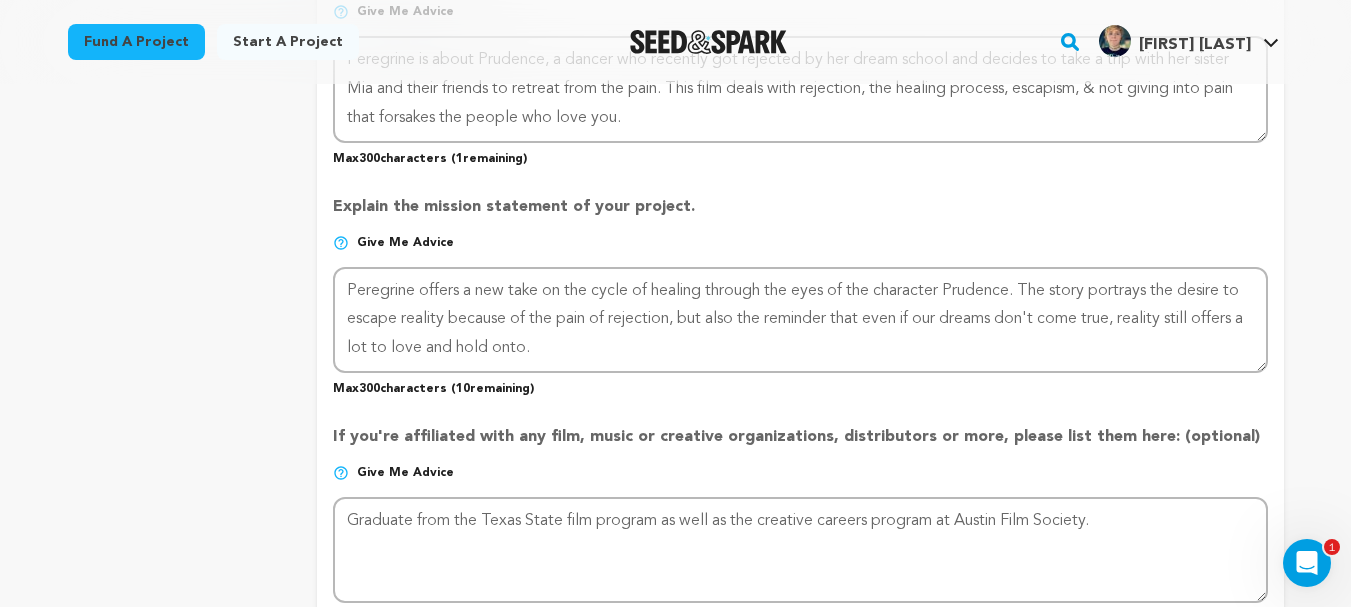click on "project
story
team
social media
video & images
campaign
incentives
wishlist" at bounding box center [676, -26] 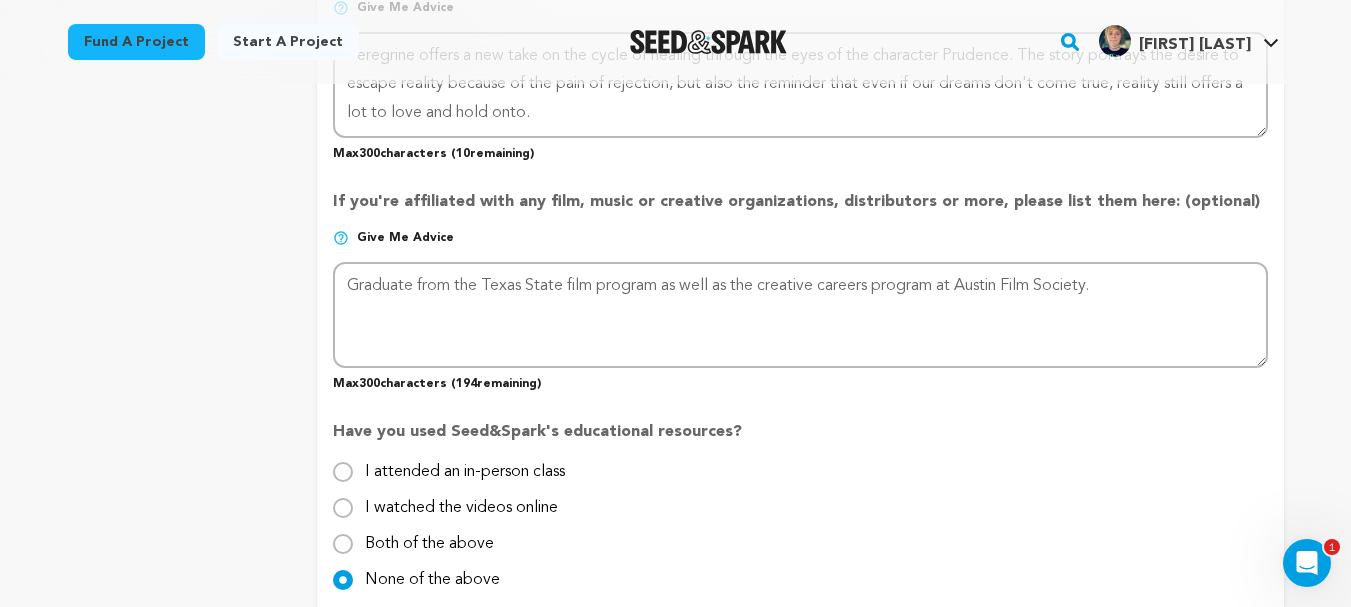 scroll, scrollTop: 1689, scrollLeft: 0, axis: vertical 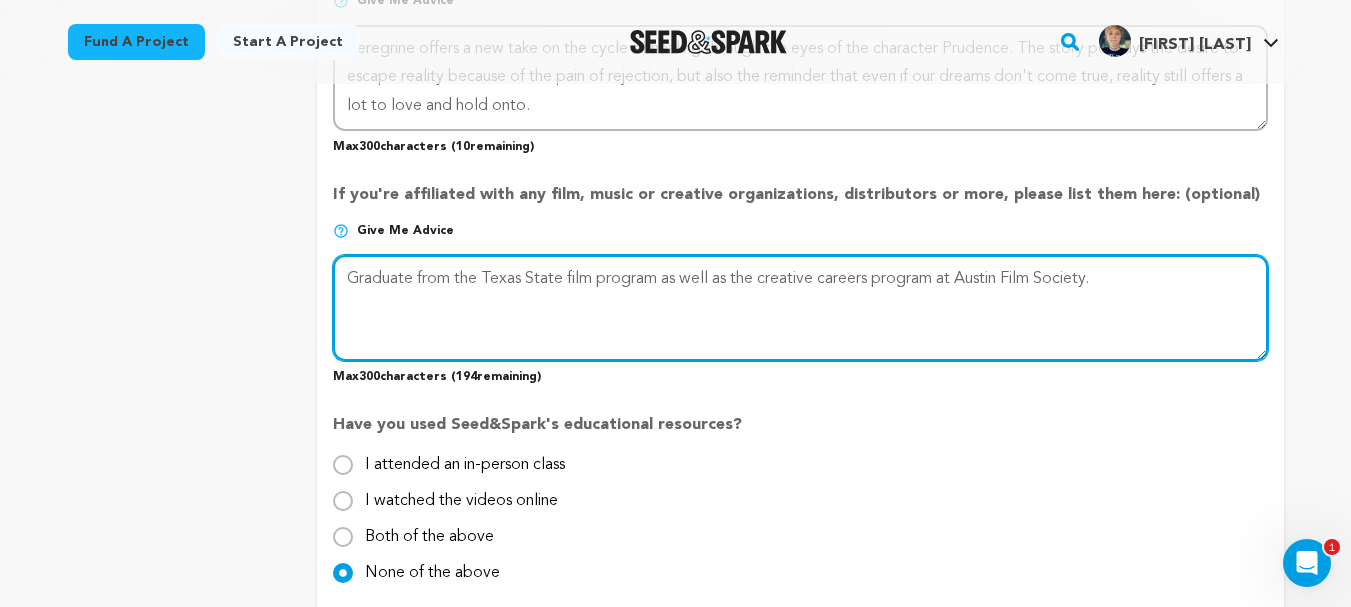 click at bounding box center [800, 308] 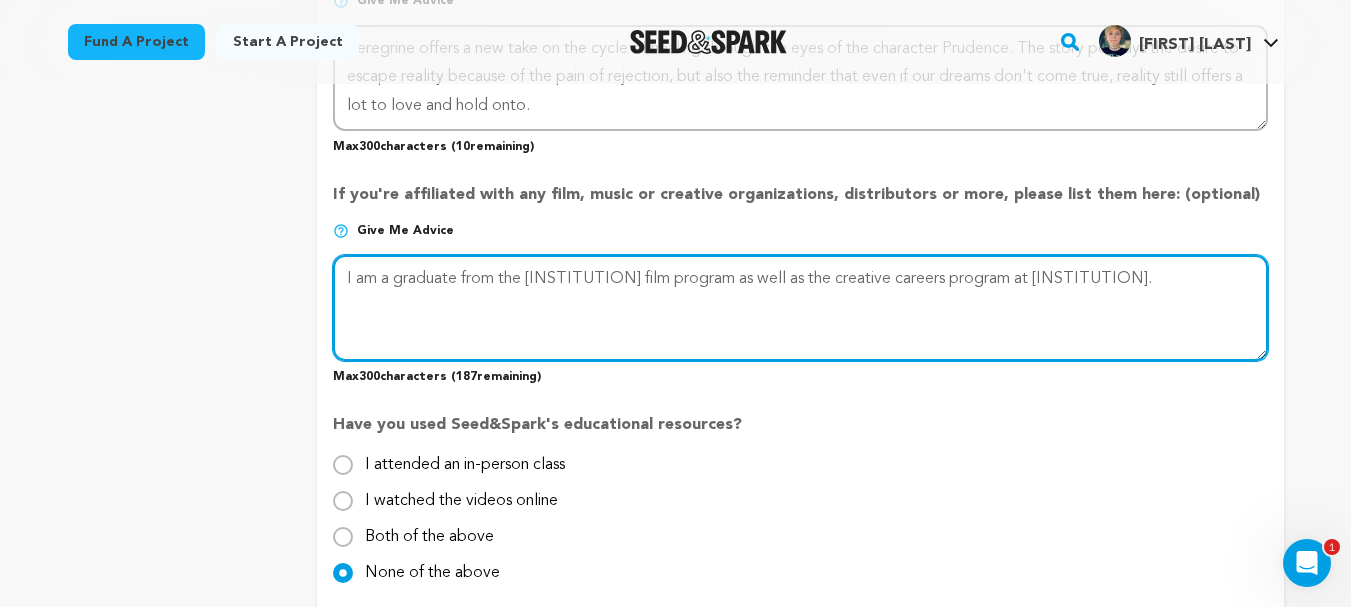 click at bounding box center (800, 308) 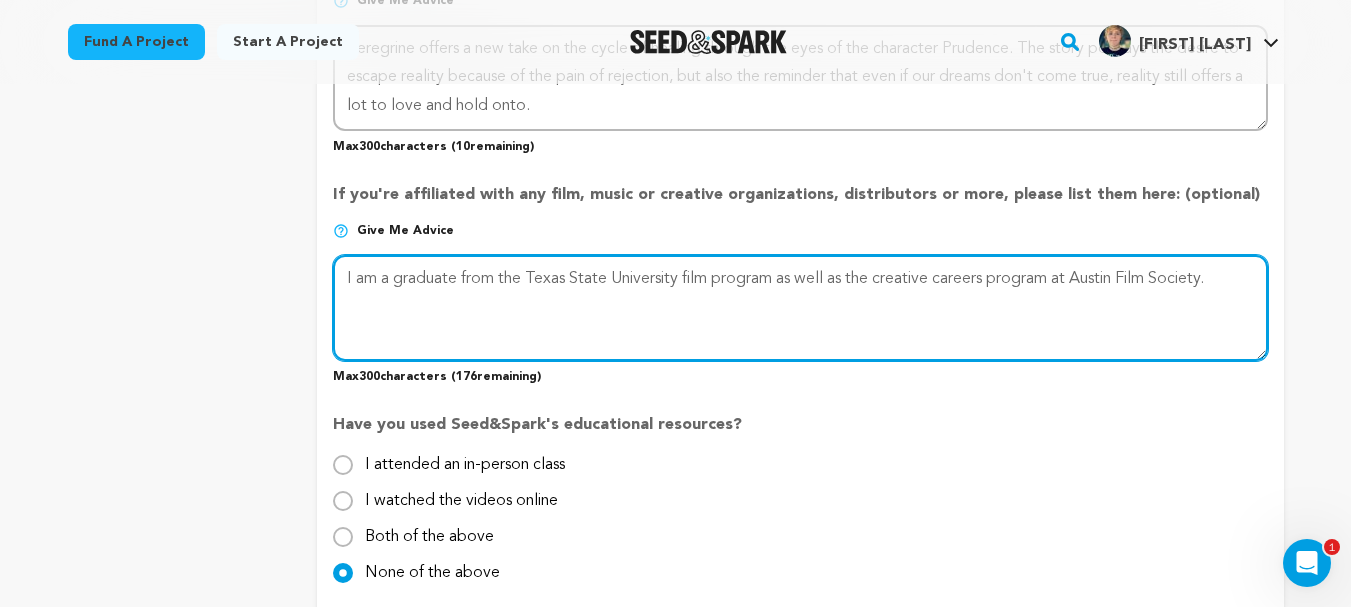 click at bounding box center (800, 308) 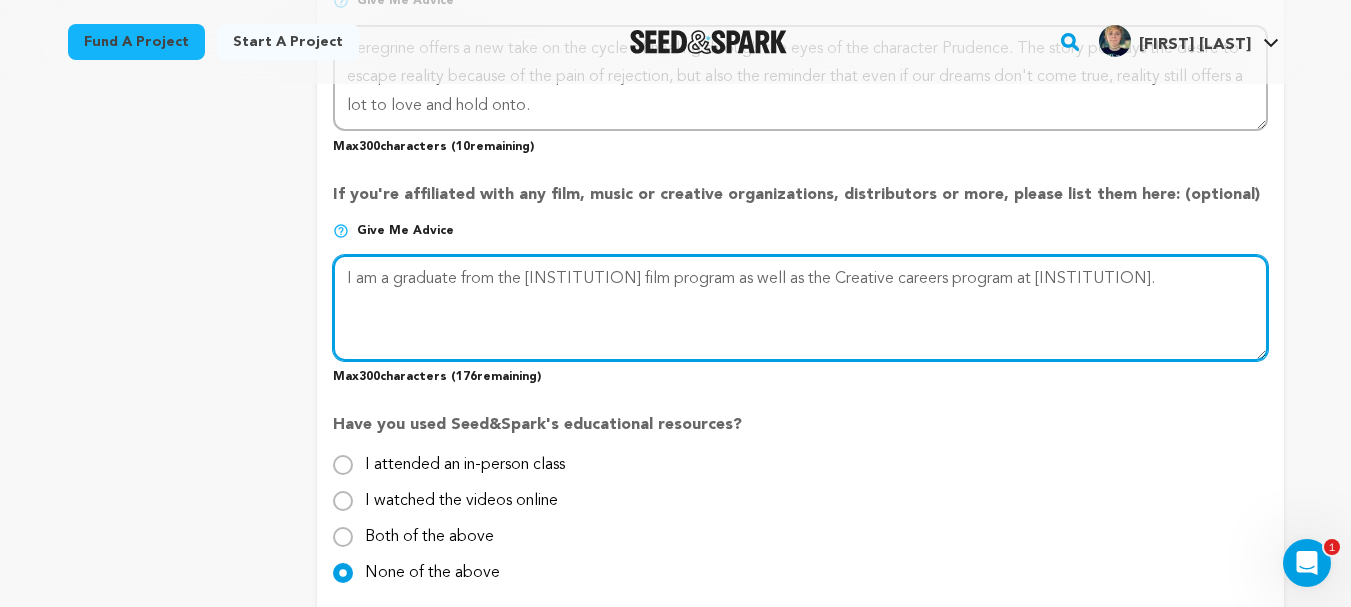 click at bounding box center (800, 308) 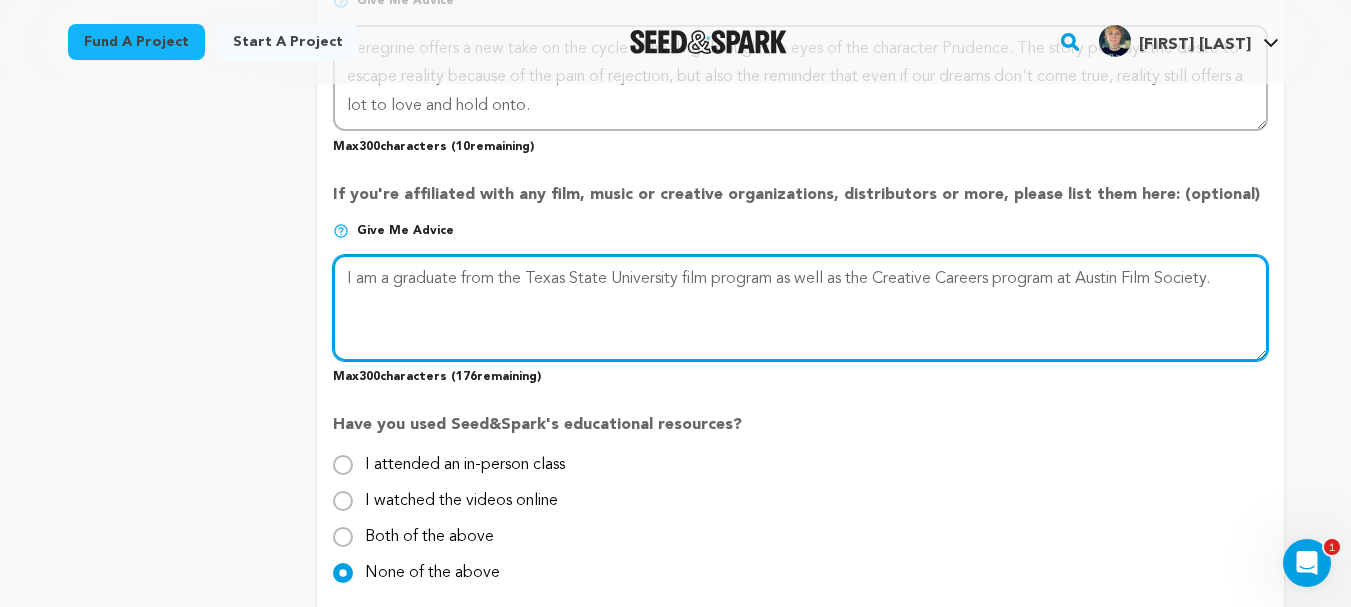 click at bounding box center [800, 308] 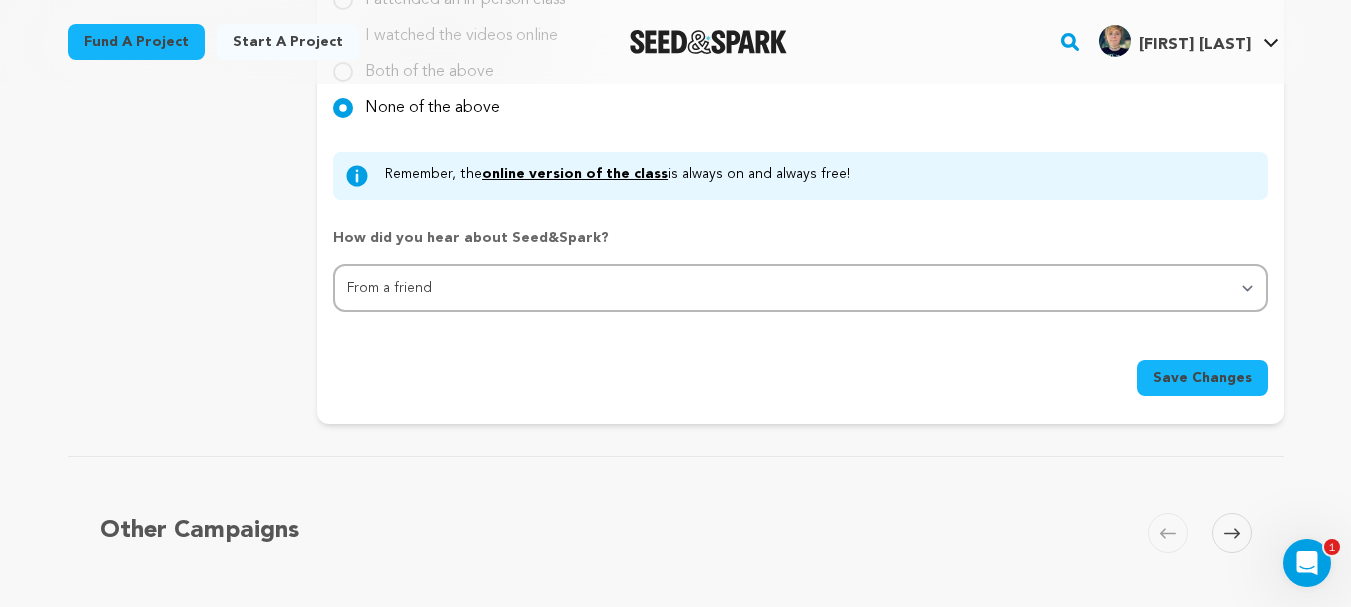 scroll, scrollTop: 2207, scrollLeft: 0, axis: vertical 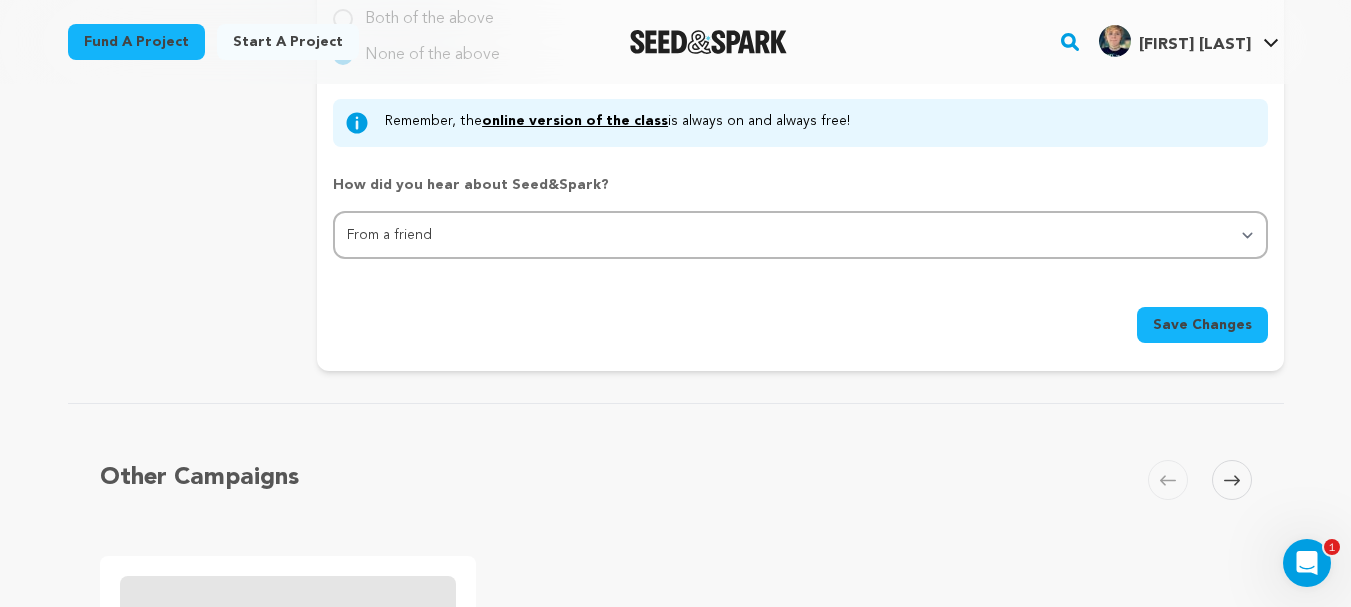 type on "I am a graduate from the Texas State University film program as well as the Creative Careers program at Austin Film Society." 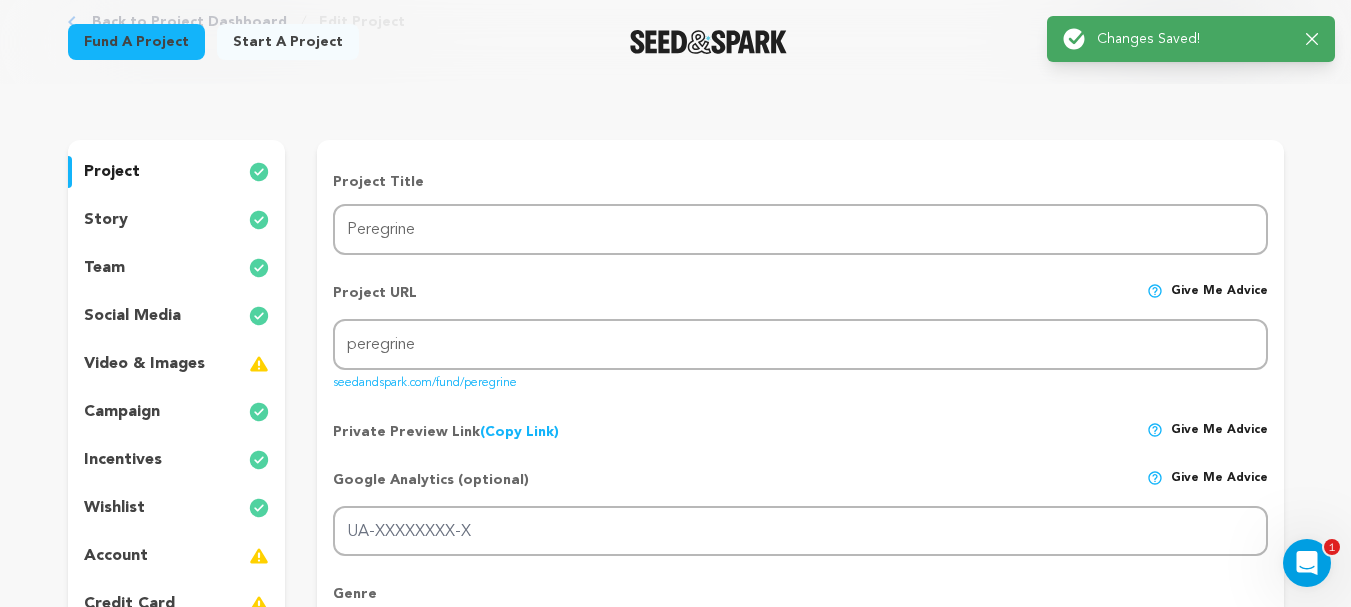 scroll, scrollTop: 0, scrollLeft: 0, axis: both 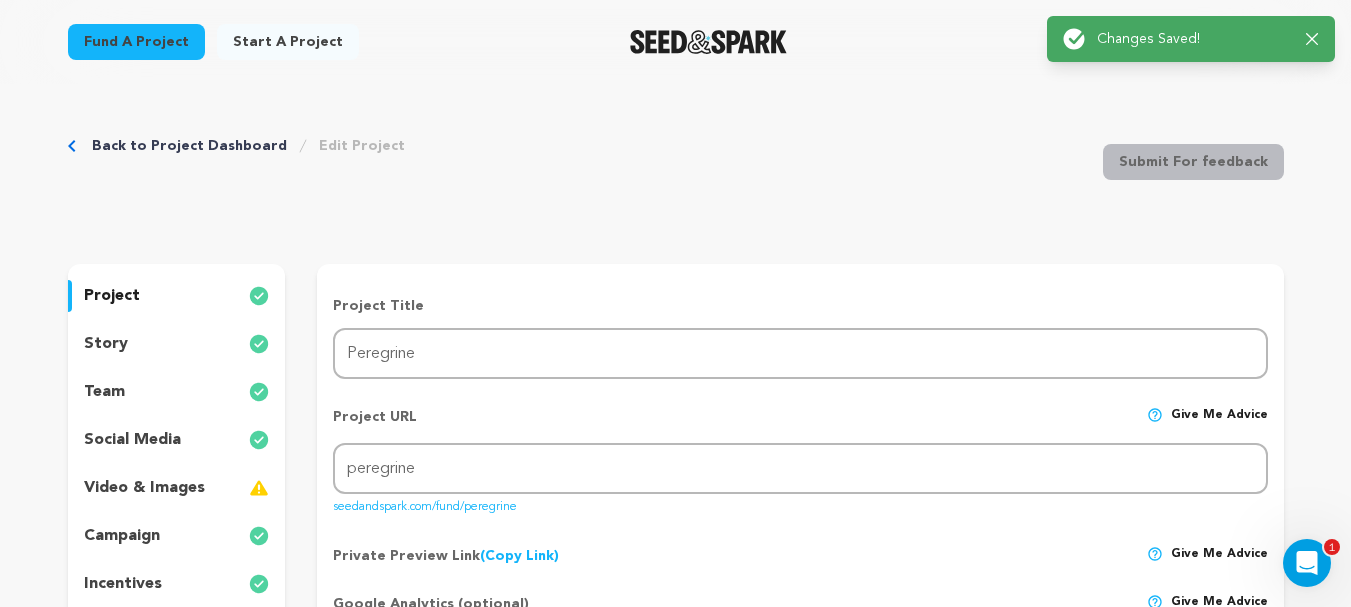 click on "story" at bounding box center [177, 344] 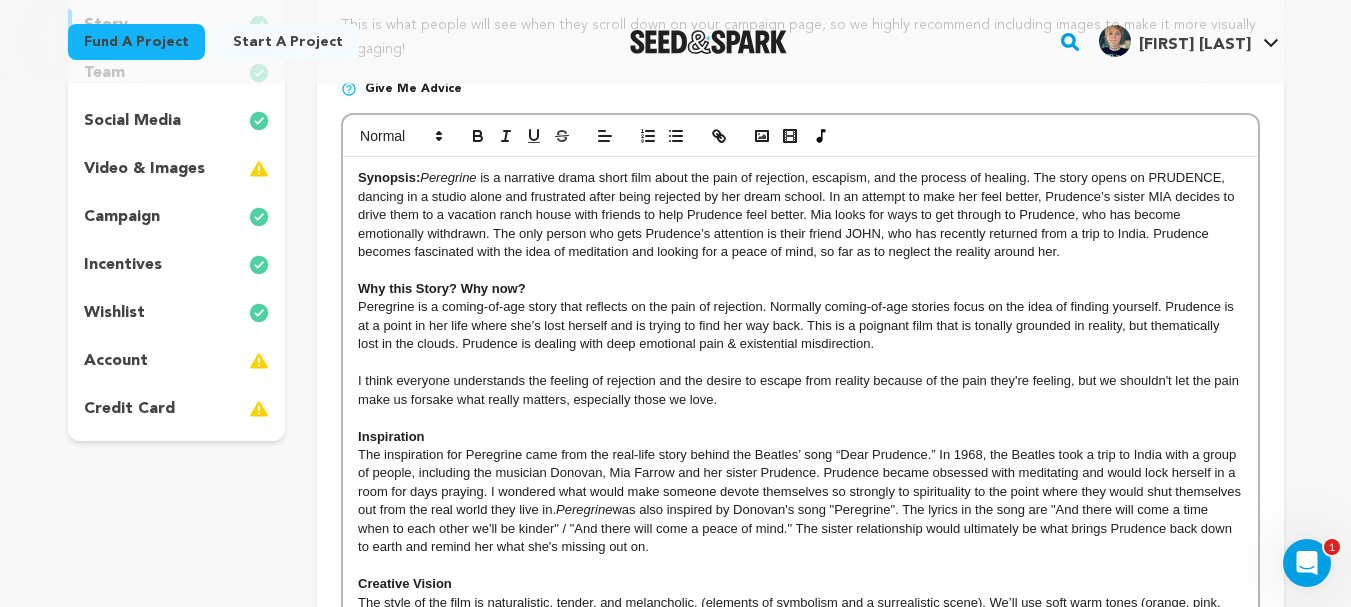 scroll, scrollTop: 194, scrollLeft: 0, axis: vertical 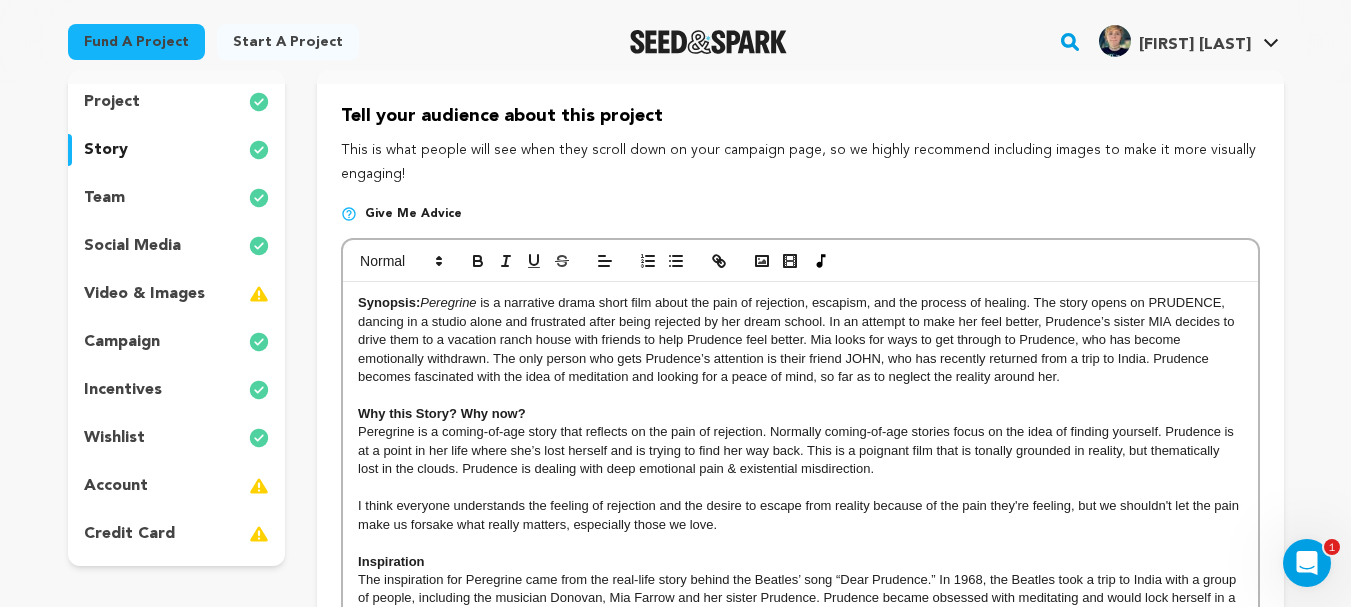 click on "Synopsis:  Peregrine   is a narrative drama short film about the pain of rejection, escapism, and the process of healing. The story opens on PRUDENCE, dancing in a studio alone and frustrated after being rejected by her dream school. In an attempt to make her feel better, Prudence’s sister MIA   decides to drive them to a vacation ranch house with friends to help Prudence feel better. Mia looks for ways to get through to Prudence, who has become emotionally withdrawn. The only person who gets Prudence’s attention is their friend JOHN, who has recently returned from a trip to India. Prudence becomes fascinated with the idea of meditation and looking for a peace of mind, so far as to neglect the reality around her." at bounding box center (800, 340) 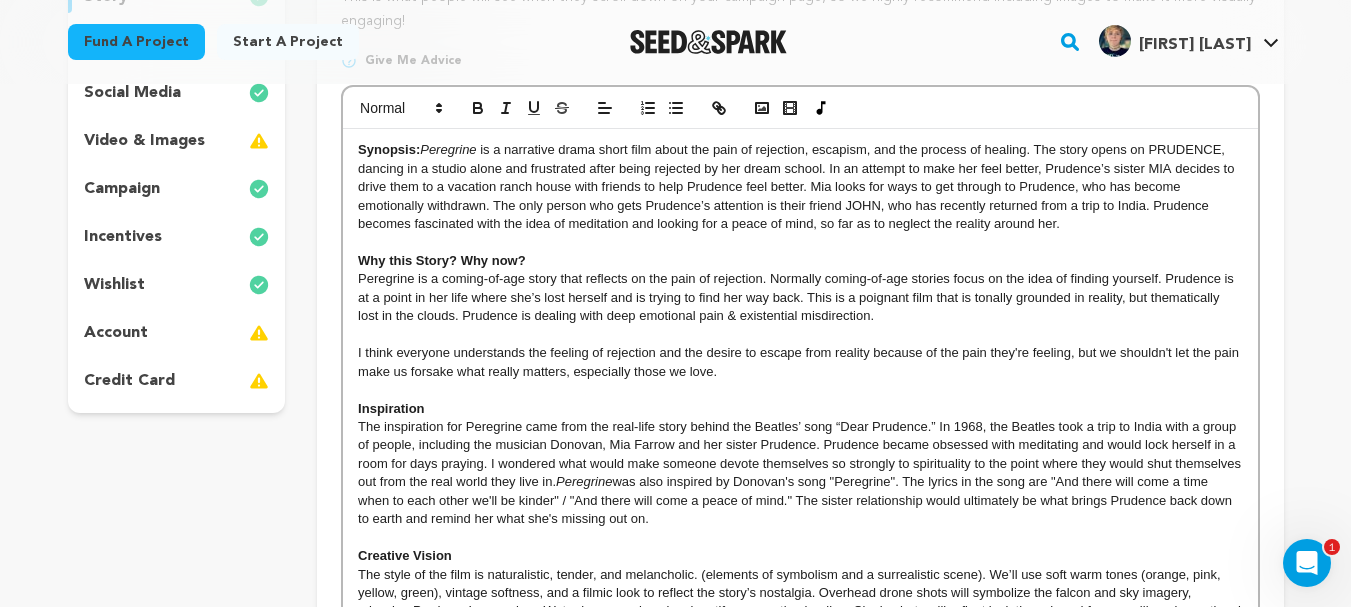 scroll, scrollTop: 353, scrollLeft: 0, axis: vertical 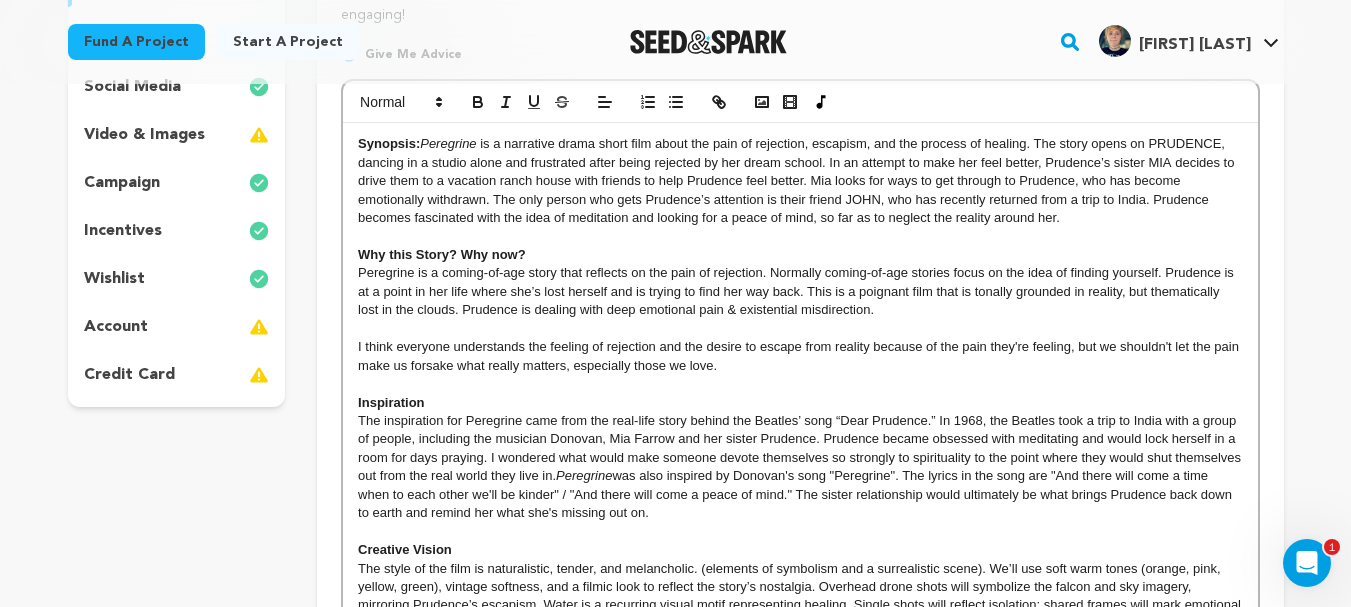 click on "I think everyone understands the feeling of rejection and the desire to escape from reality because of the pain they're feeling, but we shouldn't let the pain make us forsake what really matters, especially those we love." at bounding box center [800, 356] 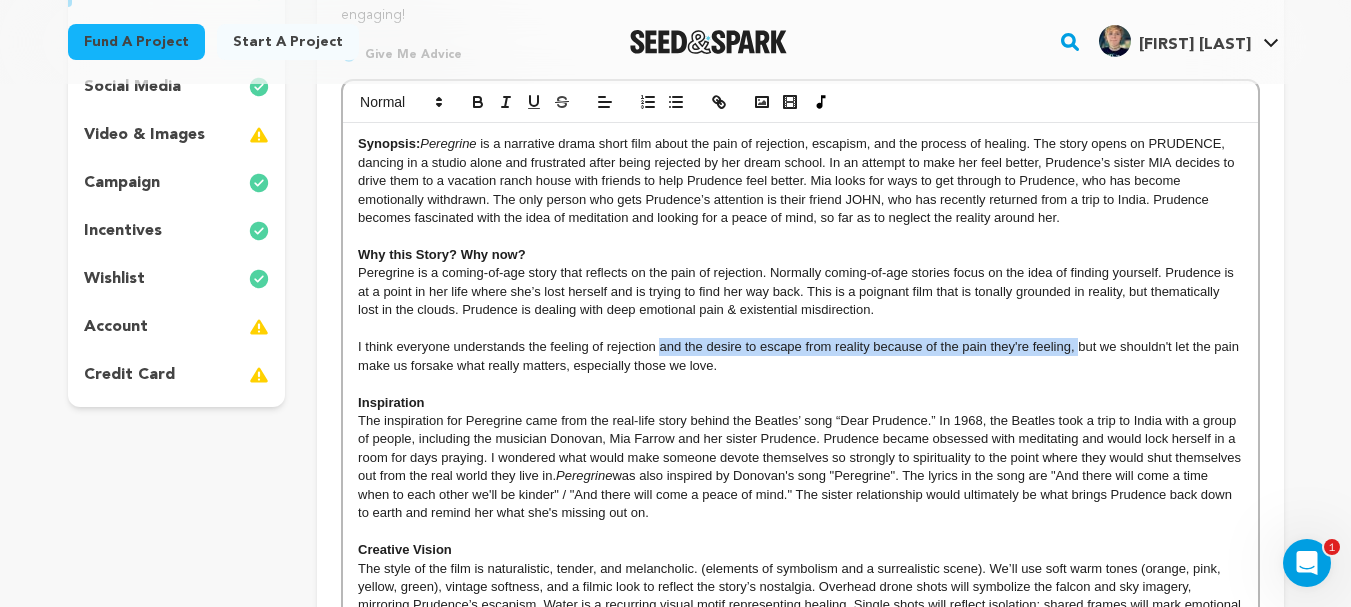 drag, startPoint x: 1077, startPoint y: 352, endPoint x: 663, endPoint y: 348, distance: 414.01932 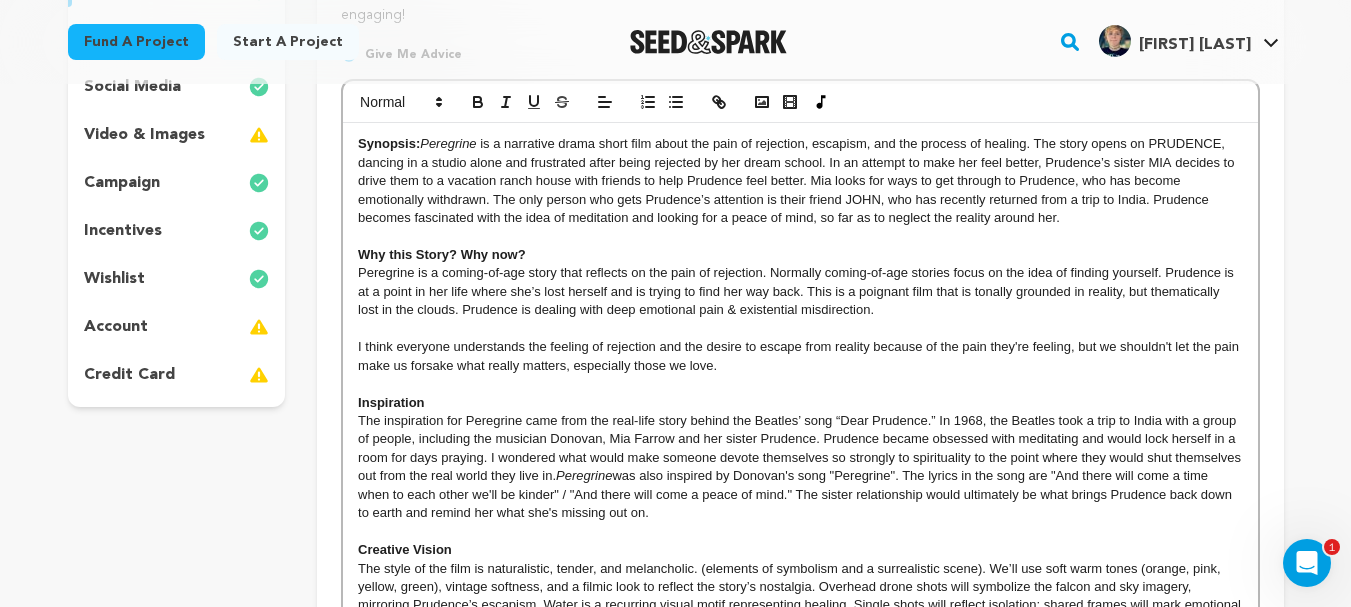 click at bounding box center (800, 384) 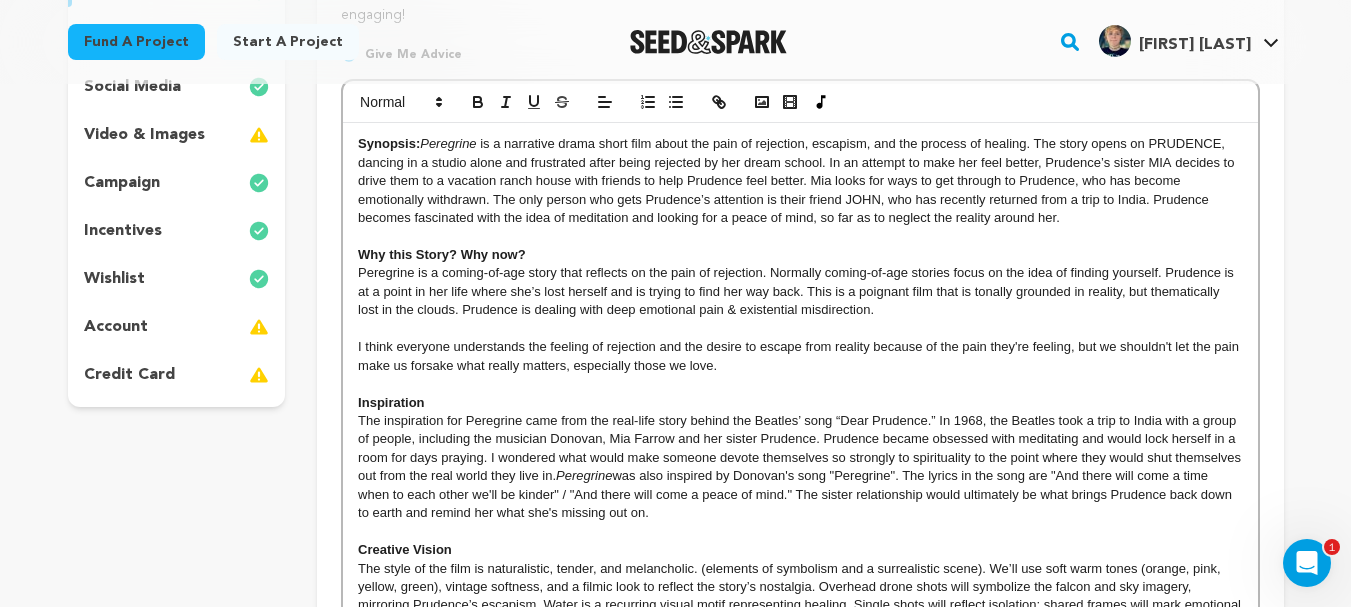 click on "I think everyone understands the feeling of rejection and the desire to escape from reality because of the pain they're feeling, but we shouldn't let the pain make us forsake what really matters, especially those we love." at bounding box center (800, 356) 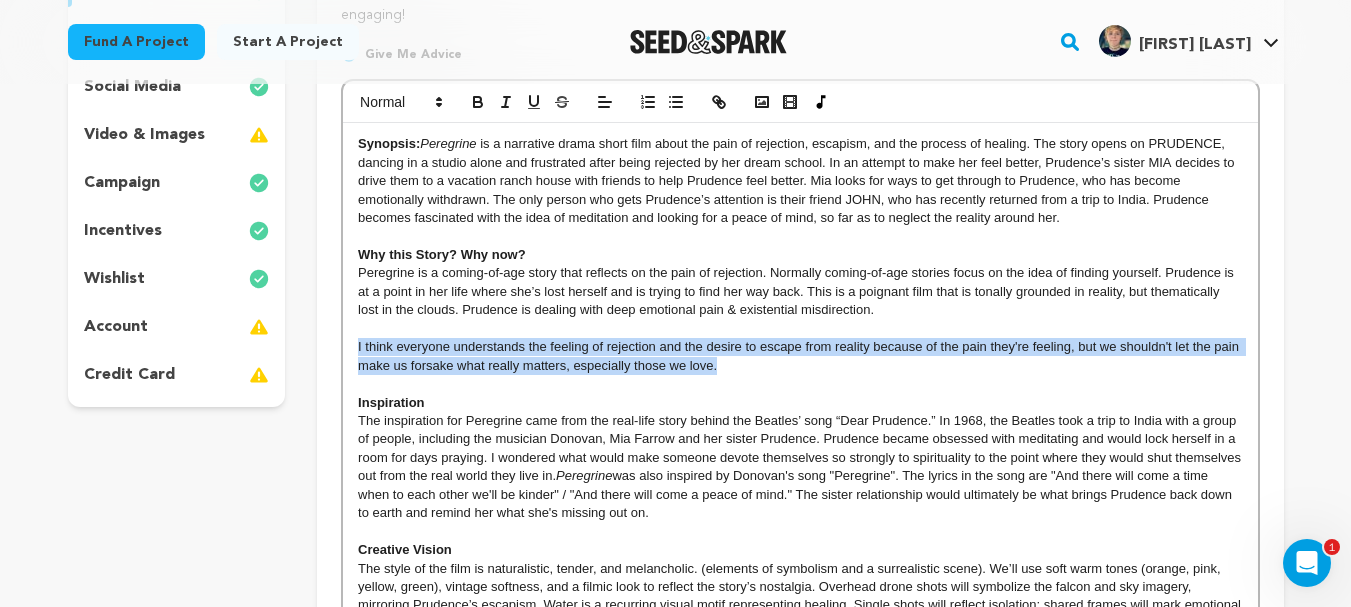 drag, startPoint x: 719, startPoint y: 367, endPoint x: 345, endPoint y: 343, distance: 374.76926 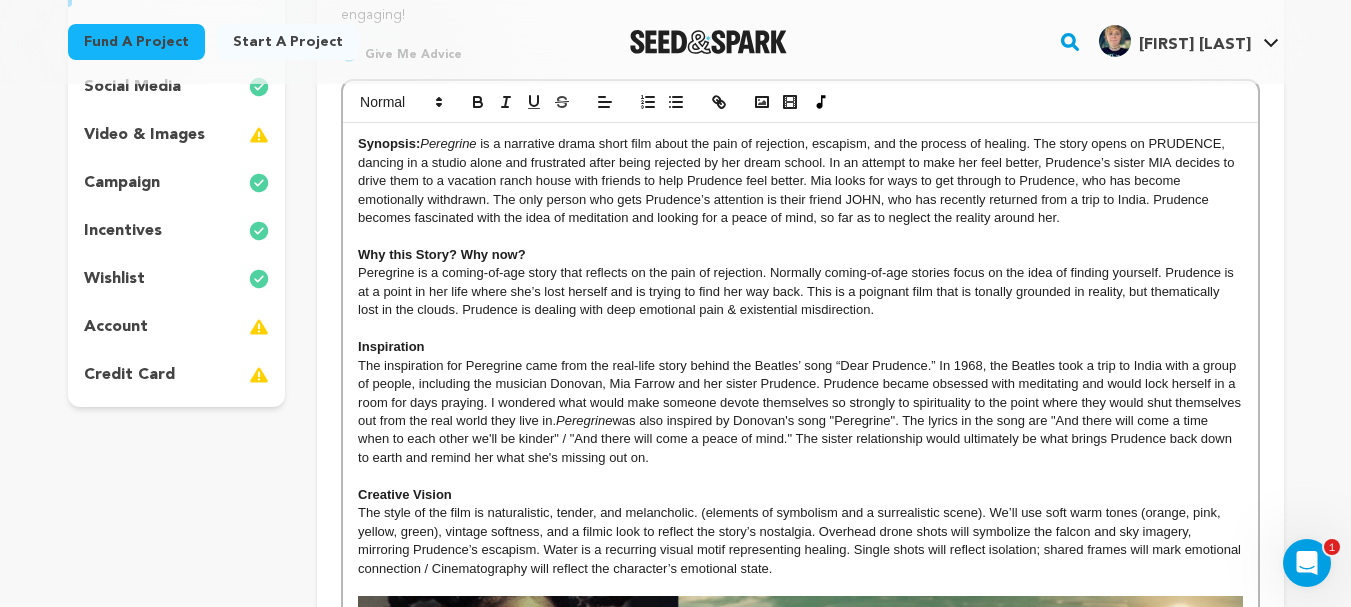 click on "Peregrine is a coming-of-age story that reflects on the pain of rejection. Normally coming-of-age stories focus on the idea of finding yourself. Prudence is at a point in her life where she’s lost herself and is trying to find her way back. This is a poignant film that is tonally grounded in reality, but thematically lost in the clouds. Prudence is dealing with deep emotional pain & existential misdirection." at bounding box center (797, 291) 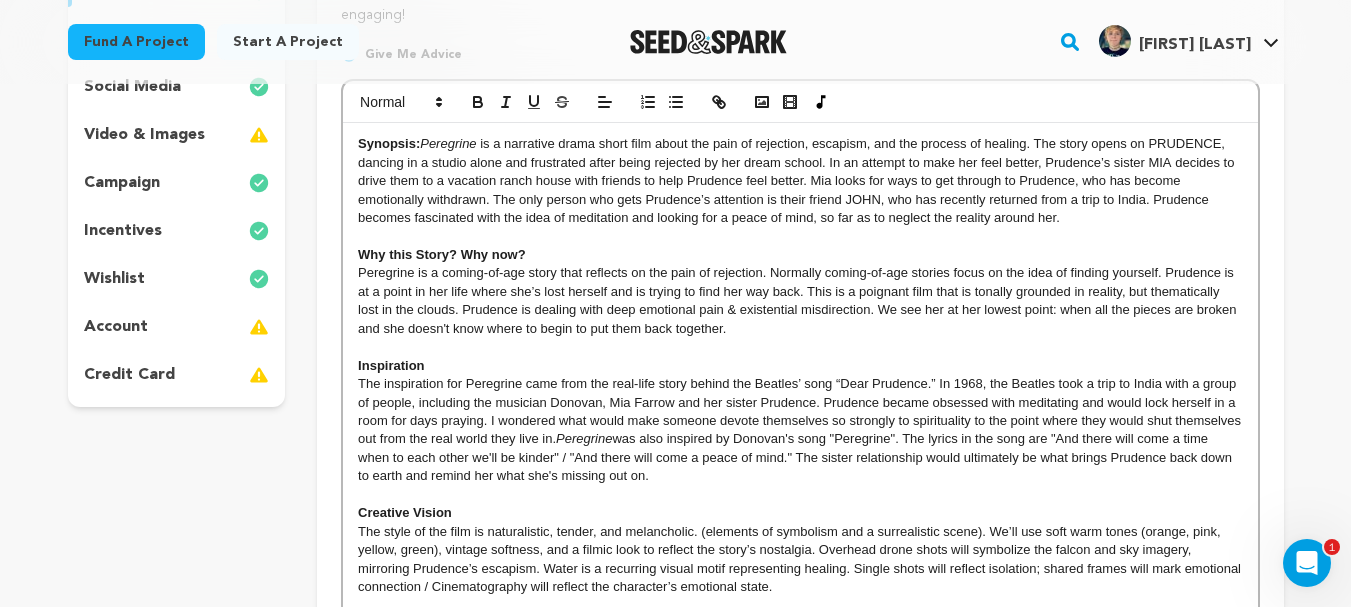 click on "Inspiration" at bounding box center (800, 366) 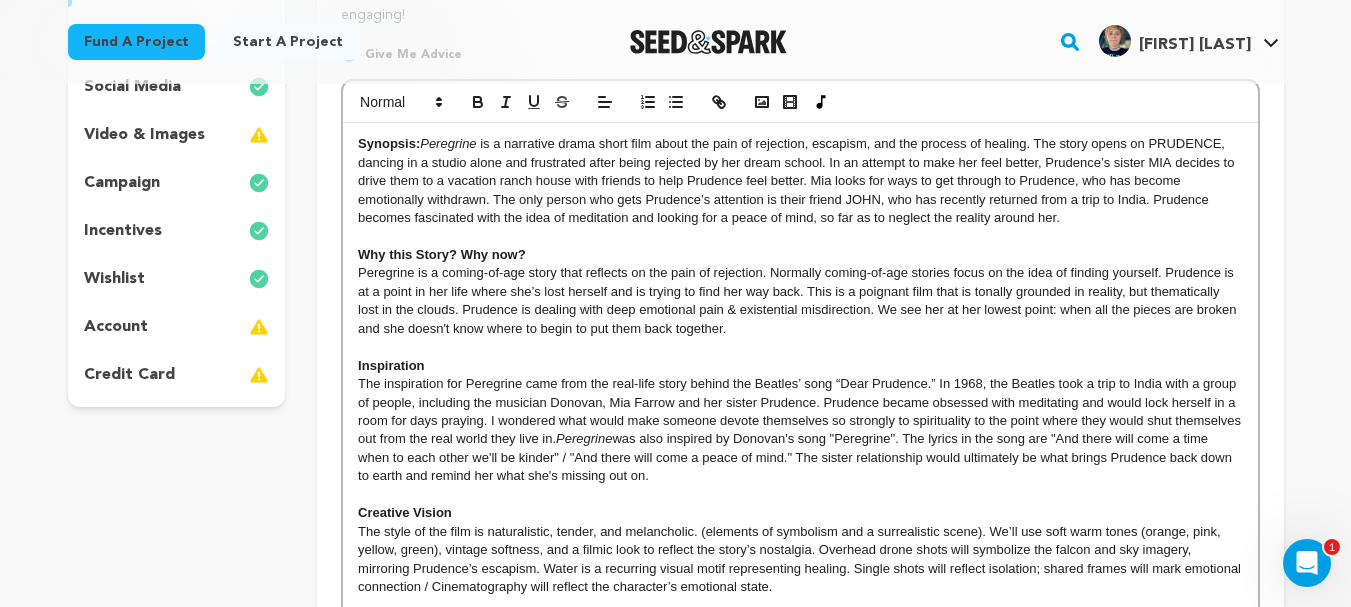 click on "The inspiration for Peregrine came from the real-life story behind the Beatles’ song “Dear Prudence.” In 1968, the Beatles took a trip to India with a group of people, including the musician Donovan, Mia Farrow and her sister Prudence. Prudence became obsessed with meditating and would lock herself in a room for days praying. I wondered what would make someone devote themselves so strongly to spirituality to the point where they would shut themselves out from the real world they live in.  Peregrine  was also inspired by Donovan's song "Peregrine". The lyrics in the song are "And there will come a time when to each other we'll be kinder" / "And there will come a peace of mind." The sister relationship would ultimately be what brings Prudence back down to earth and remind her what she's missing out on." at bounding box center (800, 430) 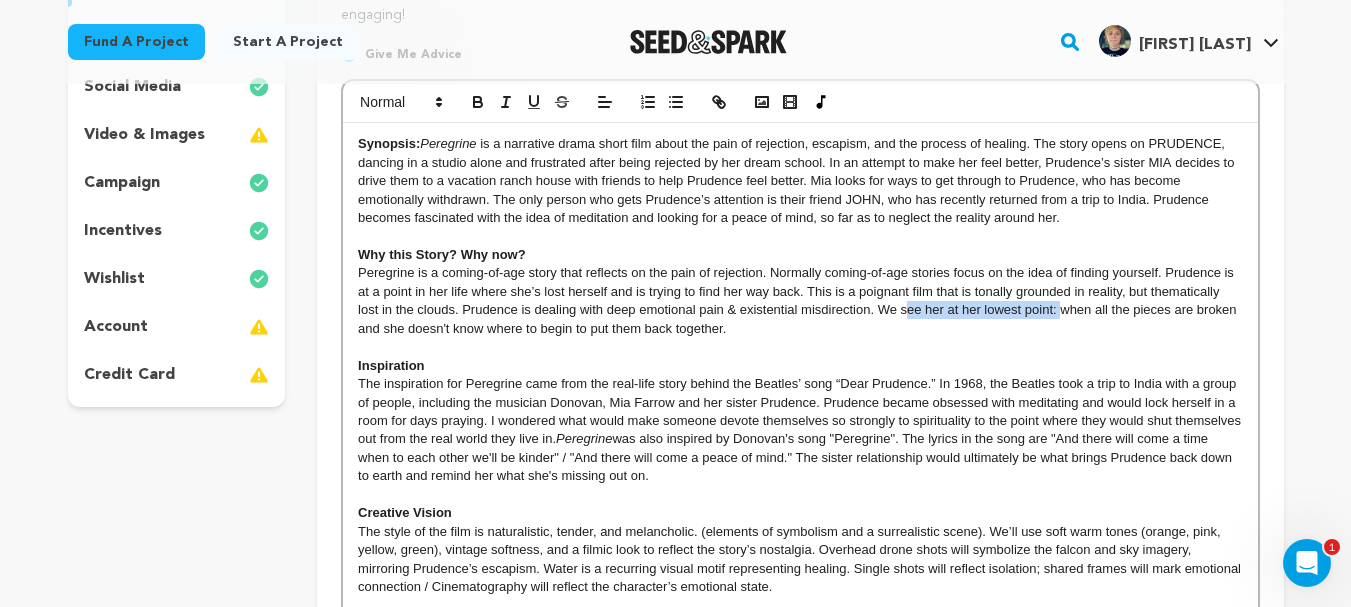 drag, startPoint x: 1063, startPoint y: 310, endPoint x: 904, endPoint y: 316, distance: 159.11317 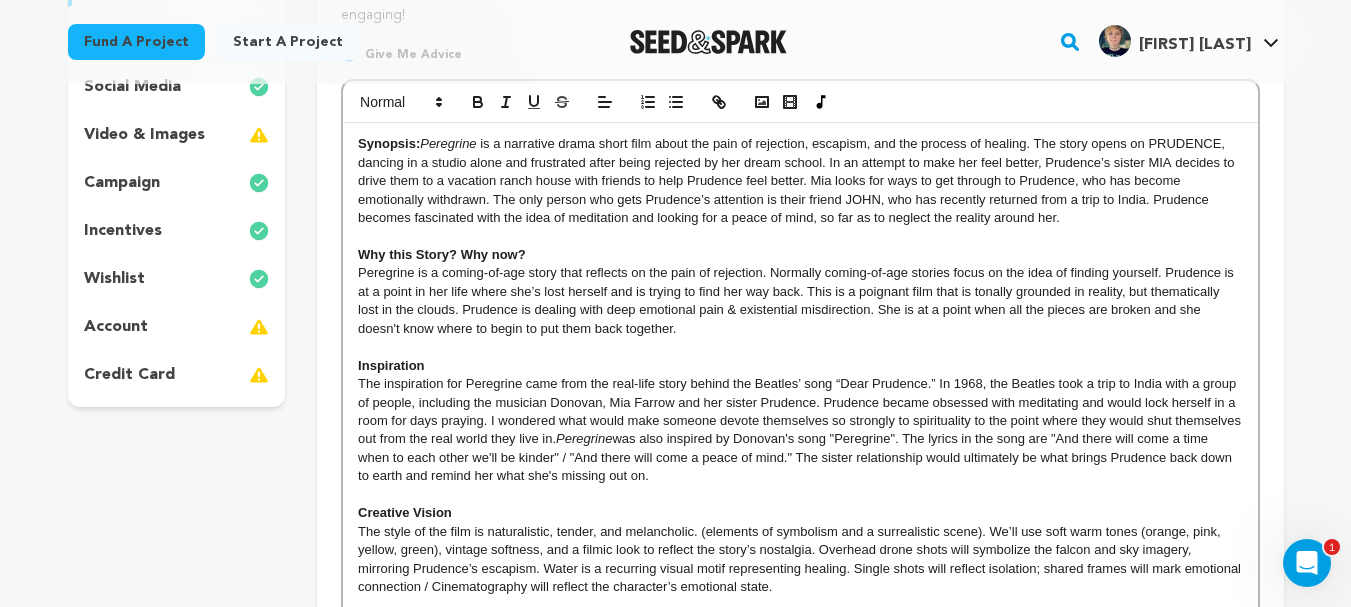 click on "Peregrine is a coming-of-age story that reflects on the pain of rejection. Normally coming-of-age stories focus on the idea of finding yourself. Prudence is at a point in her life where she’s lost herself and is trying to find her way back. This is a poignant film that is tonally grounded in reality, but thematically lost in the clouds. Prudence is dealing with deep emotional pain & existential misdirection. She is at a point when all the pieces are broken and she doesn't know where to begin to put them back together." at bounding box center (800, 301) 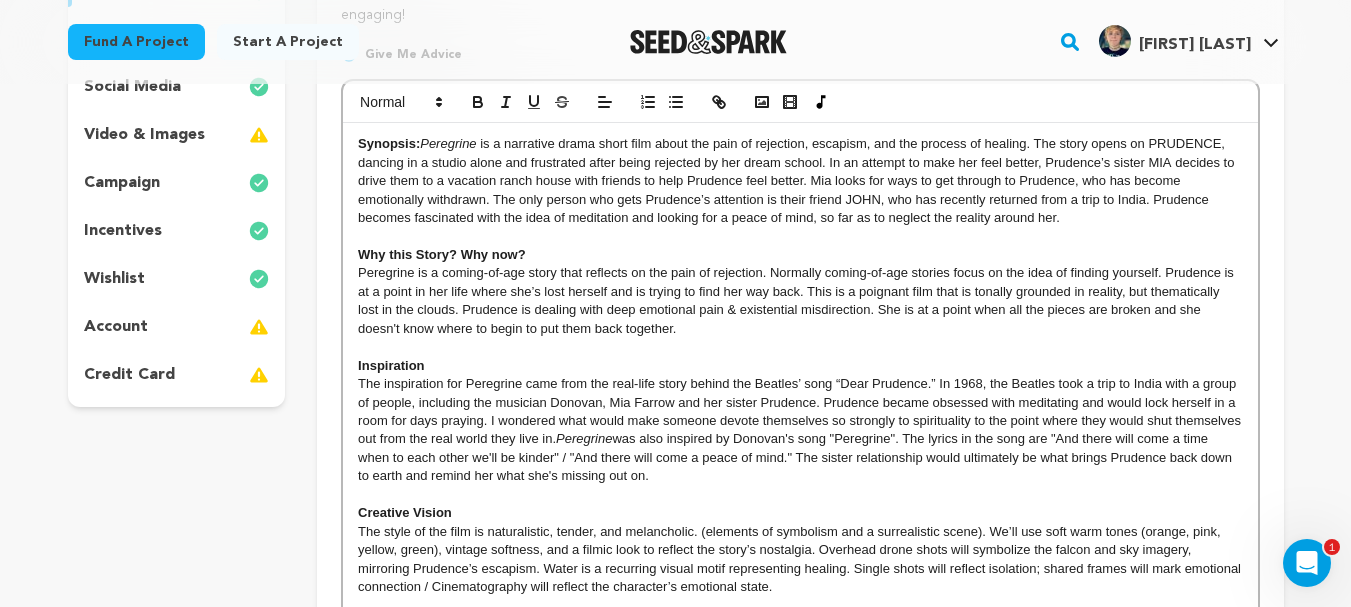 click on "The inspiration for Peregrine came from the real-life story behind the Beatles’ song “Dear Prudence.” In 1968, the Beatles took a trip to India with a group of people, including the musician Donovan, Mia Farrow and her sister Prudence. Prudence became obsessed with meditating and would lock herself in a room for days praying. I wondered what would make someone devote themselves so strongly to spirituality to the point where they would shut themselves out from the real world they live in." at bounding box center (801, 411) 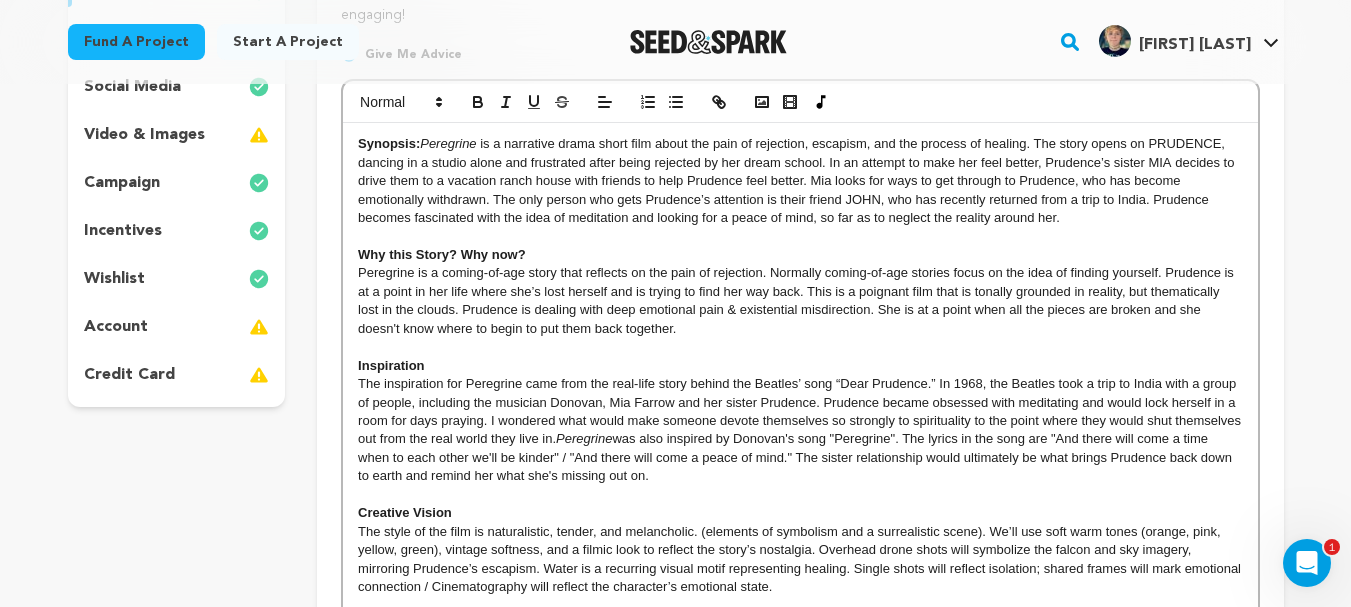 click on "was also inspired by Donovan's song "Peregrine". The lyrics in the song are "And there will come a time when to each other we'll be kinder" / "And there will come a peace of mind." The sister relationship would ultimately be what brings Prudence back down to earth and remind her what she's missing out on." at bounding box center (796, 457) 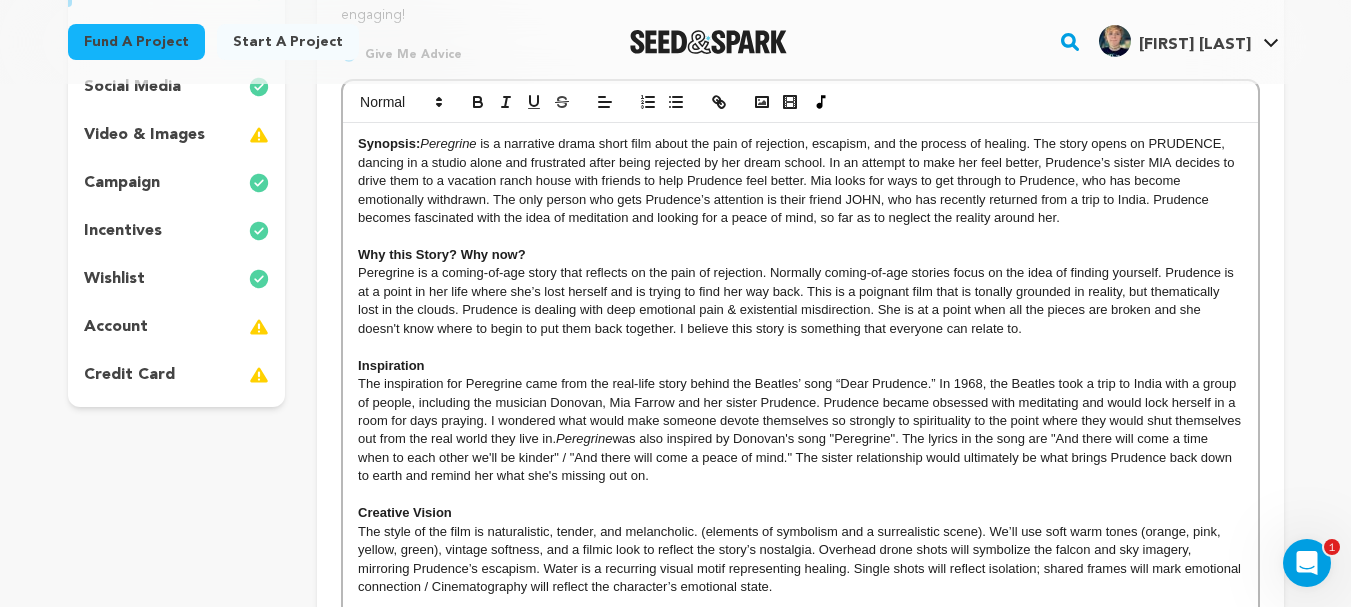 click on "The inspiration for Peregrine came from the real-life story behind the Beatles’ song “Dear Prudence.” In 1968, the Beatles took a trip to India with a group of people, including the musician Donovan, Mia Farrow and her sister Prudence. Prudence became obsessed with meditating and would lock herself in a room for days praying. I wondered what would make someone devote themselves so strongly to spirituality to the point where they would shut themselves out from the real world they live in." at bounding box center [801, 411] 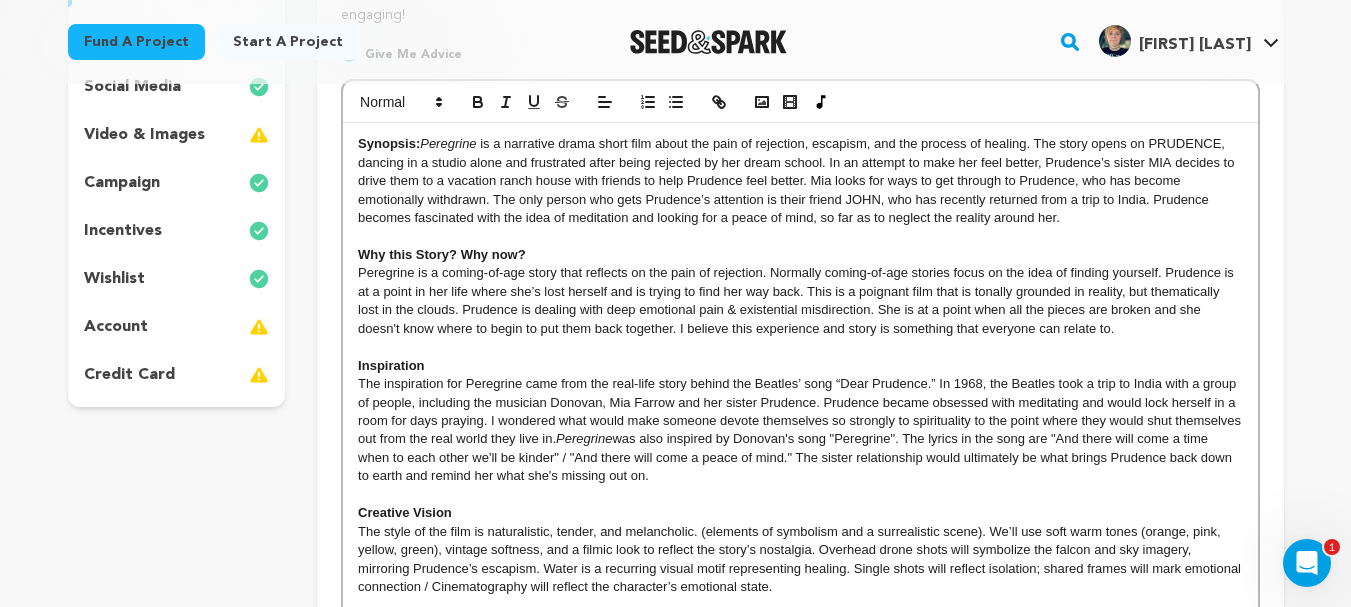 click on "Peregrine is a coming-of-age story that reflects on the pain of rejection. Normally coming-of-age stories focus on the idea of finding yourself. Prudence is at a point in her life where she’s lost herself and is trying to find her way back. This is a poignant film that is tonally grounded in reality, but thematically lost in the clouds. Prudence is dealing with deep emotional pain & existential misdirection. She is at a point when all the pieces are broken and she doesn't know where to begin to put them back together. I believe this experience and story is something that everyone can relate to." at bounding box center (797, 300) 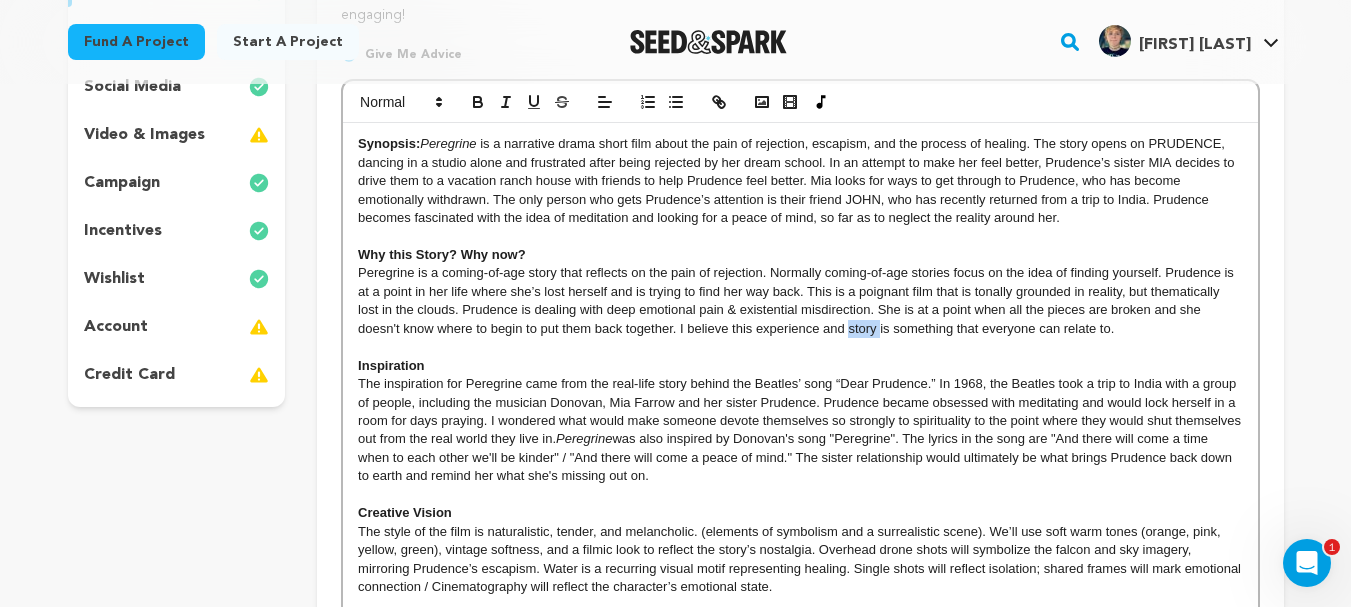 click on "Peregrine is a coming-of-age story that reflects on the pain of rejection. Normally coming-of-age stories focus on the idea of finding yourself. Prudence is at a point in her life where she’s lost herself and is trying to find her way back. This is a poignant film that is tonally grounded in reality, but thematically lost in the clouds. Prudence is dealing with deep emotional pain & existential misdirection. She is at a point when all the pieces are broken and she doesn't know where to begin to put them back together. I believe this experience and story is something that everyone can relate to." at bounding box center (797, 300) 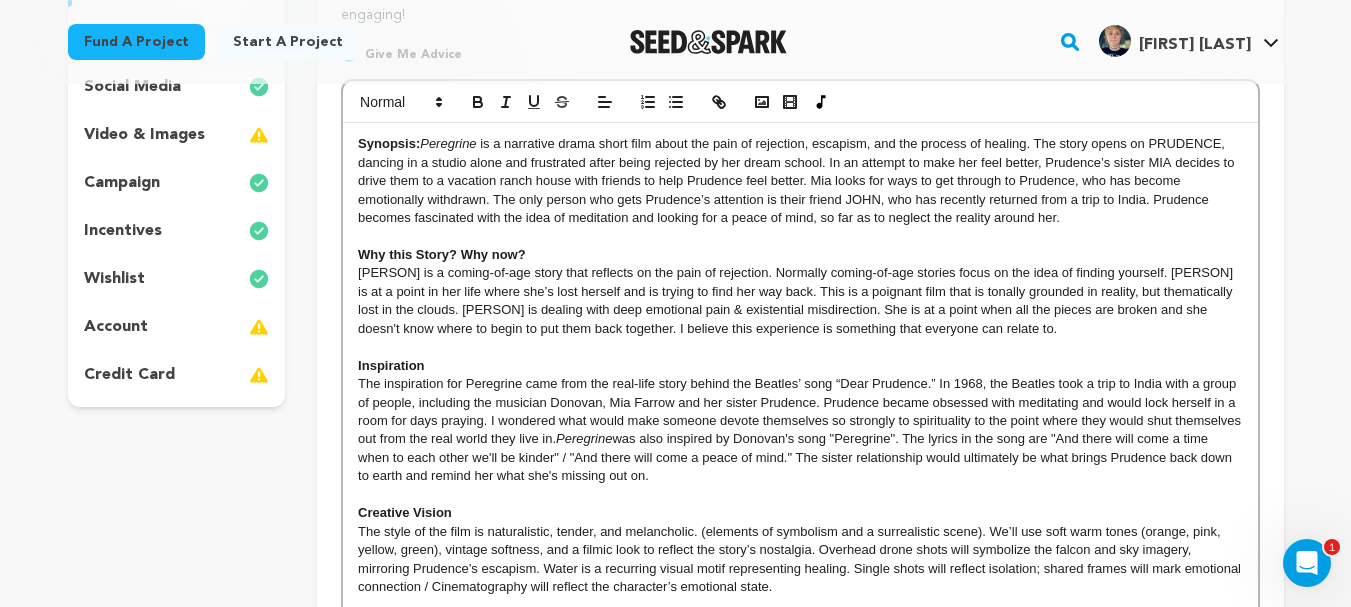 click on "Peregrine is a coming-of-age story that reflects on the pain of rejection. Normally coming-of-age stories focus on the idea of finding yourself. Prudence is at a point in her life where she’s lost herself and is trying to find her way back. This is a poignant film that is tonally grounded in reality, but thematically lost in the clouds. Prudence is dealing with deep emotional pain & existential misdirection. She is at a point when all the pieces are broken and she doesn't know where to begin to put them back together. I believe this experience is something that everyone can relate to." at bounding box center (797, 300) 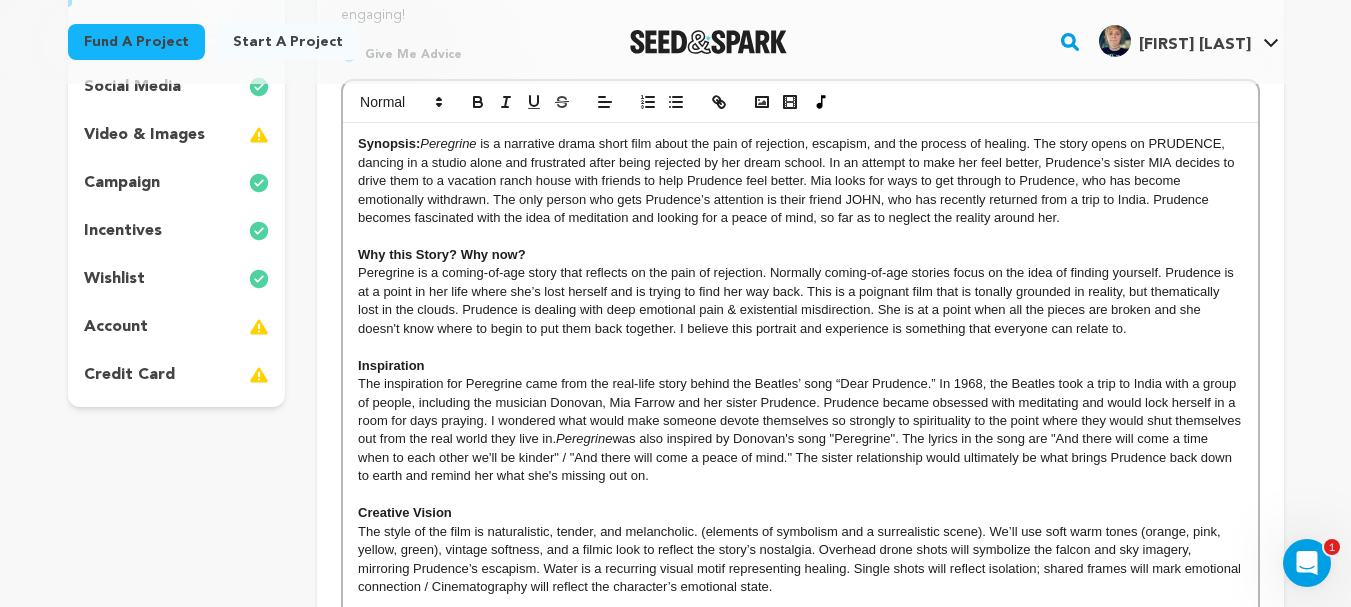 click on "Peregrine is a coming-of-age story that reflects on the pain of rejection. Normally coming-of-age stories focus on the idea of finding yourself. Prudence is at a point in her life where she’s lost herself and is trying to find her way back. This is a poignant film that is tonally grounded in reality, but thematically lost in the clouds. Prudence is dealing with deep emotional pain & existential misdirection. She is at a point when all the pieces are broken and she doesn't know where to begin to put them back together. I believe this portrait and experience is something that everyone can relate to." at bounding box center [797, 300] 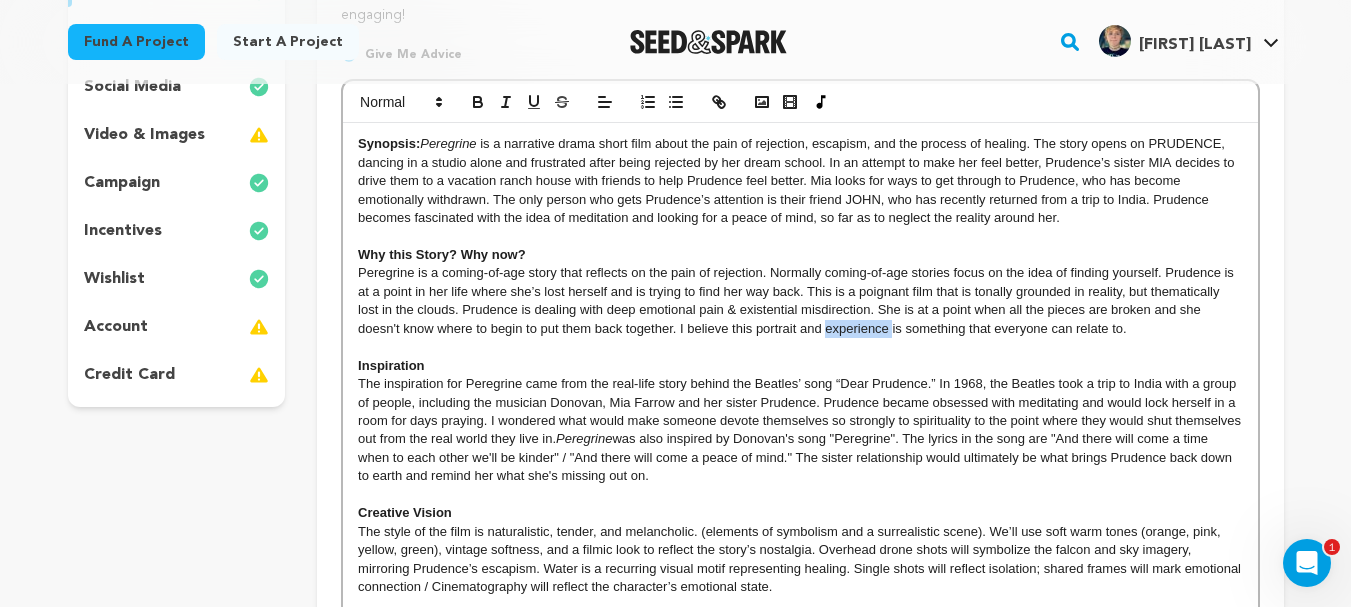 click on "Peregrine is a coming-of-age story that reflects on the pain of rejection. Normally coming-of-age stories focus on the idea of finding yourself. Prudence is at a point in her life where she’s lost herself and is trying to find her way back. This is a poignant film that is tonally grounded in reality, but thematically lost in the clouds. Prudence is dealing with deep emotional pain & existential misdirection. She is at a point when all the pieces are broken and she doesn't know where to begin to put them back together. I believe this portrait and experience is something that everyone can relate to." at bounding box center (797, 300) 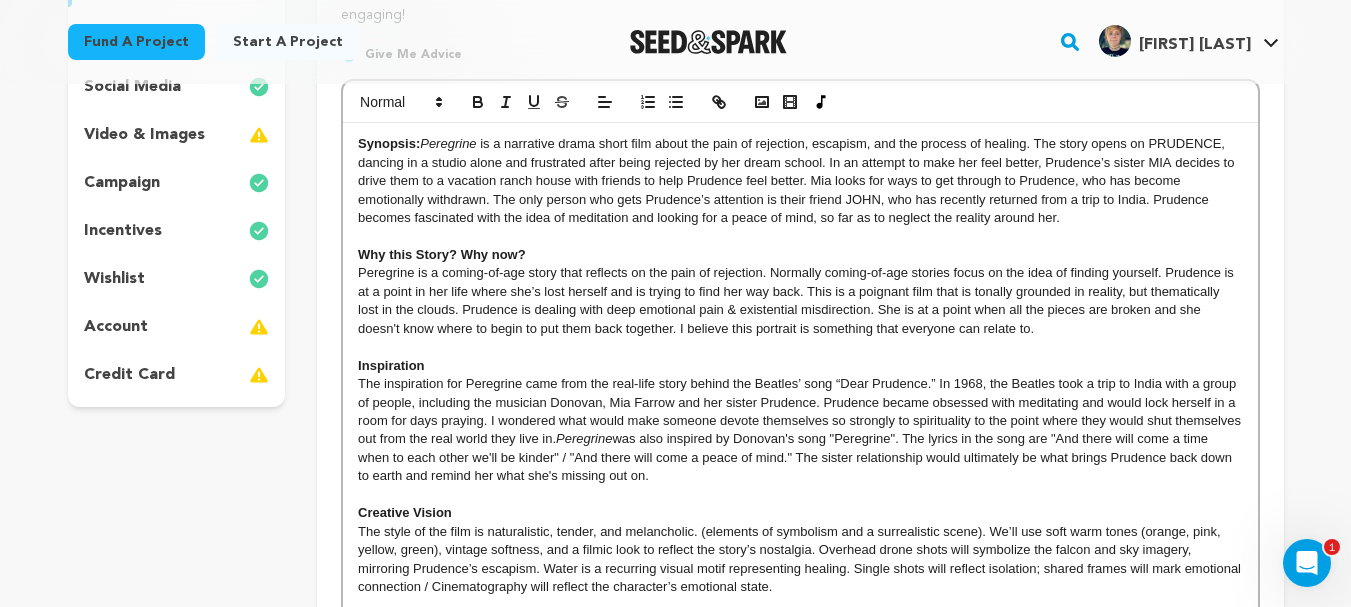 click on "Peregrine is a coming-of-age story that reflects on the pain of rejection. Normally coming-of-age stories focus on the idea of finding yourself. Prudence is at a point in her life where she’s lost herself and is trying to find her way back. This is a poignant film that is tonally grounded in reality, but thematically lost in the clouds. Prudence is dealing with deep emotional pain & existential misdirection. She is at a point when all the pieces are broken and she doesn't know where to begin to put them back together. I believe this portrait is something that everyone can relate to." at bounding box center (797, 300) 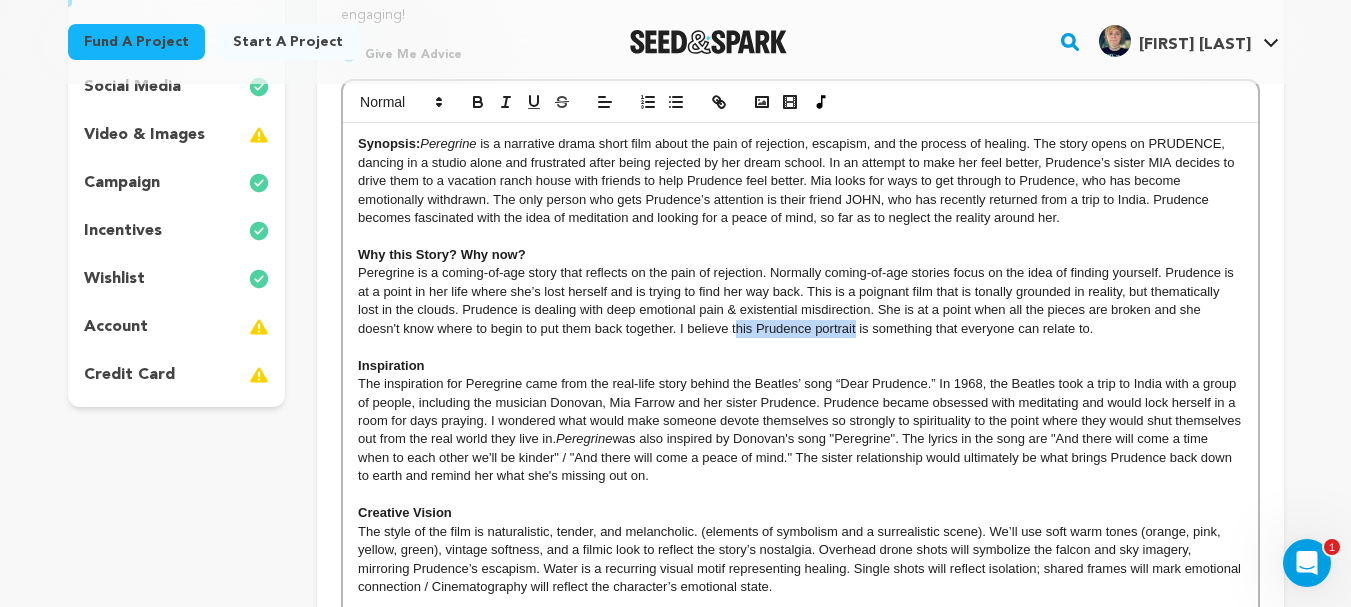 drag, startPoint x: 856, startPoint y: 328, endPoint x: 735, endPoint y: 323, distance: 121.103264 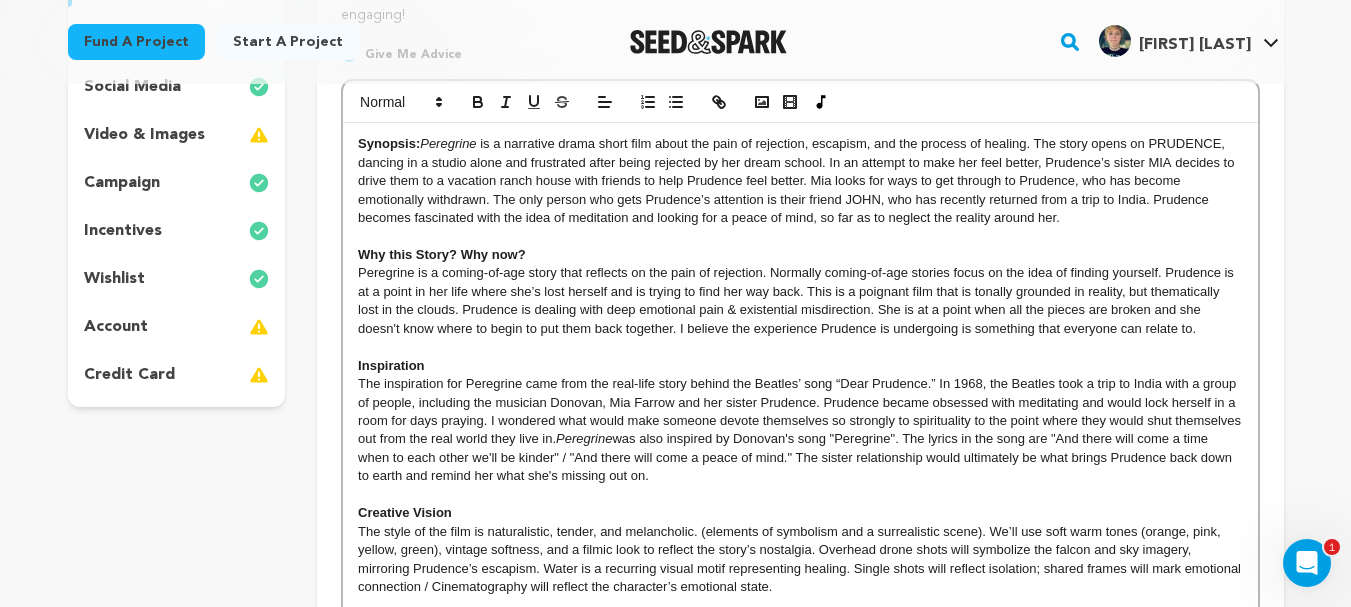 click on "The inspiration for Peregrine came from the real-life story behind the Beatles’ song “Dear Prudence.” In 1968, the Beatles took a trip to India with a group of people, including the musician Donovan, Mia Farrow and her sister Prudence. Prudence became obsessed with meditating and would lock herself in a room for days praying. I wondered what would make someone devote themselves so strongly to spirituality to the point where they would shut themselves out from the real world they live in." at bounding box center (801, 411) 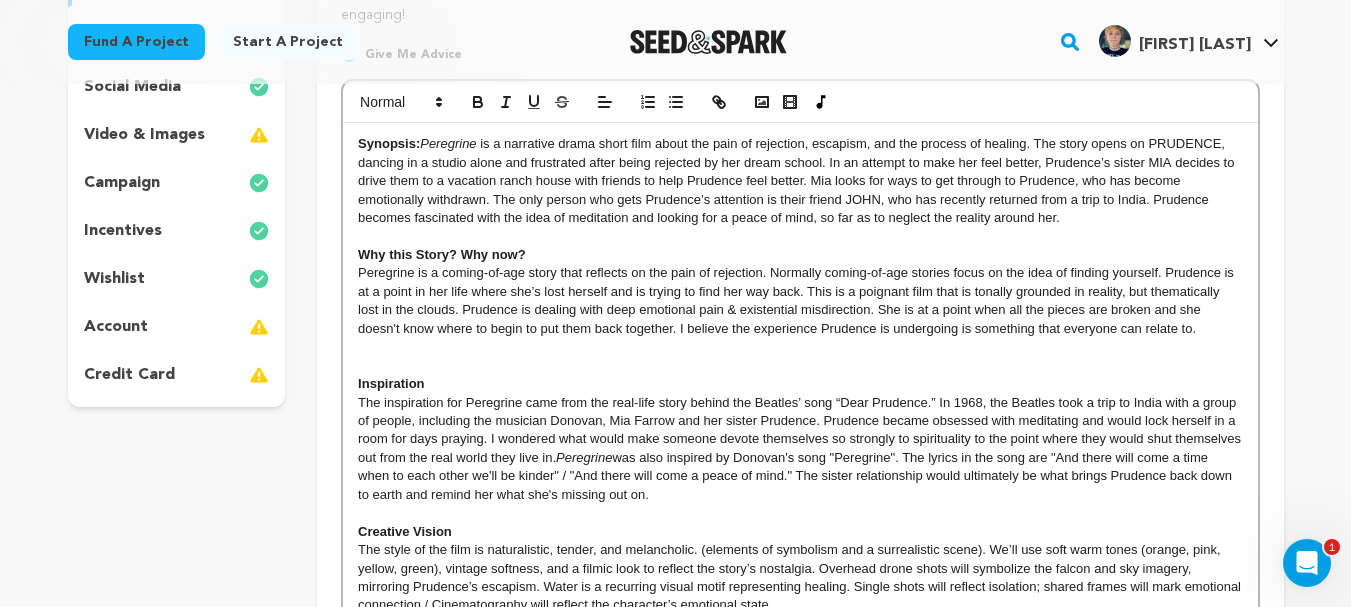 scroll, scrollTop: 194, scrollLeft: 0, axis: vertical 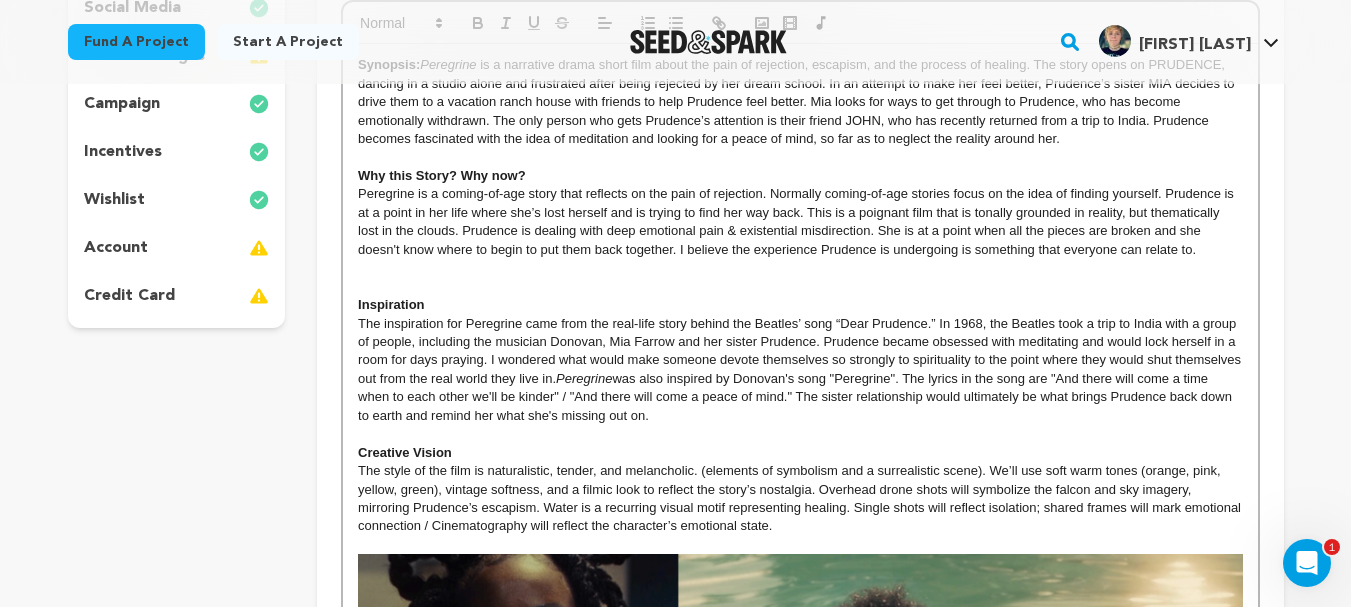 click at bounding box center (800, 991) 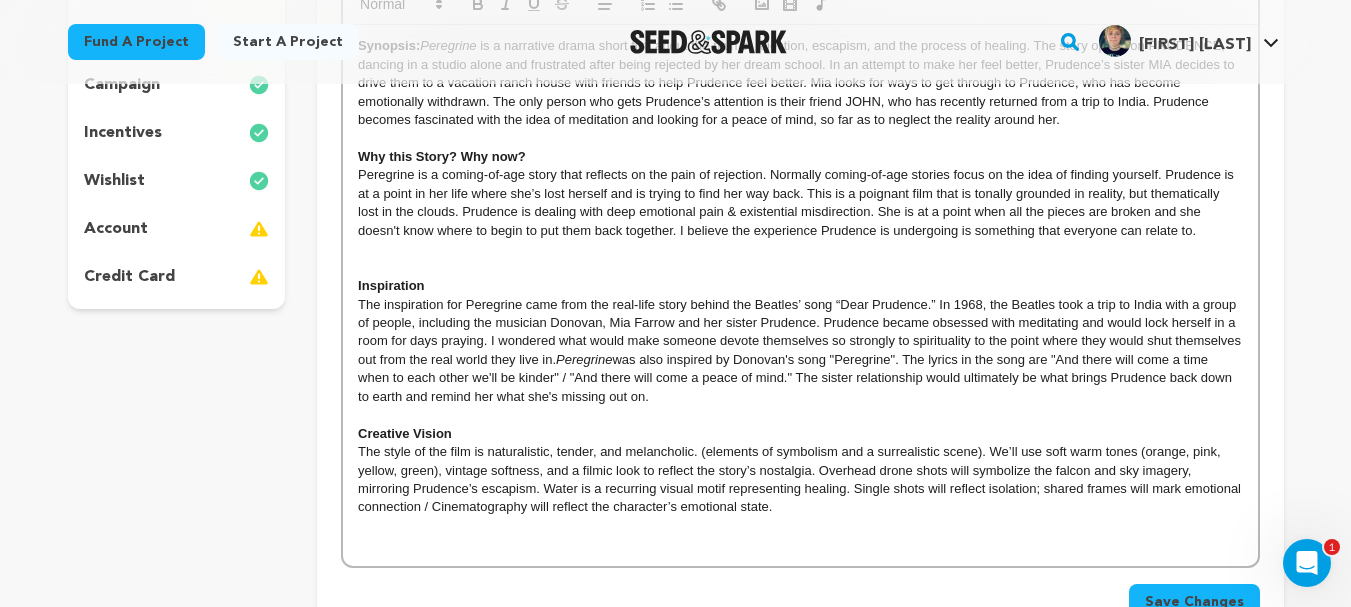 scroll, scrollTop: 447, scrollLeft: 0, axis: vertical 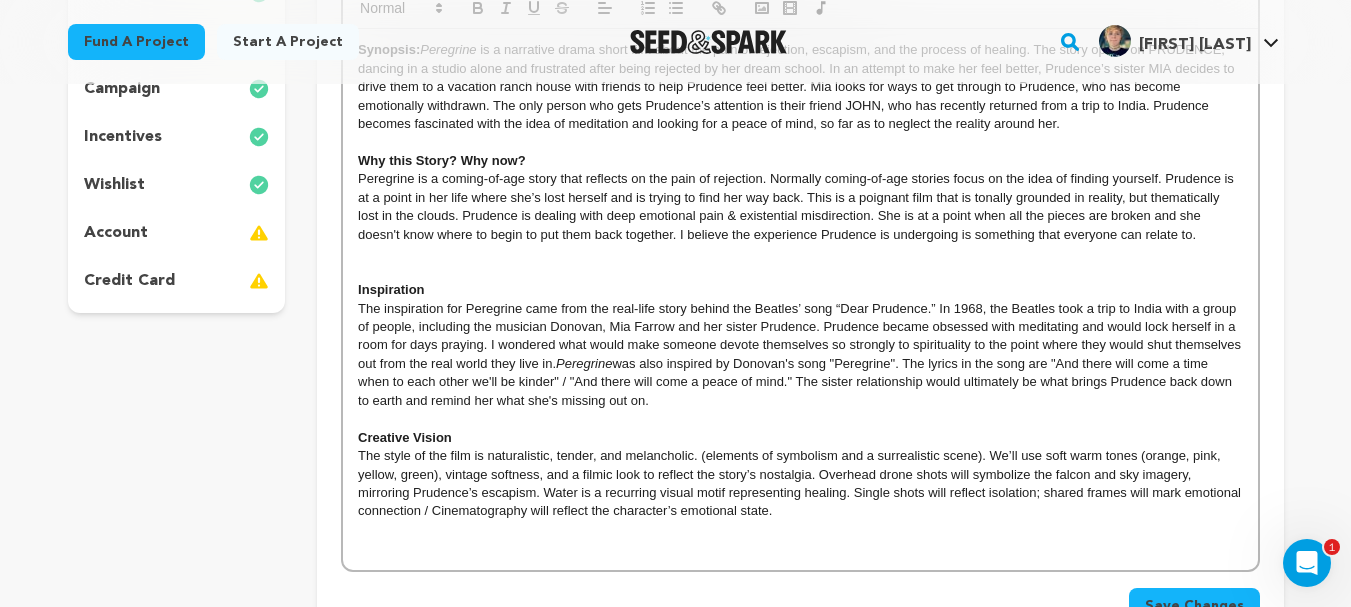 click at bounding box center (800, 530) 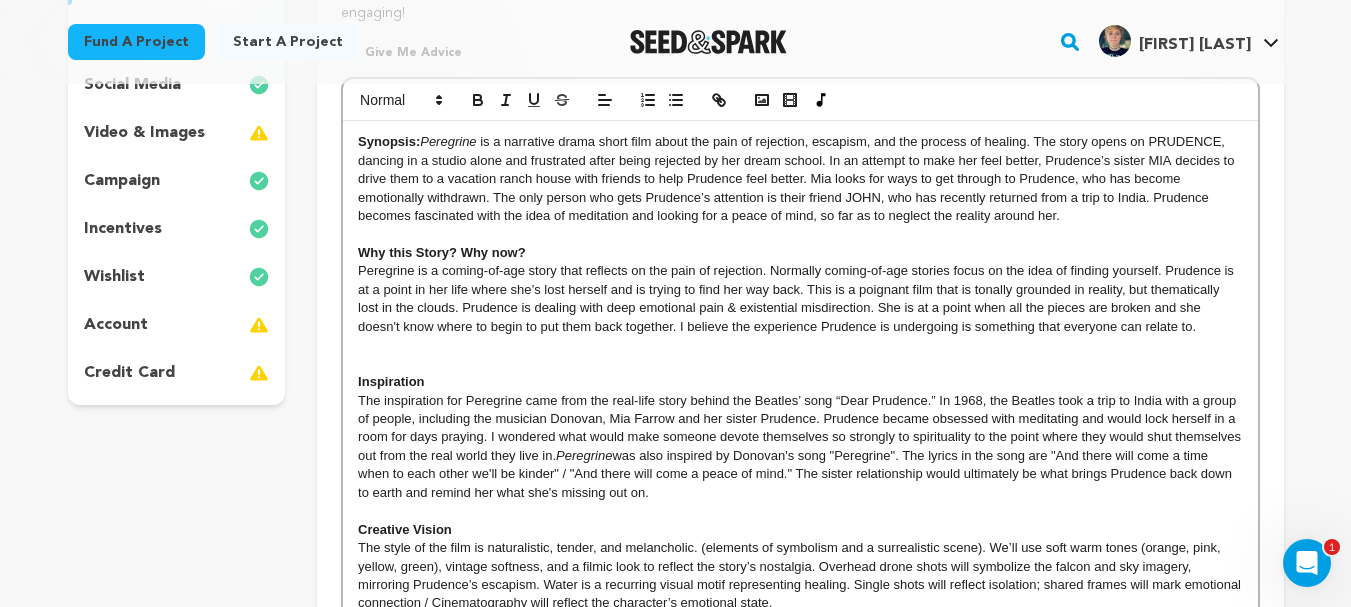 scroll, scrollTop: 334, scrollLeft: 0, axis: vertical 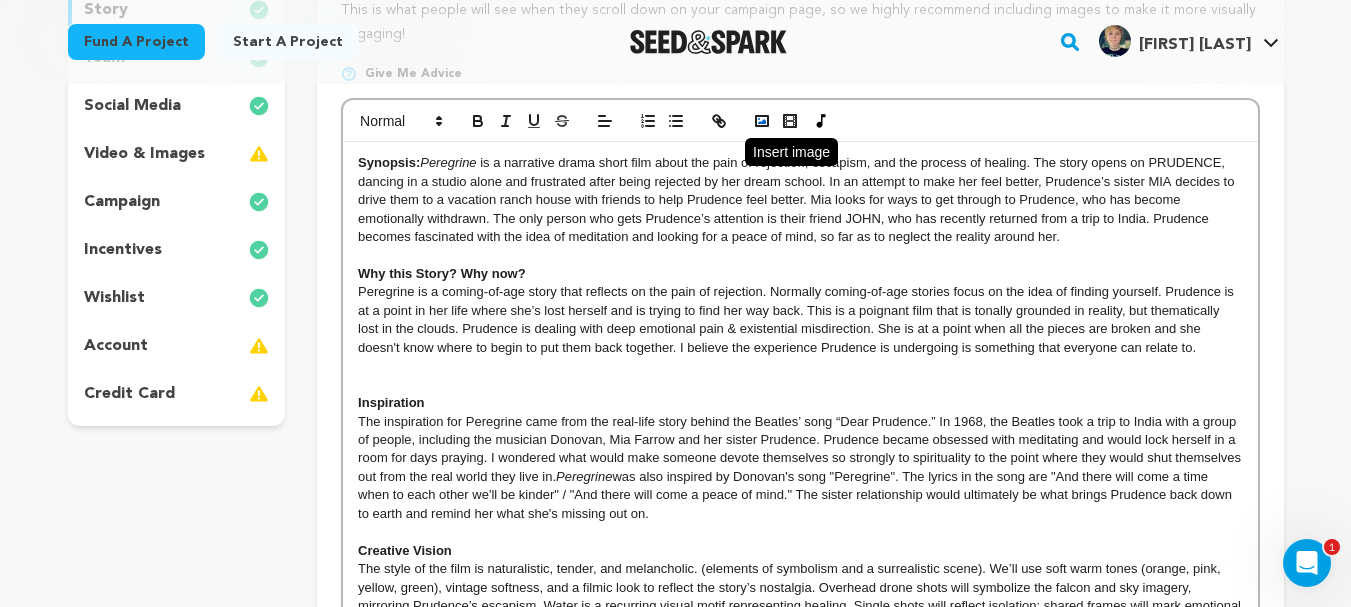 click 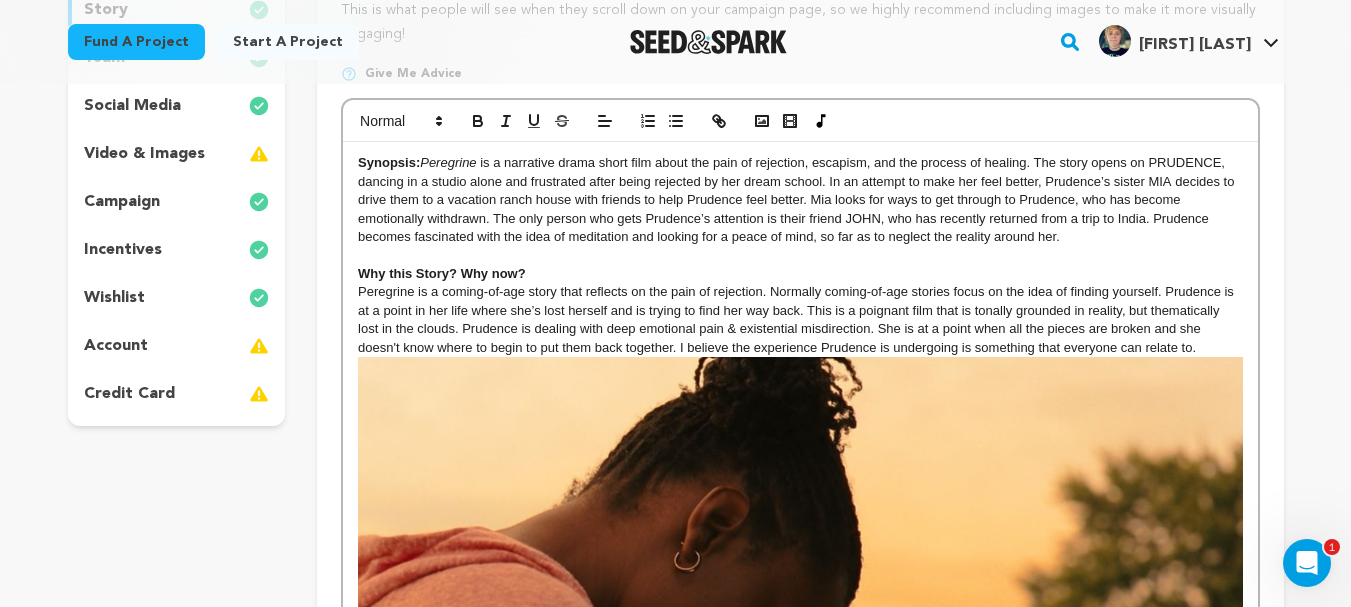 click at bounding box center (800, 596) 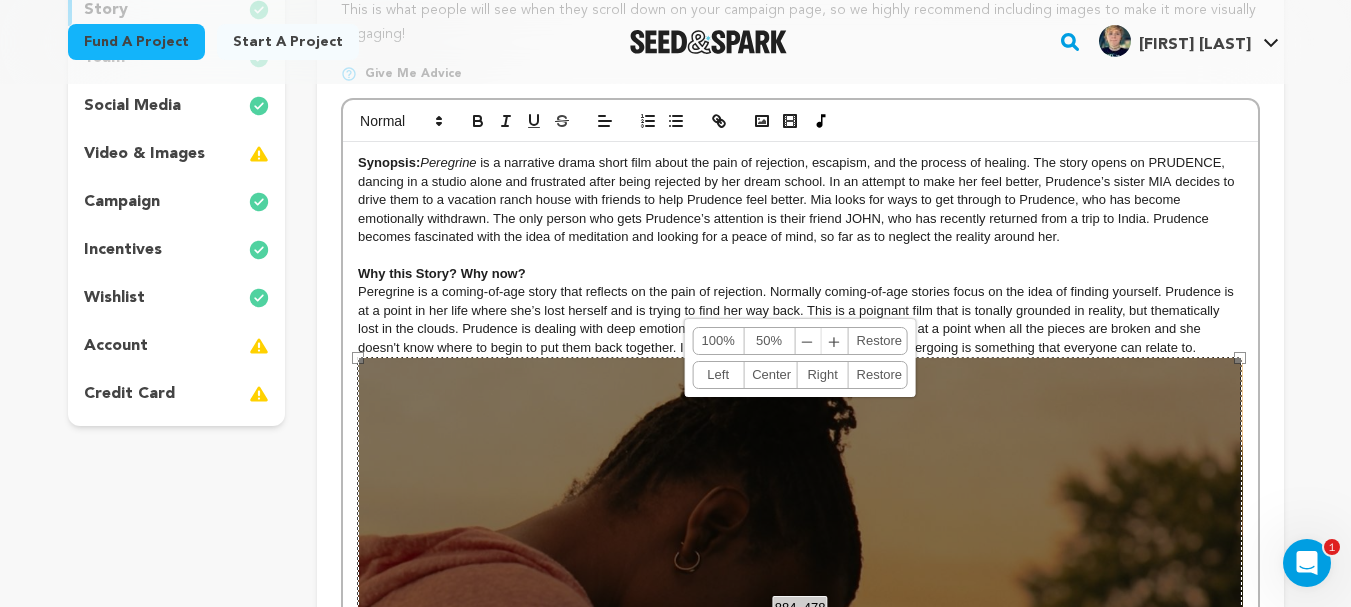 drag, startPoint x: 1241, startPoint y: 357, endPoint x: 943, endPoint y: 450, distance: 312.17462 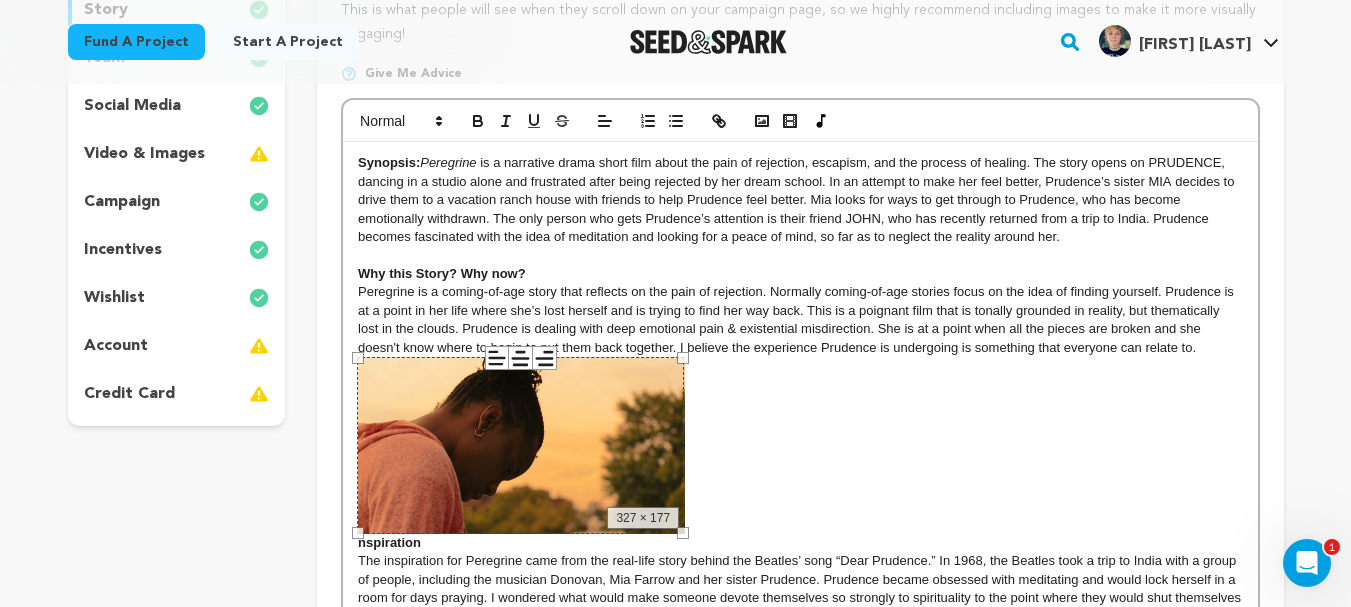 drag, startPoint x: 356, startPoint y: 356, endPoint x: 913, endPoint y: 545, distance: 588.19214 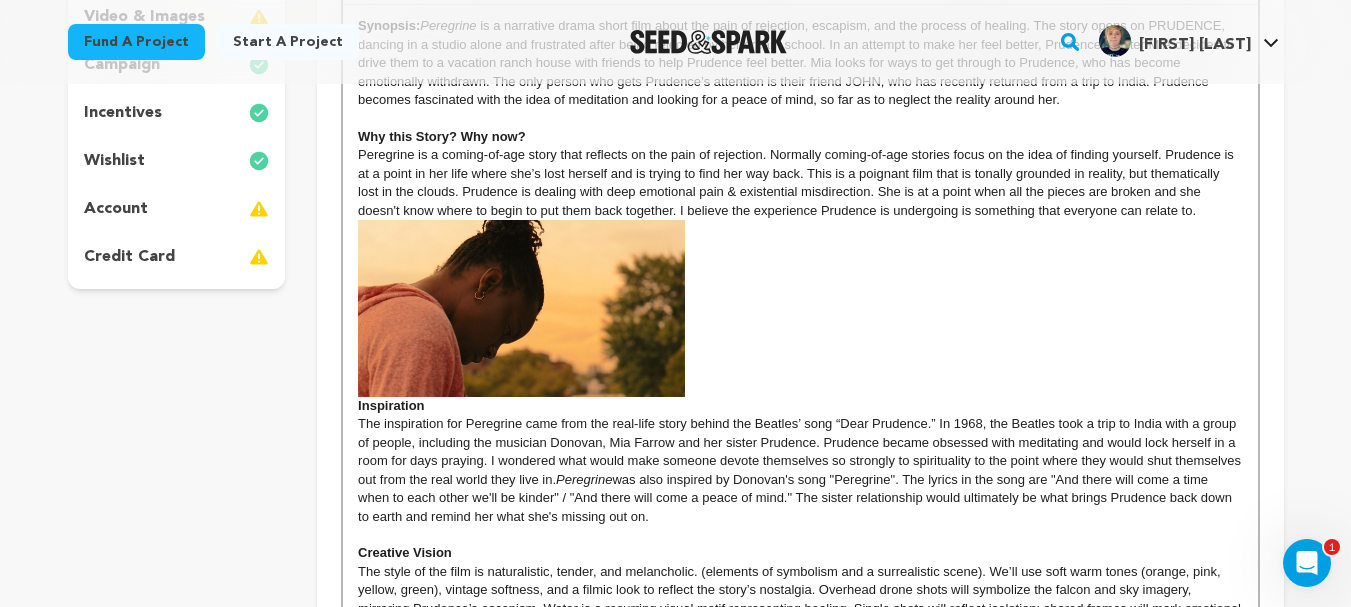 scroll, scrollTop: 475, scrollLeft: 0, axis: vertical 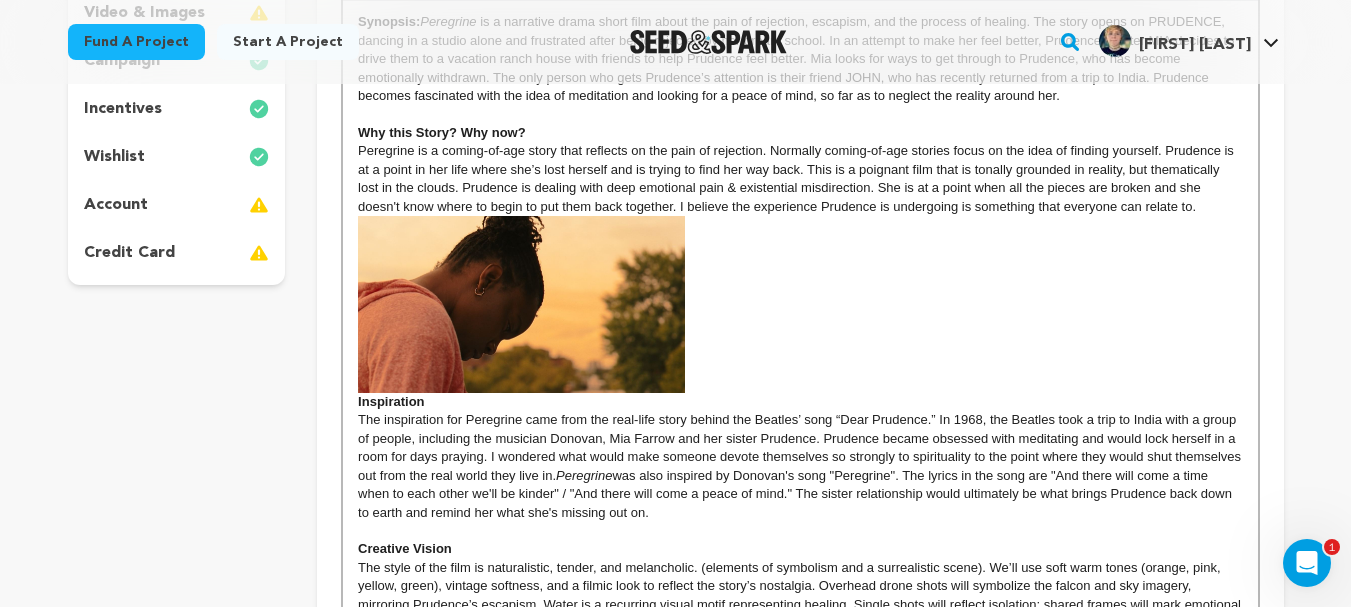 click on "Inspiration" at bounding box center [800, 312] 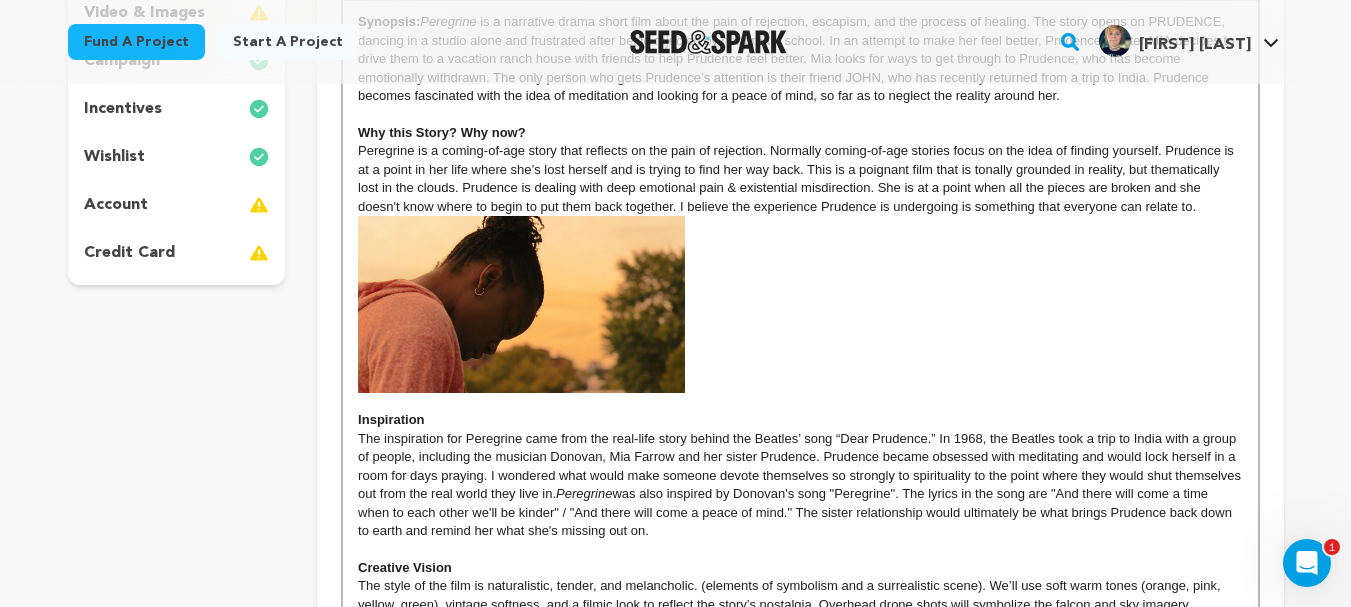 click on "The inspiration for Peregrine came from the real-life story behind the Beatles’ song “Dear Prudence.” In 1968, the Beatles took a trip to India with a group of people, including the musician Donovan, Mia Farrow and her sister Prudence. Prudence became obsessed with meditating and would lock herself in a room for days praying. I wondered what would make someone devote themselves so strongly to spirituality to the point where they would shut themselves out from the real world they live in.  Peregrine  was also inspired by Donovan's song "Peregrine". The lyrics in the song are "And there will come a time when to each other we'll be kinder" / "And there will come a peace of mind." The sister relationship would ultimately be what brings Prudence back down to earth and remind her what she's missing out on." at bounding box center (800, 485) 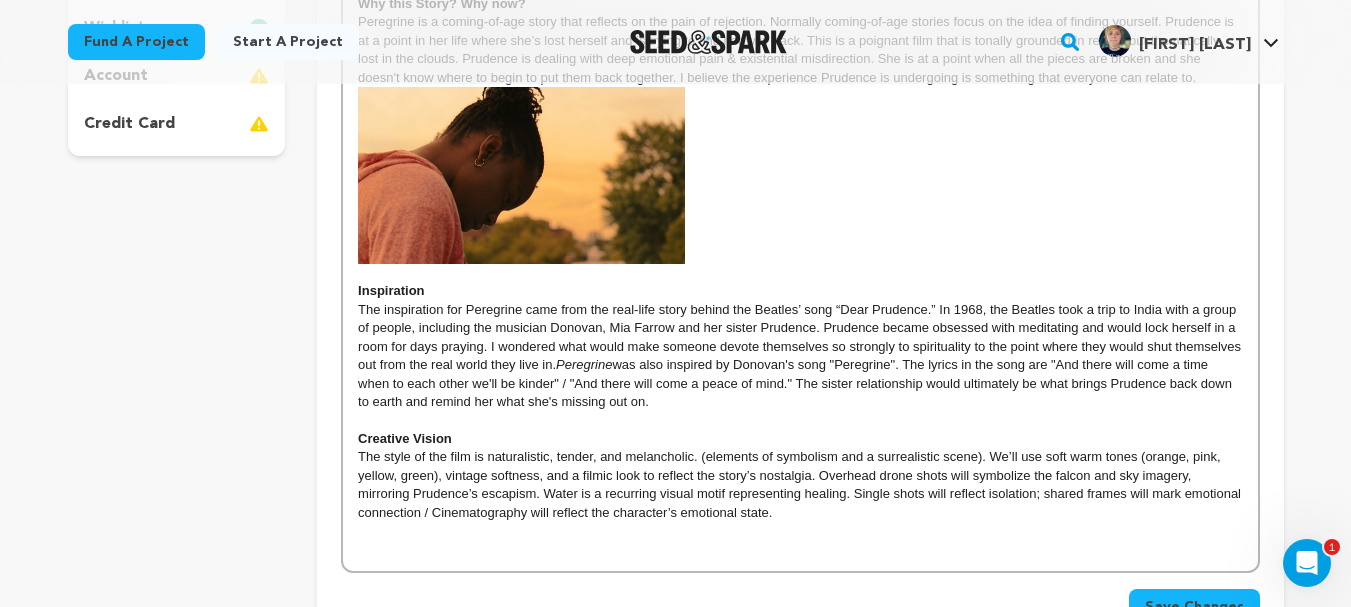 scroll, scrollTop: 608, scrollLeft: 0, axis: vertical 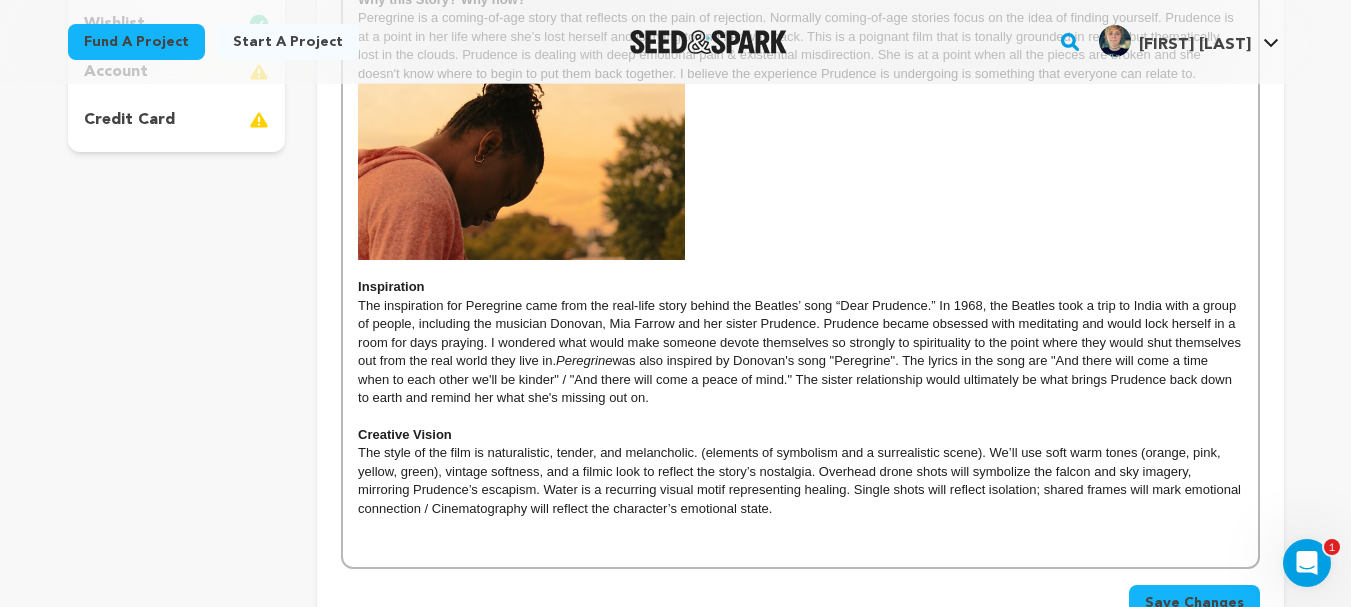 click on "The inspiration for Peregrine came from the real-life story behind the Beatles’ song “Dear Prudence.” In 1968, the Beatles took a trip to India with a group of people, including the musician Donovan, Mia Farrow and her sister Prudence. Prudence became obsessed with meditating and would lock herself in a room for days praying. I wondered what would make someone devote themselves so strongly to spirituality to the point where they would shut themselves out from the real world they live in.  Peregrine  was also inspired by Donovan's song "Peregrine". The lyrics in the song are "And there will come a time when to each other we'll be kinder" / "And there will come a peace of mind." The sister relationship would ultimately be what brings Prudence back down to earth and remind her what she's missing out on." at bounding box center [800, 352] 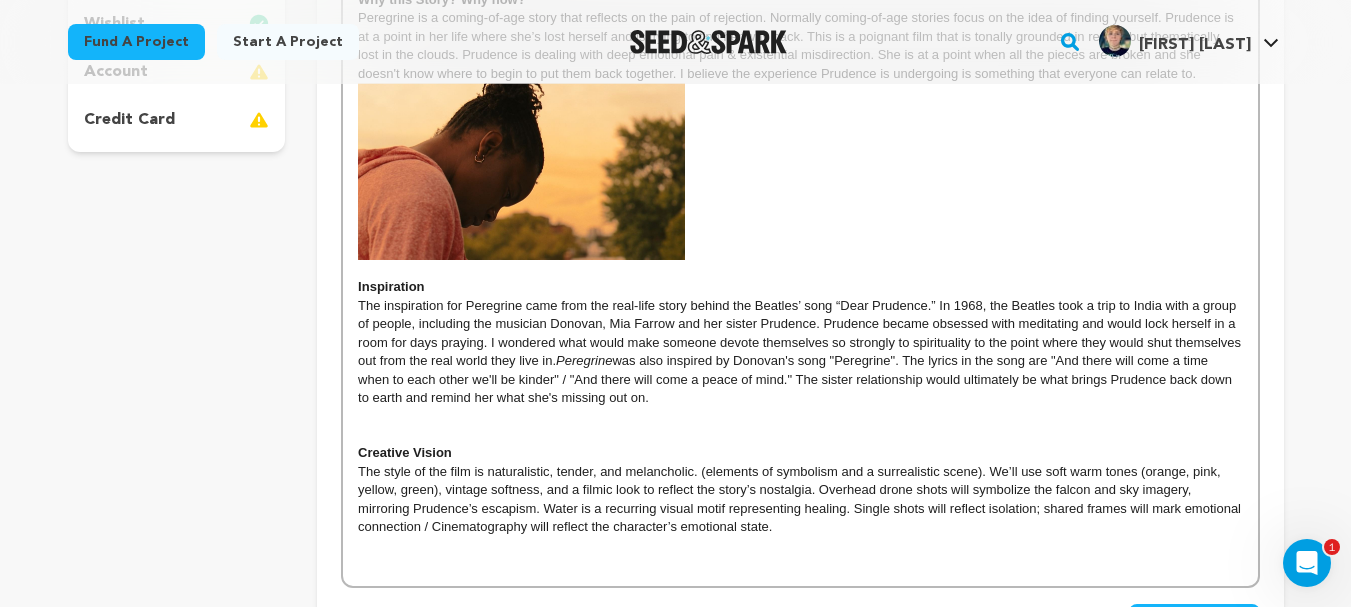 scroll, scrollTop: 291, scrollLeft: 0, axis: vertical 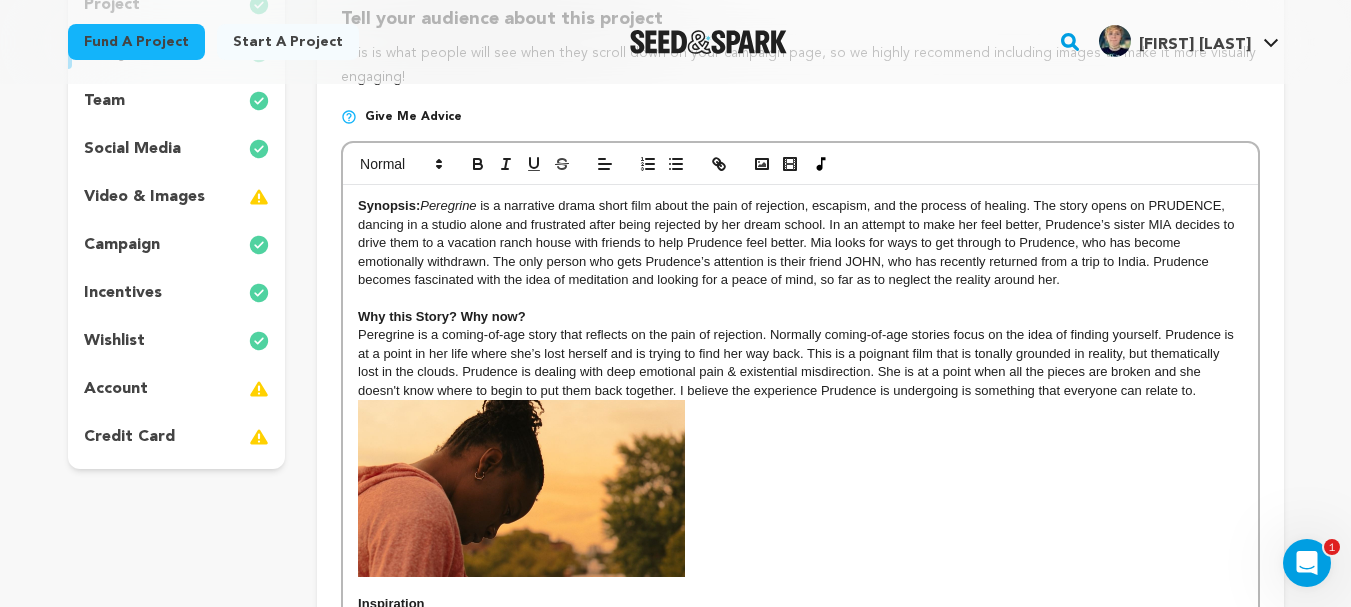 click on "Synopsis:  Peregrine   is a narrative drama short film about the pain of rejection, escapism, and the process of healing. The story opens on PRUDENCE, dancing in a studio alone and frustrated after being rejected by her dream school. In an attempt to make her feel better, Prudence’s sister MIA   decides to drive them to a vacation ranch house with friends to help Prudence feel better. Mia looks for ways to get through to Prudence, who has become emotionally withdrawn. The only person who gets Prudence’s attention is their friend JOHN, who has recently returned from a trip to India. Prudence becomes fascinated with the idea of meditation and looking for a peace of mind, so far as to neglect the reality around her." at bounding box center (800, 243) 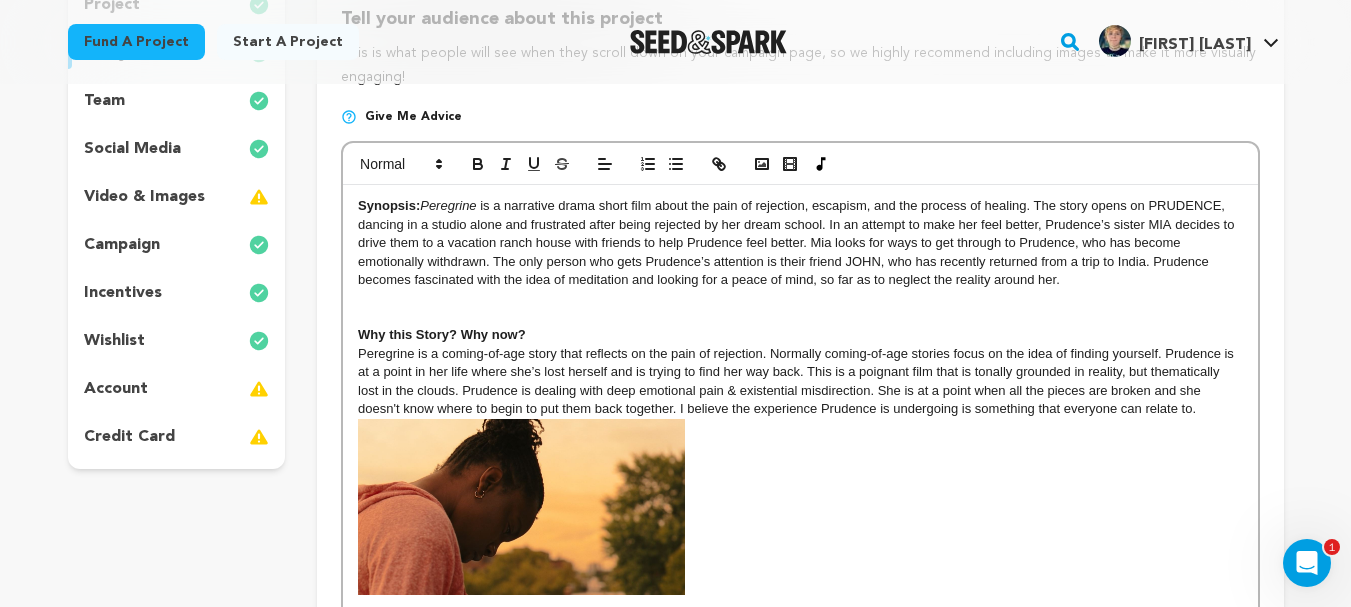 click on "﻿" at bounding box center [800, 298] 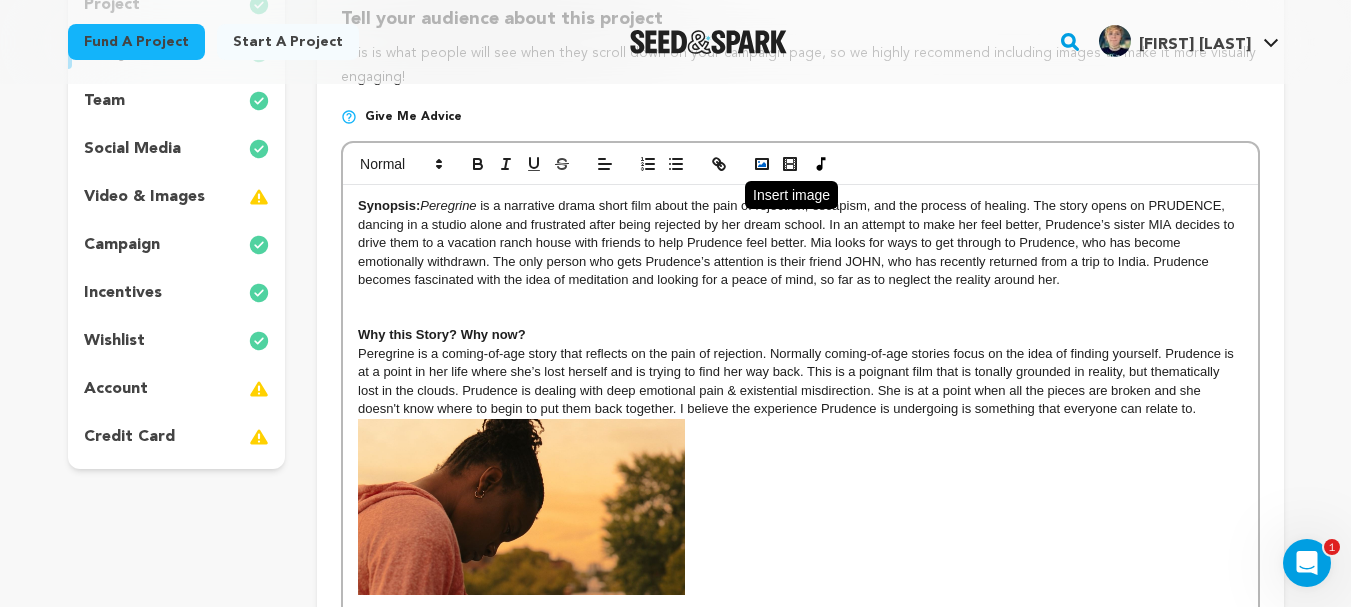 click 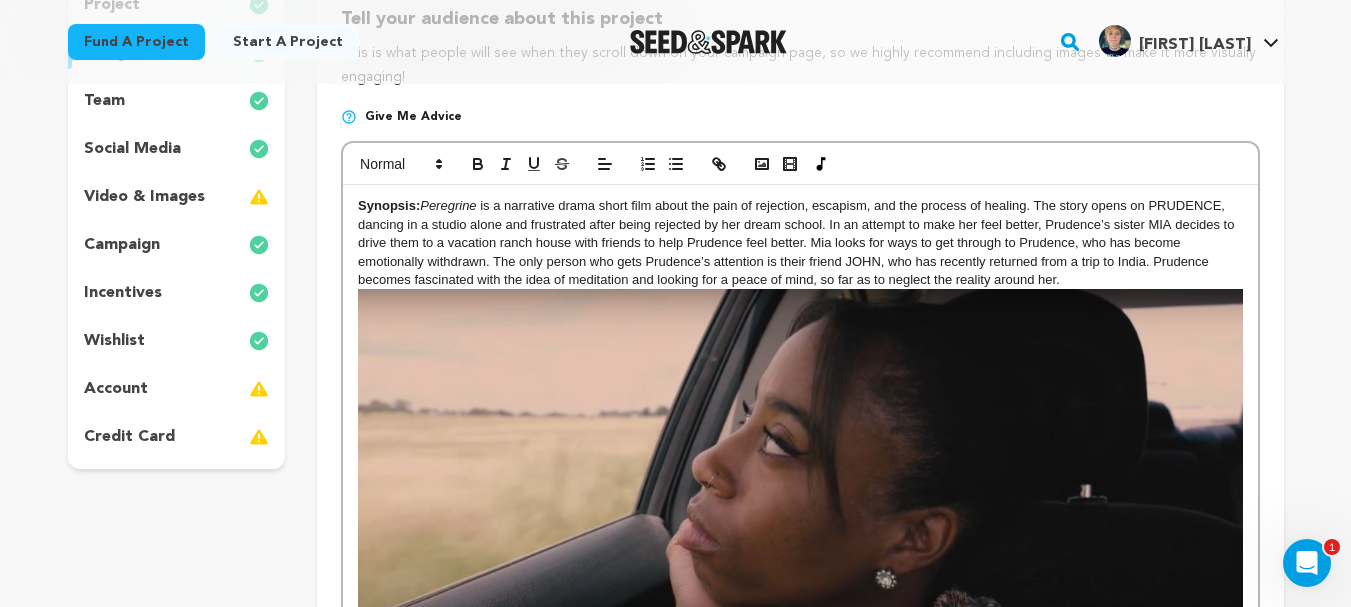 click at bounding box center (800, 498) 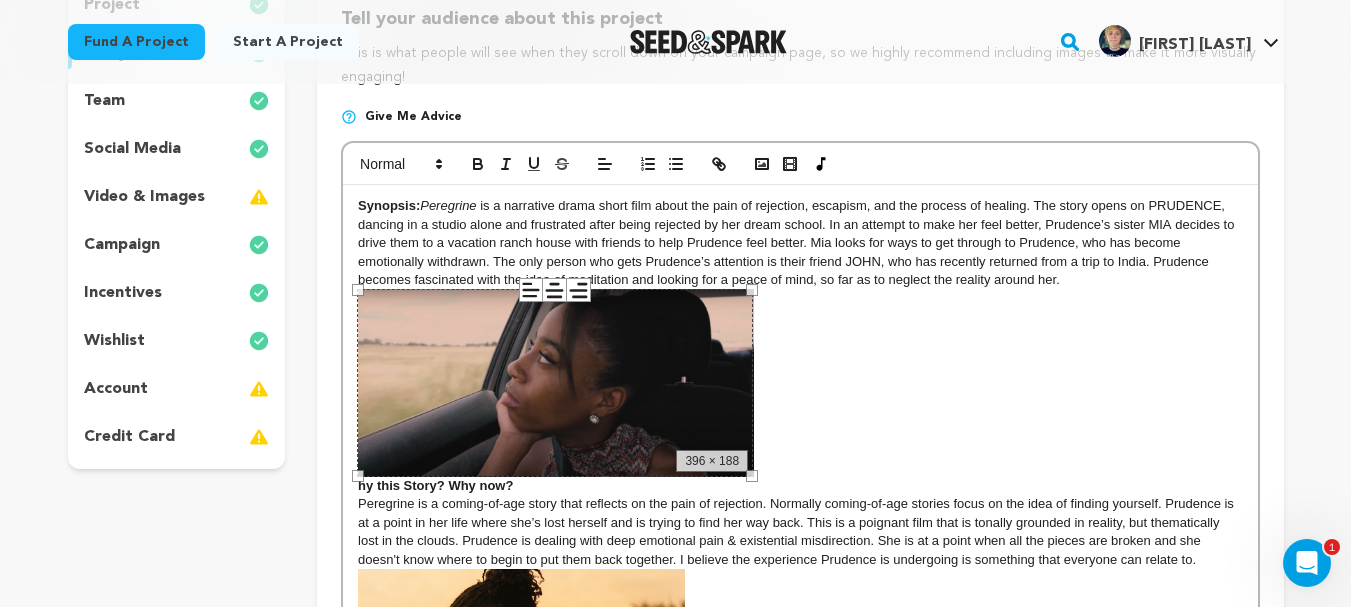 drag, startPoint x: 355, startPoint y: 286, endPoint x: 845, endPoint y: 541, distance: 552.3812 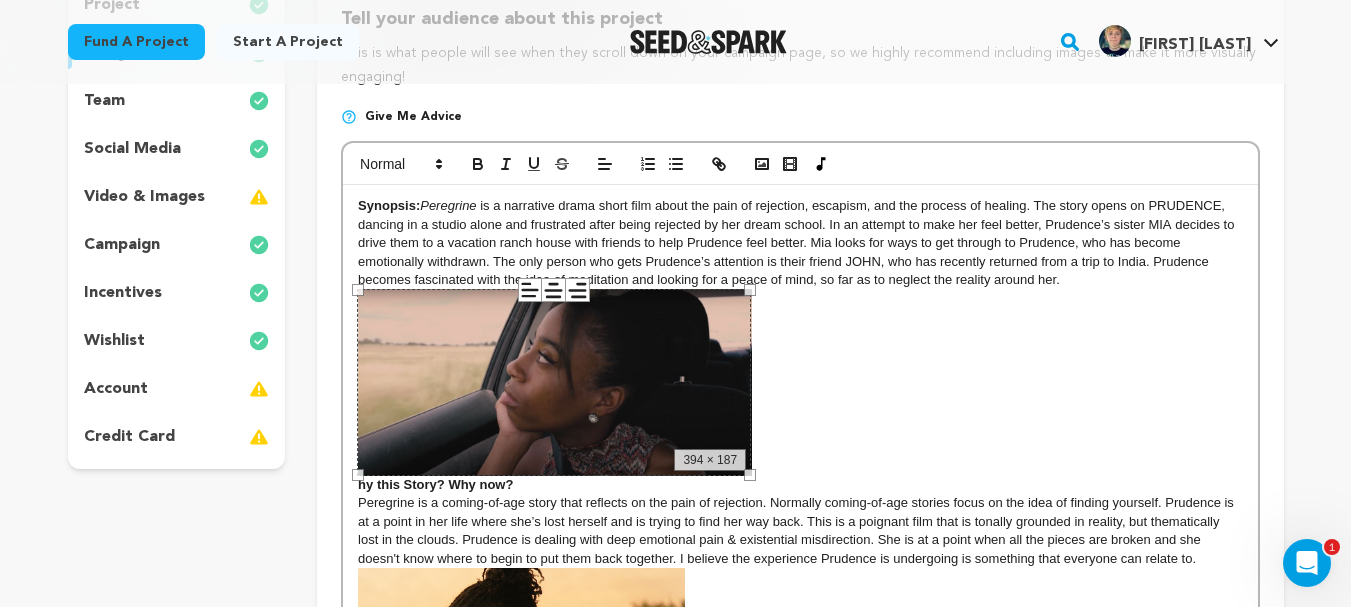 click on "hy this Story? Why now?" at bounding box center [800, 390] 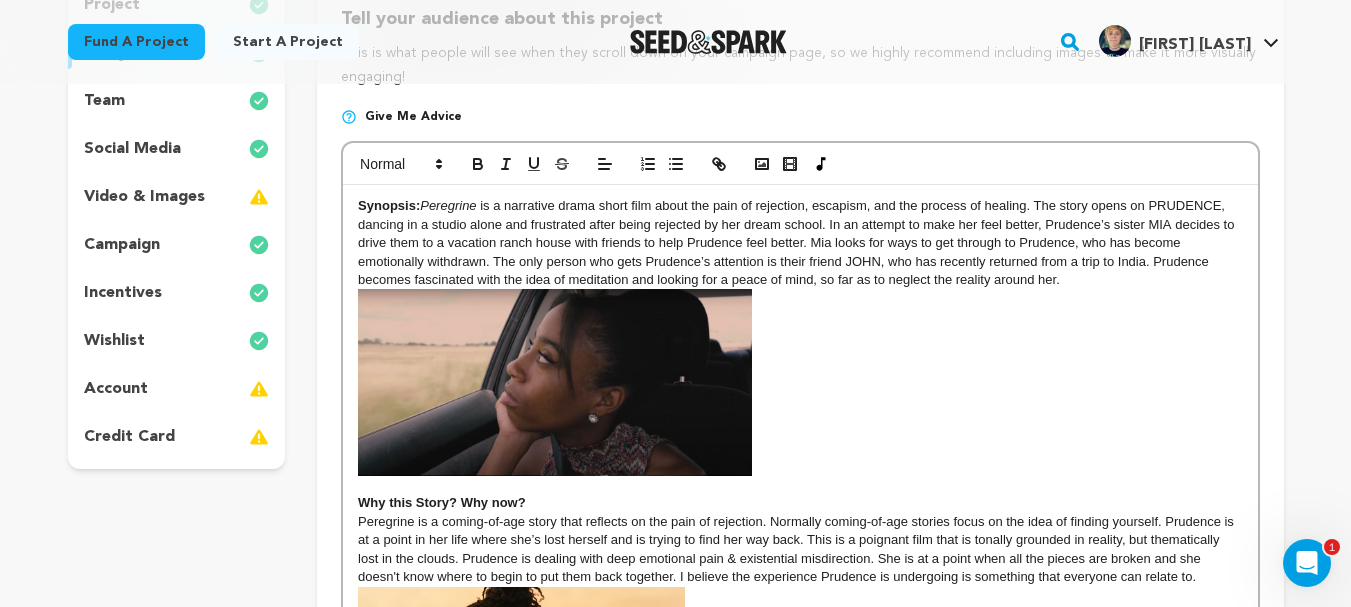 click on "Peregrine is a coming-of-age story that reflects on the pain of rejection. Normally coming-of-age stories focus on the idea of finding yourself. Prudence is at a point in her life where she’s lost herself and is trying to find her way back. This is a poignant film that is tonally grounded in reality, but thematically lost in the clouds. Prudence is dealing with deep emotional pain & existential misdirection. She is at a point when all the pieces are broken and she doesn't know where to begin to put them back together. I believe the experience Prudence is undergoing is something that everyone can relate to." at bounding box center [797, 549] 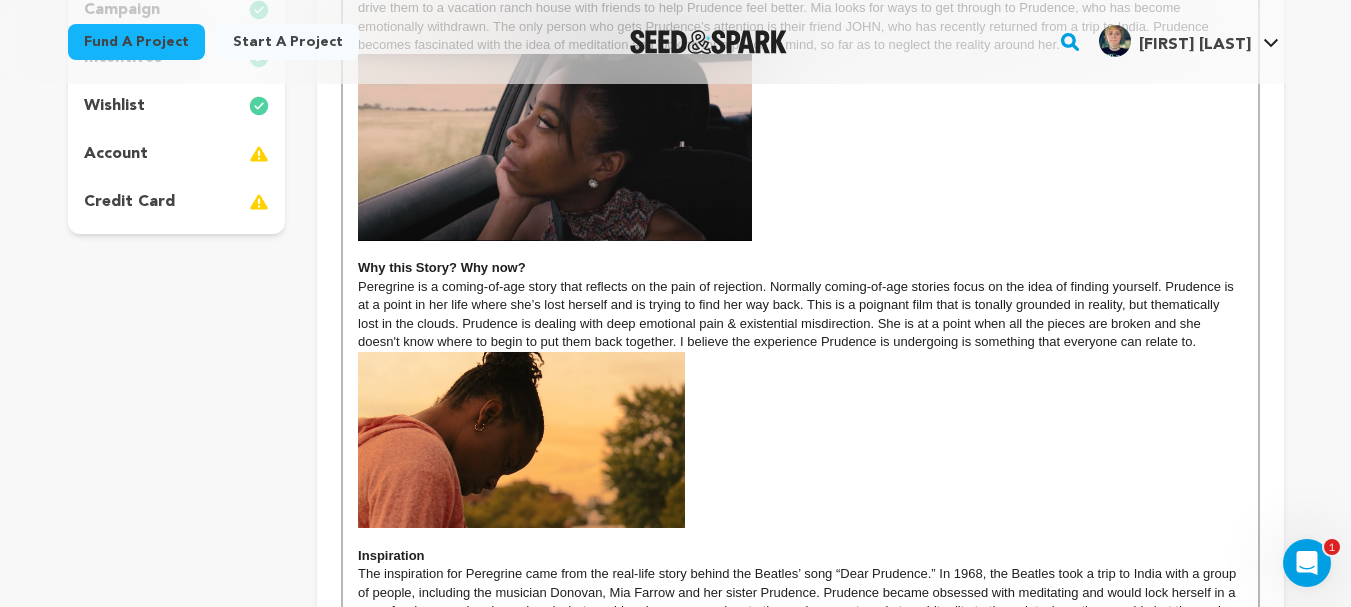 scroll, scrollTop: 517, scrollLeft: 0, axis: vertical 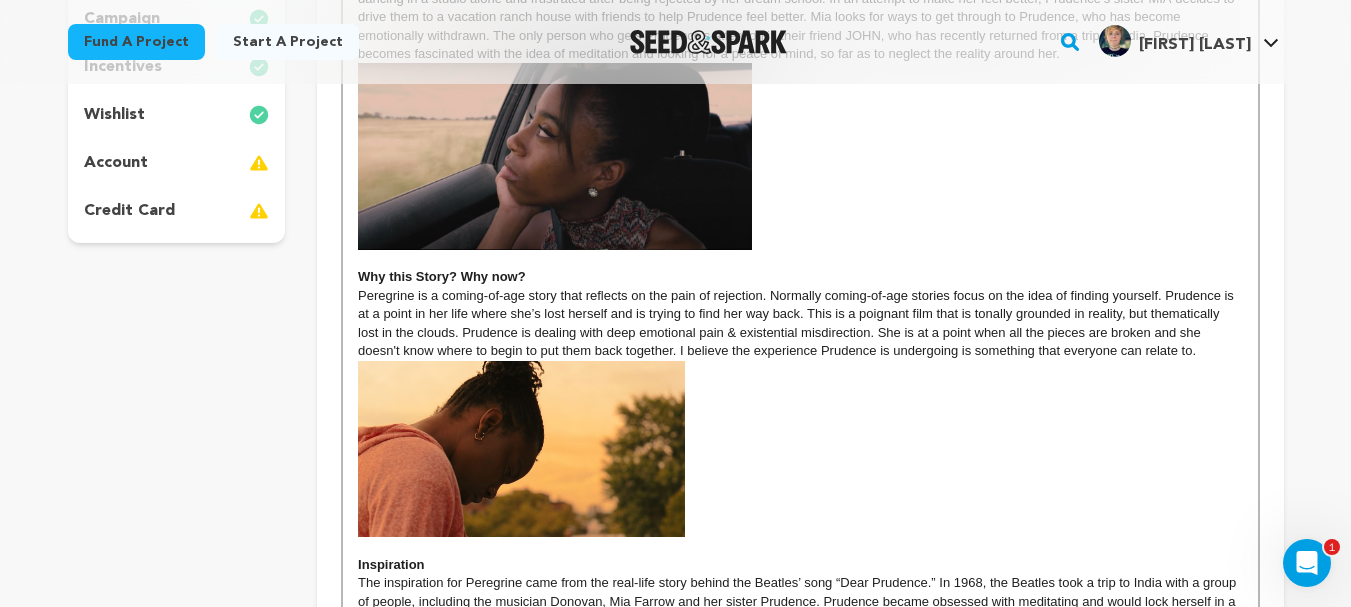 click at bounding box center [521, 449] 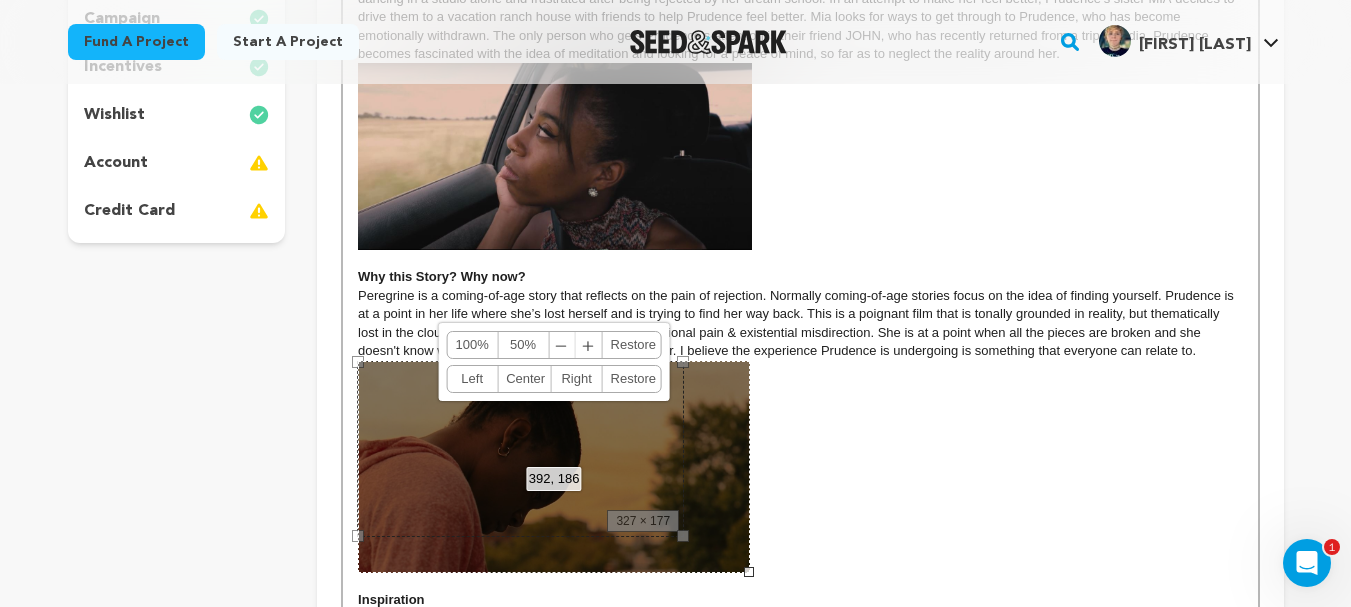 drag, startPoint x: 685, startPoint y: 533, endPoint x: 750, endPoint y: 542, distance: 65.62012 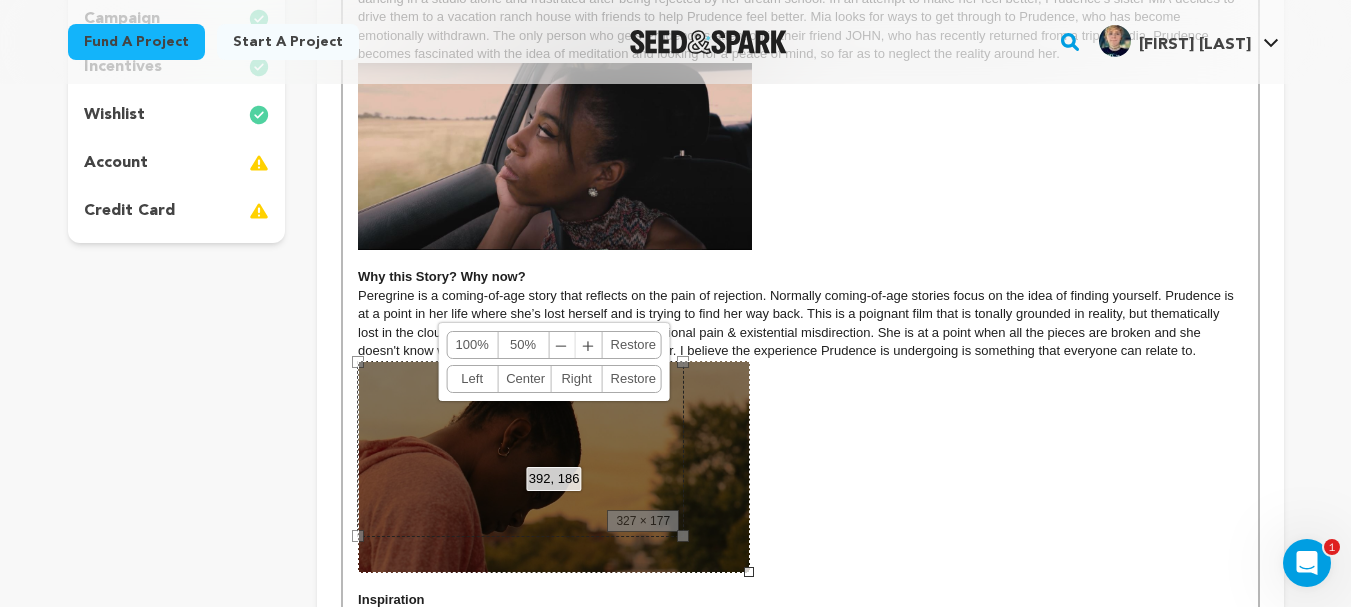 click on "392, 186
100%
50%
﹣
﹢
Restore
Left
Center
Right
Restore" at bounding box center [554, 467] 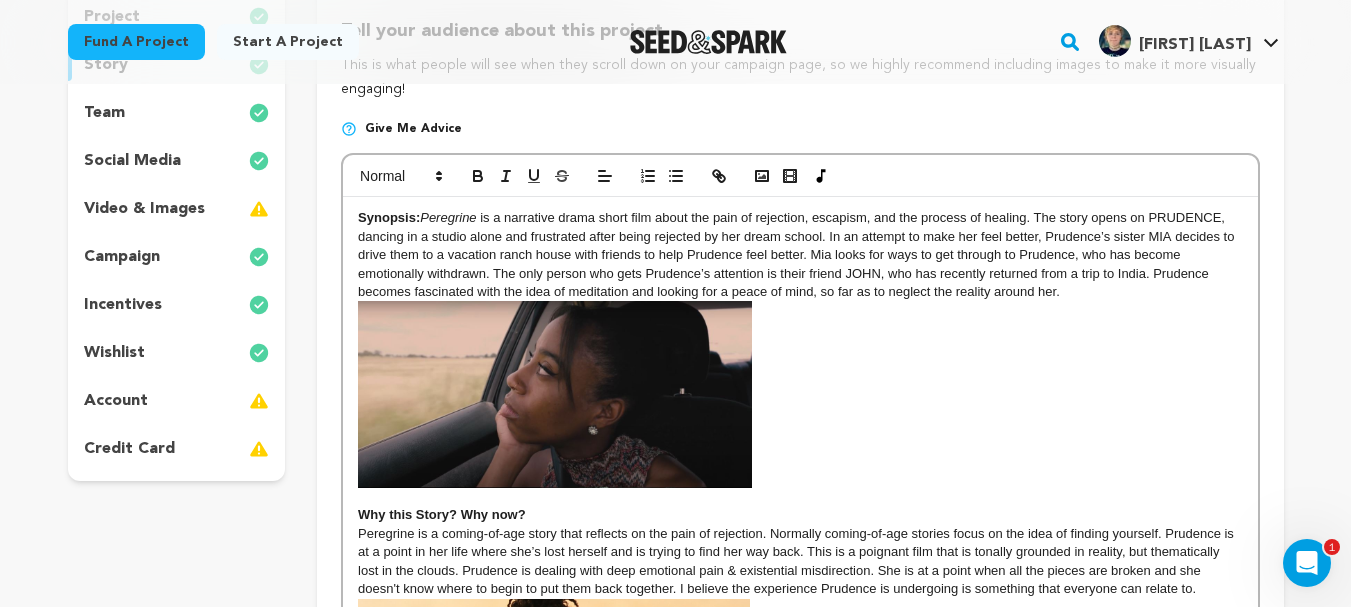scroll, scrollTop: 269, scrollLeft: 0, axis: vertical 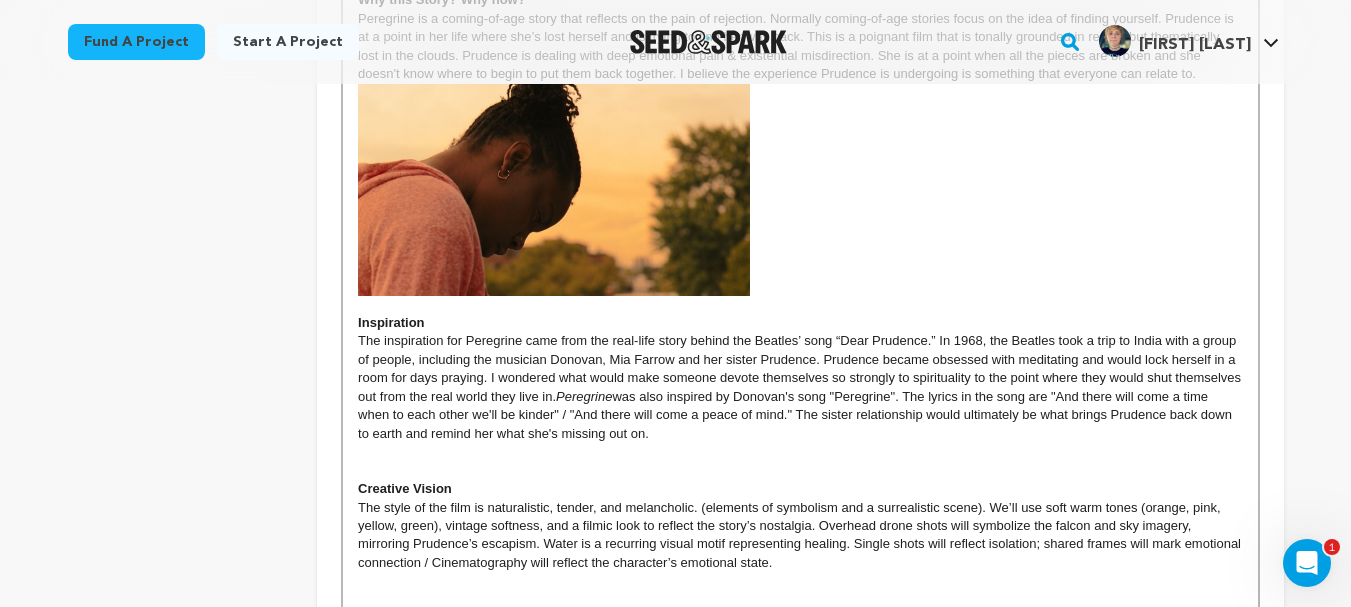 click on "The inspiration for Peregrine came from the real-life story behind the Beatles’ song “Dear Prudence.” In 1968, the Beatles took a trip to India with a group of people, including the musician Donovan, Mia Farrow and her sister Prudence. Prudence became obsessed with meditating and would lock herself in a room for days praying. I wondered what would make someone devote themselves so strongly to spirituality to the point where they would shut themselves out from the real world they live in.  Peregrine  was also inspired by Donovan's song "Peregrine". The lyrics in the song are "And there will come a time when to each other we'll be kinder" / "And there will come a peace of mind." The sister relationship would ultimately be what brings Prudence back down to earth and remind her what she's missing out on." at bounding box center [800, 387] 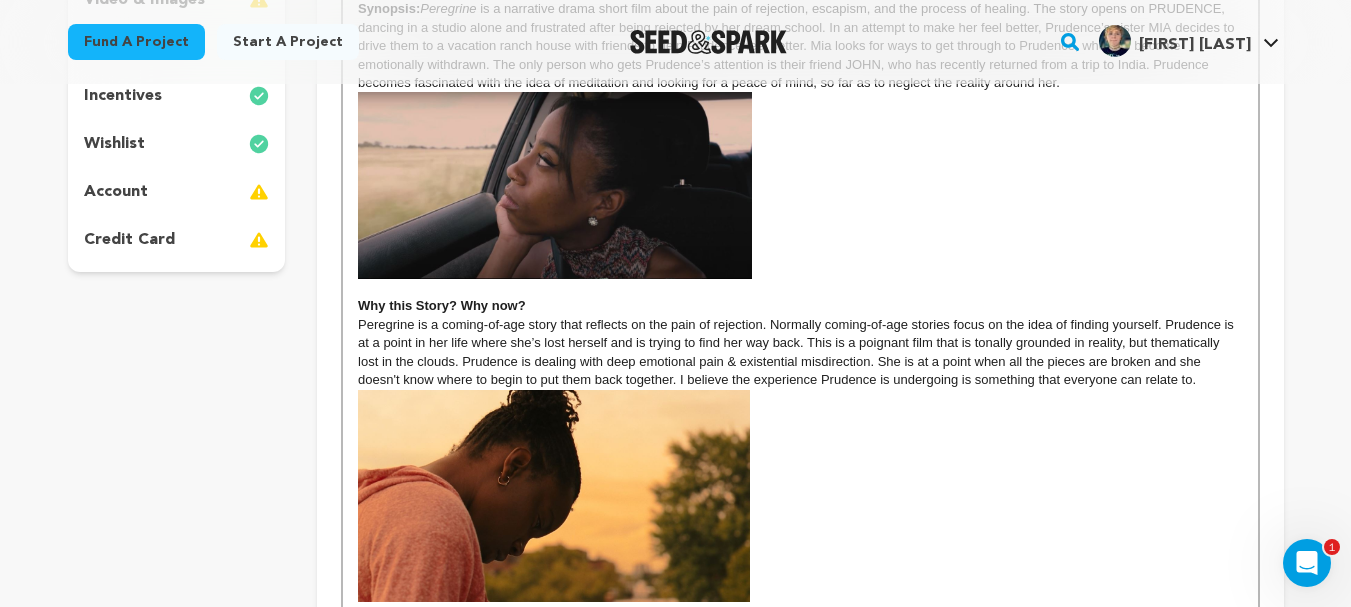 scroll, scrollTop: 507, scrollLeft: 0, axis: vertical 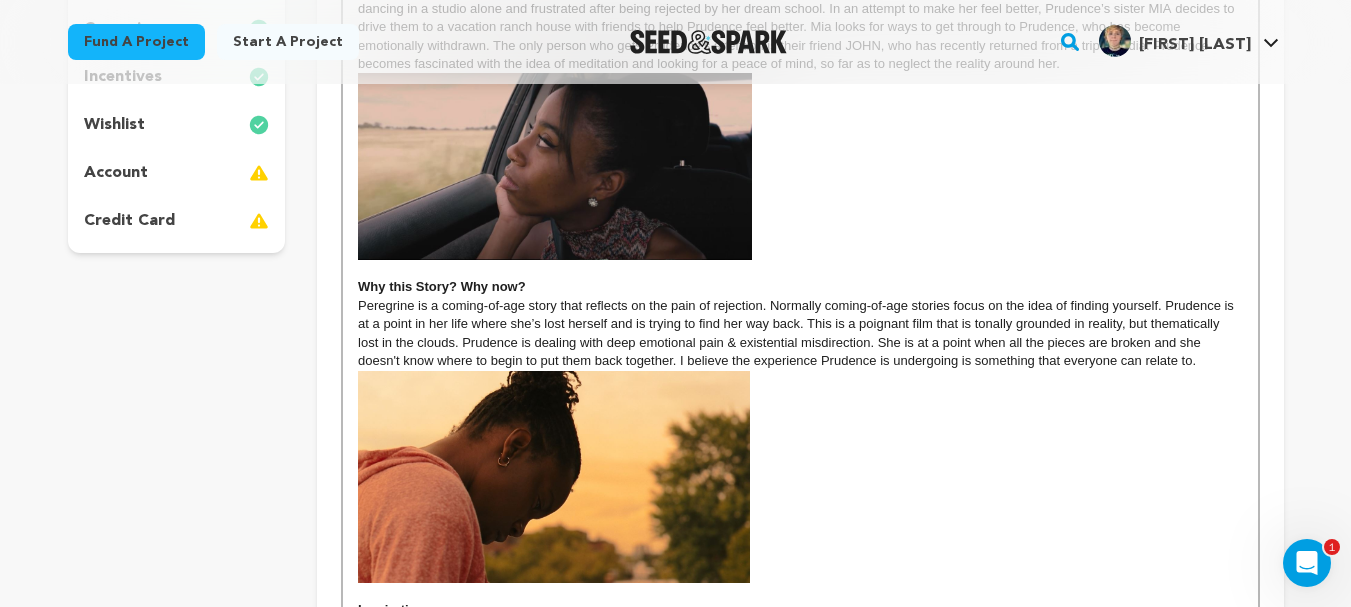 click at bounding box center [800, 166] 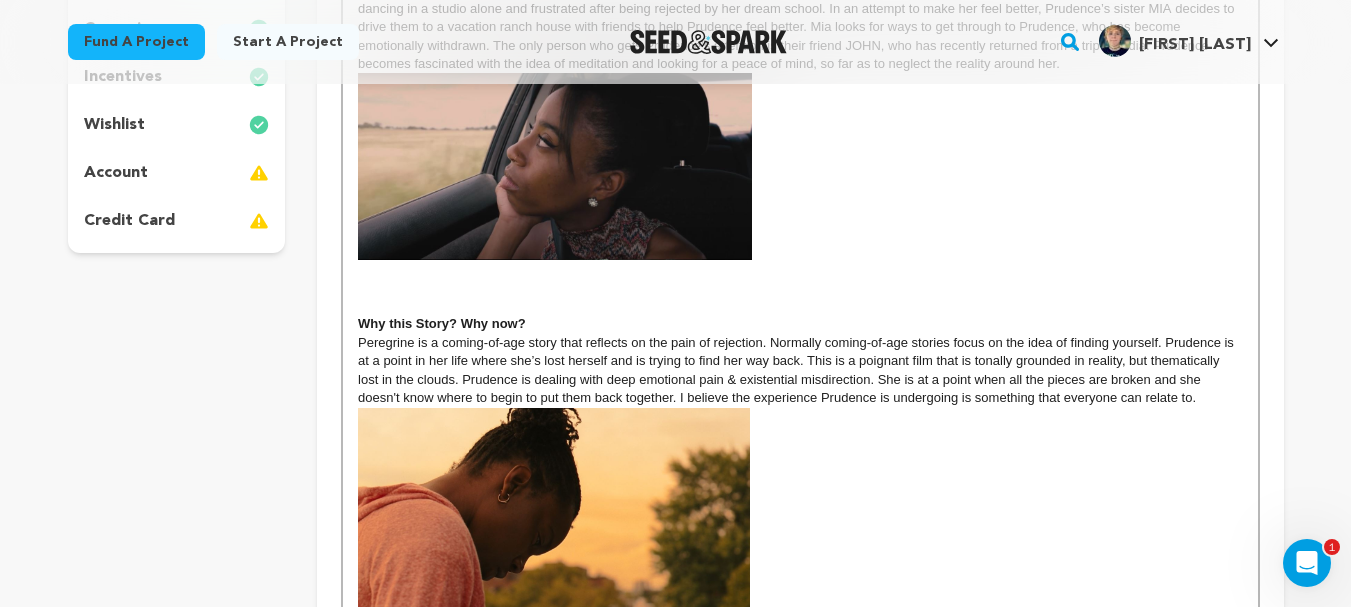 scroll, scrollTop: 194, scrollLeft: 0, axis: vertical 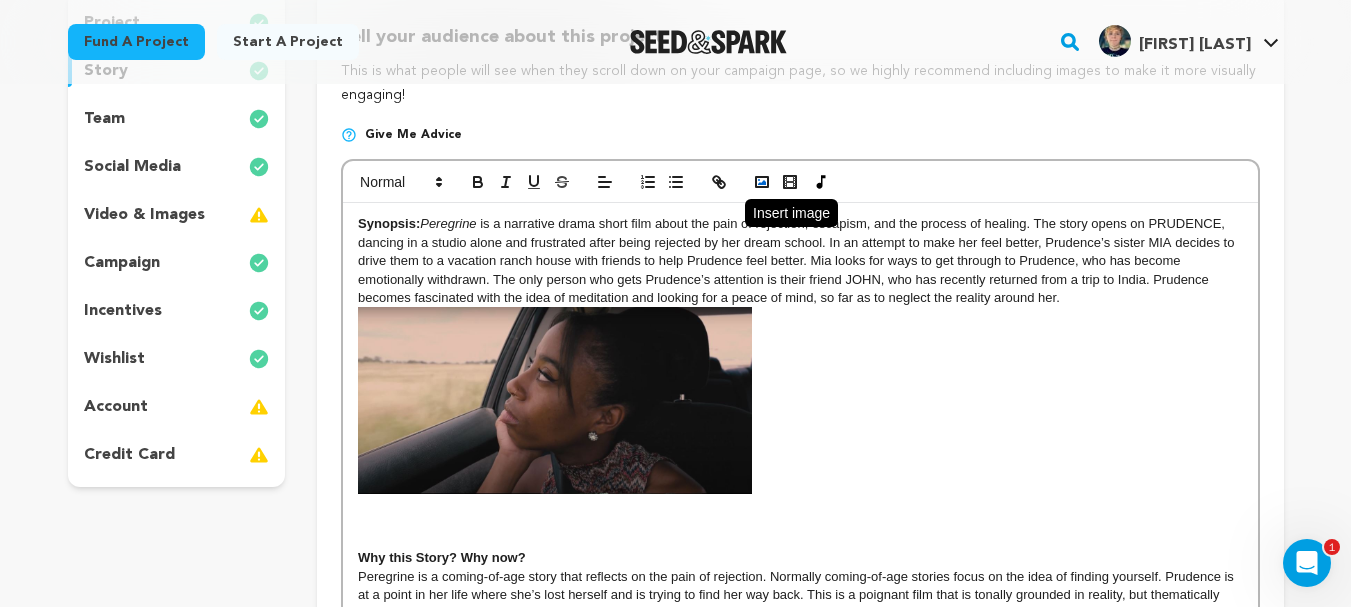 click 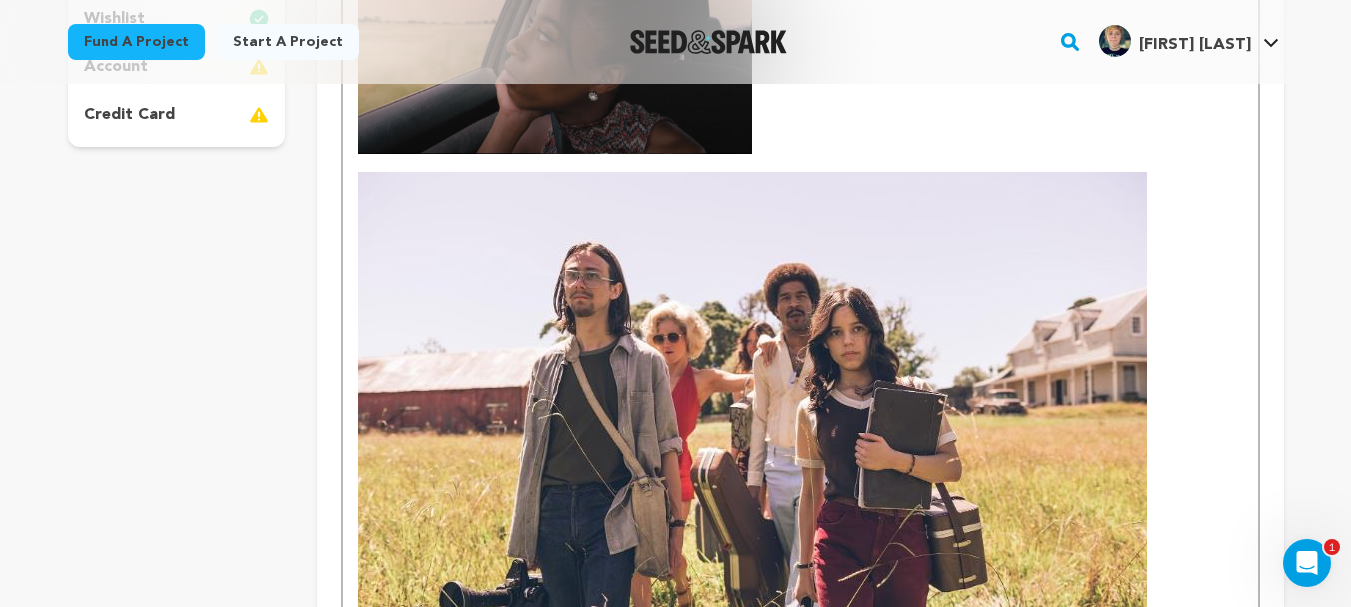 scroll, scrollTop: 648, scrollLeft: 0, axis: vertical 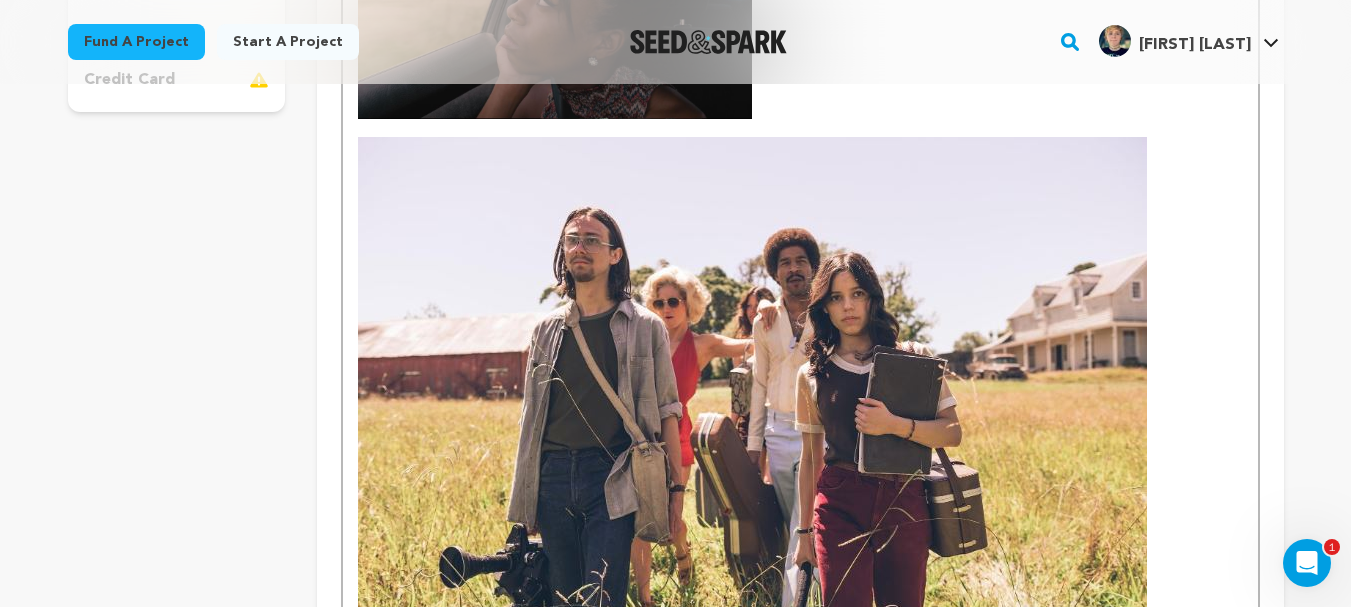 click at bounding box center [752, 399] 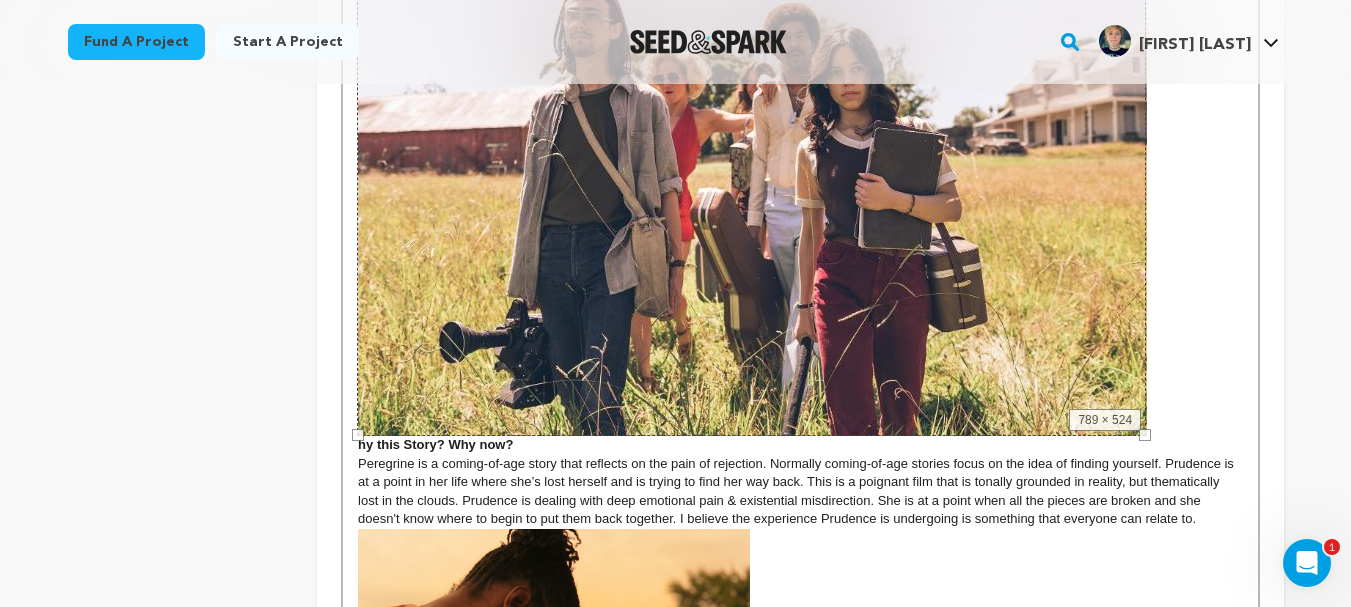 scroll, scrollTop: 902, scrollLeft: 0, axis: vertical 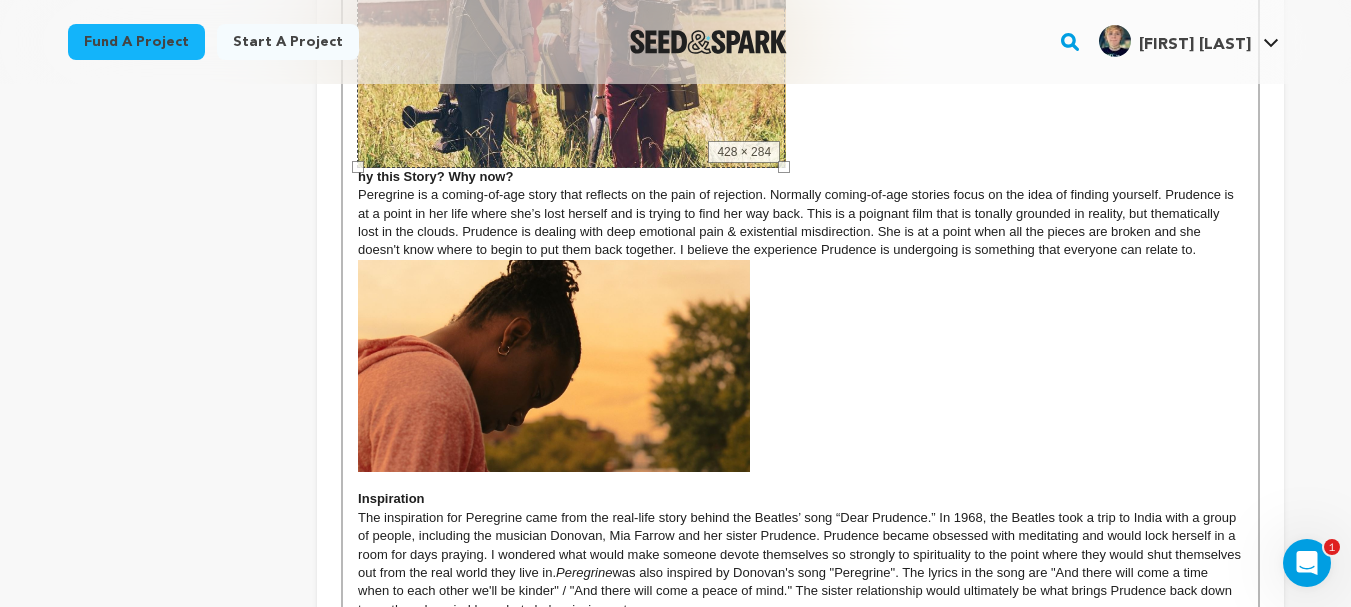 drag, startPoint x: 1145, startPoint y: 410, endPoint x: 777, endPoint y: 196, distance: 425.69943 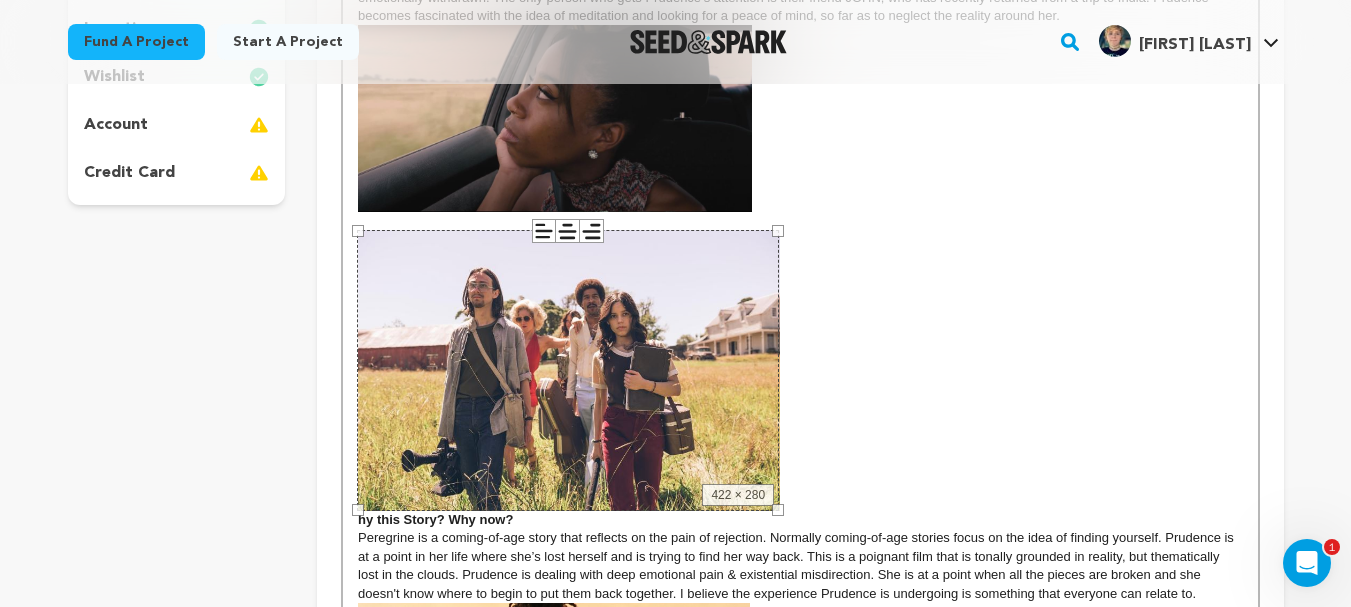 scroll, scrollTop: 576, scrollLeft: 0, axis: vertical 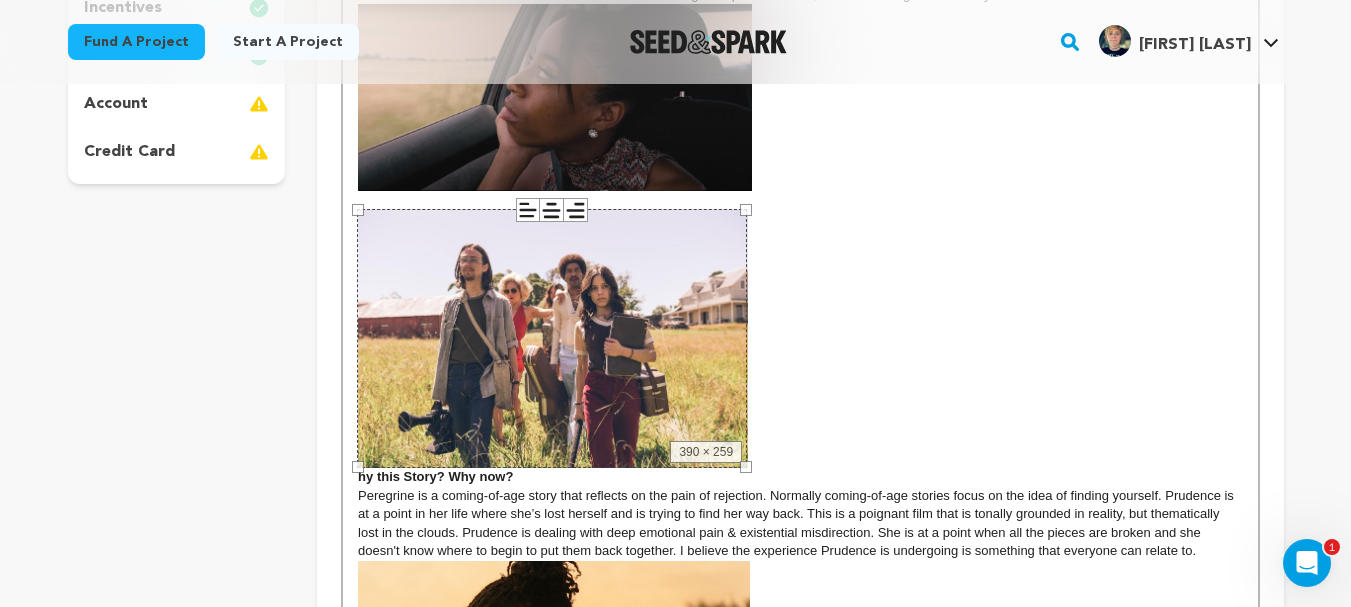 drag, startPoint x: 779, startPoint y: 489, endPoint x: 747, endPoint y: 472, distance: 36.23534 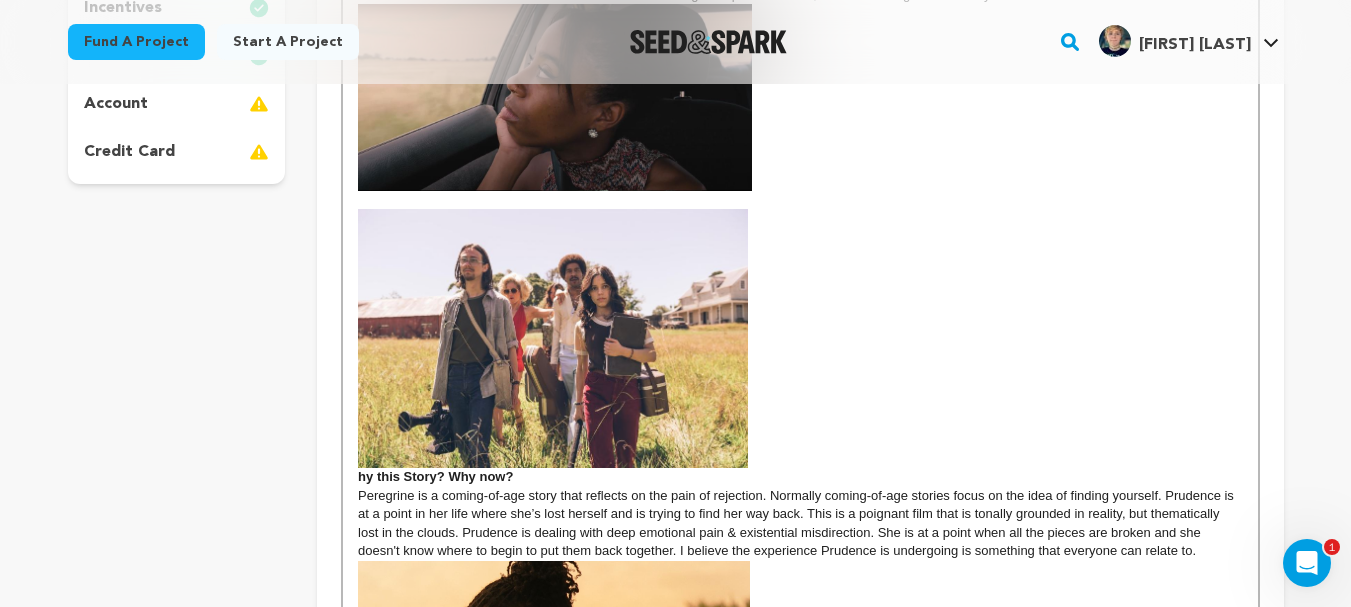 click on "hy this Story? Why now?" at bounding box center (800, 346) 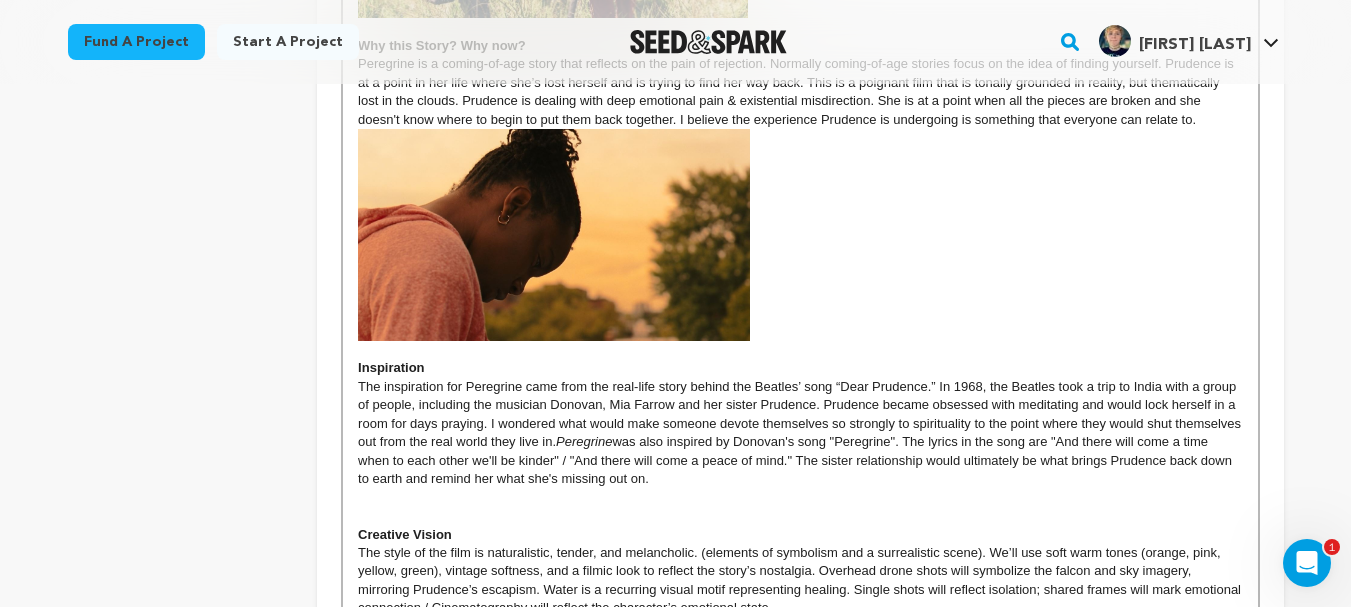 scroll, scrollTop: 1090, scrollLeft: 0, axis: vertical 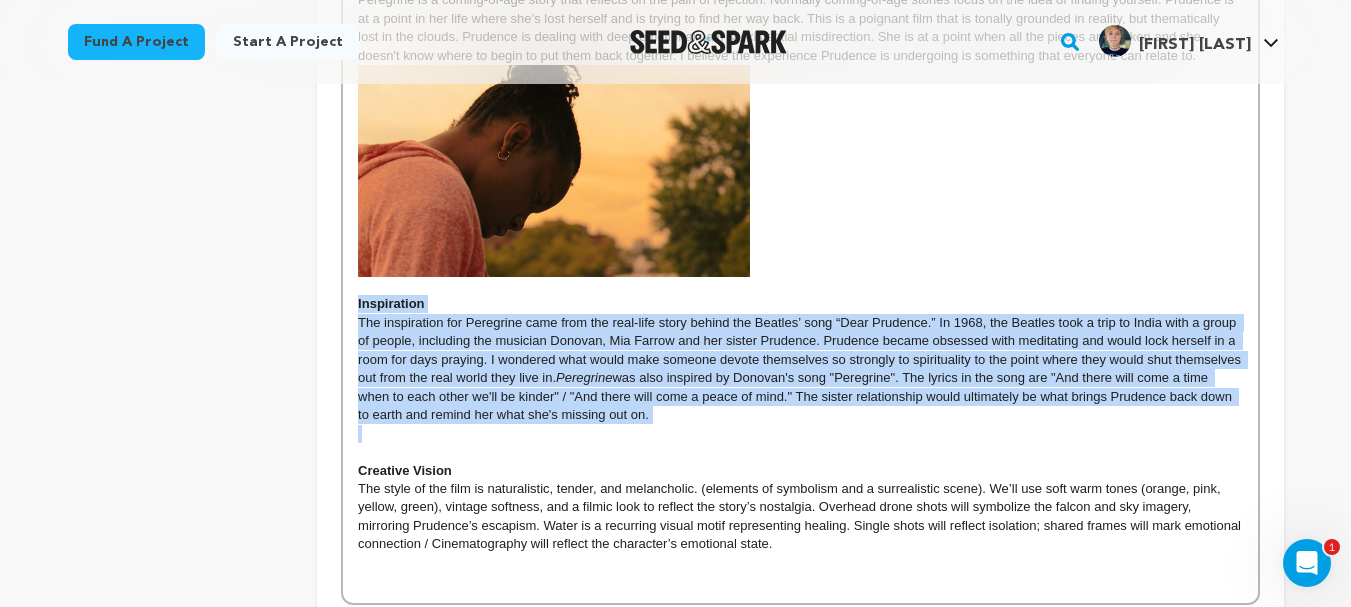 drag, startPoint x: 357, startPoint y: 304, endPoint x: 703, endPoint y: 429, distance: 367.8872 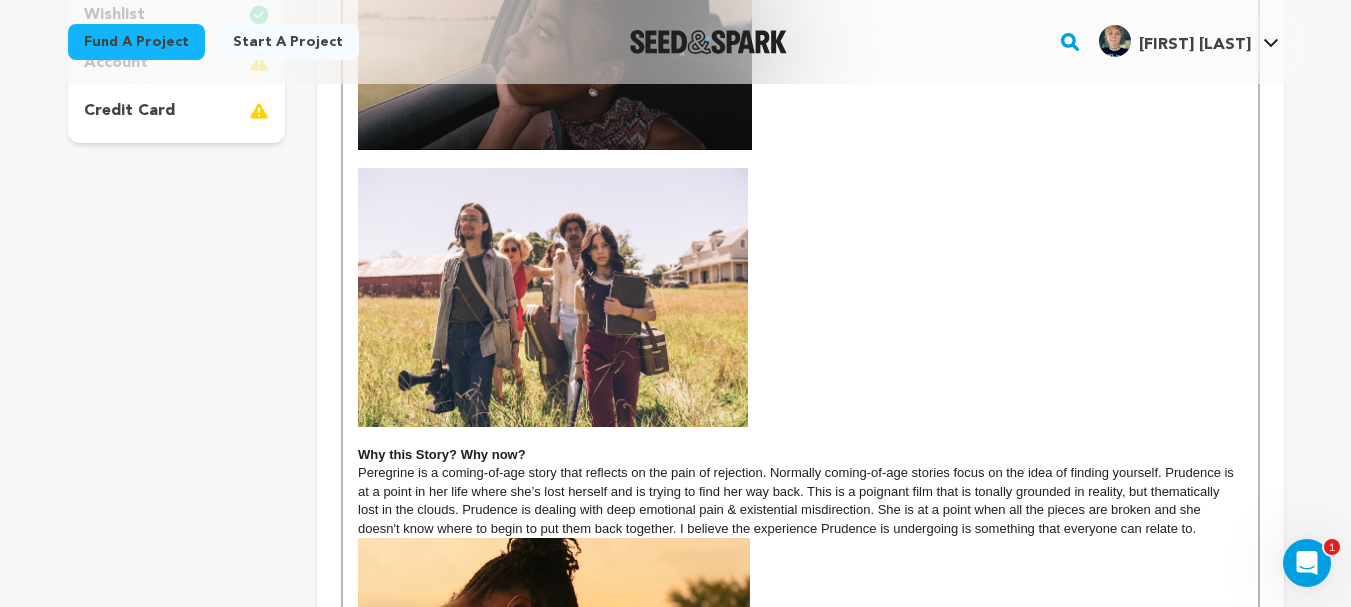 scroll, scrollTop: 643, scrollLeft: 0, axis: vertical 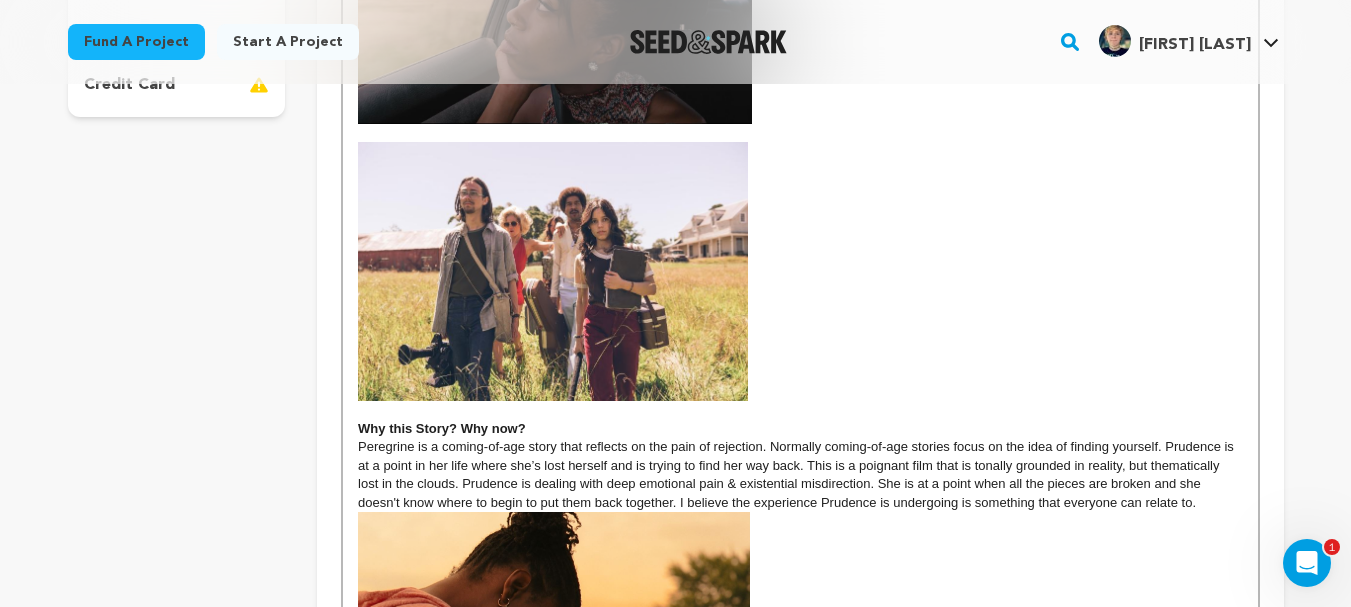 click at bounding box center [800, 410] 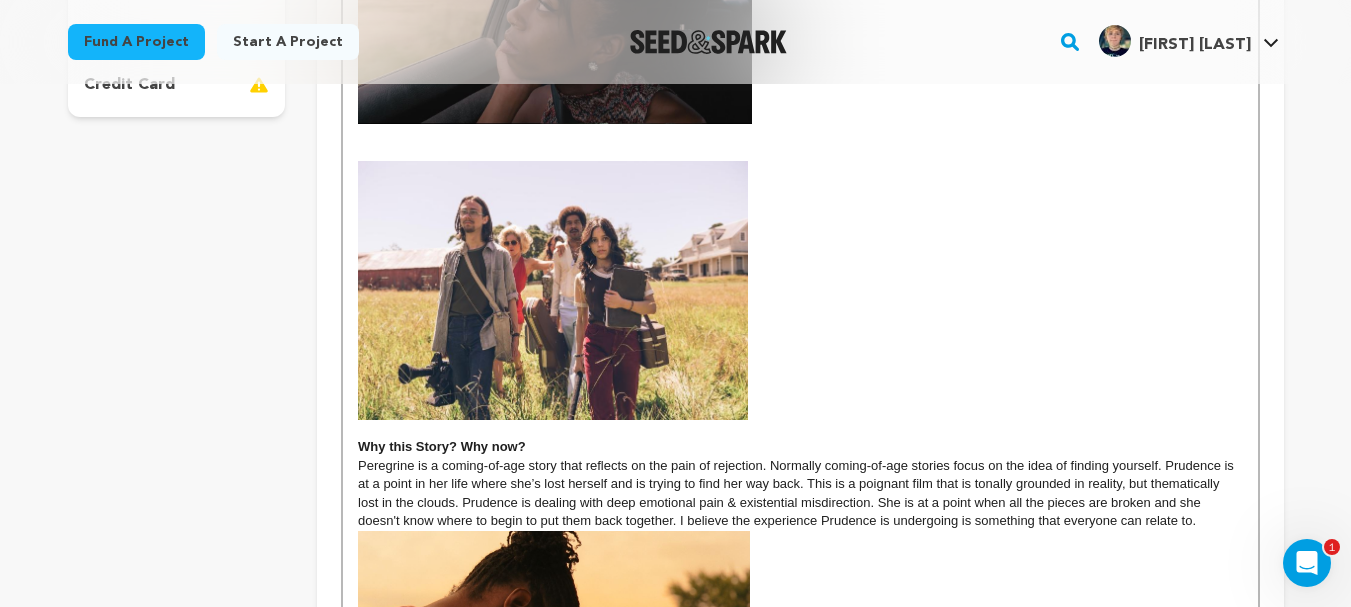 scroll, scrollTop: 0, scrollLeft: 0, axis: both 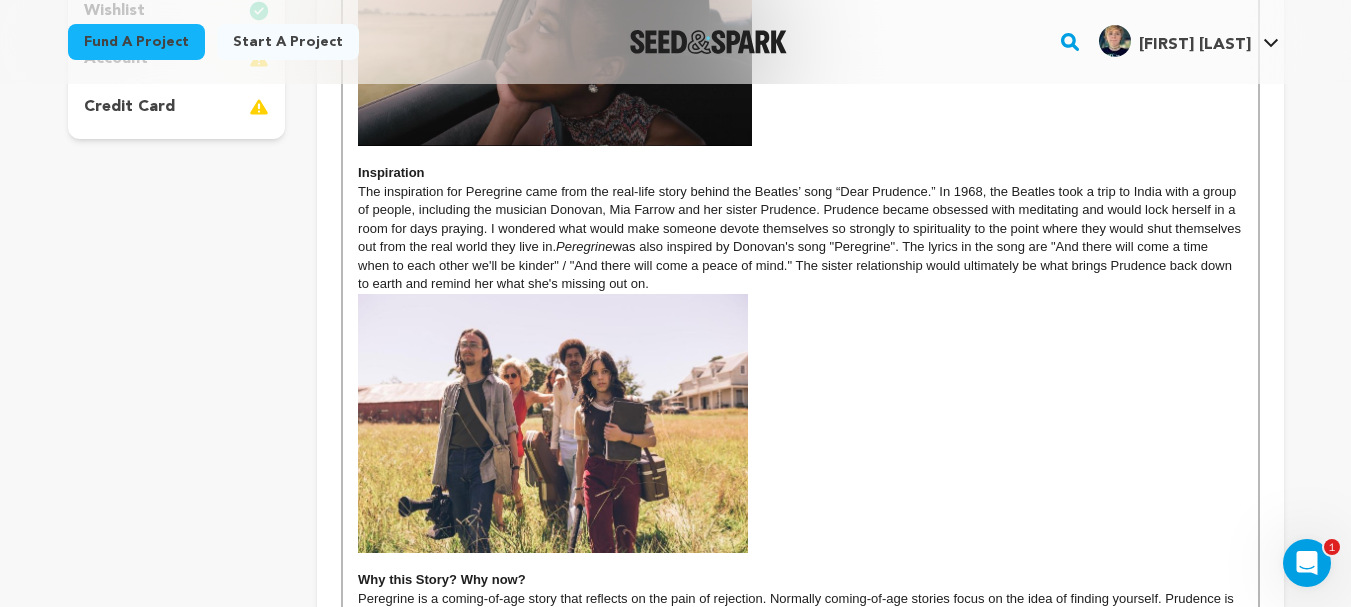 click on "The inspiration for Peregrine came from the real-life story behind the Beatles’ song “Dear Prudence.” In 1968, the Beatles took a trip to India with a group of people, including the musician Donovan, Mia Farrow and her sister Prudence. Prudence became obsessed with meditating and would lock herself in a room for days praying. I wondered what would make someone devote themselves so strongly to spirituality to the point where they would shut themselves out from the real world they live in." at bounding box center (801, 219) 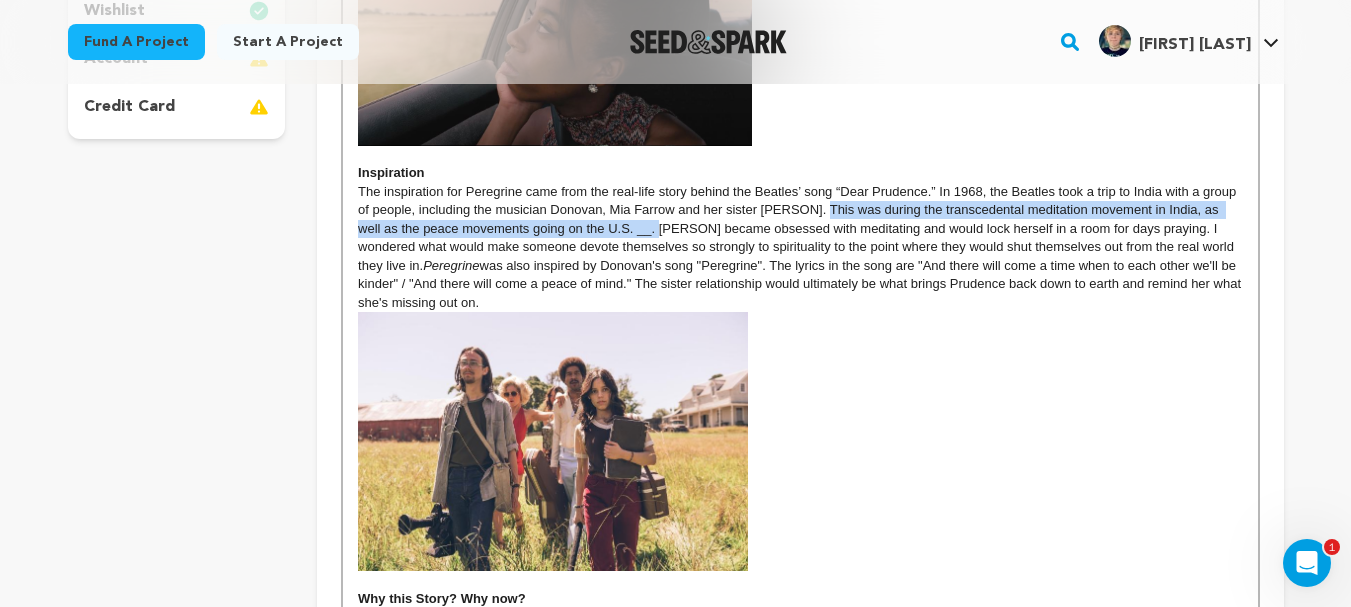 drag, startPoint x: 631, startPoint y: 231, endPoint x: 824, endPoint y: 212, distance: 193.93298 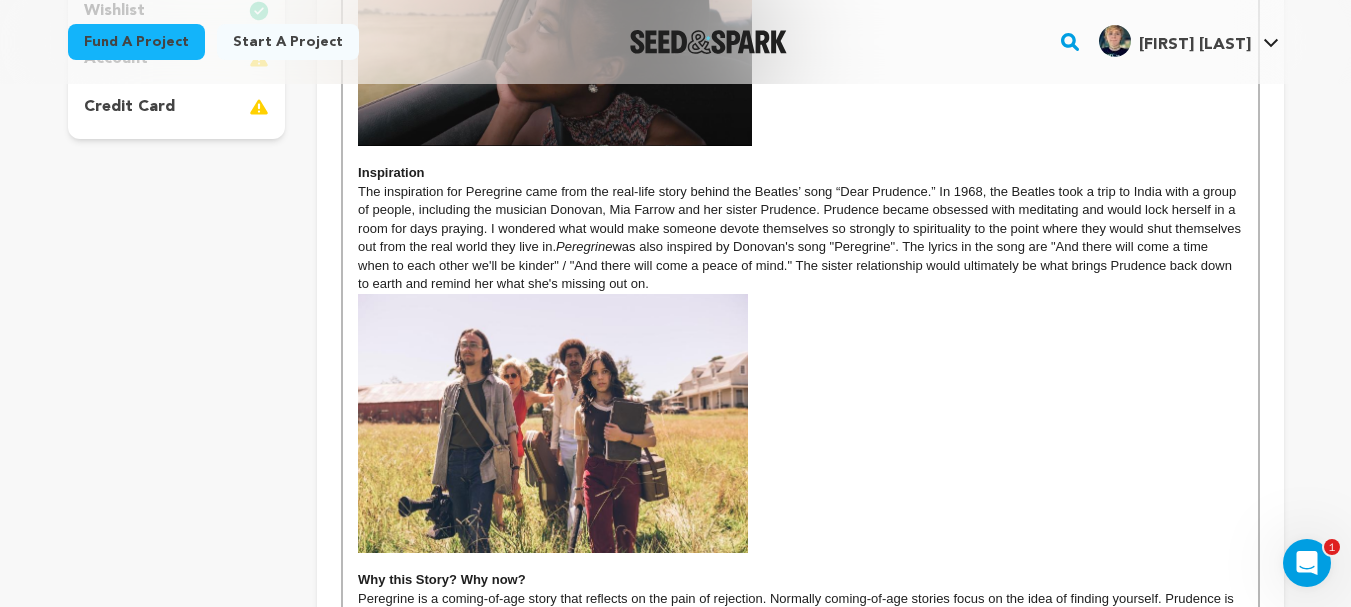 click on "The inspiration for Peregrine came from the real-life story behind the Beatles’ song “Dear Prudence.” In 1968, the Beatles took a trip to India with a group of people, including the musician Donovan, Mia Farrow and her sister Prudence. Prudence became obsessed with meditating and would lock herself in a room for days praying. I wondered what would make someone devote themselves so strongly to spirituality to the point where they would shut themselves out from the real world they live in.  Peregrine  was also inspired by Donovan's song "Peregrine". The lyrics in the song are "And there will come a time when to each other we'll be kinder" / "And there will come a peace of mind." The sister relationship would ultimately be what brings Prudence back down to earth and remind her what she's missing out on." at bounding box center [800, 238] 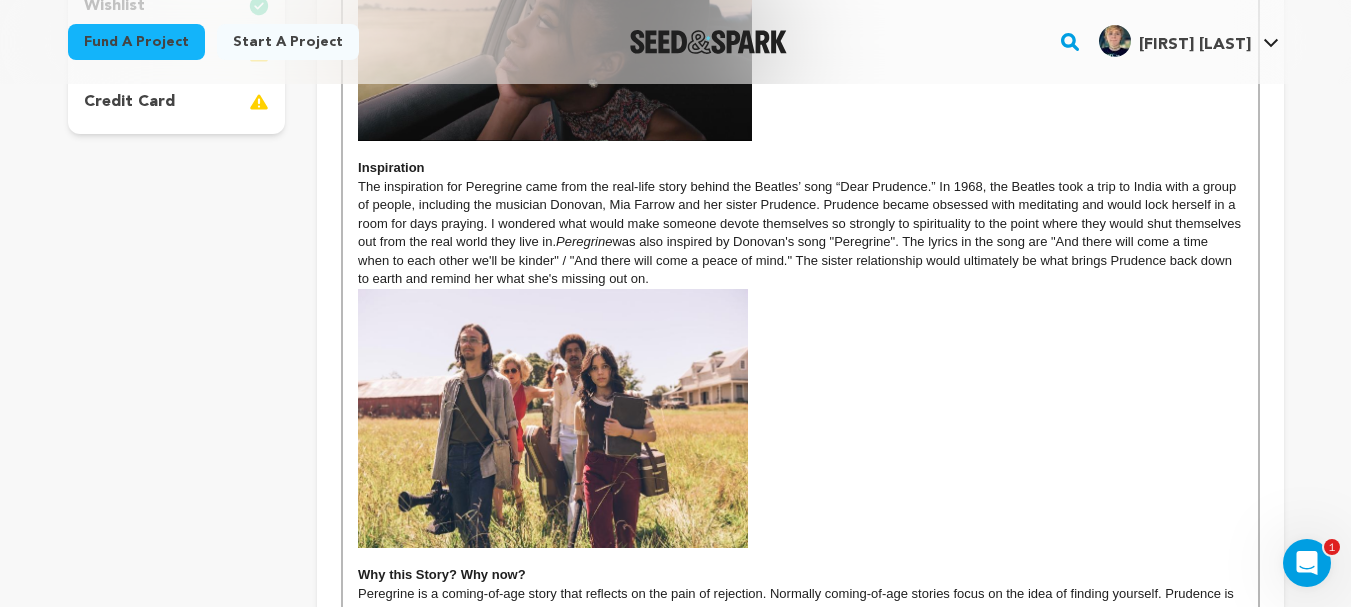 scroll, scrollTop: 642, scrollLeft: 0, axis: vertical 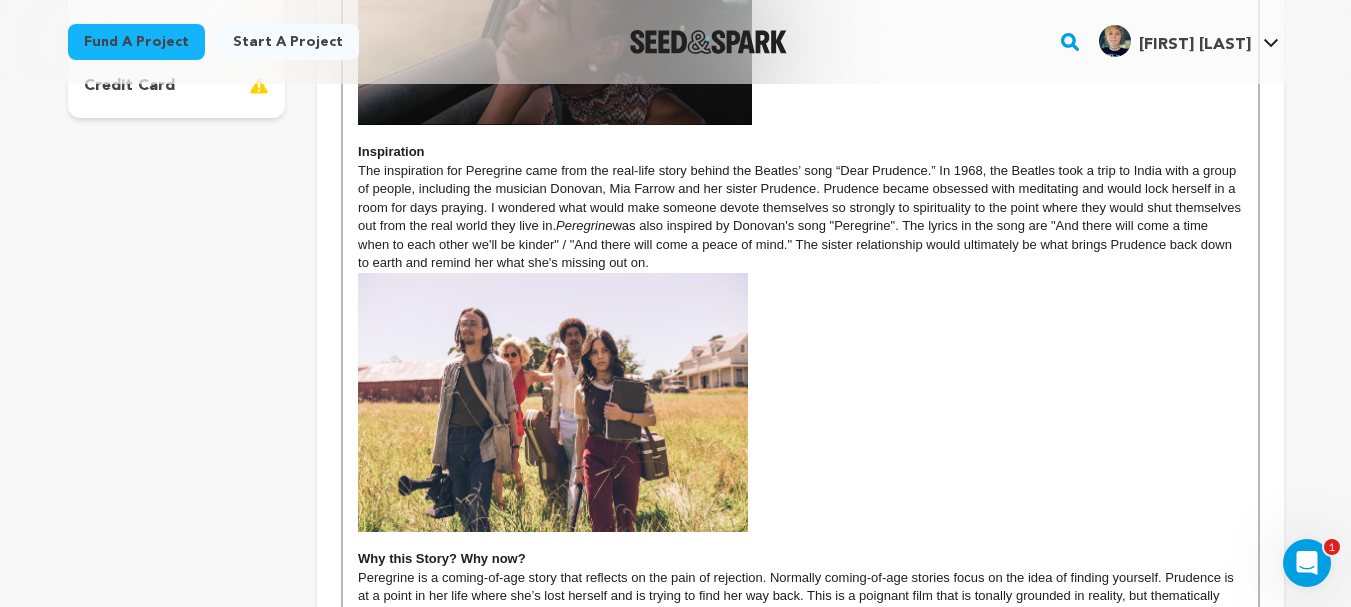 click on "The inspiration for Peregrine came from the real-life story behind the Beatles’ song “Dear Prudence.” In 1968, the Beatles took a trip to India with a group of people, including the musician Donovan, Mia Farrow and her sister Prudence. Prudence became obsessed with meditating and would lock herself in a room for days praying. I wondered what would make someone devote themselves so strongly to spirituality to the point where they would shut themselves out from the real world they live in." at bounding box center [801, 198] 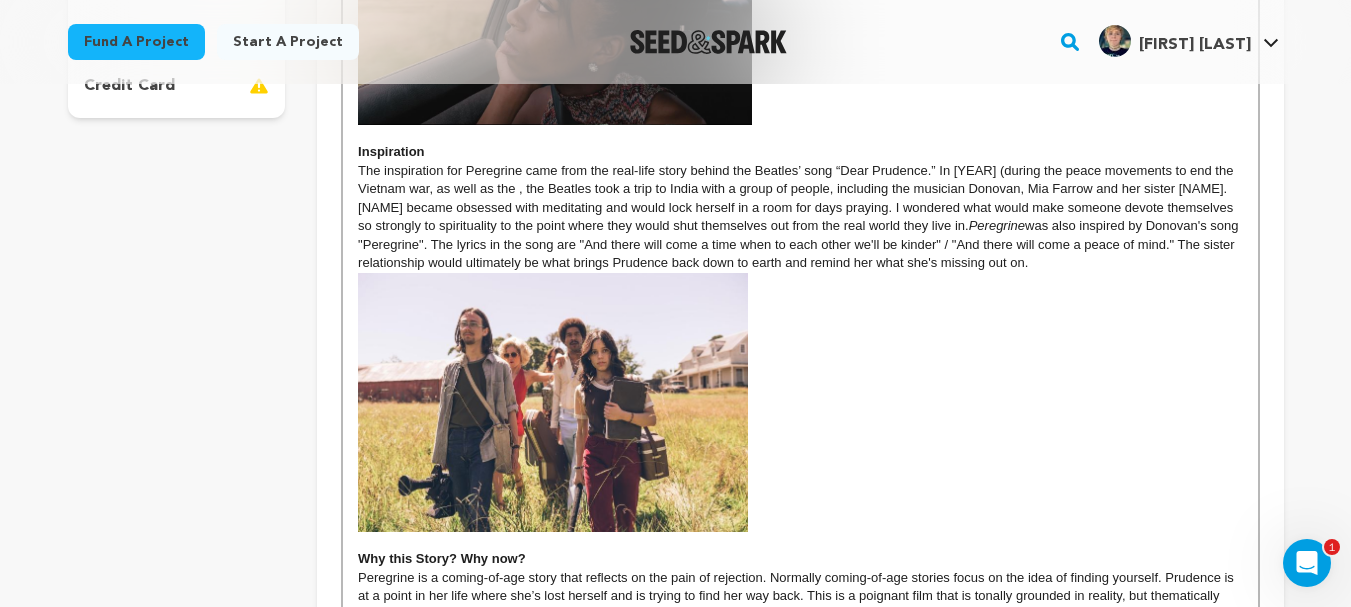 click on "The inspiration for Peregrine came from the real-life story behind the Beatles’ song “Dear Prudence.” In 1968 (during the peace movements to end the Vietnam war, as well as the , the Beatles took a trip to India with a group of people, including the musician Donovan, Mia Farrow and her sister Prudence. Prudence became obsessed with meditating and would lock herself in a room for days praying. I wondered what would make someone devote themselves so strongly to spirituality to the point where they would shut themselves out from the real world they live in." at bounding box center (797, 198) 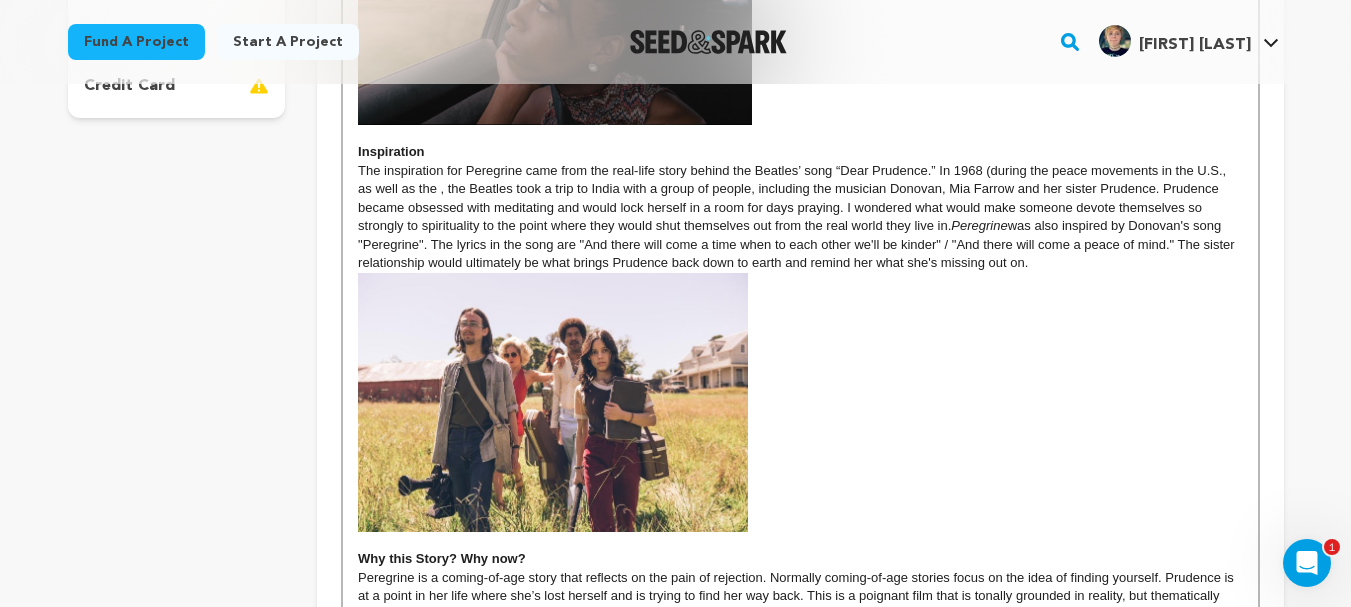 click on "The inspiration for Peregrine came from the real-life story behind the Beatles’ song “Dear Prudence.” In 1968 (during the peace movements in the U.S., as well as the , the Beatles took a trip to India with a group of people, including the musician Donovan, Mia Farrow and her sister Prudence. Prudence became obsessed with meditating and would lock herself in a room for days praying. I wondered what would make someone devote themselves so strongly to spirituality to the point where they would shut themselves out from the real world they live in." at bounding box center (794, 198) 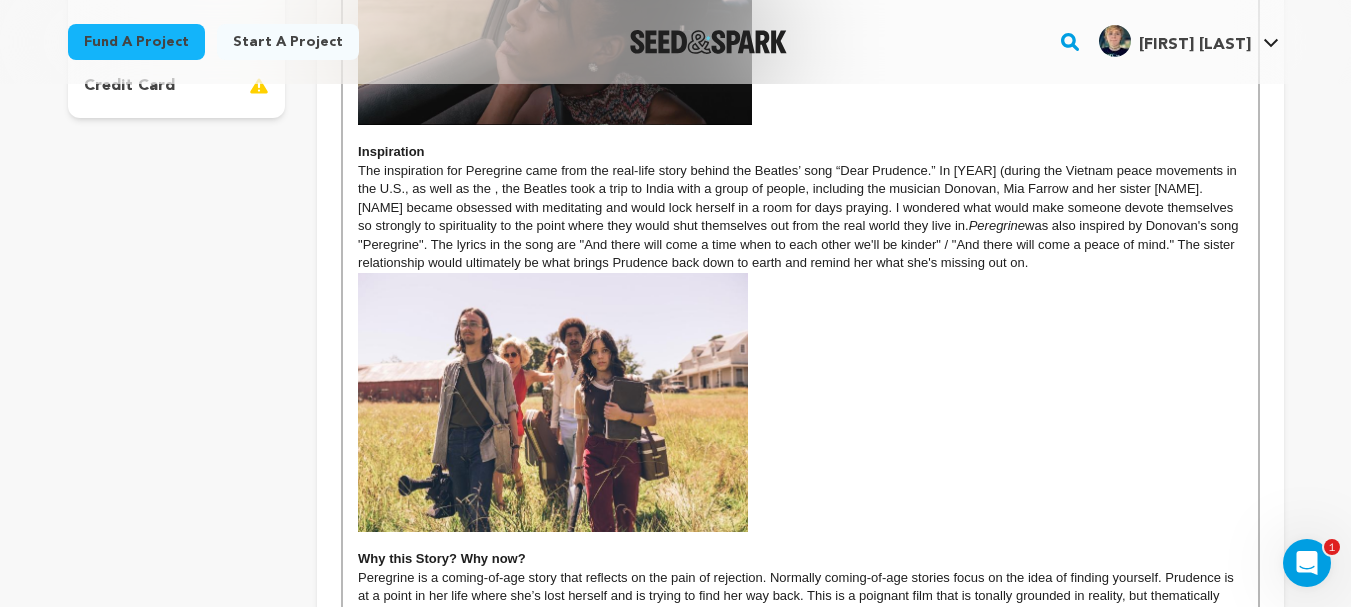 click on "The inspiration for Peregrine came from the real-life story behind the Beatles’ song “Dear Prudence.” In 1968 (during the Vietnam peace movements in the U.S., as well as the , the Beatles took a trip to India with a group of people, including the musician Donovan, Mia Farrow and her sister Prudence. Prudence became obsessed with meditating and would lock herself in a room for days praying. I wondered what would make someone devote themselves so strongly to spirituality to the point where they would shut themselves out from the real world they live in." at bounding box center [799, 198] 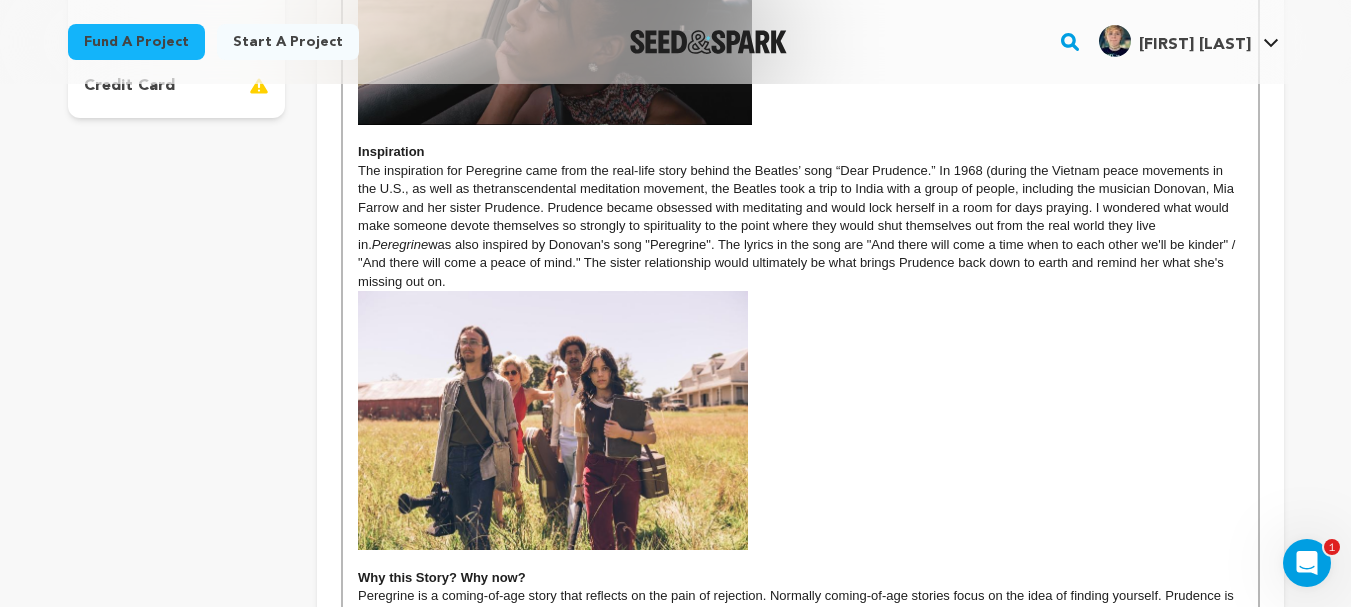 scroll, scrollTop: 194, scrollLeft: 0, axis: vertical 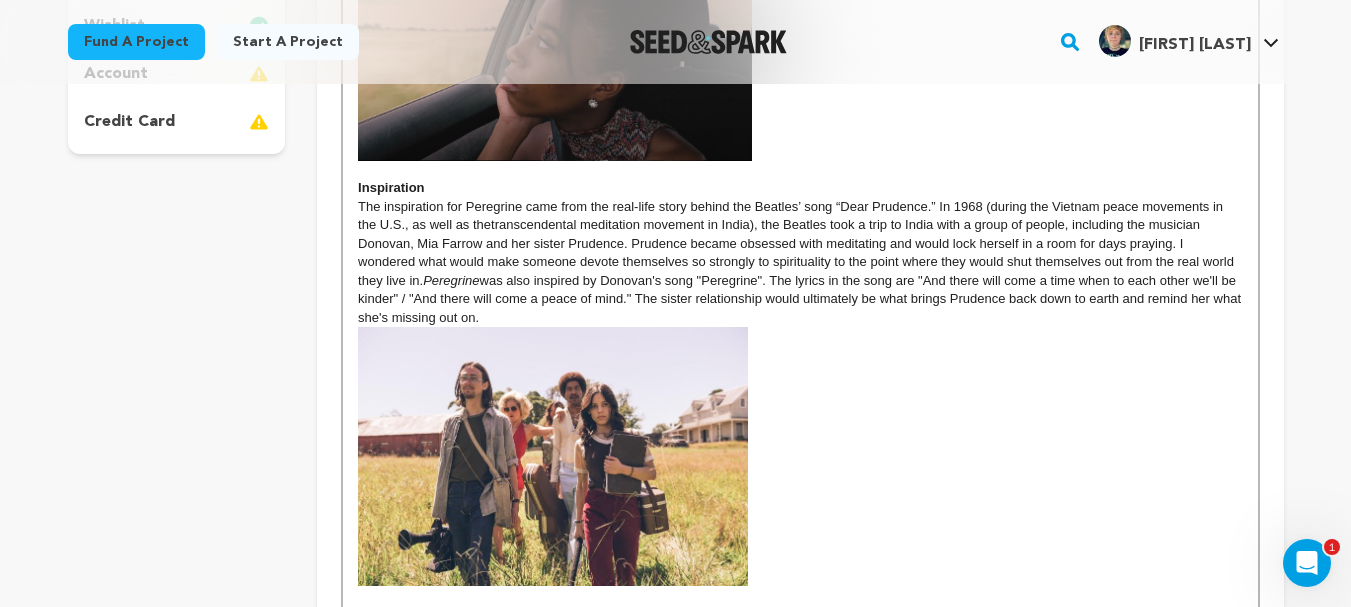 click on ", the Beatles took a trip to India with a group of people, including the musician Donovan, Mia Farrow and her sister Prudence. Prudence became obsessed with meditating and would lock herself in a room for days praying. I wondered what would make someone devote themselves so strongly to spirituality to the point where they would shut themselves out from the real world they live in." at bounding box center [797, 252] 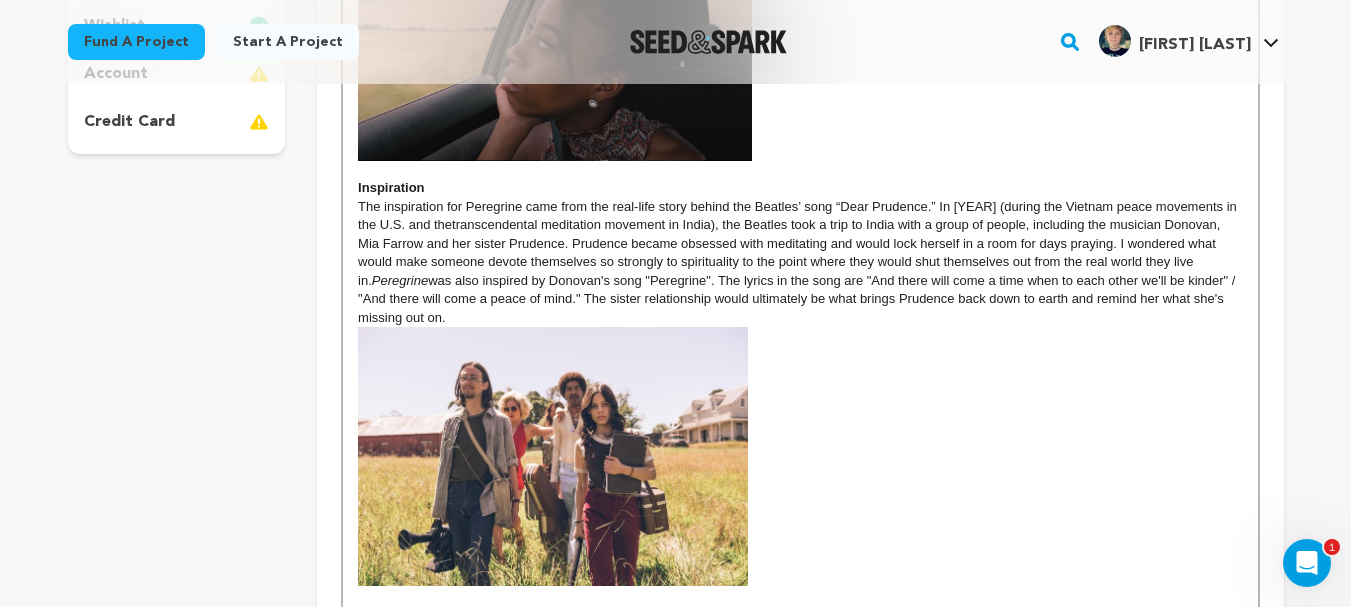 click on ", the Beatles took a trip to India with a group of people, including the musician Donovan, Mia Farrow and her sister Prudence. Prudence became obsessed with meditating and would lock herself in a room for days praying. I wondered what would make someone devote themselves so strongly to spirituality to the point where they would shut themselves out from the real world they live in." at bounding box center [791, 252] 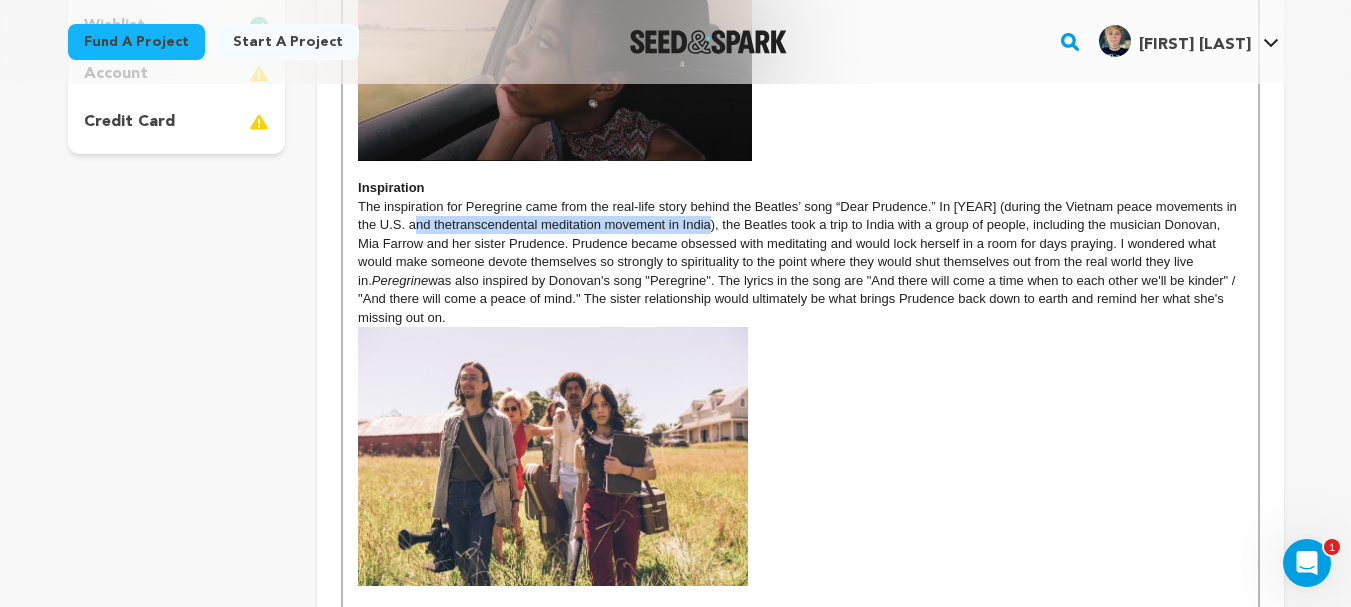 drag, startPoint x: 714, startPoint y: 228, endPoint x: 428, endPoint y: 226, distance: 286.007 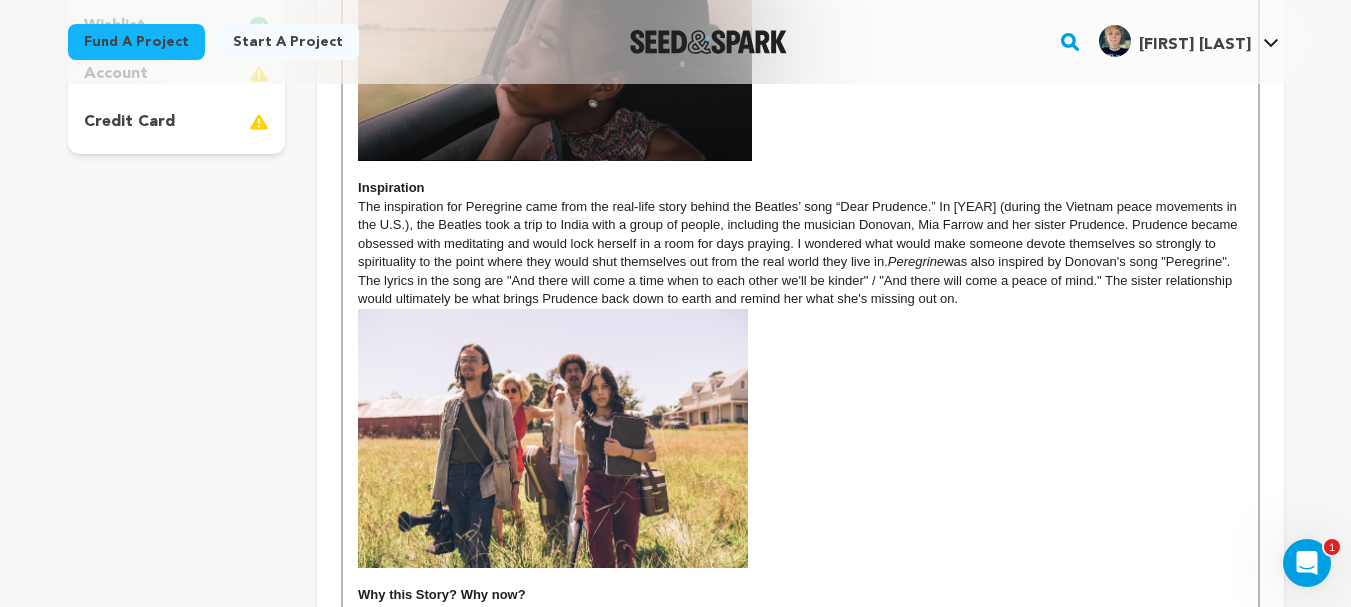 click on "The inspiration for Peregrine came from the real-life story behind the Beatles’ song “Dear Prudence.” In 1968 (during the Vietnam peace movements in the U.S." at bounding box center (799, 215) 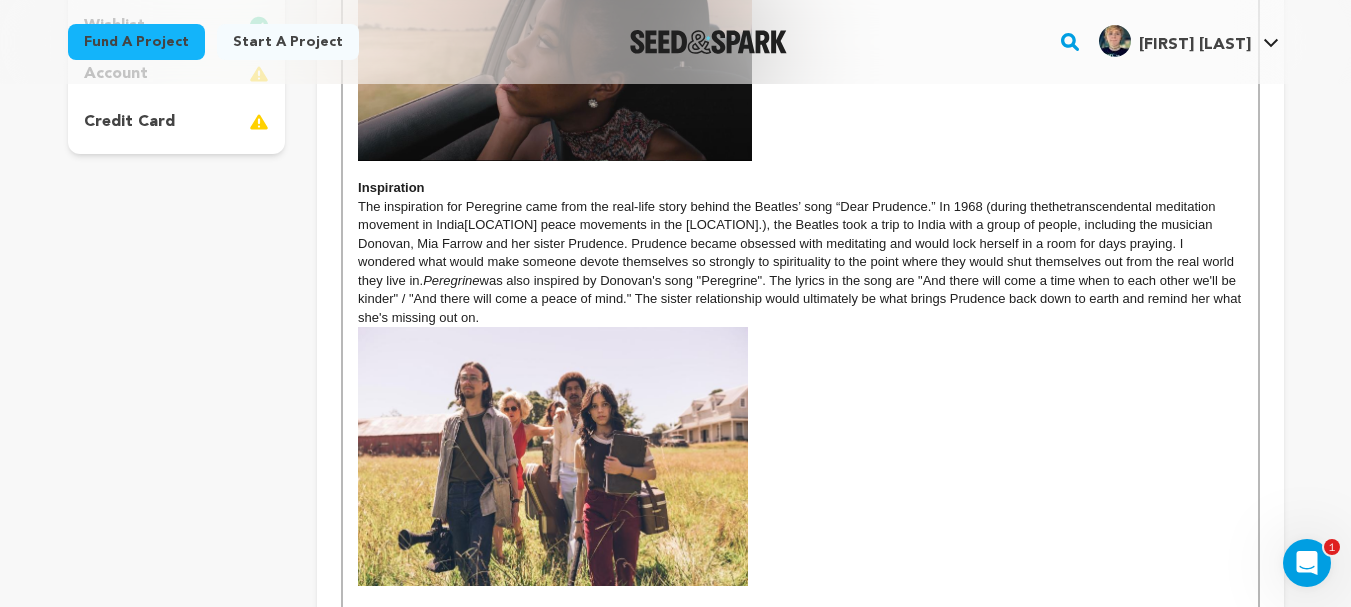 scroll, scrollTop: 194, scrollLeft: 0, axis: vertical 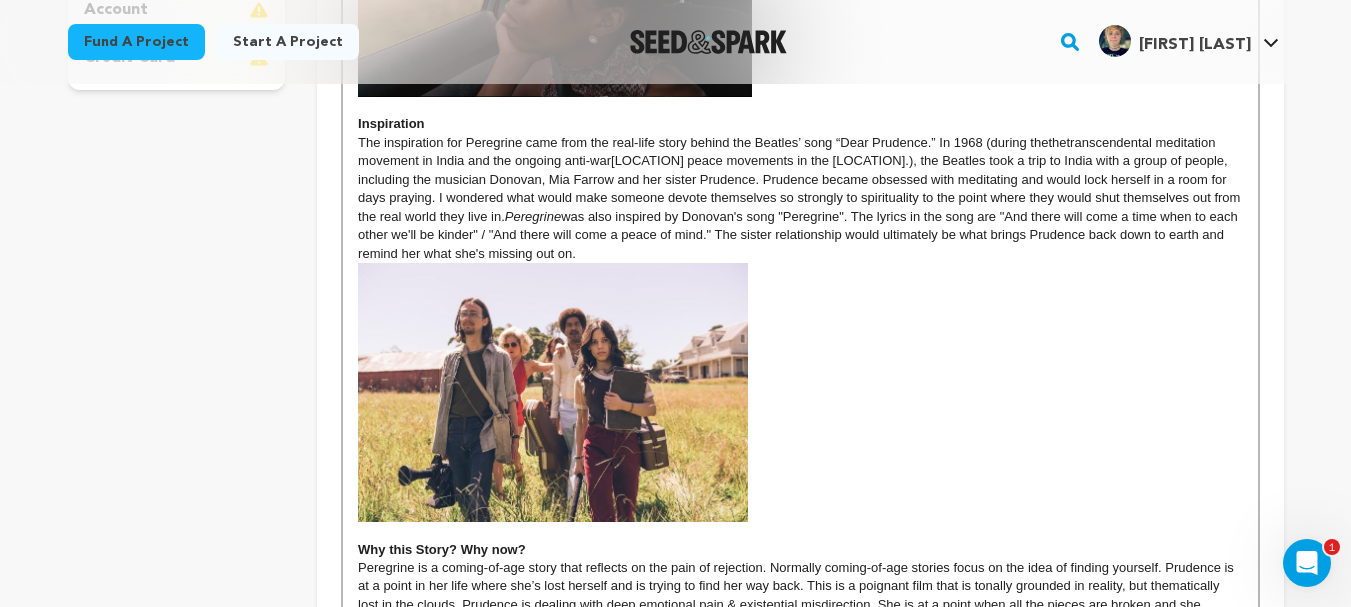 click on "Vietnam peace movements in the U.S." at bounding box center [760, 160] 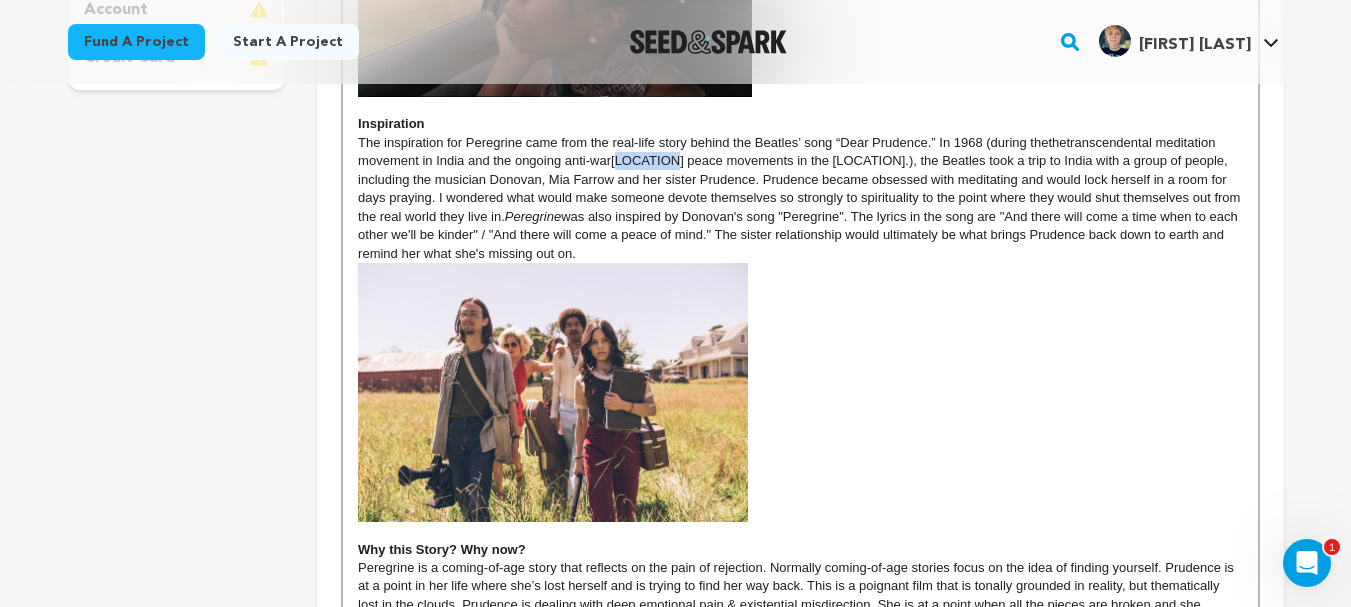 click on "Vietnam peace movements in the U.S." at bounding box center [760, 160] 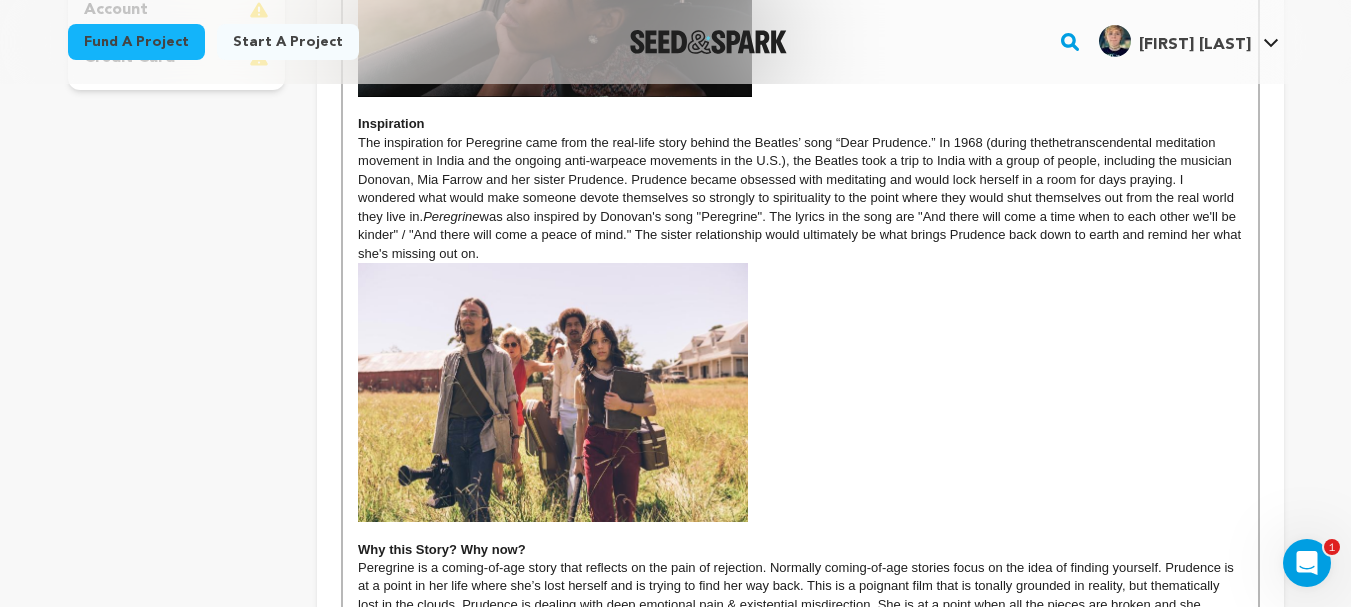 click on "was also inspired by Donovan's song "Peregrine". The lyrics in the song are "And there will come a time when to each other we'll be kinder" / "And there will come a peace of mind." The sister relationship would ultimately be what brings Prudence back down to earth and remind her what she's missing out on." at bounding box center (801, 235) 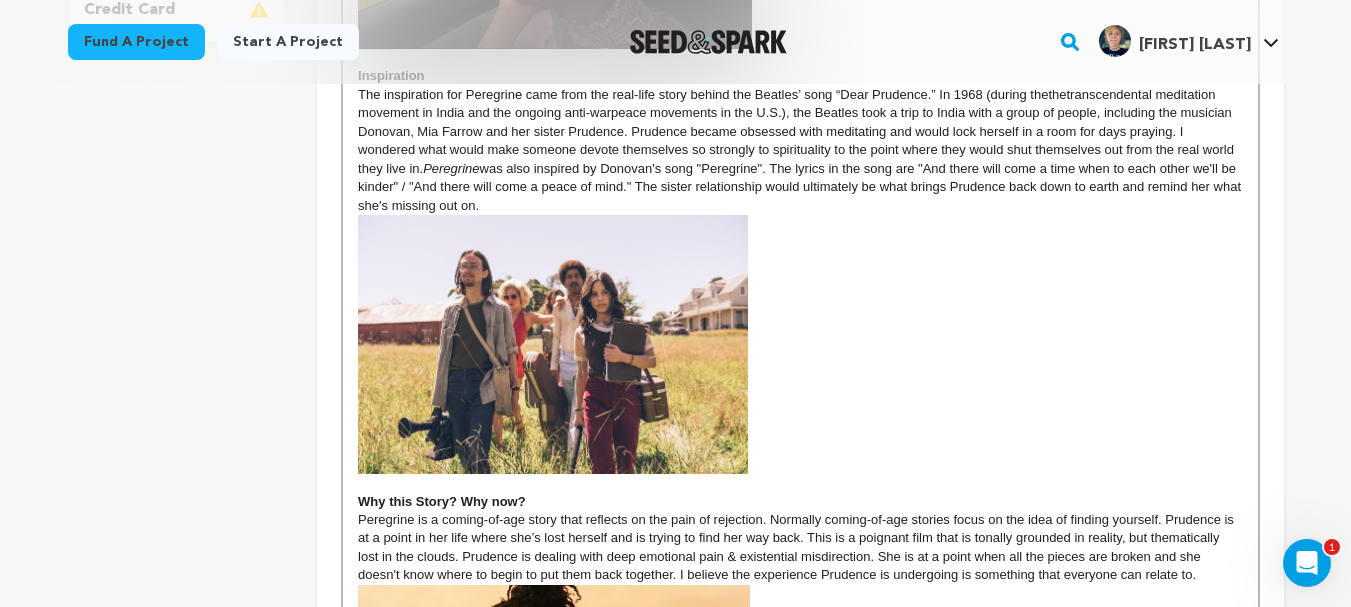 scroll, scrollTop: 729, scrollLeft: 0, axis: vertical 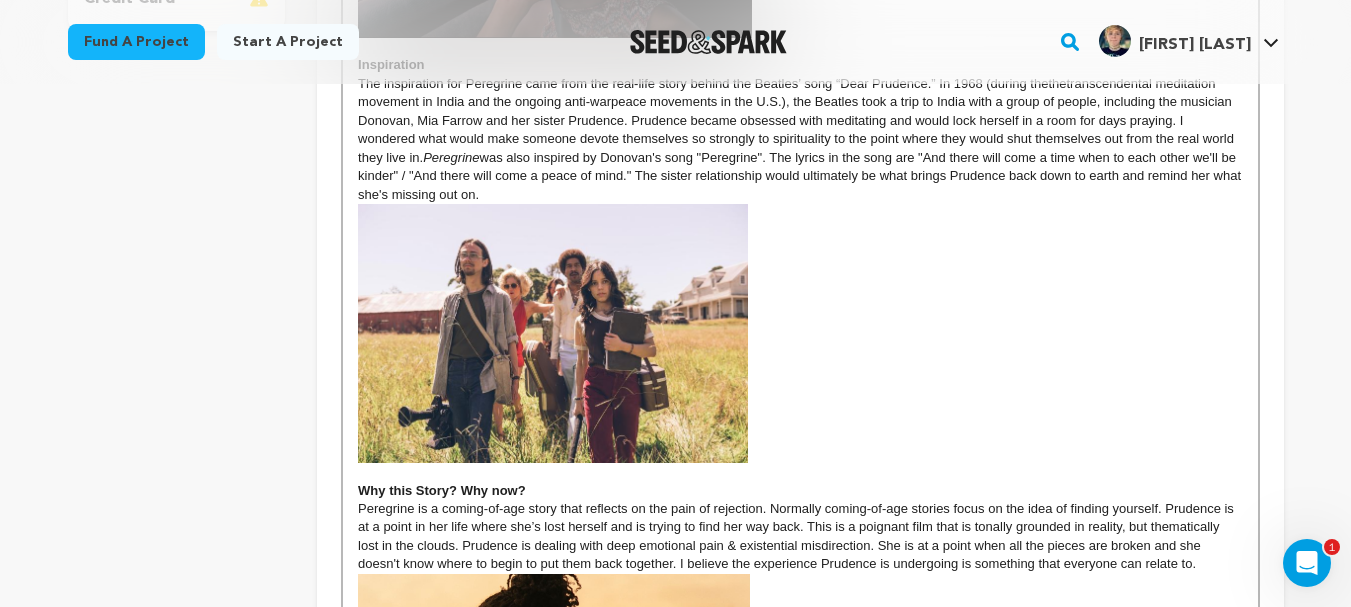 click on "The inspiration for Peregrine came from the real-life story behind the Beatles’ song “Dear Prudence.” In 1968 (during the   the  transcendental meditation movement in India and the ongoing anti-war  peace movements in the U.S. ) , the Beatles took a trip to India with a group of people, including the musician Donovan, Mia Farrow and her sister Prudence. Prudence became obsessed with meditating and would lock herself in a room for days praying. I wondered what would make someone devote themselves so strongly to spirituality to the point where they would shut themselves out from the real world they live in.  Peregrine  was also inspired by Donovan's song "Peregrine". The lyrics in the song are "And there will come a time when to each other we'll be kinder" / "And there will come a peace of mind." The sister relationship would ultimately be what brings Prudence back down to earth and remind her what she's missing out on." at bounding box center (800, 139) 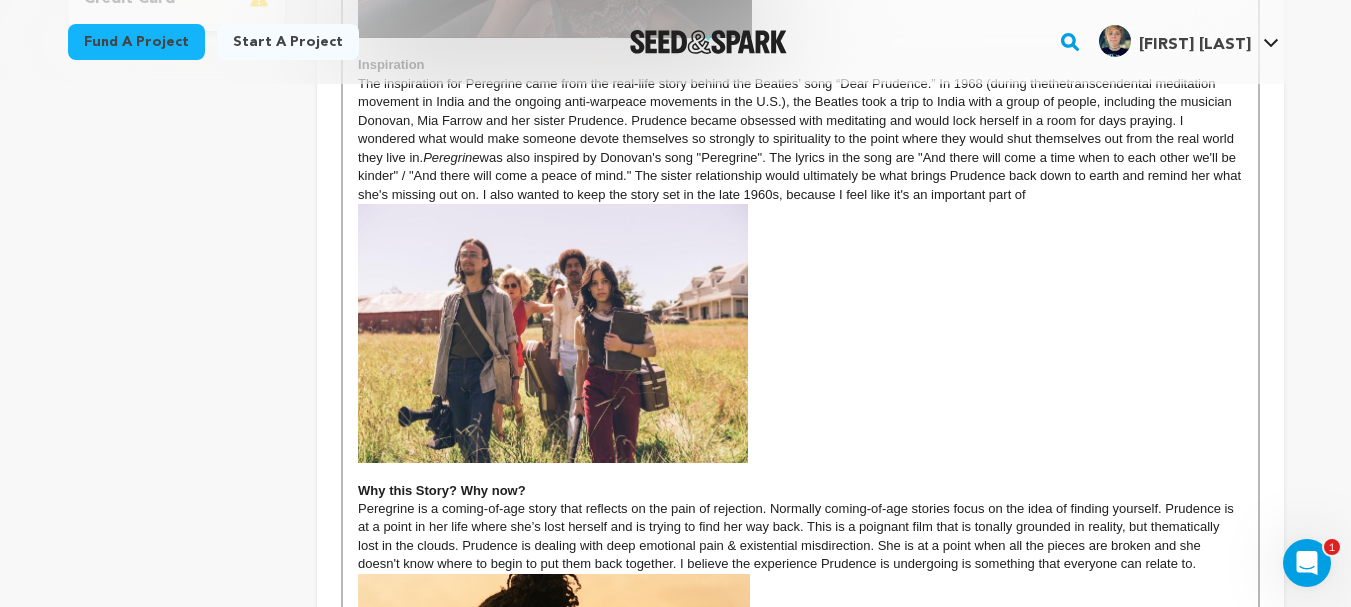 click on "was also inspired by Donovan's song "Peregrine". The lyrics in the song are "And there will come a time when to each other we'll be kinder" / "And there will come a peace of mind." The sister relationship would ultimately be what brings Prudence back down to earth and remind her what she's missing out on. I also wanted to keep the story set in the late 1960s, because I feel like it's an important part of" at bounding box center [801, 176] 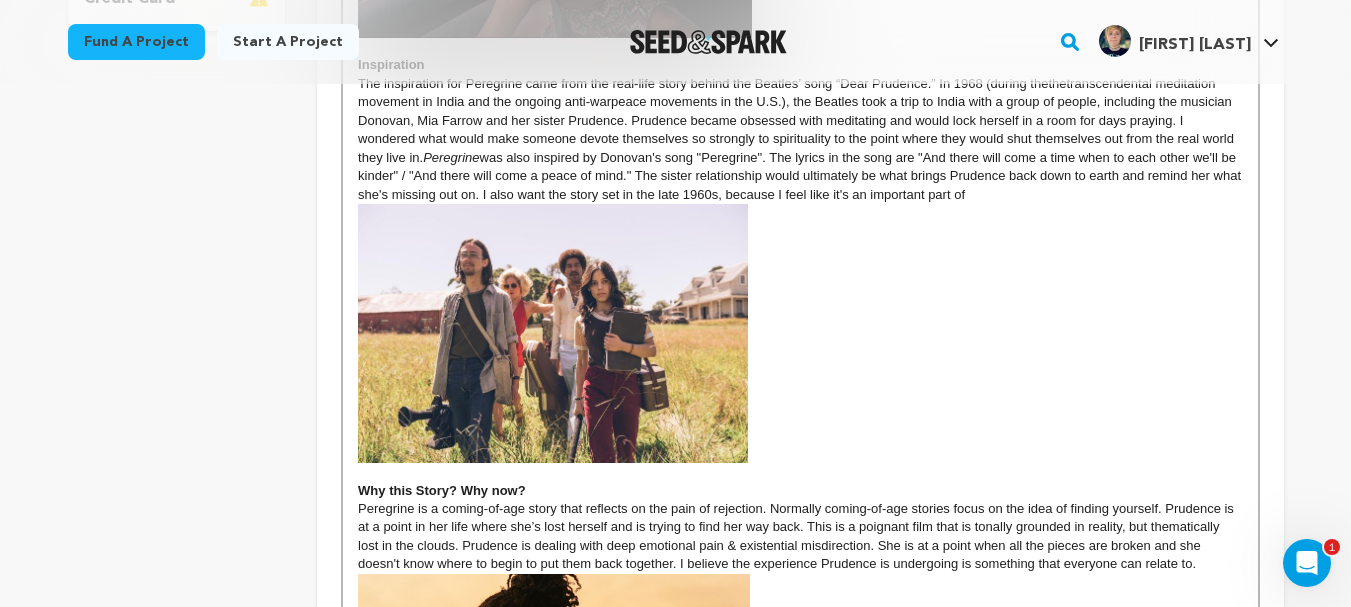 click on "was also inspired by Donovan's song "Peregrine". The lyrics in the song are "And there will come a time when to each other we'll be kinder" / "And there will come a peace of mind." The sister relationship would ultimately be what brings Prudence back down to earth and remind her what she's missing out on. I also want the story set in the late 1960s, because I feel like it's an important part of" at bounding box center [801, 176] 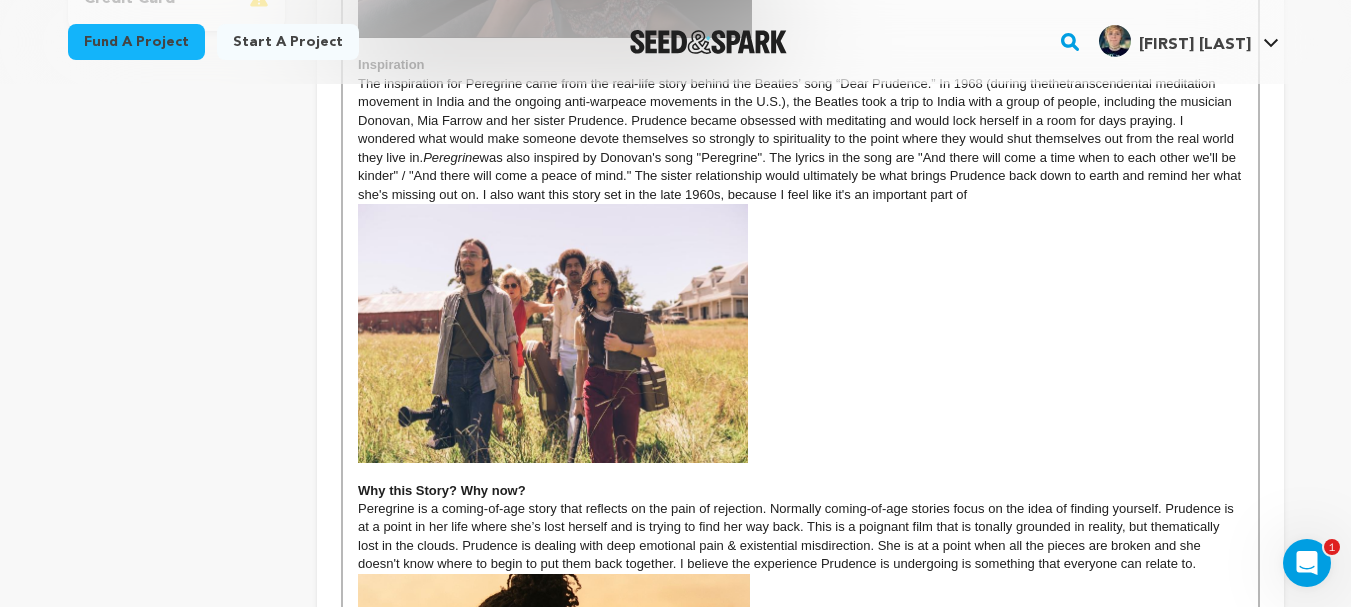 click on "was also inspired by Donovan's song "Peregrine". The lyrics in the song are "And there will come a time when to each other we'll be kinder" / "And there will come a peace of mind." The sister relationship would ultimately be what brings Prudence back down to earth and remind her what she's missing out on. I also want this story set in the late 1960s, because I feel like it's an important part of" at bounding box center [801, 176] 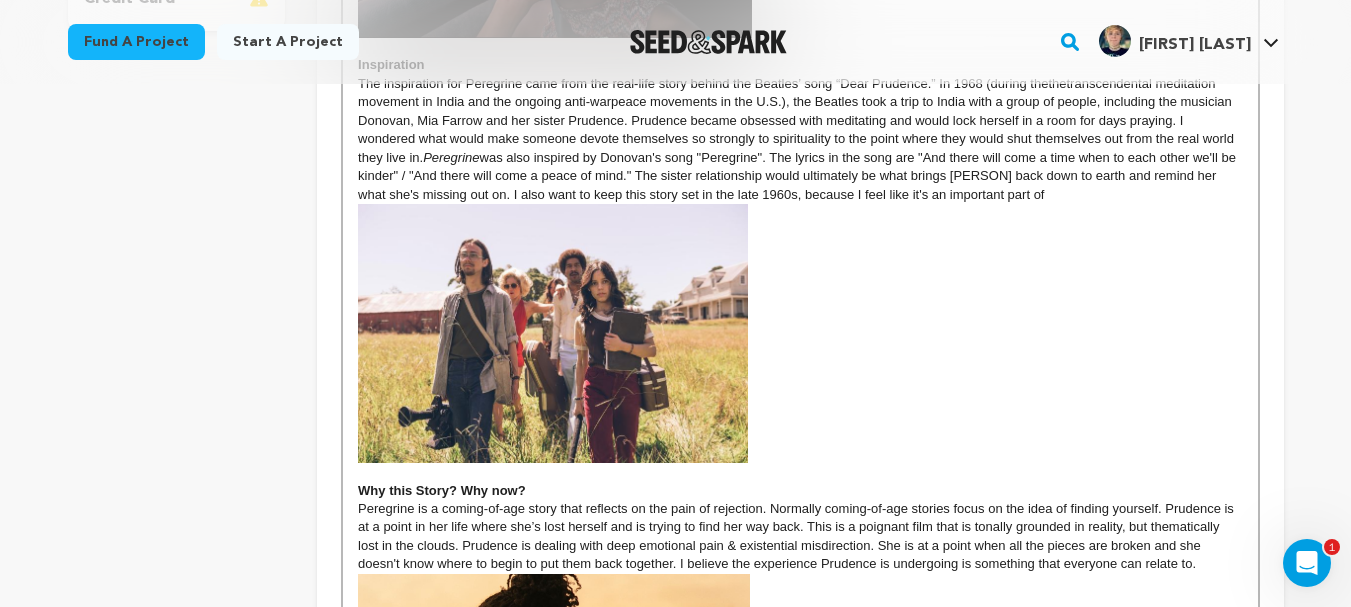 click on "The inspiration for Peregrine came from the real-life story behind the Beatles’ song “Dear Prudence.” In 1968 (during the   the  transcendental meditation movement in India and the ongoing anti-war  peace movements in the U.S. ) , the Beatles took a trip to India with a group of people, including the musician Donovan, Mia Farrow and her sister Prudence. Prudence became obsessed with meditating and would lock herself in a room for days praying. I wondered what would make someone devote themselves so strongly to spirituality to the point where they would shut themselves out from the real world they live in.  Peregrine" at bounding box center (800, 139) 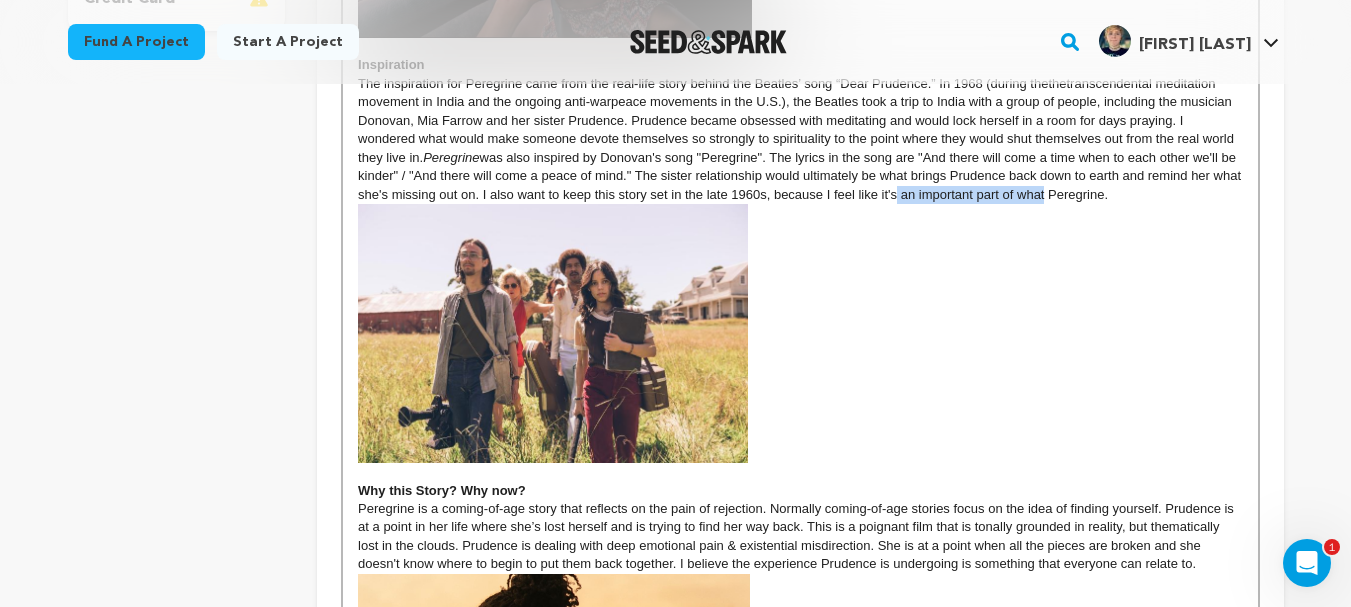 drag, startPoint x: 1076, startPoint y: 192, endPoint x: 929, endPoint y: 194, distance: 147.01361 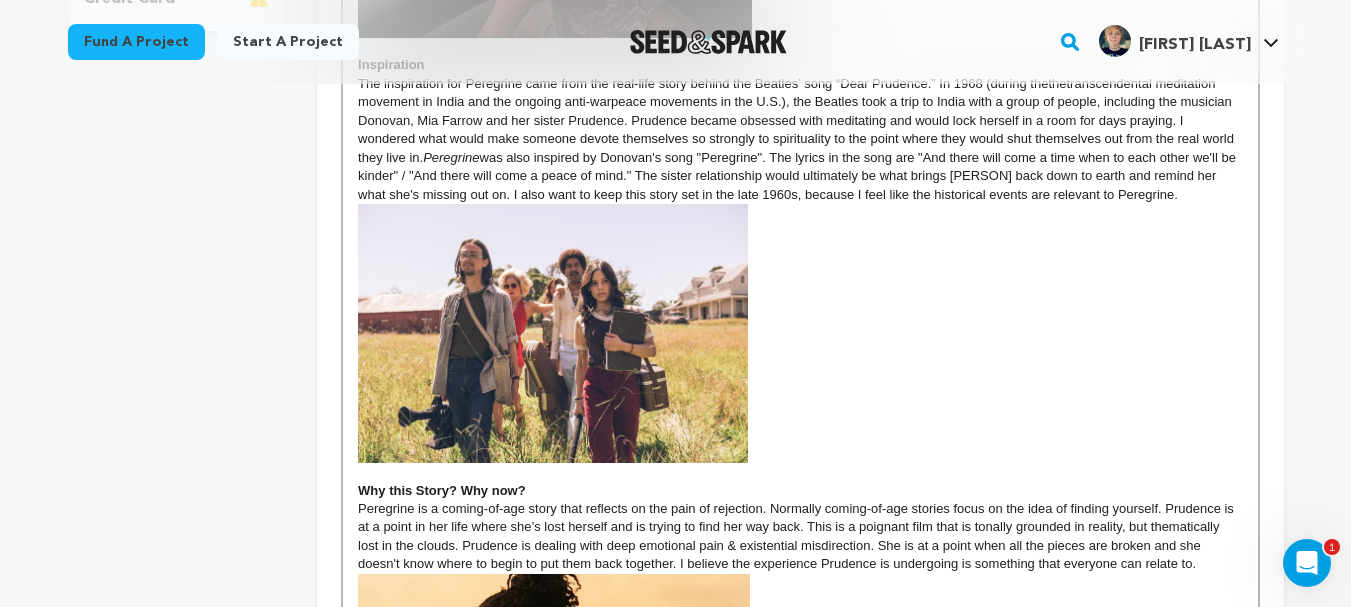click on "was also inspired by Donovan's song "Peregrine". The lyrics in the song are "And there will come a time when to each other we'll be kinder" / "And there will come a peace of mind." The sister relationship would ultimately be what brings Prudence back down to earth and remind her what she's missing out on. I also want to keep this story set in the late 1960s, because I feel like the historical events are relevant to Peregrine." at bounding box center (798, 176) 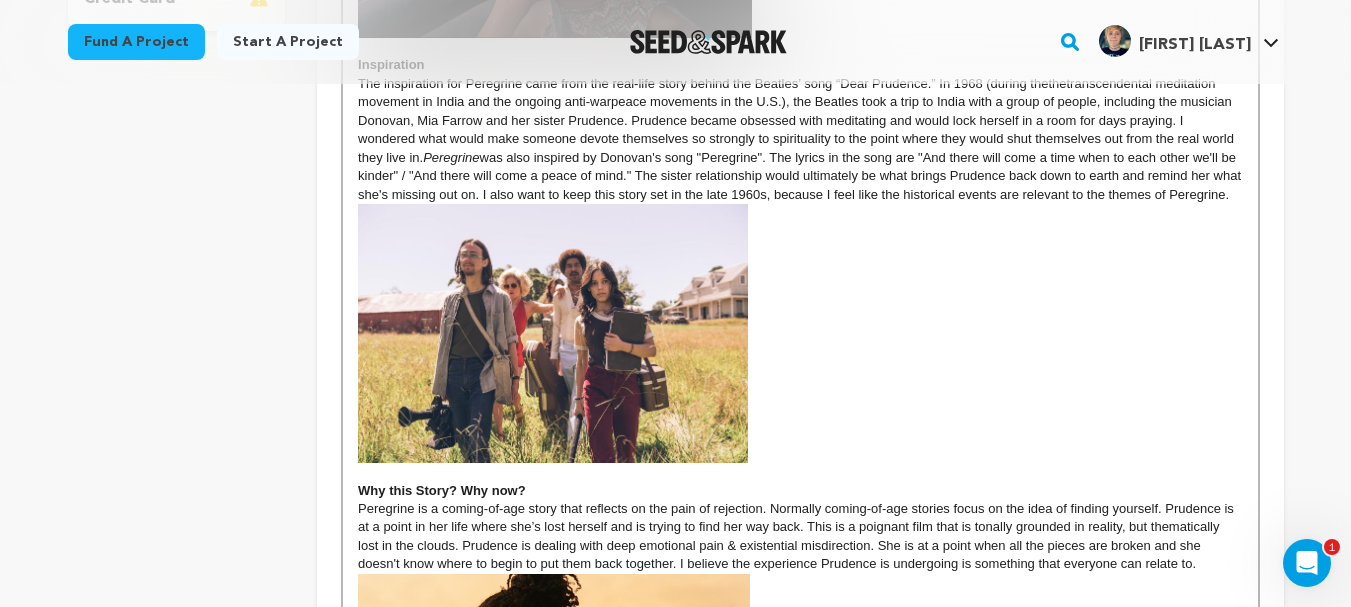 click on "The inspiration for Peregrine came from the real-life story behind the Beatles’ song “Dear Prudence.” In 1968 (during the   the  transcendental meditation movement in India and the ongoing anti-war  peace movements in the U.S. ) , the Beatles took a trip to India with a group of people, including the musician Donovan, Mia Farrow and her sister Prudence. Prudence became obsessed with meditating and would lock herself in a room for days praying. I wondered what would make someone devote themselves so strongly to spirituality to the point where they would shut themselves out from the real world they live in.  Peregrine" at bounding box center (800, 139) 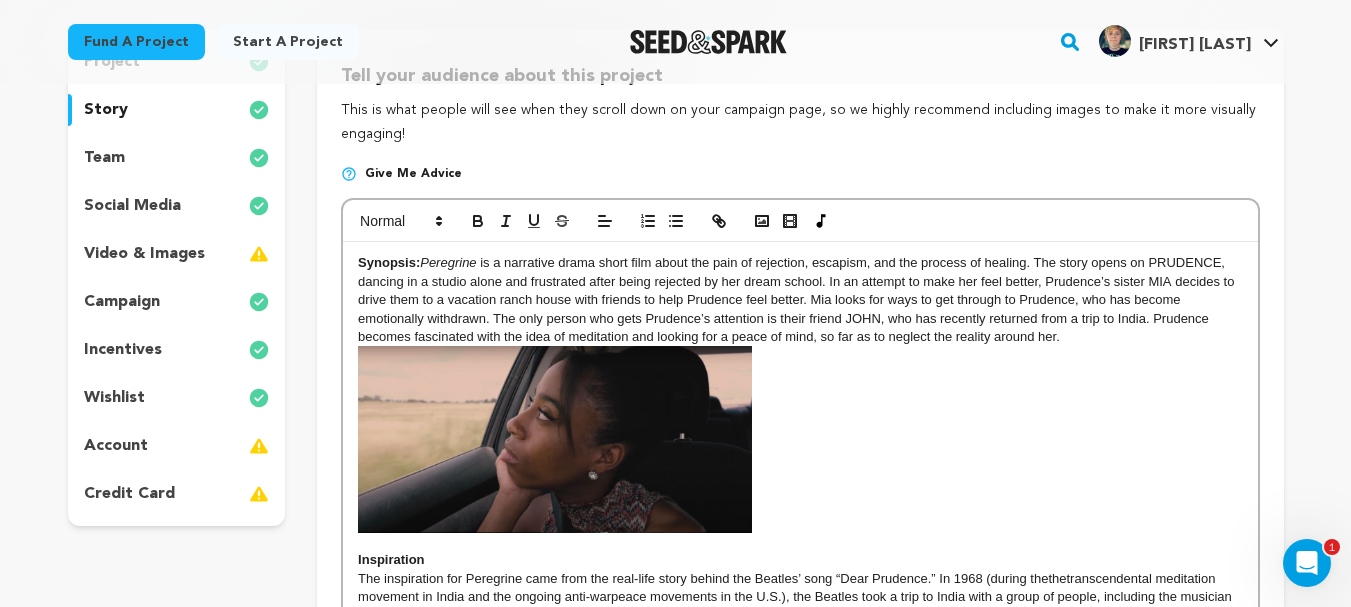 scroll, scrollTop: 213, scrollLeft: 0, axis: vertical 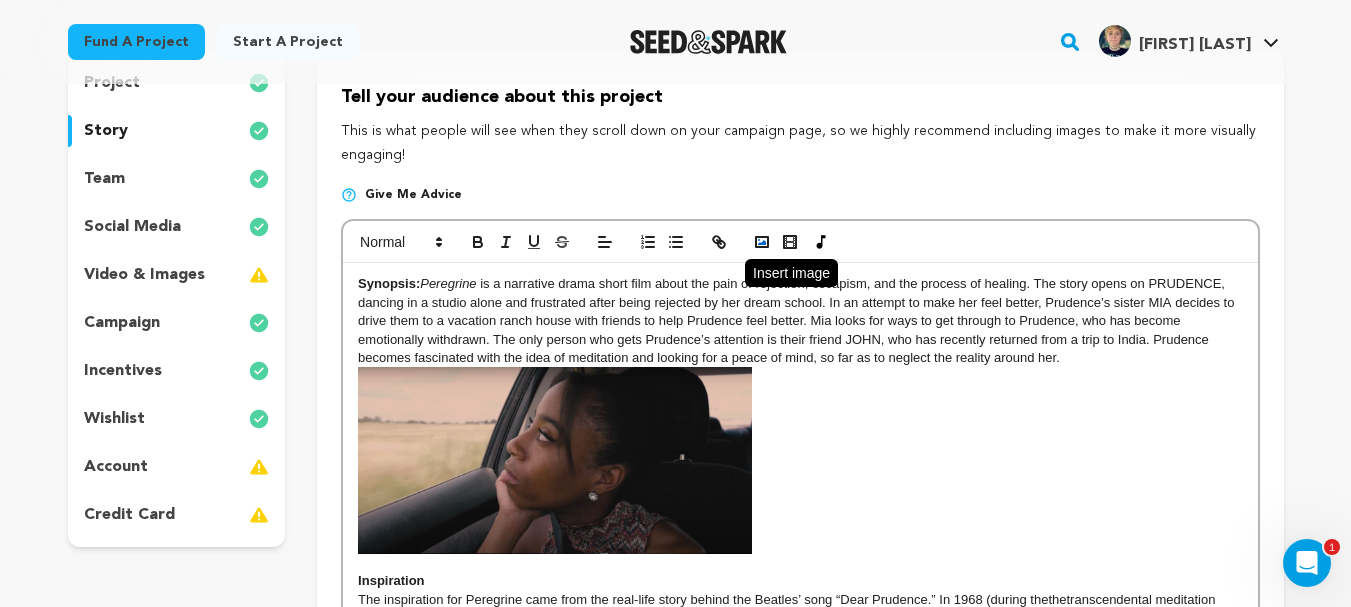 click 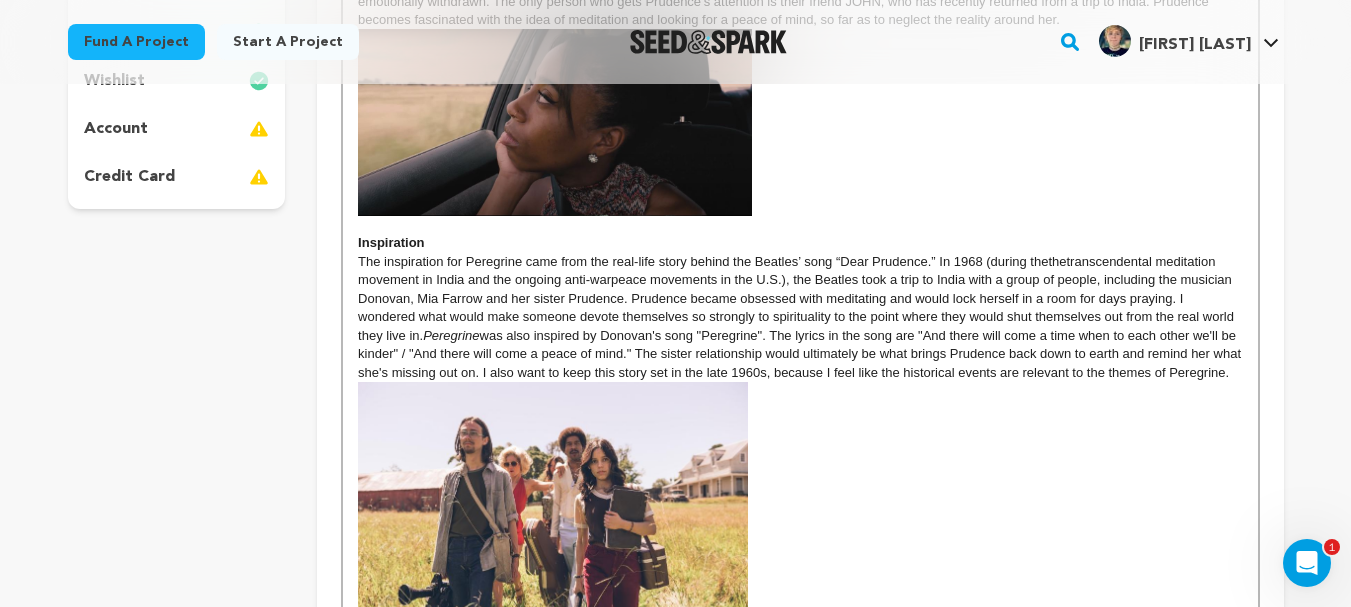 scroll, scrollTop: 765, scrollLeft: 0, axis: vertical 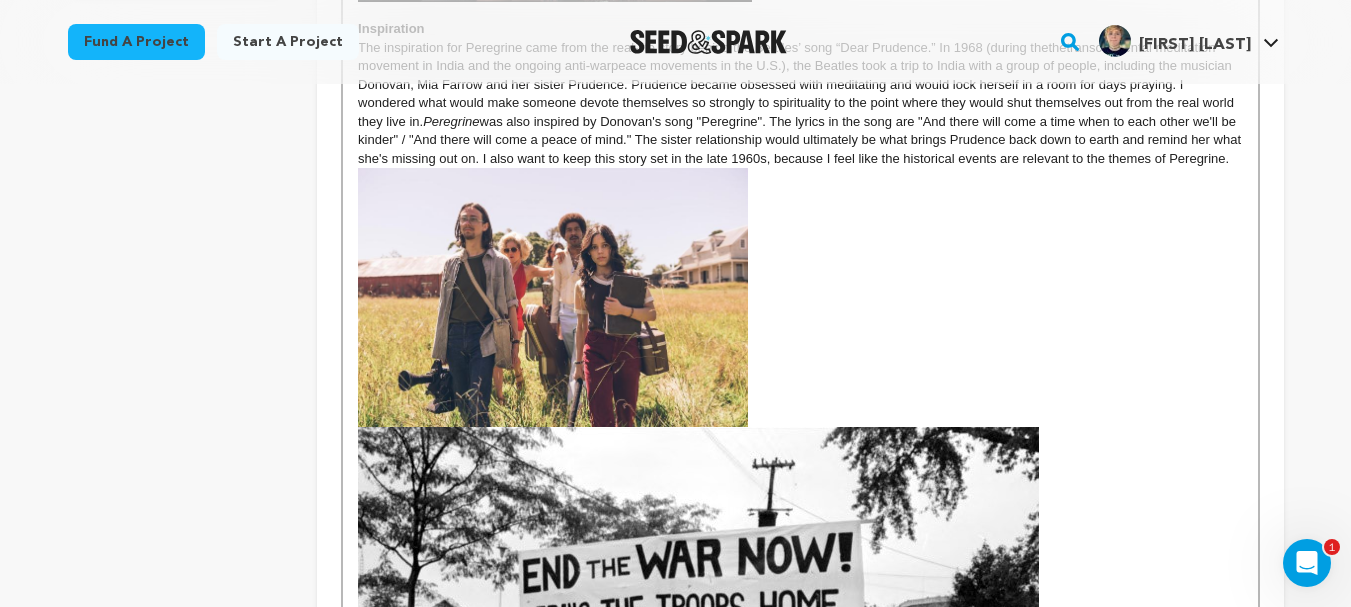 click at bounding box center (698, 647) 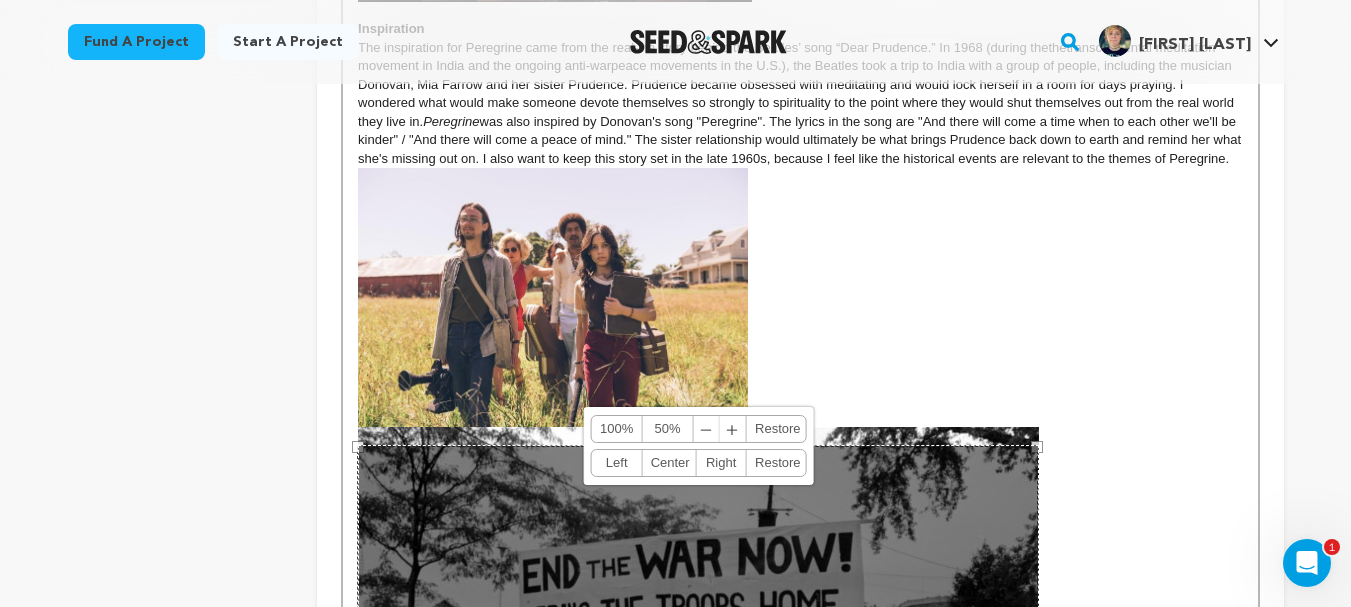 drag, startPoint x: 1039, startPoint y: 449, endPoint x: 959, endPoint y: 482, distance: 86.53901 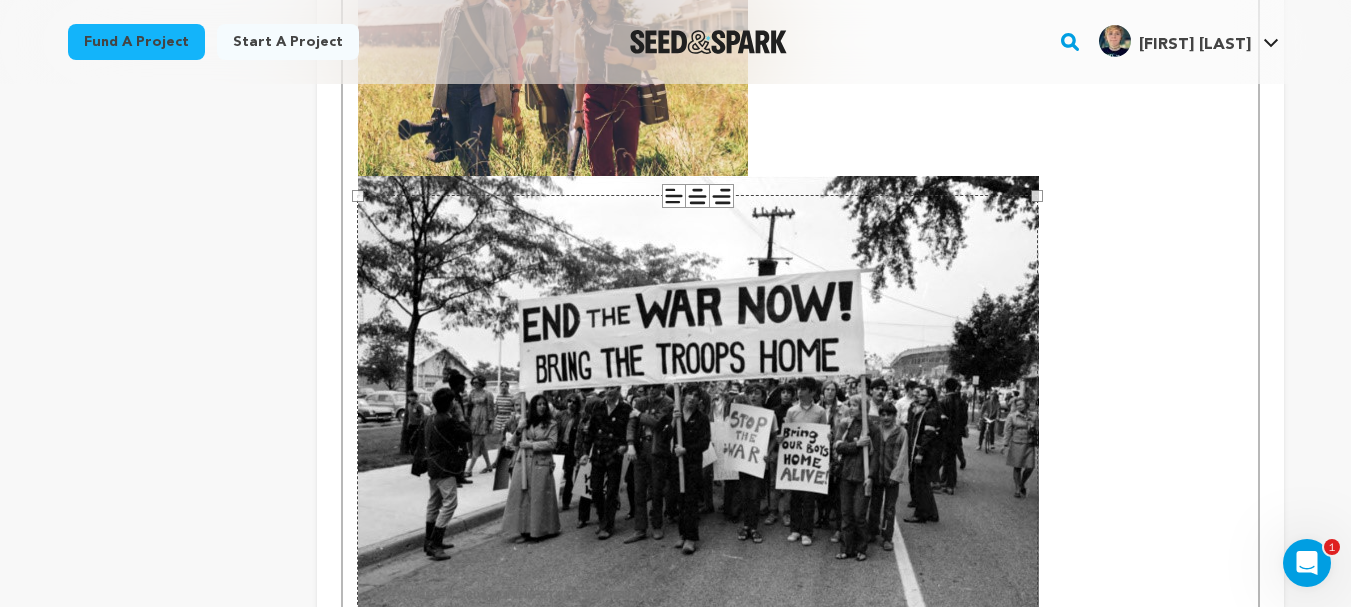 scroll, scrollTop: 1279, scrollLeft: 0, axis: vertical 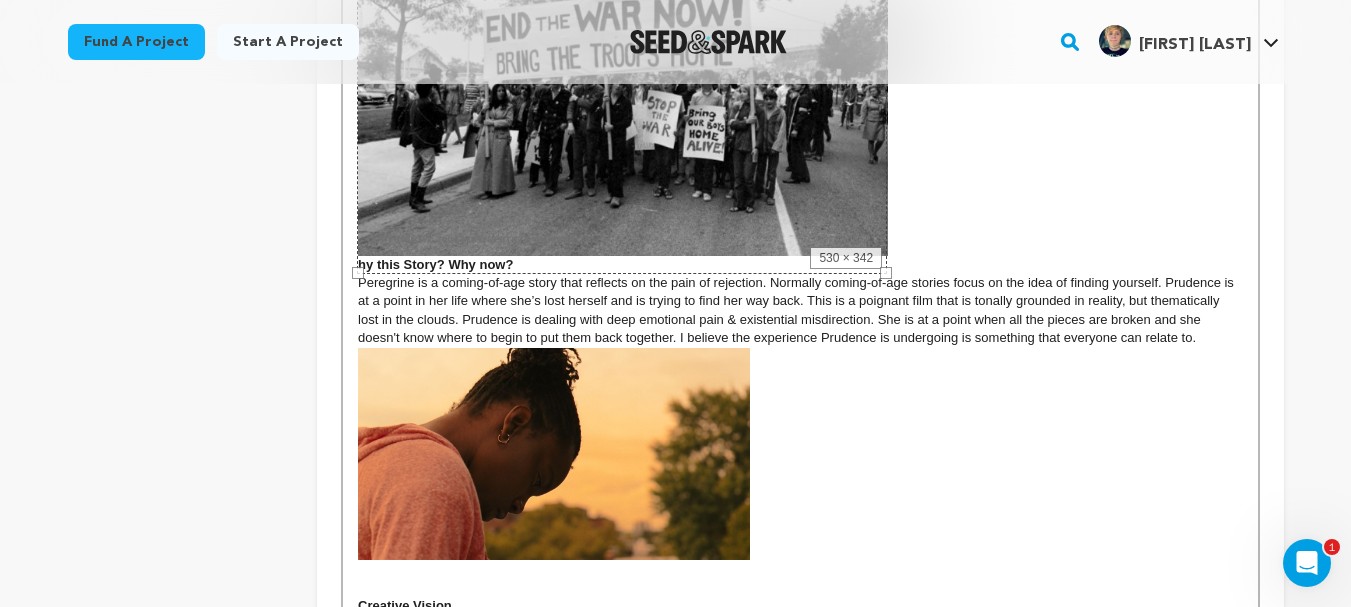 drag, startPoint x: 1033, startPoint y: 368, endPoint x: 834, endPoint y: 227, distance: 243.88931 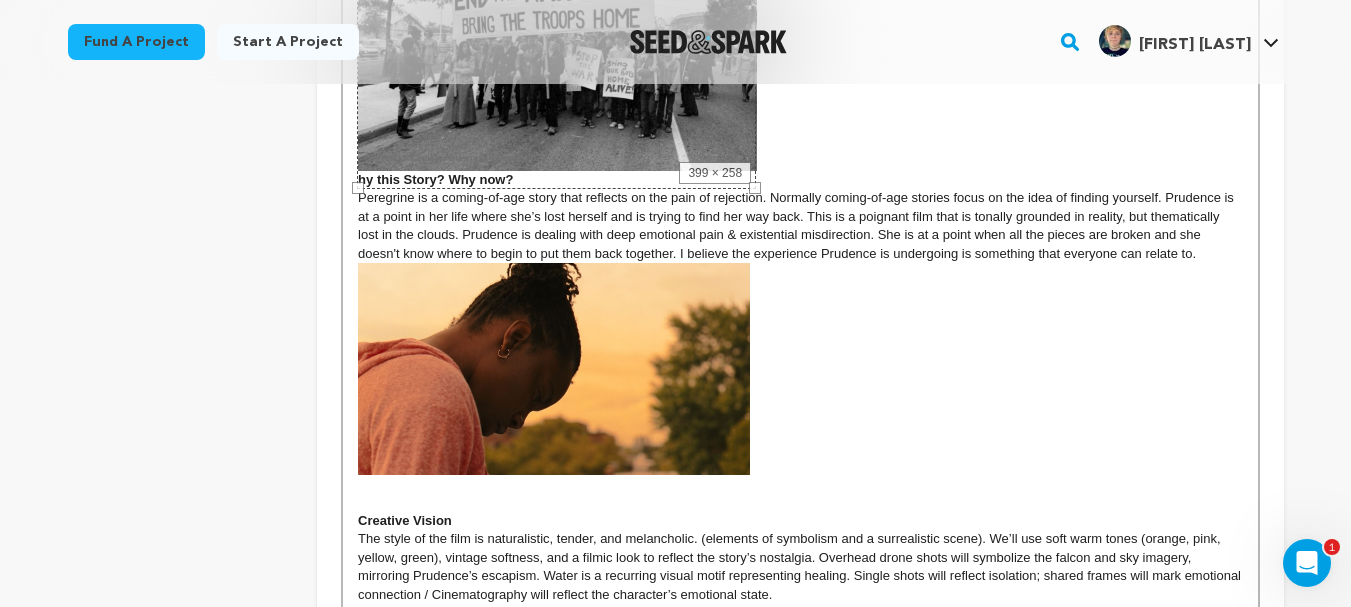drag, startPoint x: 840, startPoint y: 242, endPoint x: 753, endPoint y: 194, distance: 99.36297 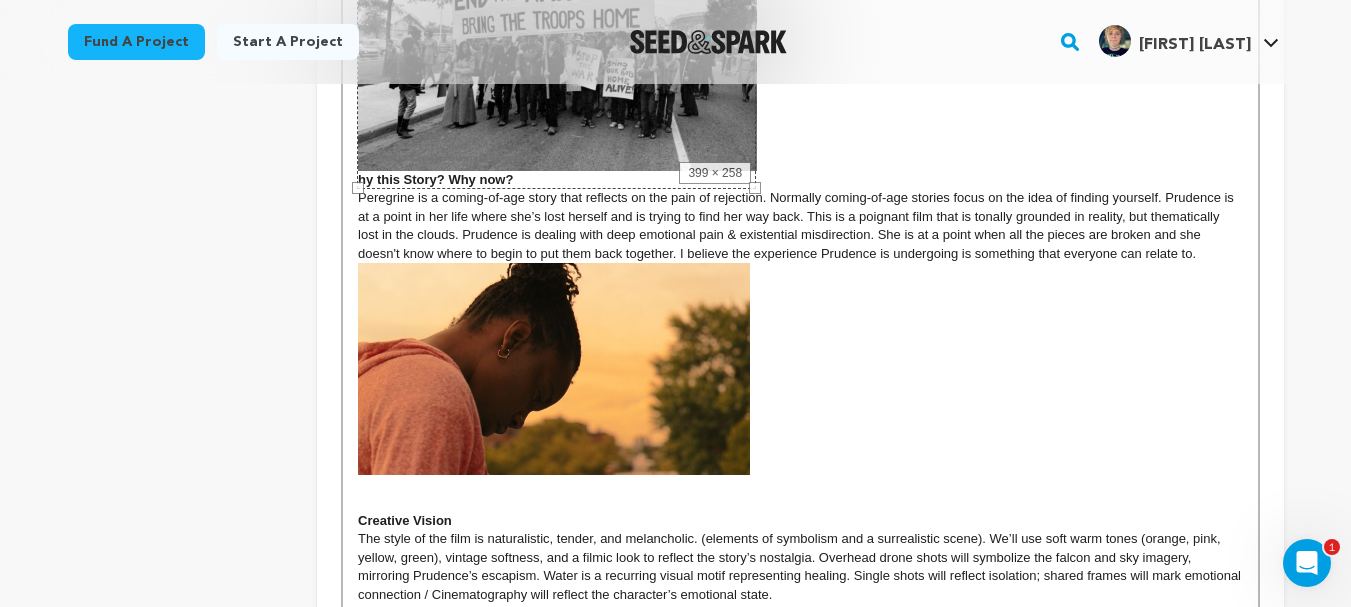 click on "Synopsis:  Peregrine   is a narrative drama short film about the pain of rejection, escapism, and the process of healing. The story opens on PRUDENCE, dancing in a studio alone and frustrated after being rejected by her dream school. In an attempt to make her feel better, Prudence’s sister MIA   decides to drive them to a vacation ranch house with friends to help Prudence feel better. Mia looks for ways to get through to Prudence, who has become emotionally withdrawn. The only person who gets Prudence’s attention is their friend JOHN, who has recently returned from a trip to India. Prudence becomes fascinated with the idea of meditation and looking for a peace of mind, so far as to neglect the reality around her. Inspiration The inspiration for Peregrine came from the real-life story behind the Beatles’ song “Dear Prudence.” In 1968 (during the   the  transcendental meditation movement in India and the ongoing anti-war  peace movements in the U.S. ) Peregrine  hy this Story? Why now? Creative Vision" at bounding box center [800, -75] 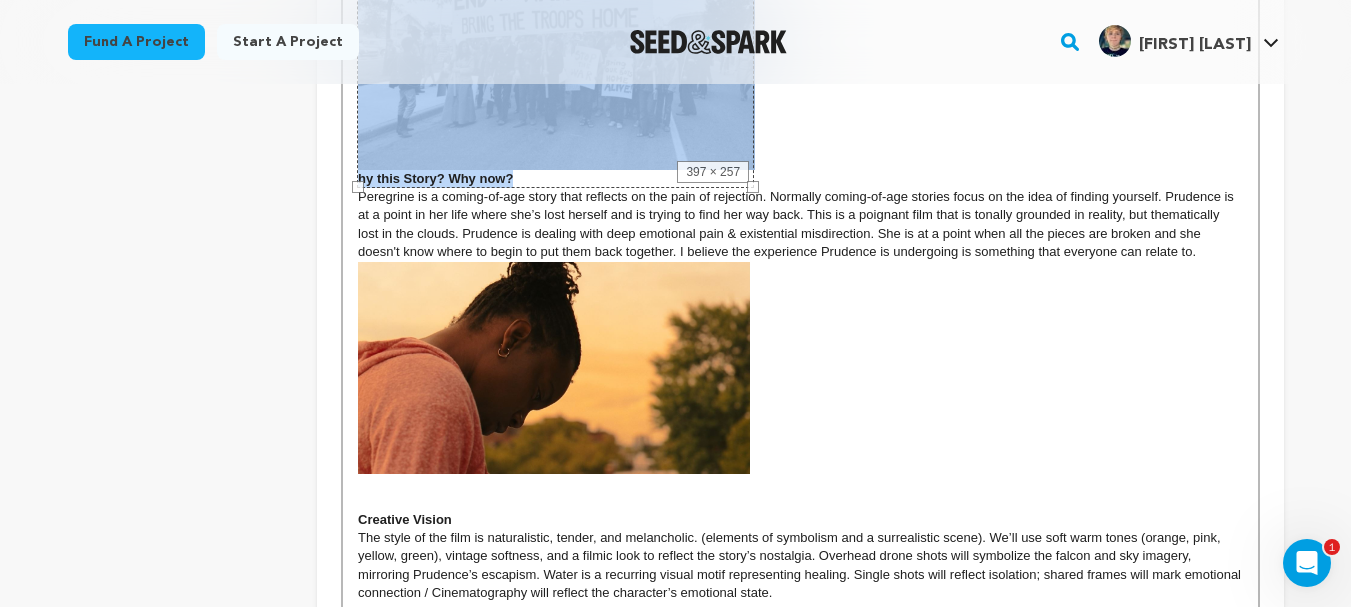 drag, startPoint x: 753, startPoint y: 194, endPoint x: 679, endPoint y: 158, distance: 82.29216 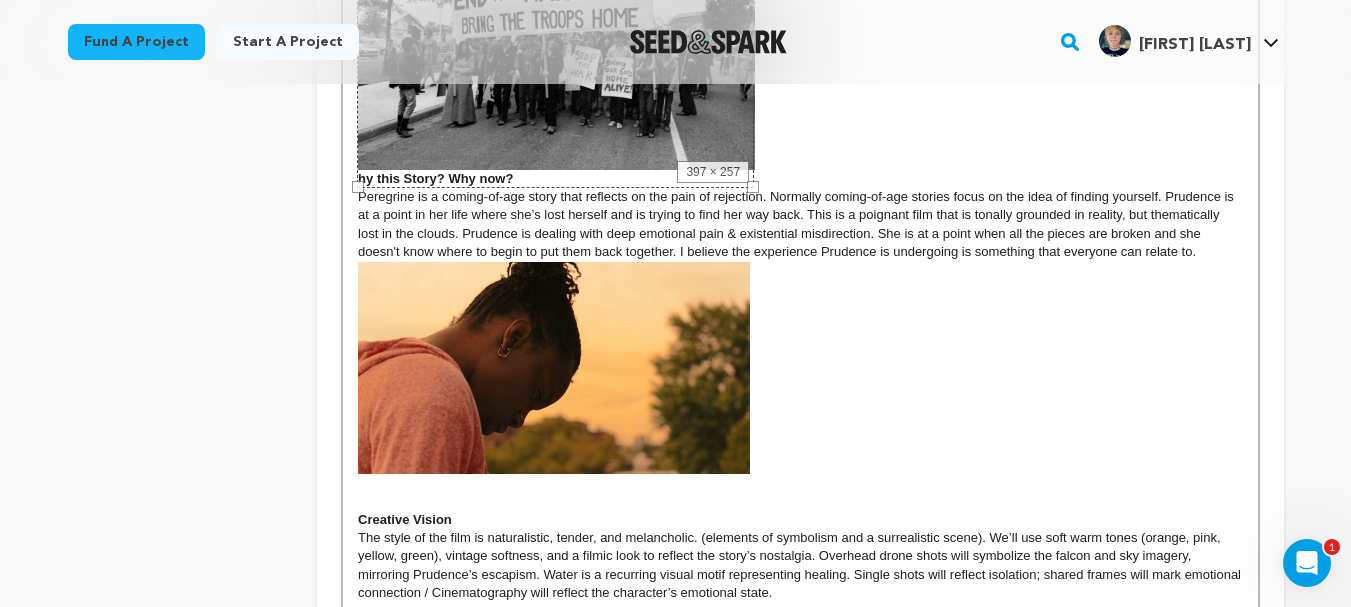 click on "Peregrine is a coming-of-age story that reflects on the pain of rejection. Normally coming-of-age stories focus on the idea of finding yourself. Prudence is at a point in her life where she’s lost herself and is trying to find her way back. This is a poignant film that is tonally grounded in reality, but thematically lost in the clouds. Prudence is dealing with deep emotional pain & existential misdirection. She is at a point when all the pieces are broken and she doesn't know where to begin to put them back together. I believe the experience Prudence is undergoing is something that everyone can relate to." at bounding box center [797, 224] 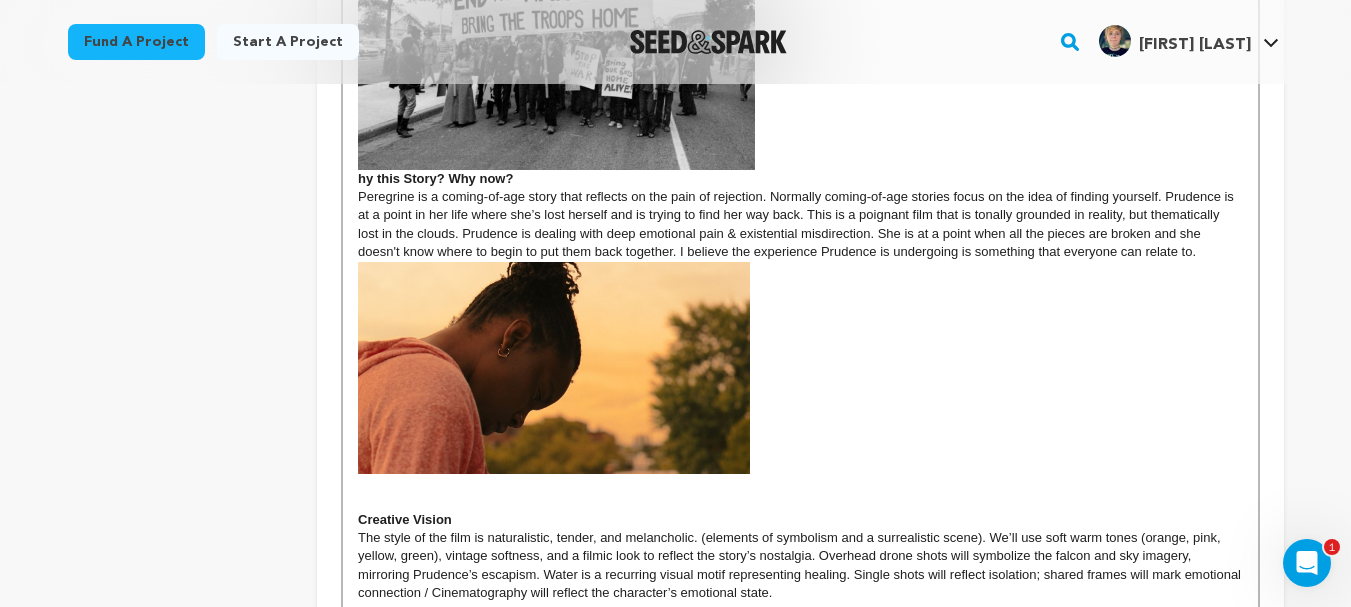 click on "hy this Story? Why now?" at bounding box center [800, -80] 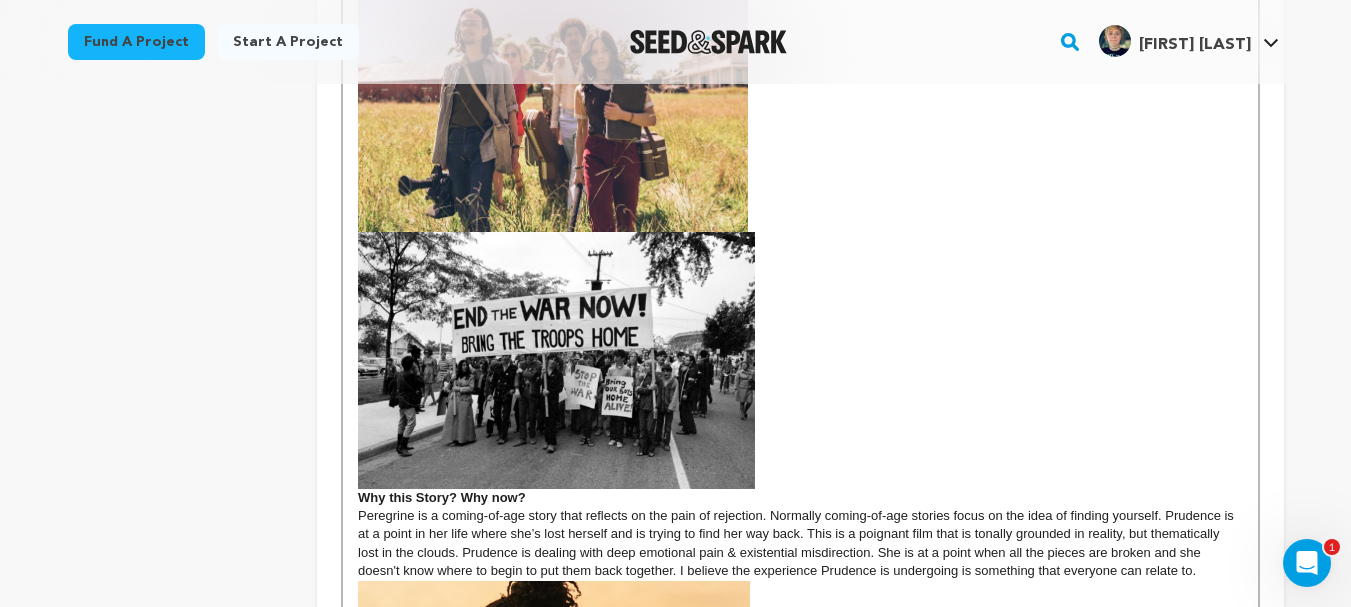 scroll, scrollTop: 954, scrollLeft: 0, axis: vertical 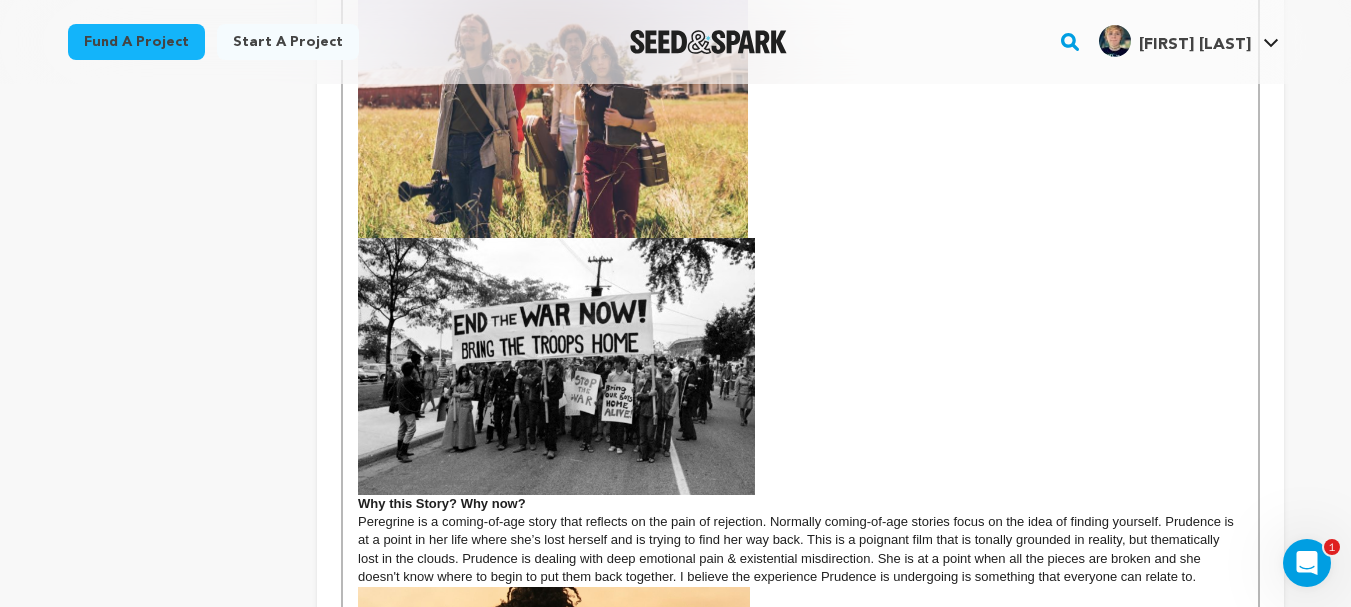 click at bounding box center [556, 366] 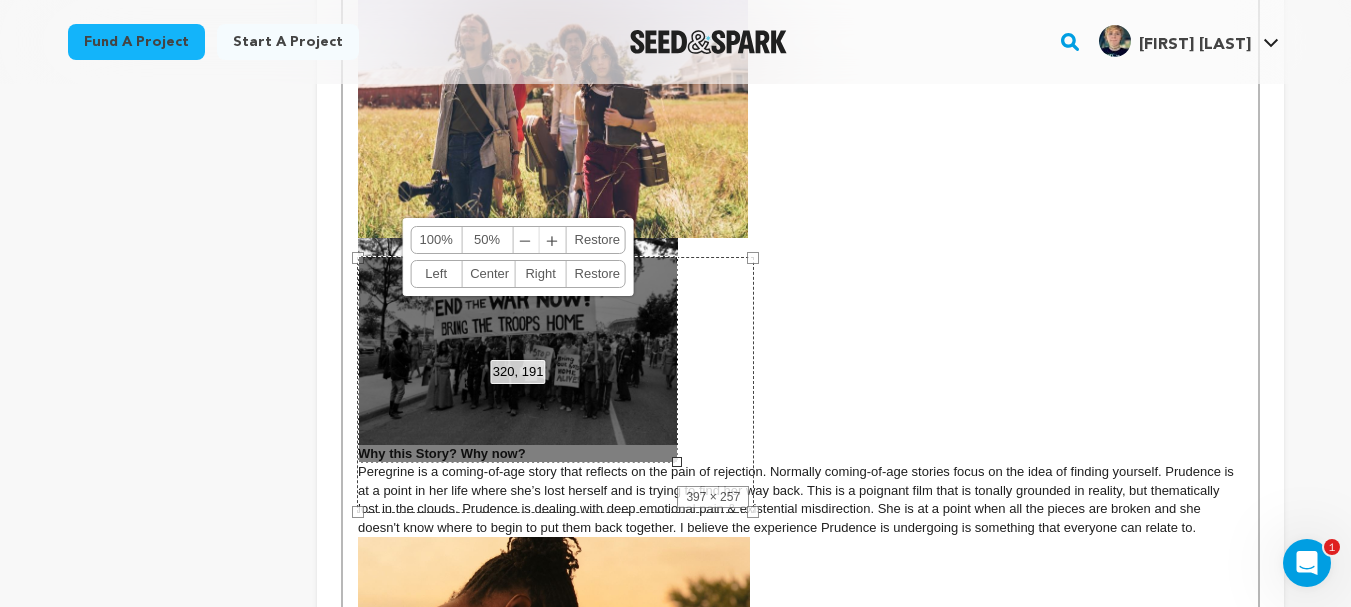drag, startPoint x: 753, startPoint y: 512, endPoint x: 669, endPoint y: 441, distance: 109.98637 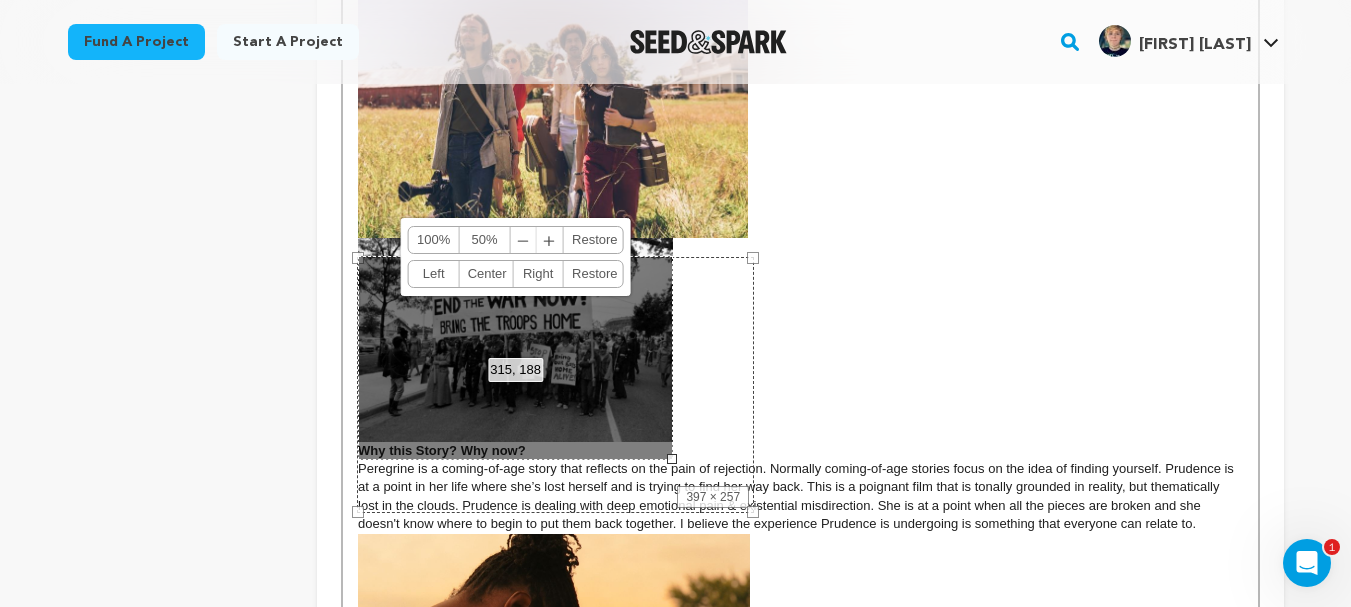 click at bounding box center [800, 210] 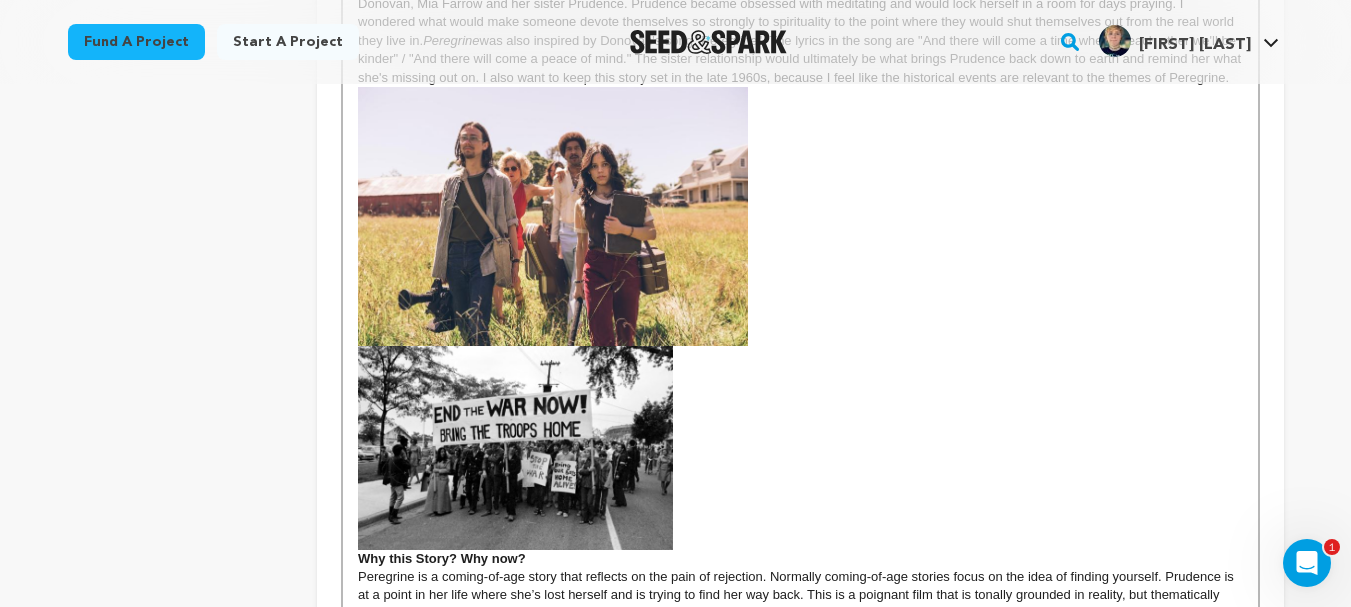 scroll, scrollTop: 852, scrollLeft: 0, axis: vertical 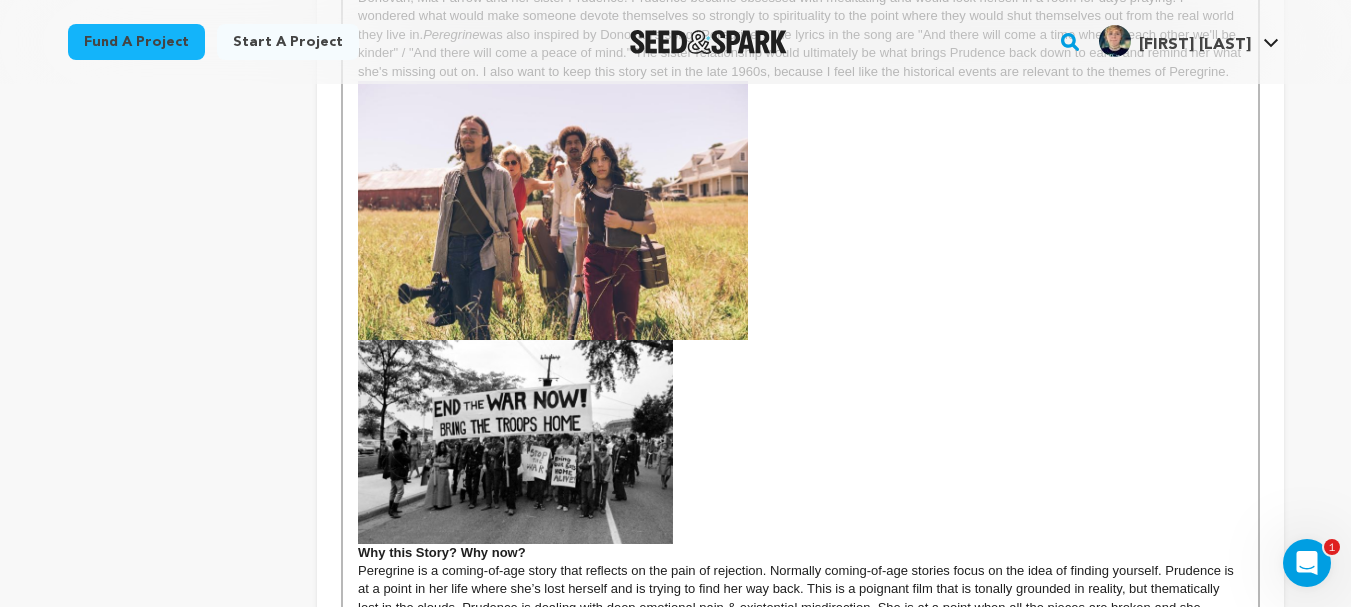 click at bounding box center (515, 442) 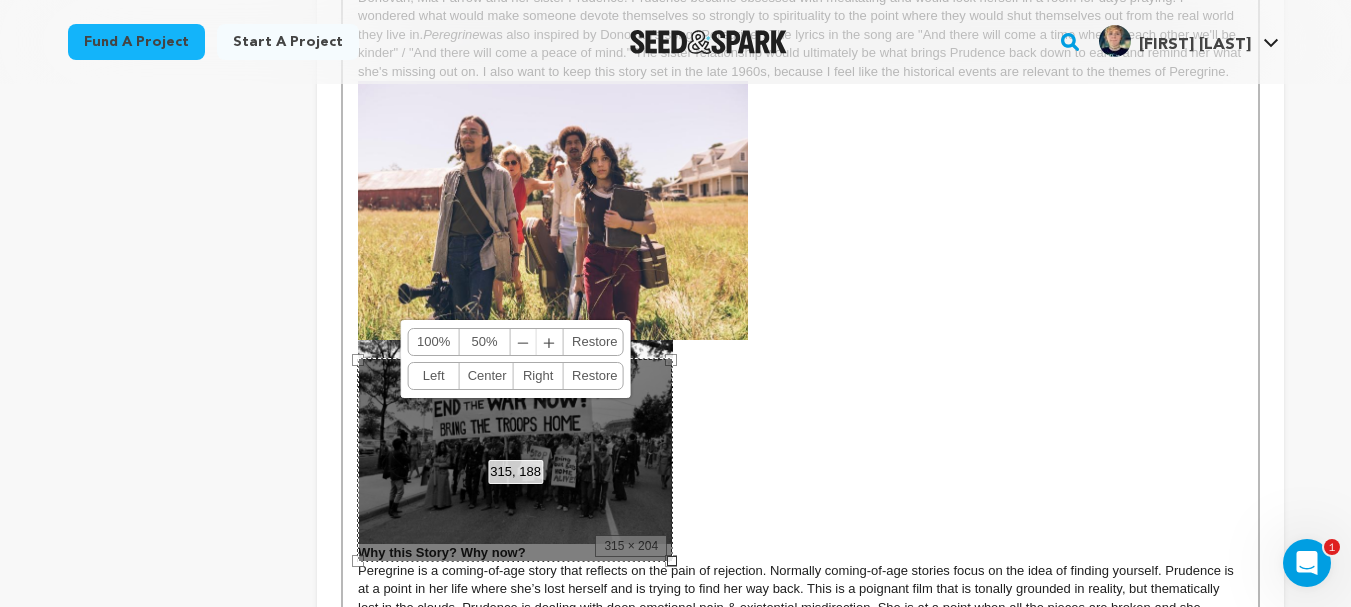 click at bounding box center (553, 210) 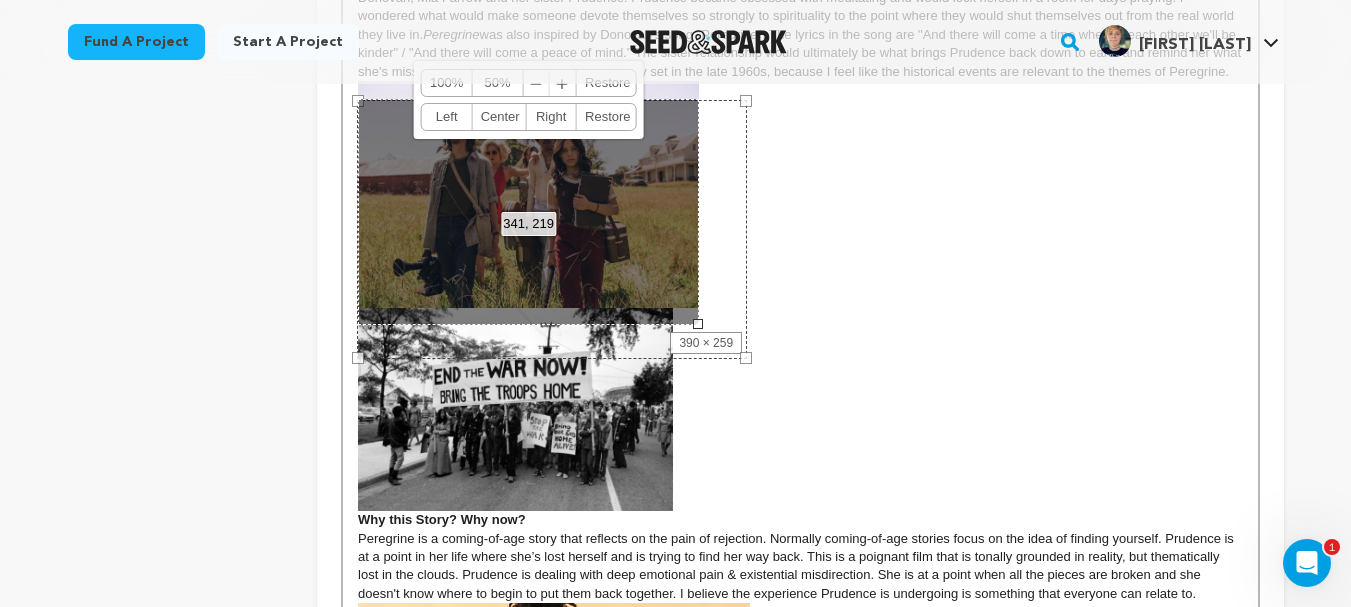 drag, startPoint x: 746, startPoint y: 355, endPoint x: 692, endPoint y: 315, distance: 67.20119 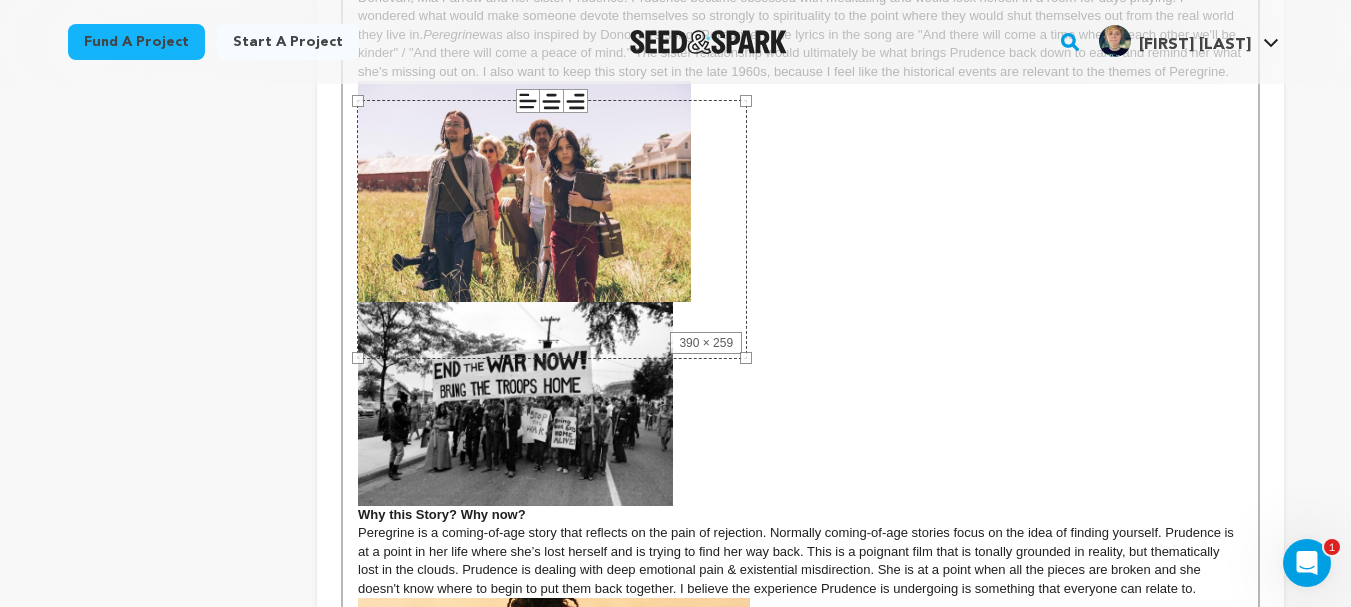 click at bounding box center [800, 293] 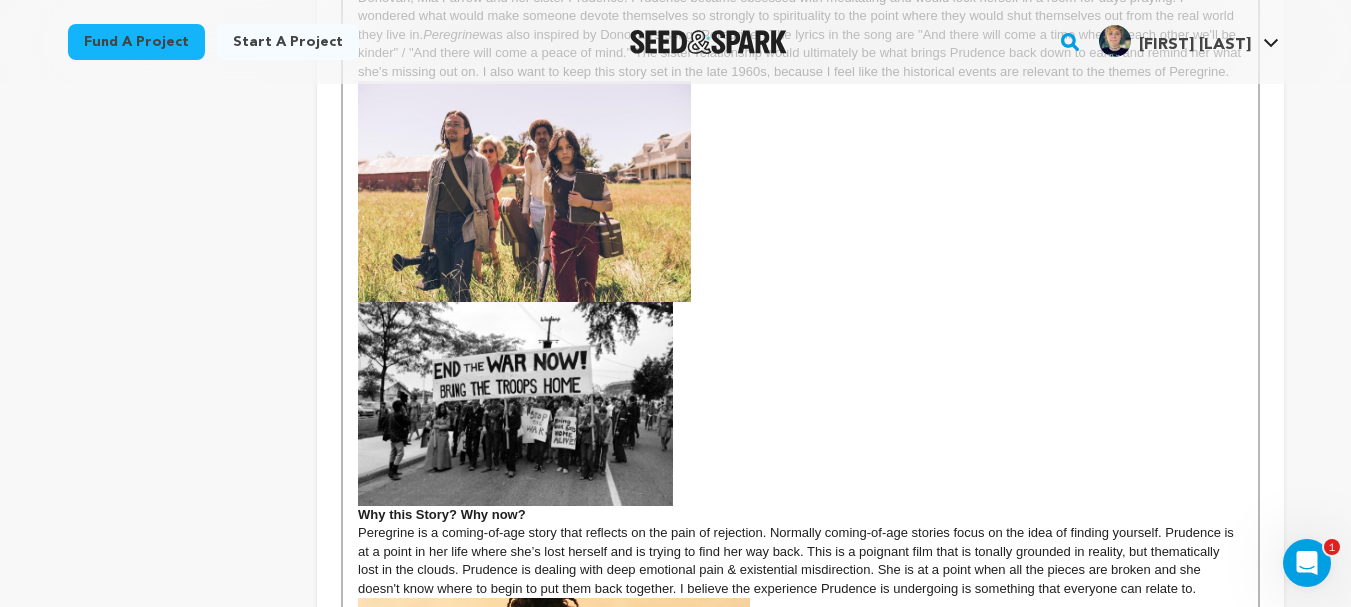 click on "Synopsis:  Peregrine   is a narrative drama short film about the pain of rejection, escapism, and the process of healing. The story opens on PRUDENCE, dancing in a studio alone and frustrated after being rejected by her dream school. In an attempt to make her feel better, Prudence’s sister MIA   decides to drive them to a vacation ranch house with friends to help Prudence feel better. Mia looks for ways to get through to Prudence, who has become emotionally withdrawn. The only person who gets Prudence’s attention is their friend JOHN, who has recently returned from a trip to India. Prudence becomes fascinated with the idea of meditation and looking for a peace of mind, so far as to neglect the reality around her. Inspiration The inspiration for Peregrine came from the real-life story behind the Beatles’ song “Dear Prudence.” In 1968 (during the   the  transcendental meditation movement in India and the ongoing anti-war  peace movements in the U.S. ) Peregrine  Why this Story? Why now?" at bounding box center (800, 306) 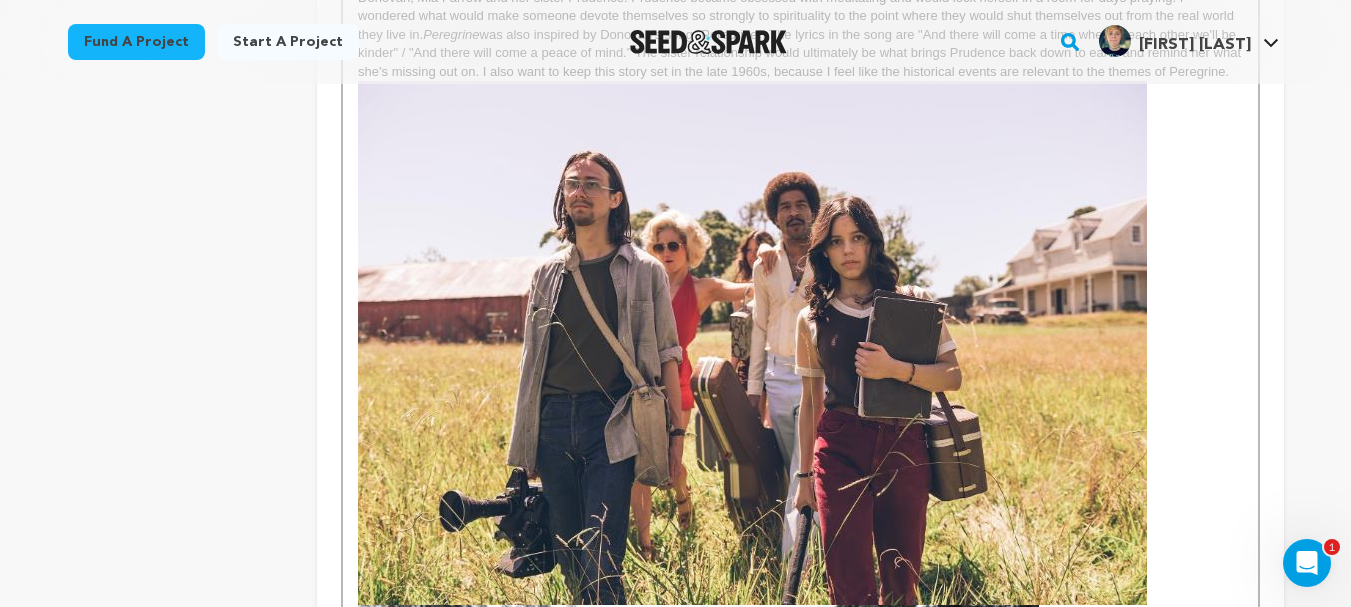 click at bounding box center (752, 343) 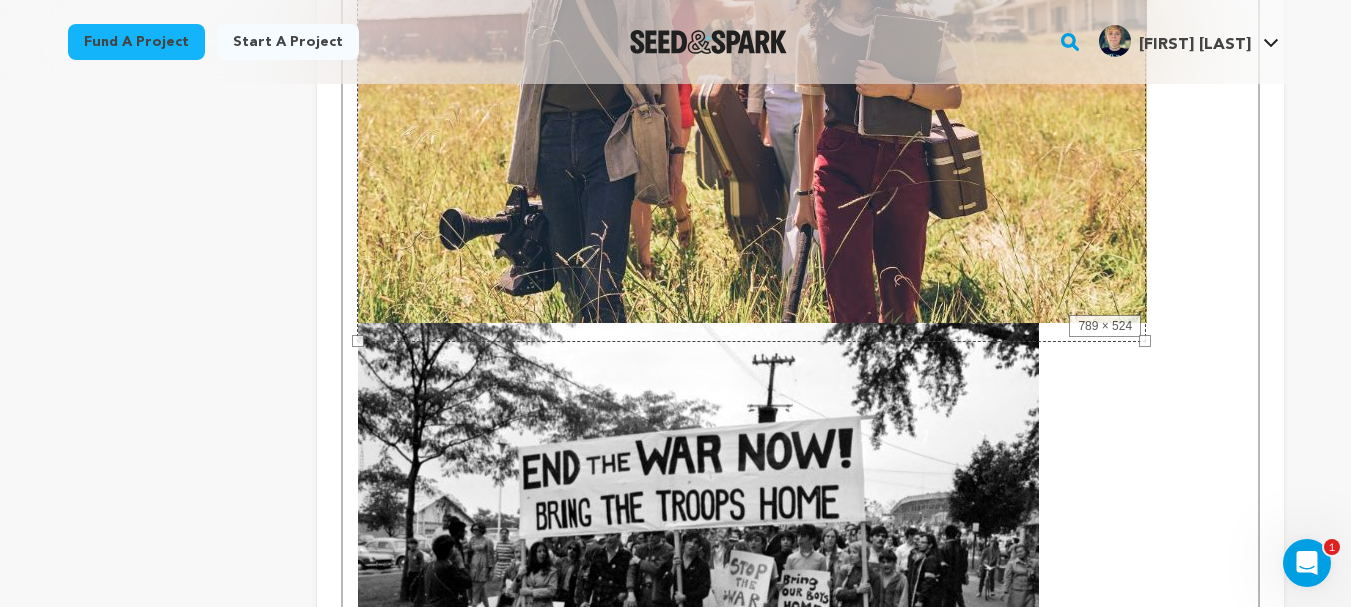 scroll, scrollTop: 1148, scrollLeft: 0, axis: vertical 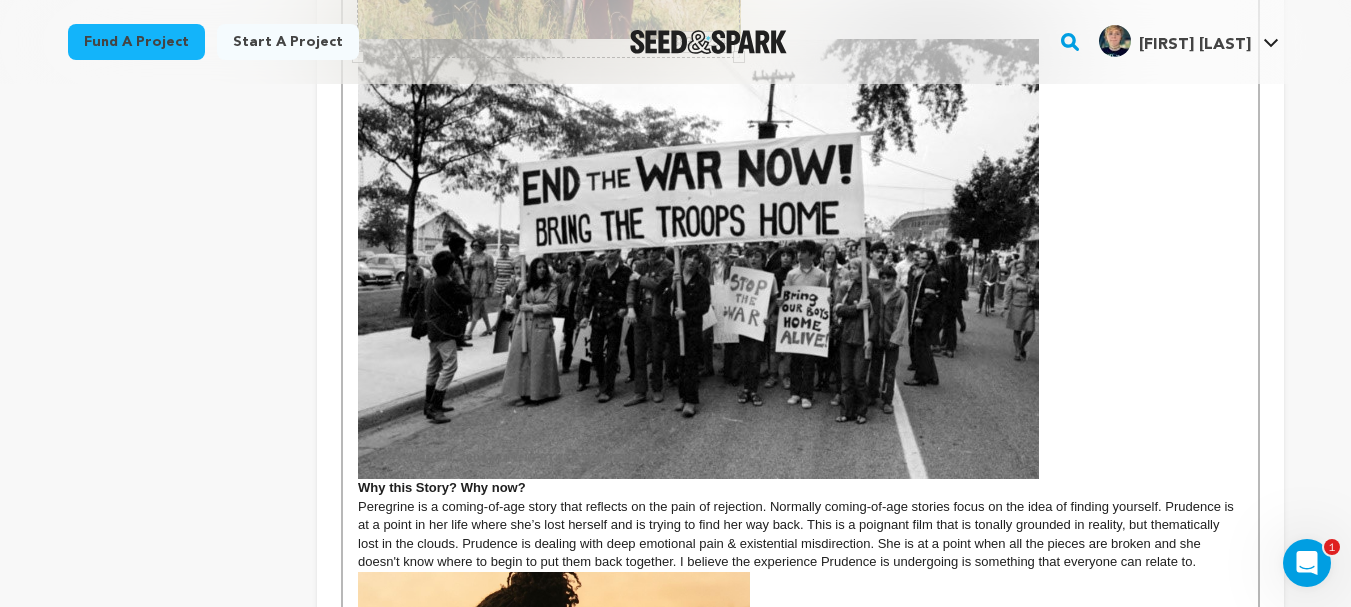 drag, startPoint x: 1142, startPoint y: 326, endPoint x: 715, endPoint y: 146, distance: 463.3886 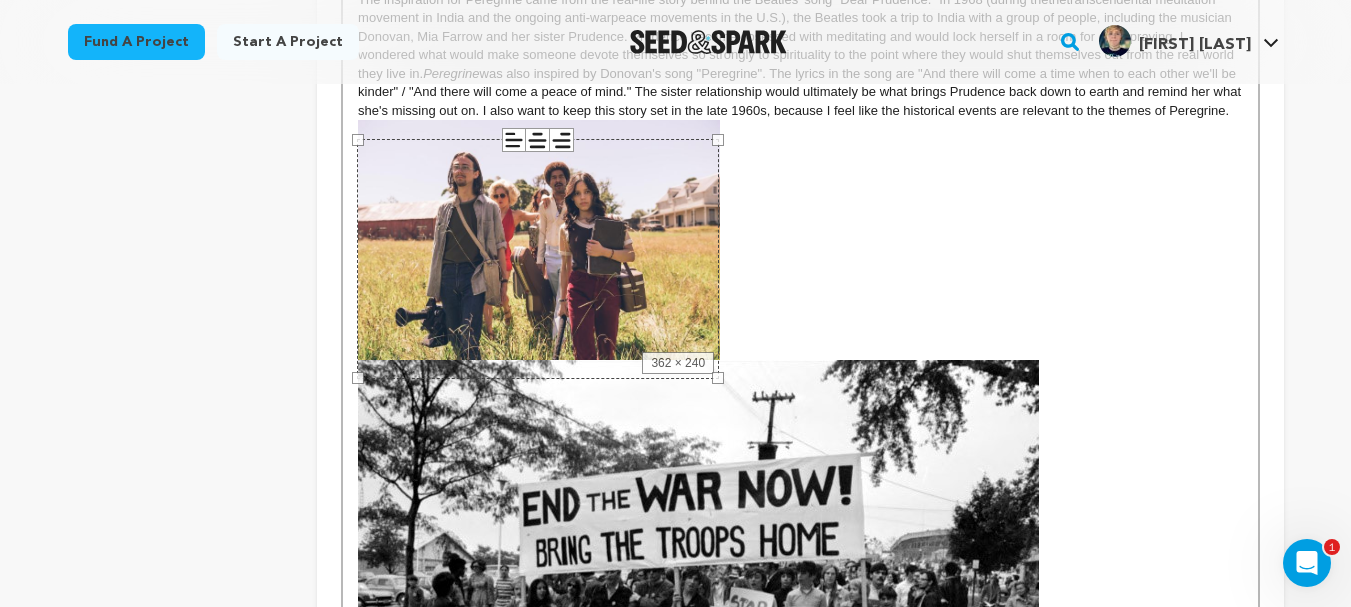 scroll, scrollTop: 837, scrollLeft: 0, axis: vertical 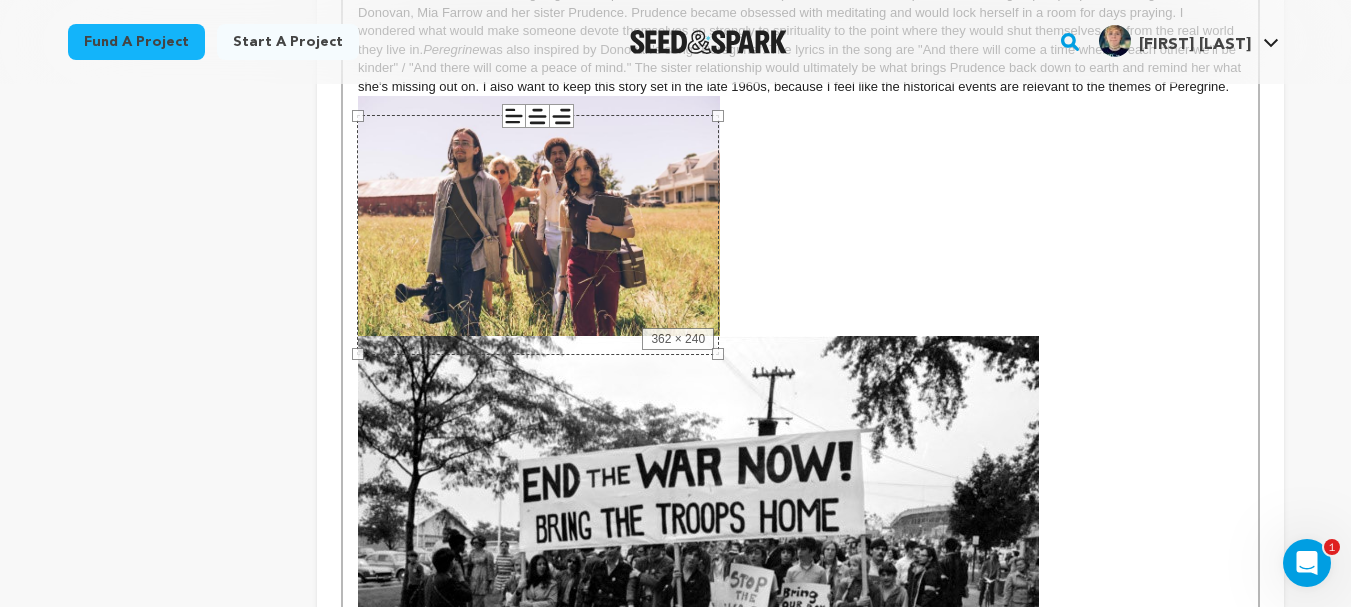 click at bounding box center (698, 556) 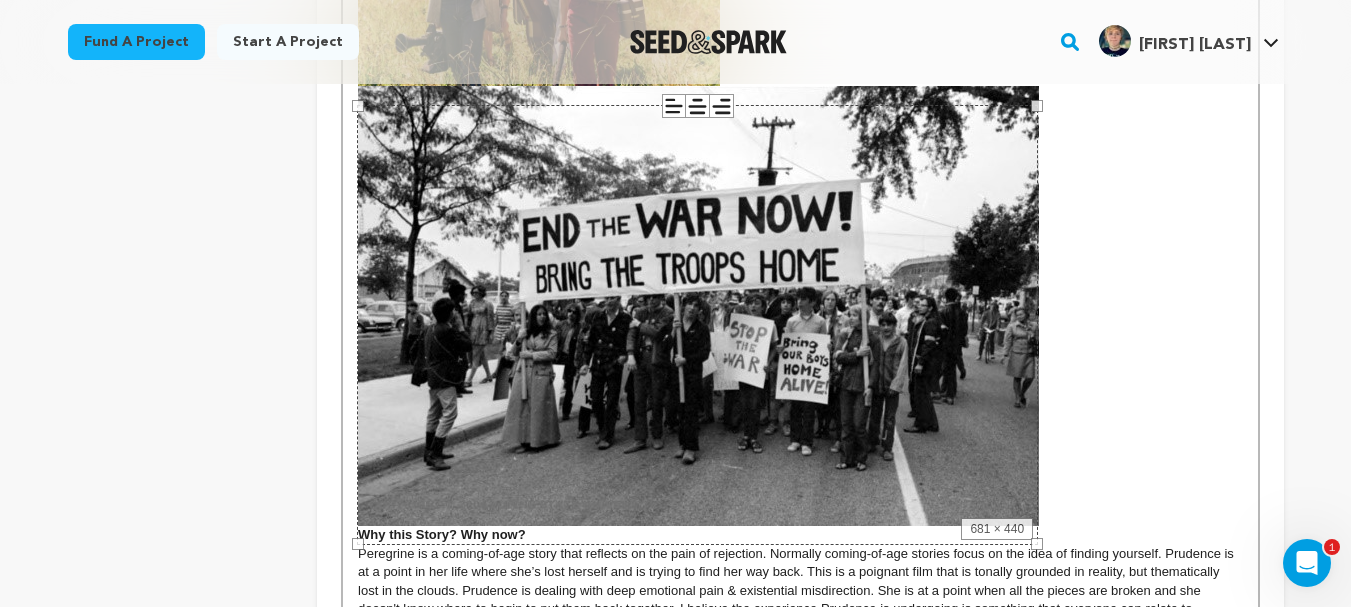 scroll, scrollTop: 1111, scrollLeft: 0, axis: vertical 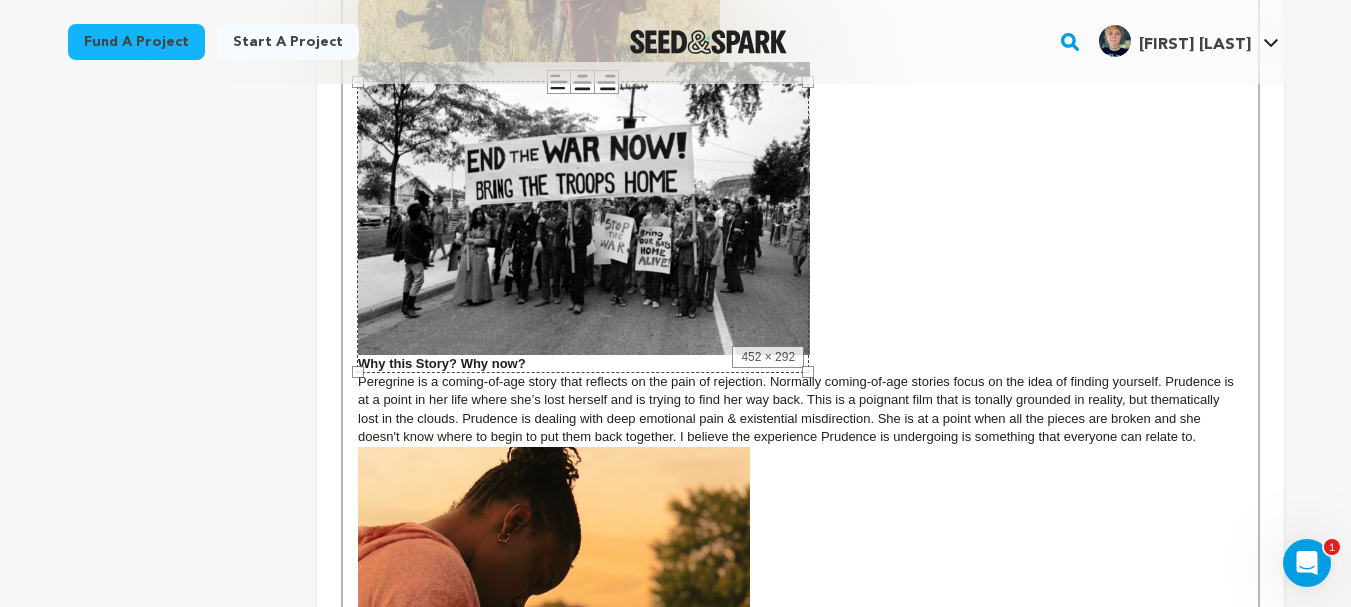 drag, startPoint x: 1038, startPoint y: 522, endPoint x: 774, endPoint y: 332, distance: 325.26297 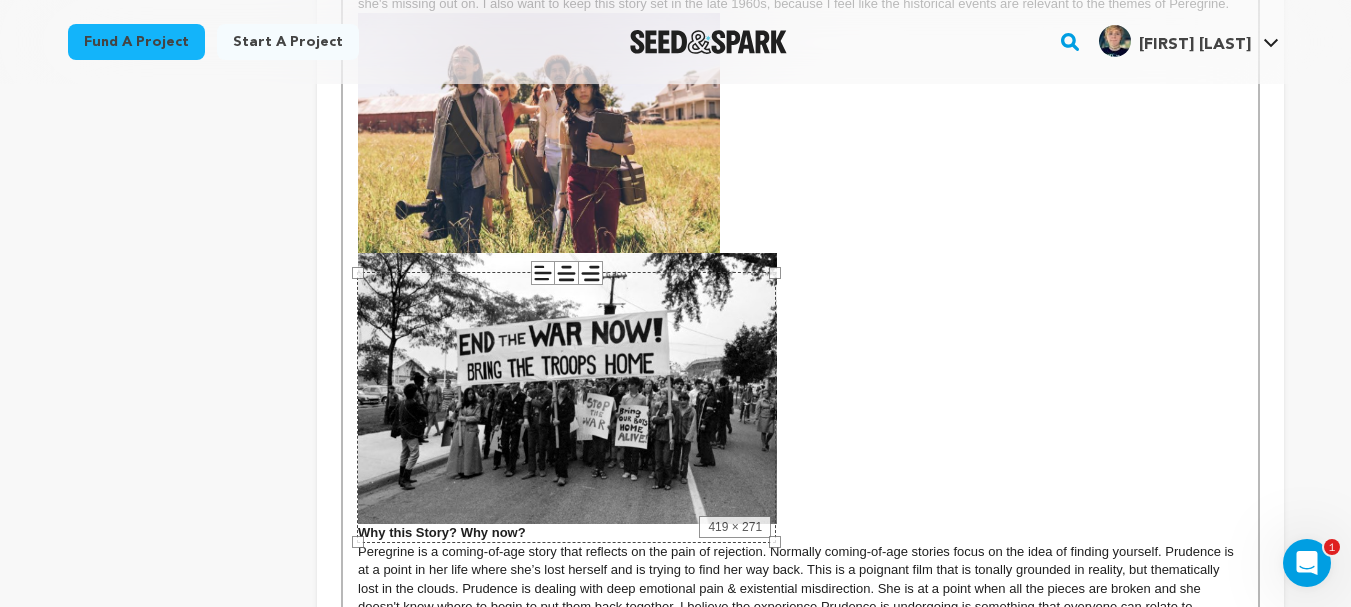 scroll, scrollTop: 943, scrollLeft: 0, axis: vertical 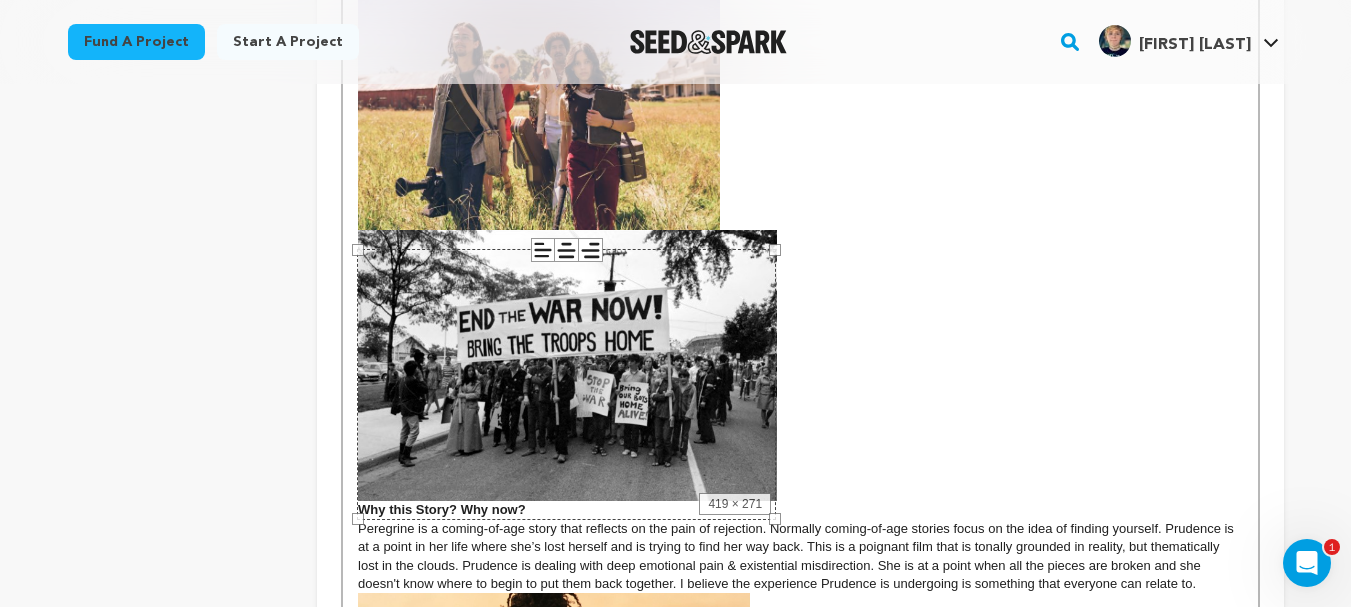 click at bounding box center (800, 245) 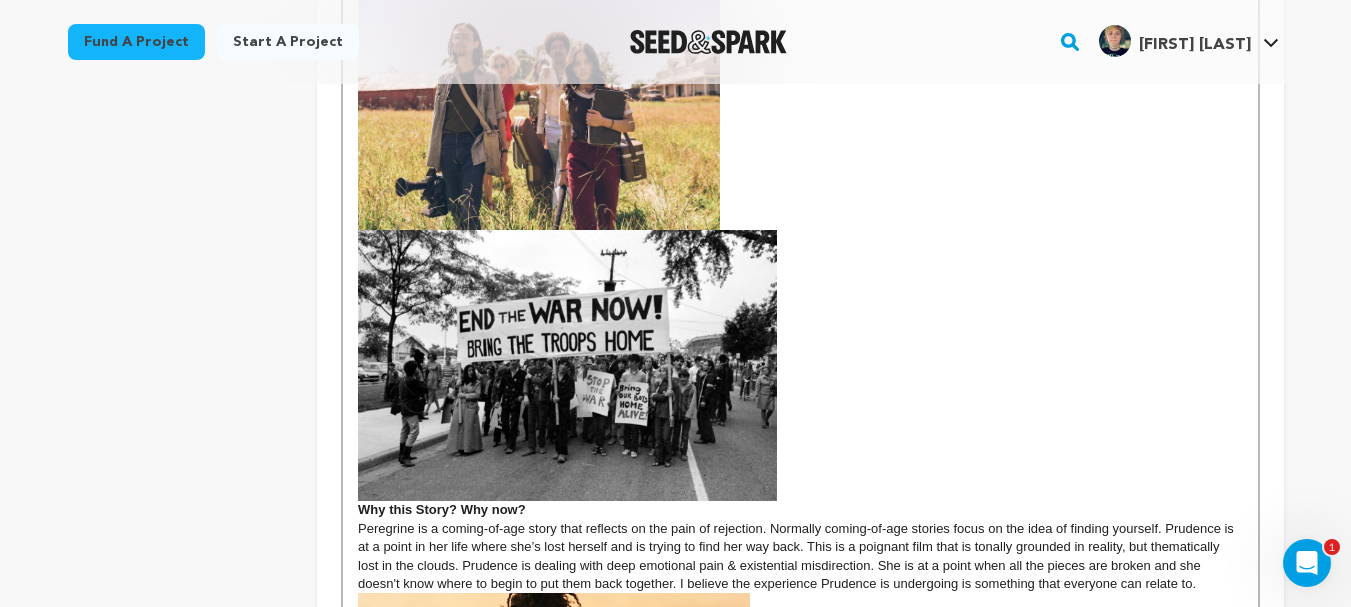 click on "Why this Story? Why now?" at bounding box center (442, 509) 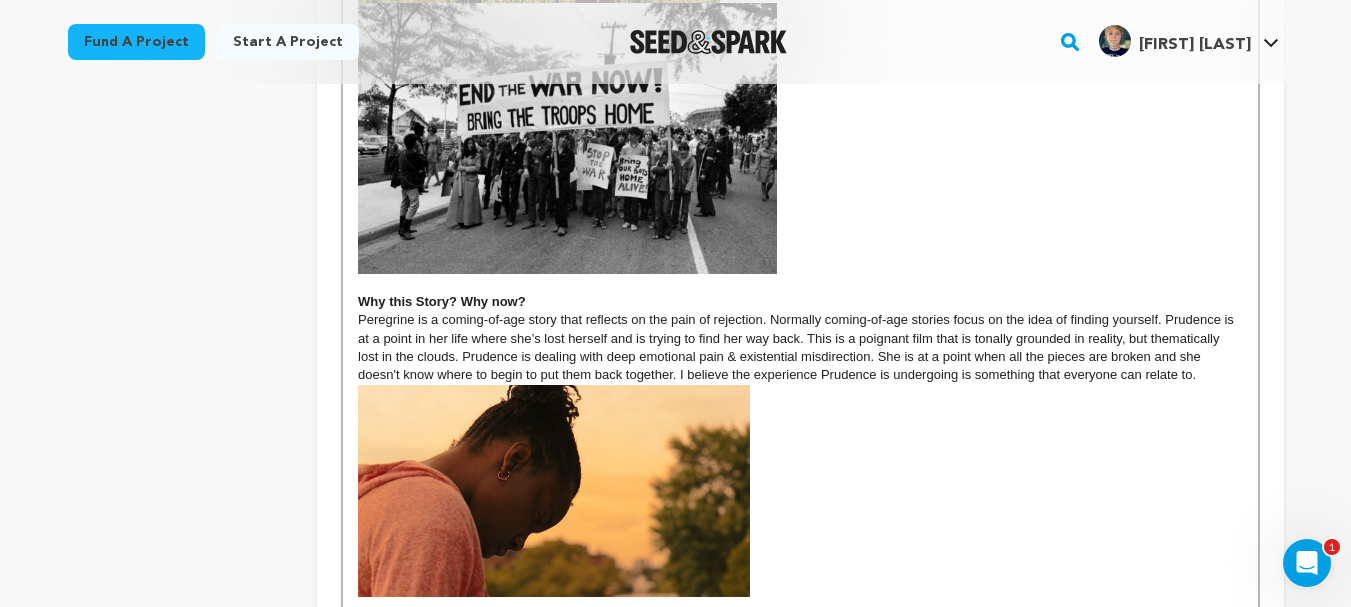 scroll, scrollTop: 1176, scrollLeft: 0, axis: vertical 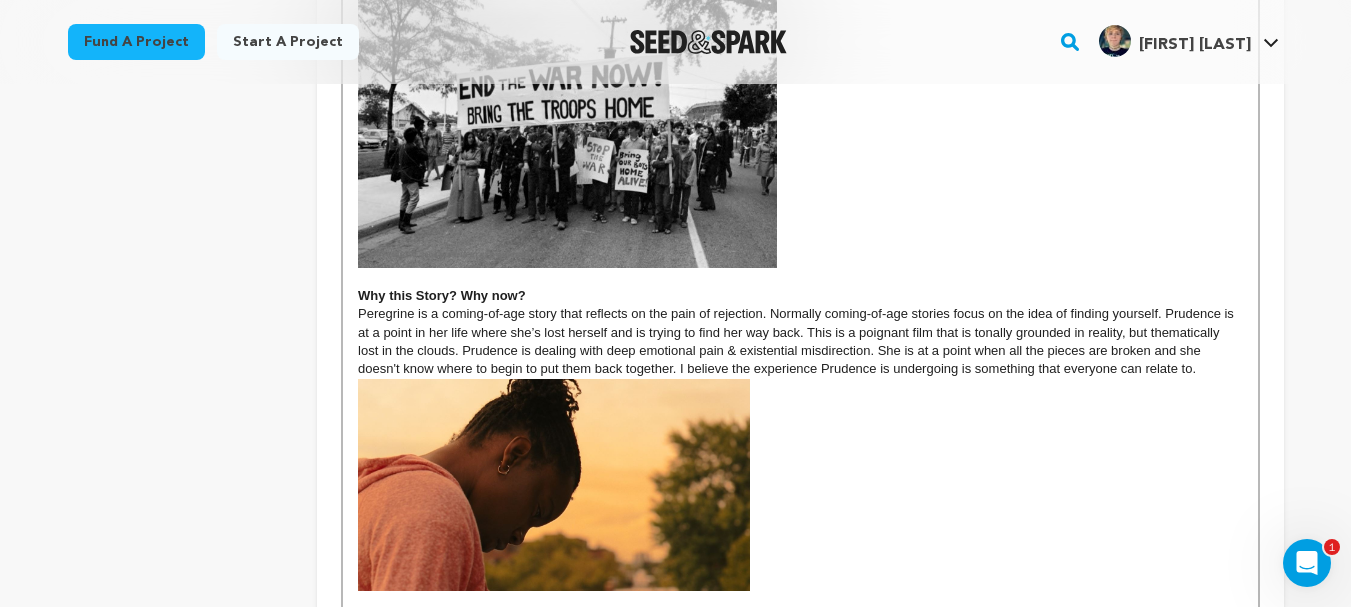 click on "Peregrine is a coming-of-age story that reflects on the pain of rejection. Normally coming-of-age stories focus on the idea of finding yourself. Prudence is at a point in her life where she’s lost herself and is trying to find her way back. This is a poignant film that is tonally grounded in reality, but thematically lost in the clouds. Prudence is dealing with deep emotional pain & existential misdirection. She is at a point when all the pieces are broken and she doesn't know where to begin to put them back together. I believe the experience Prudence is undergoing is something that everyone can relate to." at bounding box center [797, 341] 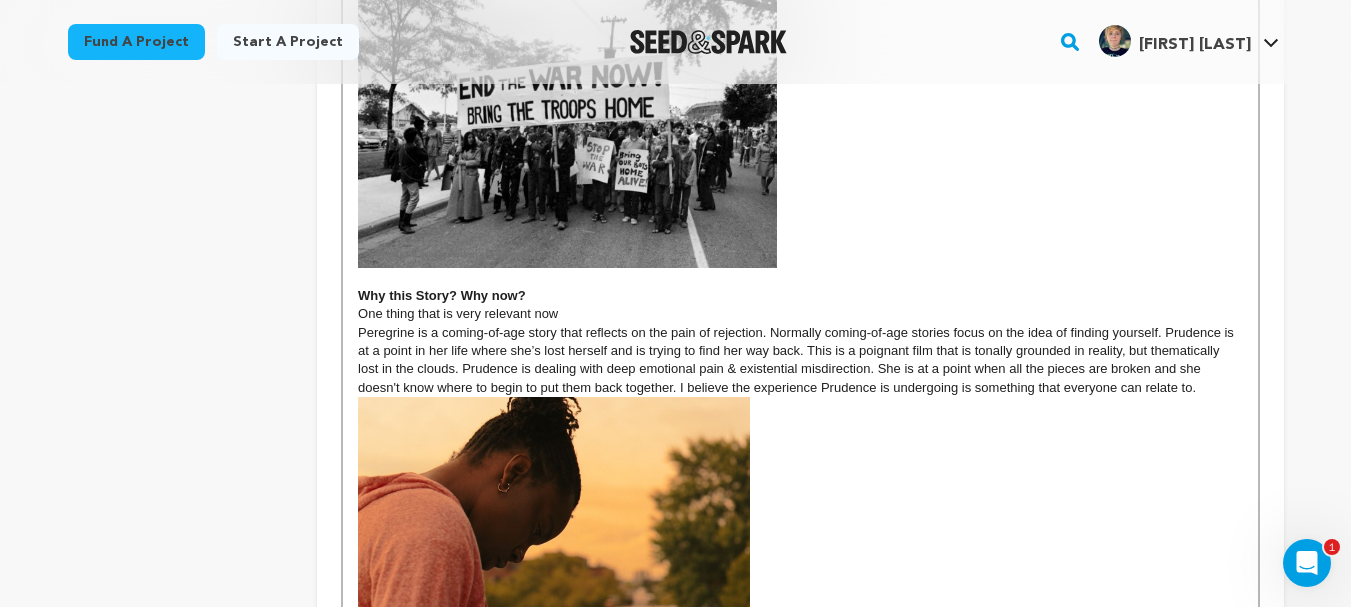 click on "One thing that is very relevant now" at bounding box center (800, 314) 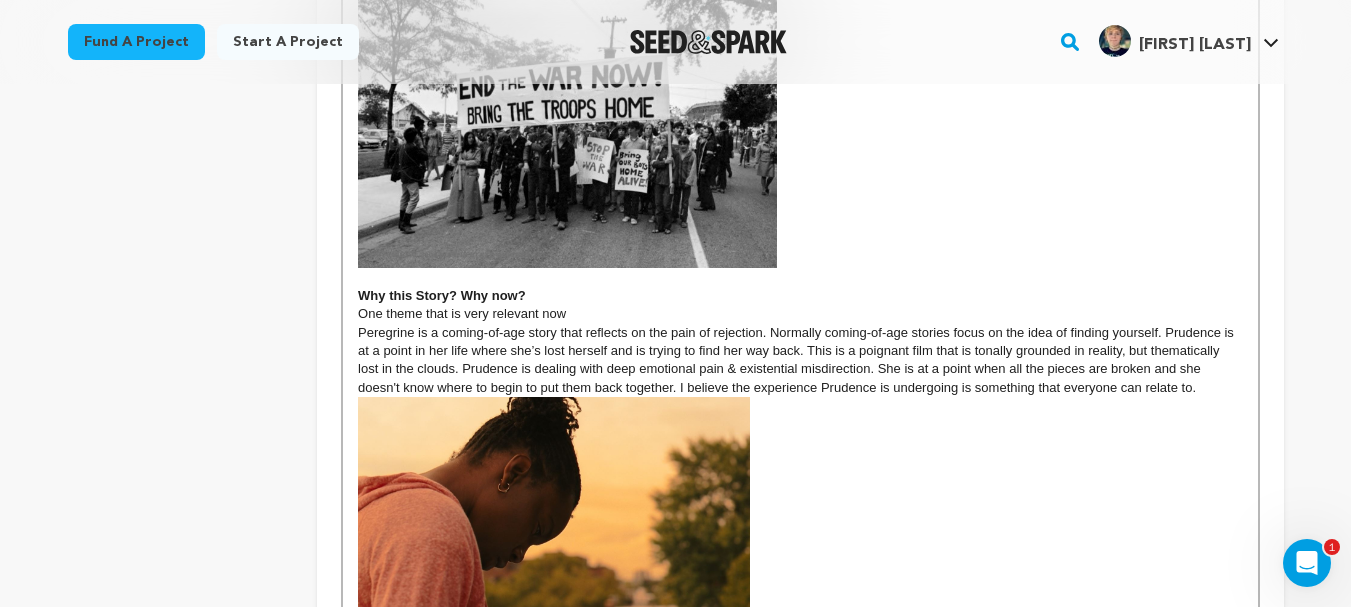 click on "One theme that is very relevant now" at bounding box center (800, 314) 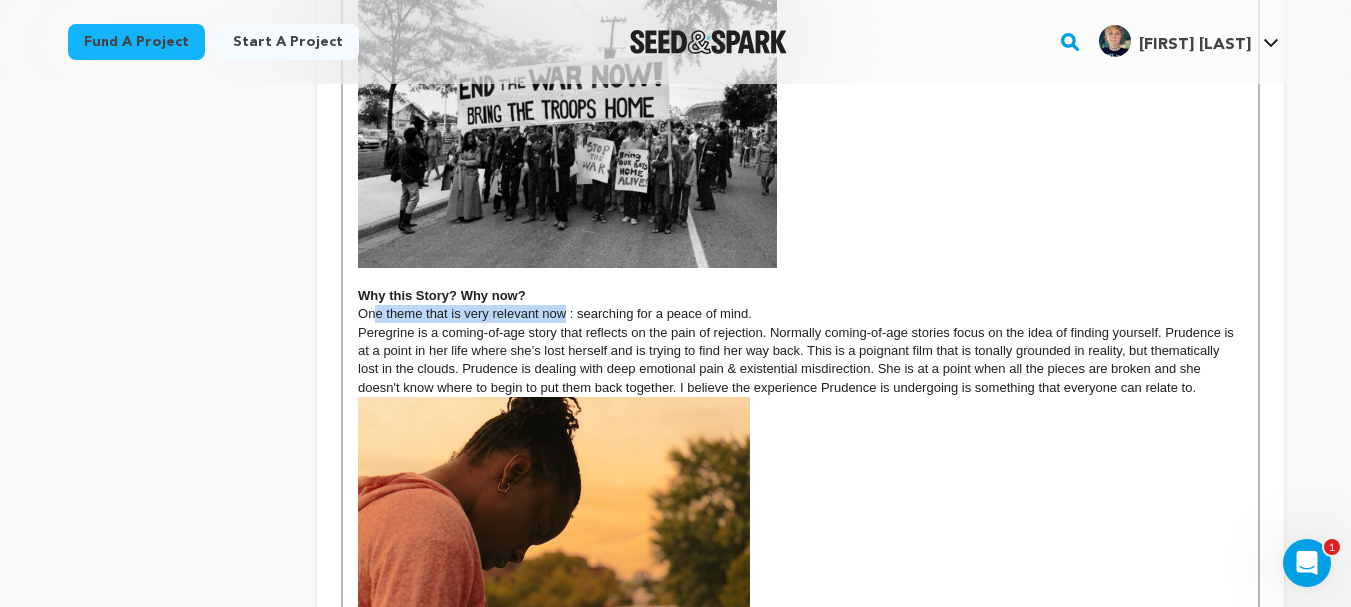 drag, startPoint x: 566, startPoint y: 334, endPoint x: 371, endPoint y: 336, distance: 195.01025 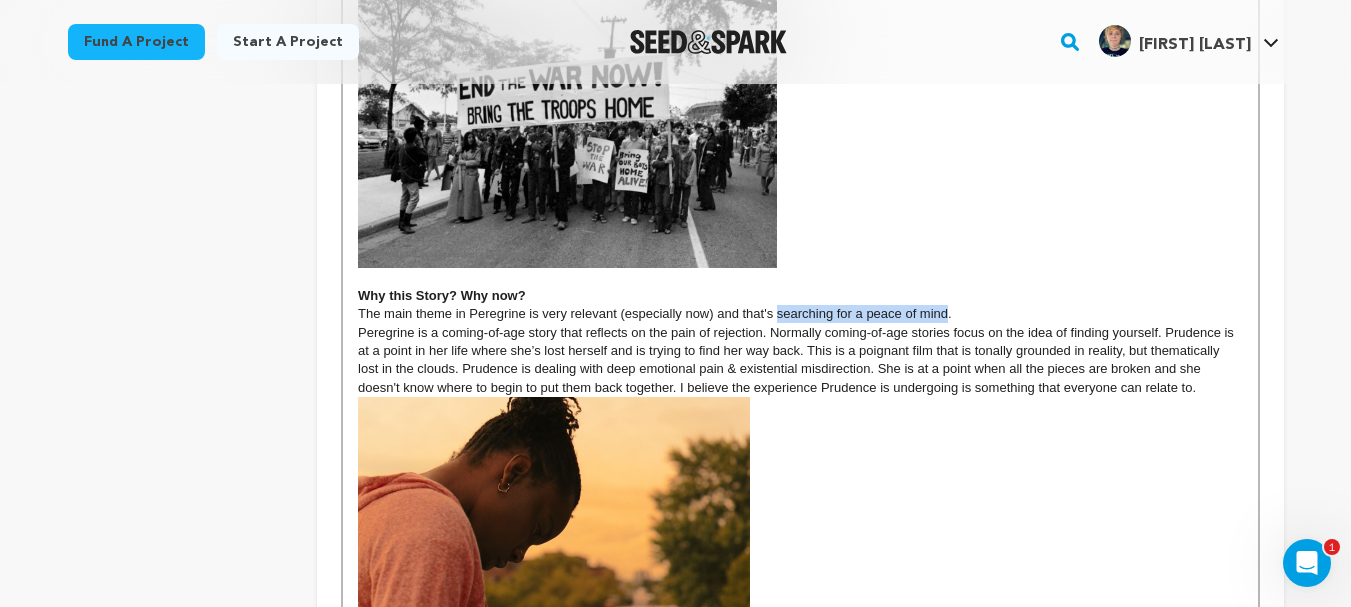 drag, startPoint x: 946, startPoint y: 331, endPoint x: 777, endPoint y: 332, distance: 169.00296 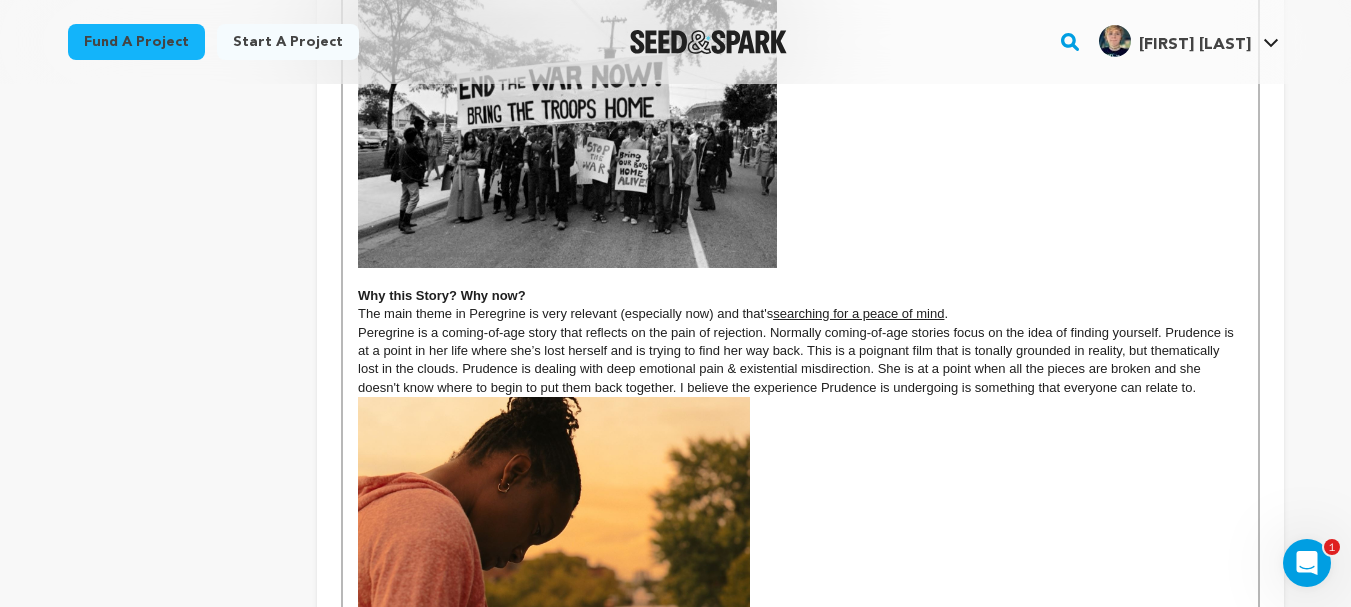 click on "Peregrine is a coming-of-age story that reflects on the pain of rejection. Normally coming-of-age stories focus on the idea of finding yourself. Prudence is at a point in her life where she’s lost herself and is trying to find her way back. This is a poignant film that is tonally grounded in reality, but thematically lost in the clouds. Prudence is dealing with deep emotional pain & existential misdirection. She is at a point when all the pieces are broken and she doesn't know where to begin to put them back together. I believe the experience Prudence is undergoing is something that everyone can relate to." at bounding box center (797, 360) 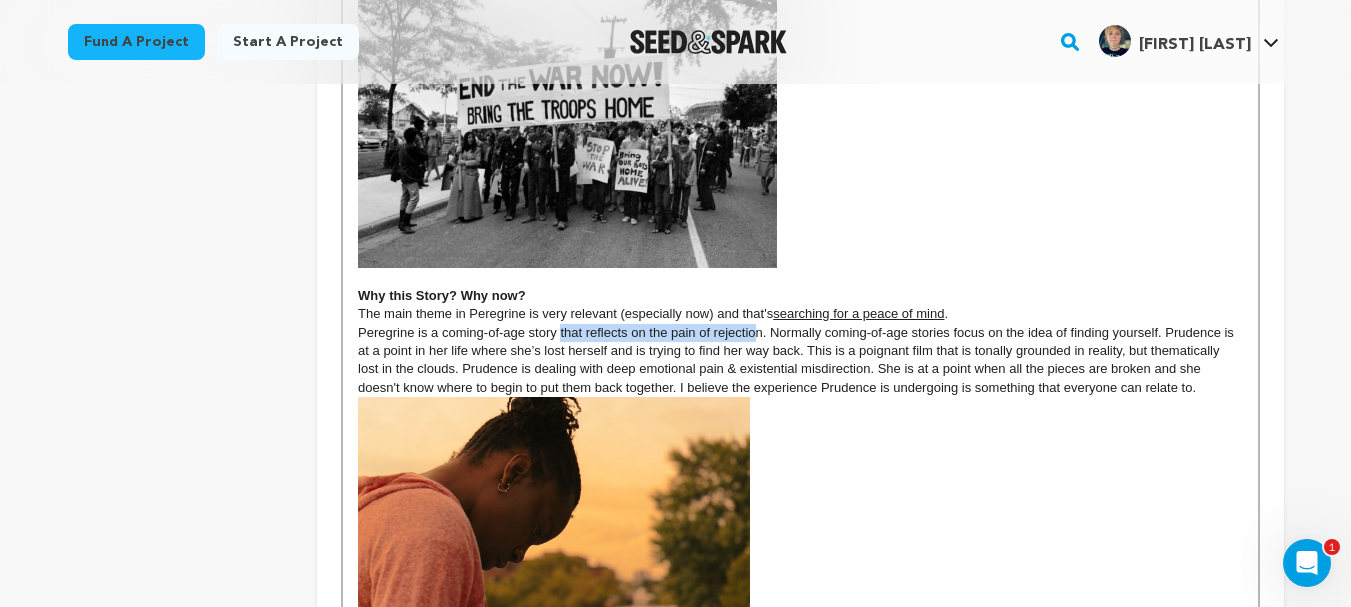 drag, startPoint x: 759, startPoint y: 351, endPoint x: 559, endPoint y: 350, distance: 200.0025 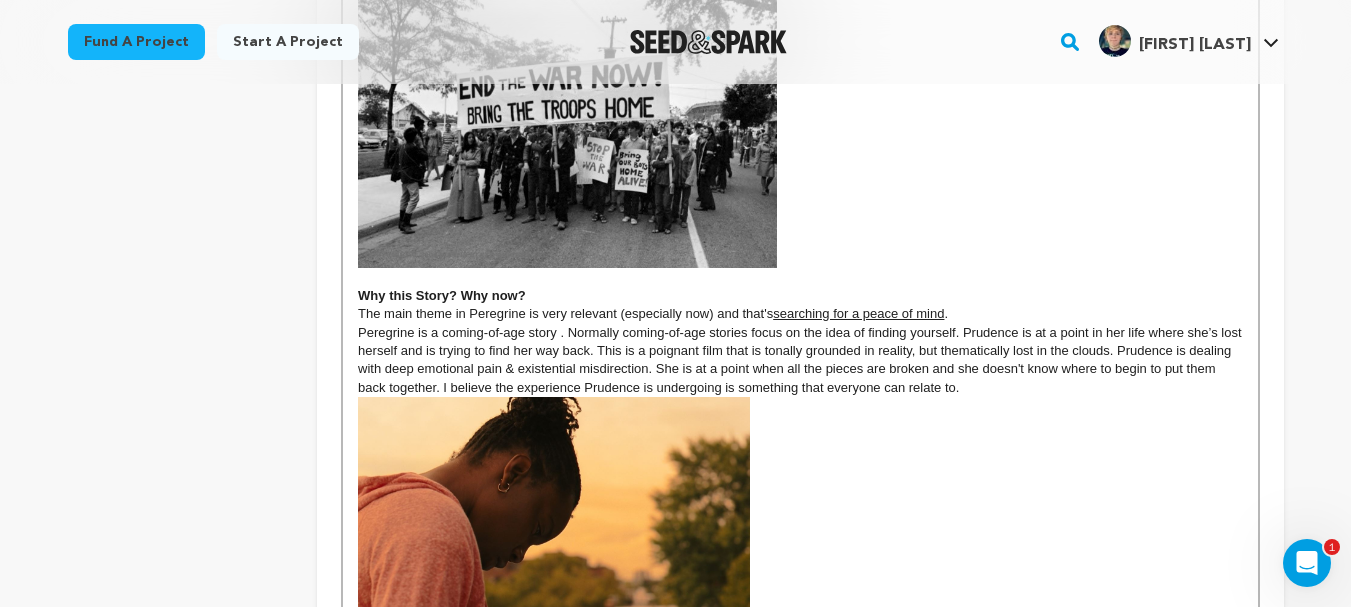 click on "Peregrine is a coming-of-age story . Normally coming-of-age stories focus on the idea of finding yourself. Prudence is at a point in her life where she’s lost herself and is trying to find her way back. This is a poignant film that is tonally grounded in reality, but thematically lost in the clouds. Prudence is dealing with deep emotional pain & existential misdirection. She is at a point when all the pieces are broken and she doesn't know where to begin to put them back together. I believe the experience Prudence is undergoing is something that everyone can relate to." at bounding box center (801, 360) 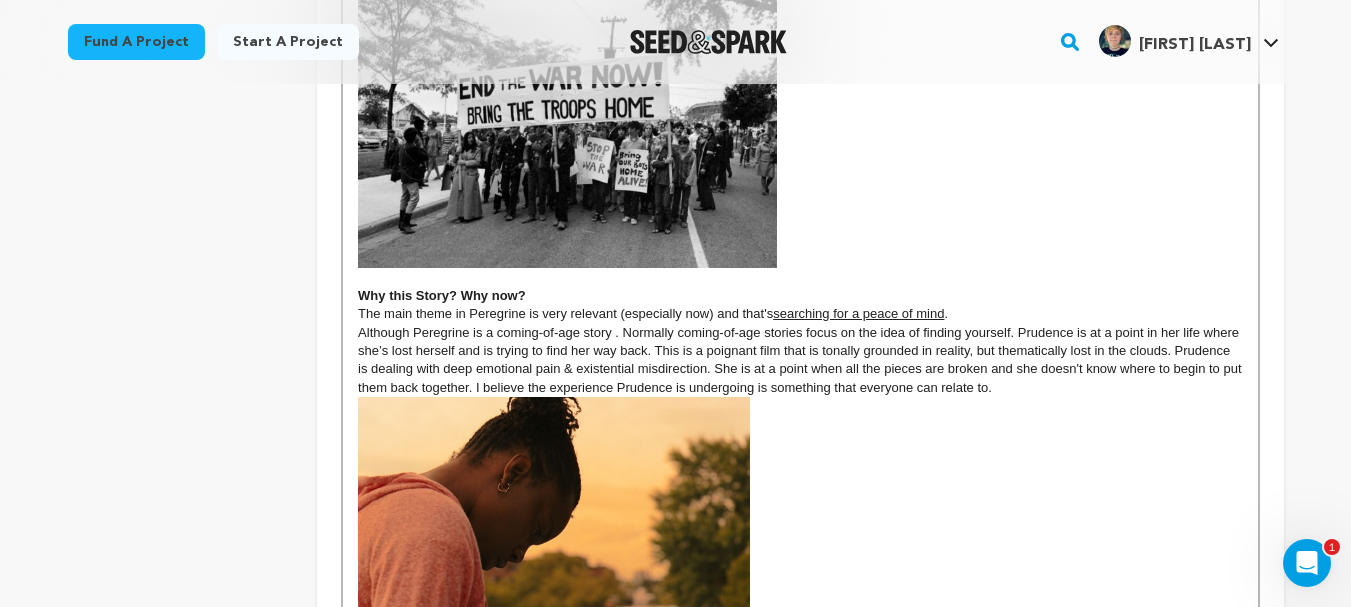 click on "Although Peregrine is a coming-of-age story . Normally coming-of-age stories focus on the idea of finding yourself. Prudence is at a point in her life where she’s lost herself and is trying to find her way back. This is a poignant film that is tonally grounded in reality, but thematically lost in the clouds. Prudence is dealing with deep emotional pain & existential misdirection. She is at a point when all the pieces are broken and she doesn't know where to begin to put them back together. I believe the experience Prudence is undergoing is something that everyone can relate to." at bounding box center (801, 360) 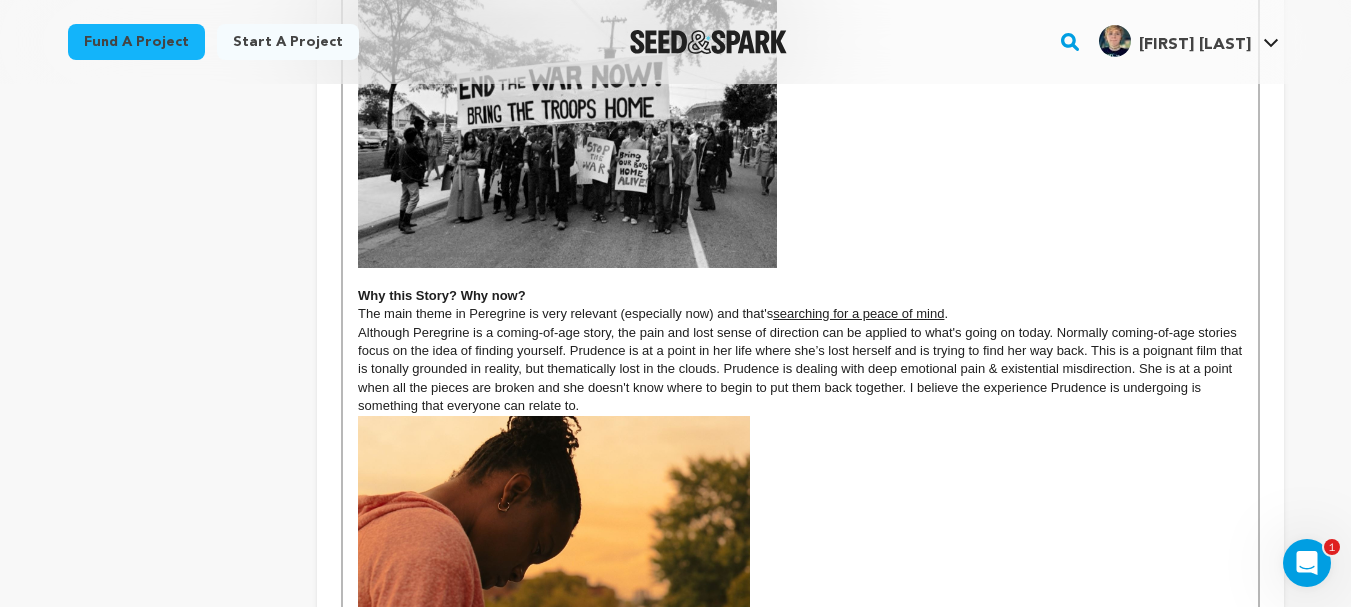 click on "Synopsis:  Peregrine   is a narrative drama short film about the pain of rejection, escapism, and the process of healing. The story opens on PRUDENCE, dancing in a studio alone and frustrated after being rejected by her dream school. In an attempt to make her feel better, Prudence’s sister MIA   decides to drive them to a vacation ranch house with friends to help Prudence feel better. Mia looks for ways to get through to Prudence, who has become emotionally withdrawn. The only person who gets Prudence’s attention is their friend JOHN, who has recently returned from a trip to India. Prudence becomes fascinated with the idea of meditation and looking for a peace of mind, so far as to neglect the reality around her. Inspiration The inspiration for Peregrine came from the real-life story behind the Beatles’ song “Dear Prudence.” In 1968 (during the   the  transcendental meditation movement in India and the ongoing anti-war  peace movements in the U.S. ) Peregrine  Why this Story? Why now? ." at bounding box center (800, 53) 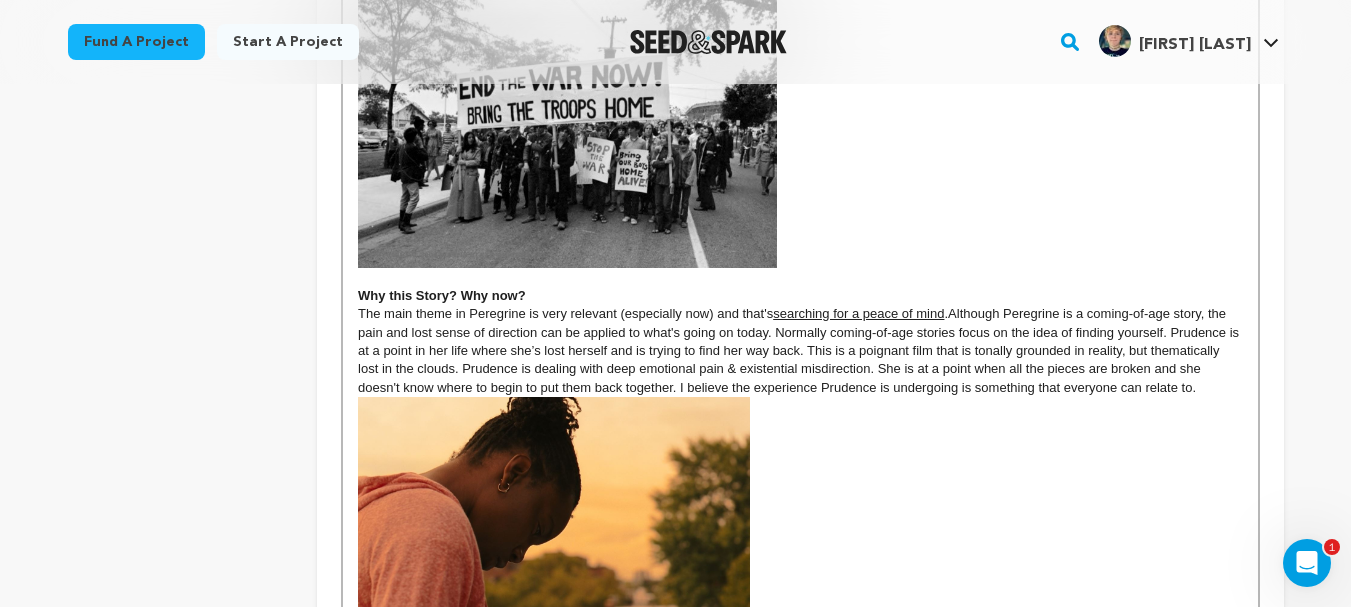 click on "Although Peregrine is a coming-of-age story, the pain and lost sense of direction can be applied to what's going on today. Normally coming-of-age stories focus on the idea of finding yourself. Prudence is at a point in her life where she’s lost herself and is trying to find her way back. This is a poignant film that is tonally grounded in reality, but thematically lost in the clouds. Prudence is dealing with deep emotional pain & existential misdirection. She is at a point when all the pieces are broken and she doesn't know where to begin to put them back together. I believe the experience Prudence is undergoing is something that everyone can relate to." at bounding box center (800, 350) 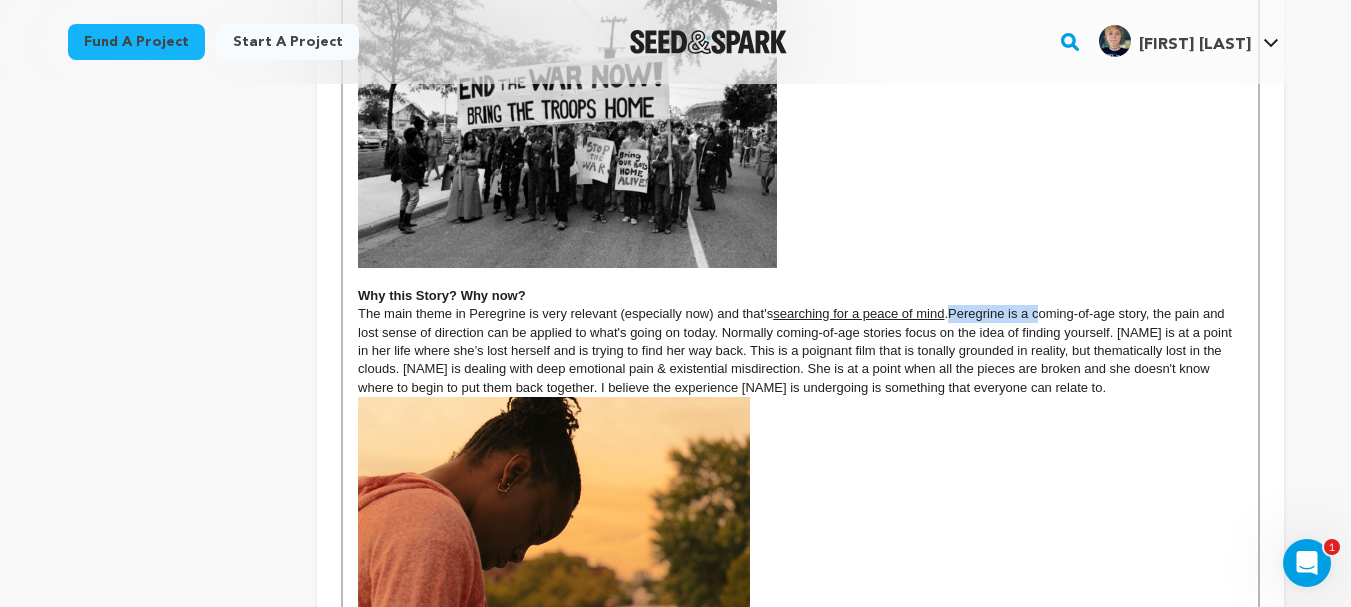 drag, startPoint x: 1042, startPoint y: 334, endPoint x: 951, endPoint y: 333, distance: 91.00549 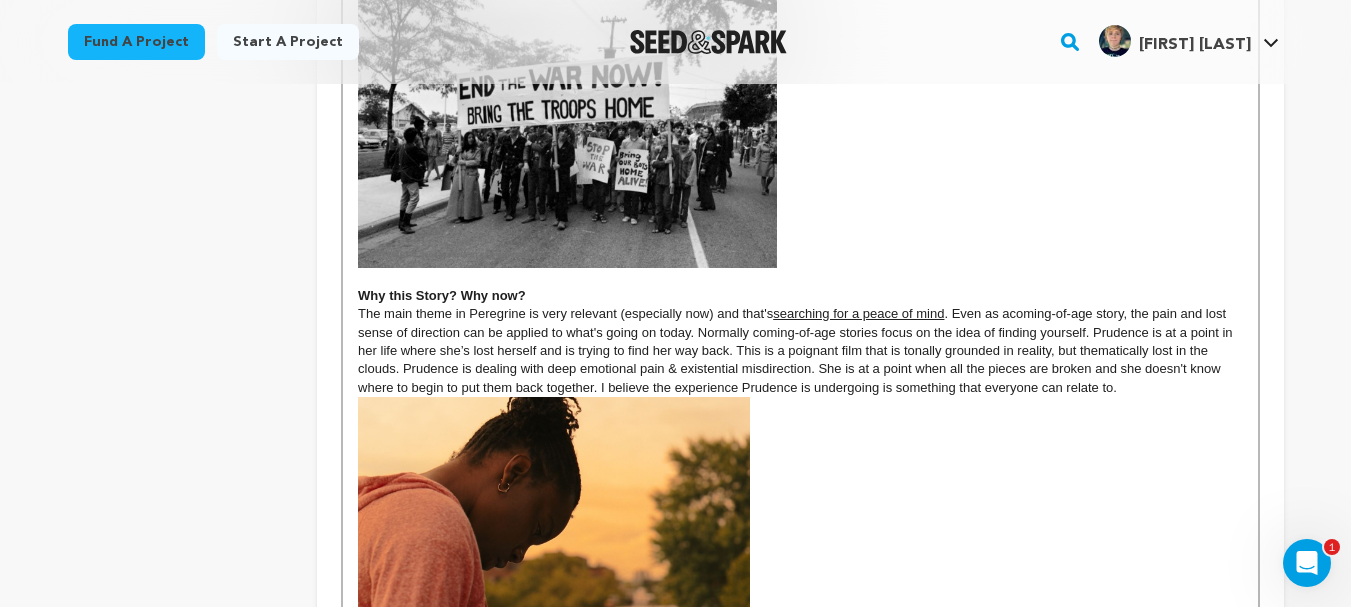 click on "coming-of-age story, the pain and lost sense of direction can be applied to what's going on today. Normally coming-of-age stories focus on the idea of finding yourself. Prudence is at a point in her life where she’s lost herself and is trying to find her way back. This is a poignant film that is tonally grounded in reality, but thematically lost in the clouds. Prudence is dealing with deep emotional pain & existential misdirection. She is at a point when all the pieces are broken and she doesn't know where to begin to put them back together. I believe the experience Prudence is undergoing is something that everyone can relate to." at bounding box center (797, 350) 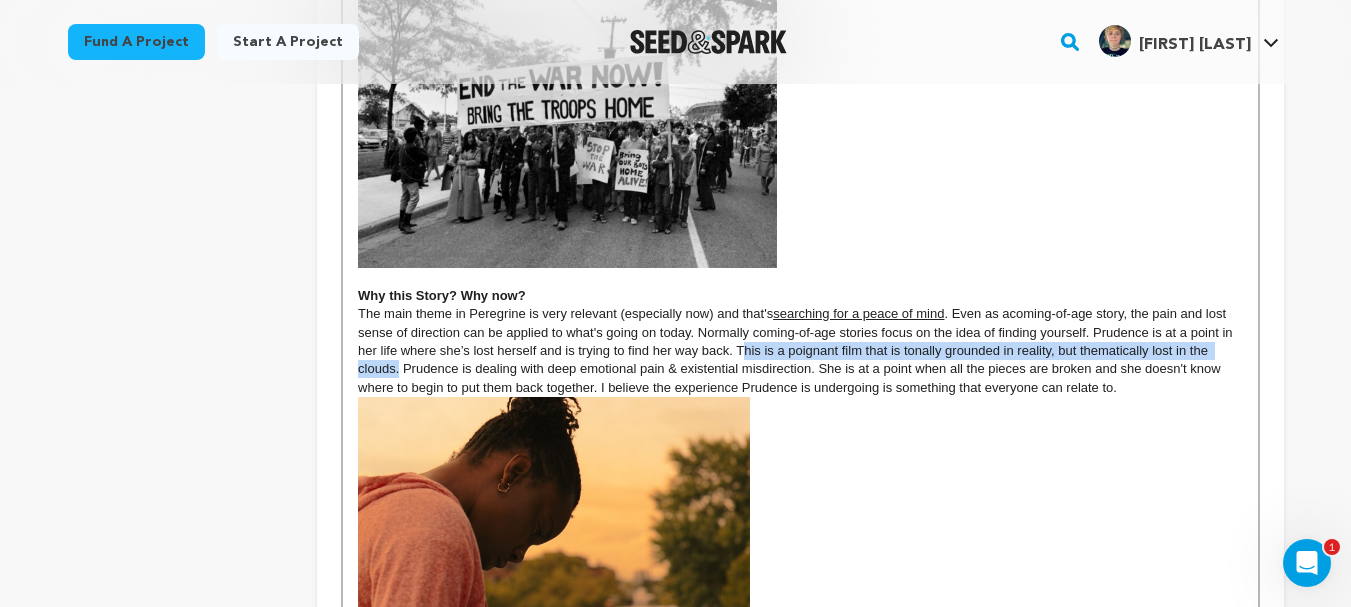 drag, startPoint x: 401, startPoint y: 387, endPoint x: 742, endPoint y: 369, distance: 341.47473 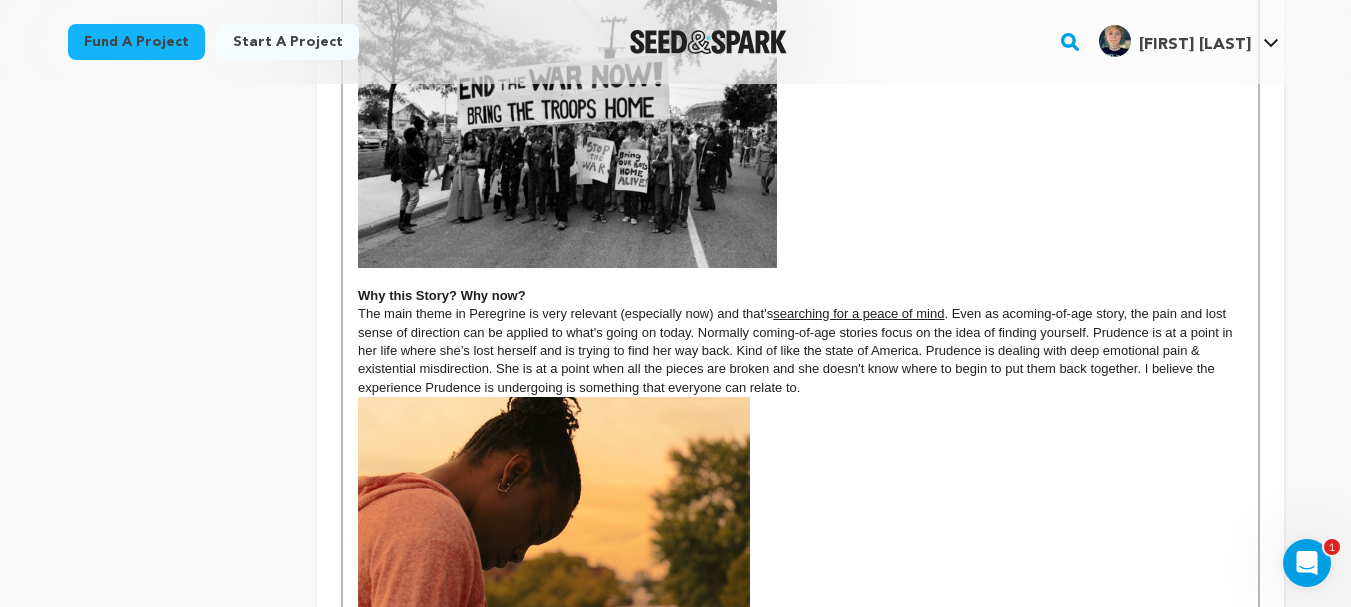 click on "The main theme in Peregrine is very relevant (especially now) and that's  searching for a peace of mind . Even as a  coming-of-age story, the pain and lost sense of direction can be applied to what's going on today. Normally coming-of-age stories focus on the idea of finding yourself. Prudence is at a point in her life where she’s lost herself and is trying to find her way back. Kind of like the state of America. Prudence is dealing with deep emotional pain & existential misdirection. She is at a point when all the pieces are broken and she doesn't know where to begin to put them back together. I believe the experience Prudence is undergoing is something that everyone can relate to." at bounding box center [800, 351] 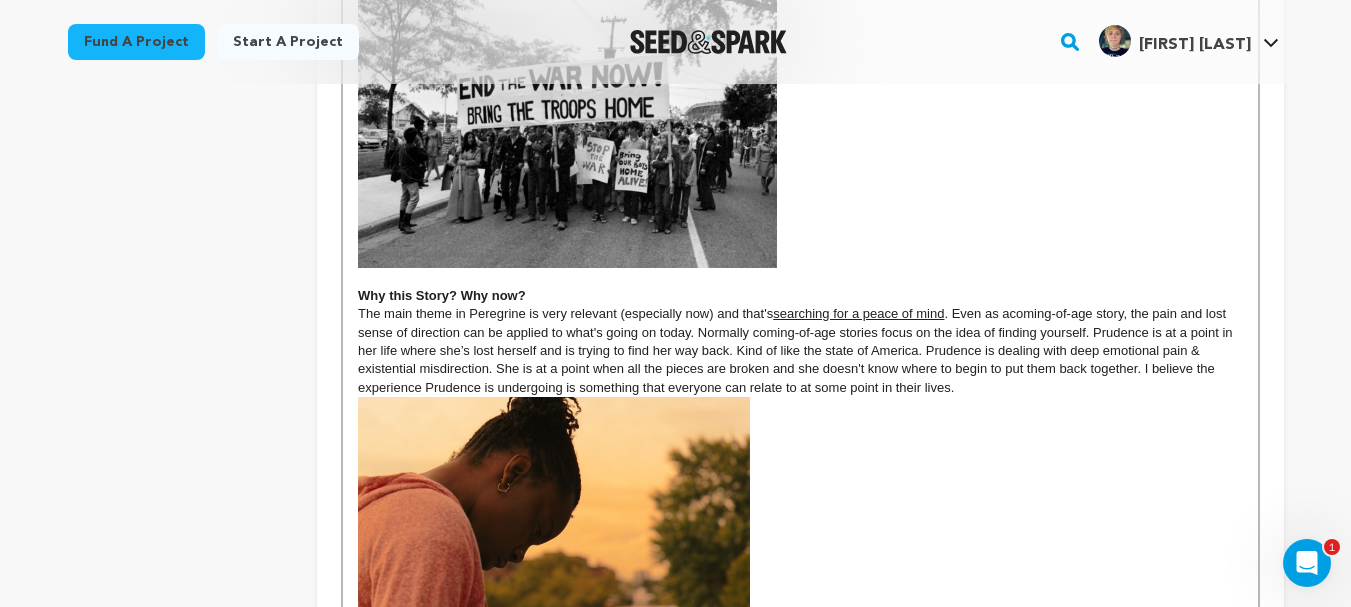 click on "The main theme in Peregrine is very relevant (especially now) and that's  searching for a peace of mind . Even as a  coming-of-age story, the pain and lost sense of direction can be applied to what's going on today. Normally coming-of-age stories focus on the idea of finding yourself. Prudence is at a point in her life where she’s lost herself and is trying to find her way back. Kind of like the state of America. Prudence is dealing with deep emotional pain & existential misdirection. She is at a point when all the pieces are broken and she doesn't know where to begin to put them back together. I believe the experience Prudence is undergoing is something that everyone can relate to at some point in their lives." at bounding box center (800, 351) 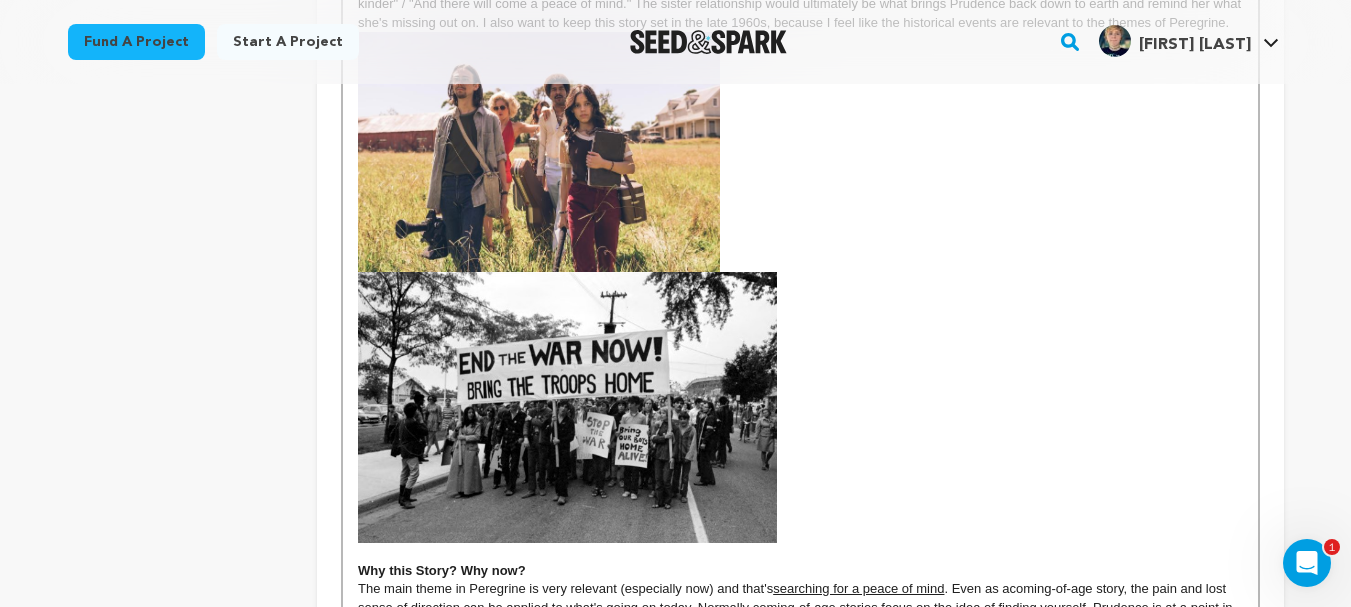 scroll, scrollTop: 871, scrollLeft: 0, axis: vertical 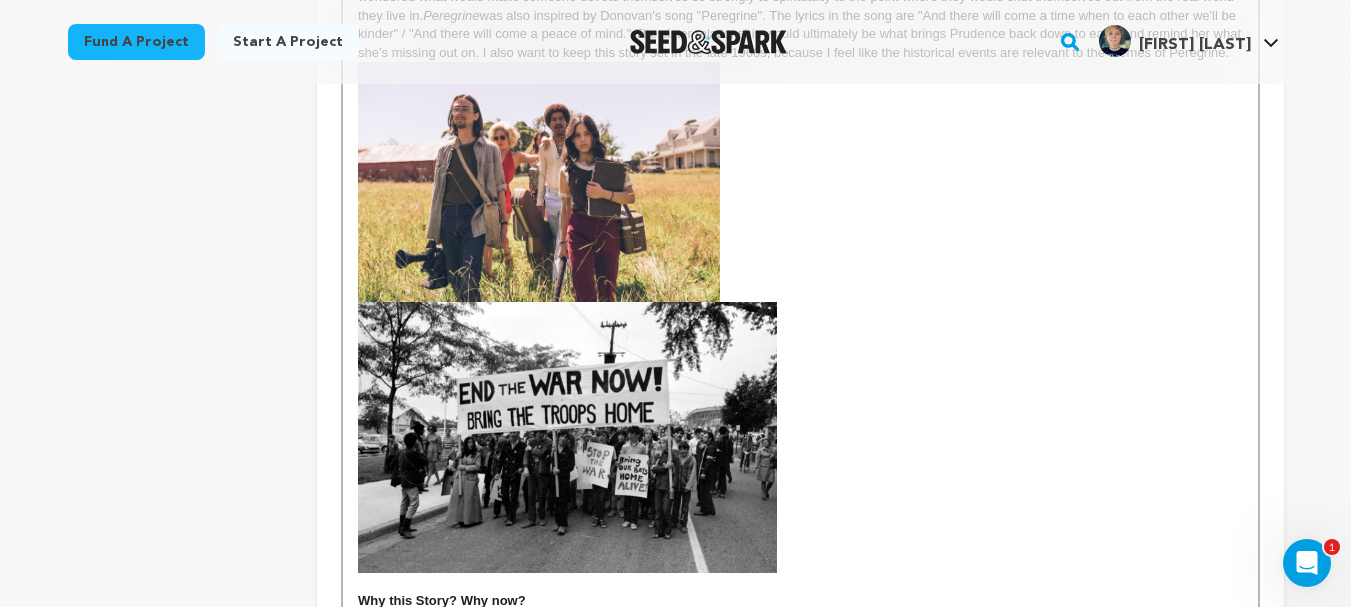 click at bounding box center (567, 437) 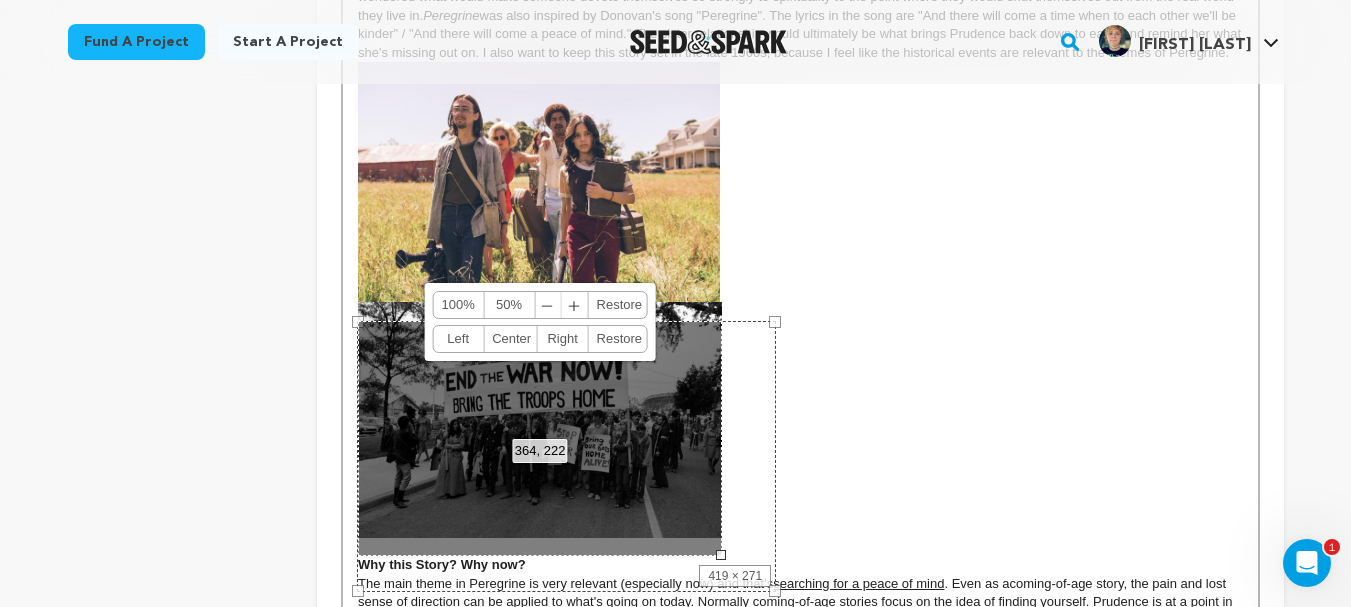 drag, startPoint x: 777, startPoint y: 590, endPoint x: 722, endPoint y: 541, distance: 73.661385 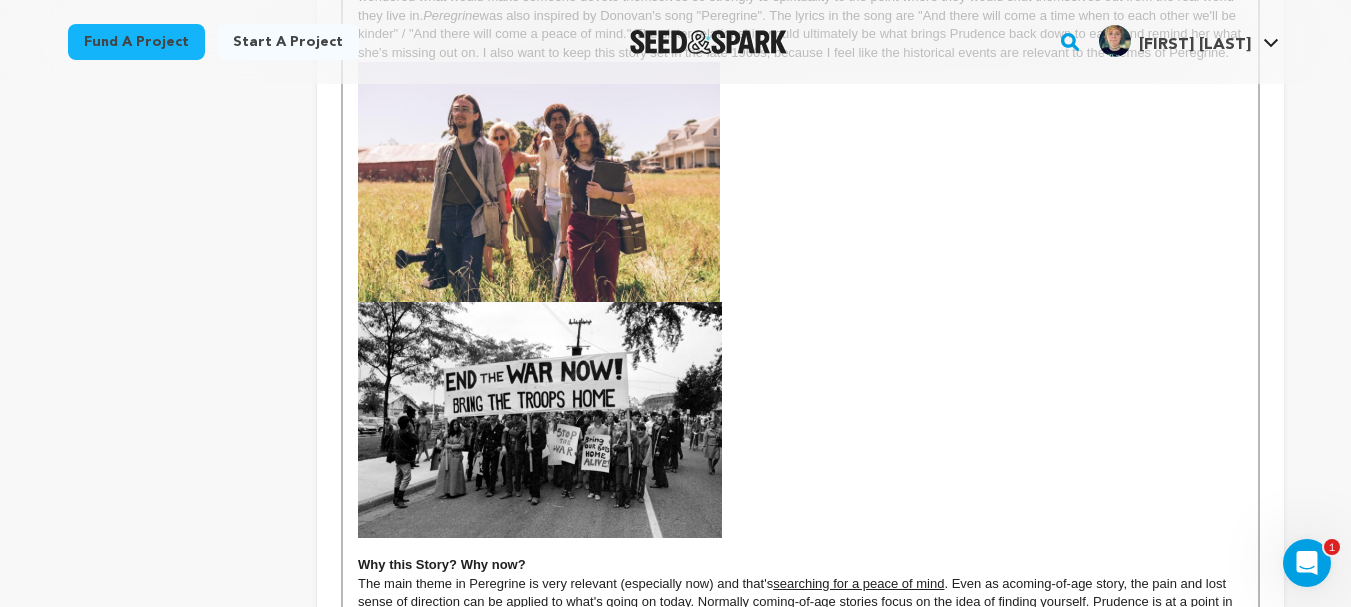 click at bounding box center (540, 419) 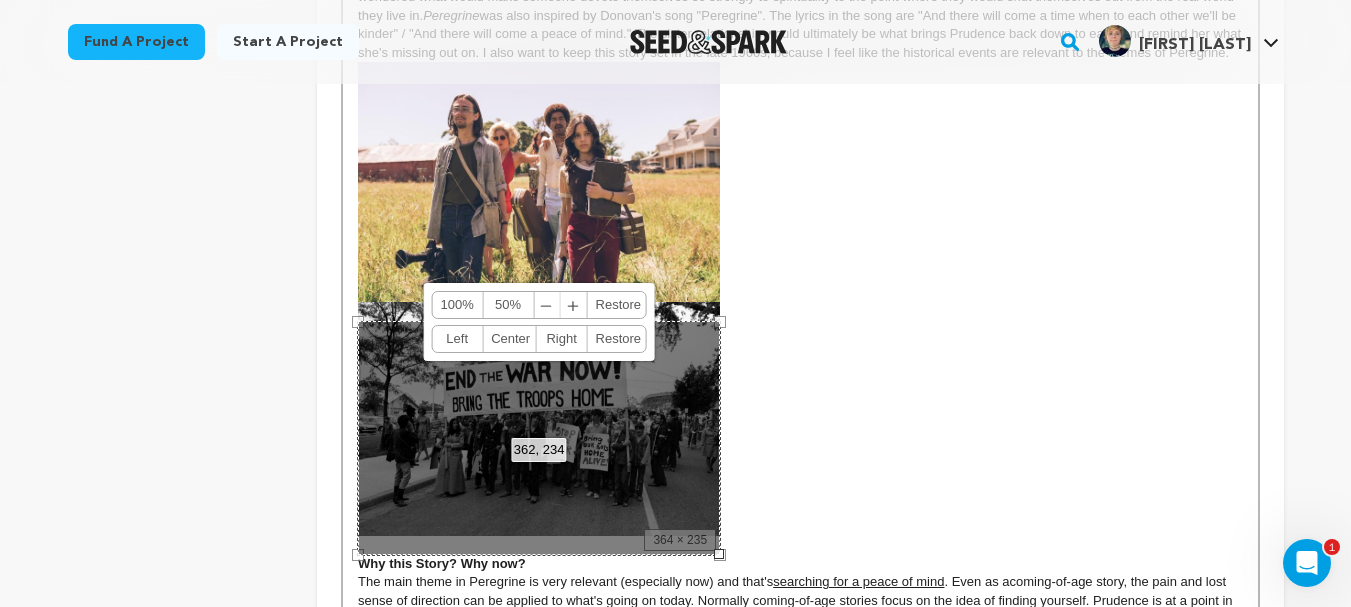 click at bounding box center (719, 554) 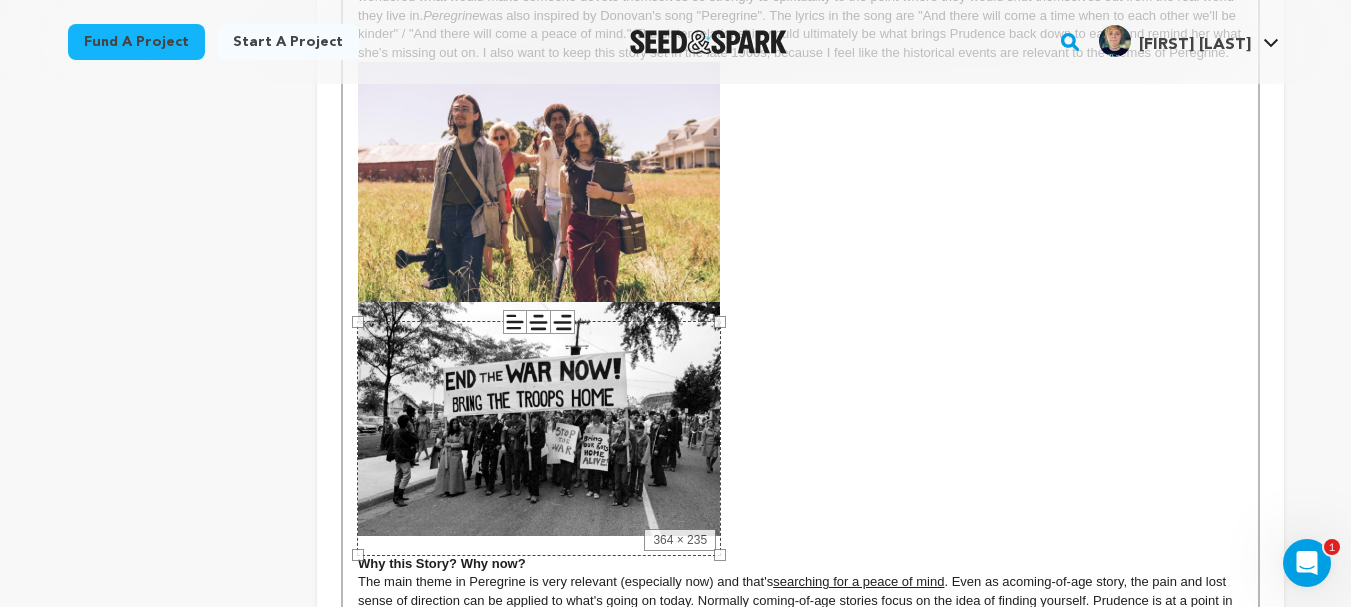 click at bounding box center (800, 545) 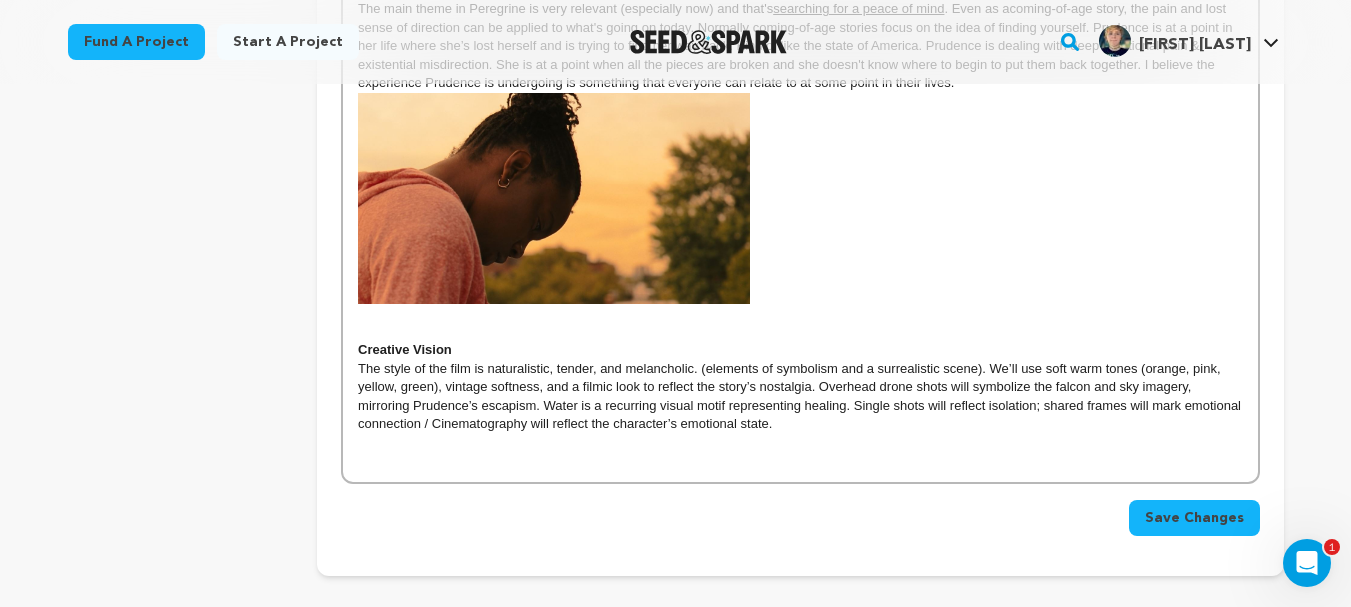scroll, scrollTop: 1450, scrollLeft: 0, axis: vertical 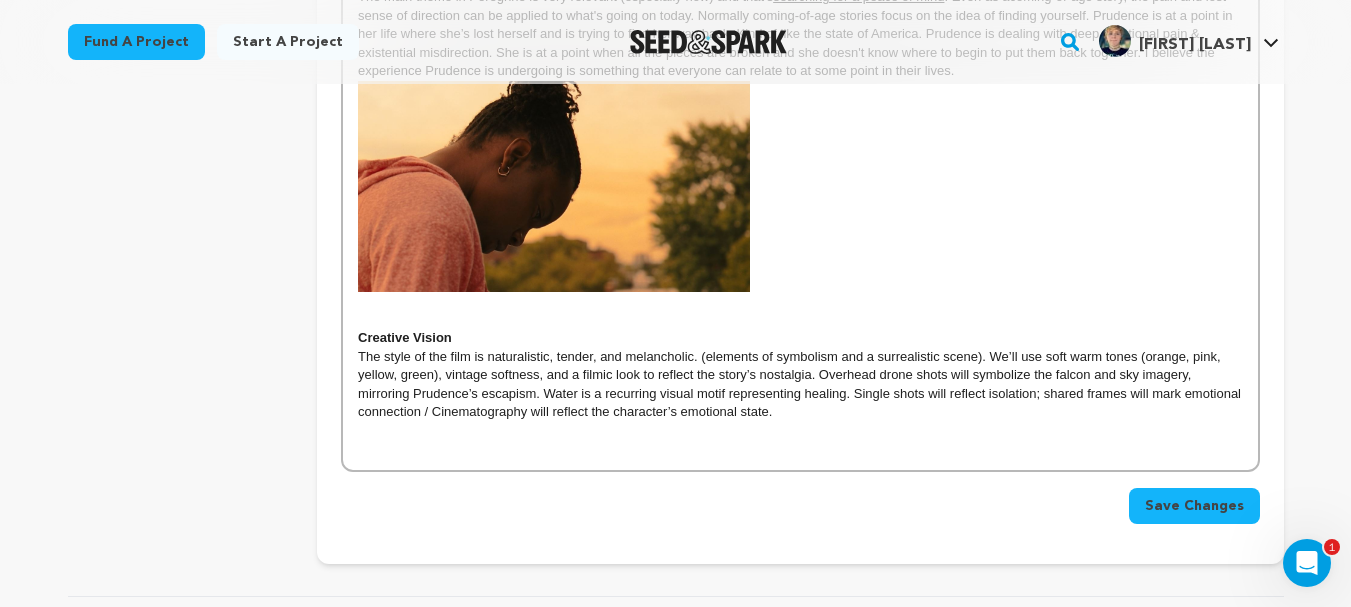 click on "Save Changes" at bounding box center [1194, 506] 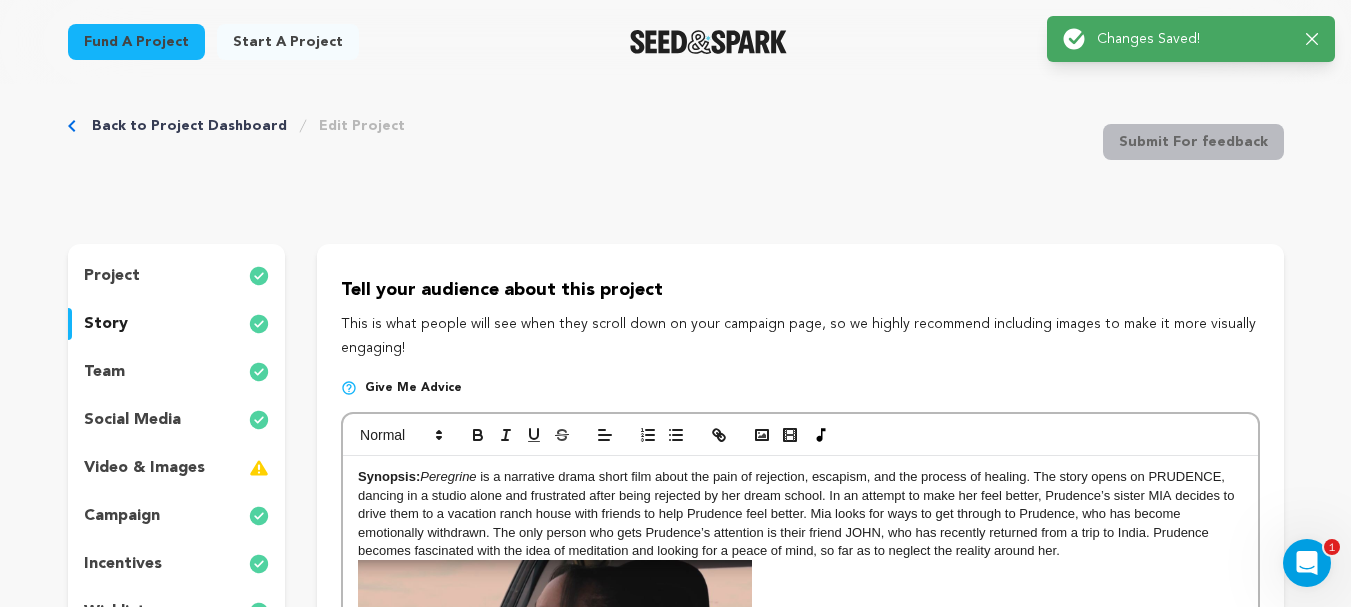 scroll, scrollTop: 0, scrollLeft: 0, axis: both 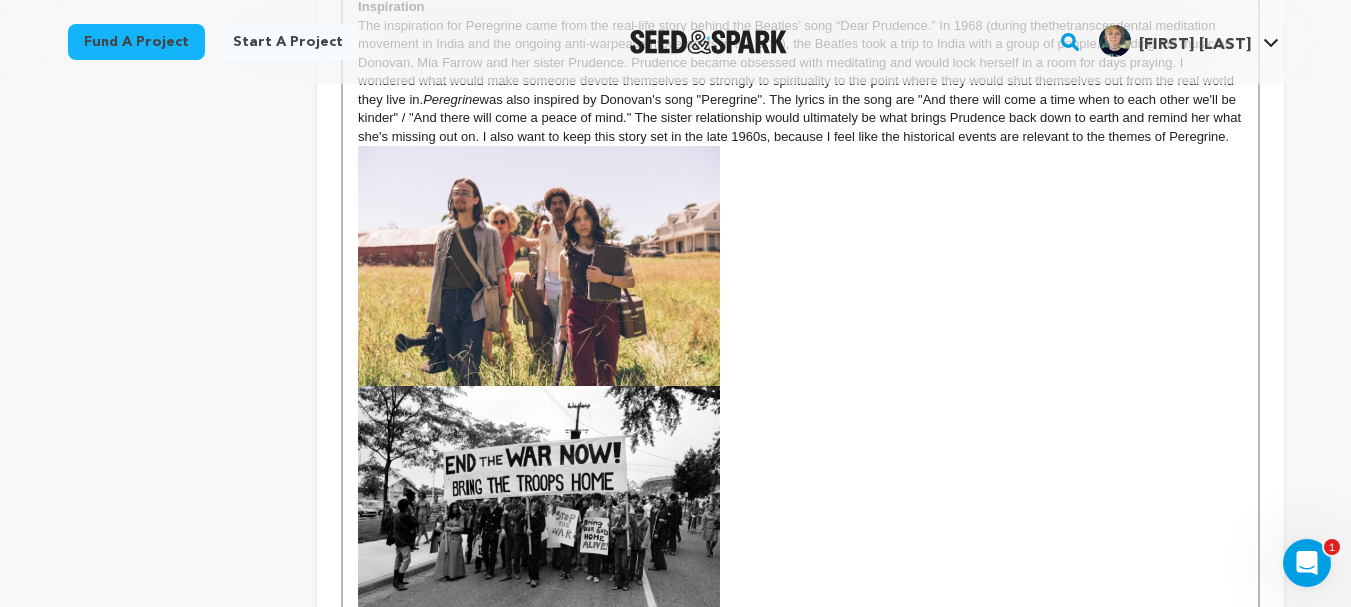 click at bounding box center [800, 383] 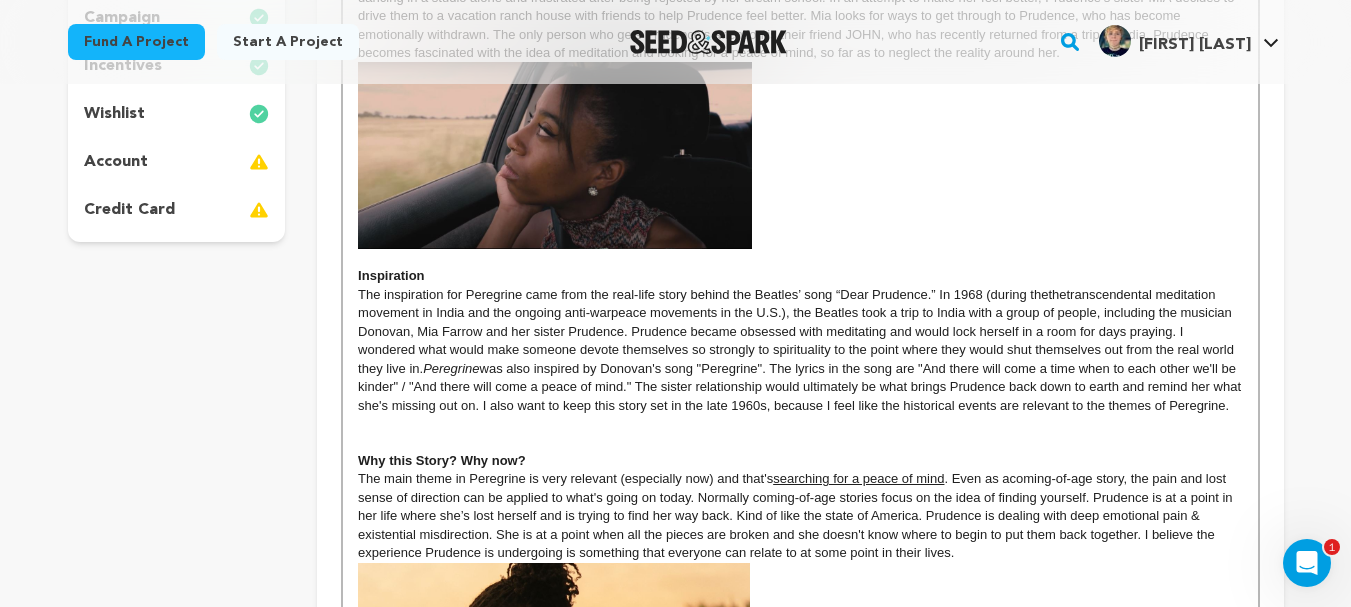 scroll, scrollTop: 328, scrollLeft: 0, axis: vertical 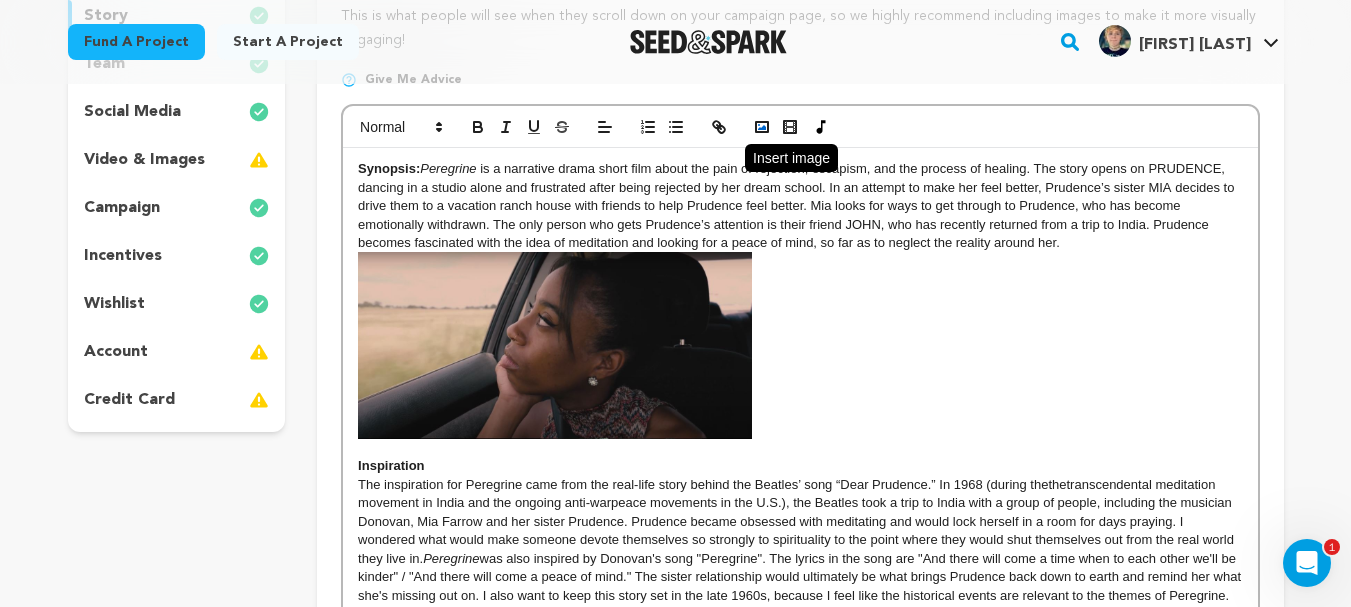 click 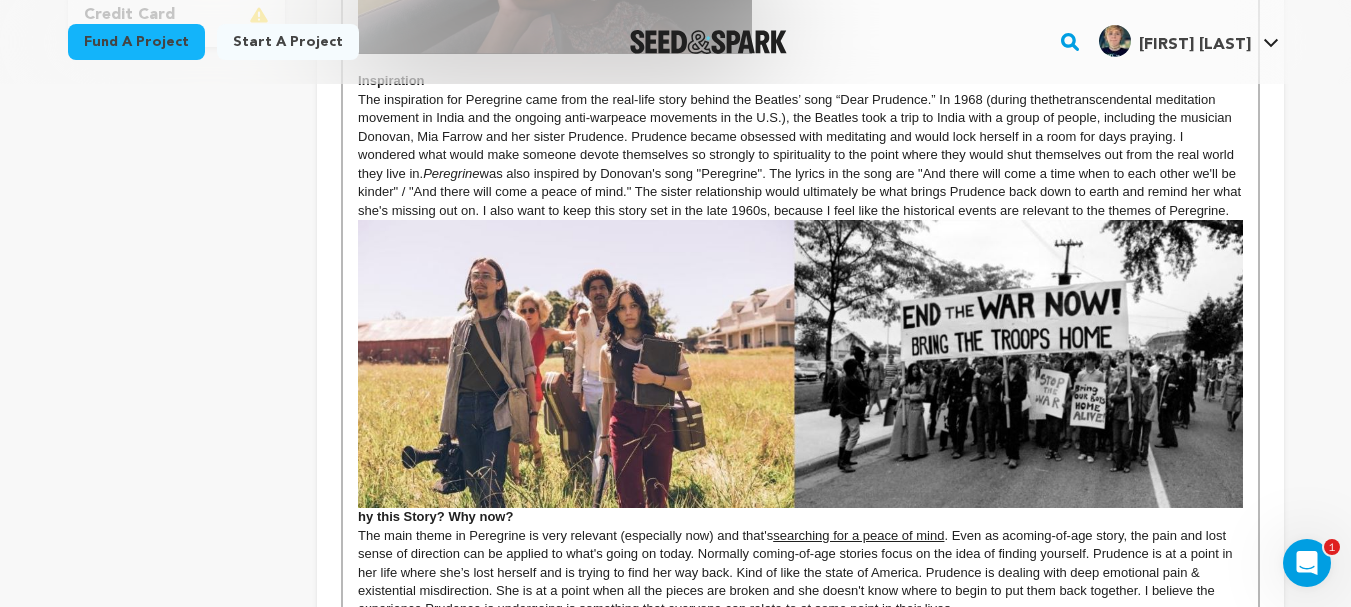 scroll, scrollTop: 773, scrollLeft: 0, axis: vertical 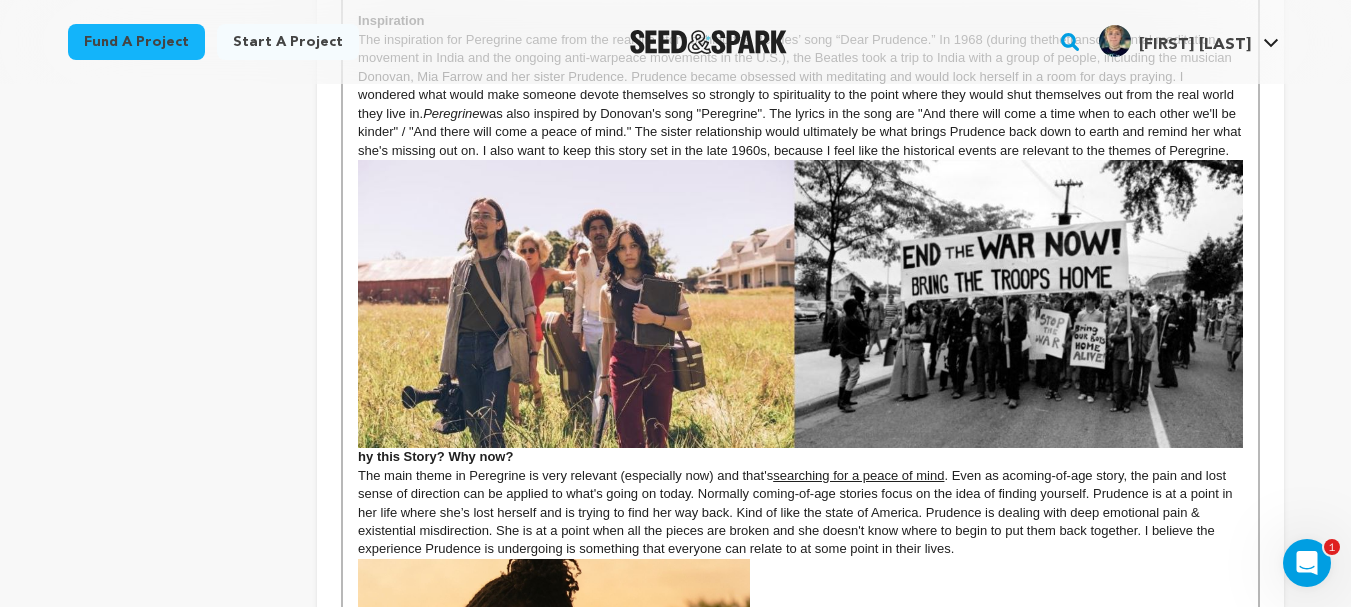 click at bounding box center [800, 304] 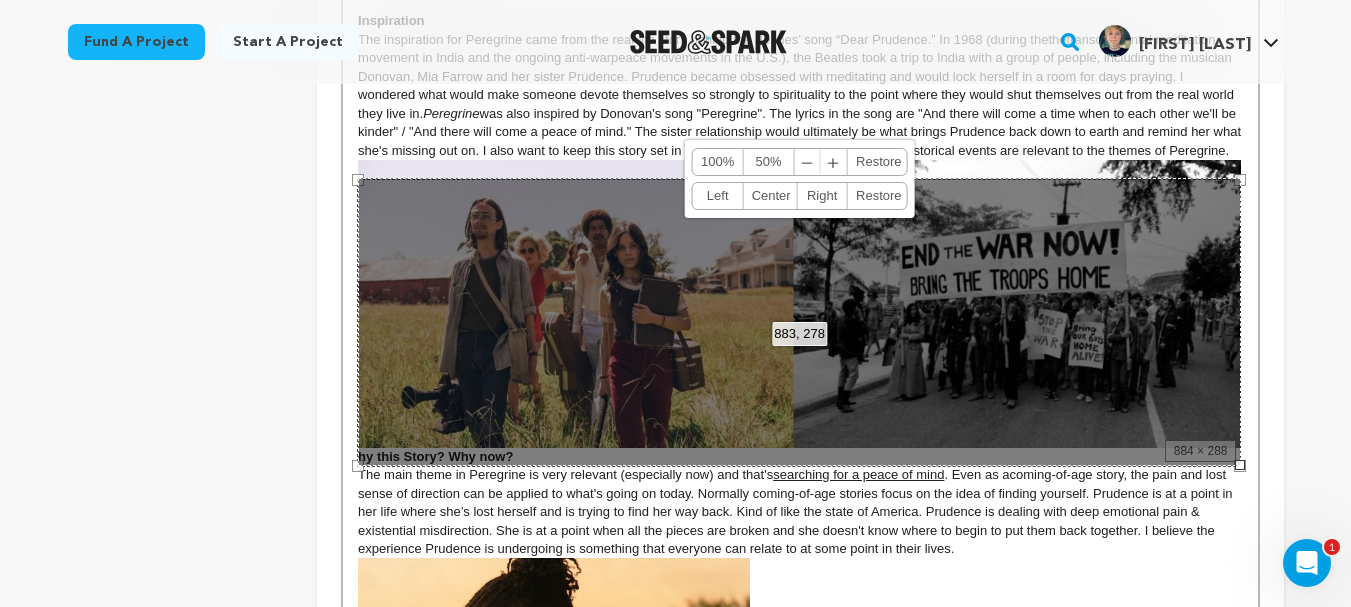 click on "883, 278
100%
50%
﹣
﹢
Restore
Left
Center
Right
Restore" at bounding box center [799, 322] 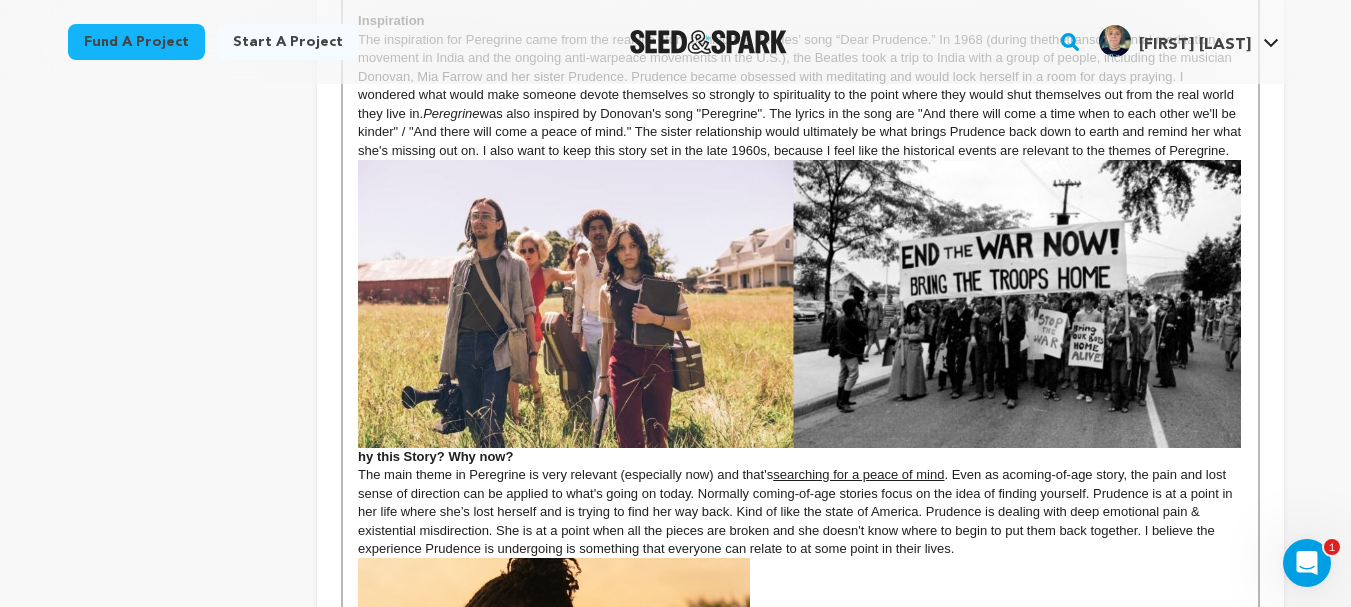 click on "hy this Story? Why now?" at bounding box center [800, 312] 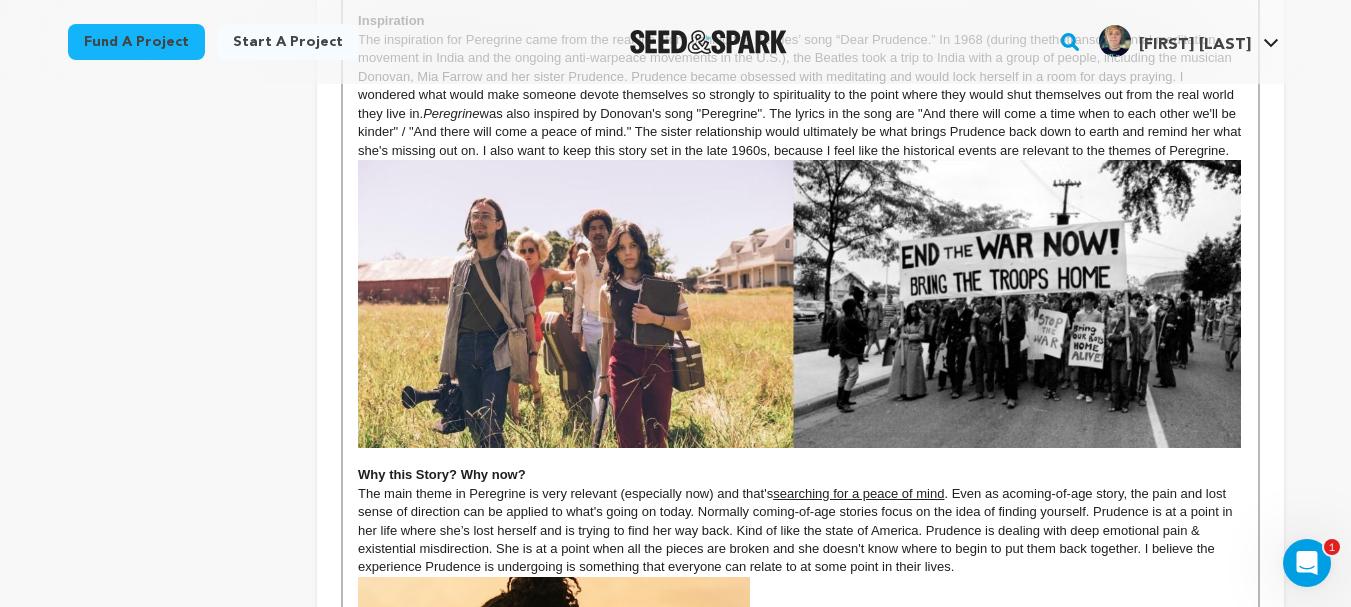 click on "The main theme in Peregrine is very relevant (especially now) and that's  searching for a peace of mind . Even as a  coming-of-age story, the pain and lost sense of direction can be applied to what's going on today. Normally coming-of-age stories focus on the idea of finding yourself. Prudence is at a point in her life where she’s lost herself and is trying to find her way back. Kind of like the state of America. Prudence is dealing with deep emotional pain & existential misdirection. She is at a point when all the pieces are broken and she doesn't know where to begin to put them back together. I believe the experience Prudence is undergoing is something that everyone can relate to at some point in their lives." at bounding box center [800, 531] 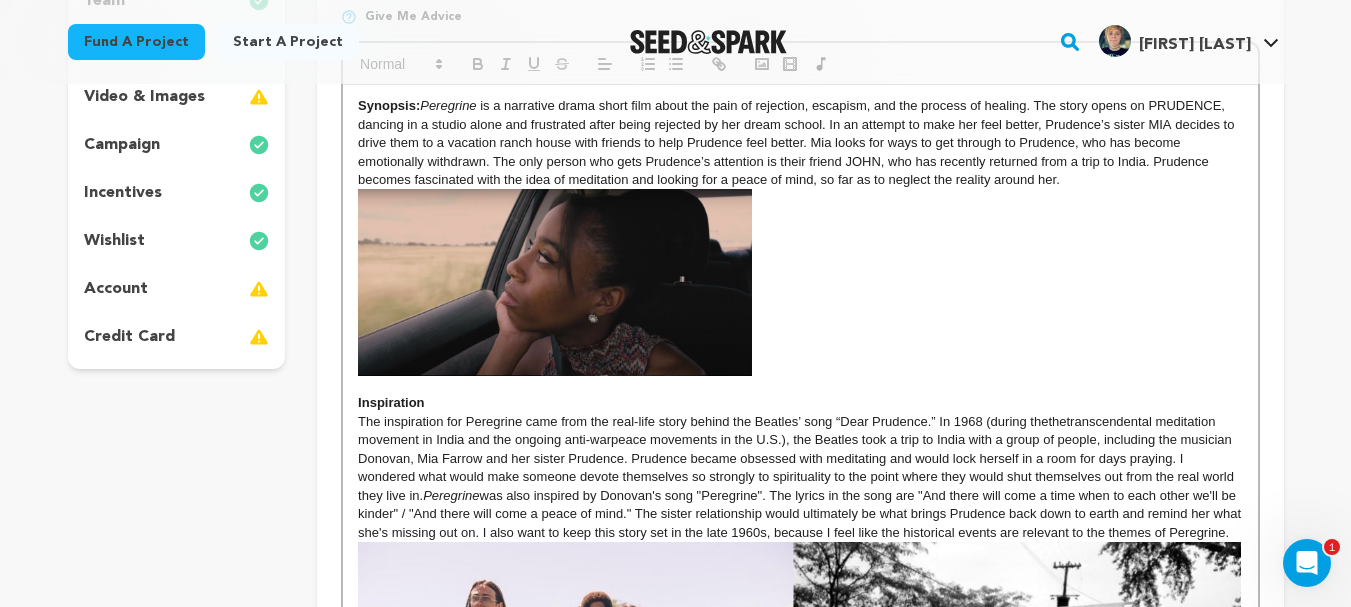 scroll, scrollTop: 386, scrollLeft: 0, axis: vertical 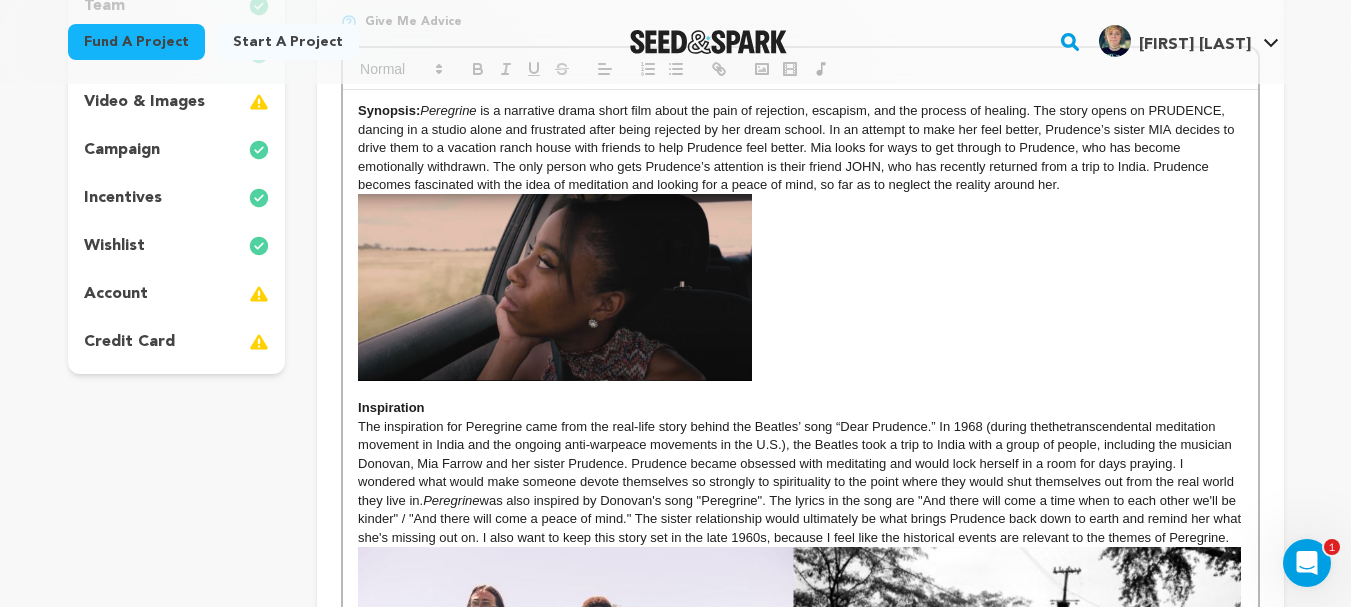 click on "is a narrative drama short film about the pain of rejection, escapism, and the process of healing. The story opens on PRUDENCE, dancing in a studio alone and frustrated after being rejected by her dream school. In an attempt to make her feel better, Prudence’s sister MIA" at bounding box center [793, 119] 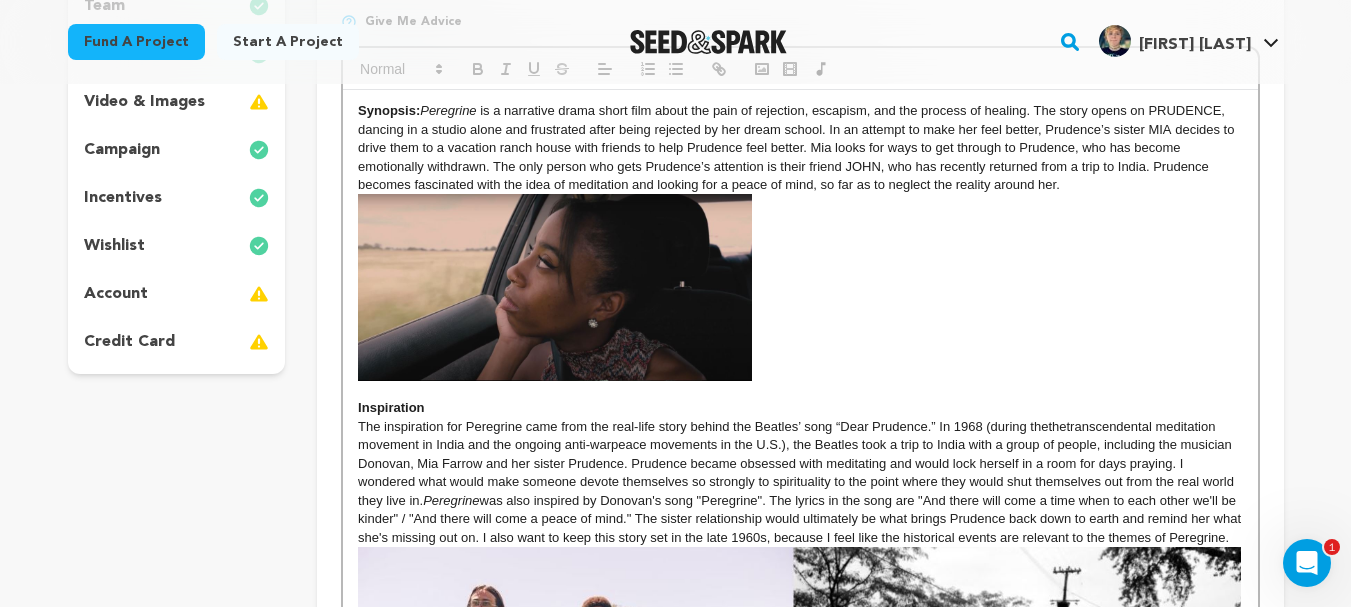click on "is a narrative drama short film about the pain of rejection, escapism, and the process of healing. The story opens on PRUDENCE, dancing in a studio alone and frustrated after being rejected by her dream school. In an attempt to make her feel better, Prudence’s sister MIA" at bounding box center (793, 119) 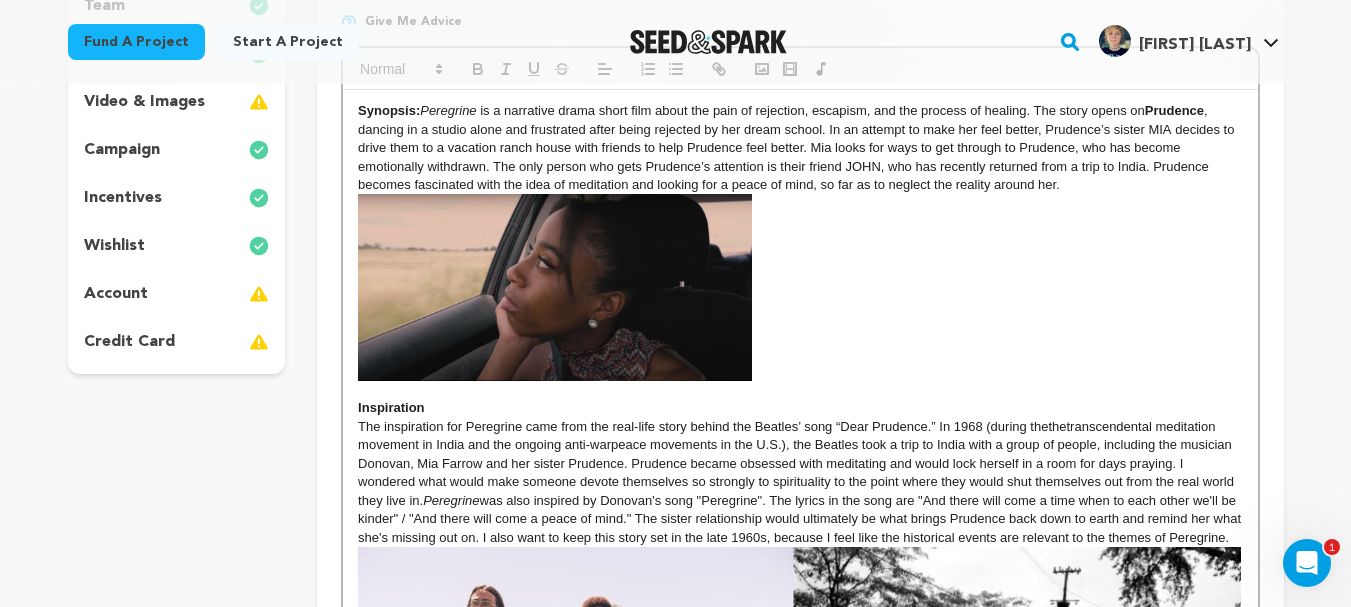 click on ", dancing in a studio alone and frustrated after being rejected by her dream school. In an attempt to make her feel better, Prudence’s sister MIA" at bounding box center [784, 119] 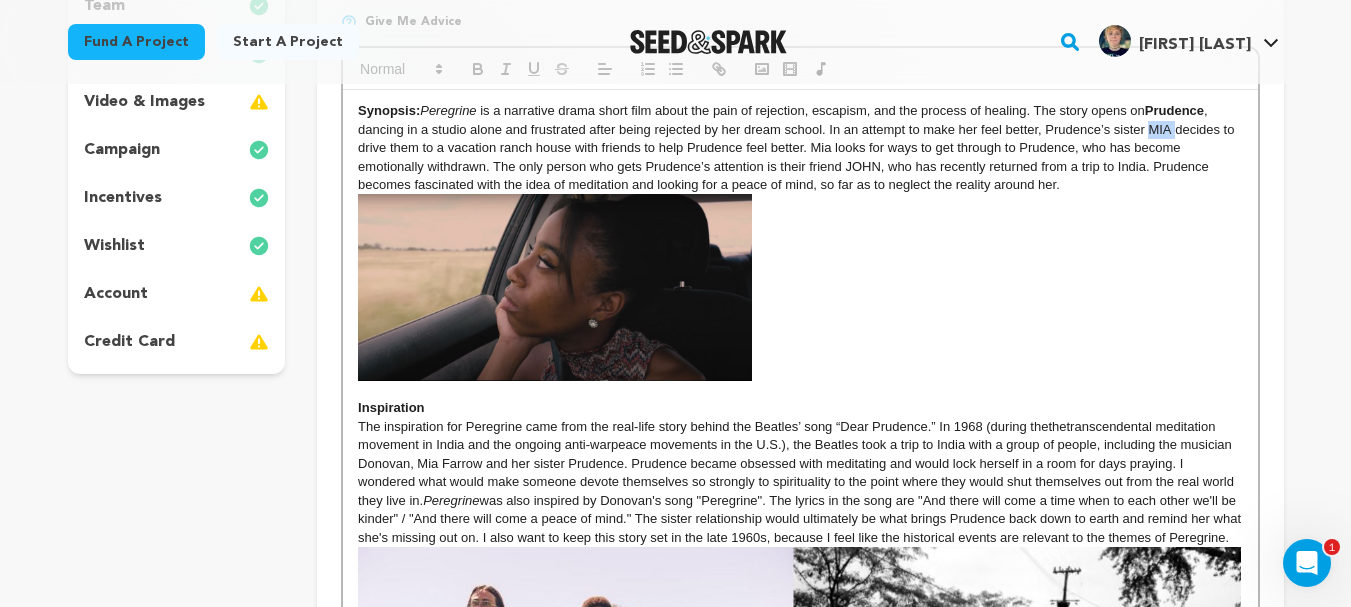 click on ", dancing in a studio alone and frustrated after being rejected by her dream school. In an attempt to make her feel better, Prudence’s sister MIA" at bounding box center [784, 119] 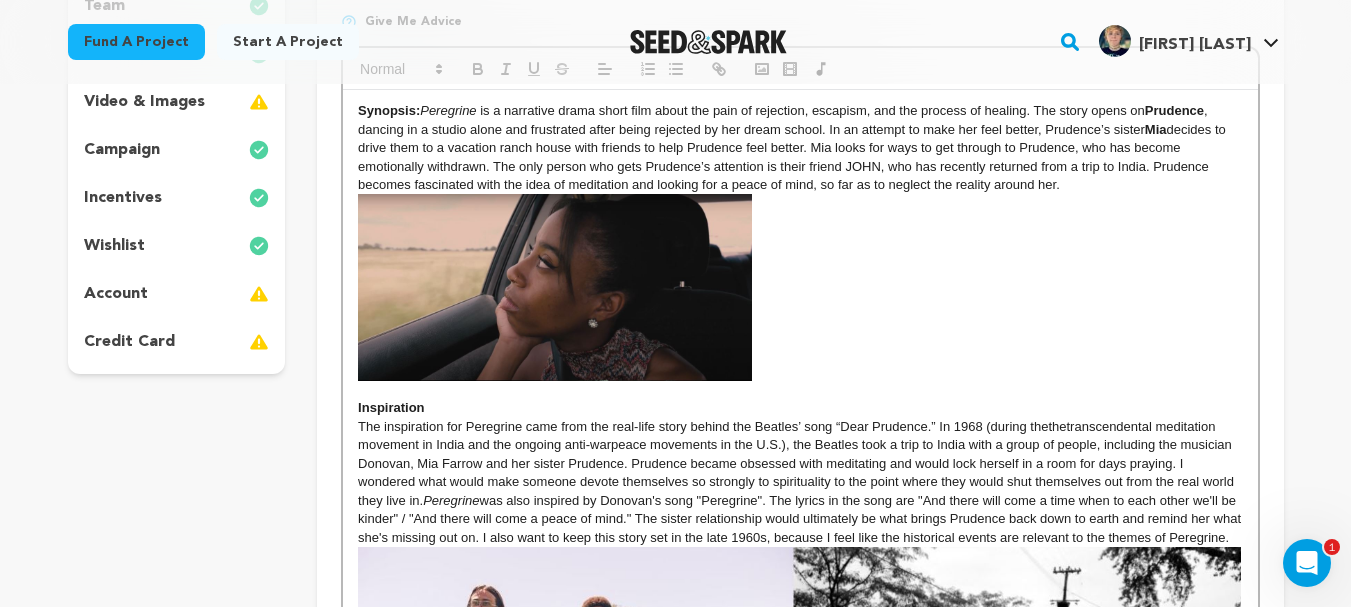 click on "decides to drive them to a vacation ranch house with friends to help Prudence feel better. Mia looks for ways to get through to Prudence, who has become emotionally withdrawn. The only person who gets Prudence’s attention is their friend JOHN, who has recently returned from a trip to India. Prudence becomes fascinated with the idea of meditation and looking for a peace of mind, so far as to neglect the reality around her." at bounding box center (793, 157) 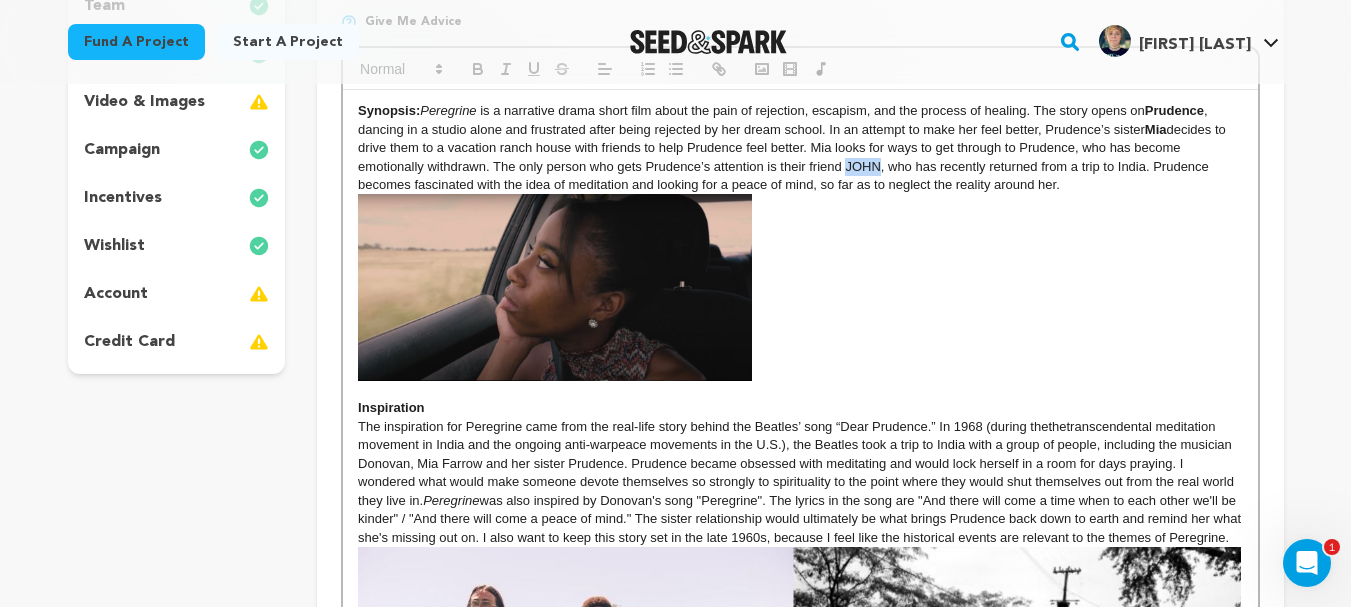 click on "decides to drive them to a vacation ranch house with friends to help Prudence feel better. Mia looks for ways to get through to Prudence, who has become emotionally withdrawn. The only person who gets Prudence’s attention is their friend JOHN, who has recently returned from a trip to India. Prudence becomes fascinated with the idea of meditation and looking for a peace of mind, so far as to neglect the reality around her." at bounding box center [793, 157] 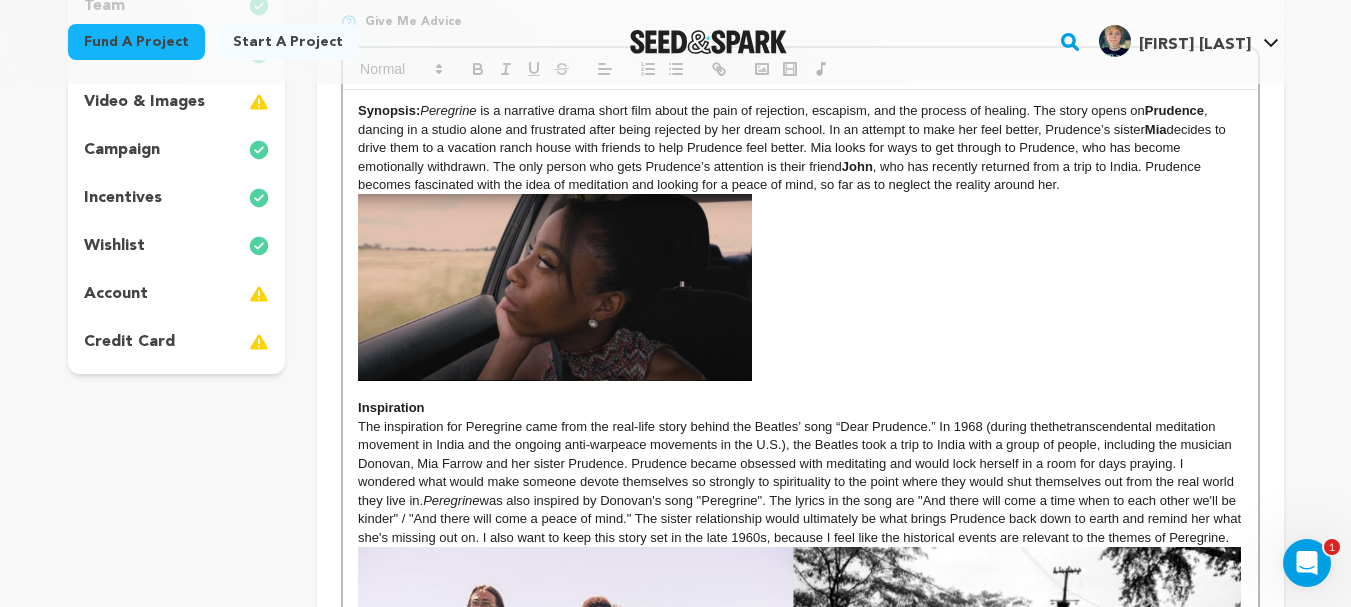 click on "Synopsis:  Peregrine   is a narrative drama short film about the pain of rejection, escapism, and the process of healing. The story opens on  Prudence , dancing in a studio alone and frustrated after being rejected by her dream school. In an attempt to make her feel better, Prudence’s sister  Mia  decides to drive them to a vacation ranch house with friends to help Prudence feel better. Mia looks for ways to get through to Prudence, who has become emotionally withdrawn. The only person who gets Prudence’s attention is their friend  John , who has recently returned from a trip to India. Prudence becomes fascinated with the idea of meditation and looking for a peace of mind, so far as to neglect the reality around her." at bounding box center [800, 148] 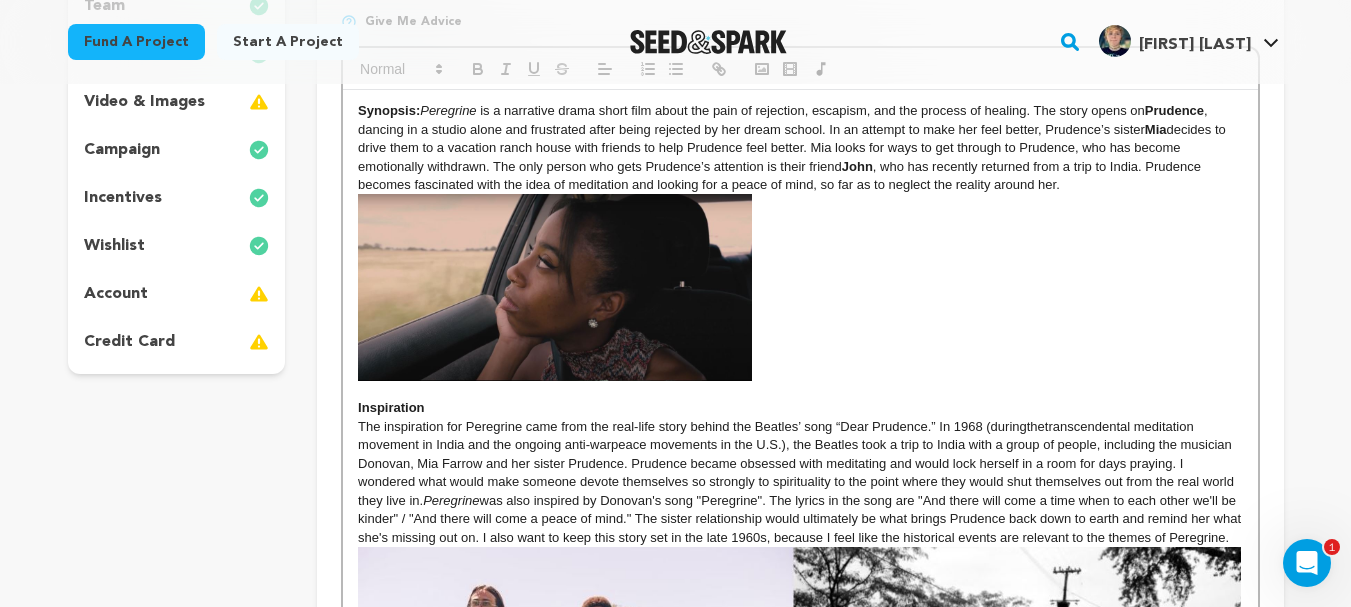 click on ", the Beatles took a trip to India with a group of people, including the musician Donovan, Mia Farrow and her sister Prudence. Prudence became obsessed with meditating and would lock herself in a room for days praying. I wondered what would make someone devote themselves so strongly to spirituality to the point where they would shut themselves out from the real world they live in." at bounding box center [797, 472] 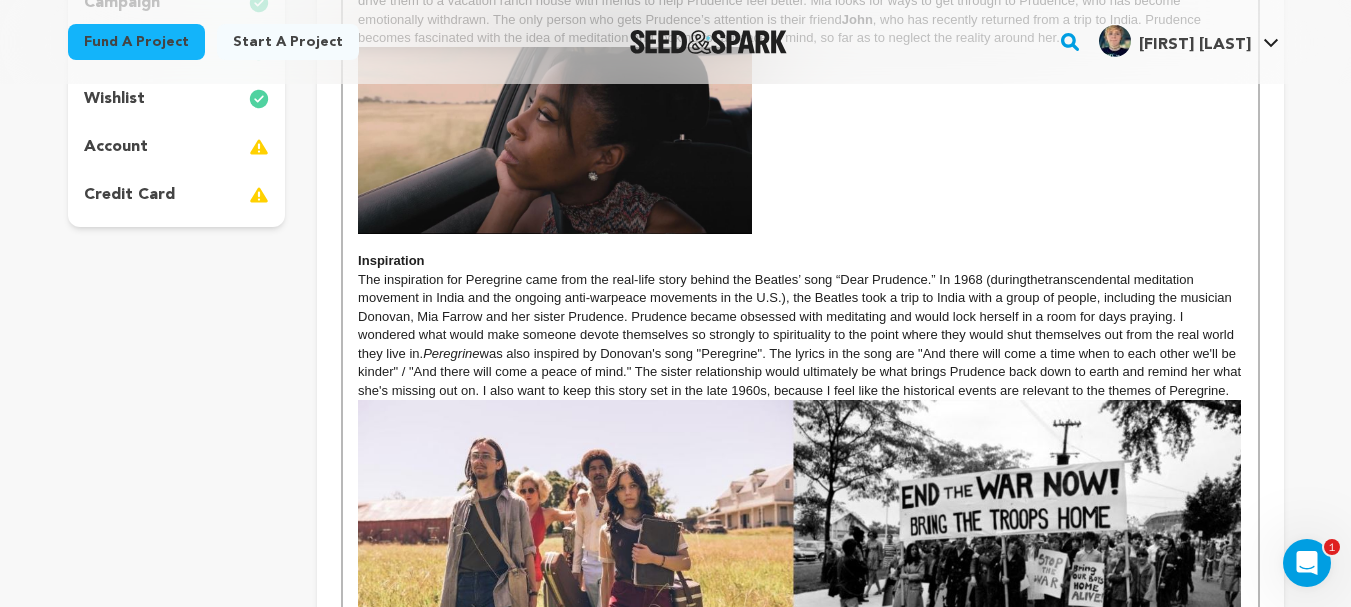 scroll, scrollTop: 538, scrollLeft: 0, axis: vertical 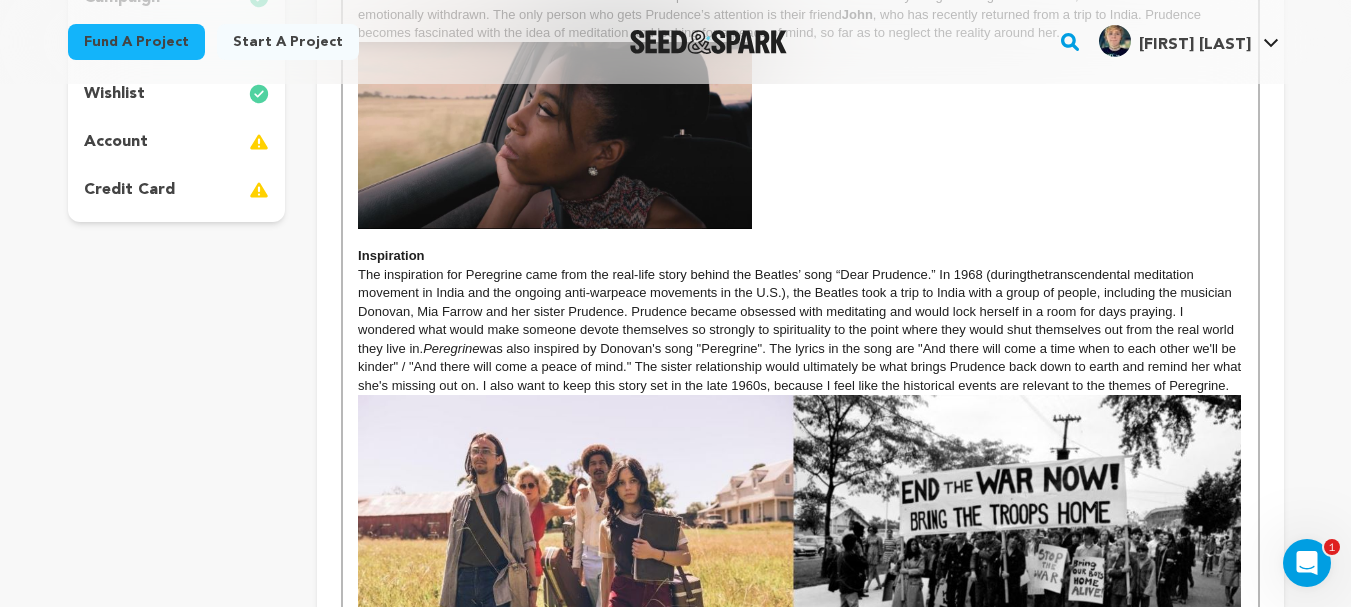 click on "was also inspired by Donovan's song "Peregrine". The lyrics in the song are "And there will come a time when to each other we'll be kinder" / "And there will come a peace of mind." The sister relationship would ultimately be what brings Prudence back down to earth and remind her what she's missing out on. I also want to keep this story set in the late 1960s, because I feel like the historical events are relevant to the themes of Peregrine." at bounding box center (801, 367) 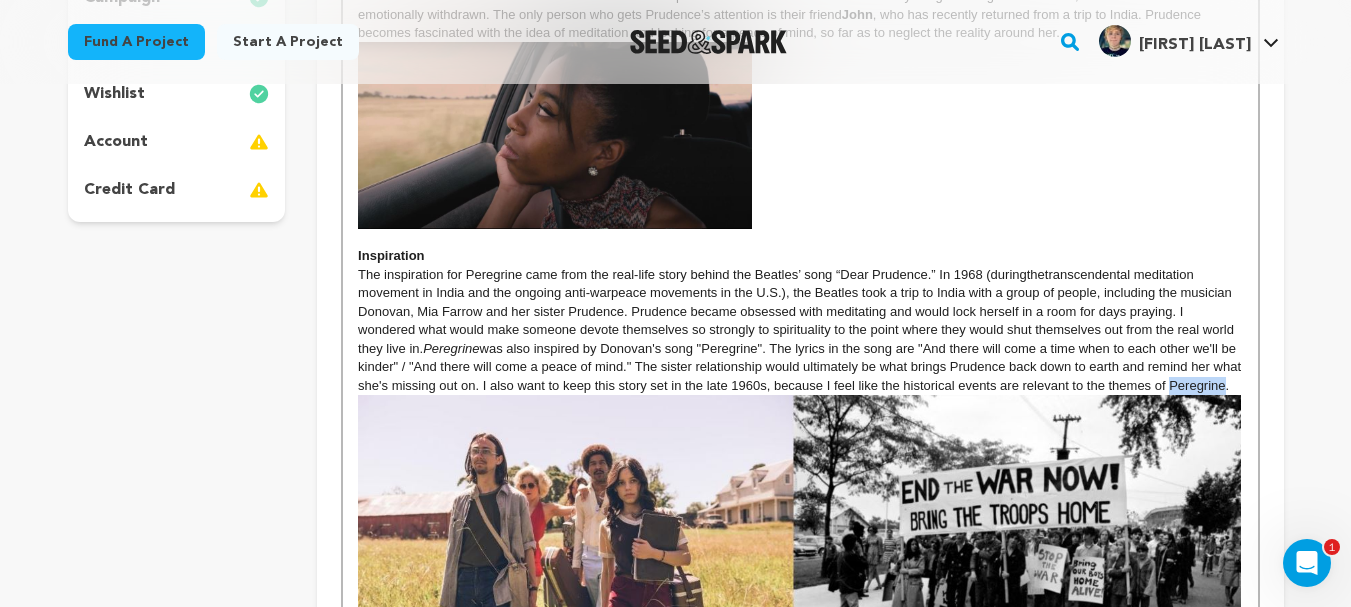 click on "was also inspired by Donovan's song "Peregrine". The lyrics in the song are "And there will come a time when to each other we'll be kinder" / "And there will come a peace of mind." The sister relationship would ultimately be what brings Prudence back down to earth and remind her what she's missing out on. I also want to keep this story set in the late 1960s, because I feel like the historical events are relevant to the themes of Peregrine." at bounding box center [801, 367] 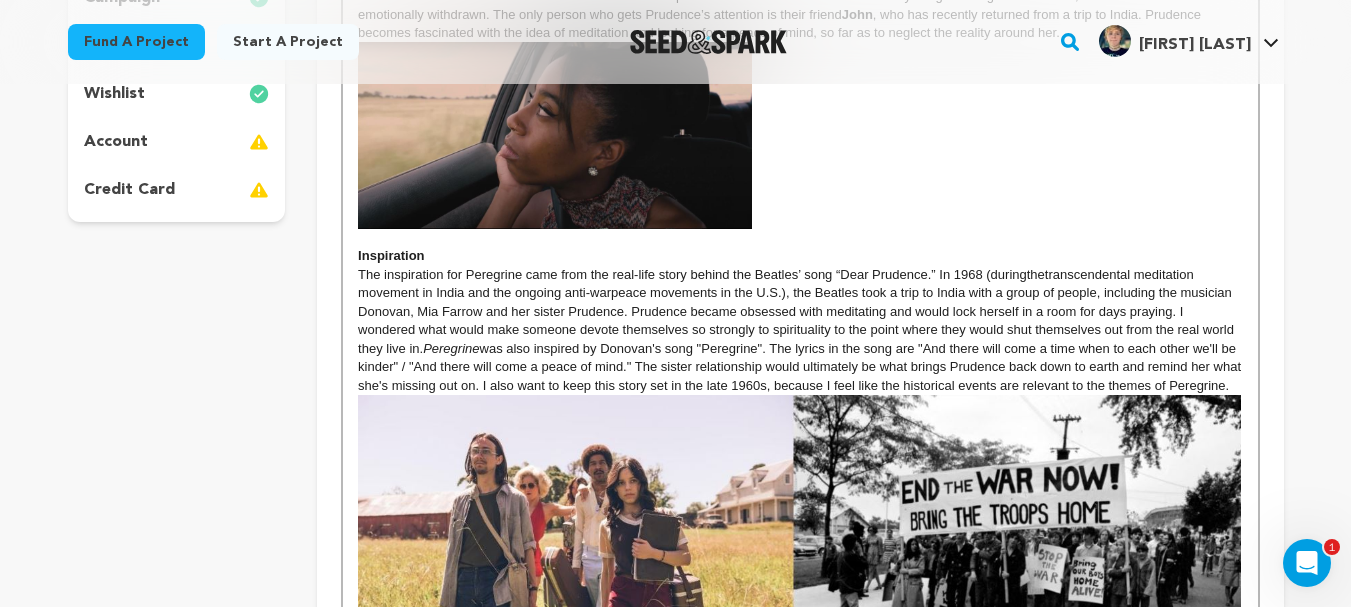click on "was also inspired by Donovan's song "Peregrine". The lyrics in the song are "And there will come a time when to each other we'll be kinder" / "And there will come a peace of mind." The sister relationship would ultimately be what brings Prudence back down to earth and remind her what she's missing out on. I also want to keep this story set in the late 1960s, because I feel like the historical events are relevant to the themes of Peregrine." at bounding box center (801, 367) 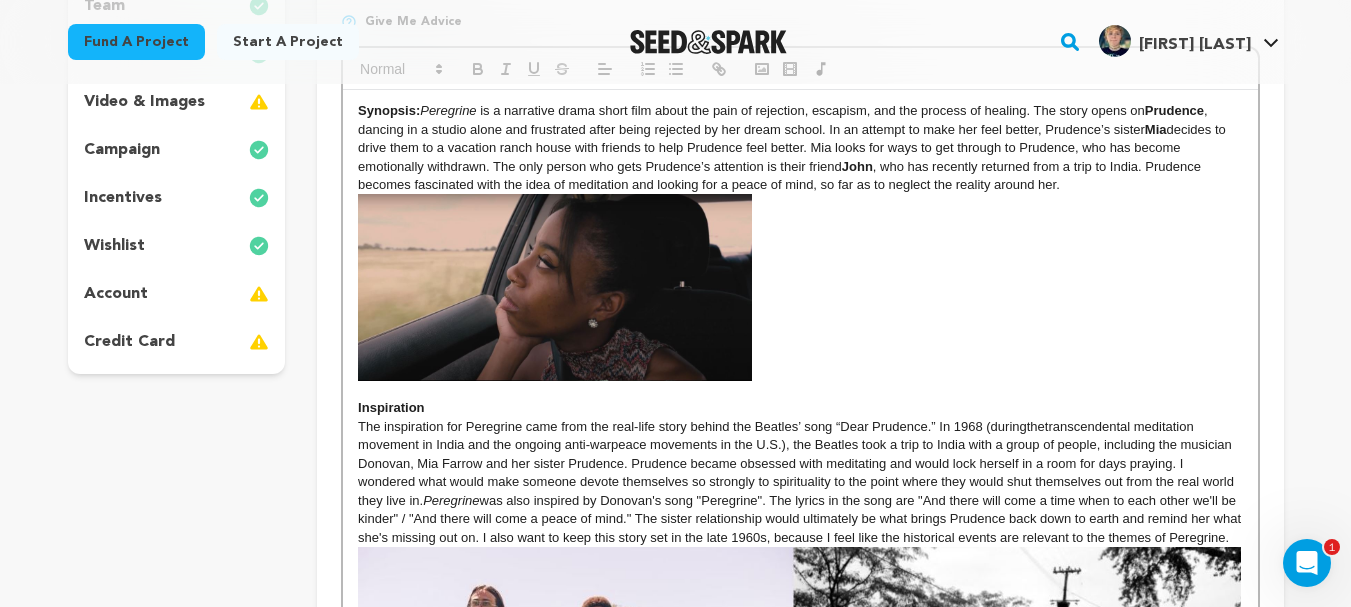 scroll, scrollTop: 348, scrollLeft: 0, axis: vertical 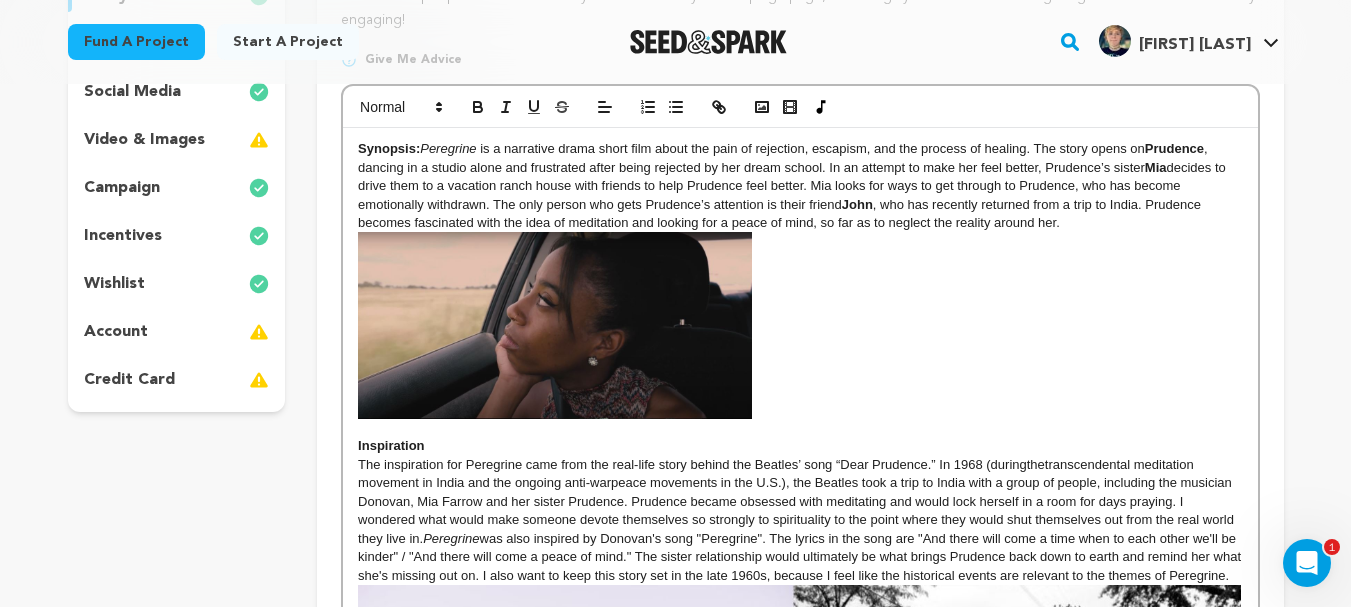 click at bounding box center [800, 325] 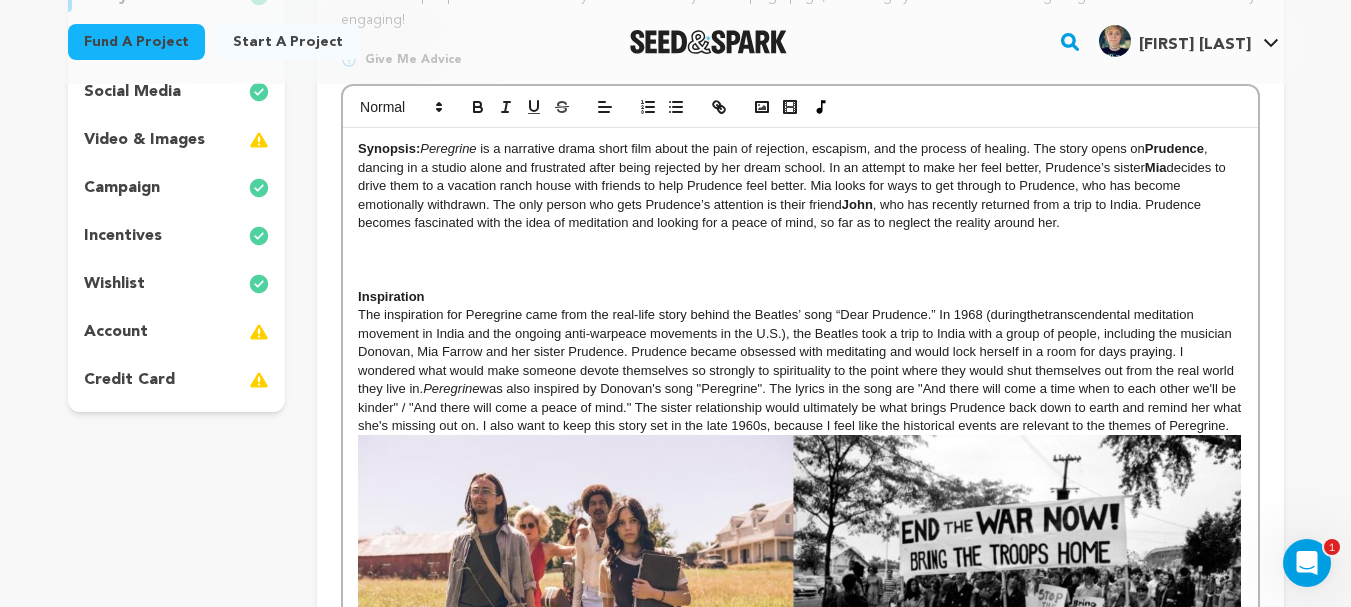 click at bounding box center (800, 260) 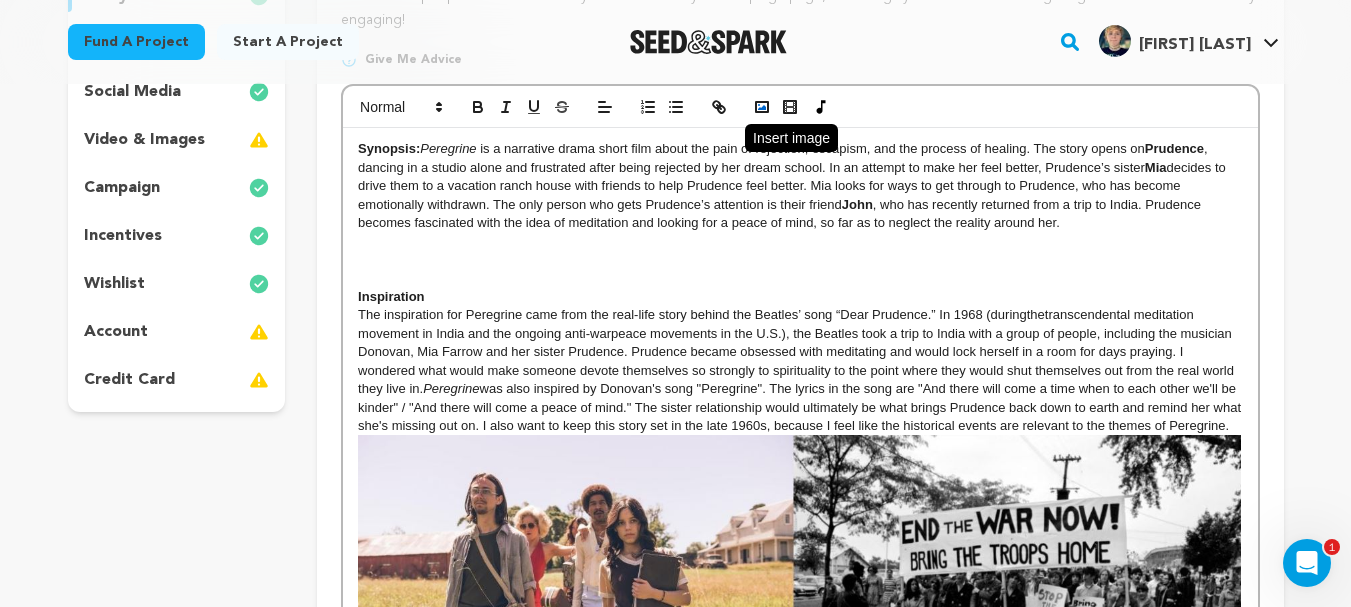 click 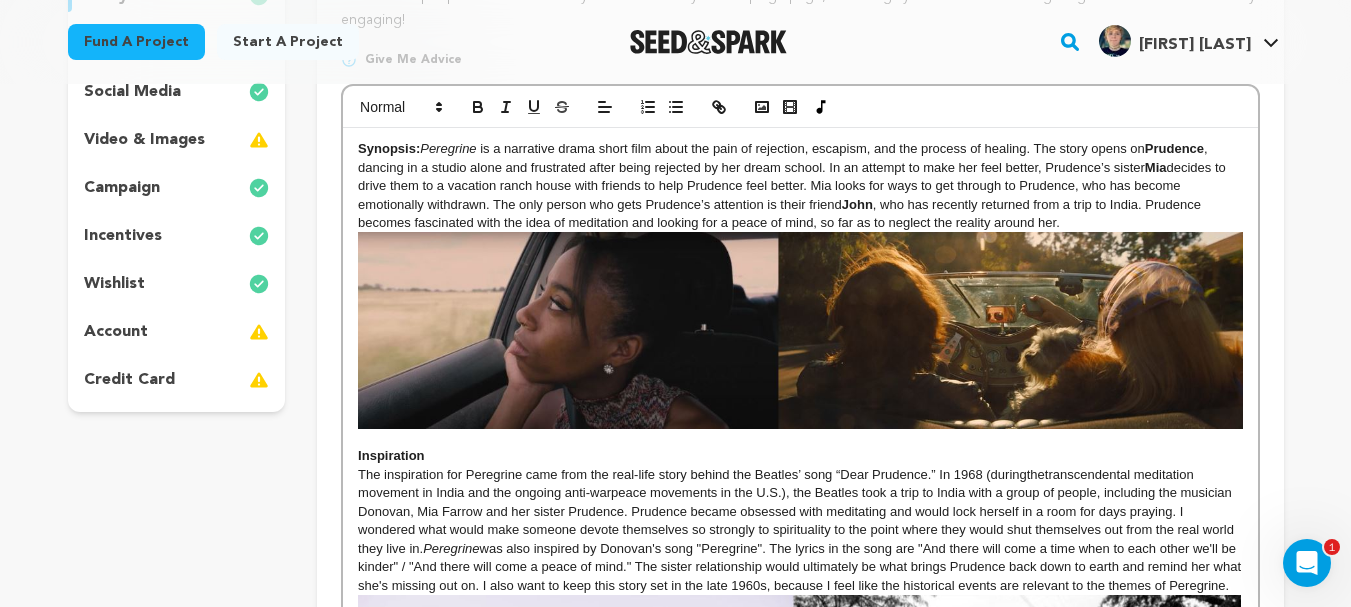 click on ", the Beatles took a trip to India with a group of people, including the musician Donovan, Mia Farrow and her sister Prudence. Prudence became obsessed with meditating and would lock herself in a room for days praying. I wondered what would make someone devote themselves so strongly to spirituality to the point where they would shut themselves out from the real world they live in." at bounding box center (797, 520) 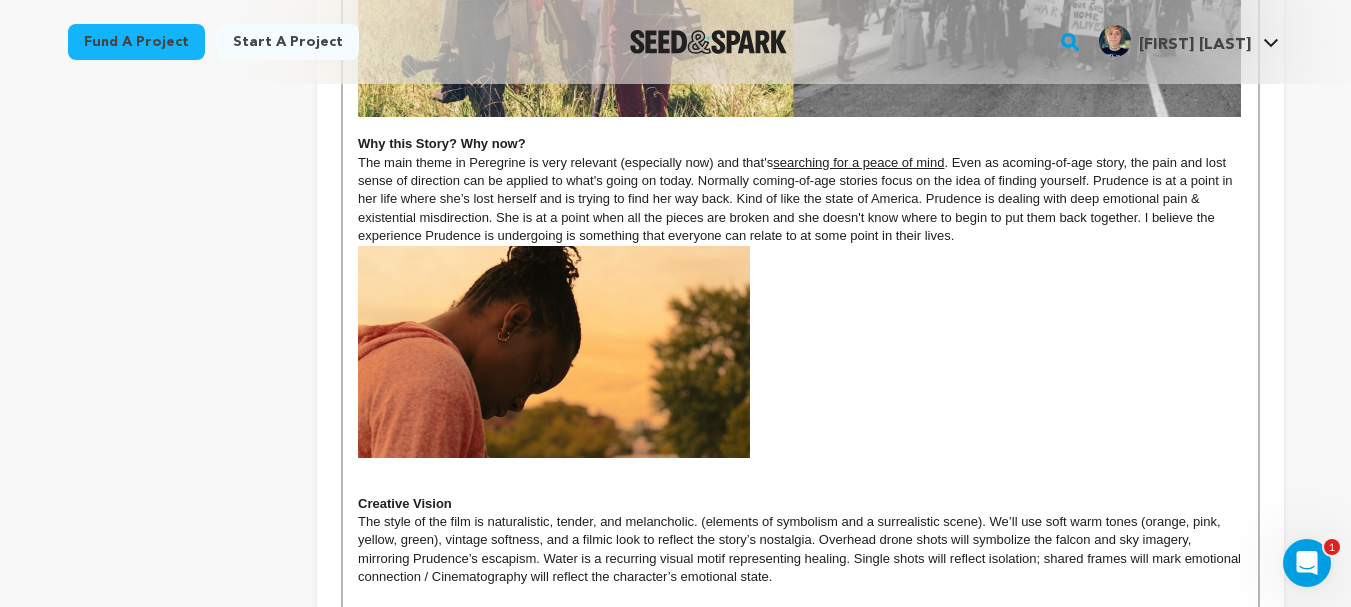 scroll, scrollTop: 1164, scrollLeft: 0, axis: vertical 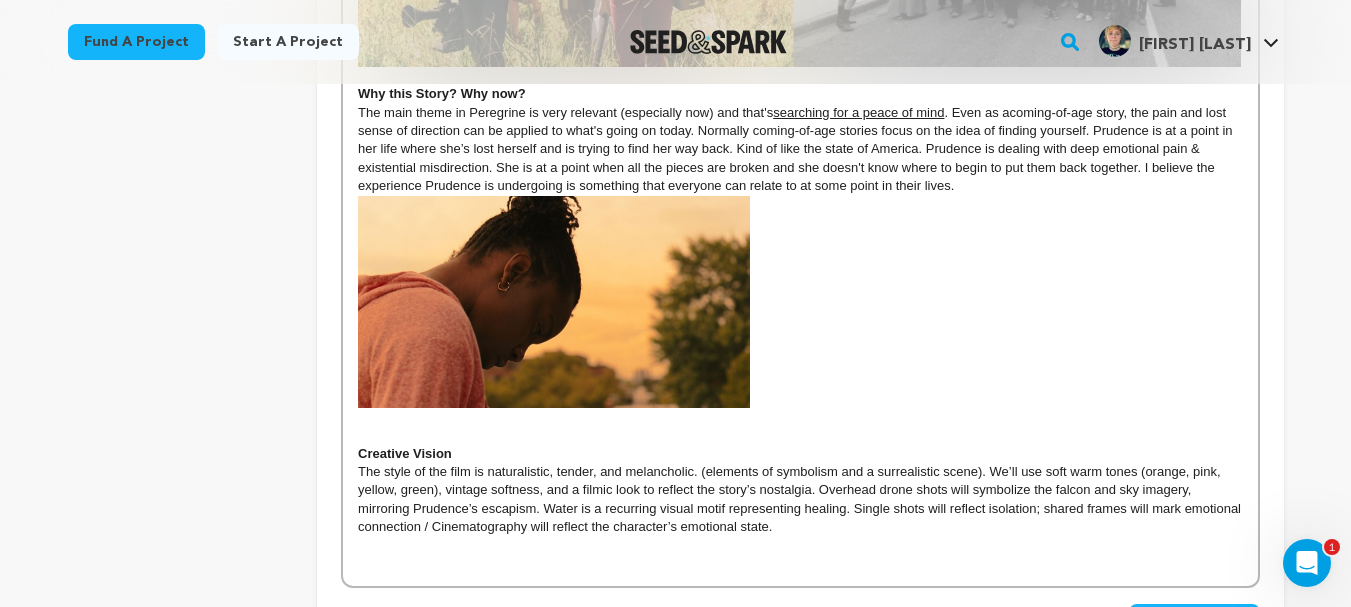 click at bounding box center (800, 302) 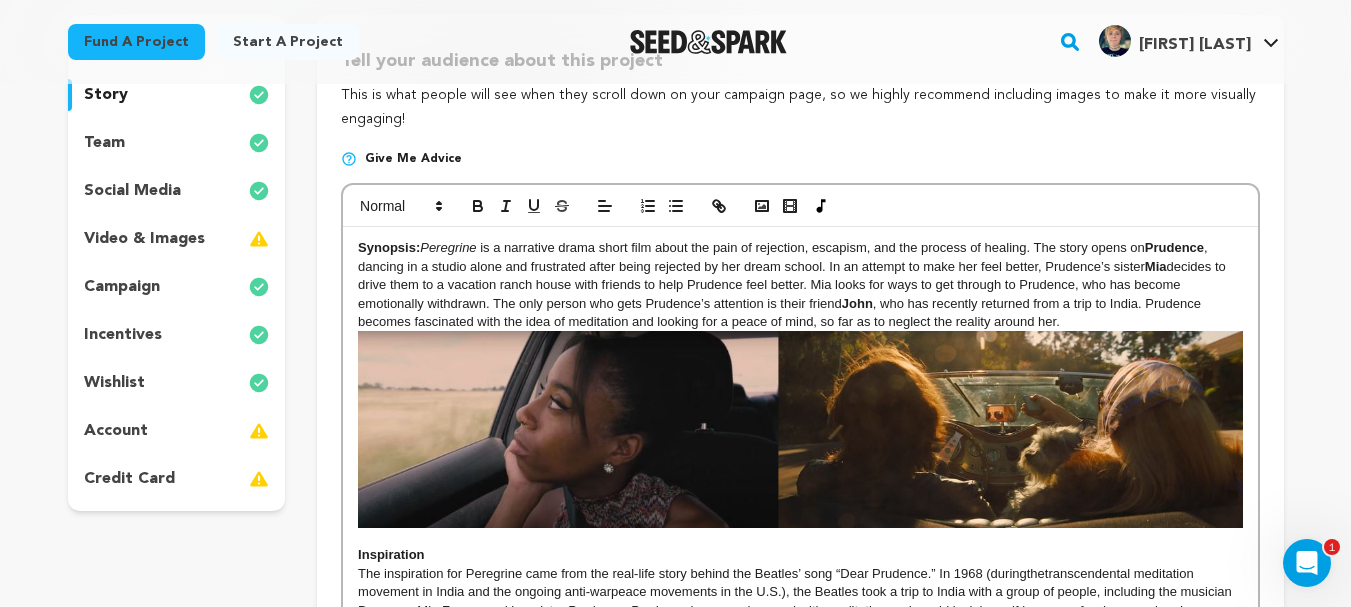 scroll, scrollTop: 229, scrollLeft: 0, axis: vertical 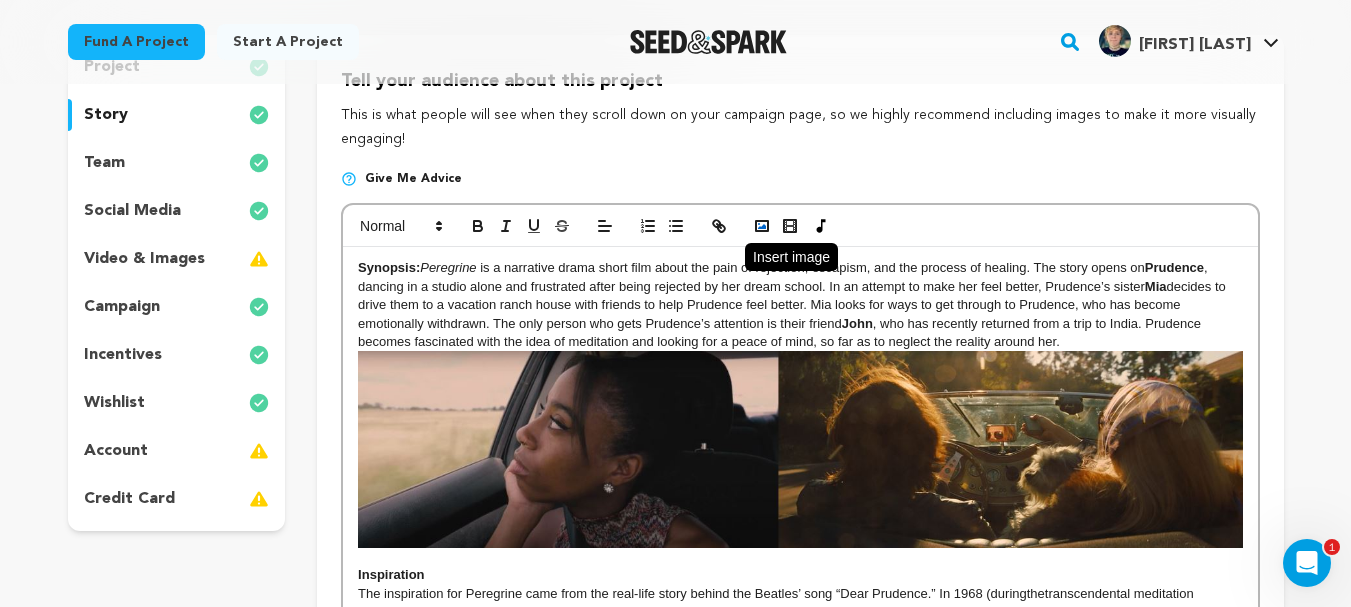 click 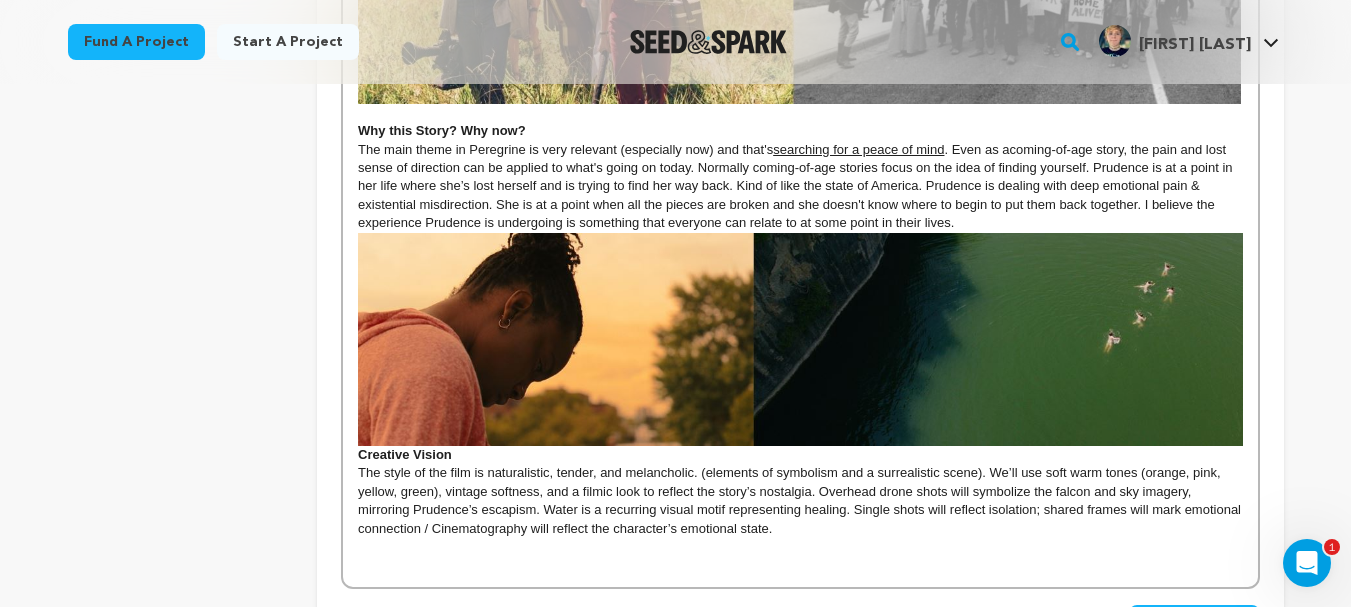 scroll, scrollTop: 1143, scrollLeft: 0, axis: vertical 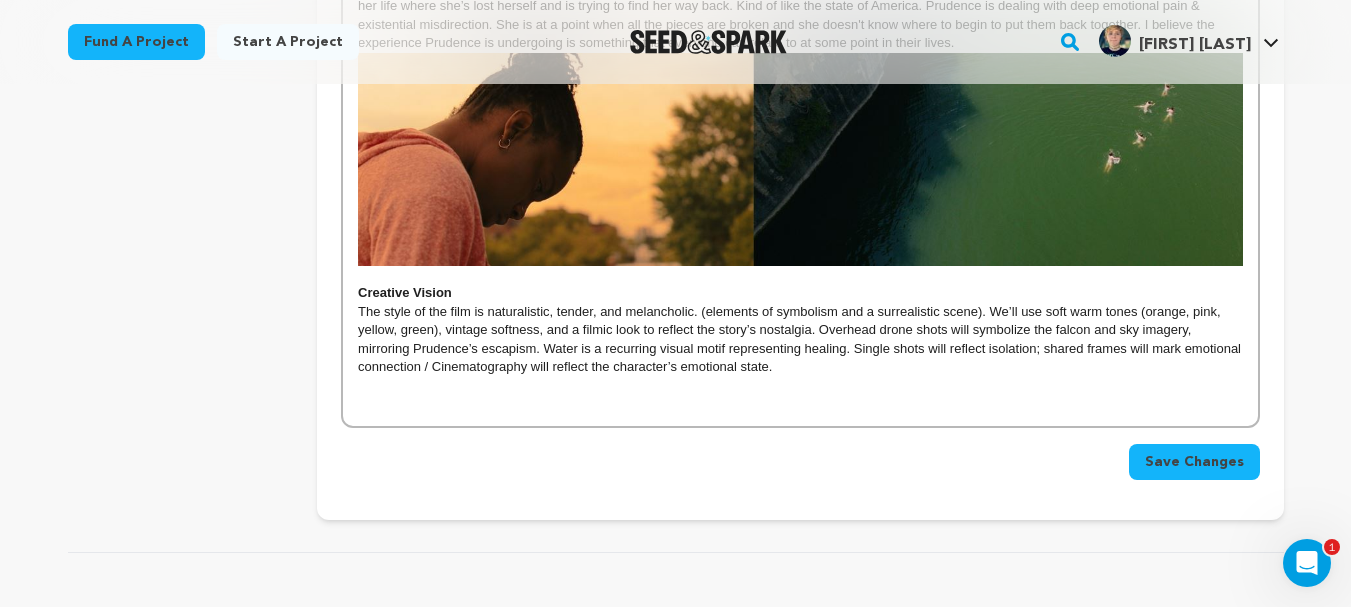 click on "The style of the film is naturalistic, tender, and melancholic. (elements of symbolism and a surrealistic scene). We’ll use soft warm tones (orange, pink, yellow, green), vintage softness, and a filmic look to reflect the story’s nostalgia. Overhead drone shots will symbolize the falcon and sky imagery, mirroring Prudence’s escapism. Water is a recurring visual motif representing healing. Single shots will reflect isolation; shared frames will mark emotional connection / Cinematography will reflect the character’s emotional state." at bounding box center (800, 340) 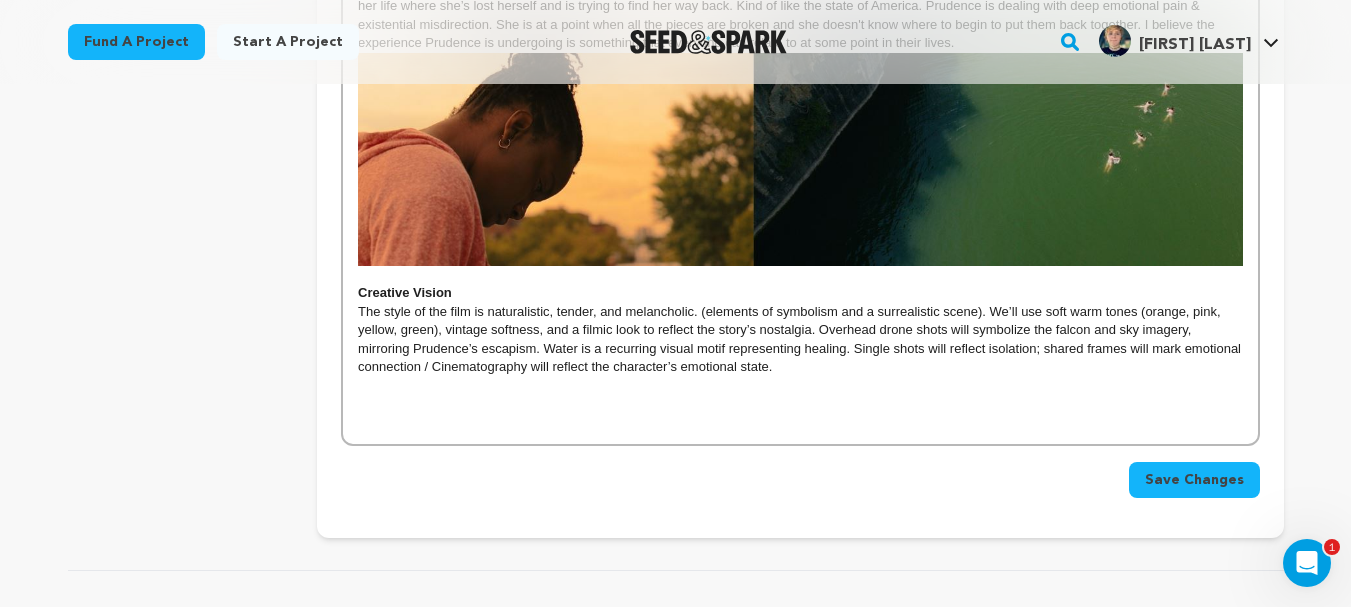 click on "The style of the film is naturalistic, tender, and melancholic. (elements of symbolism and a surrealistic scene). We’ll use soft warm tones (orange, pink, yellow, green), vintage softness, and a filmic look to reflect the story’s nostalgia. Overhead drone shots will symbolize the falcon and sky imagery, mirroring Prudence’s escapism. Water is a recurring visual motif representing healing. Single shots will reflect isolation; shared frames will mark emotional connection / Cinematography will reflect the character’s emotional state." at bounding box center (801, 339) 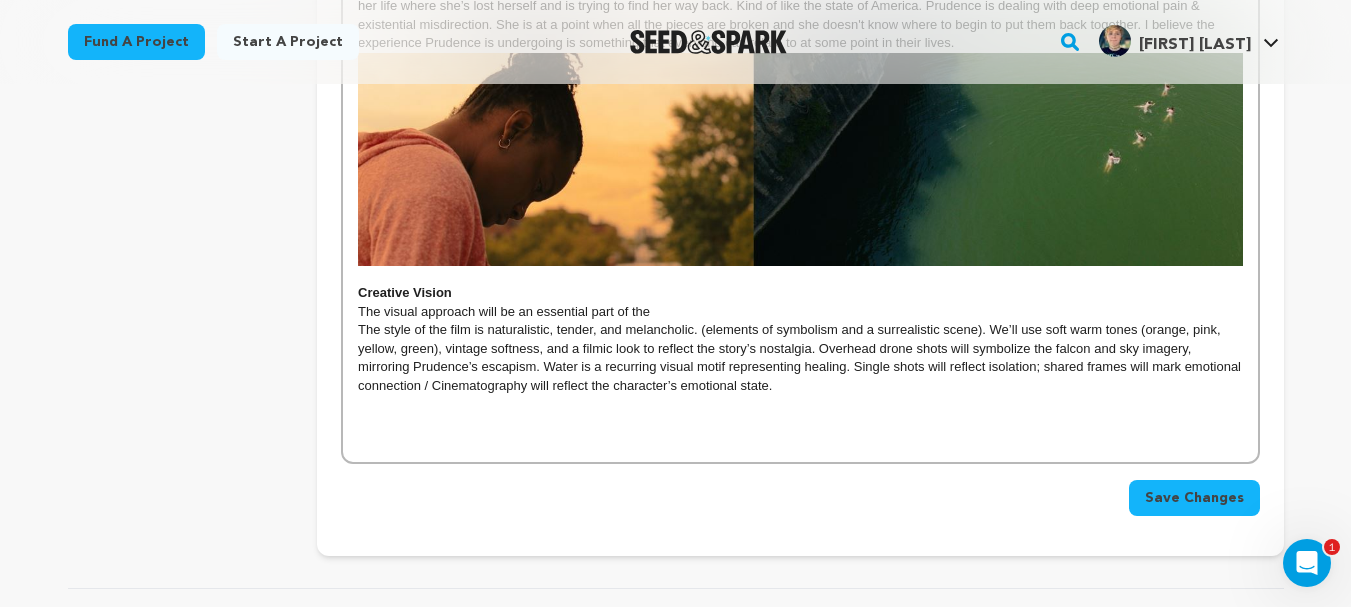 click on "The visual approach will be an essential part of the" at bounding box center [800, 312] 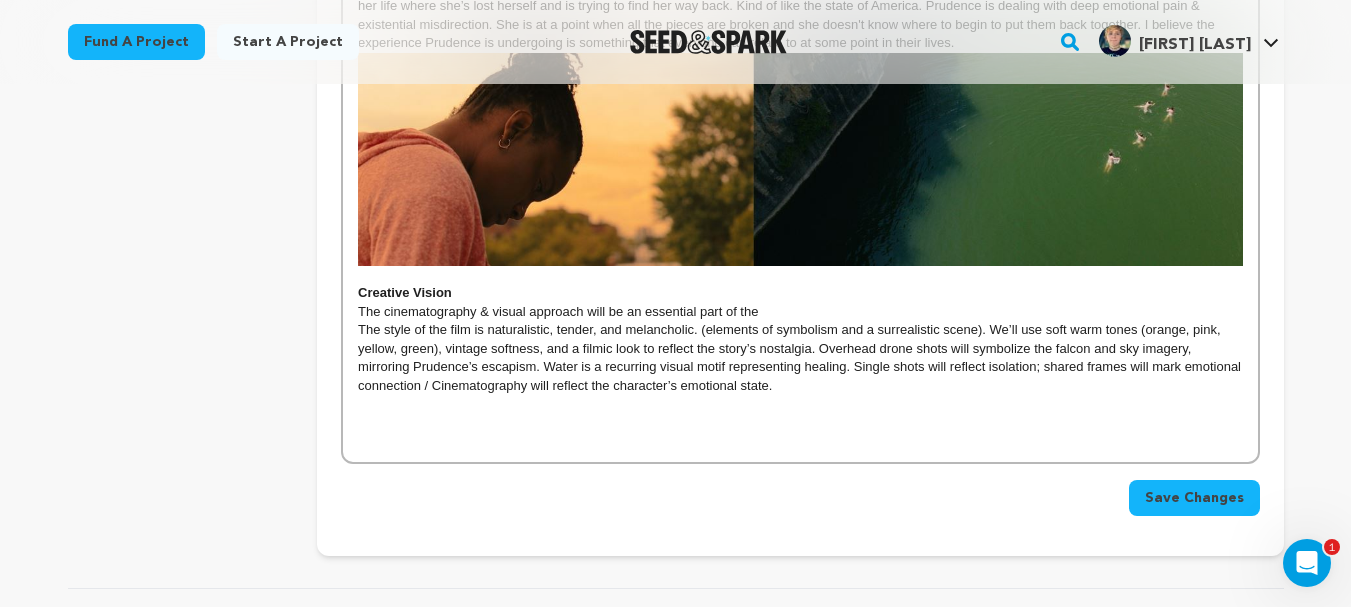 click on "The cinematography & visual approach will be an essential part of the" at bounding box center [800, 312] 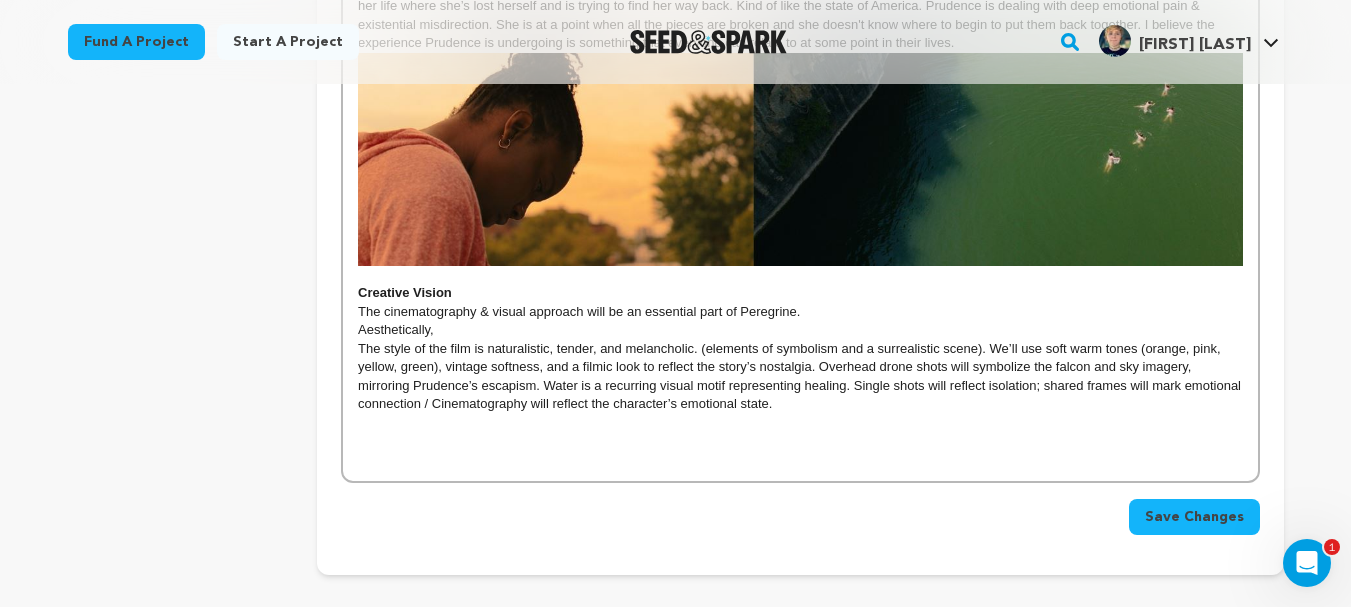 click on "The cinematography & visual approach will be an essential part of Peregrine." at bounding box center [800, 312] 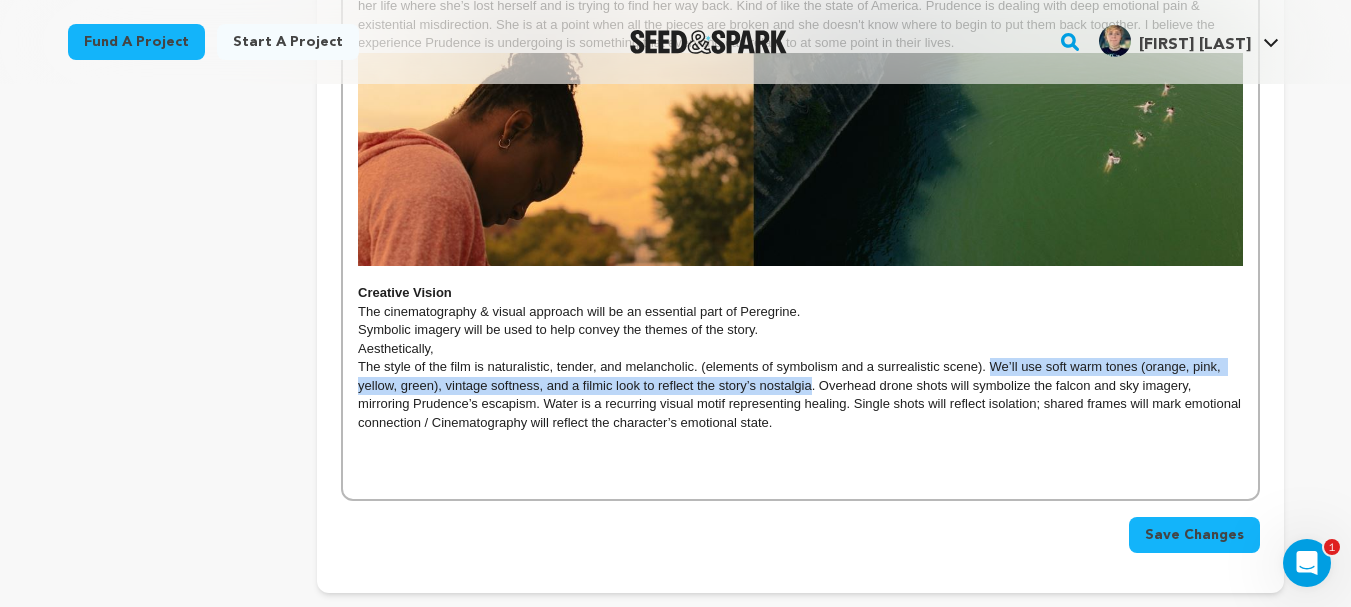 drag, startPoint x: 813, startPoint y: 405, endPoint x: 992, endPoint y: 386, distance: 180.00555 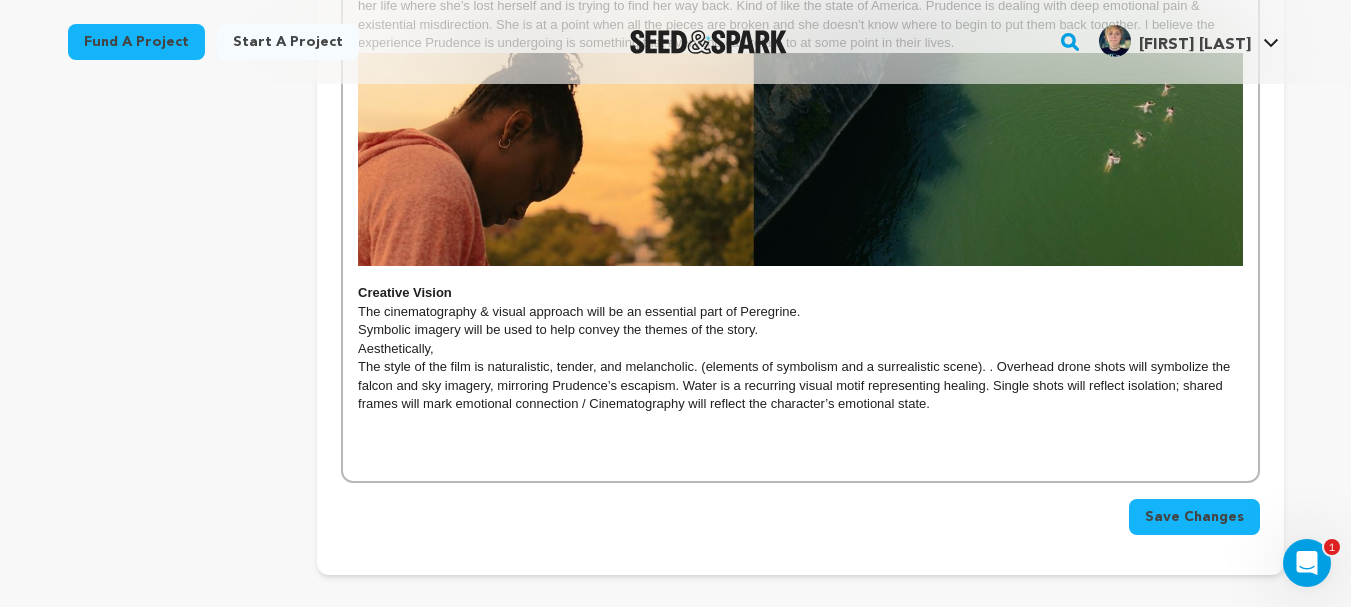 click on "Symbolic imagery will be used to help convey the themes of the story." at bounding box center [800, 330] 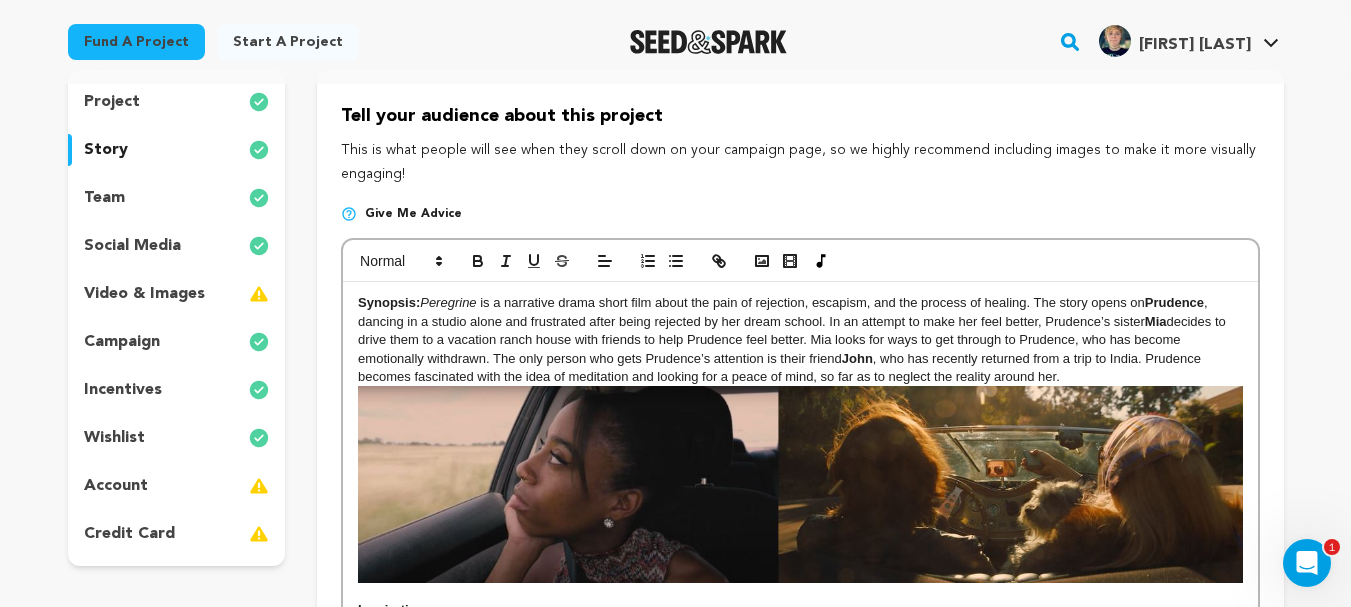 scroll, scrollTop: 0, scrollLeft: 0, axis: both 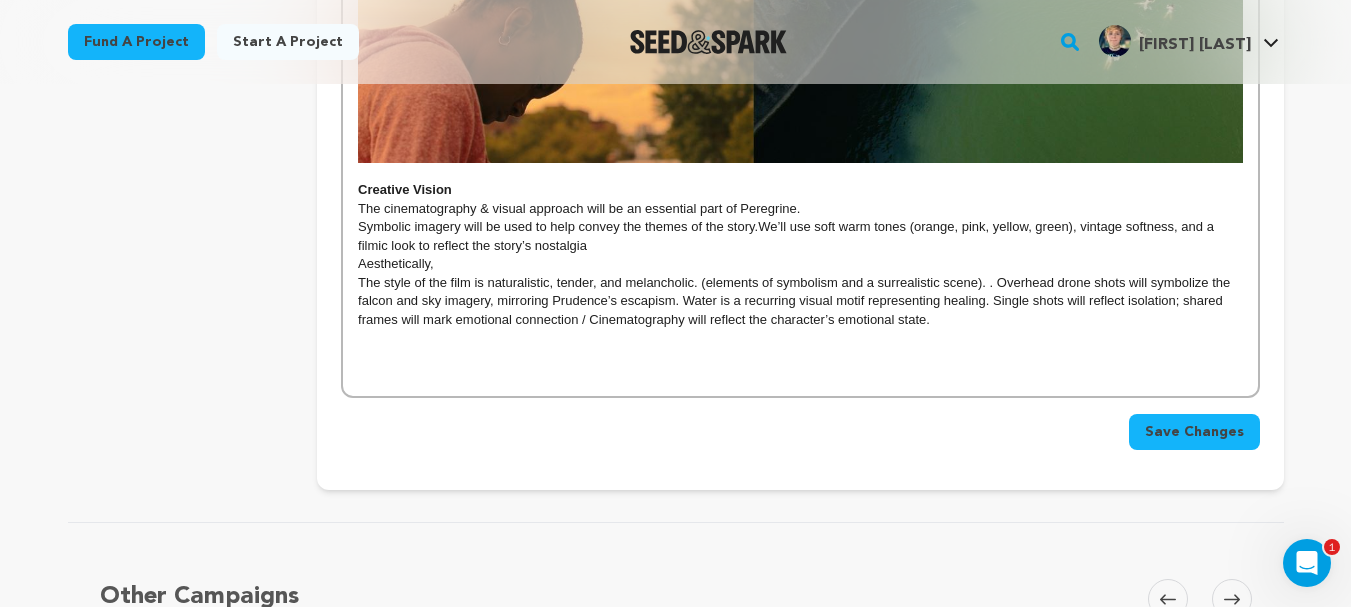 click on "Aesthetically," at bounding box center (800, 264) 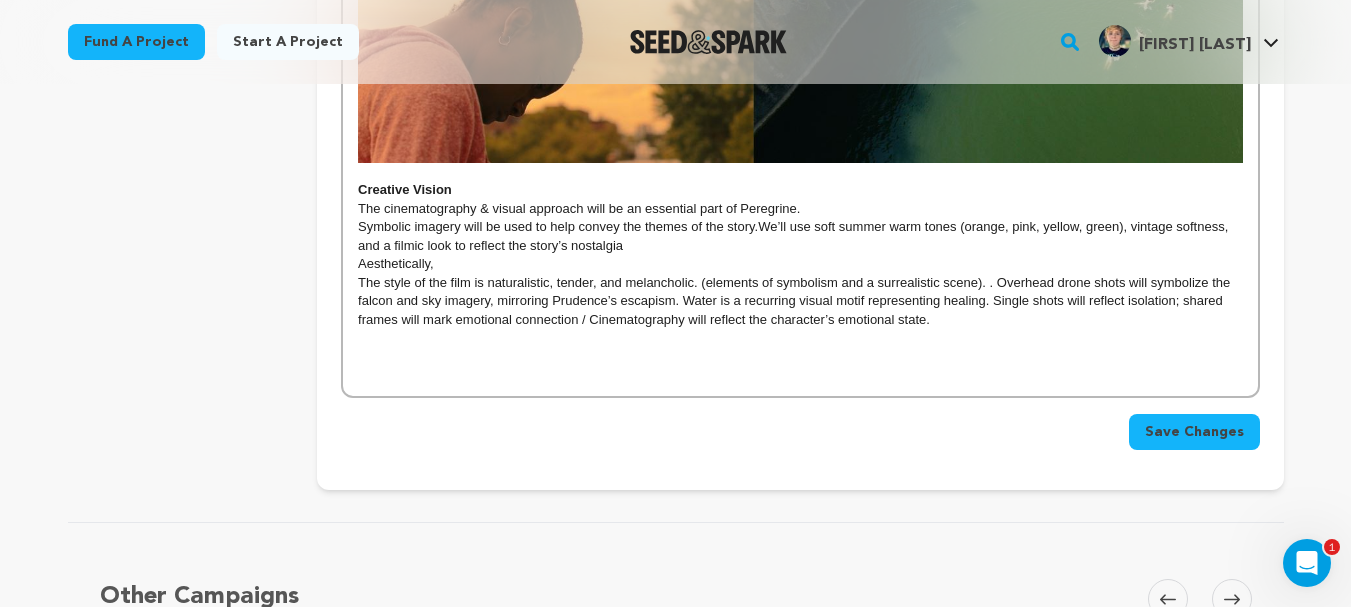click on "We’ll use soft summer warm tones (orange, pink, yellow, green), vintage softness, and a filmic look to reflect the story’s nostalgia" at bounding box center [795, 235] 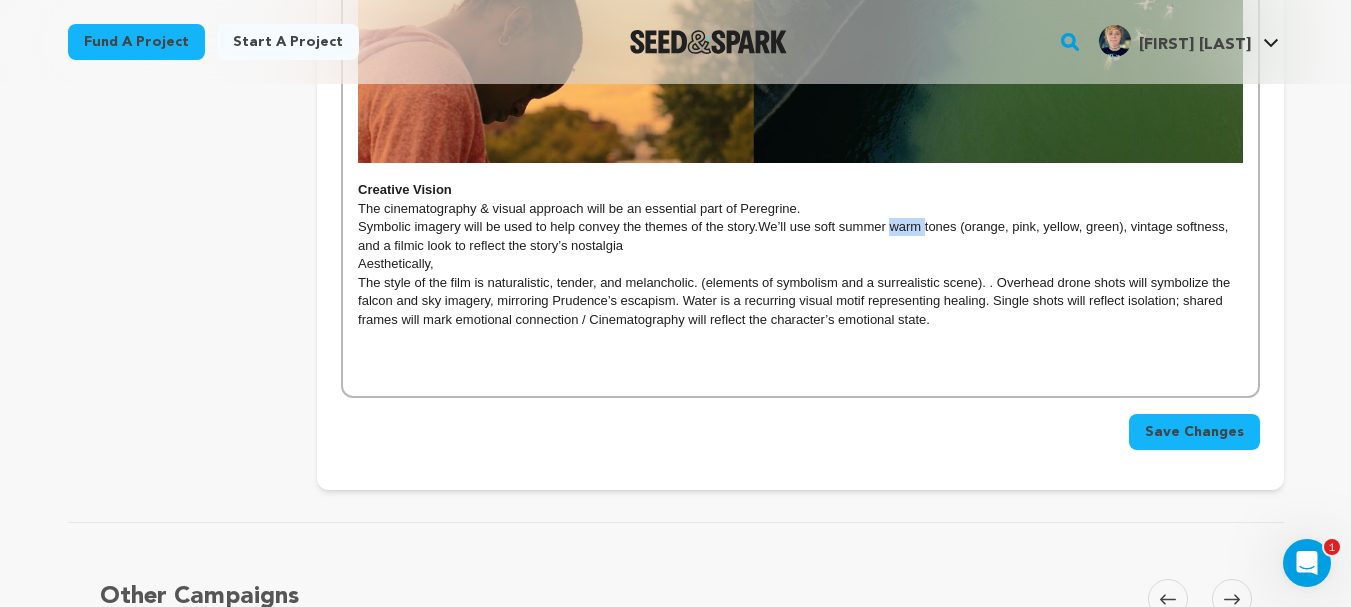 click on "We’ll use soft summer warm tones (orange, pink, yellow, green), vintage softness, and a filmic look to reflect the story’s nostalgia" at bounding box center (795, 235) 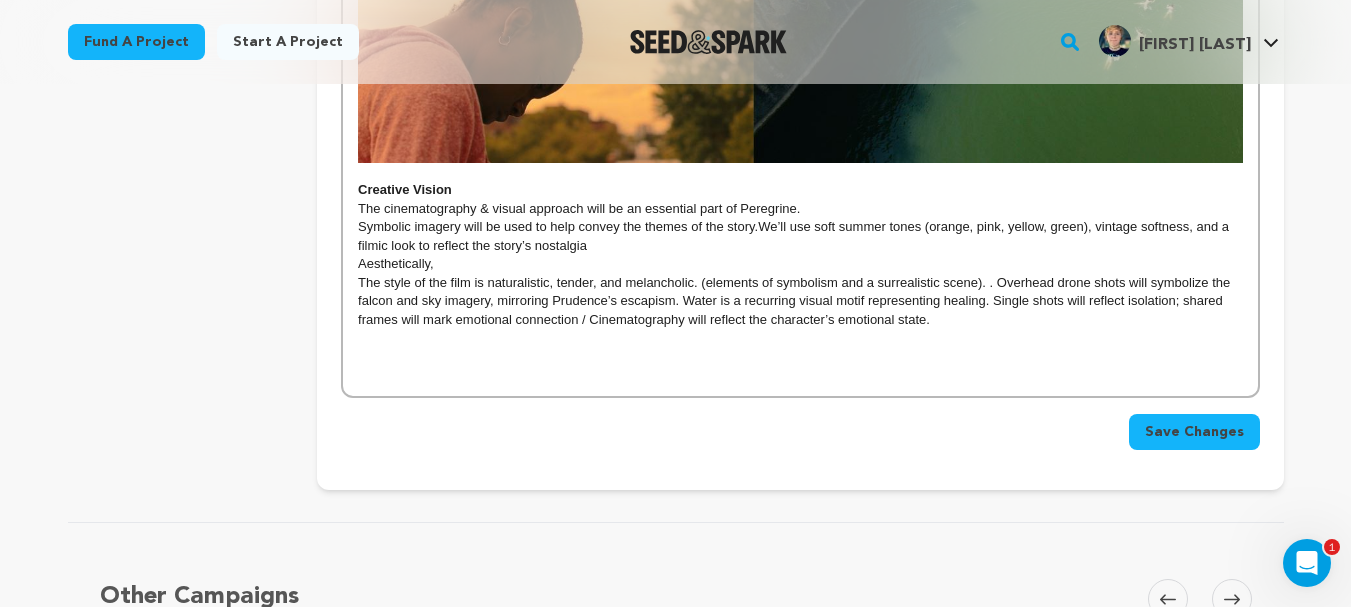 click on "Symbolic imagery will be used to help convey the themes of the story.  We’ll use soft summer tones (orange, pink, yellow, green), vintage softness, and a filmic look to reflect the story’s nostalgia" at bounding box center [800, 236] 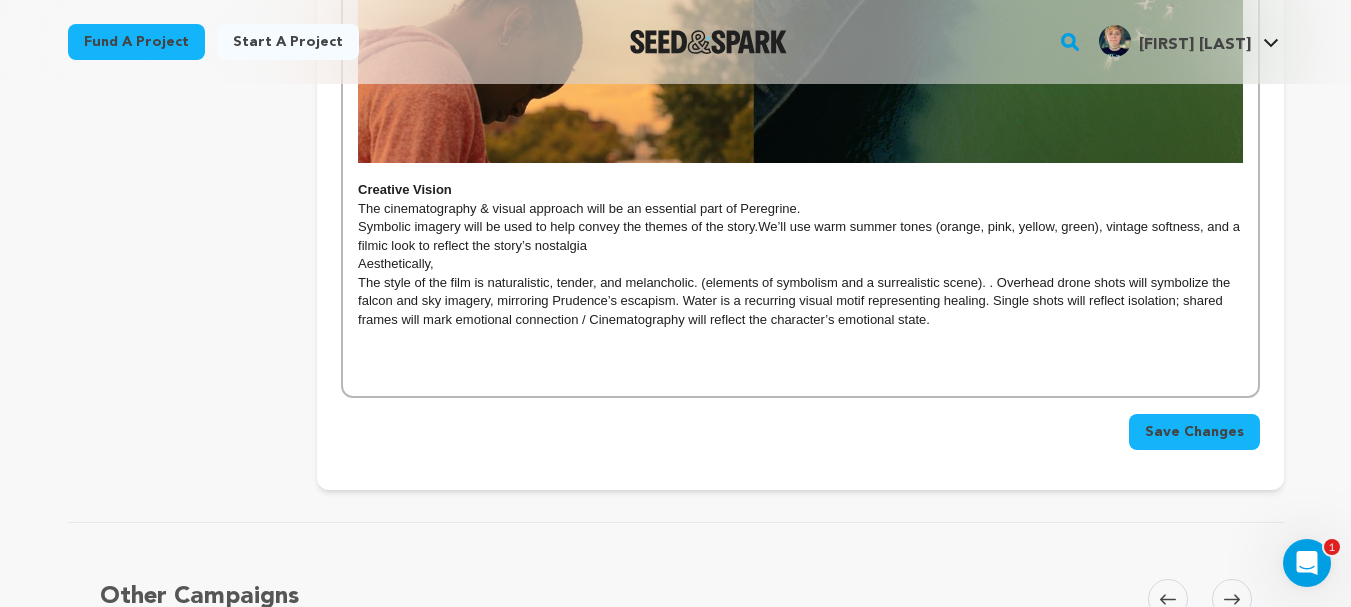 click on "Symbolic imagery will be used to help convey the themes of the story.  We’ll use warm summer tones (orange, pink, yellow, green), vintage softness, and a filmic look to reflect the story’s nostalgia" at bounding box center (800, 236) 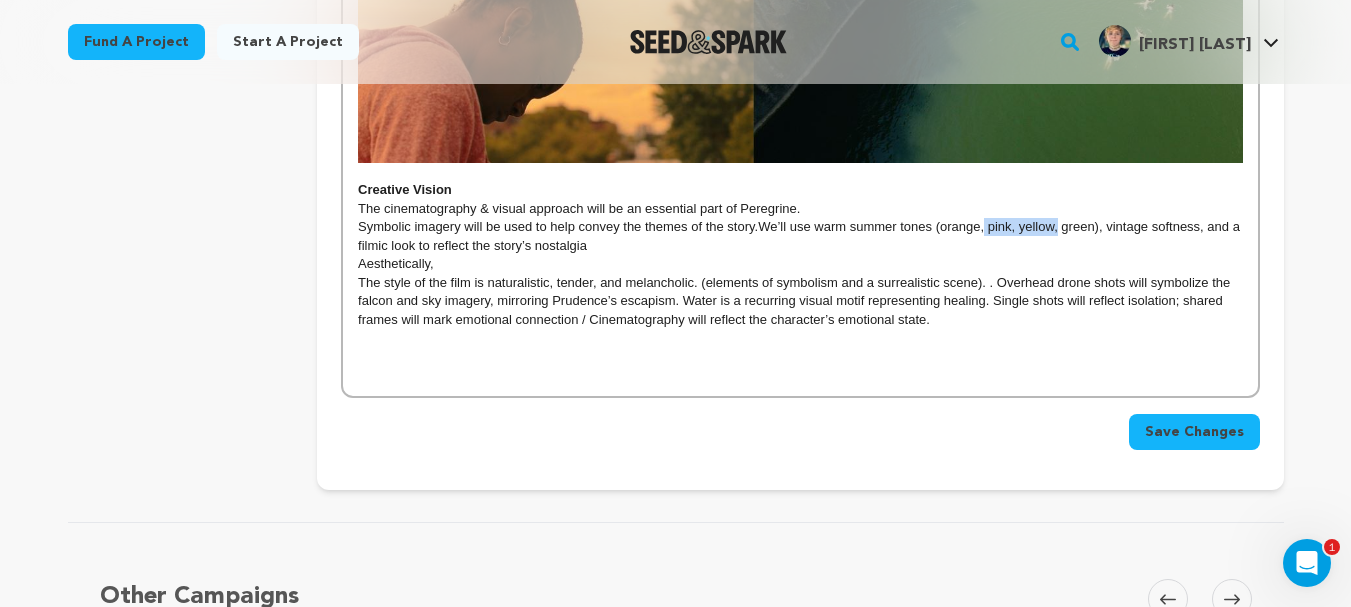 drag, startPoint x: 1062, startPoint y: 248, endPoint x: 985, endPoint y: 245, distance: 77.05842 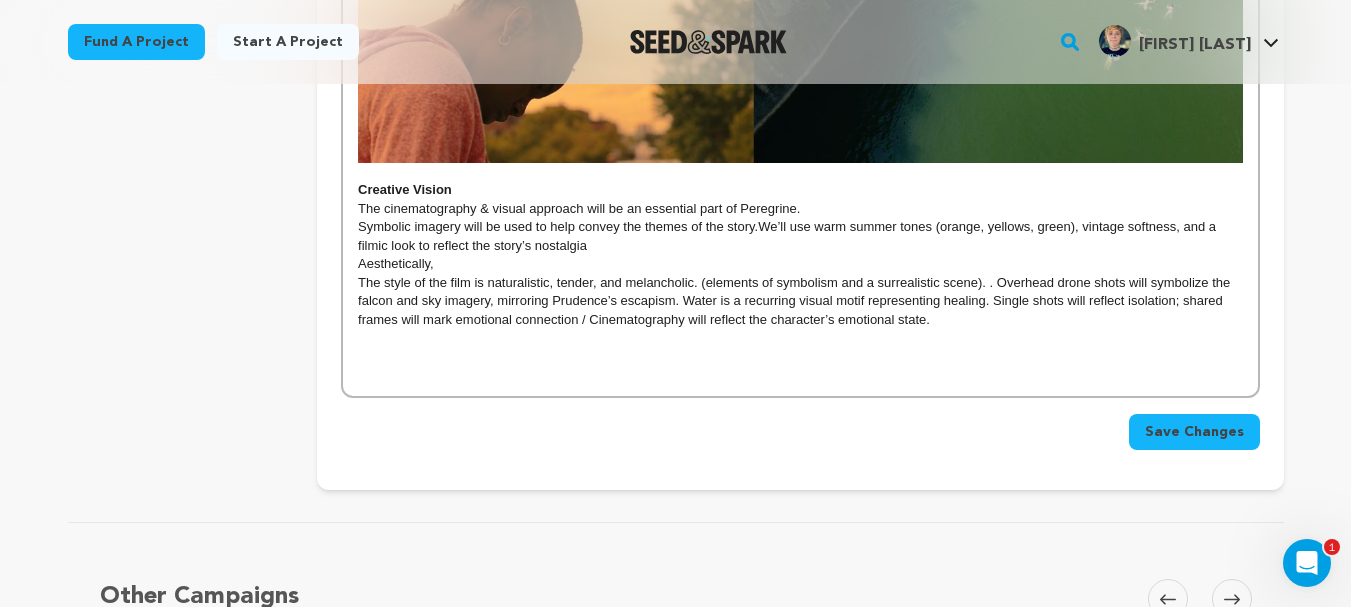 click on "We’ll use warm summer tones (orange, yellows, green), vintage softness, and a filmic look to reflect the story’s nostalgia" at bounding box center (789, 235) 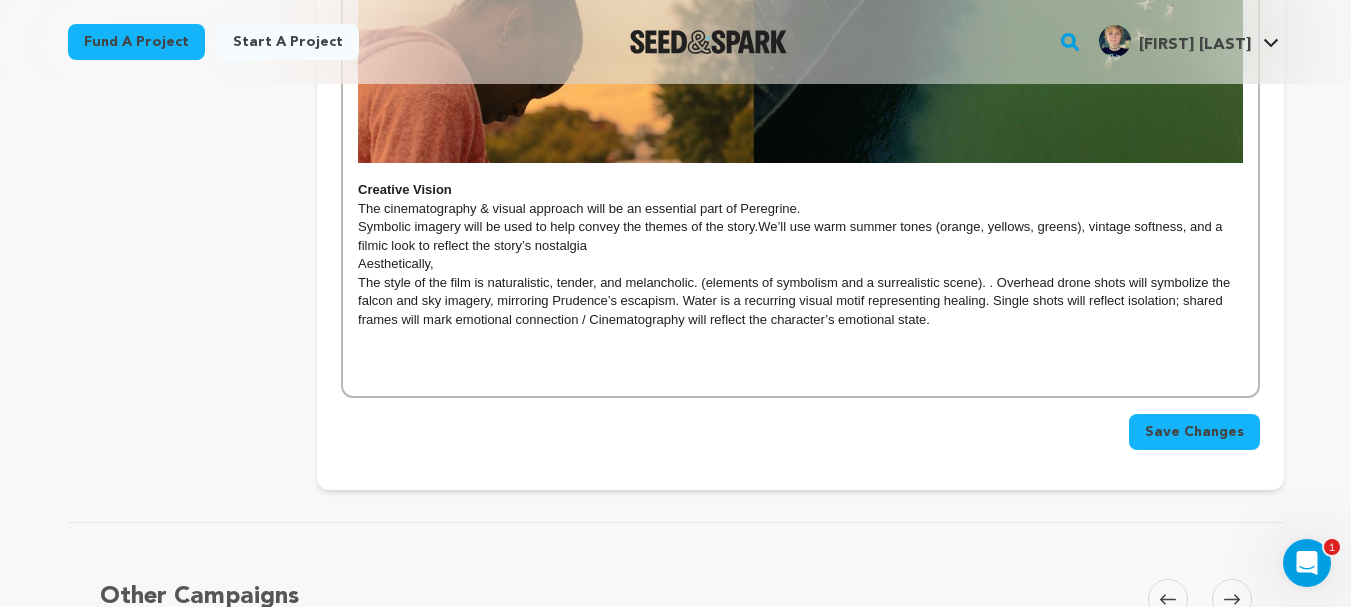 click on "Symbolic imagery will be used to help convey the themes of the story.  We’ll use warm summer tones (orange, yellows, greens), vintage softness, and a filmic look to reflect the story’s nostalgia" at bounding box center (800, 236) 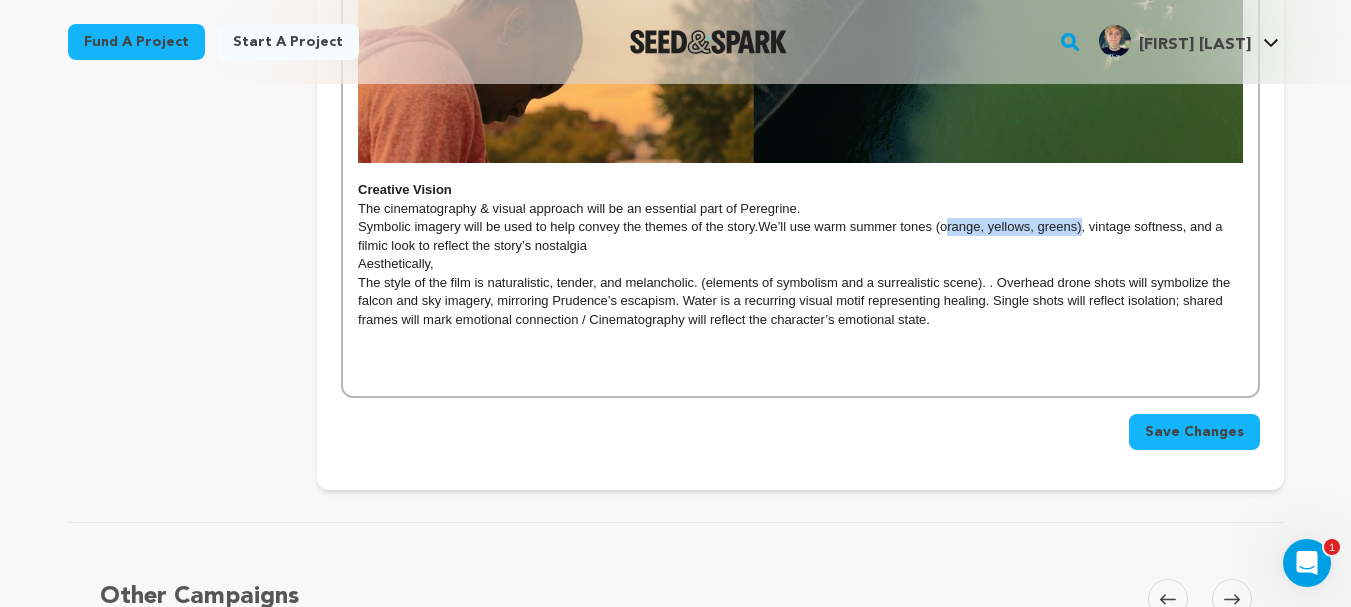 drag, startPoint x: 1085, startPoint y: 249, endPoint x: 946, endPoint y: 248, distance: 139.0036 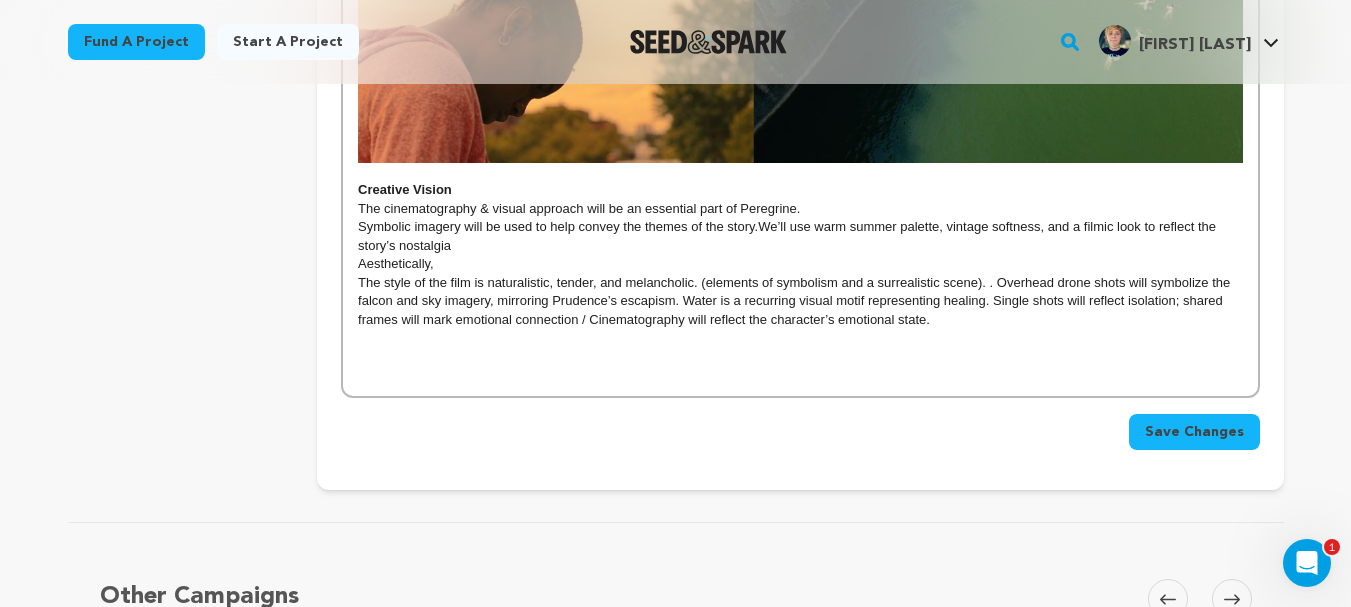 click on "We’ll use warm summer palette, vintage softness, and a filmic look to reflect the story’s nostalgia" at bounding box center (789, 235) 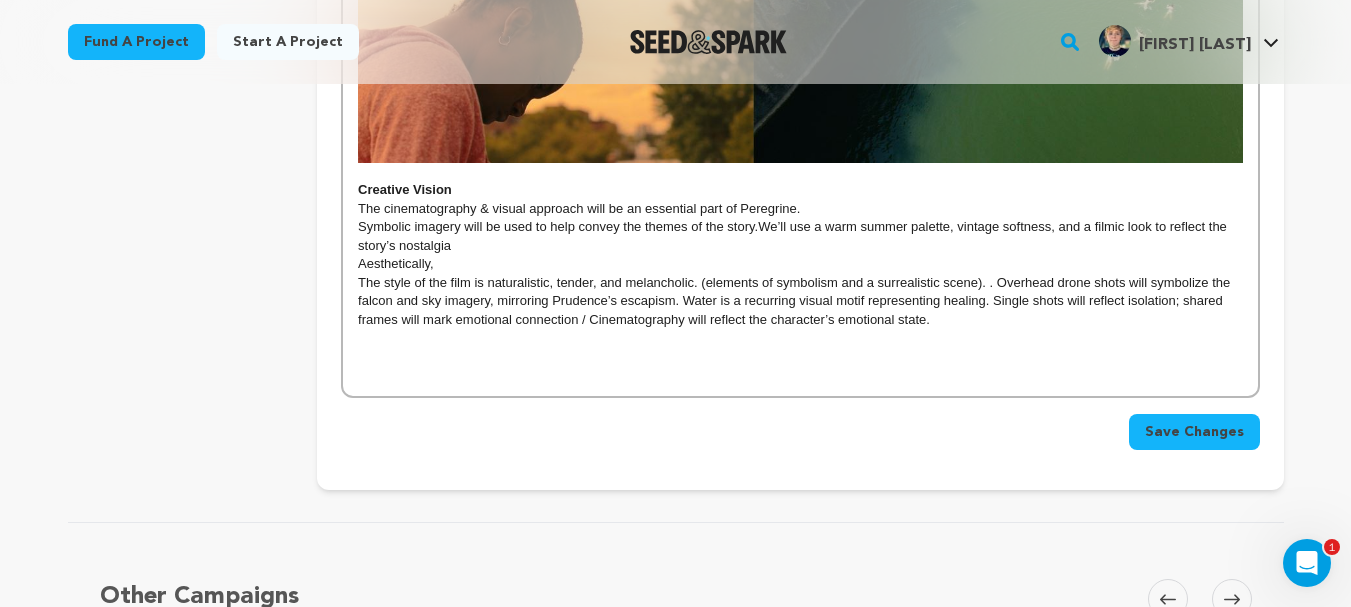 click on "Symbolic imagery will be used to help convey the themes of the story.  We’ll use a warm summer palette, vintage softness, and a filmic look to reflect the story’s nostalgia" at bounding box center (800, 236) 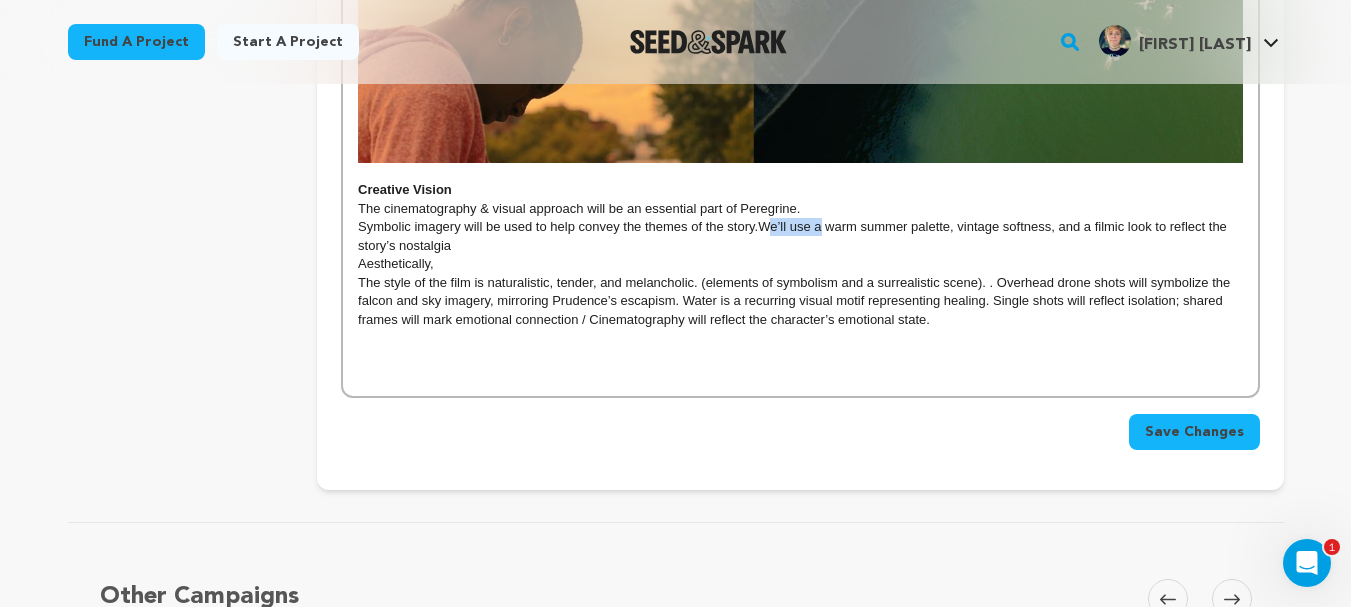 drag, startPoint x: 823, startPoint y: 247, endPoint x: 771, endPoint y: 246, distance: 52.009613 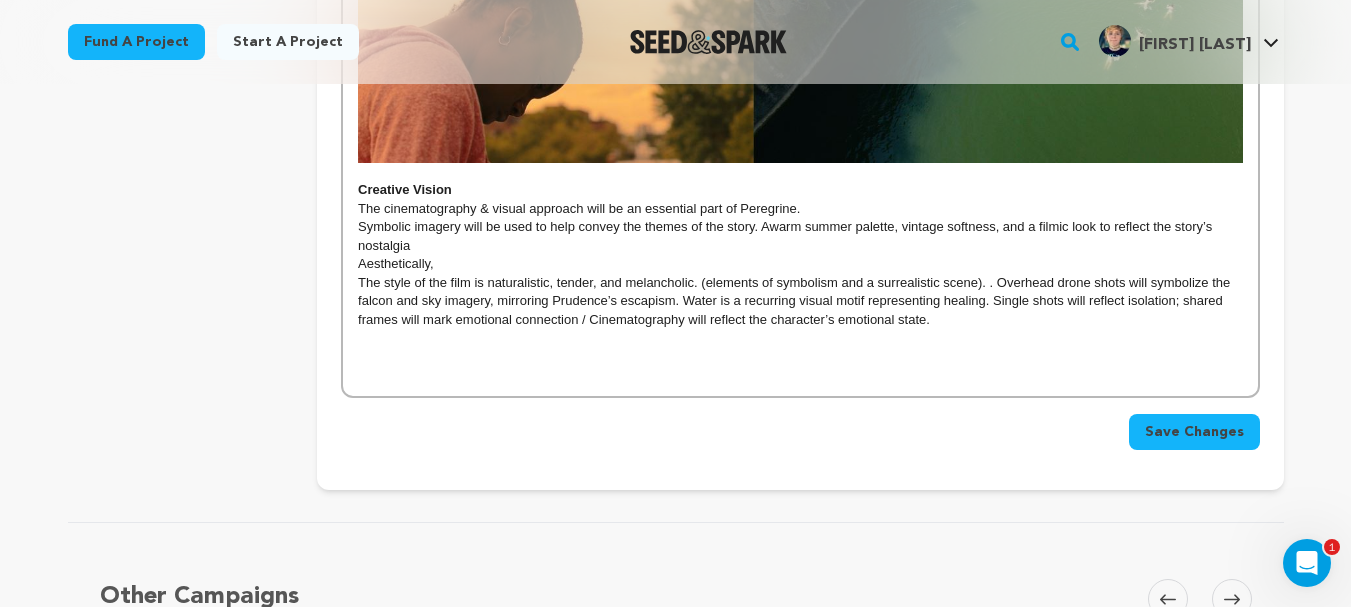 click on "Symbolic imagery will be used to help convey the themes of the story. A  warm summer palette, vintage softness, and a filmic look to reflect the story’s nostalgia" at bounding box center [800, 236] 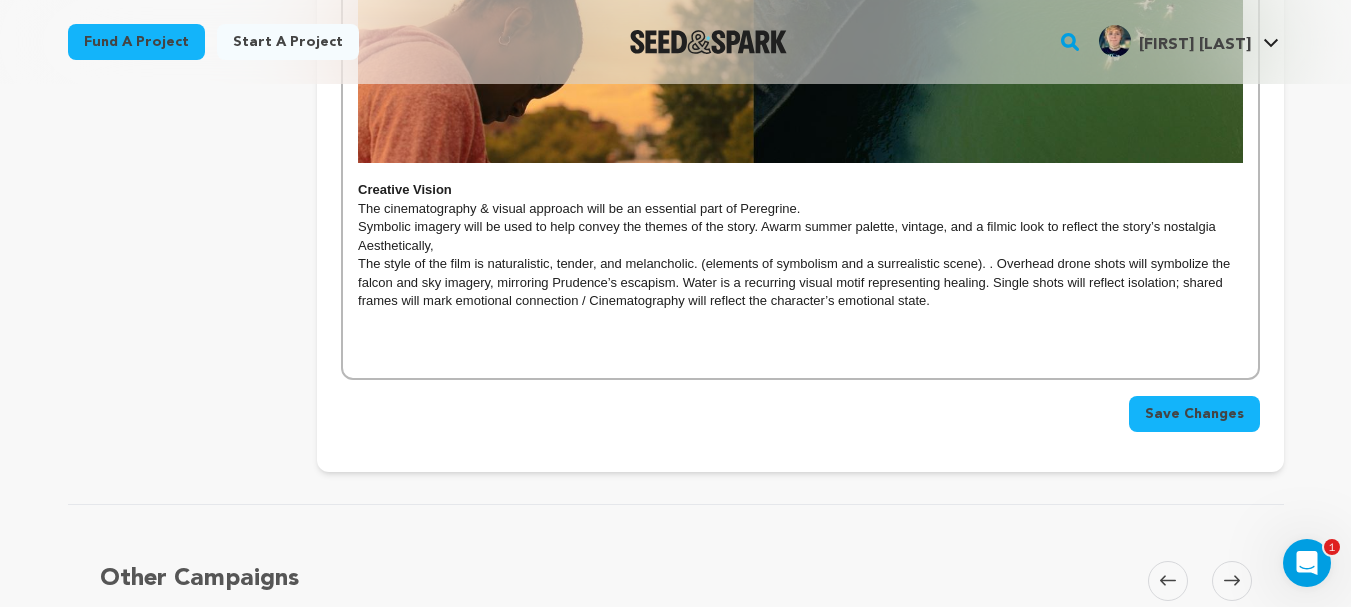 click on "warm summer palette, vintage, and a filmic look to reflect the story’s nostalgia" at bounding box center (993, 226) 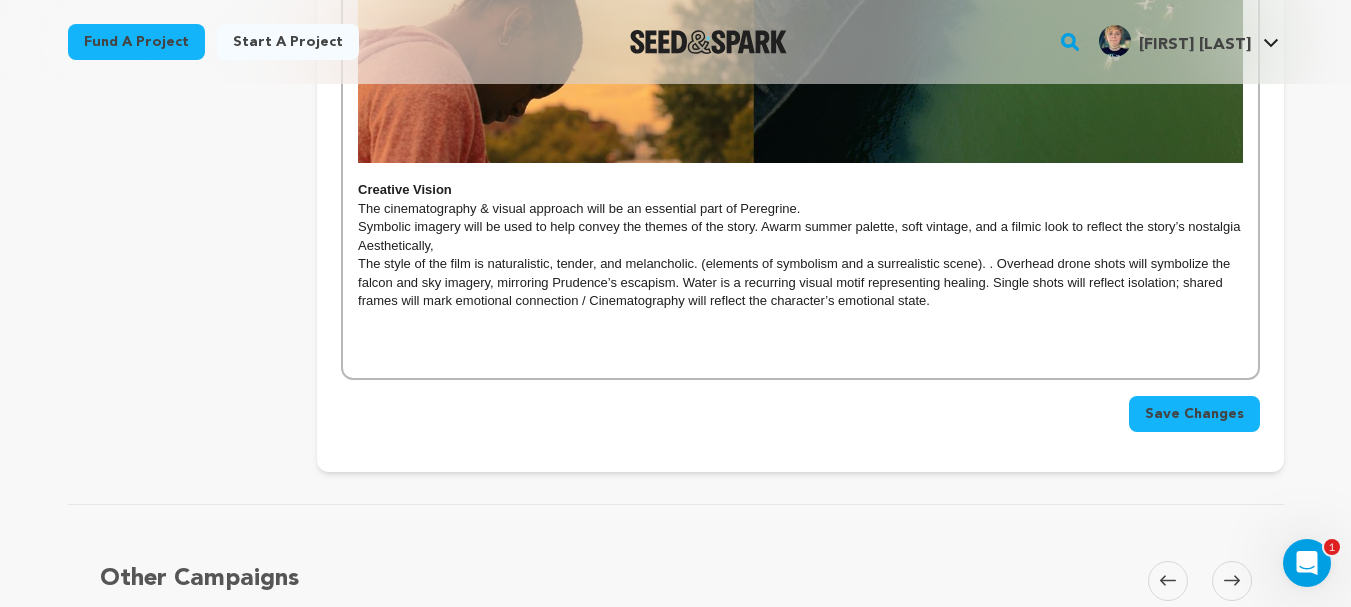 click on "warm summer palette, soft vintage, and a filmic look to reflect the story’s nostalgia" at bounding box center (1005, 226) 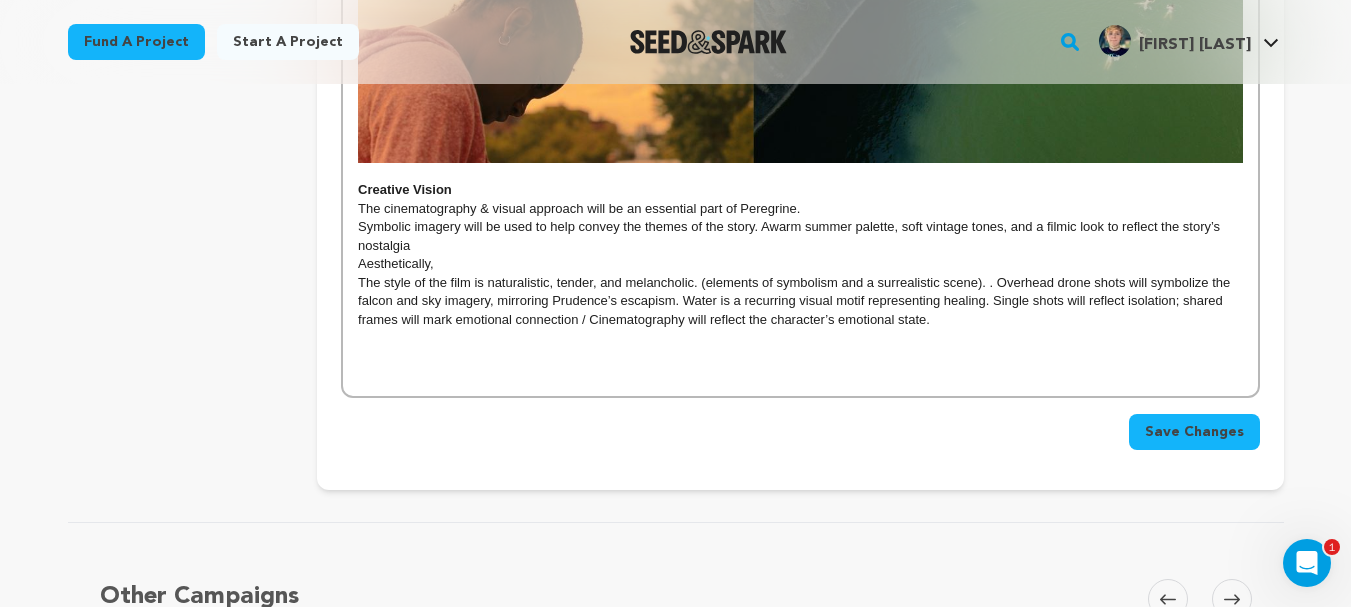 click on "Symbolic imagery will be used to help convey the themes of the story. A  warm summer palette, soft vintage tones, and a filmic look to reflect the story’s nostalgia" at bounding box center (800, 236) 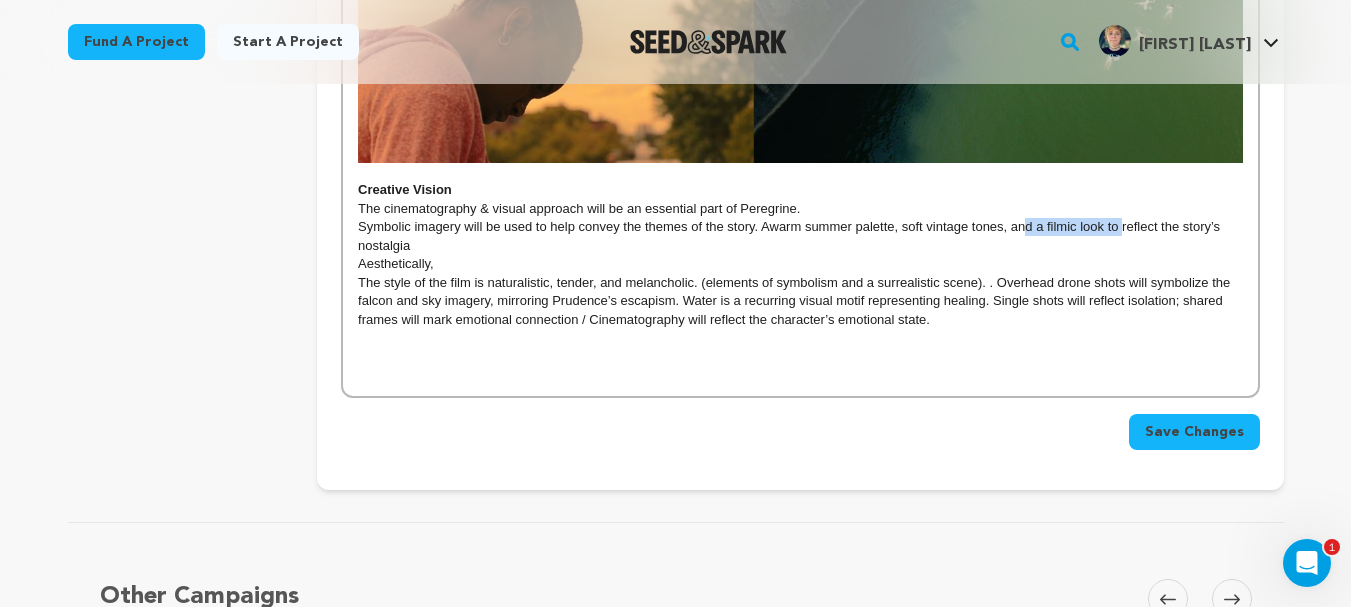 drag, startPoint x: 1120, startPoint y: 247, endPoint x: 1021, endPoint y: 249, distance: 99.0202 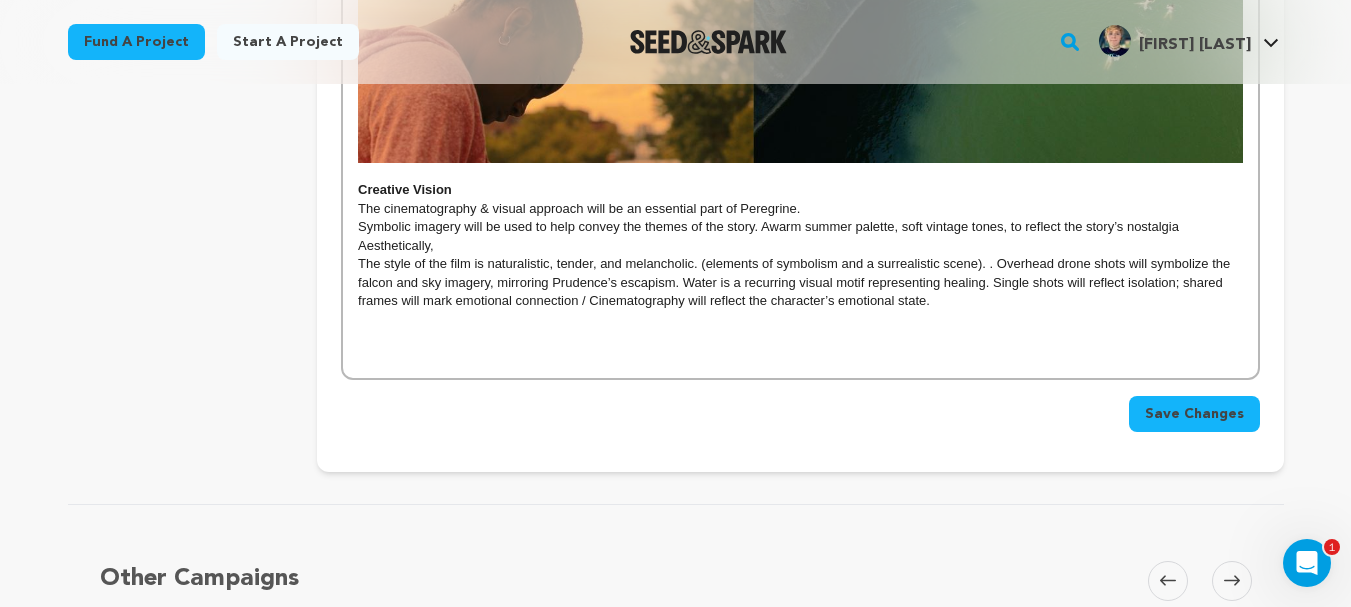 click on "warm summer palette, soft vintage tones, to reflect the story’s nostalgia" at bounding box center [974, 226] 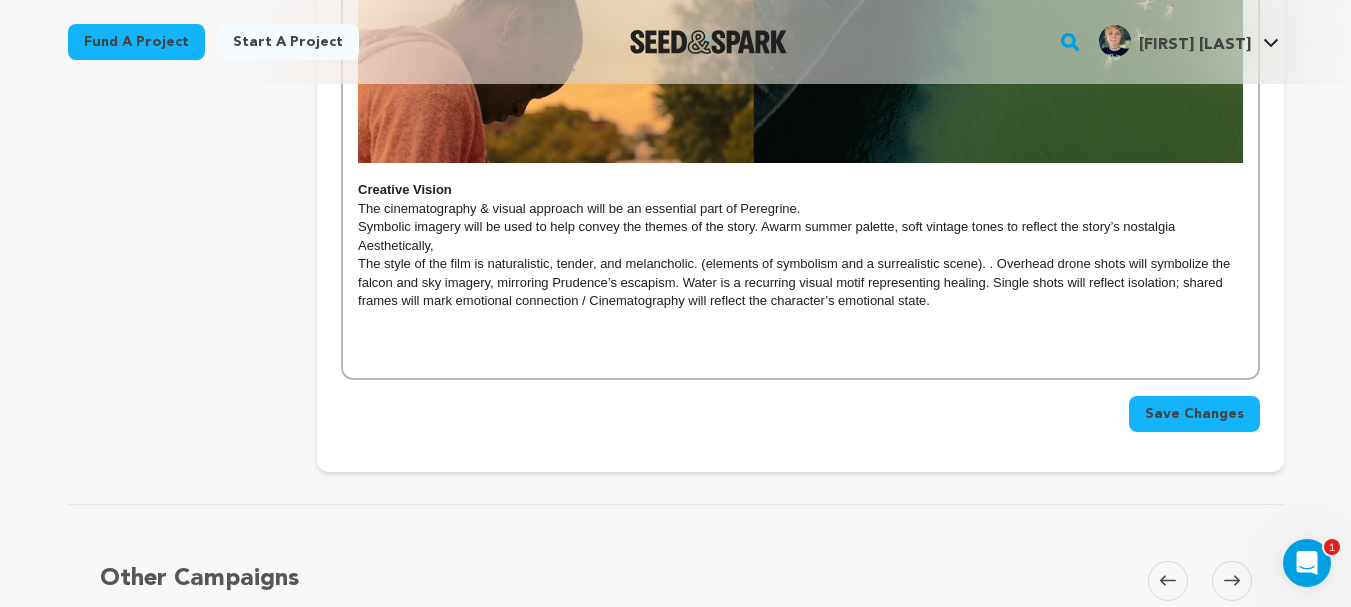 click on "warm summer palette, soft vintage tones to reflect the story’s nostalgia" at bounding box center (973, 226) 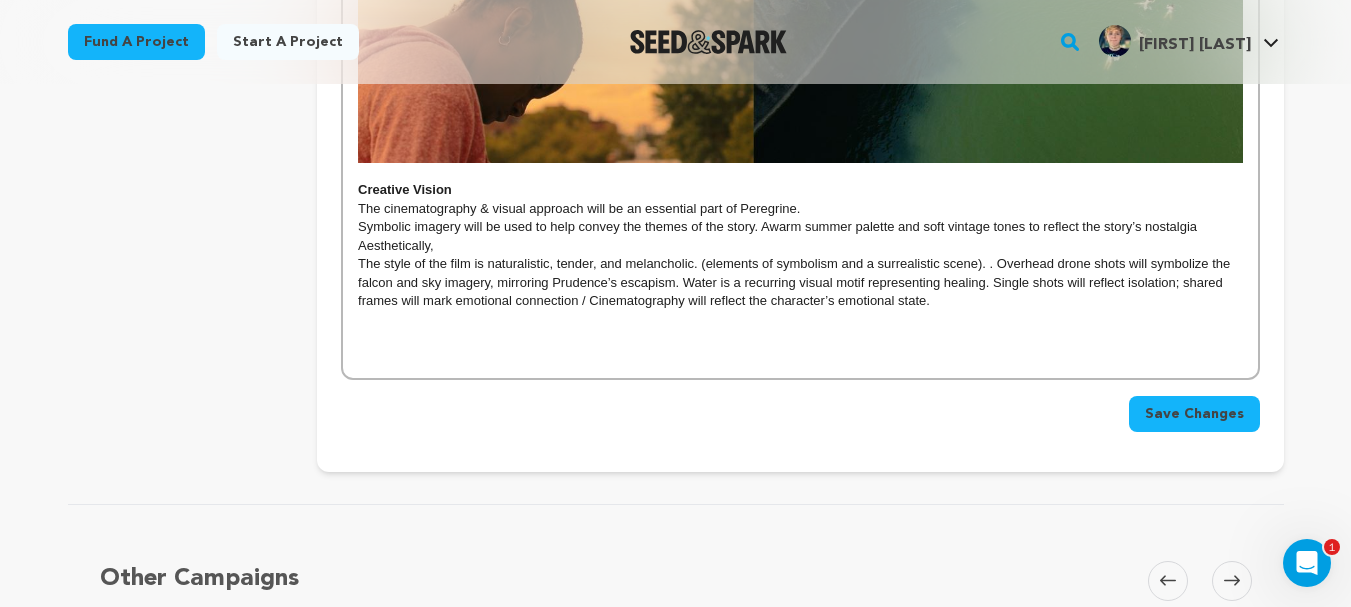 click on "The style of the film is naturalistic, tender, and melancholic. (elements of symbolism and a surrealistic scene). . Overhead drone shots will symbolize the falcon and sky imagery, mirroring Prudence’s escapism. Water is a recurring visual motif representing healing. Single shots will reflect isolation; shared frames will mark emotional connection / Cinematography will reflect the character’s emotional state." at bounding box center [796, 282] 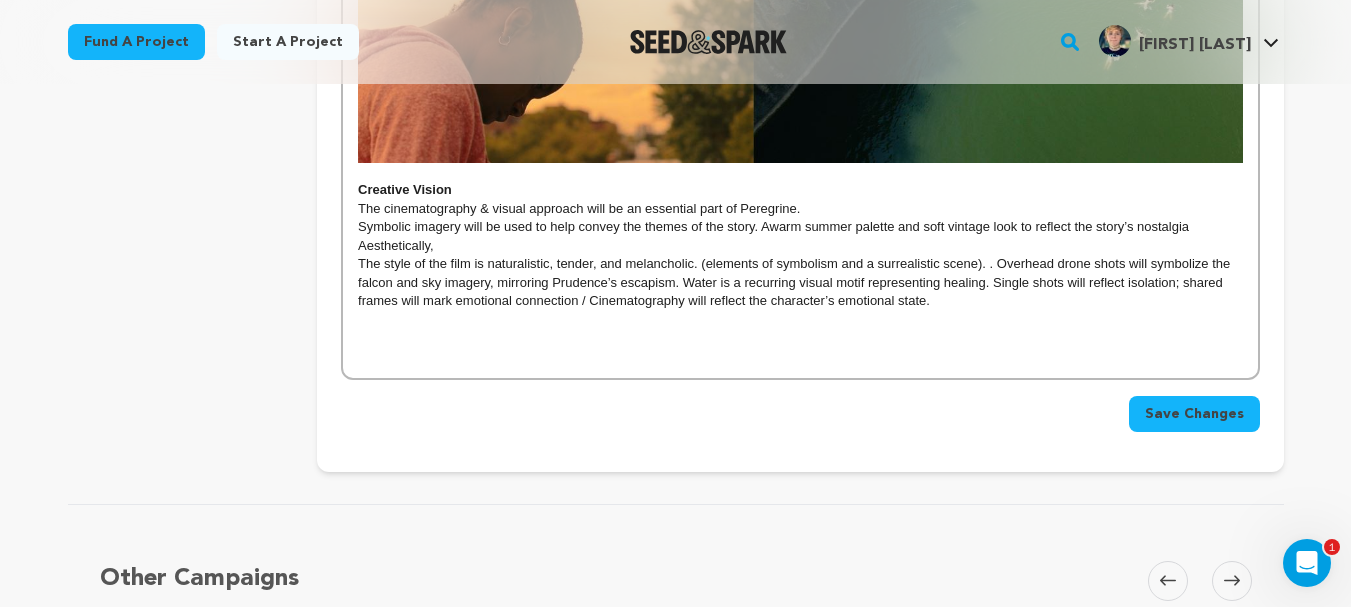 click on "warm summer palette and soft vintage look to reflect the story’s nostalgia" at bounding box center [980, 226] 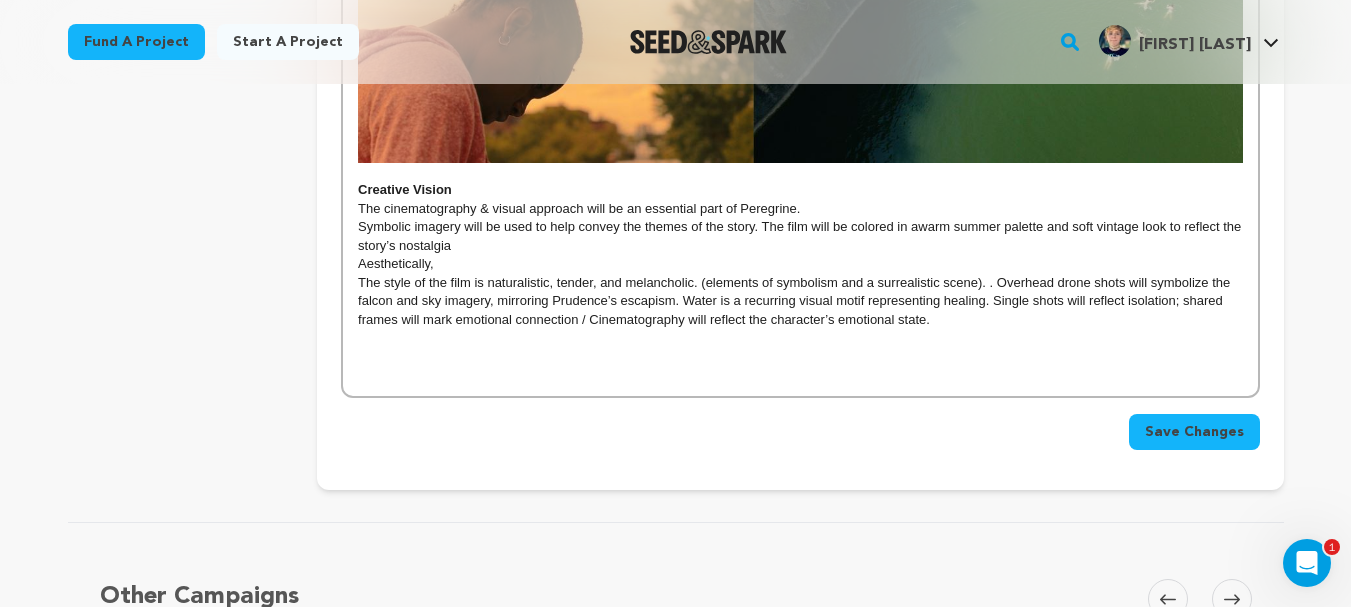 click on "Symbolic imagery will be used to help convey the themes of the story. The film will be colored in a  warm summer palette and soft vintage look to reflect the story’s nostalgia" at bounding box center [800, 236] 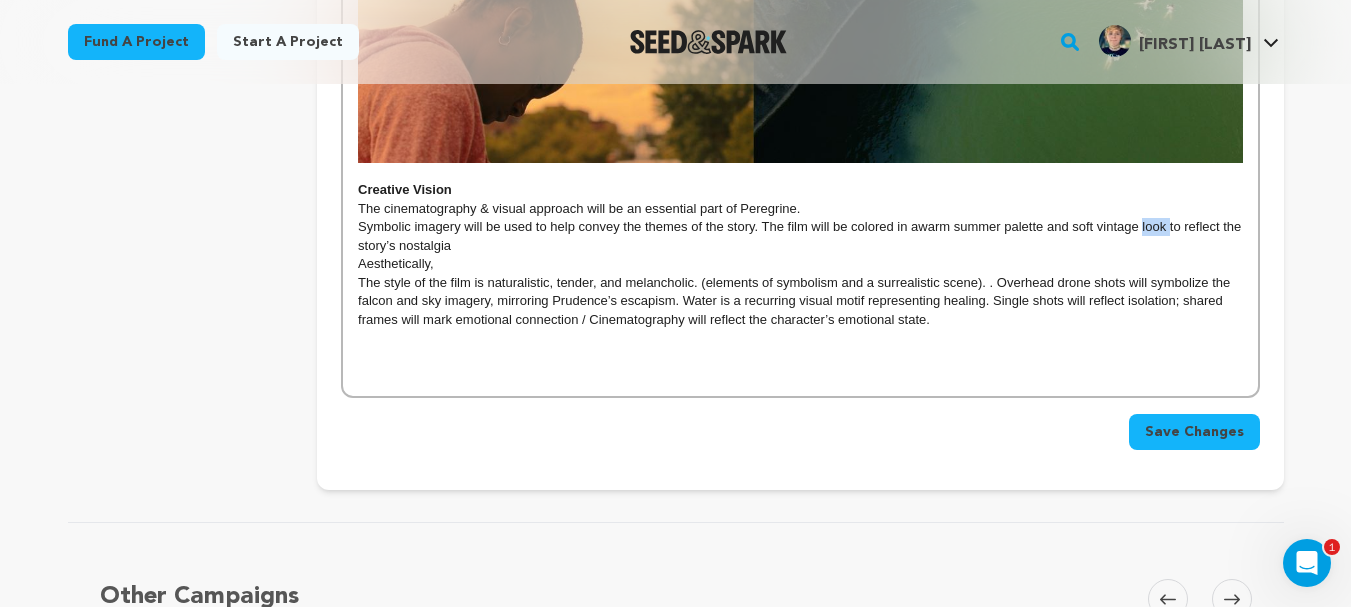 click on "warm summer palette and soft vintage look to reflect the story’s nostalgia" at bounding box center [801, 235] 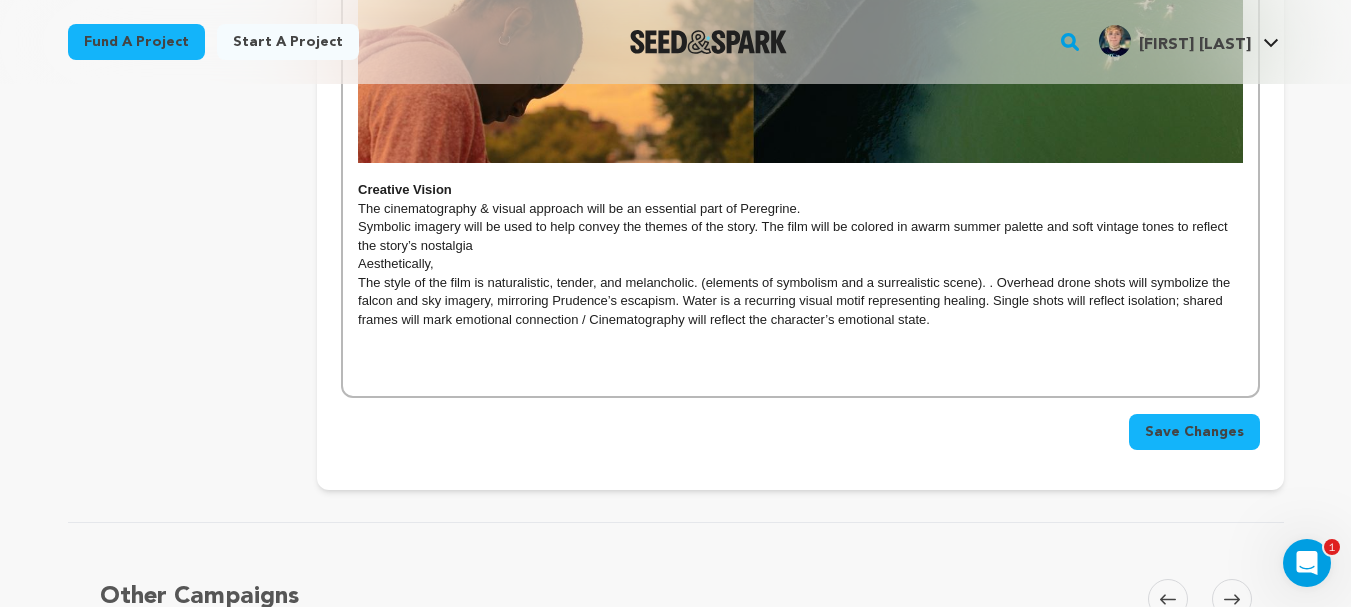 click on "Symbolic imagery will be used to help convey the themes of the story. The film will be colored in a  warm summer palette and soft vintage tones to reflect the story’s nostalgia" at bounding box center (800, 236) 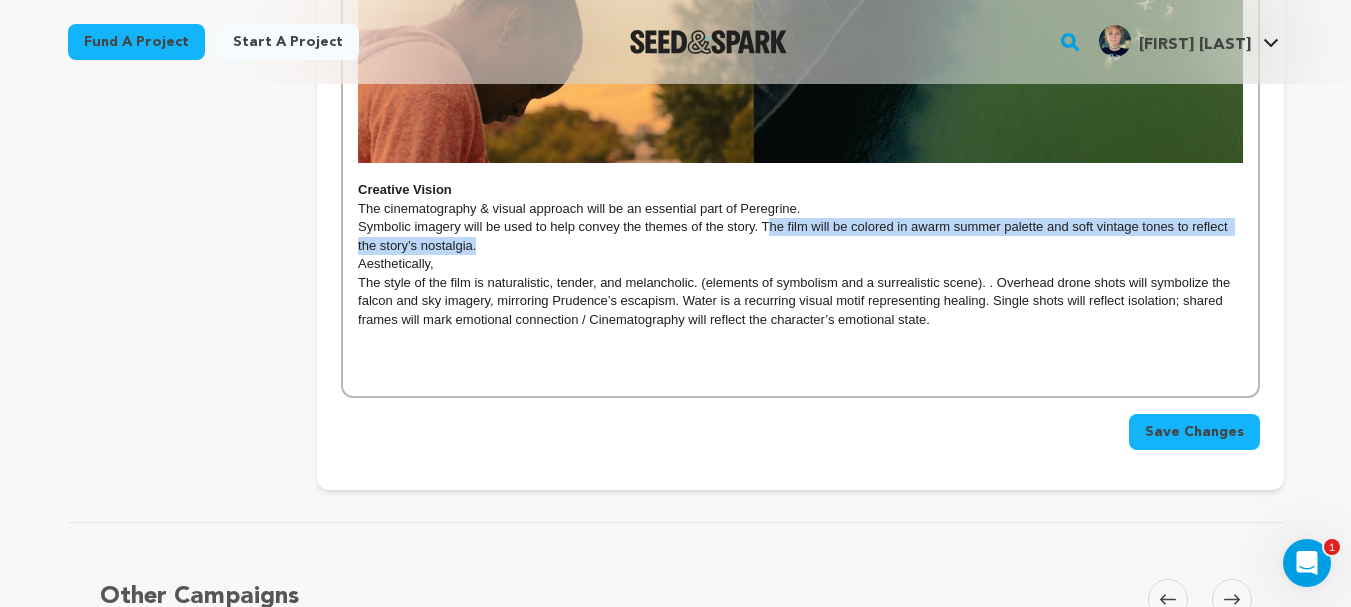 drag, startPoint x: 558, startPoint y: 265, endPoint x: 766, endPoint y: 245, distance: 208.95932 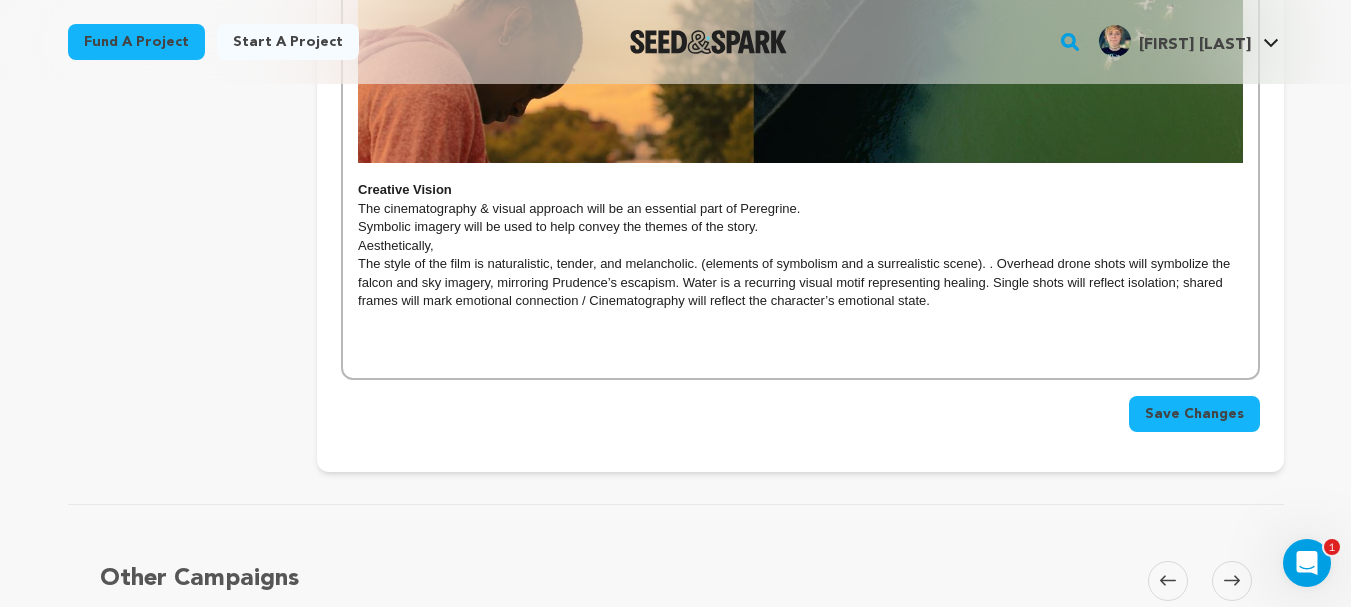 scroll, scrollTop: 194, scrollLeft: 0, axis: vertical 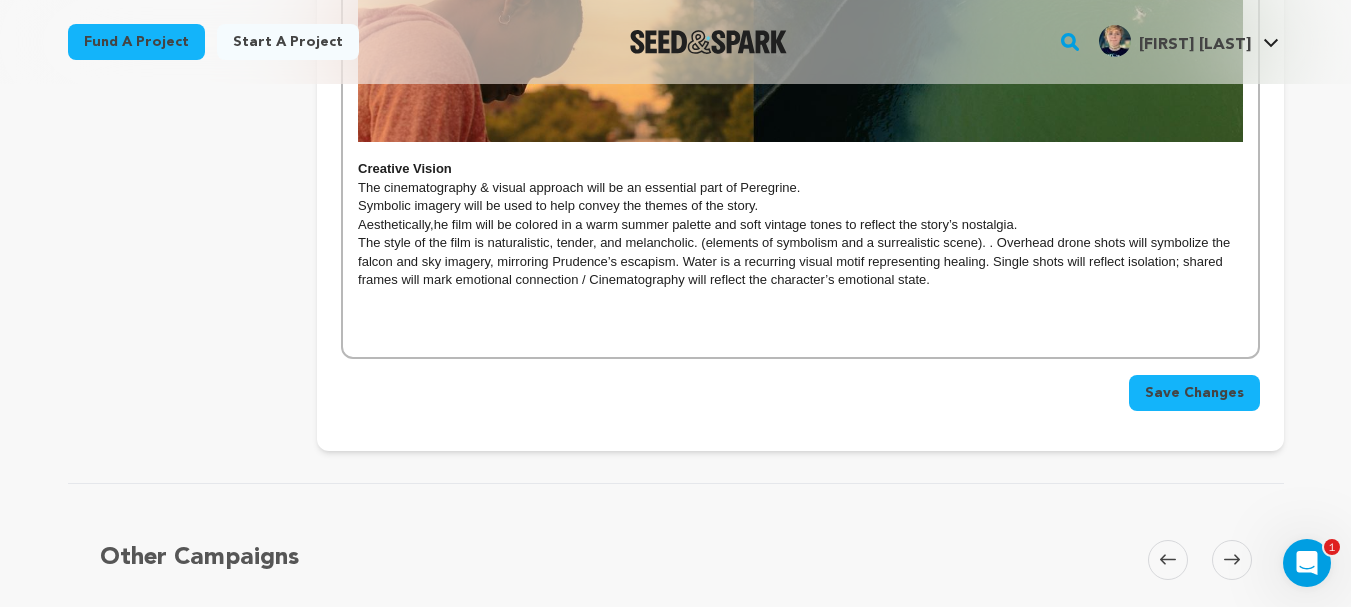 click on "The style of the film is naturalistic, tender, and melancholic. (elements of symbolism and a surrealistic scene). . Overhead drone shots will symbolize the falcon and sky imagery, mirroring Prudence’s escapism. Water is a recurring visual motif representing healing. Single shots will reflect isolation; shared frames will mark emotional connection / Cinematography will reflect the character’s emotional state." at bounding box center [796, 261] 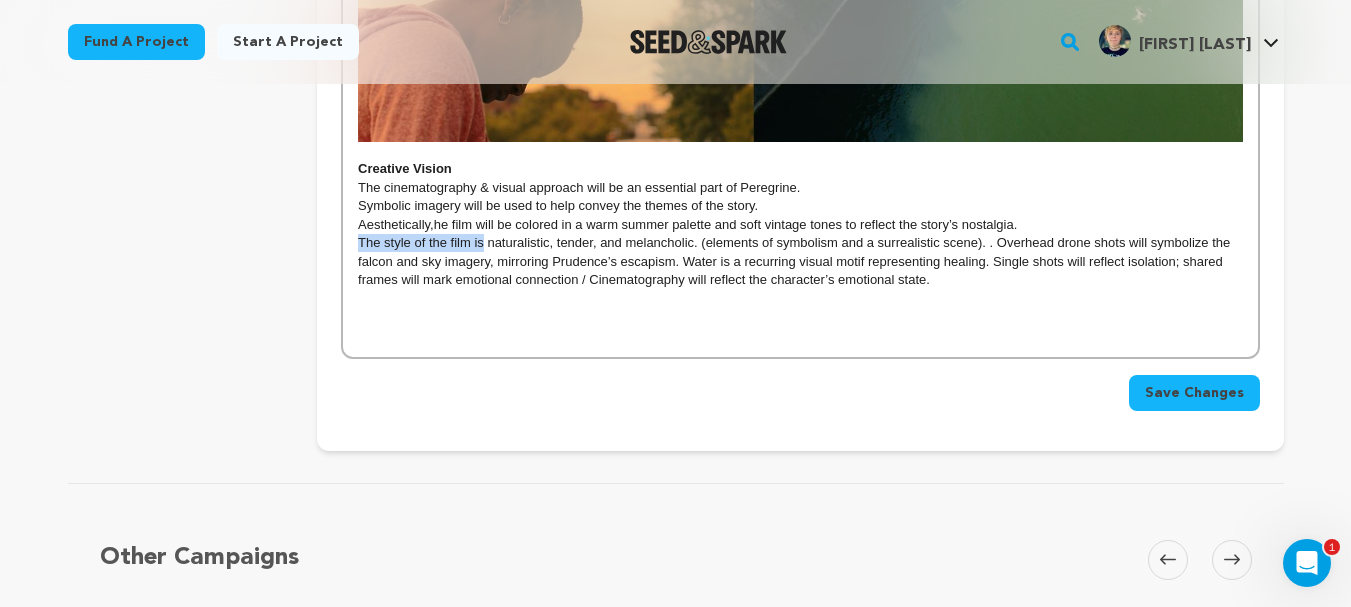 drag, startPoint x: 482, startPoint y: 263, endPoint x: 355, endPoint y: 266, distance: 127.03543 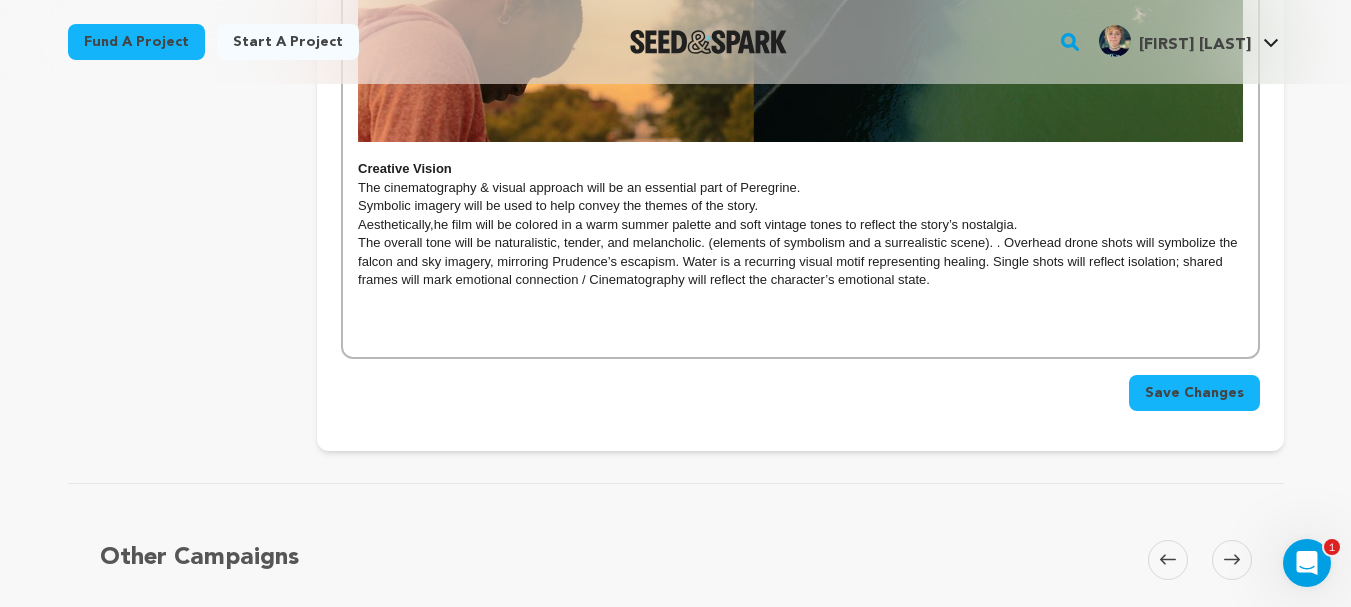 click on "The overall tone will be naturalistic, tender, and melancholic. (elements of symbolism and a surrealistic scene). . Overhead drone shots will symbolize the falcon and sky imagery, mirroring Prudence’s escapism. Water is a recurring visual motif representing healing. Single shots will reflect isolation; shared frames will mark emotional connection / Cinematography will reflect the character’s emotional state." at bounding box center (799, 261) 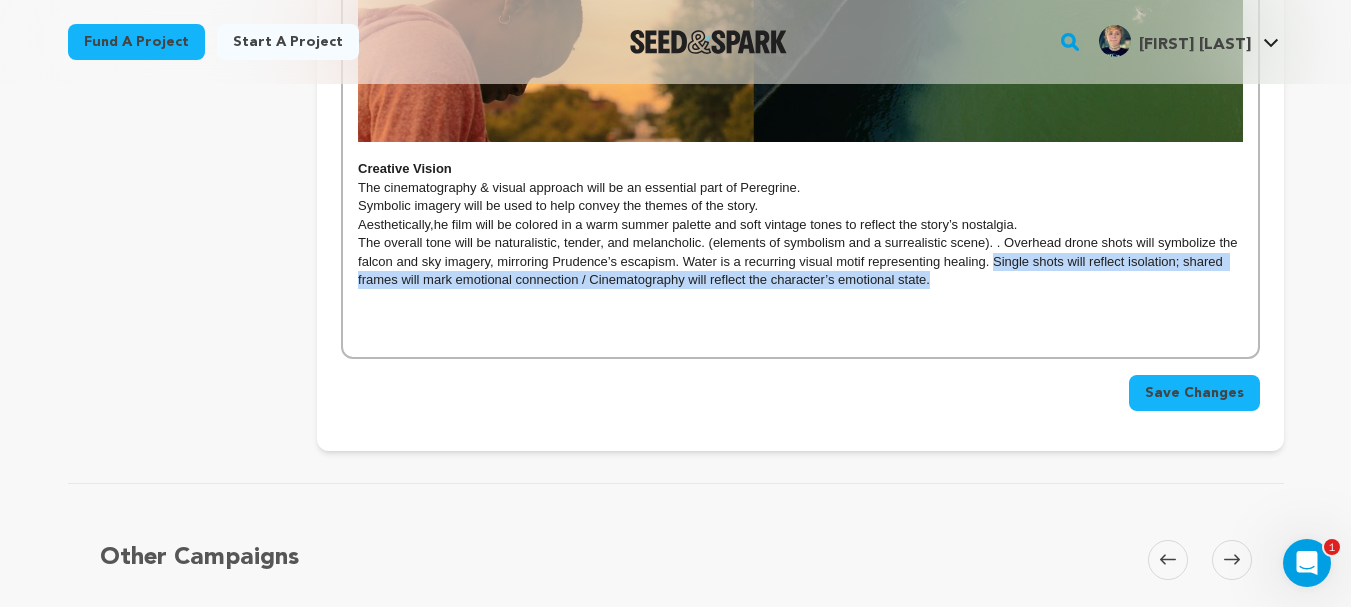 drag, startPoint x: 937, startPoint y: 304, endPoint x: 993, endPoint y: 286, distance: 58.821766 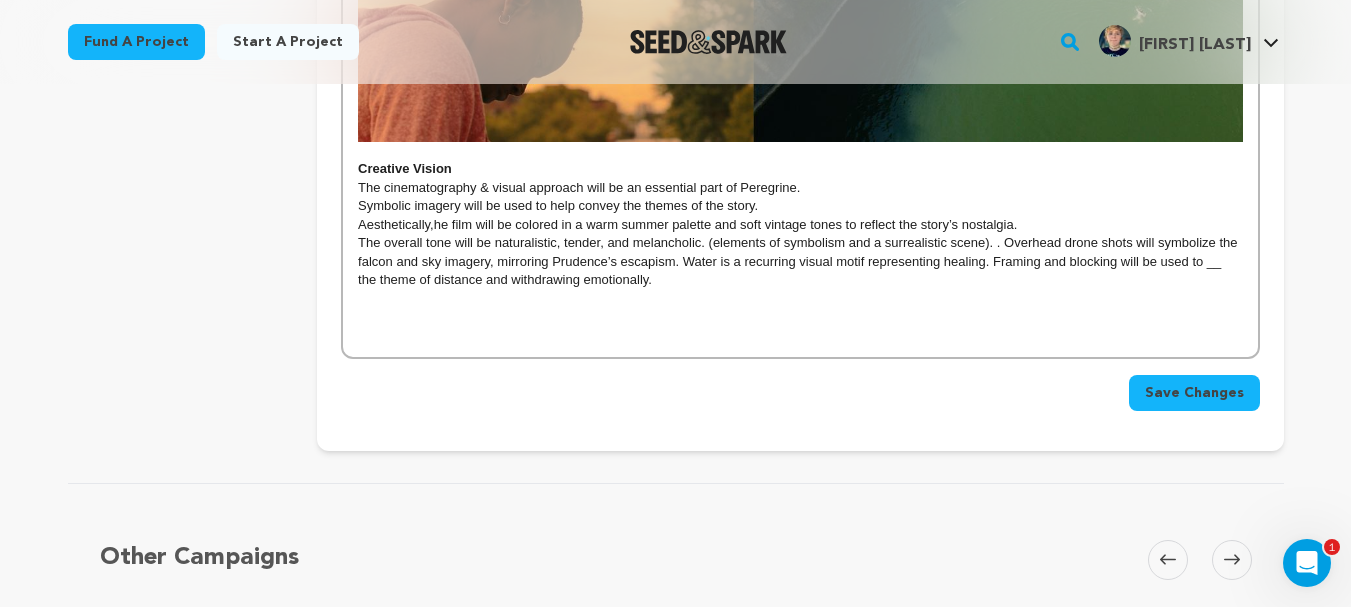 click on "The overall tone will be naturalistic, tender, and melancholic. (elements of symbolism and a surrealistic scene). . Overhead drone shots will symbolize the falcon and sky imagery, mirroring Prudence’s escapism. Water is a recurring visual motif representing healing. Framing and blocking will be used to __ the theme of distance and withdrawing emotionally." at bounding box center (799, 261) 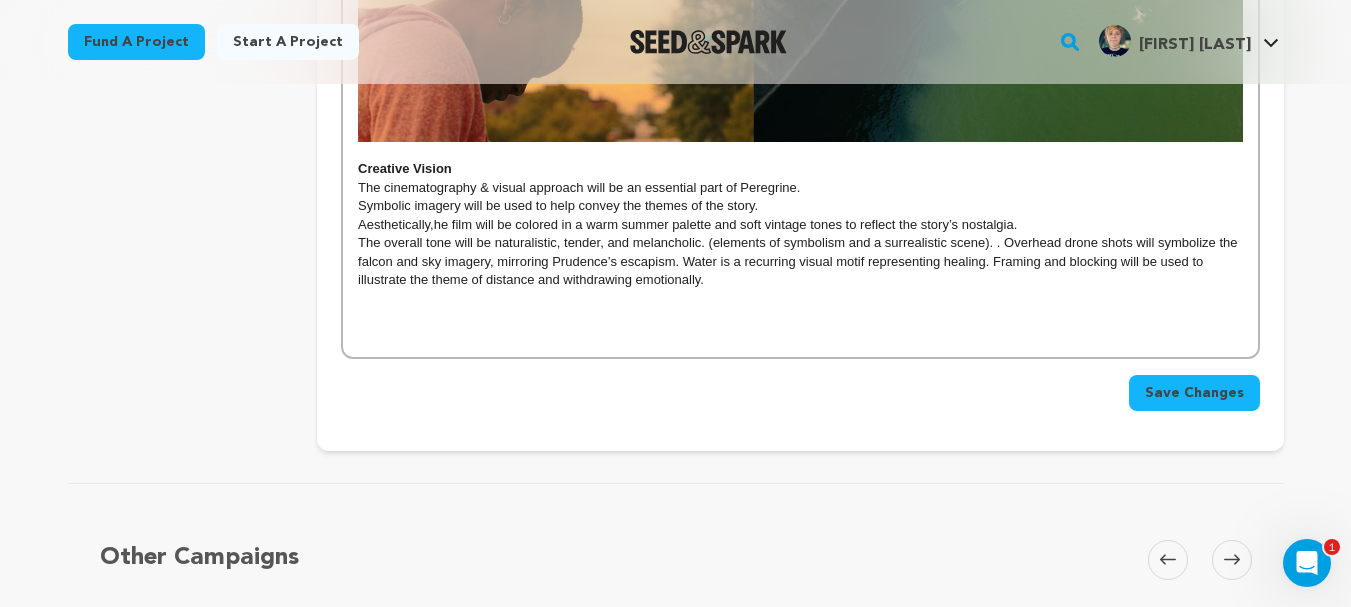 click on "The overall tone will be naturalistic, tender, and melancholic. (elements of symbolism and a surrealistic scene). . Overhead drone shots will symbolize the falcon and sky imagery, mirroring Prudence’s escapism. Water is a recurring visual motif representing healing. Framing and blocking will be used to illustrate the theme of distance and withdrawing emotionally." at bounding box center [799, 261] 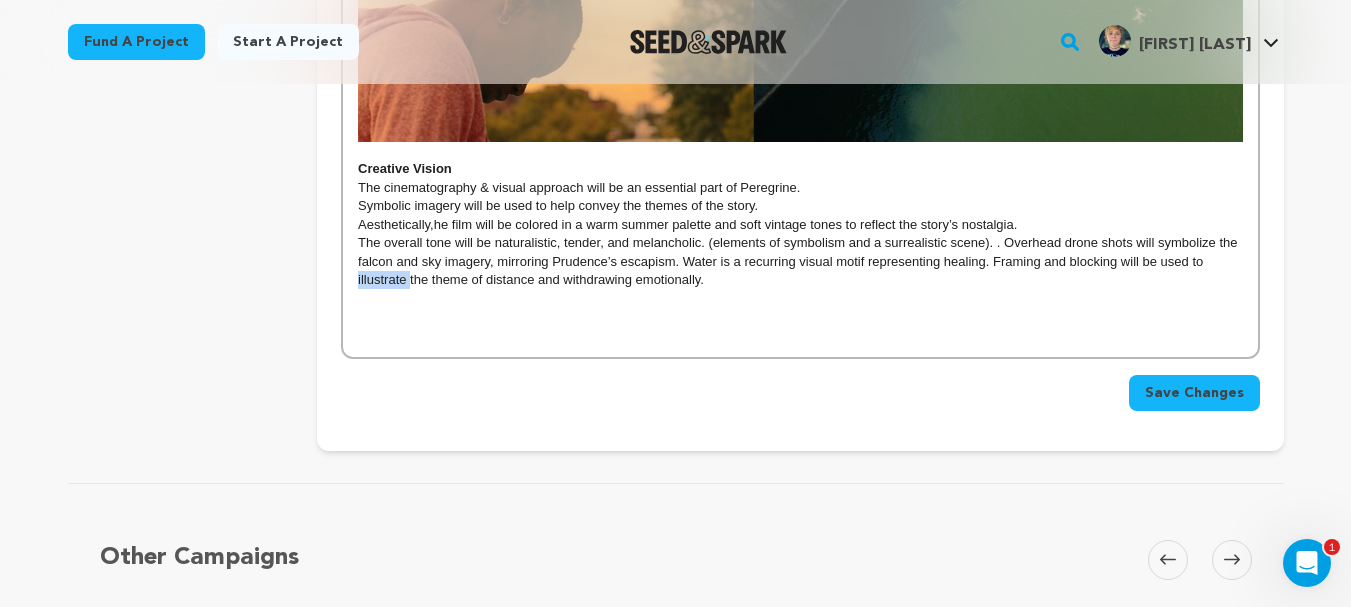 click on "The overall tone will be naturalistic, tender, and melancholic. (elements of symbolism and a surrealistic scene). . Overhead drone shots will symbolize the falcon and sky imagery, mirroring Prudence’s escapism. Water is a recurring visual motif representing healing. Framing and blocking will be used to illustrate the theme of distance and withdrawing emotionally." at bounding box center [799, 261] 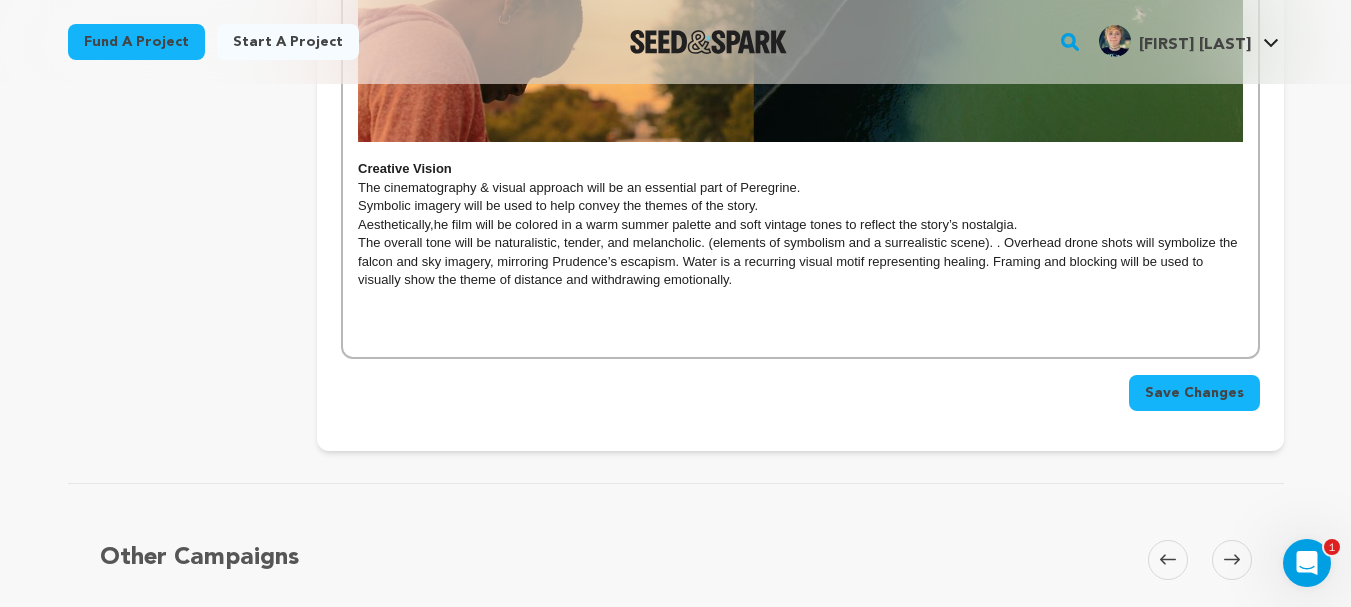 click on "The overall tone will be naturalistic, tender, and melancholic. (elements of symbolism and a surrealistic scene). . Overhead drone shots will symbolize the falcon and sky imagery, mirroring Prudence’s escapism. Water is a recurring visual motif representing healing. Framing and blocking will be used to visually show the theme of distance and withdrawing emotionally." at bounding box center (800, 261) 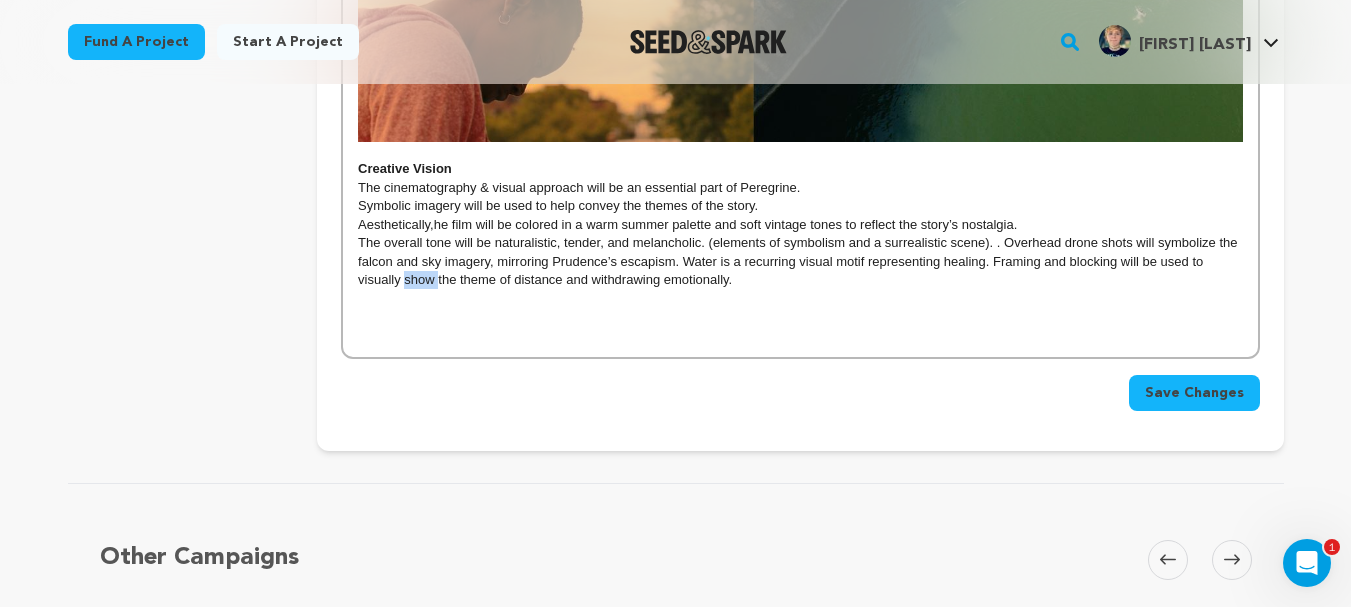 click on "The overall tone will be naturalistic, tender, and melancholic. (elements of symbolism and a surrealistic scene). . Overhead drone shots will symbolize the falcon and sky imagery, mirroring Prudence’s escapism. Water is a recurring visual motif representing healing. Framing and blocking will be used to visually show the theme of distance and withdrawing emotionally." at bounding box center (799, 261) 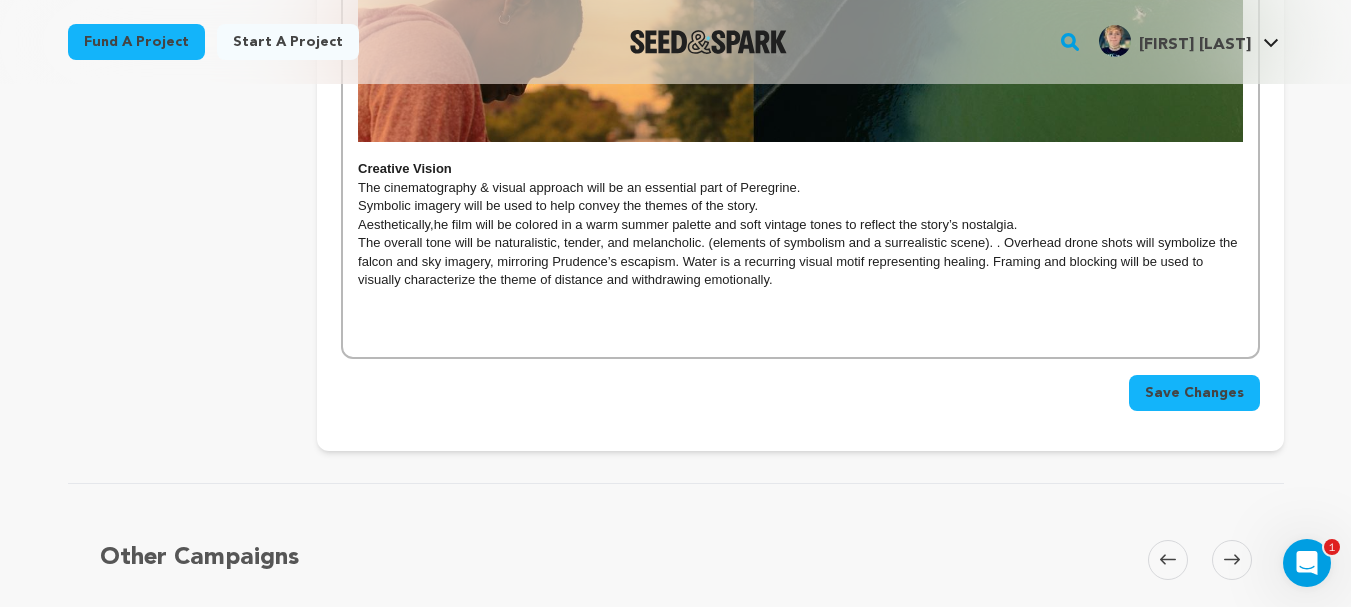 click on "The overall tone will be naturalistic, tender, and melancholic. (elements of symbolism and a surrealistic scene). . Overhead drone shots will symbolize the falcon and sky imagery, mirroring Prudence’s escapism. Water is a recurring visual motif representing healing. Framing and blocking will be used to visually characterize the theme of distance and withdrawing emotionally." at bounding box center (799, 261) 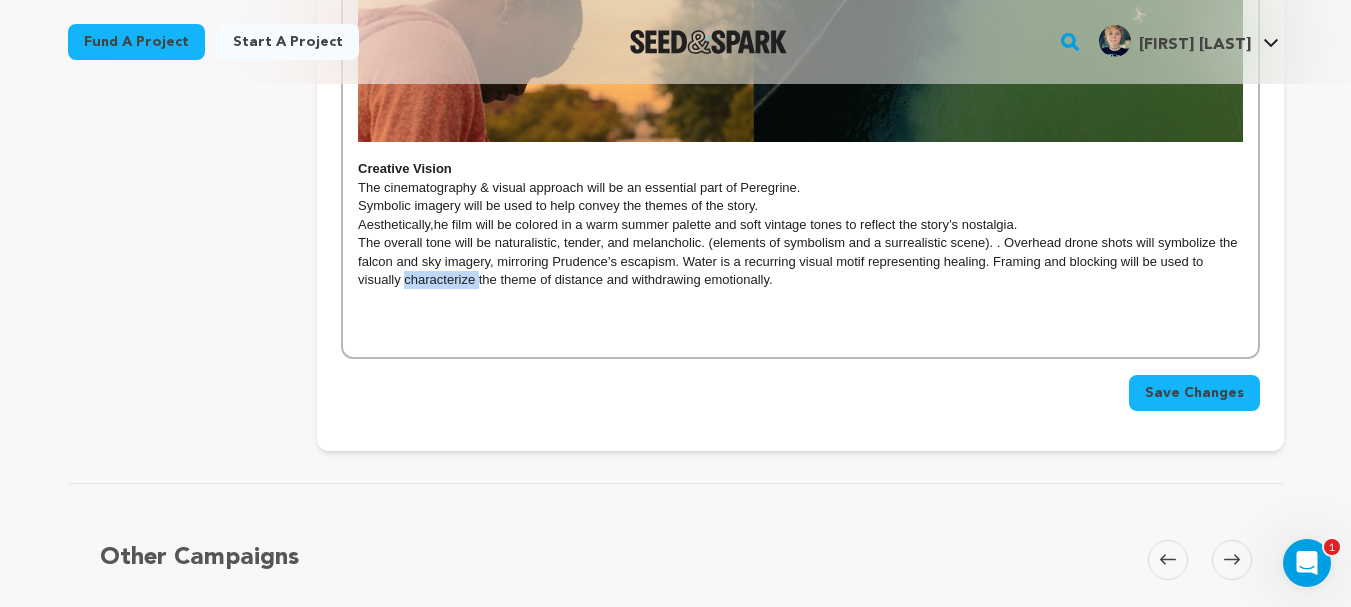 click on "The overall tone will be naturalistic, tender, and melancholic. (elements of symbolism and a surrealistic scene). . Overhead drone shots will symbolize the falcon and sky imagery, mirroring Prudence’s escapism. Water is a recurring visual motif representing healing. Framing and blocking will be used to visually characterize the theme of distance and withdrawing emotionally." at bounding box center [799, 261] 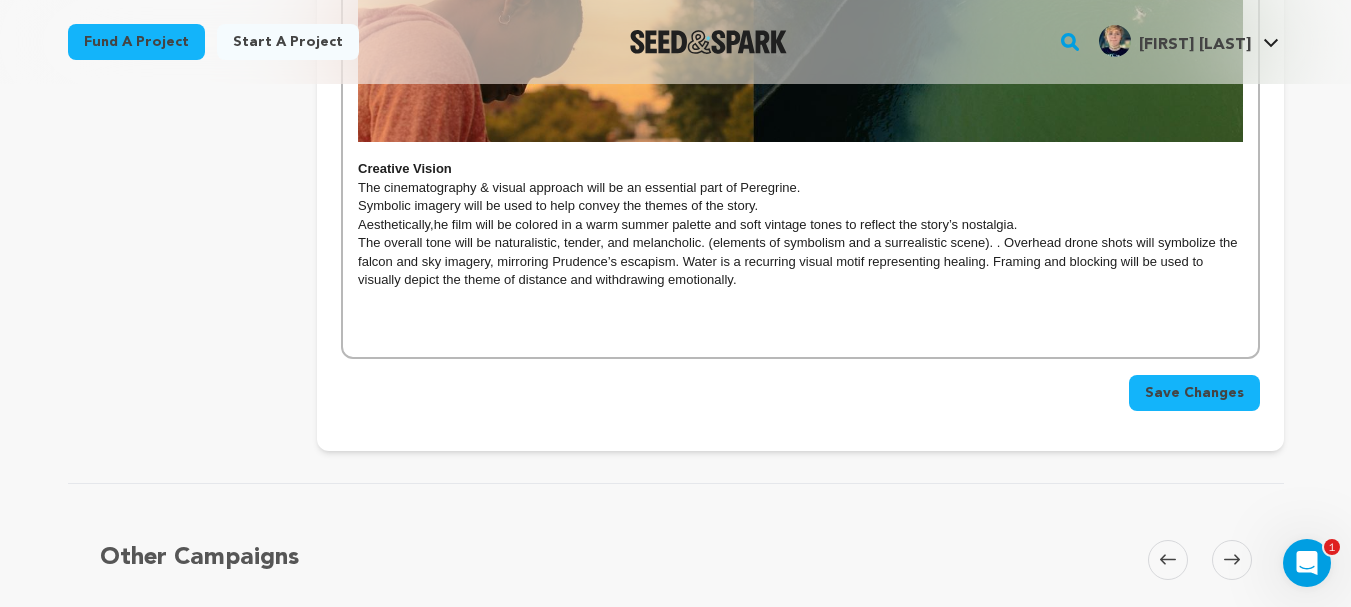 click on "Aesthetically,  he film will be colored in a warm summer palette and soft vintage tones to reflect the story’s nostalgia." at bounding box center (800, 225) 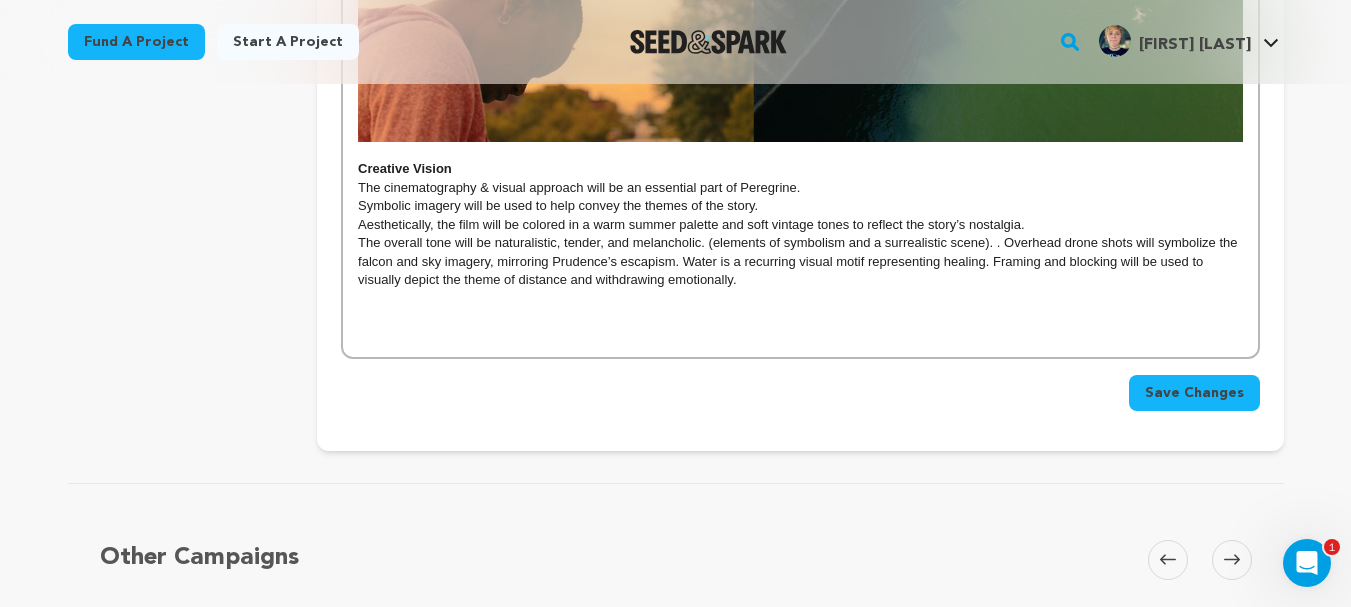 click on "The overall tone will be naturalistic, tender, and melancholic. (elements of symbolism and a surrealistic scene). . Overhead drone shots will symbolize the falcon and sky imagery, mirroring Prudence’s escapism. Water is a recurring visual motif representing healing. Framing and blocking will be used to visually depict the theme of distance and withdrawing emotionally." at bounding box center [800, 261] 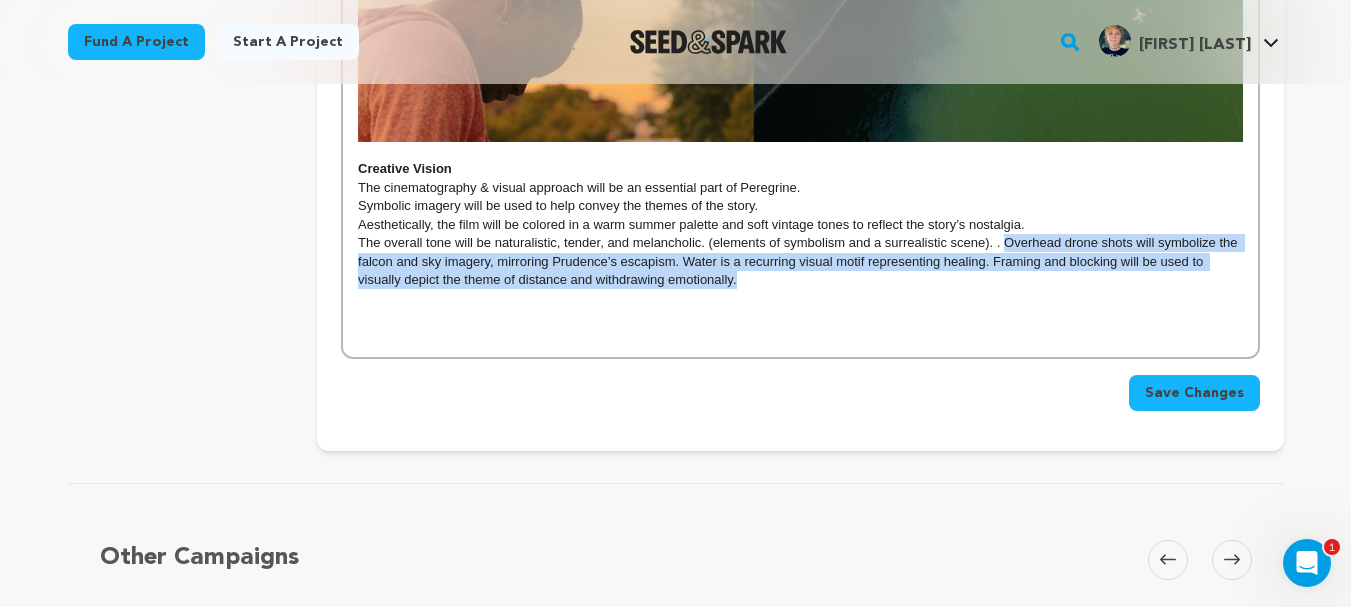 drag, startPoint x: 1009, startPoint y: 264, endPoint x: 1037, endPoint y: 302, distance: 47.201694 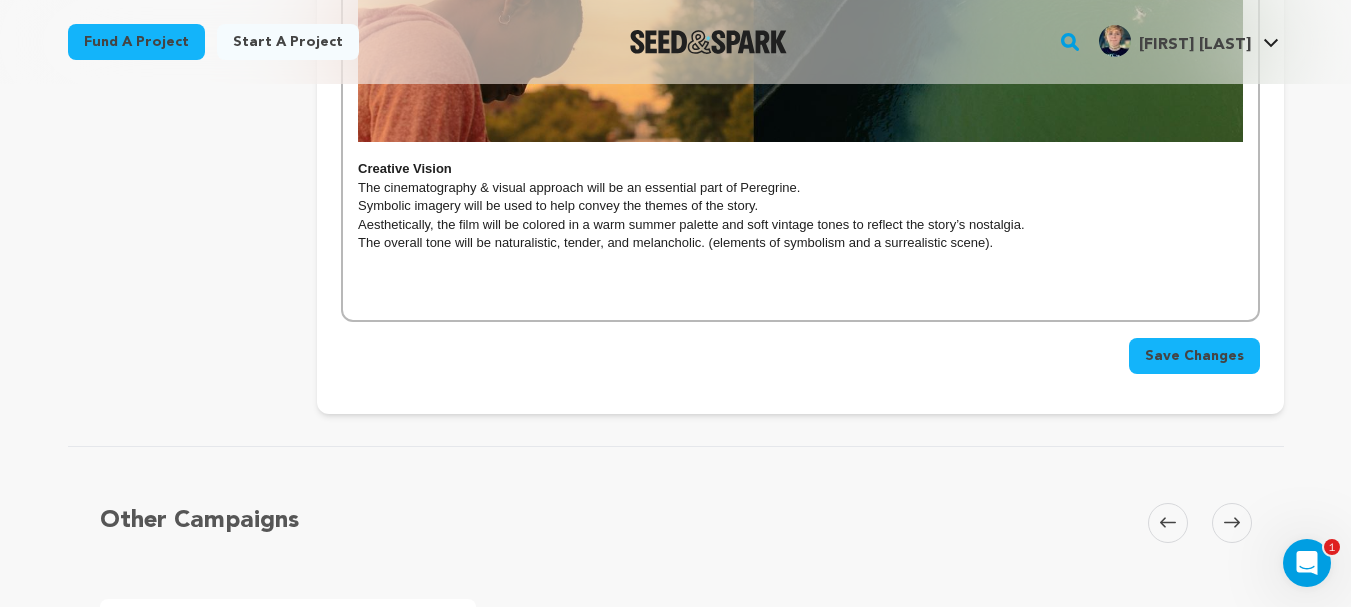 click on "Symbolic imagery will be used to help convey the themes of the story." at bounding box center [800, 206] 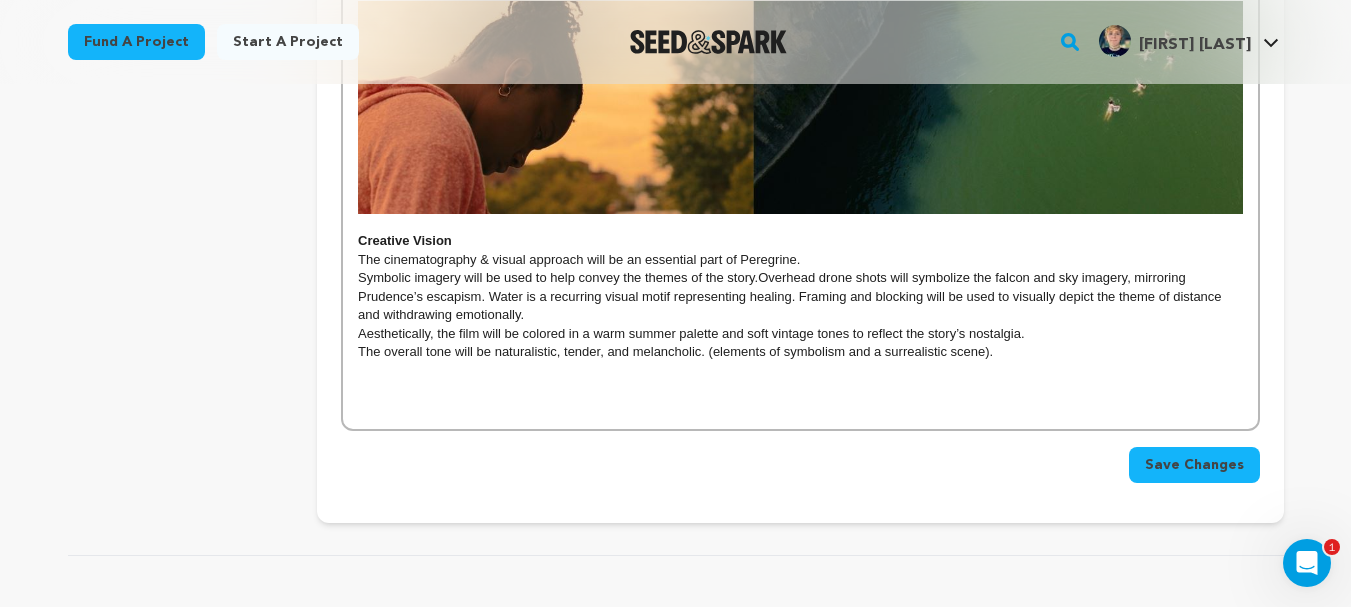 scroll, scrollTop: 1343, scrollLeft: 0, axis: vertical 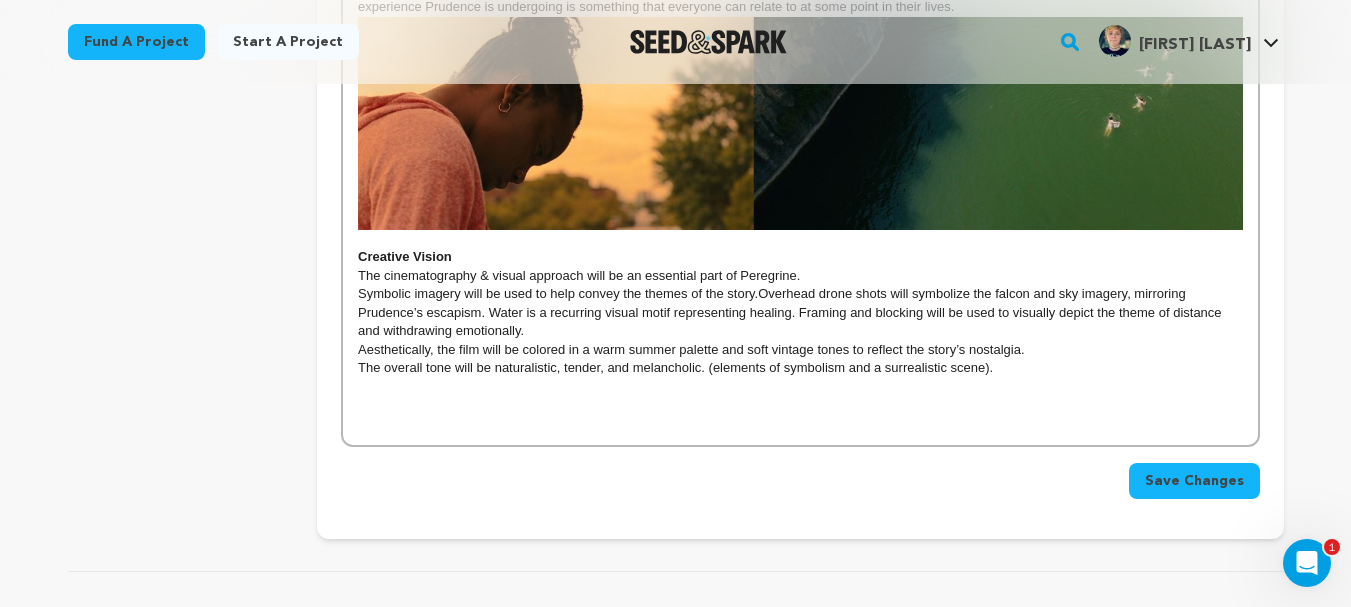 click on "Symbolic imagery will be used to help convey the themes of the story.  Overhead drone shots will symbolize the falcon and sky imagery, mirroring Prudence’s escapism. Water is a recurring visual motif representing healing. Framing and blocking will be used to visually depict the theme of distance and withdrawing emotionally." at bounding box center [800, 312] 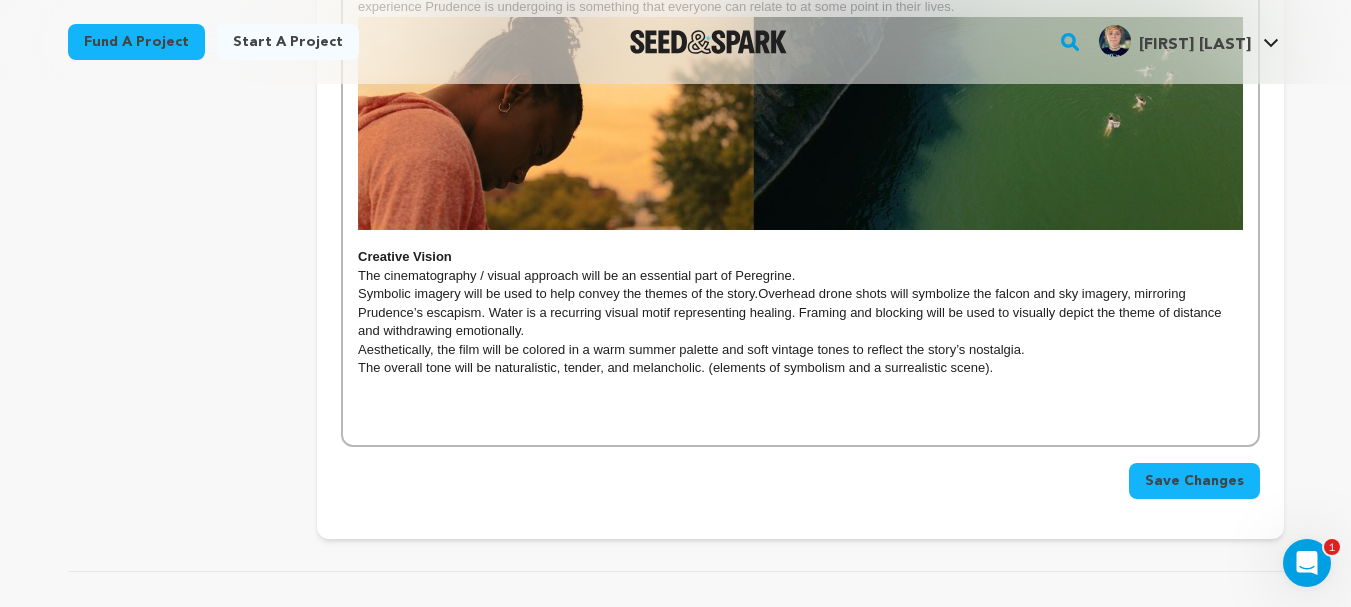 click on "Symbolic imagery will be used to help convey the themes of the story.  Overhead drone shots will symbolize the falcon and sky imagery, mirroring Prudence’s escapism. Water is a recurring visual motif representing healing. Framing and blocking will be used to visually depict the theme of distance and withdrawing emotionally." at bounding box center (800, 312) 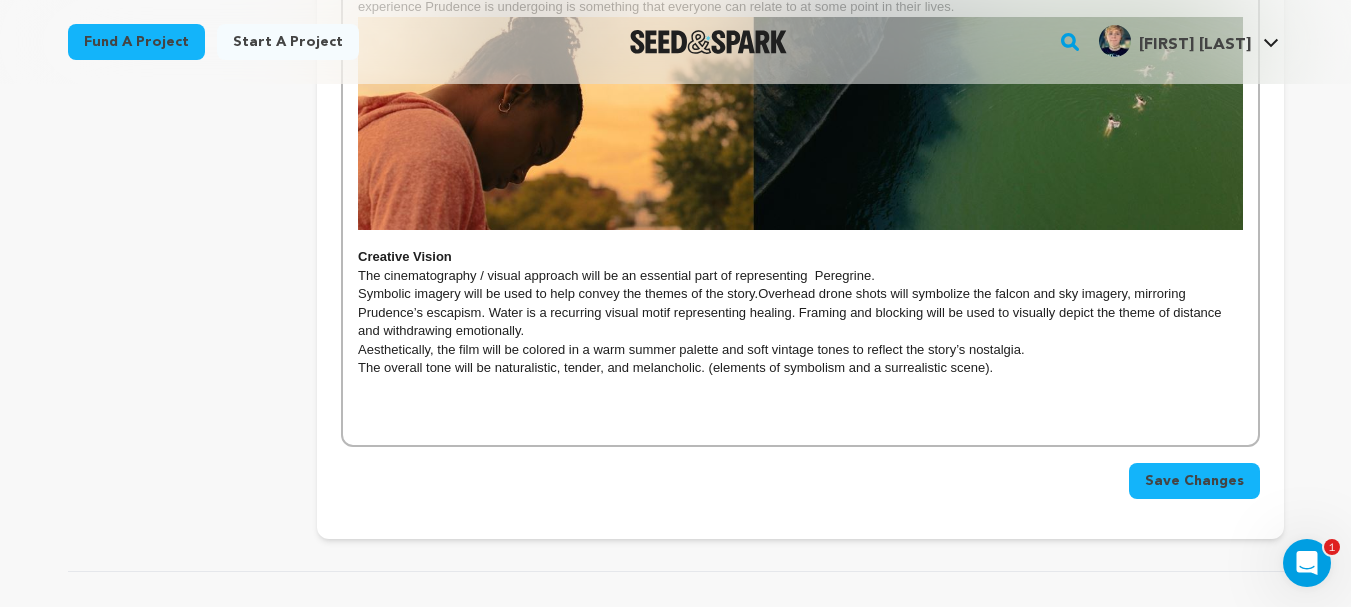 click on "The cinematography / visual approach will be an essential part of representing  Peregrine." at bounding box center [800, 276] 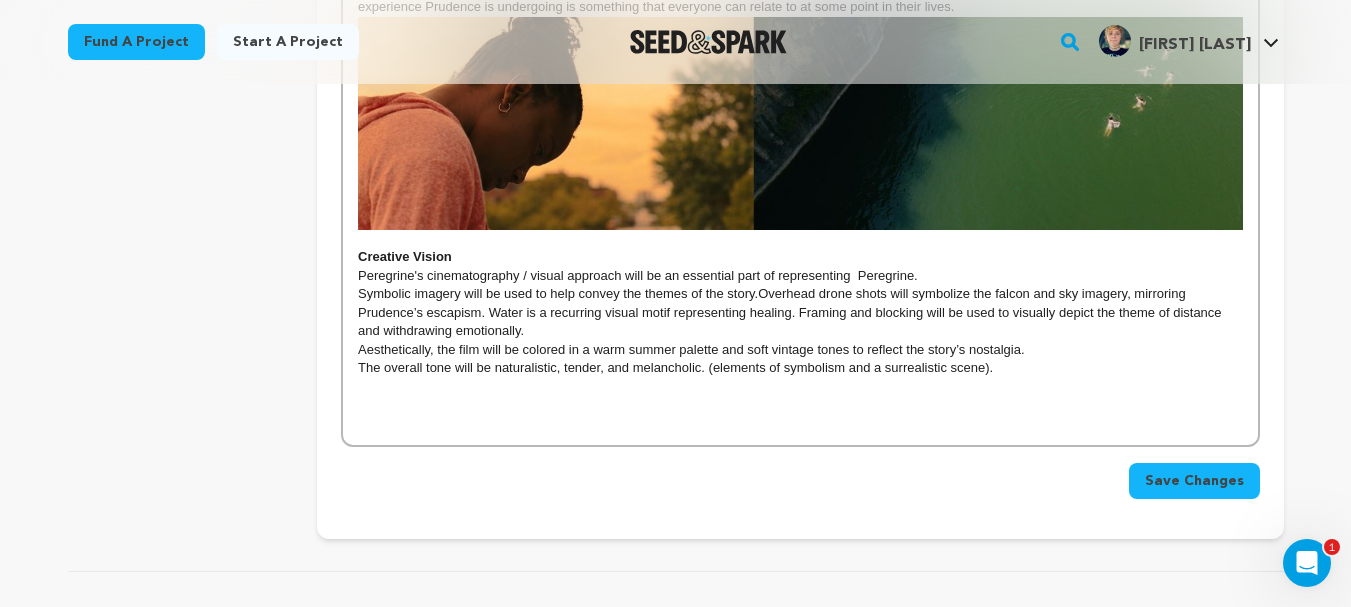 click on "Overhead drone shots will symbolize the falcon and sky imagery, mirroring Prudence’s escapism. Water is a recurring visual motif representing healing. Framing and blocking will be used to visually depict the theme of distance and withdrawing emotionally." at bounding box center [791, 312] 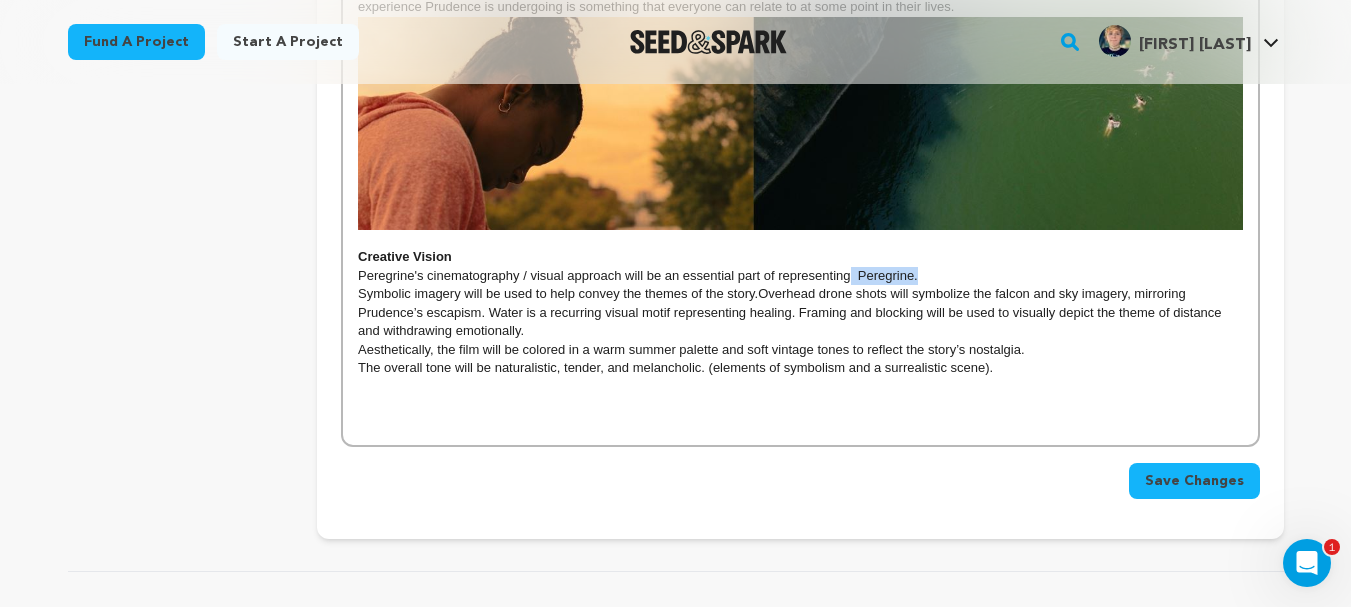 drag, startPoint x: 921, startPoint y: 293, endPoint x: 849, endPoint y: 291, distance: 72.02777 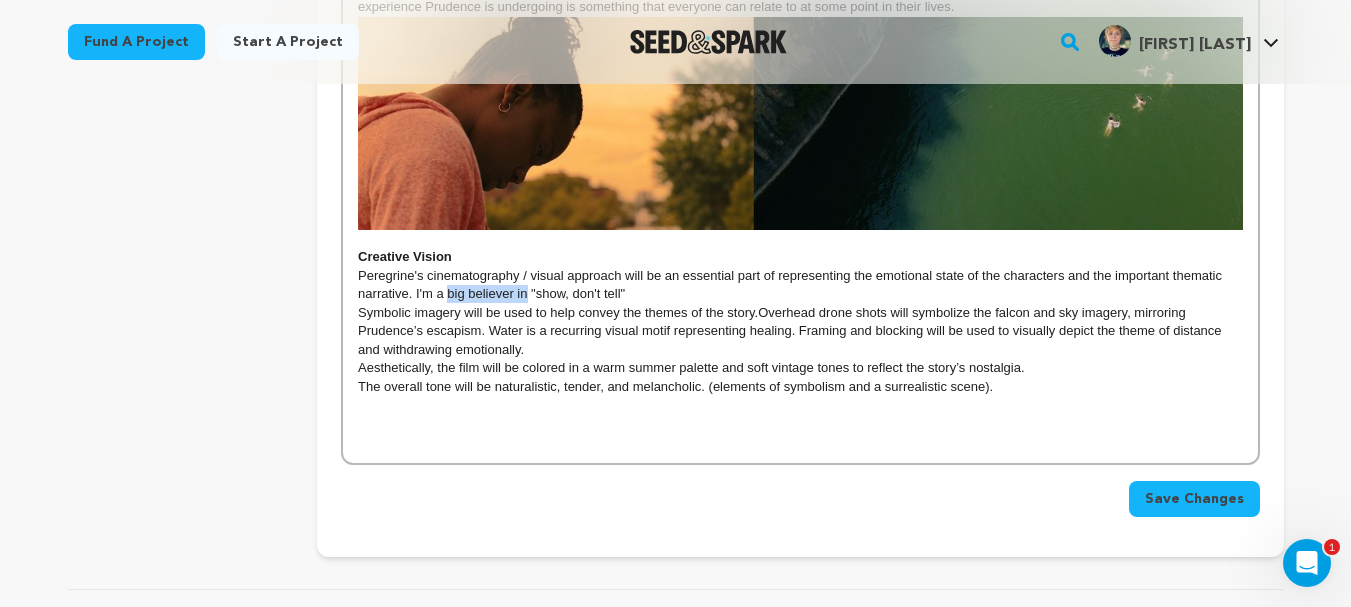 drag, startPoint x: 526, startPoint y: 312, endPoint x: 449, endPoint y: 310, distance: 77.02597 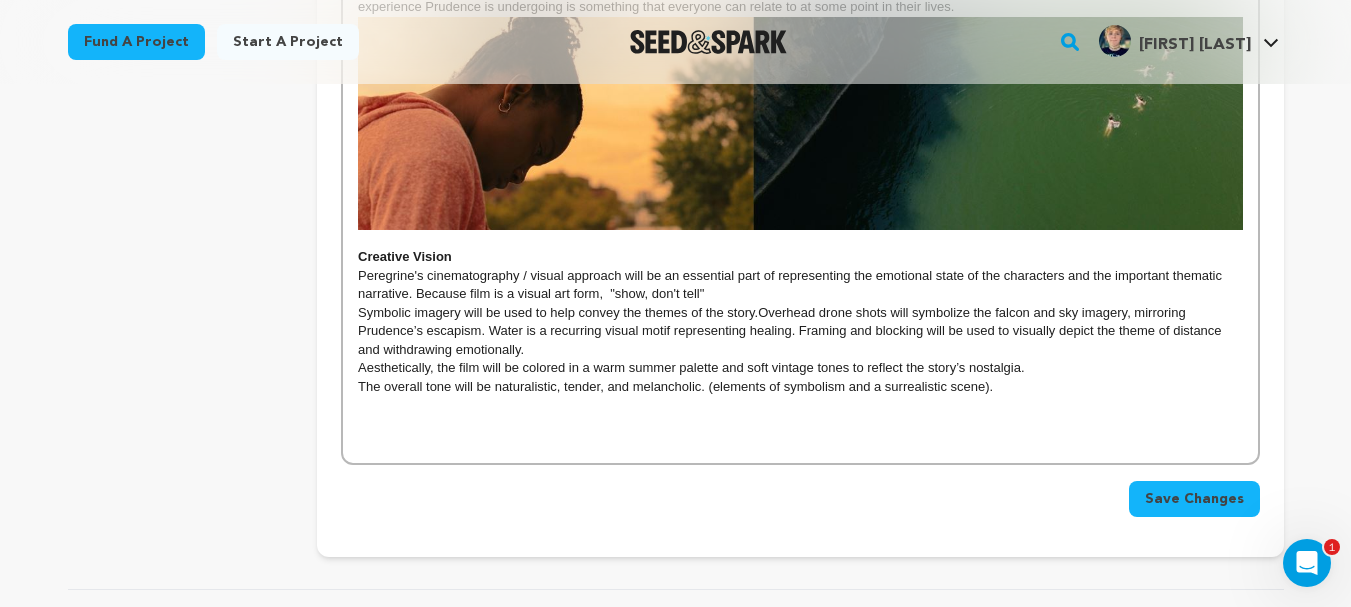 drag, startPoint x: 736, startPoint y: 310, endPoint x: 610, endPoint y: 317, distance: 126.1943 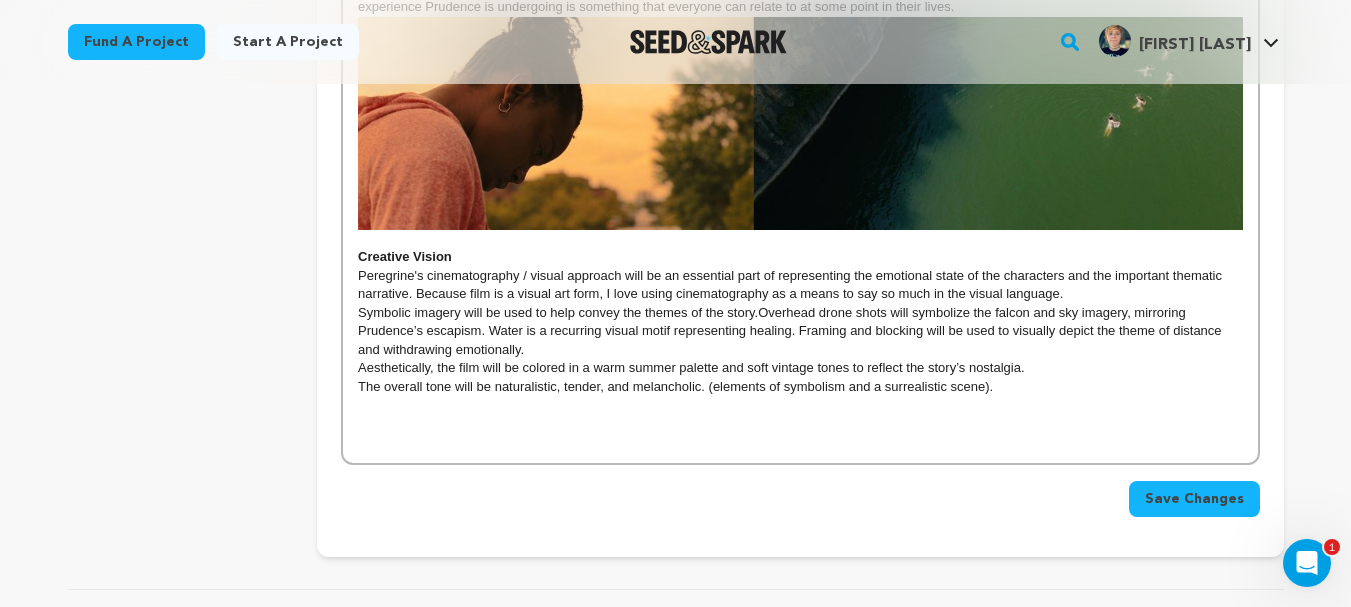 click on "Symbolic imagery will be used to help convey the themes of the story.  Overhead drone shots will symbolize the falcon and sky imagery, mirroring Prudence’s escapism. Water is a recurring visual motif representing healing. Framing and blocking will be used to visually depict the theme of distance and withdrawing emotionally." at bounding box center (800, 331) 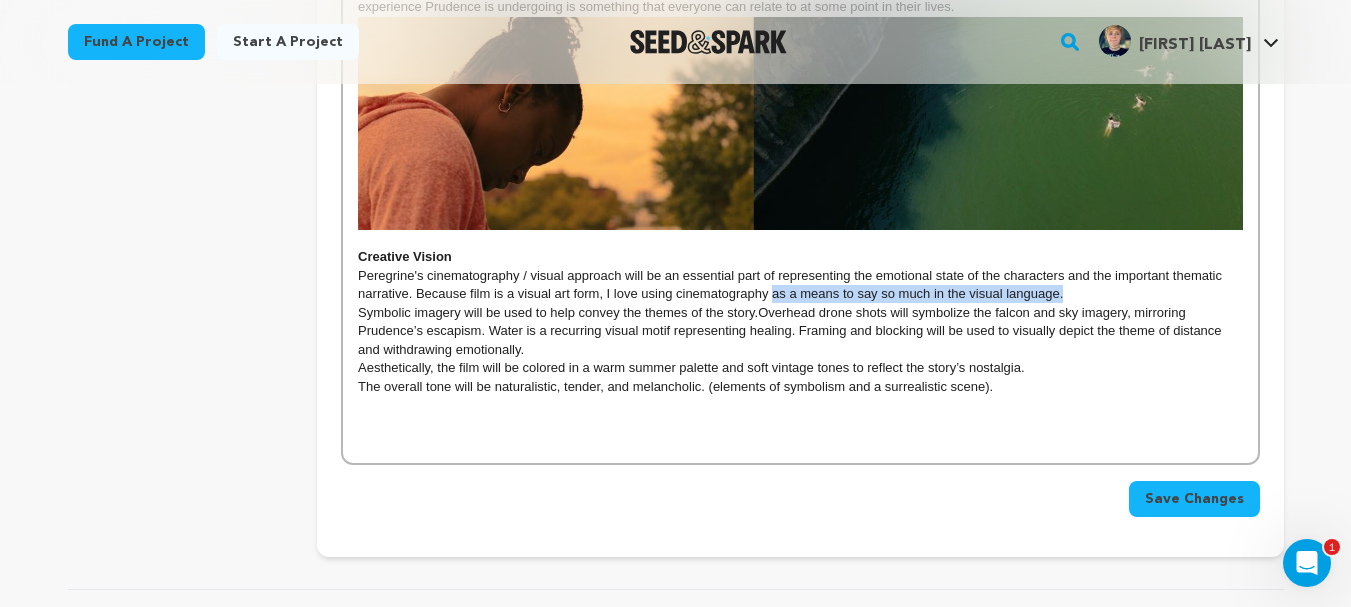 drag, startPoint x: 1068, startPoint y: 314, endPoint x: 774, endPoint y: 312, distance: 294.0068 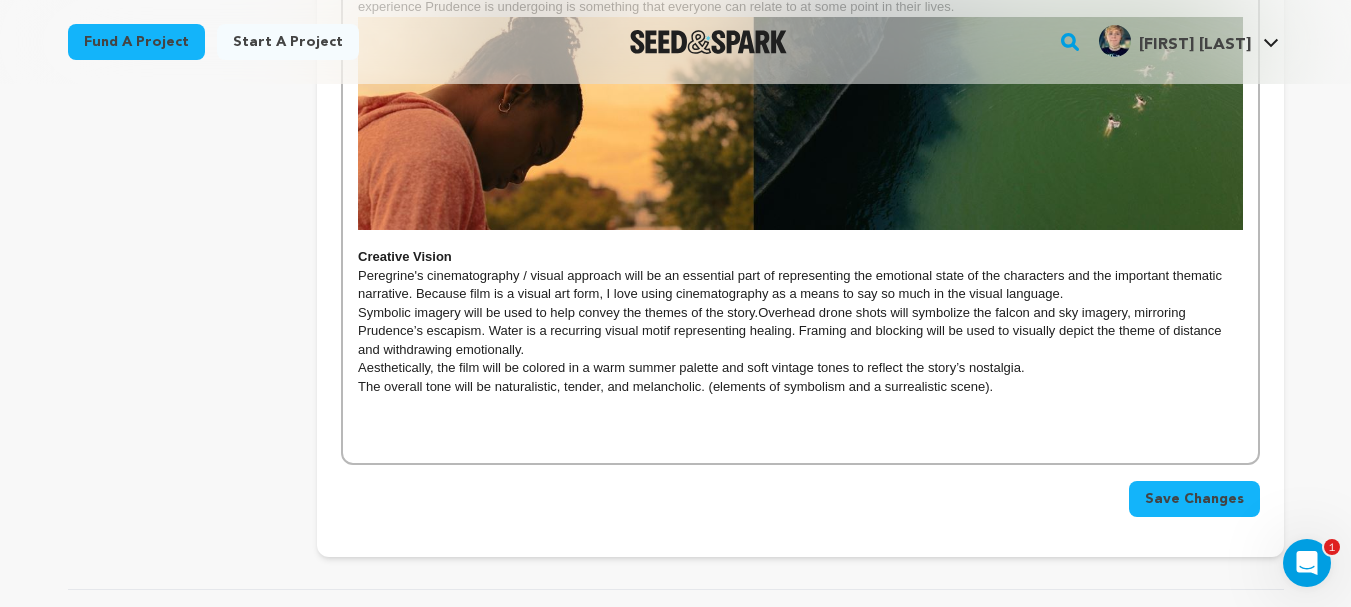 click on "Symbolic imagery will be used to help convey the themes of the story.  Overhead drone shots will symbolize the falcon and sky imagery, mirroring Prudence’s escapism. Water is a recurring visual motif representing healing. Framing and blocking will be used to visually depict the theme of distance and withdrawing emotionally." at bounding box center [800, 331] 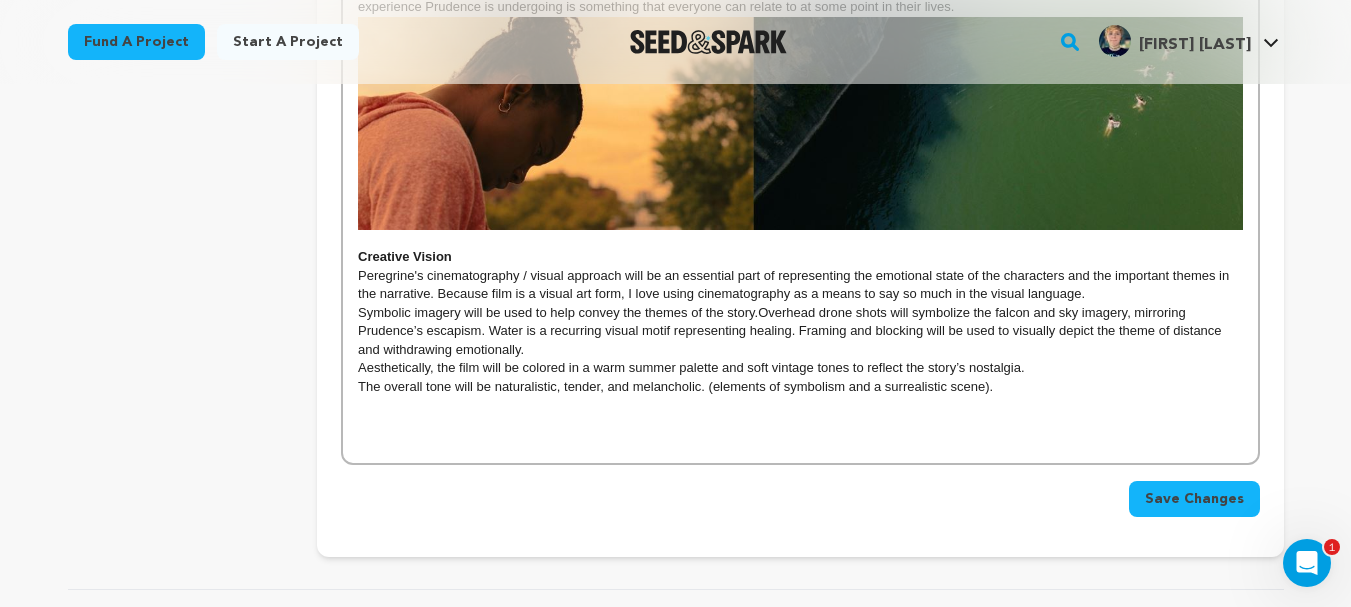 click on "Symbolic imagery will be used to help convey the themes of the story.  Overhead drone shots will symbolize the falcon and sky imagery, mirroring Prudence’s escapism. Water is a recurring visual motif representing healing. Framing and blocking will be used to visually depict the theme of distance and withdrawing emotionally." at bounding box center (800, 331) 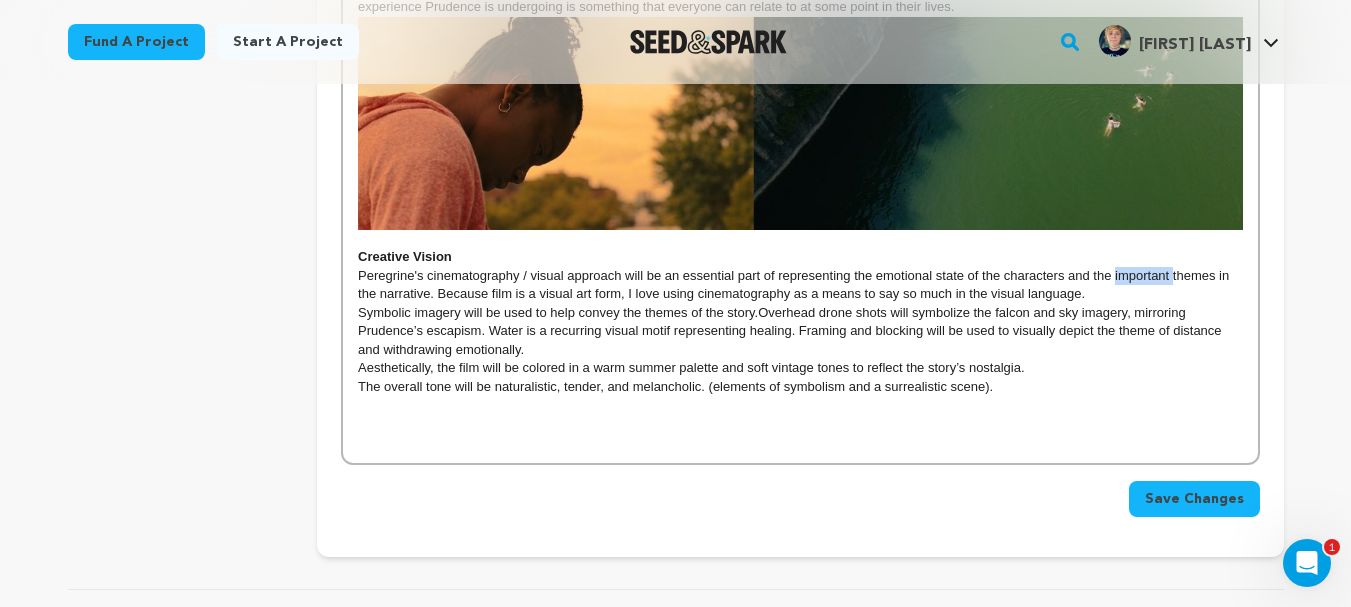 click on "Peregrine's cinematography / visual approach will be an essential part of representing the emotional state of the characters and the important themes in the narrative. Because film is a visual art form, I love using cinematography as a means to say so much in the visual language." at bounding box center (800, 285) 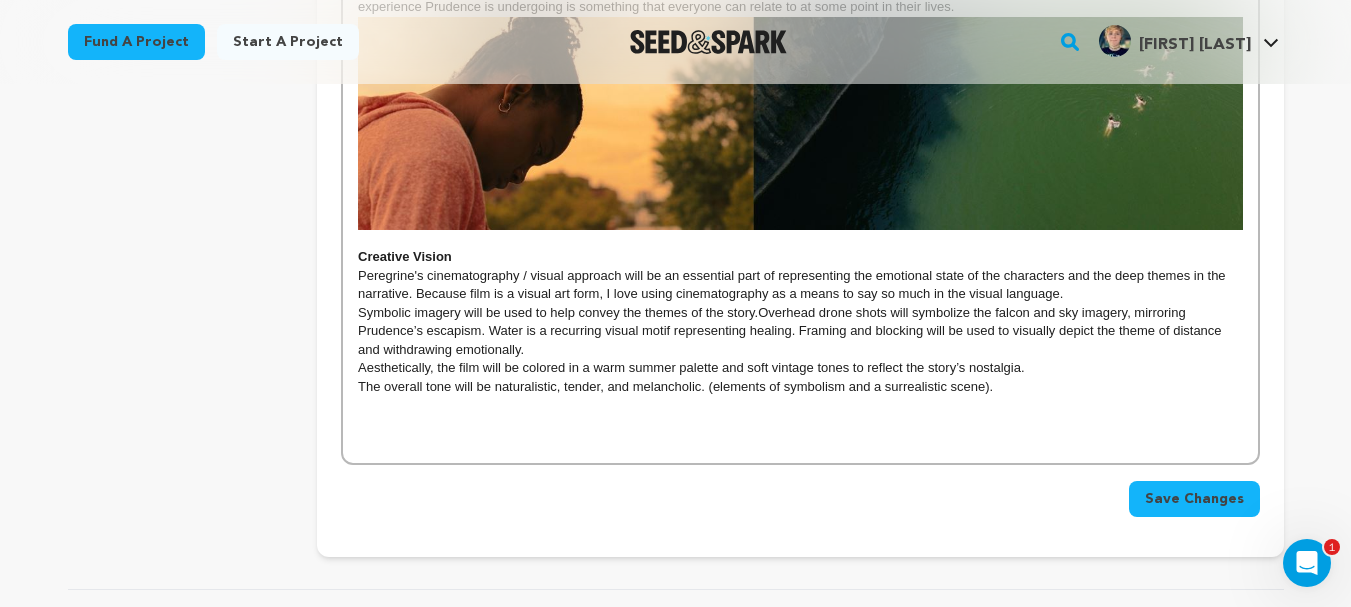 click on "Overhead drone shots will symbolize the falcon and sky imagery, mirroring Prudence’s escapism. Water is a recurring visual motif representing healing. Framing and blocking will be used to visually depict the theme of distance and withdrawing emotionally." at bounding box center [791, 331] 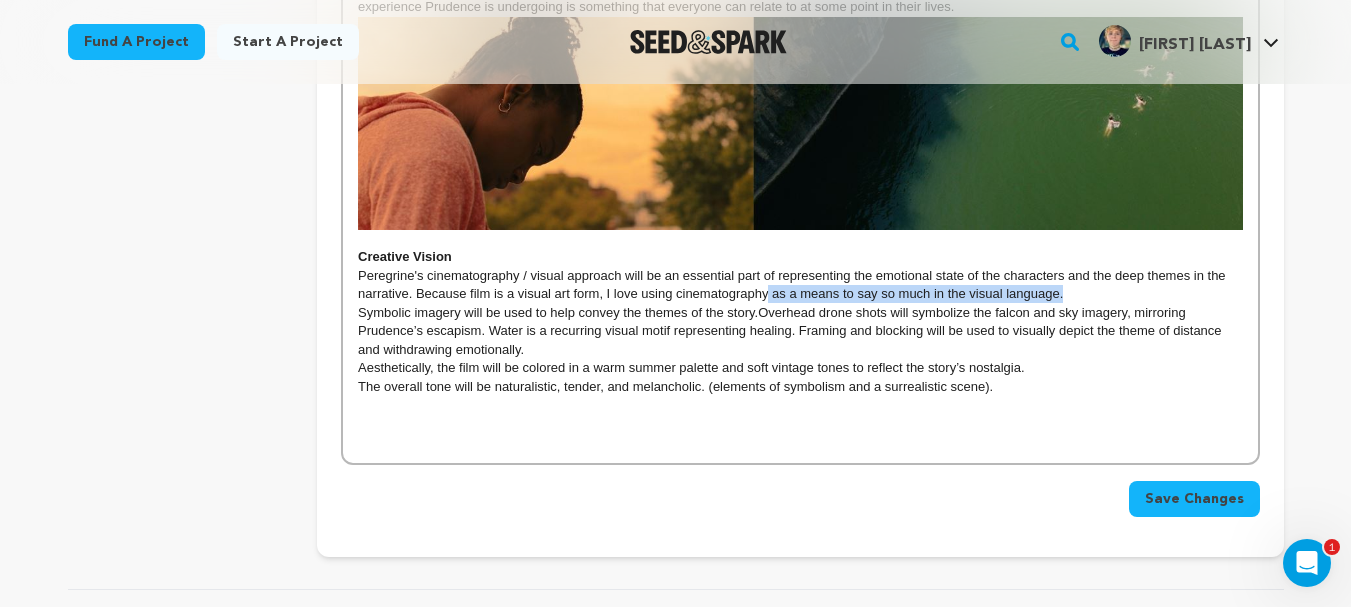 drag, startPoint x: 1081, startPoint y: 315, endPoint x: 769, endPoint y: 314, distance: 312.00162 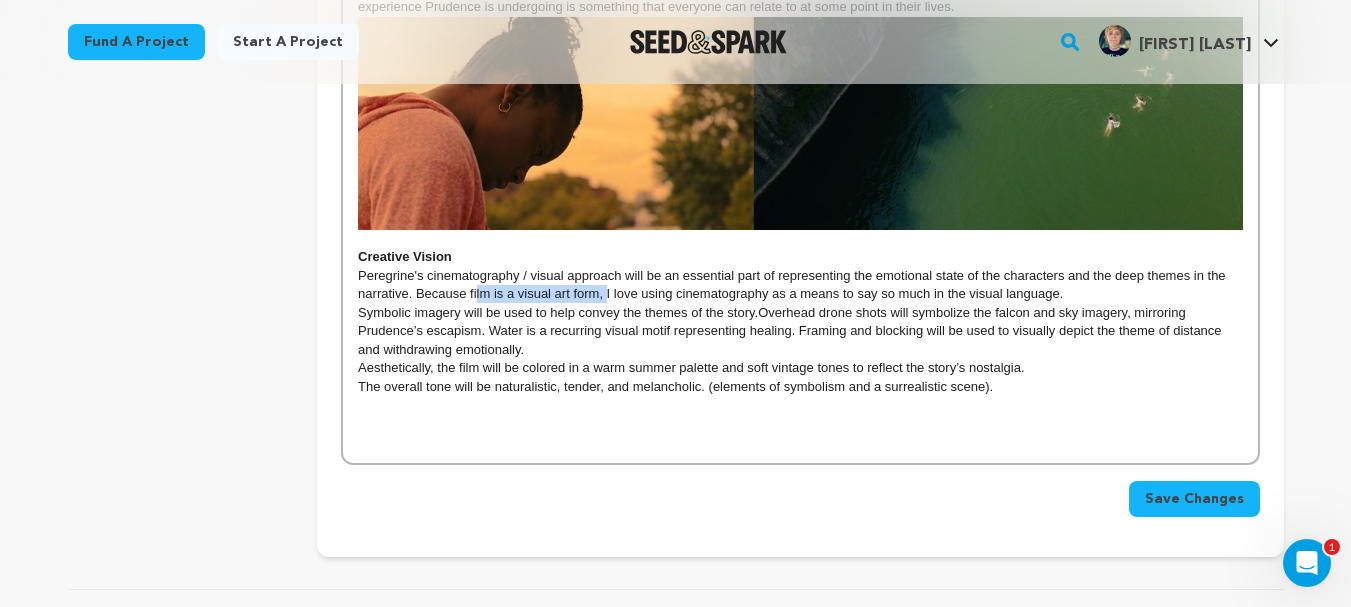 drag, startPoint x: 605, startPoint y: 312, endPoint x: 476, endPoint y: 312, distance: 129 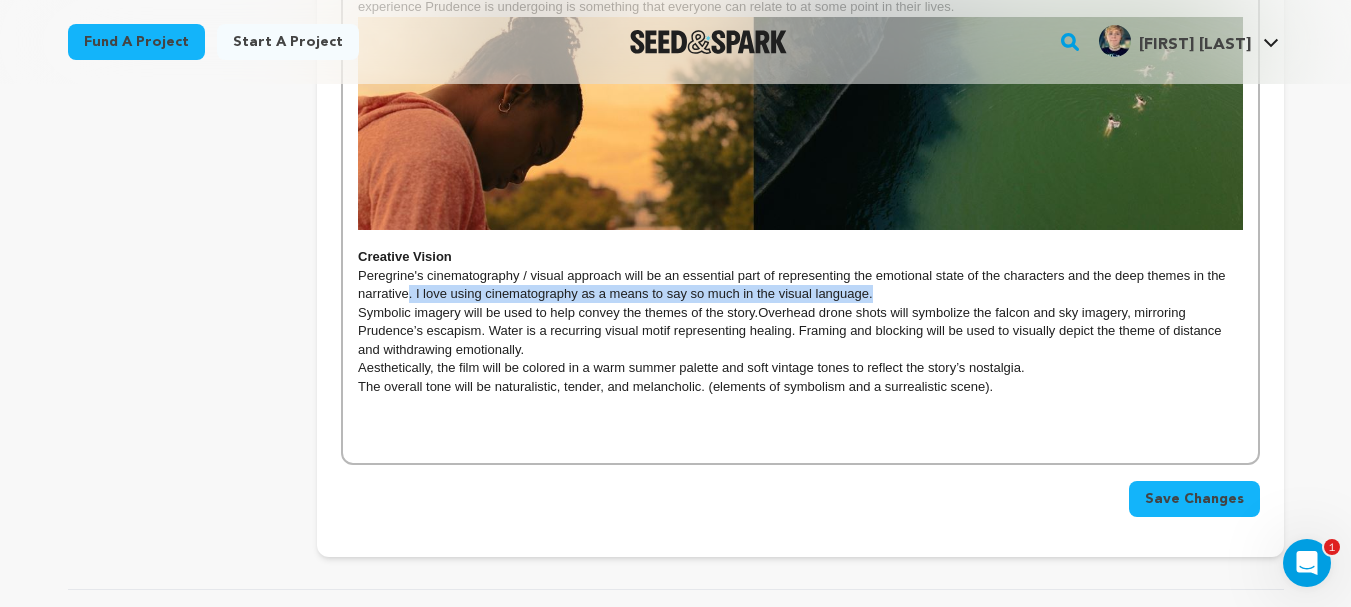 drag, startPoint x: 884, startPoint y: 310, endPoint x: 406, endPoint y: 310, distance: 478 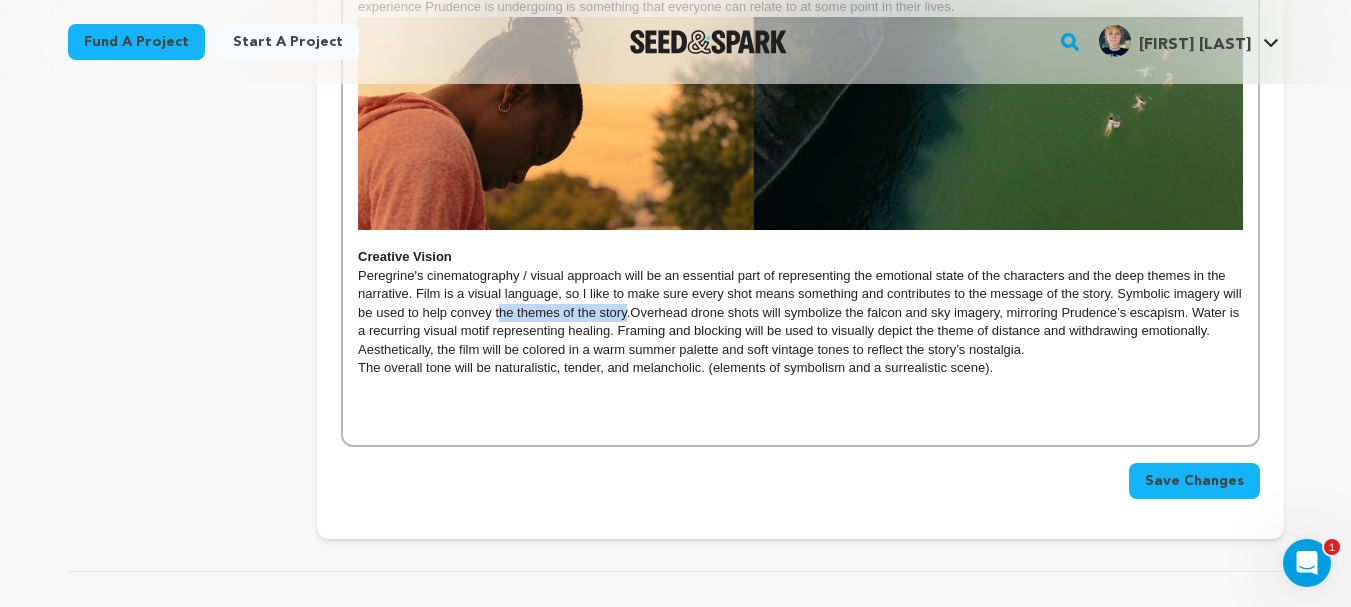 drag, startPoint x: 625, startPoint y: 328, endPoint x: 498, endPoint y: 327, distance: 127.00394 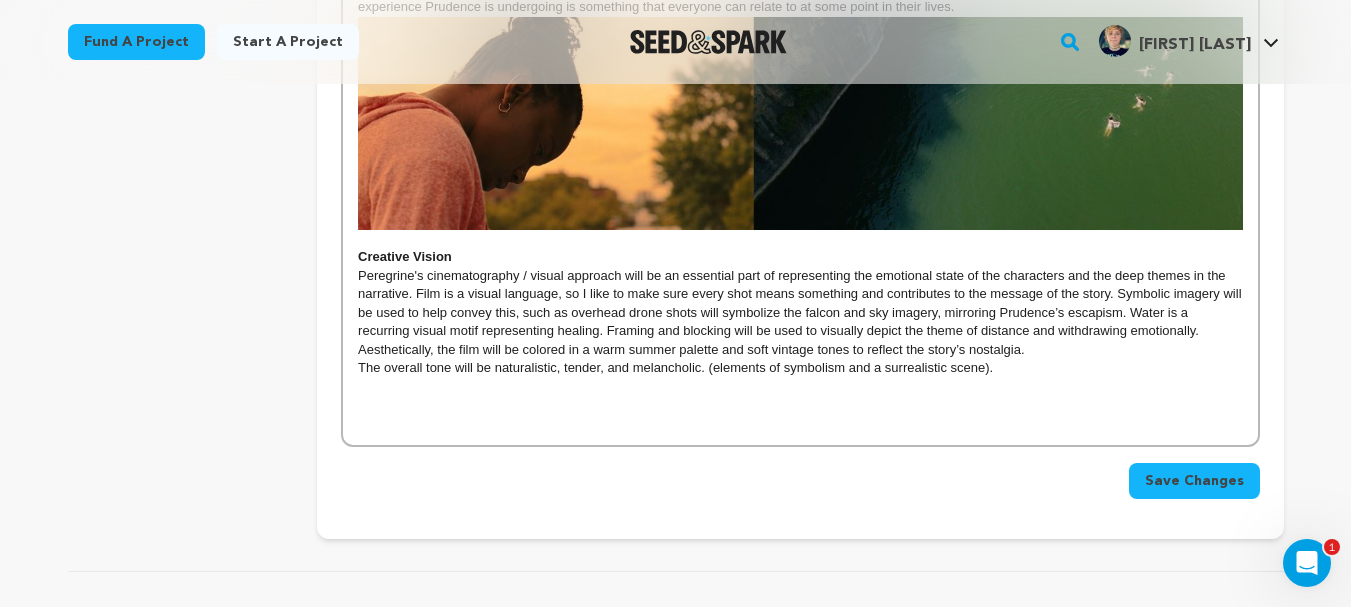 click on "verhead drone shots will symbolize the falcon and sky imagery, mirroring Prudence’s escapism. Water is a recurring visual motif representing healing. Framing and blocking will be used to visually depict the theme of distance and withdrawing emotionally." at bounding box center [778, 321] 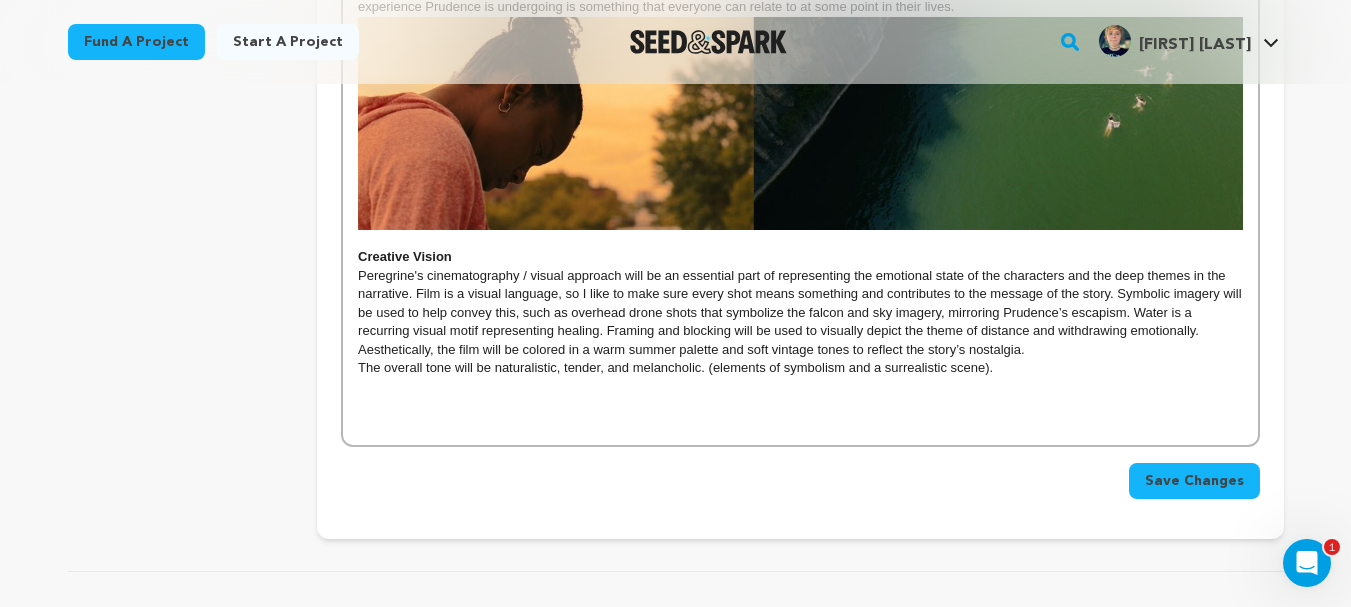 click on "he film will be colored in a warm summer palette and soft vintage tones to reflect the story’s nostalgia." at bounding box center (733, 349) 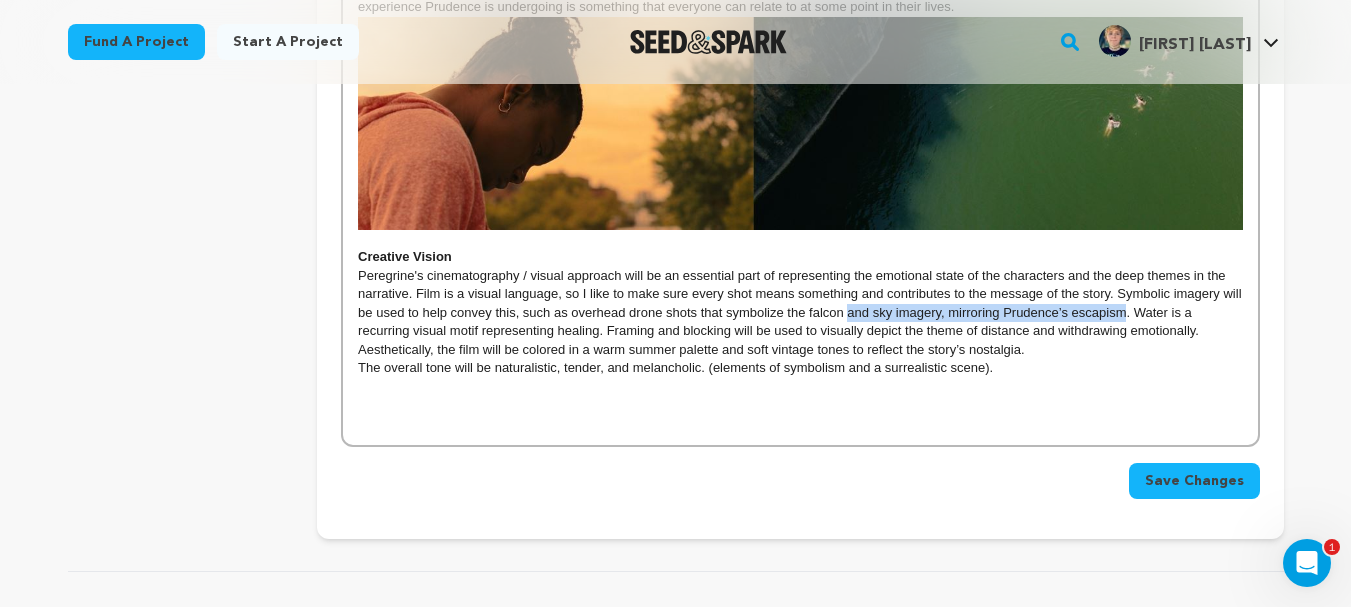 drag, startPoint x: 1125, startPoint y: 330, endPoint x: 847, endPoint y: 329, distance: 278.0018 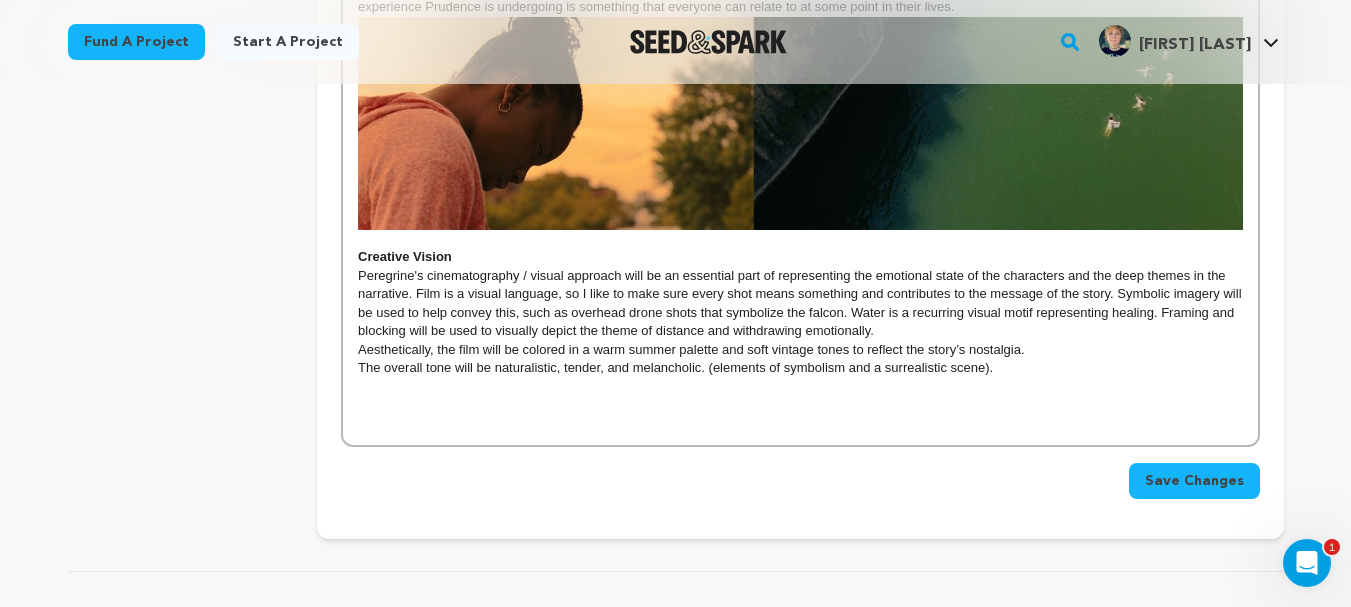click on "verhead drone shots that symbolize the falcon. Water is a recurring visual motif representing healing. Framing and blocking will be used to visually depict the theme of distance and withdrawing emotionally." at bounding box center (798, 321) 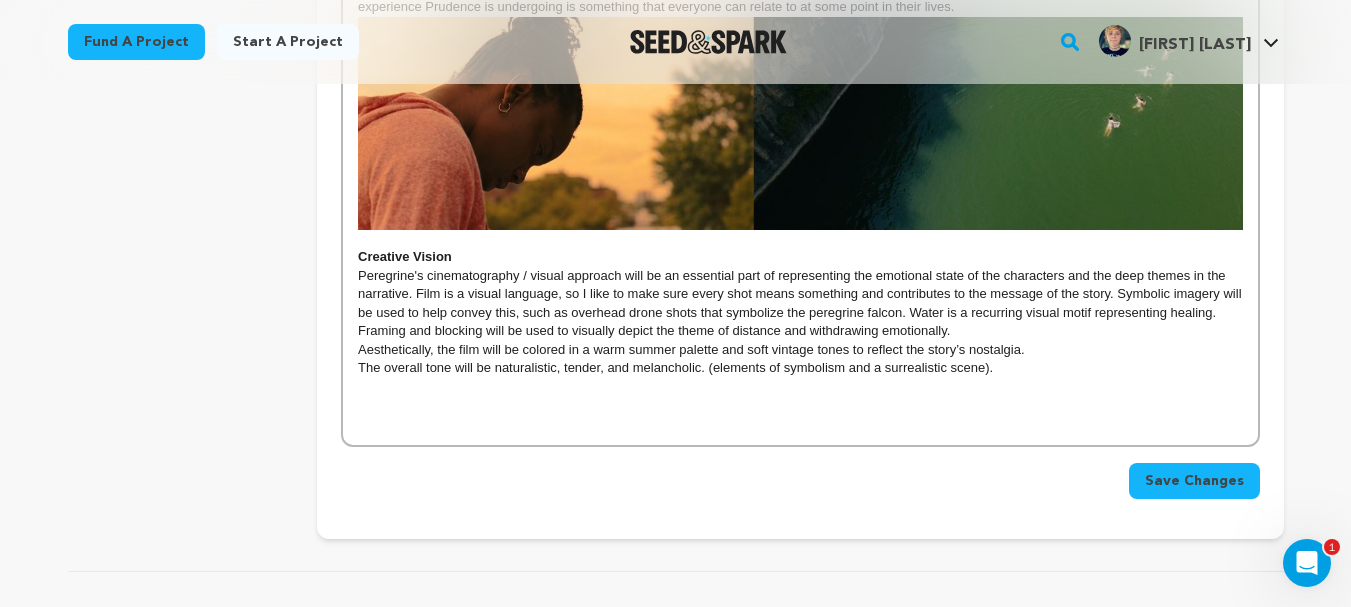 click on "Peregrine's cinematography / visual approach will be an essential part of representing the emotional state of the characters and the deep themes in the narrative. Film is a visual language, so I like to make sure every shot means something and contributes to the message of the story. Symbolic imagery will be used to help convey this, such as o verhead drone shots that symbolize the peregrine falcon. Water is a recurring visual motif representing healing. Framing and blocking will be used to visually depict the theme of distance and withdrawing emotionally." at bounding box center (800, 304) 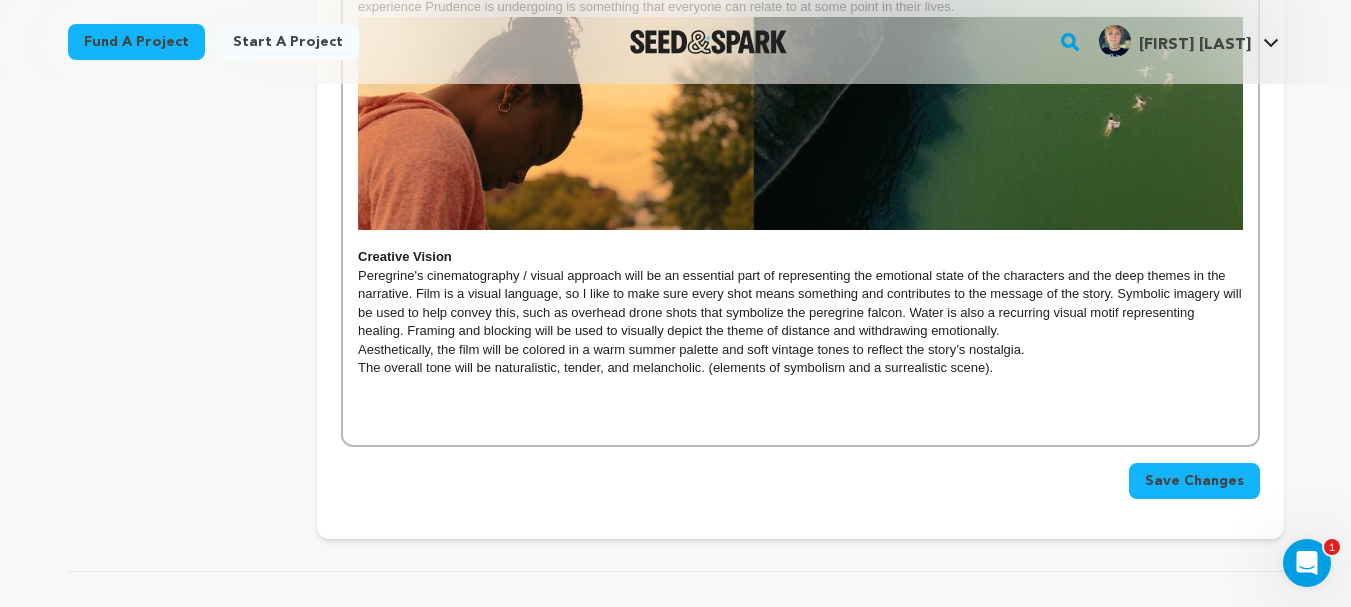 click on "Peregrine's cinematography / visual approach will be an essential part of representing the emotional state of the characters and the deep themes in the narrative. Film is a visual language, so I like to make sure every shot means something and contributes to the message of the story. Symbolic imagery will be used to help convey this, such as o verhead drone shots that symbolize the peregrine falcon. Water is also a recurring visual motif representing healing. Framing and blocking will be used to visually depict the theme of distance and withdrawing emotionally." at bounding box center (800, 304) 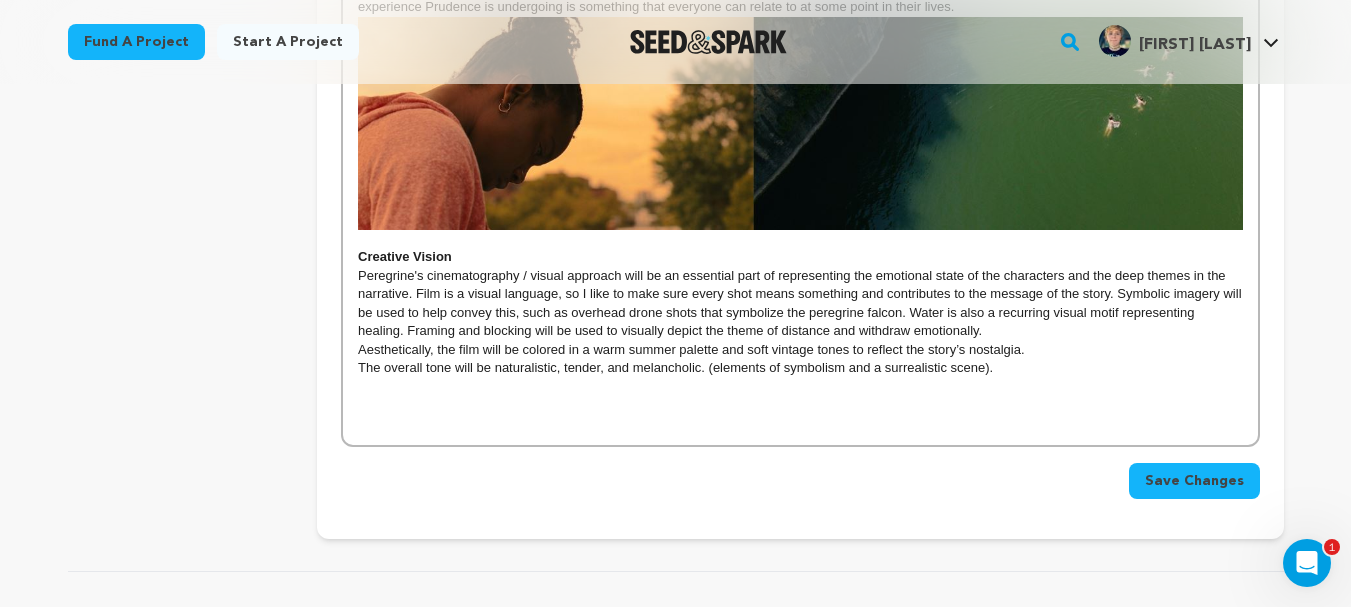 click on "verhead drone shots that symbolize the peregrine falcon. Water is also a recurring visual motif representing healing. Framing and blocking will be used to visually depict the theme of distance and withdraw emotionally." at bounding box center [778, 321] 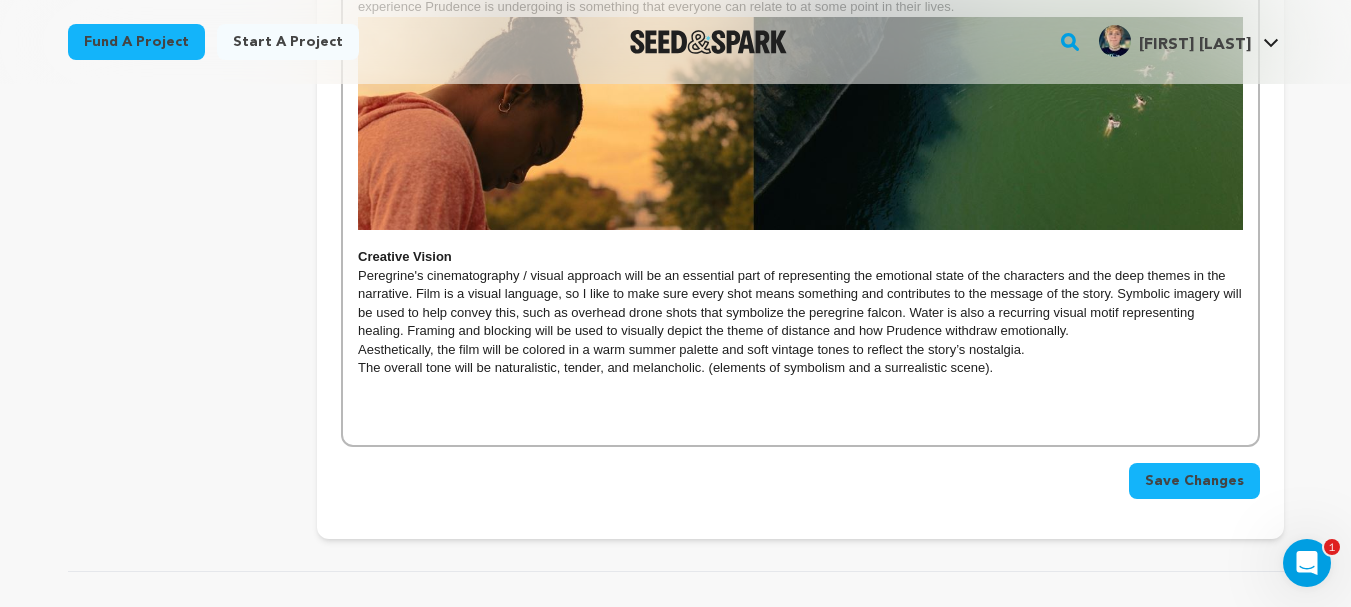 click on "verhead drone shots that symbolize the peregrine falcon. Water is also a recurring visual motif representing healing. Framing and blocking will be used to visually depict the theme of distance and how Prudence withdraw emotionally." at bounding box center [778, 321] 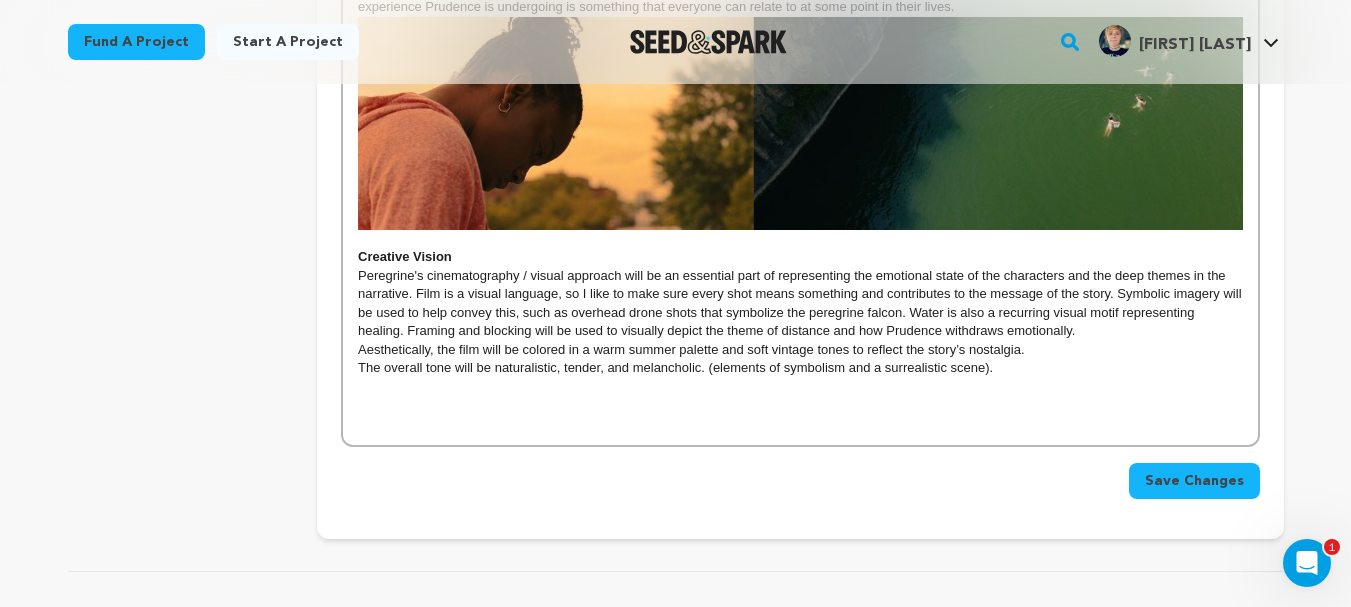 click on "he film will be colored in a warm summer palette and soft vintage tones to reflect the story’s nostalgia." at bounding box center (733, 349) 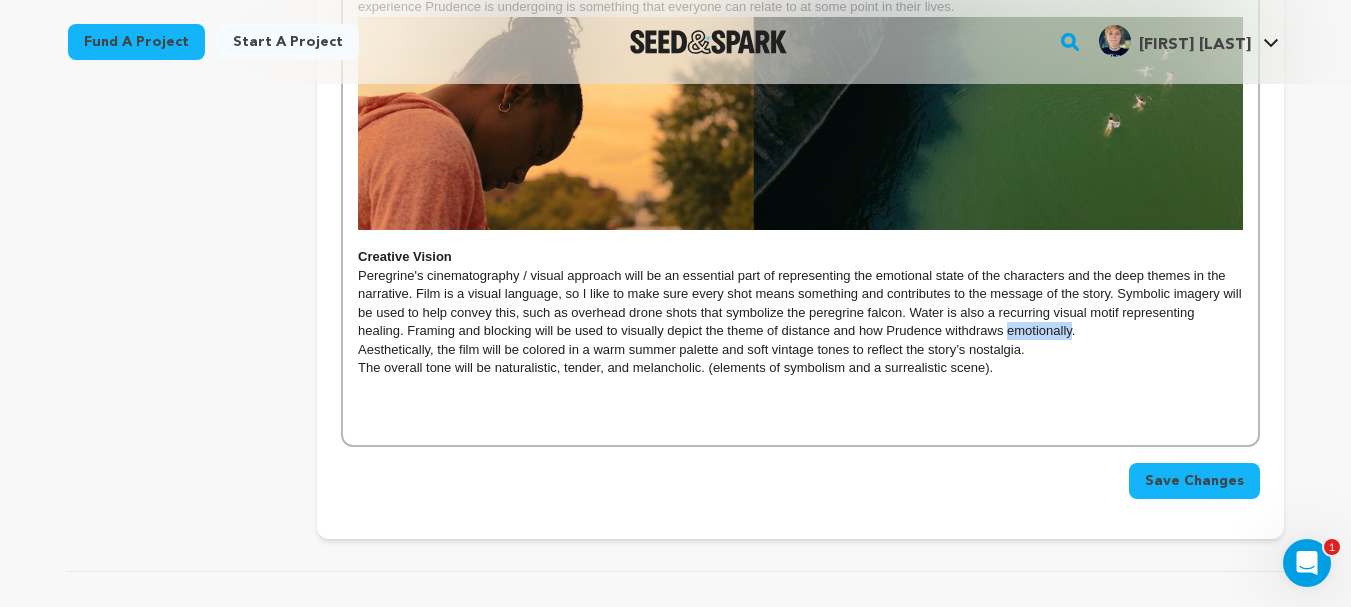 click on "verhead drone shots that symbolize the peregrine falcon. Water is also a recurring visual motif representing healing. Framing and blocking will be used to visually depict the theme of distance and how Prudence withdraws emotionally." at bounding box center [778, 321] 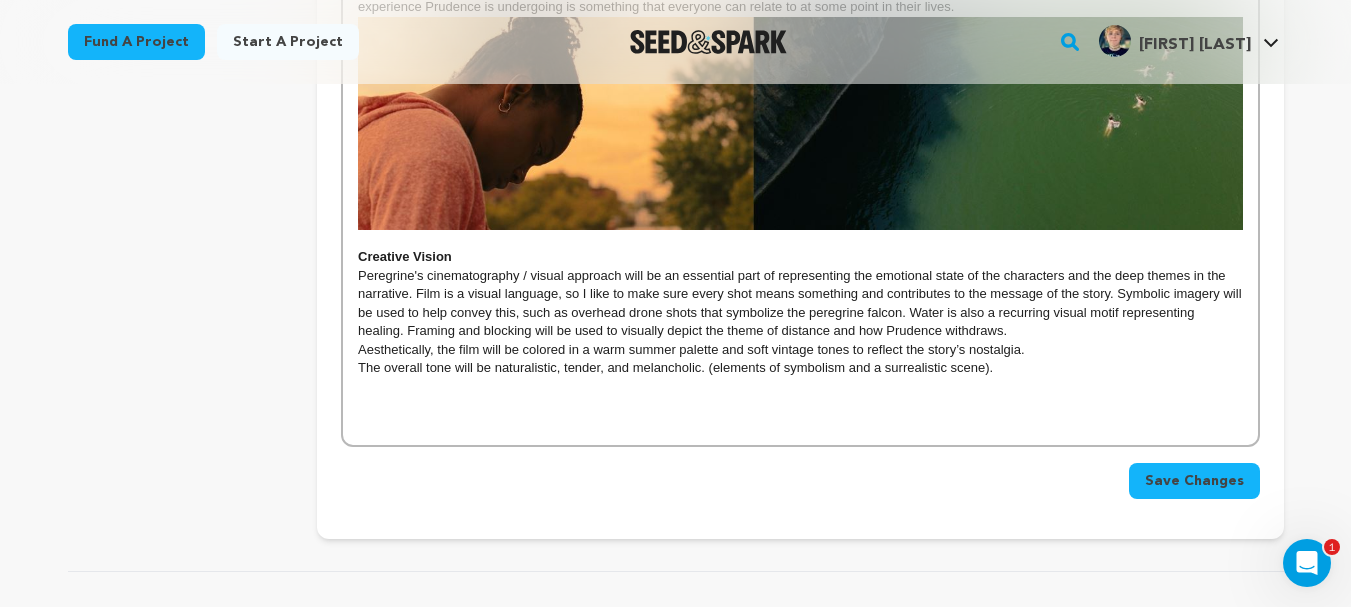 click on "verhead drone shots that symbolize the peregrine falcon. Water is also a recurring visual motif representing healing. Framing and blocking will be used to visually depict the theme of distance and how Prudence withdraws." at bounding box center [778, 321] 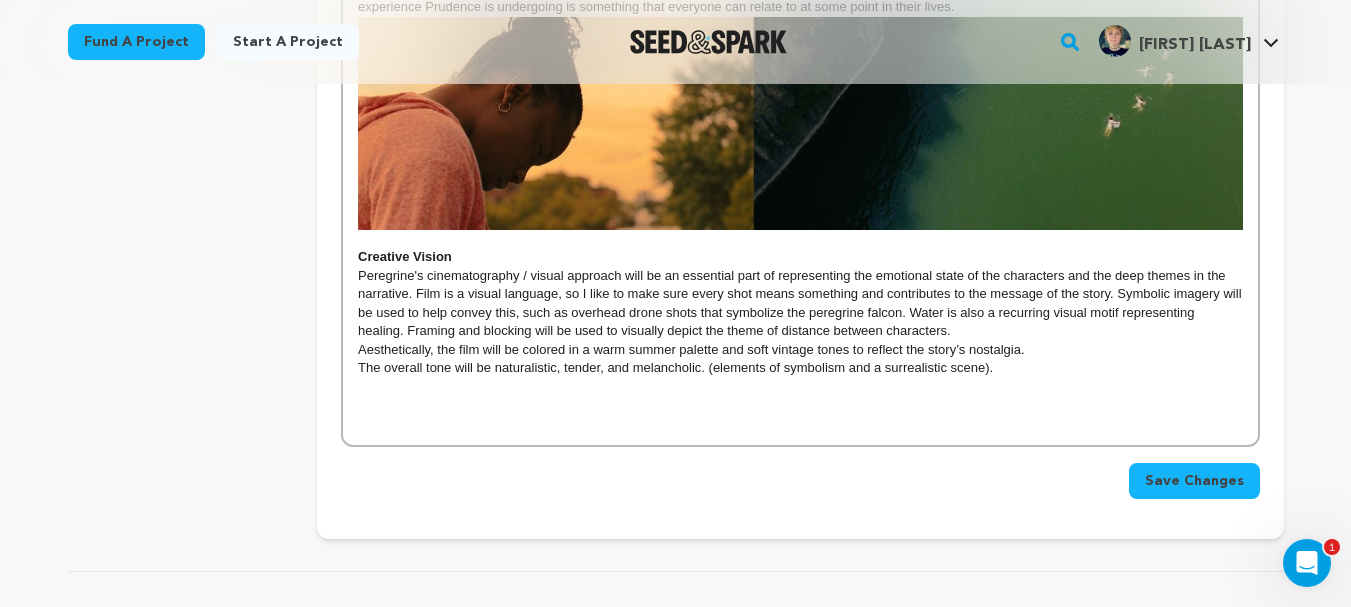 click on "he film will be colored in a warm summer palette and soft vintage tones to reflect the story’s nostalgia." at bounding box center [733, 349] 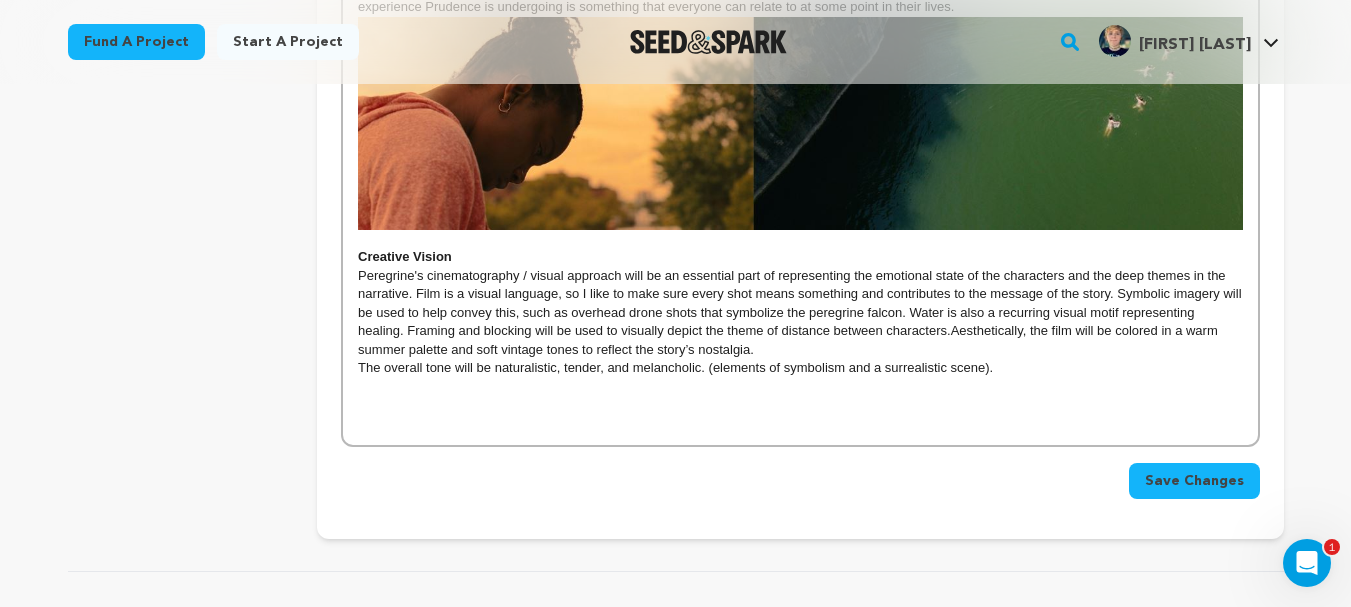 click on "The overall tone will be naturalistic, tender, and melancholic. (elements of symbolism and a surrealistic scene)." at bounding box center (675, 367) 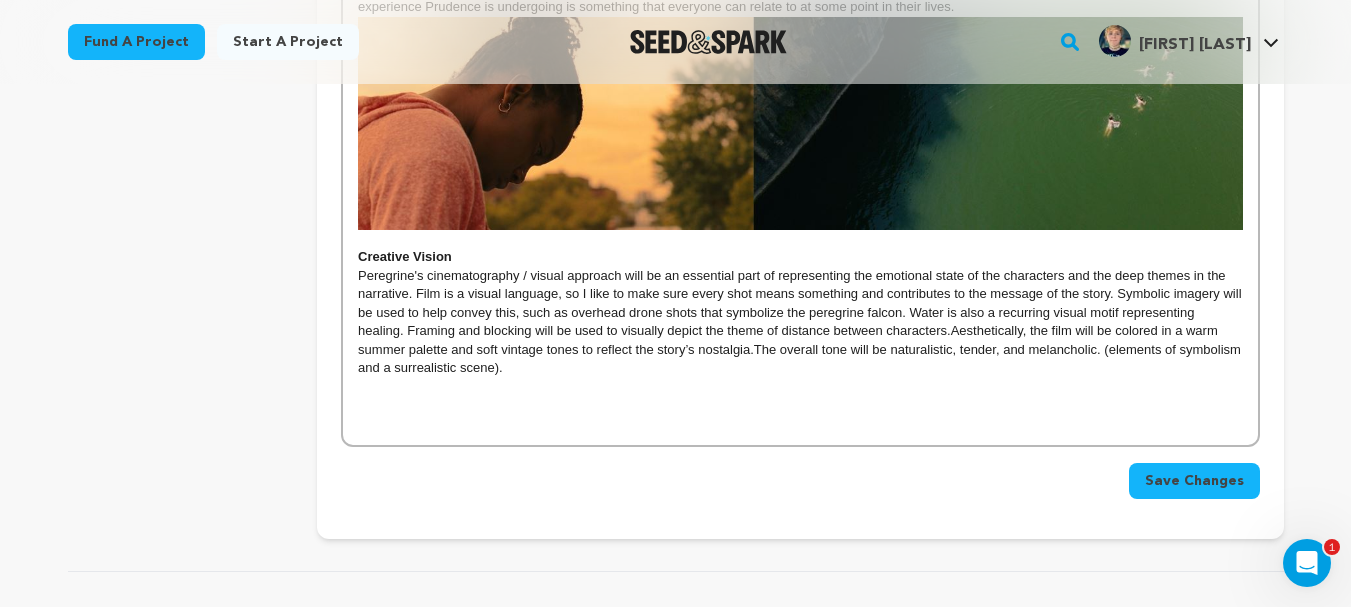 click on "The overall tone will be naturalistic, tender, and melancholic. (elements of symbolism and a surrealistic scene)." at bounding box center [801, 358] 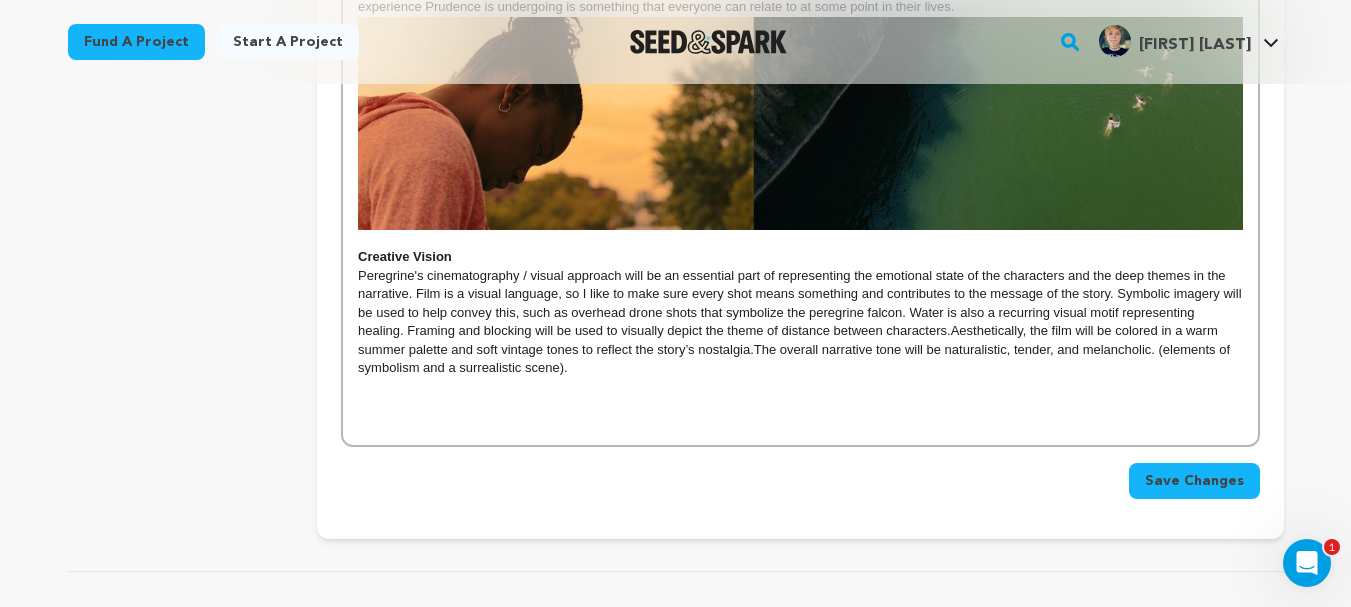 click on "The overall narrative tone will be naturalistic, tender, and melancholic. (elements of symbolism and a surrealistic scene)." at bounding box center (796, 358) 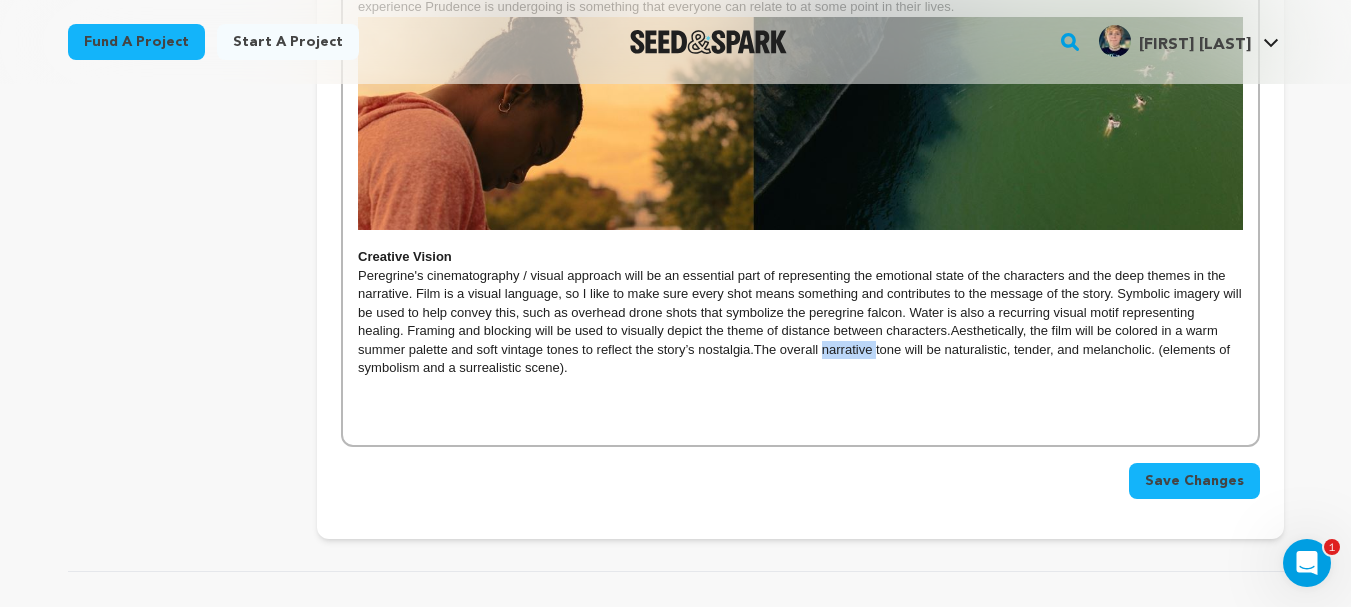click on "The overall narrative tone will be naturalistic, tender, and melancholic. (elements of symbolism and a surrealistic scene)." at bounding box center [796, 358] 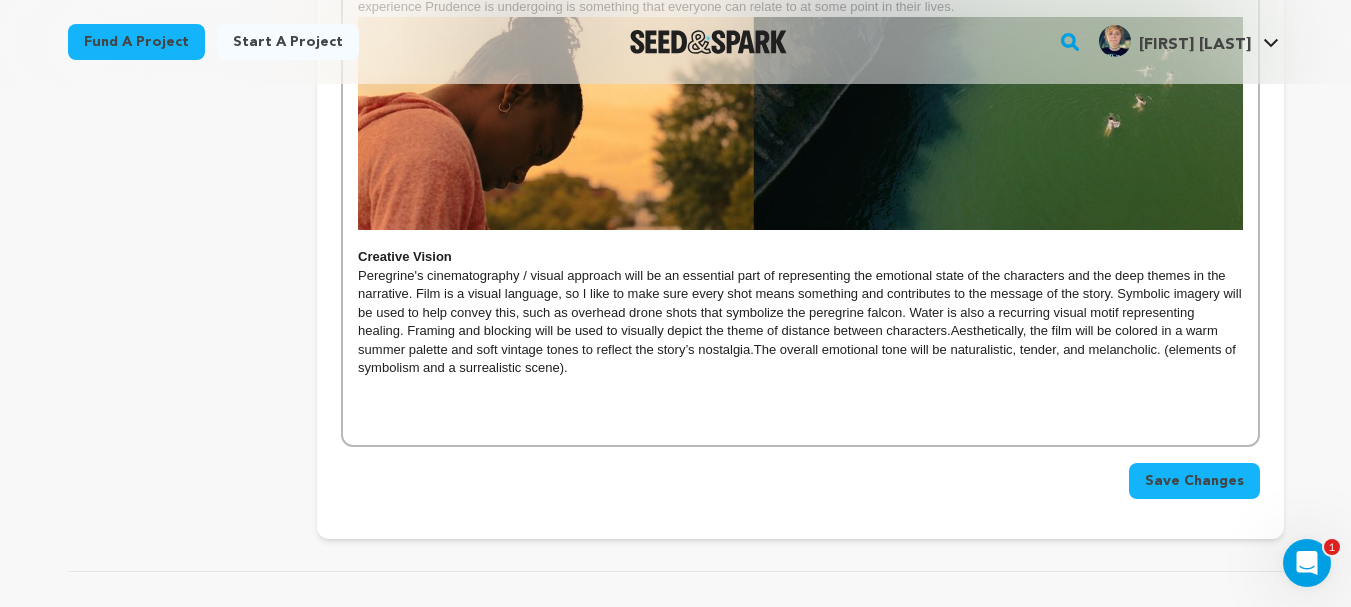 click on "Peregrine's cinematography / visual approach will be an essential part of representing the emotional state of the characters and the deep themes in the narrative. Film is a visual language, so I like to make sure every shot means something and contributes to the message of the story. Symbolic imagery will be used to help convey this, such as o verhead drone shots that symbolize the peregrine falcon. Water is also a recurring visual motif representing healing. Framing and blocking will be used to visually depict the theme of distance between characters.  Aesthetically, t he film will be colored in a warm summer palette and soft vintage tones to reflect the story’s nostalgia.  The overall emotional tone will be naturalistic, tender, and melancholic. (elements of symbolism and a surrealistic scene)." at bounding box center (800, 322) 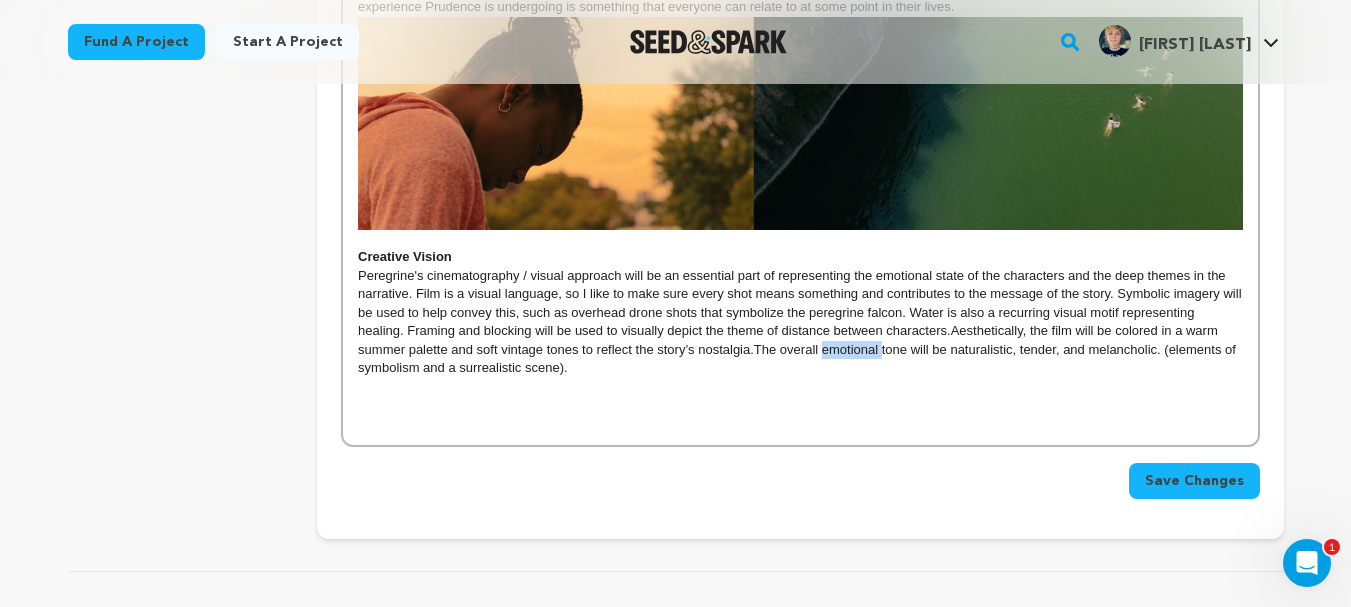 click on "The overall emotional tone will be naturalistic, tender, and melancholic. (elements of symbolism and a surrealistic scene)." at bounding box center (798, 358) 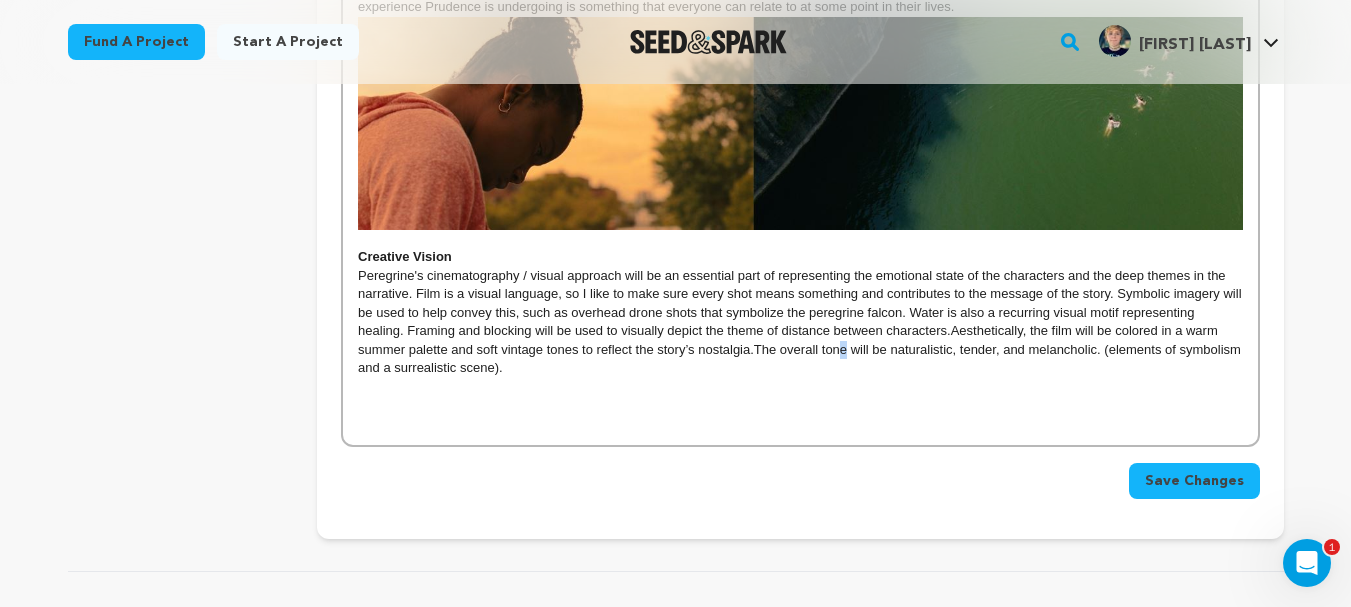 click on "The overall tone will be naturalistic, tender, and melancholic. (elements of symbolism and a surrealistic scene)." at bounding box center (801, 358) 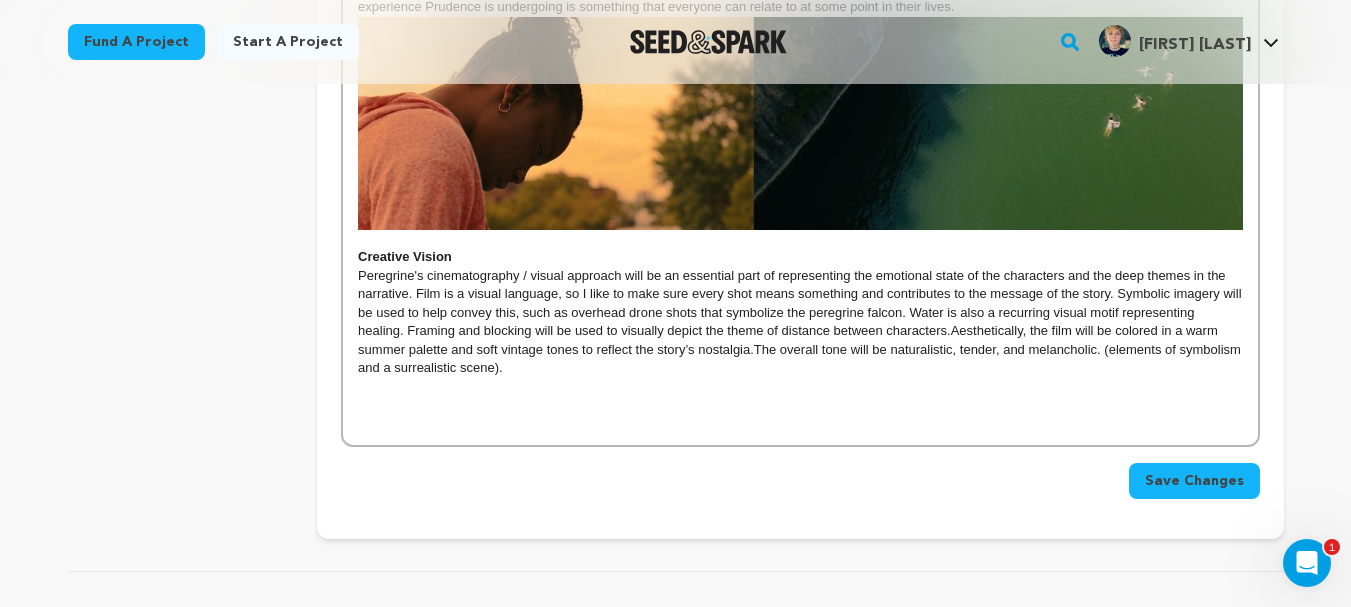 click on "Peregrine's cinematography / visual approach will be an essential part of representing the emotional state of the characters and the deep themes in the narrative. Film is a visual language, so I like to make sure every shot means something and contributes to the message of the story. Symbolic imagery will be used to help convey this, such as o verhead drone shots that symbolize the peregrine falcon. Water is also a recurring visual motif representing healing. Framing and blocking will be used to visually depict the theme of distance between characters.  Aesthetically, t he film will be colored in a warm summer palette and soft vintage tones to reflect the story’s nostalgia.  The overall tone will be naturalistic, tender, and melancholic. (elements of symbolism and a surrealistic scene)." at bounding box center (800, 322) 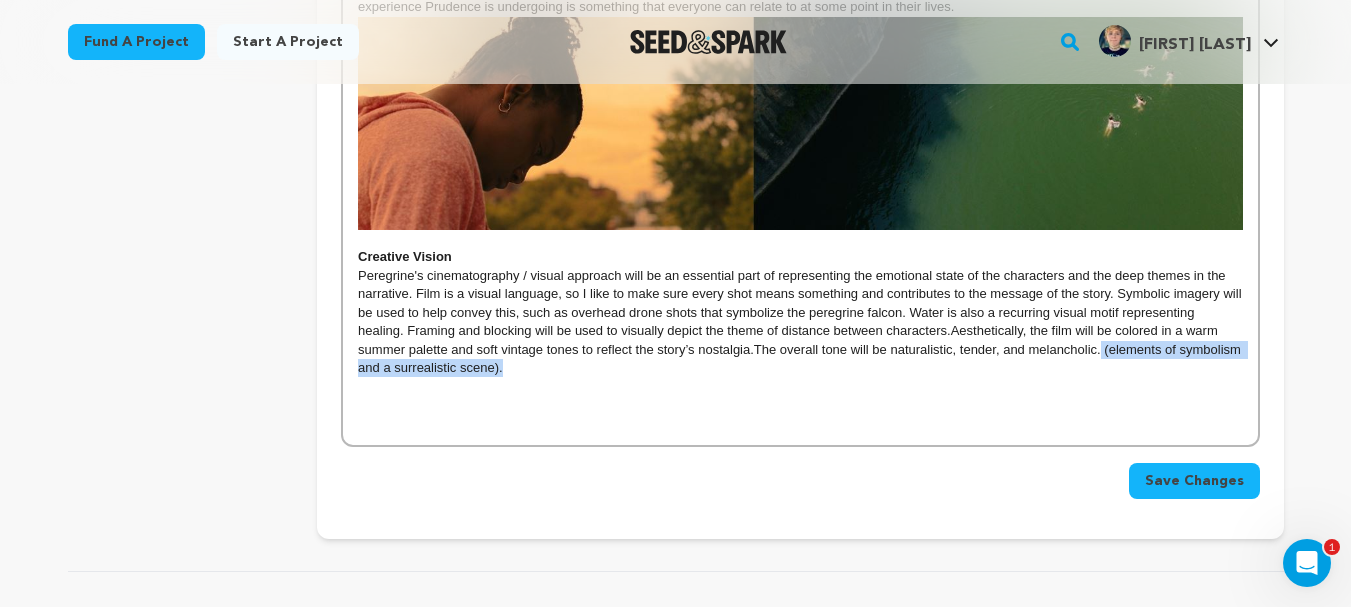 drag, startPoint x: 1054, startPoint y: 380, endPoint x: 1104, endPoint y: 368, distance: 51.41984 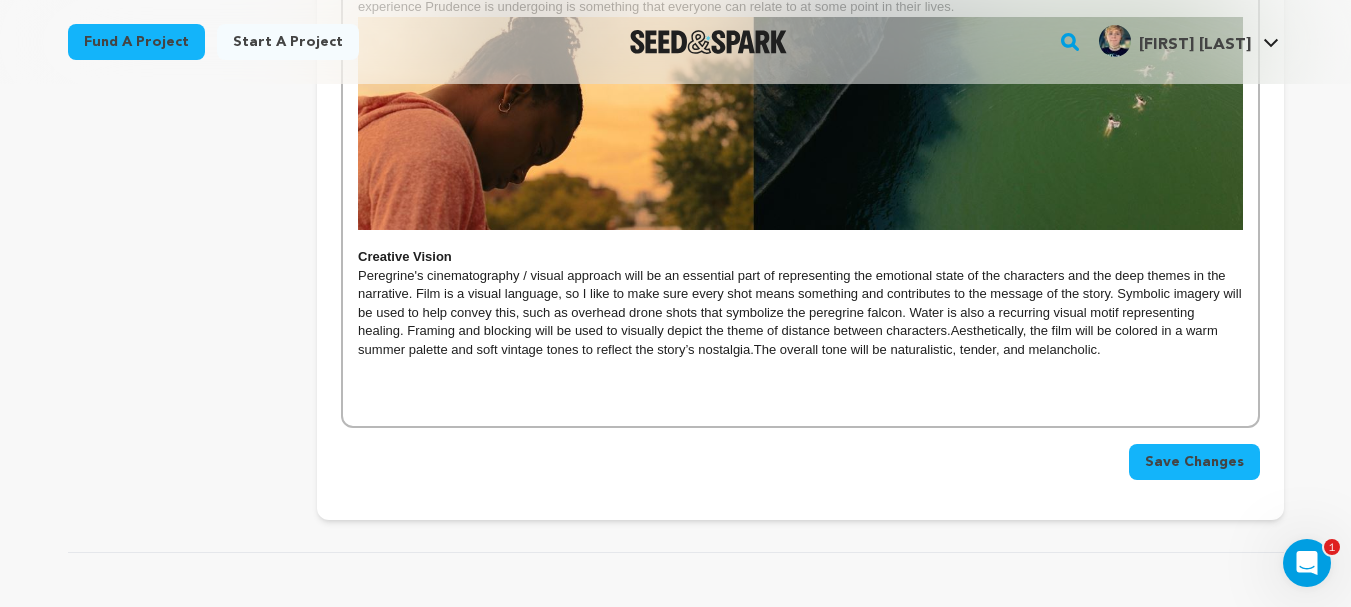 click on "Peregrine's cinematography / visual approach will be an essential part of representing the emotional state of the characters and the deep themes in the narrative. Film is a visual language, so I like to make sure every shot means something and contributes to the message of the story. Symbolic imagery will be used to help convey this, such as o verhead drone shots that symbolize the peregrine falcon. Water is also a recurring visual motif representing healing. Framing and blocking will be used to visually depict the theme of distance between characters.  Aesthetically, t he film will be colored in a warm summer palette and soft vintage tones to reflect the story’s nostalgia.  The overall tone will be naturalistic, tender, and melancholic." at bounding box center (800, 313) 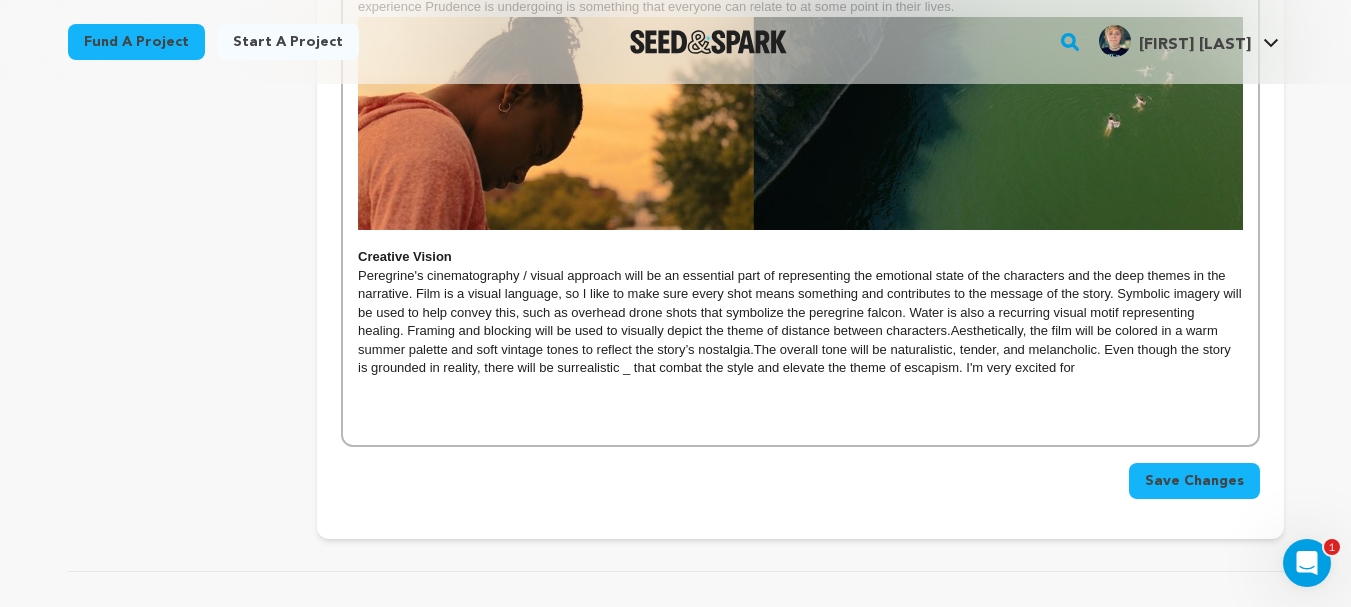 drag, startPoint x: 1102, startPoint y: 392, endPoint x: 970, endPoint y: 385, distance: 132.18547 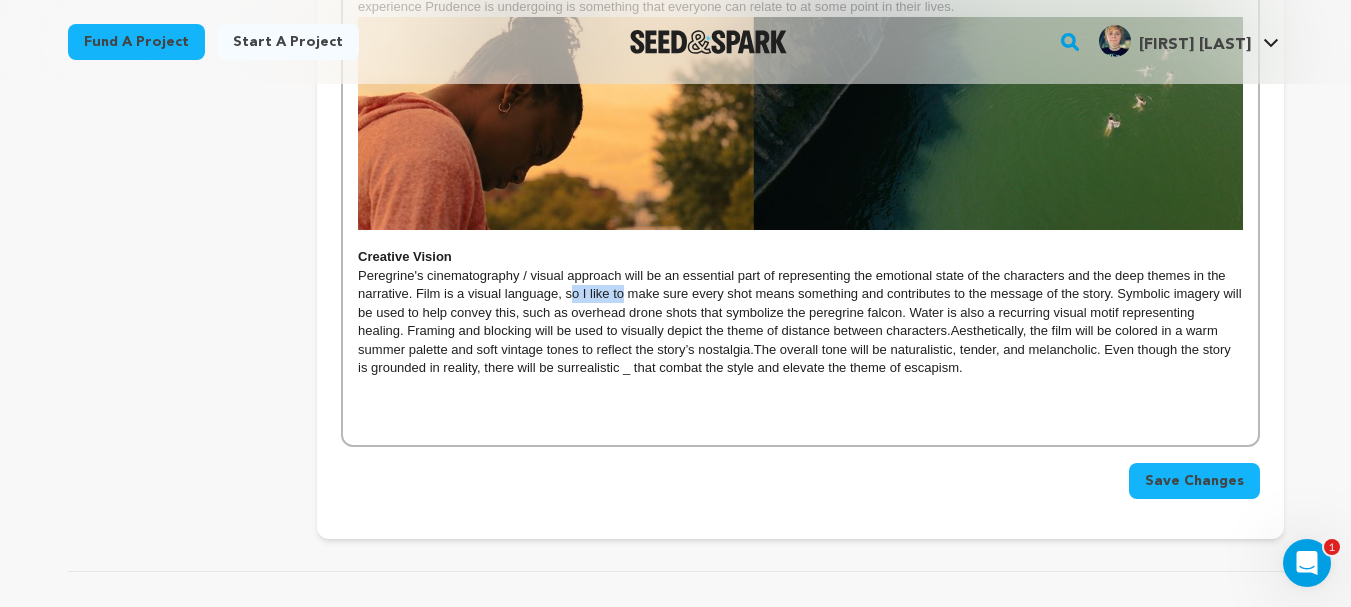 drag, startPoint x: 622, startPoint y: 314, endPoint x: 571, endPoint y: 313, distance: 51.009804 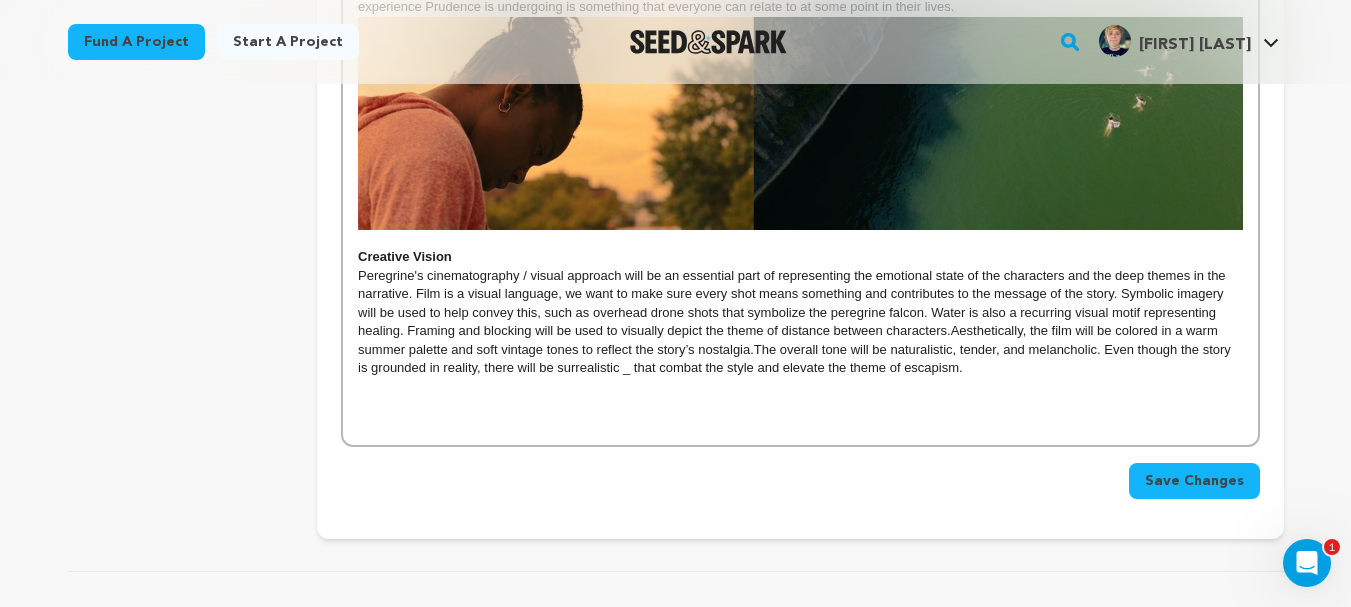 click on "Peregrine's cinematography / visual approach will be an essential part of representing the emotional state of the characters and the deep themes in the narrative. Film is a visual language, we want to make sure every shot means something and contributes to the message of the story. Symbolic imagery will be used to help convey this, such as o verhead drone shots that symbolize the peregrine falcon. Water is also a recurring visual motif representing healing. Framing and blocking will be used to visually depict the theme of distance between characters.  Aesthetically, t he film will be colored in a warm summer palette and soft vintage tones to reflect the story’s nostalgia.  The overall tone will be naturalistic, tender, and melancholic. Even though the story is grounded in reality, there will be surrealistic _ that combat the style and elevate the theme of escapism." at bounding box center (800, 322) 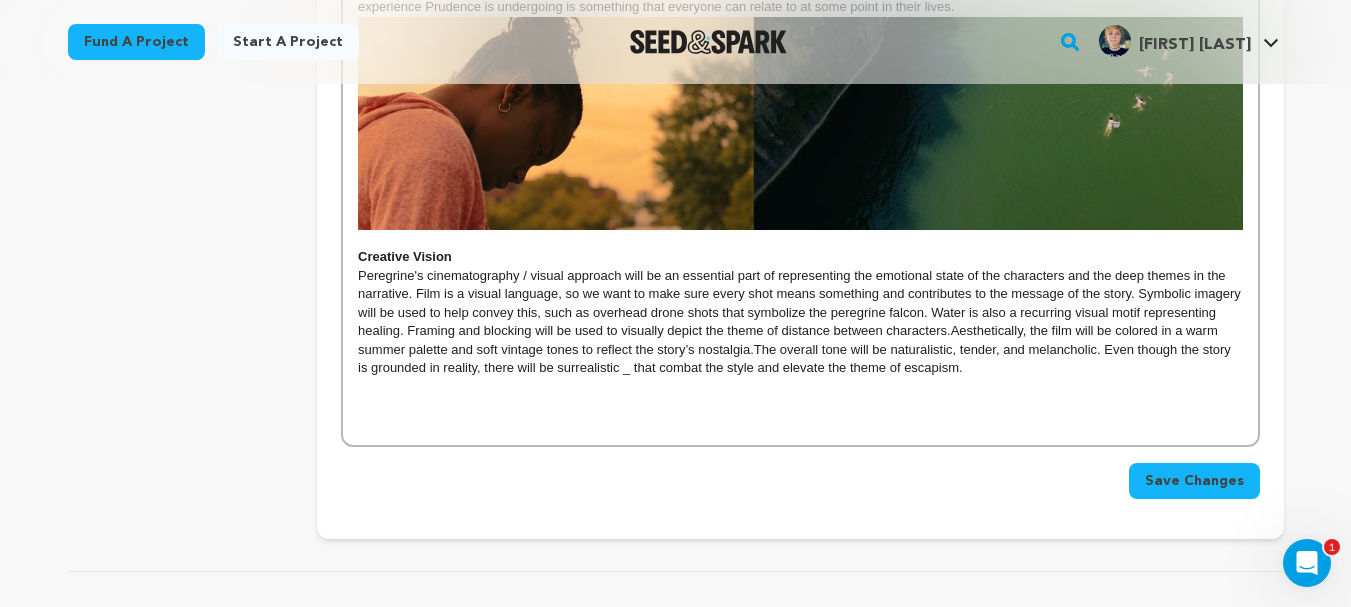click on "The overall tone will be naturalistic, tender, and melancholic. Even though the story is grounded in reality, there will be surrealistic _ that combat the style and elevate the theme of escapism." at bounding box center [796, 358] 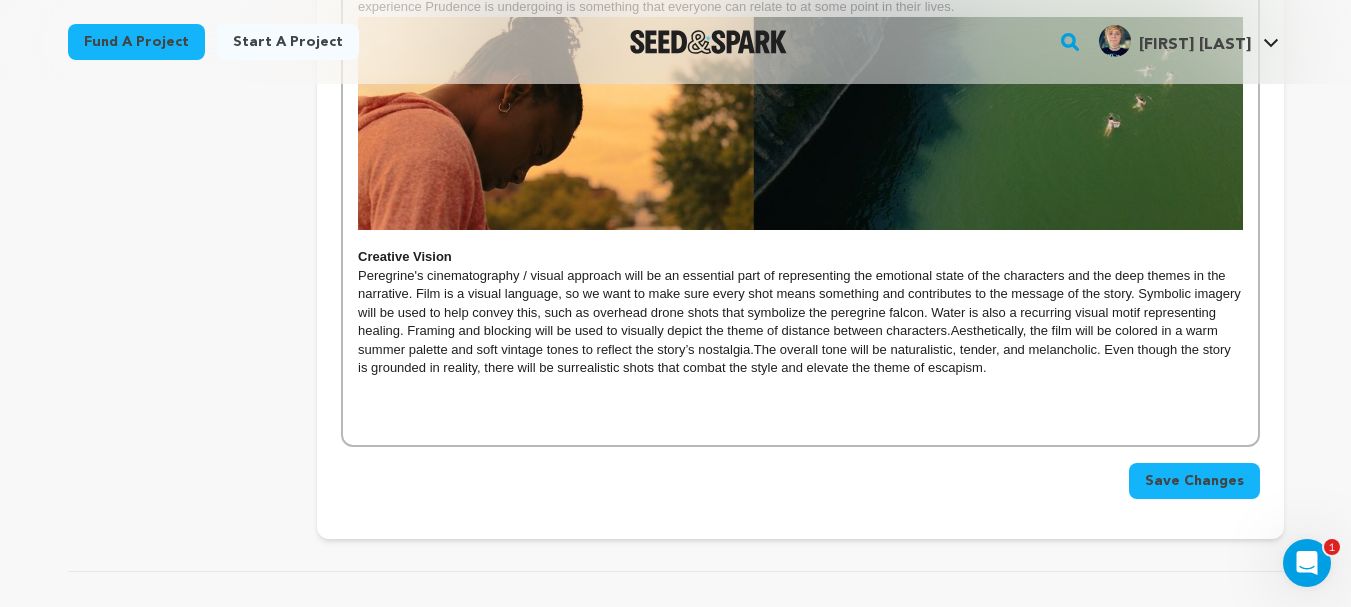 click on "The overall tone will be naturalistic, tender, and melancholic. Even though the story is grounded in reality, there will be surrealistic shots that combat the style and elevate the theme of escapism." at bounding box center [796, 358] 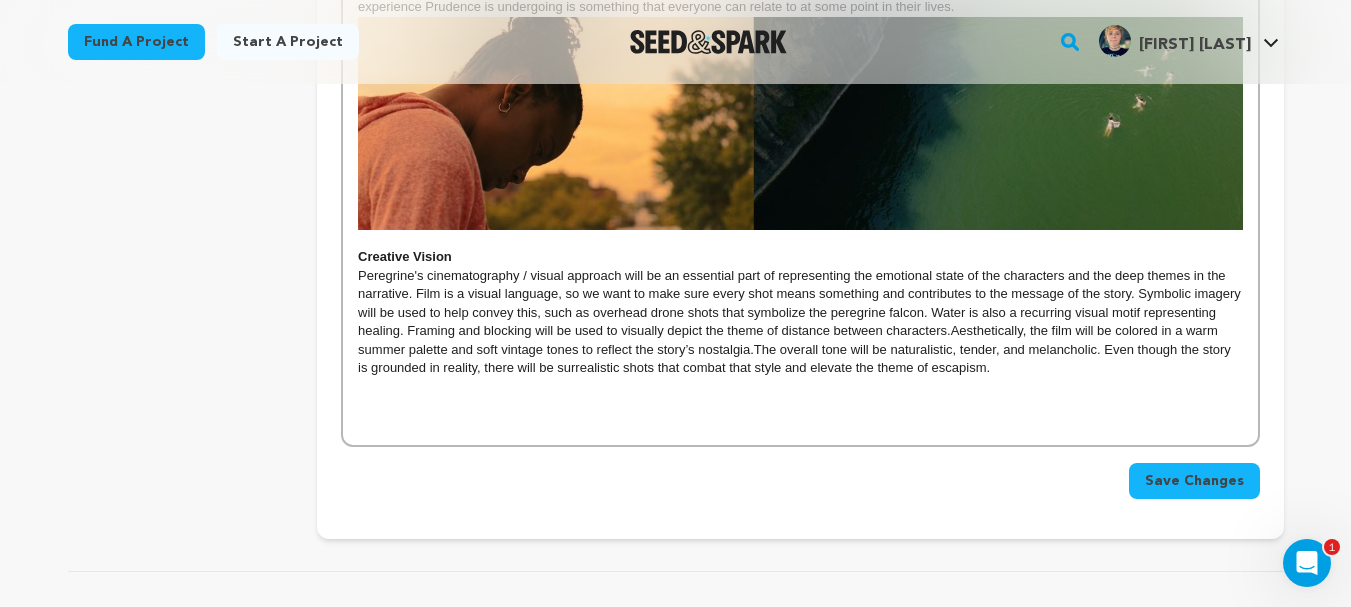 click on "Peregrine's cinematography / visual approach will be an essential part of representing the emotional state of the characters and the deep themes in the narrative. Film is a visual language, so we want to make sure every shot means something and contributes to the message of the story. Symbolic imagery will be used to help convey this, such as o verhead drone shots that symbolize the peregrine falcon. Water is also a recurring visual motif representing healing. Framing and blocking will be used to visually depict the theme of distance between characters.  Aesthetically, t he film will be colored in a warm summer palette and soft vintage tones to reflect the story’s nostalgia.  The overall tone will be naturalistic, tender, and melancholic. Even though the story is grounded in reality, there will be surrealistic shots that combat that style and elevate the theme of escapism." at bounding box center [800, 322] 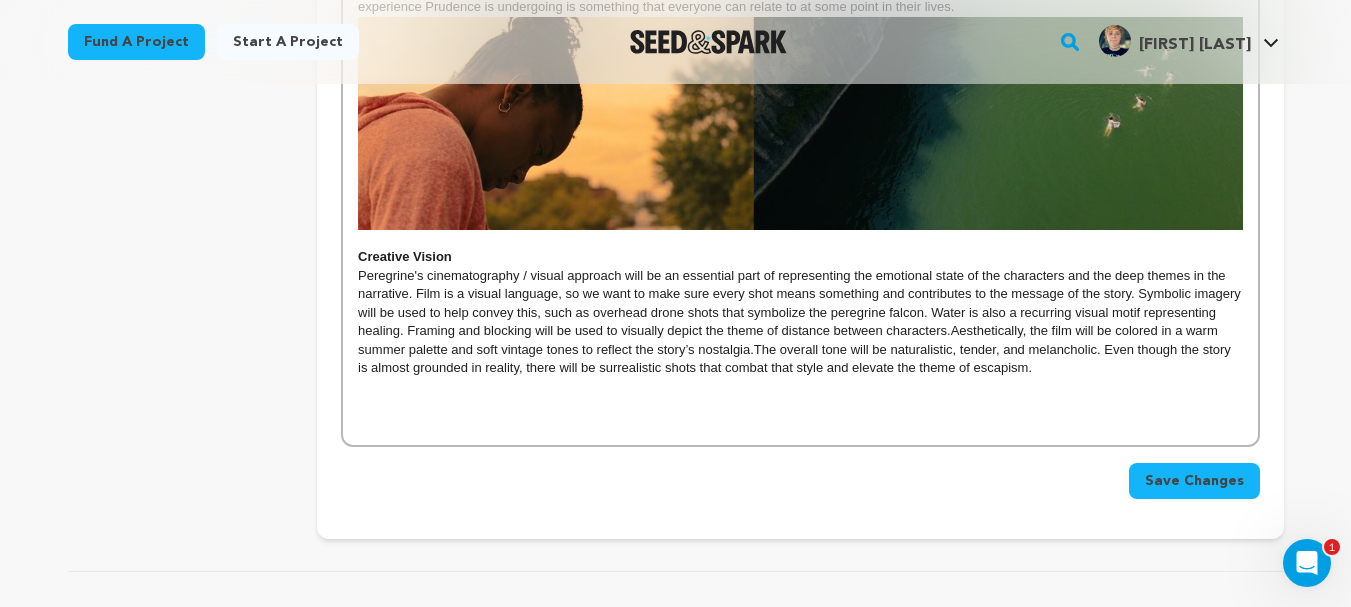 click at bounding box center [800, 387] 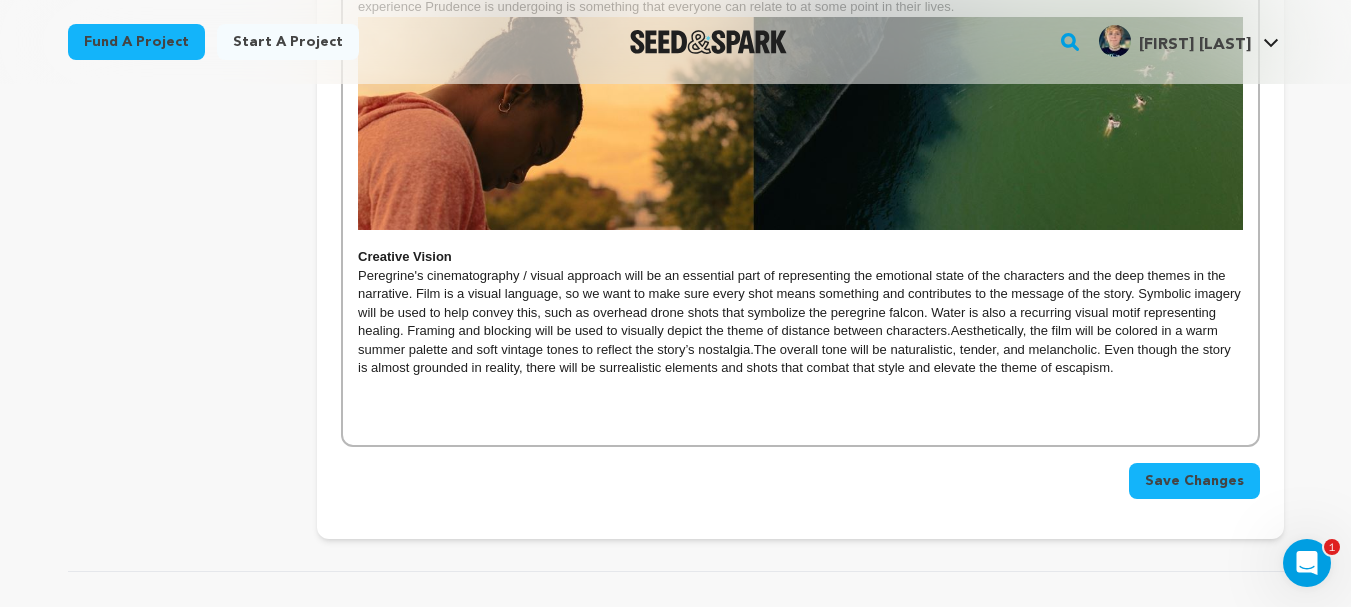 click on "The overall tone will be naturalistic, tender, and melancholic. Even though the story is almost grounded in reality, there will be surrealistic elements and shots that combat that style and elevate the theme of escapism." at bounding box center [796, 358] 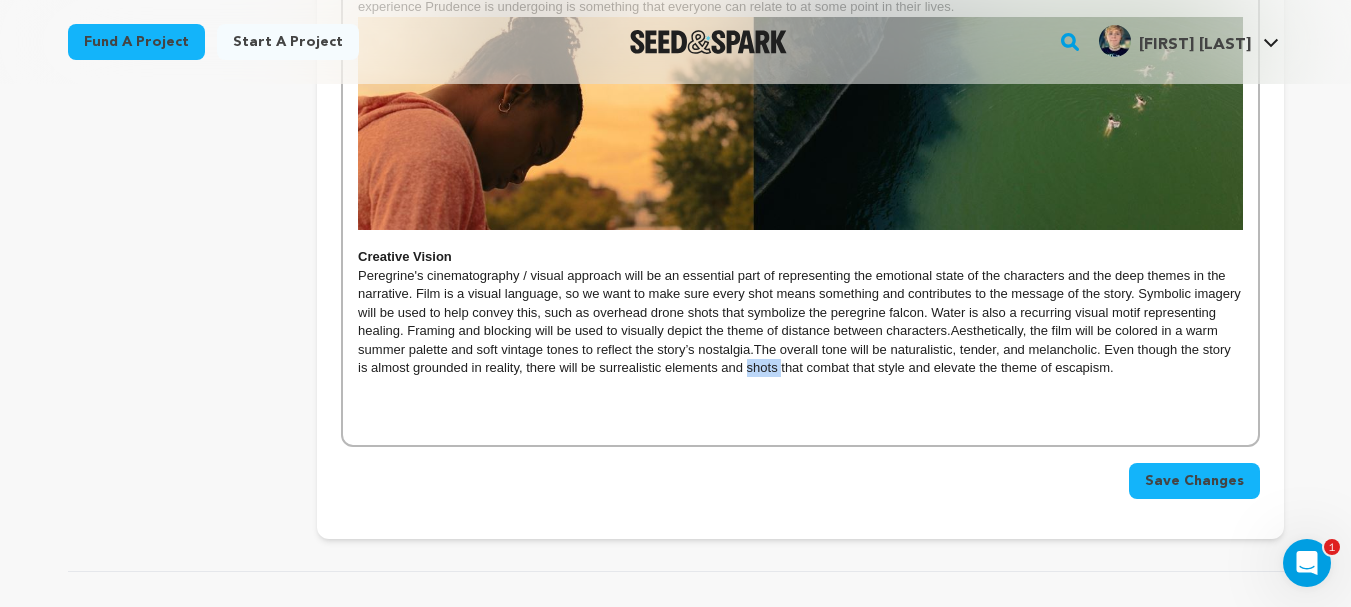 click on "The overall tone will be naturalistic, tender, and melancholic. Even though the story is almost grounded in reality, there will be surrealistic elements and shots that combat that style and elevate the theme of escapism." at bounding box center (796, 358) 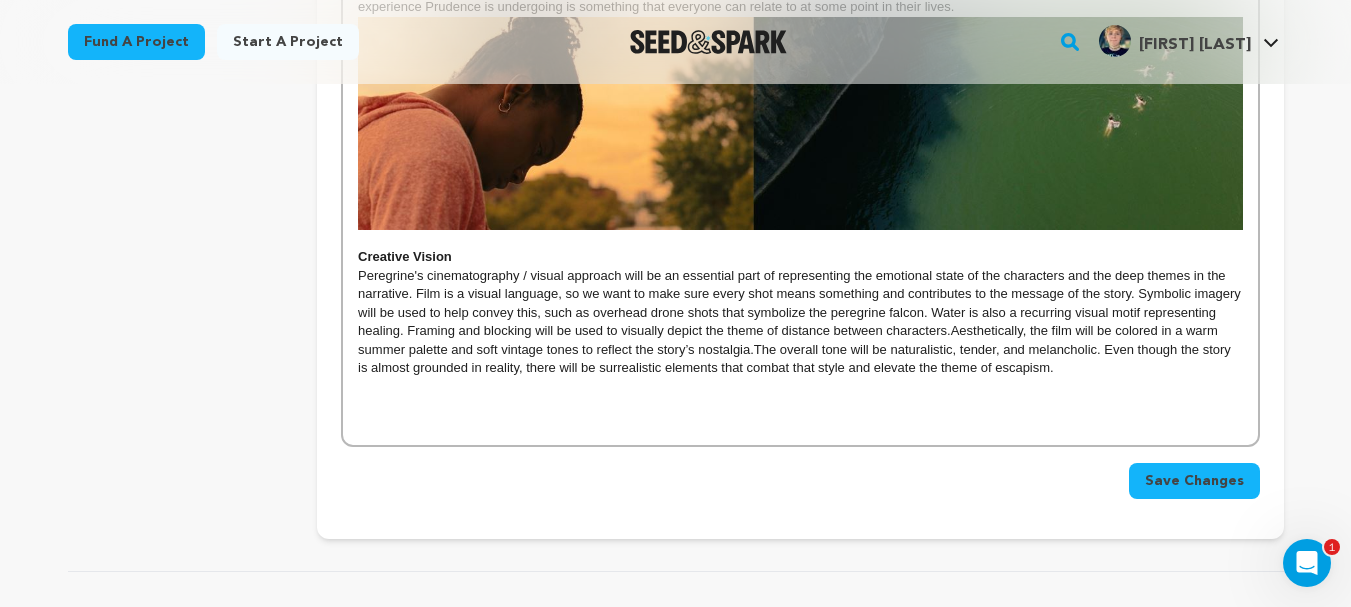 click on "Peregrine's cinematography / visual approach will be an essential part of representing the emotional state of the characters and the deep themes in the narrative. Film is a visual language, so we want to make sure every shot means something and contributes to the message of the story. Symbolic imagery will be used to help convey this, such as o verhead drone shots that symbolize the peregrine falcon. Water is also a recurring visual motif representing healing. Framing and blocking will be used to visually depict the theme of distance between characters.  Aesthetically, t he film will be colored in a warm summer palette and soft vintage tones to reflect the story’s nostalgia.  The overall tone will be naturalistic, tender, and melancholic. Even though the story is almost grounded in reality, there will be surrealistic elements that combat that style and elevate the theme of escapism." at bounding box center [800, 322] 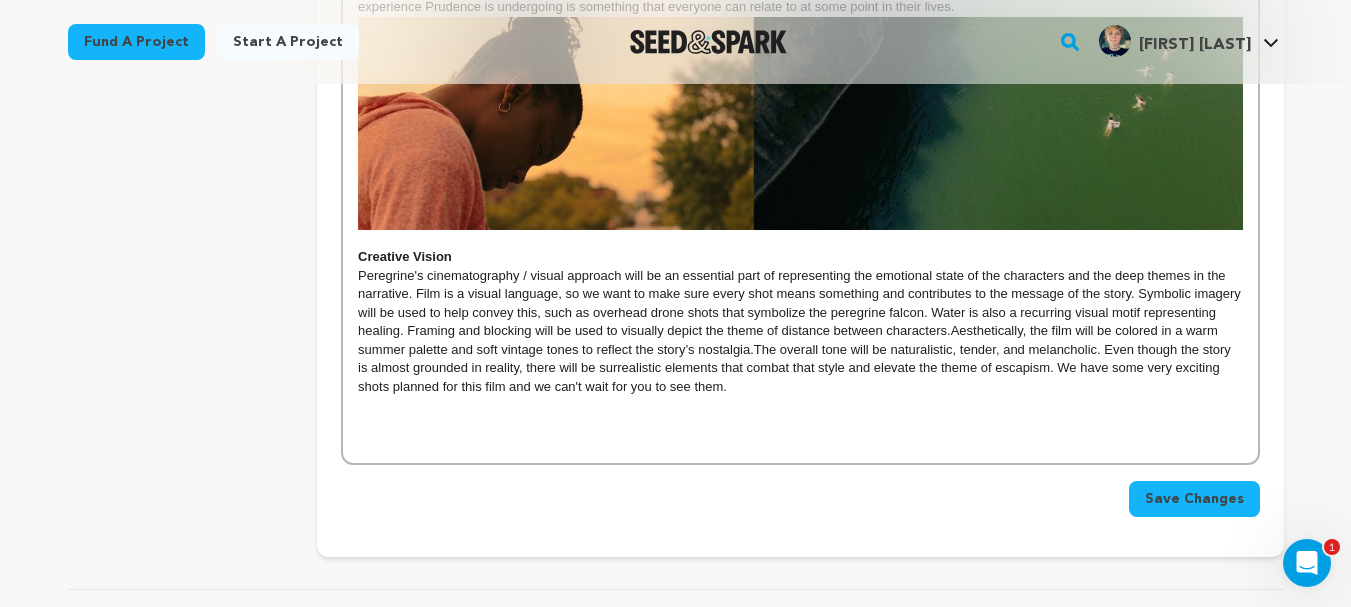 click on "The overall tone will be naturalistic, tender, and melancholic. Even though the story is almost grounded in reality, there will be surrealistic elements that combat that style and elevate the theme of escapism. We have some very exciting shots planned for this film and we can't wait for you to see them." at bounding box center [796, 368] 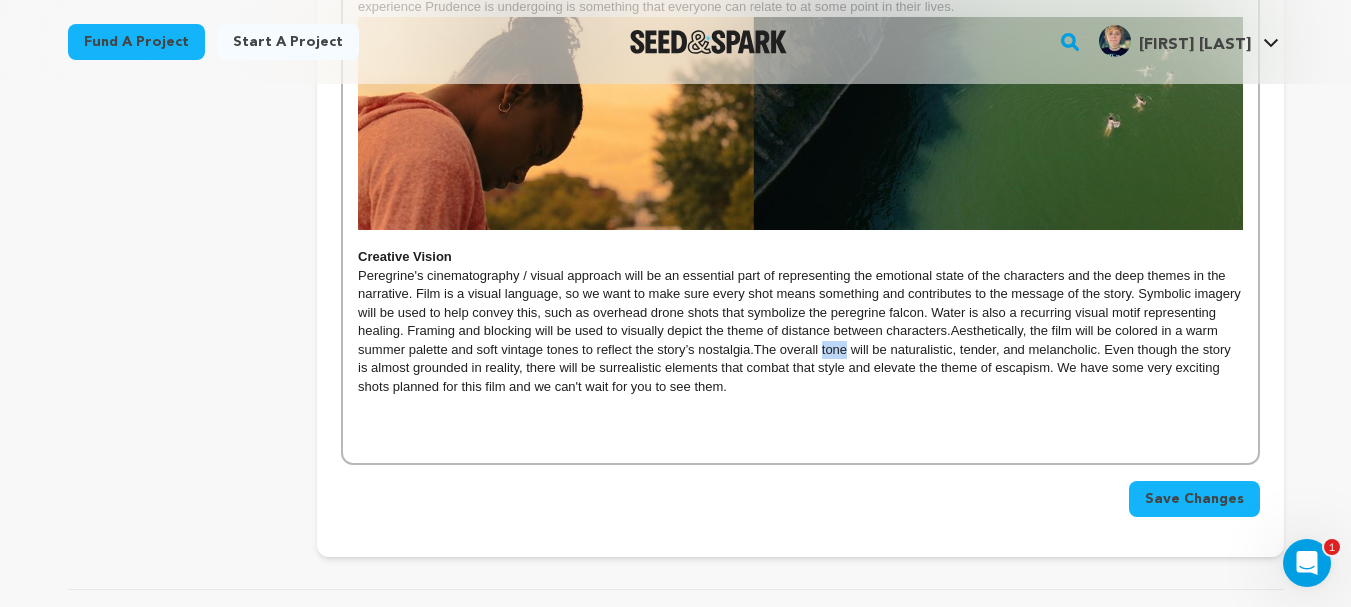 click on "The overall tone will be naturalistic, tender, and melancholic. Even though the story is almost grounded in reality, there will be surrealistic elements that combat that style and elevate the theme of escapism. We have some very exciting shots planned for this film and we can't wait for you to see them." at bounding box center [796, 368] 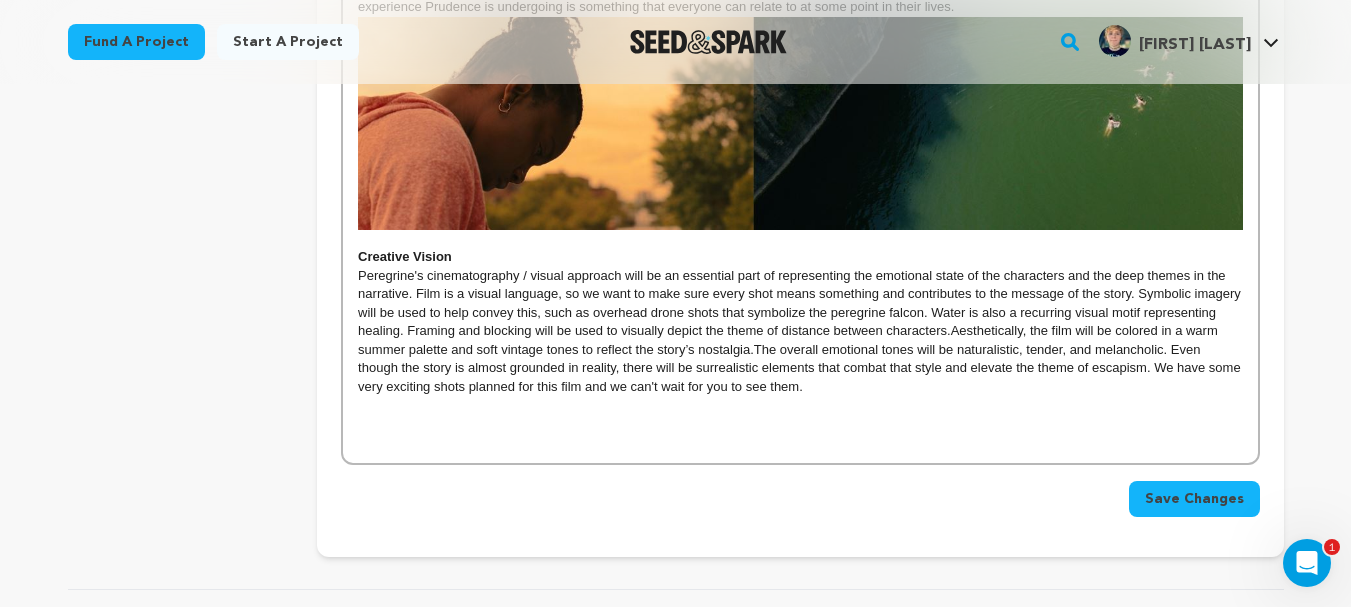 click on "Peregrine's cinematography / visual approach will be an essential part of representing the emotional state of the characters and the deep themes in the narrative. Film is a visual language, so we want to make sure every shot means something and contributes to the message of the story. Symbolic imagery will be used to help convey this, such as o verhead drone shots that symbolize the peregrine falcon. Water is also a recurring visual motif representing healing. Framing and blocking will be used to visually depict the theme of distance between characters.  Aesthetically, t he film will be colored in a warm summer palette and soft vintage tones to reflect the story’s nostalgia.  The overall emotional tones will be naturalistic, tender, and melancholic. Even though the story is almost grounded in reality, there will be surrealistic elements that combat that style and elevate the theme of escapism. We have some very exciting shots planned for this film and we can't wait for you to see them." at bounding box center [800, 331] 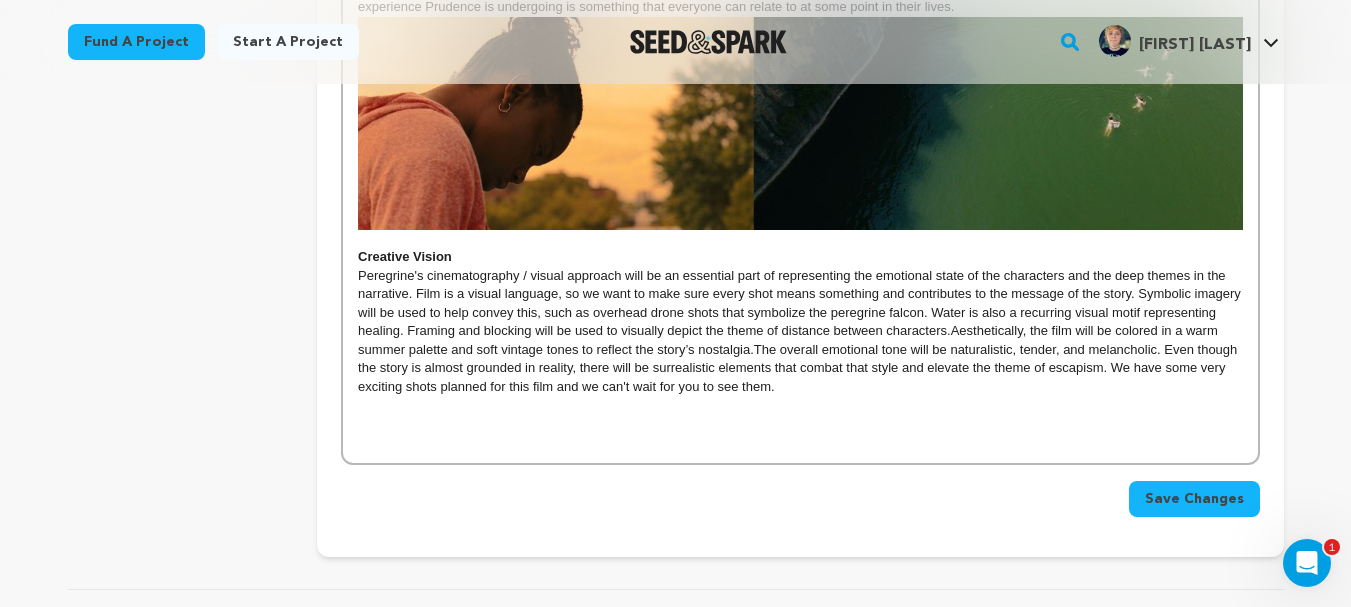 click on "he film will be colored in a warm summer palette and soft vintage tones to reflect the story’s nostalgia." at bounding box center [789, 339] 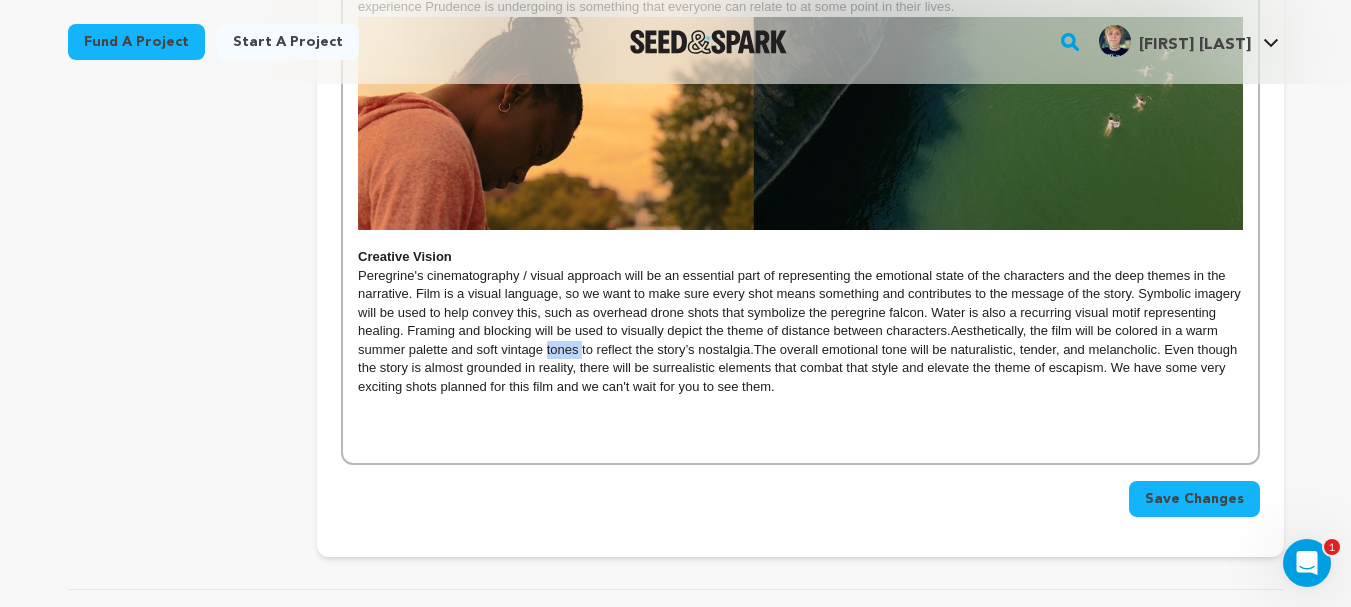 click on "he film will be colored in a warm summer palette and soft vintage tones to reflect the story’s nostalgia." at bounding box center (789, 339) 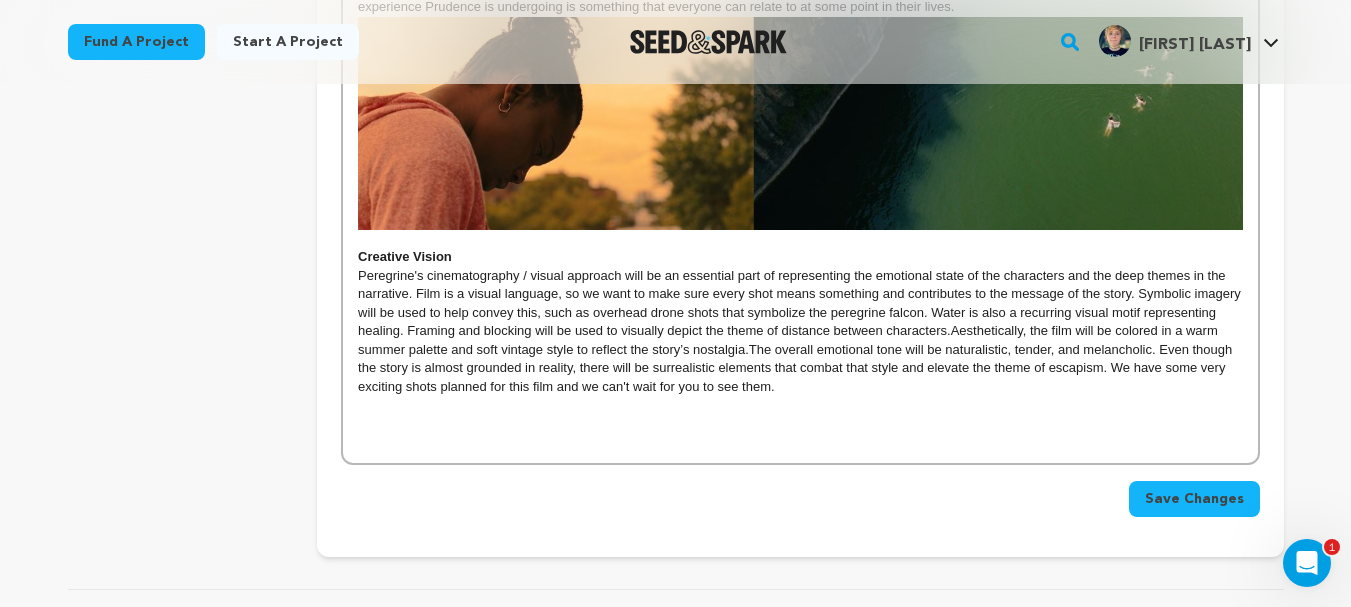 click on "he film will be colored in a warm summer palette and soft vintage style to reflect the story’s nostalgia." at bounding box center [789, 339] 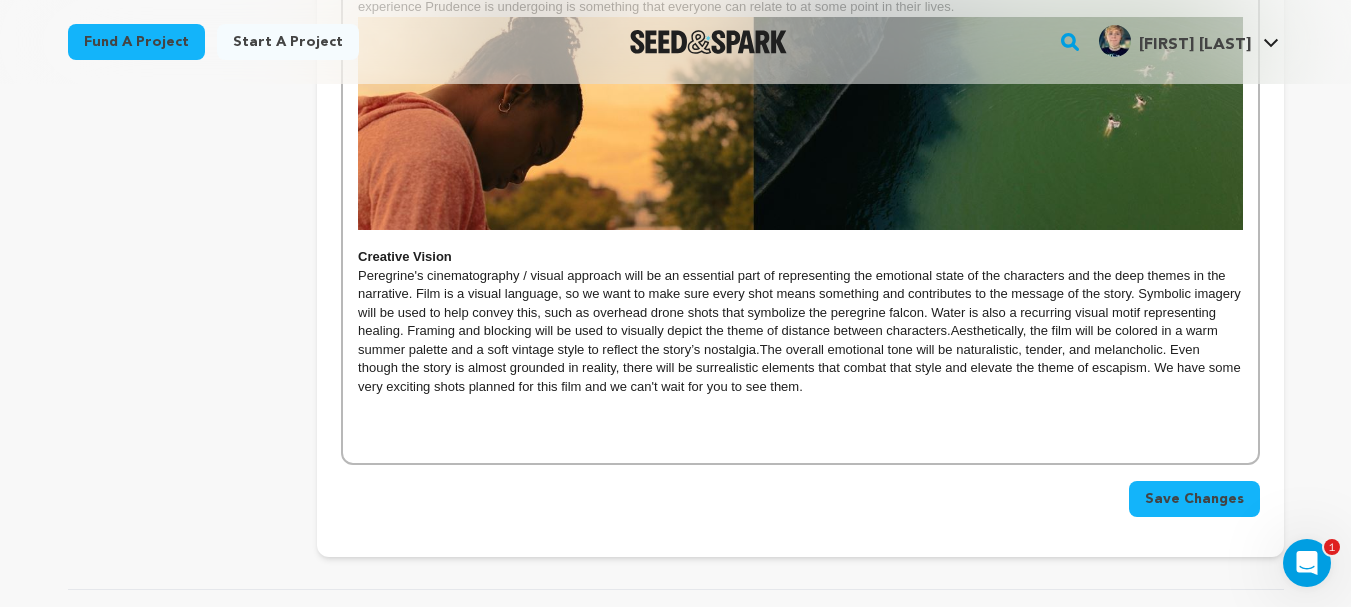 click on "he film will be colored in a warm summer palette and a soft vintage style to reflect the story’s nostalgia." at bounding box center [789, 339] 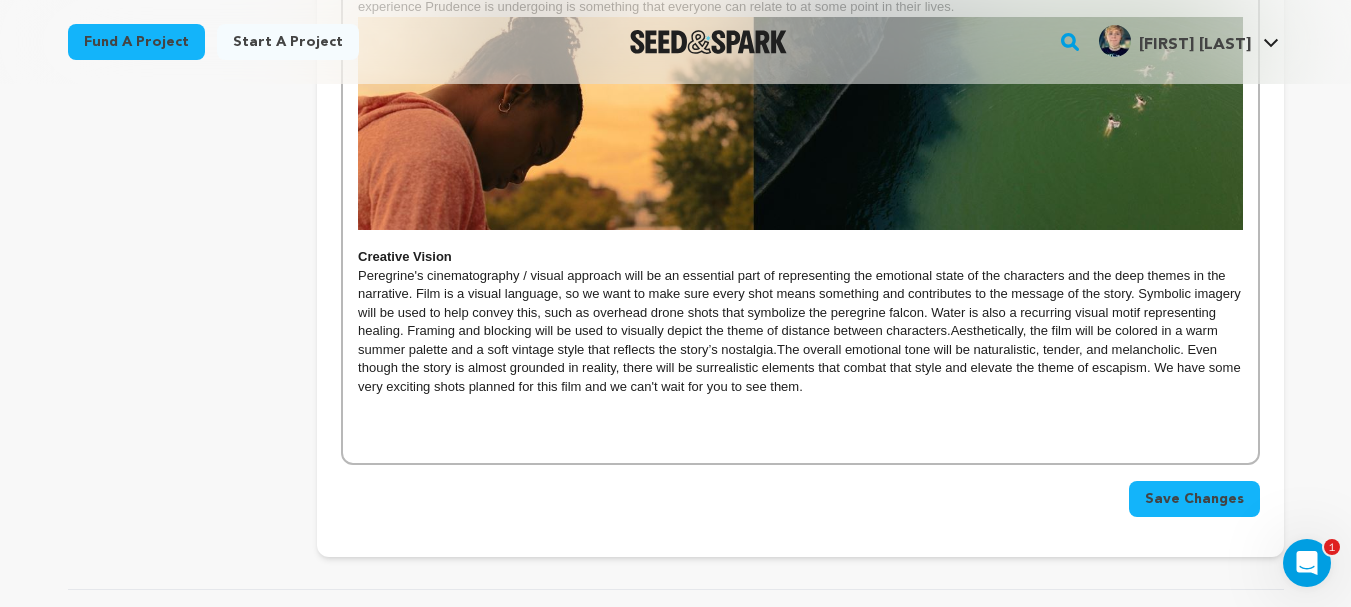 click on "Peregrine's cinematography / visual approach will be an essential part of representing the emotional state of the characters and the deep themes in the narrative. Film is a visual language, so we want to make sure every shot means something and contributes to the message of the story. Symbolic imagery will be used to help convey this, such as o verhead drone shots that symbolize the peregrine falcon. Water is also a recurring visual motif representing healing. Framing and blocking will be used to visually depict the theme of distance between characters.  Aesthetically, t he film will be colored in a warm summer palette and a soft vintage style that reflects the story’s nostalgia.  The overall emotional tone will be naturalistic, tender, and melancholic. Even though the story is almost grounded in reality, there will be surrealistic elements that combat that style and elevate the theme of escapism. We have some very exciting shots planned for this film and we can't wait for you to see them." at bounding box center (800, 331) 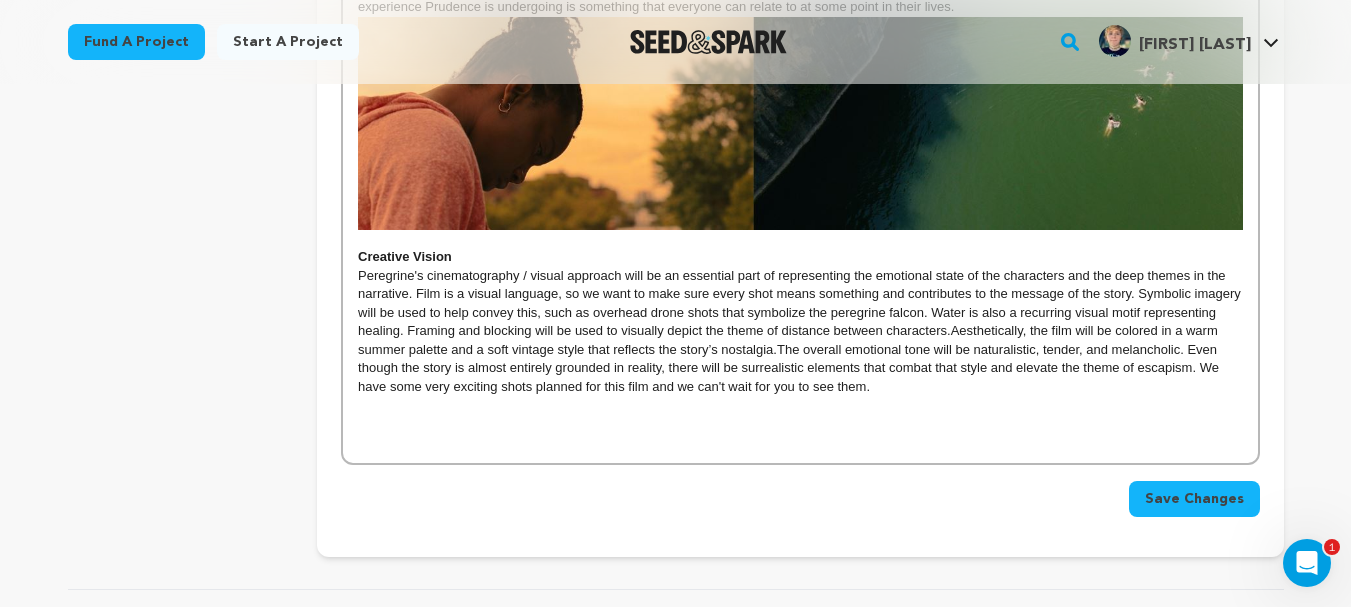 click on "Peregrine's cinematography / visual approach will be an essential part of representing the emotional state of the characters and the deep themes in the narrative. Film is a visual language, so we want to make sure every shot means something and contributes to the message of the story. Symbolic imagery will be used to help convey this, such as o verhead drone shots that symbolize the peregrine falcon. Water is also a recurring visual motif representing healing. Framing and blocking will be used to visually depict the theme of distance between characters.  Aesthetically, t he film will be colored in a warm summer palette and a soft vintage style that reflects the story’s nostalgia.  The overall emotional tone will be naturalistic, tender, and melancholic. Even though the story is almost entirely grounded in reality, there will be surrealistic elements that combat that style and elevate the theme of escapism. We have some very exciting shots planned for this film and we can't wait for you to see them." at bounding box center (800, 331) 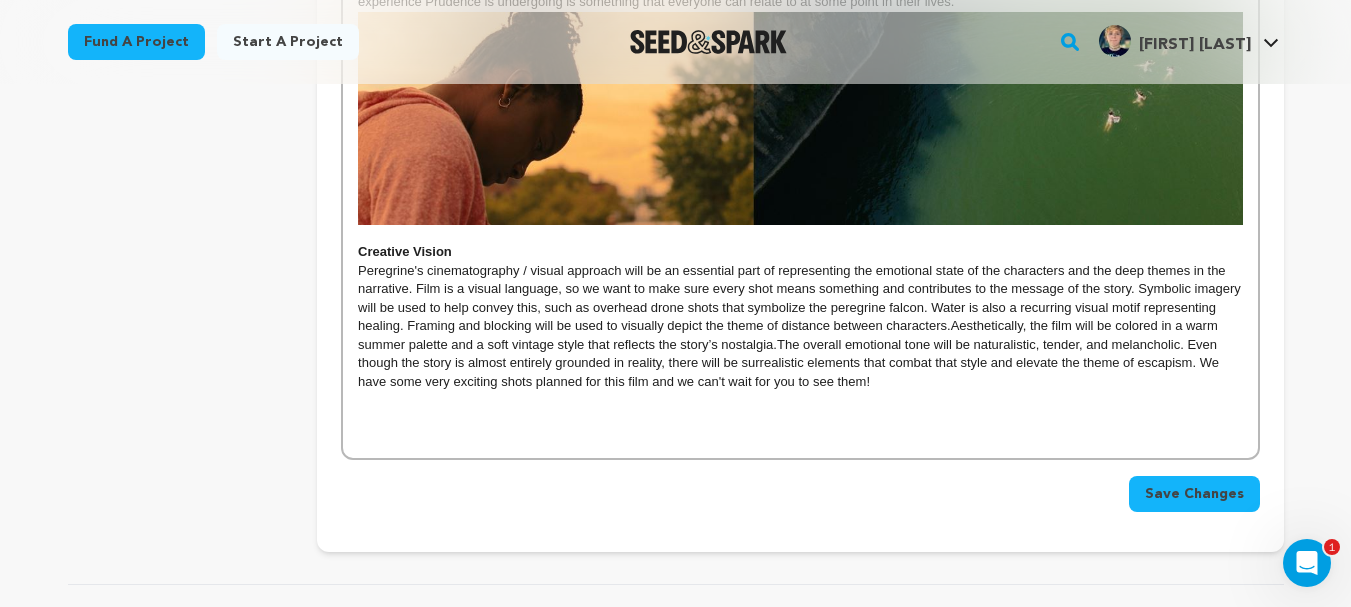 scroll, scrollTop: 1371, scrollLeft: 0, axis: vertical 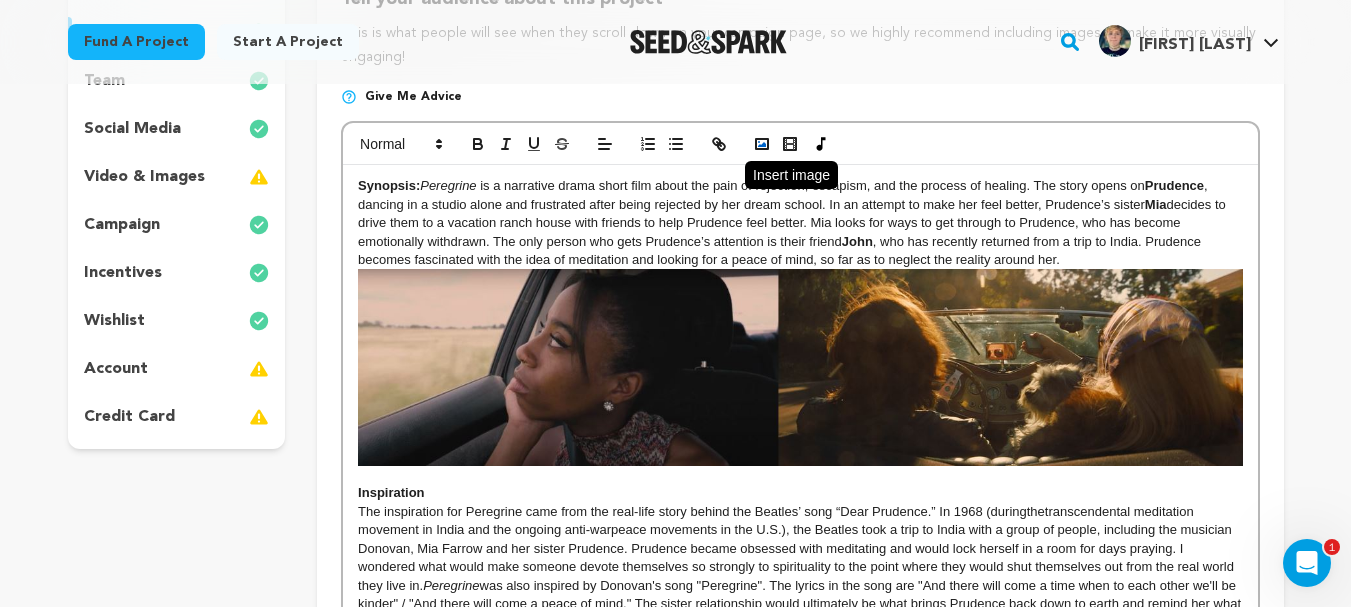 click 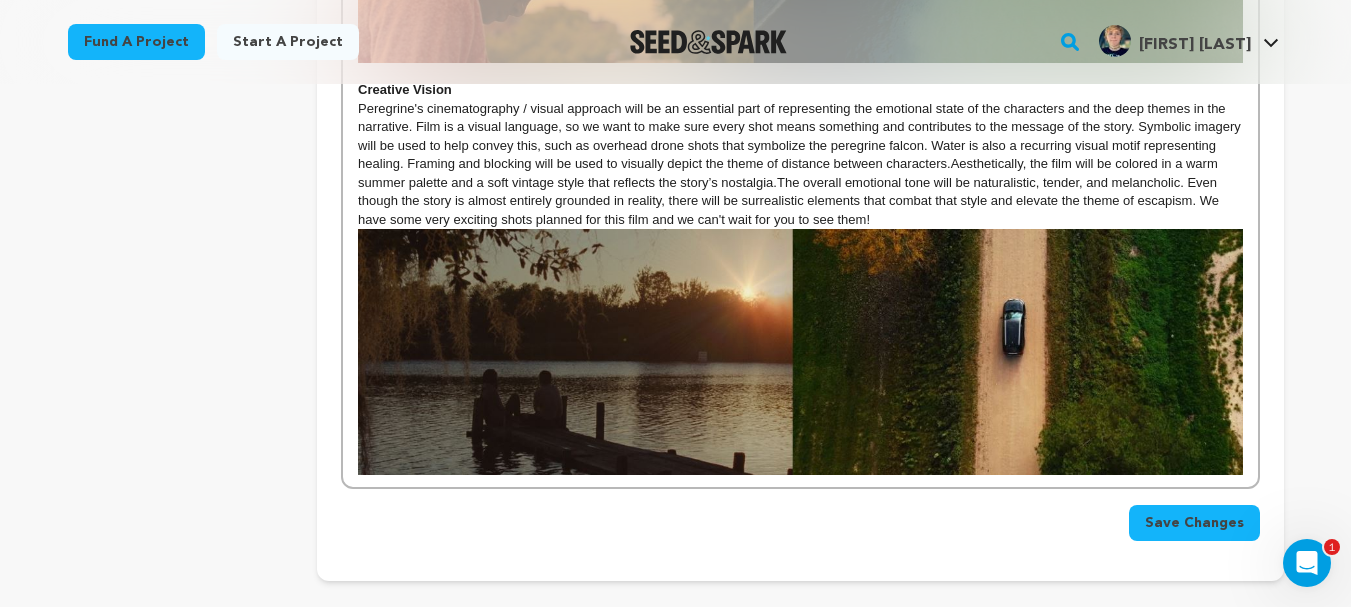 scroll, scrollTop: 1534, scrollLeft: 0, axis: vertical 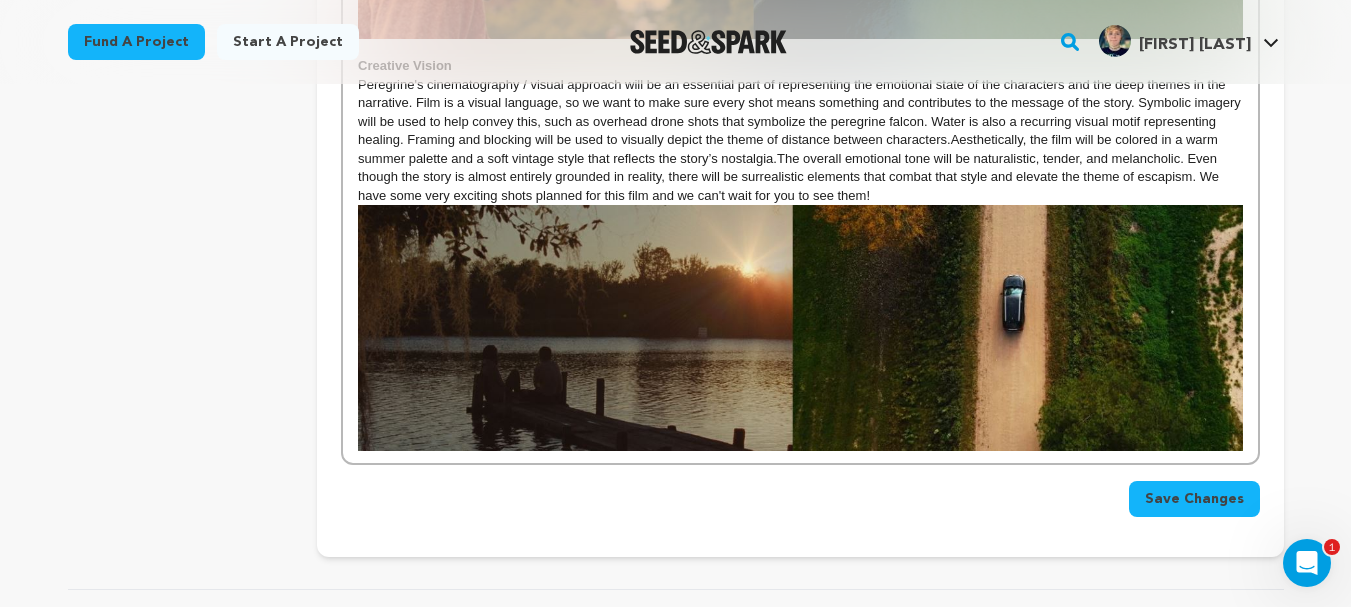 click on "The overall emotional tone will be naturalistic, tender, and melancholic. Even though the story is almost entirely grounded in reality, there will be surrealistic elements that combat that style and elevate the theme of escapism. We have some very exciting shots planned for this film and we can't wait for you to see them!" at bounding box center [790, 177] 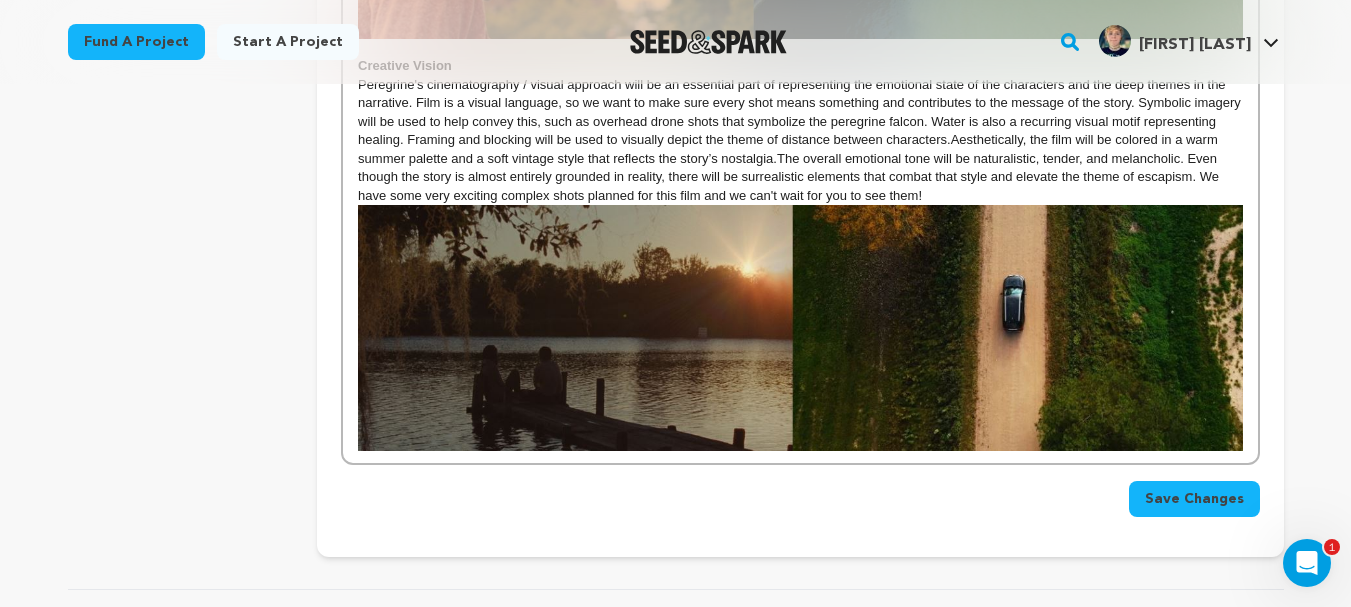 click on "Peregrine's cinematography / visual approach will be an essential part of representing the emotional state of the characters and the deep themes in the narrative. Film is a visual language, so we want to make sure every shot means something and contributes to the message of the story. Symbolic imagery will be used to help convey this, such as o verhead drone shots that symbolize the peregrine falcon. Water is also a recurring visual motif representing healing. Framing and blocking will be used to visually depict the theme of distance between characters.  Aesthetically, t he film will be colored in a warm summer palette and a soft vintage style that reflects the story’s nostalgia.  The overall emotional tone will be naturalistic, tender, and melancholic. Even though the story is almost entirely grounded in reality, there will be surrealistic elements that combat that style and elevate the theme of escapism. We have some very exciting complex shots planned for this film and we can't wait for you to see them!" at bounding box center [800, 140] 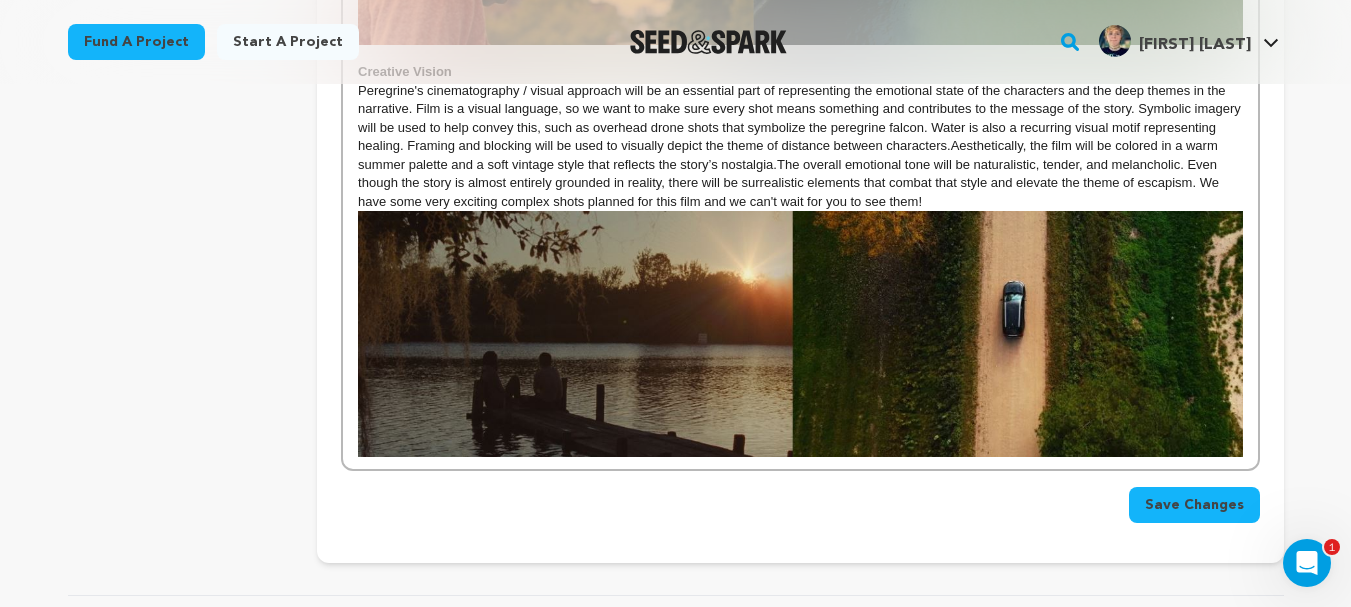 scroll, scrollTop: 1546, scrollLeft: 0, axis: vertical 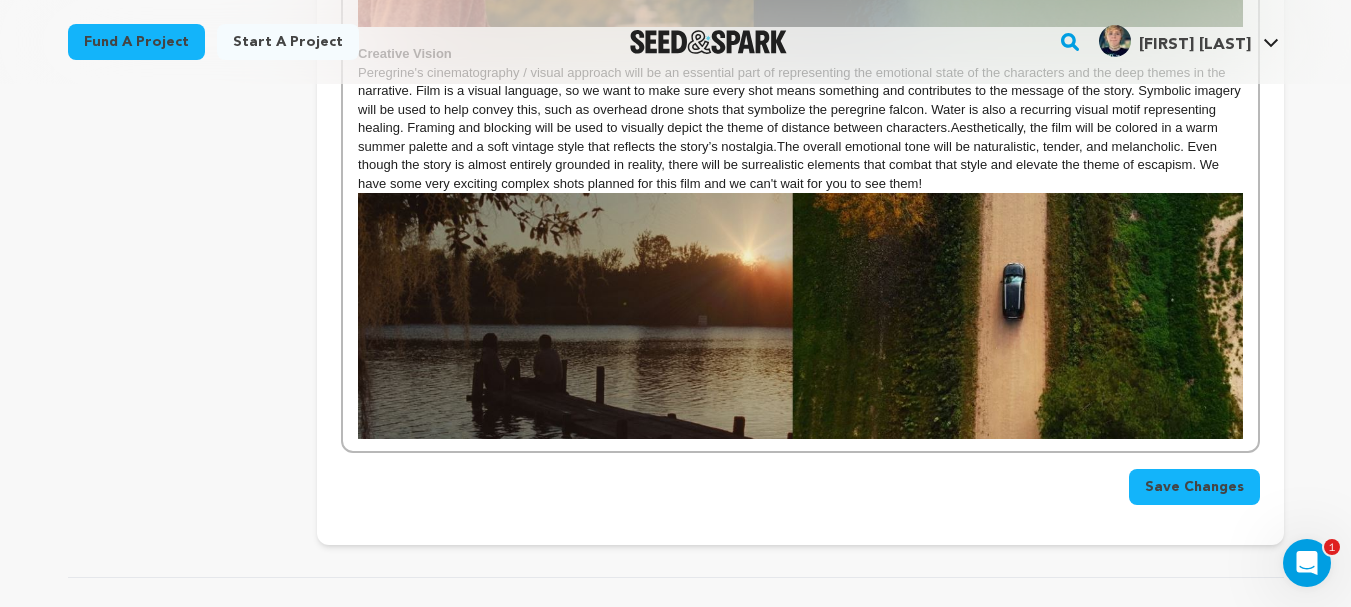 click on "Save Changes" at bounding box center (1194, 487) 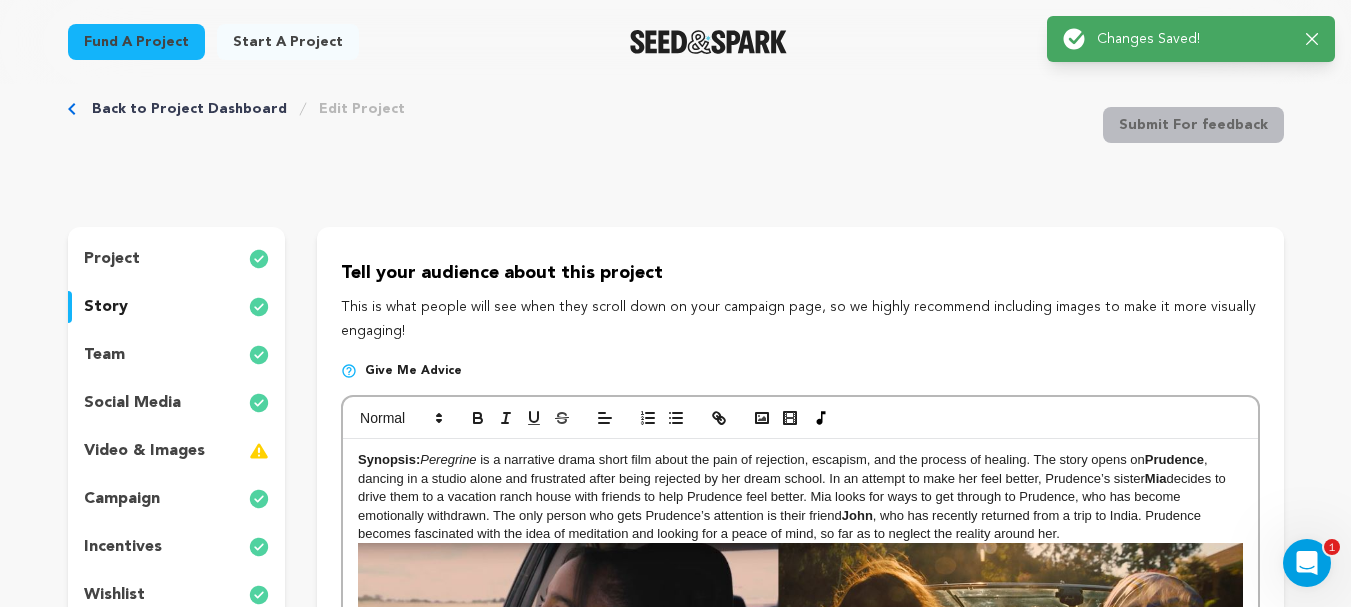 scroll, scrollTop: 0, scrollLeft: 0, axis: both 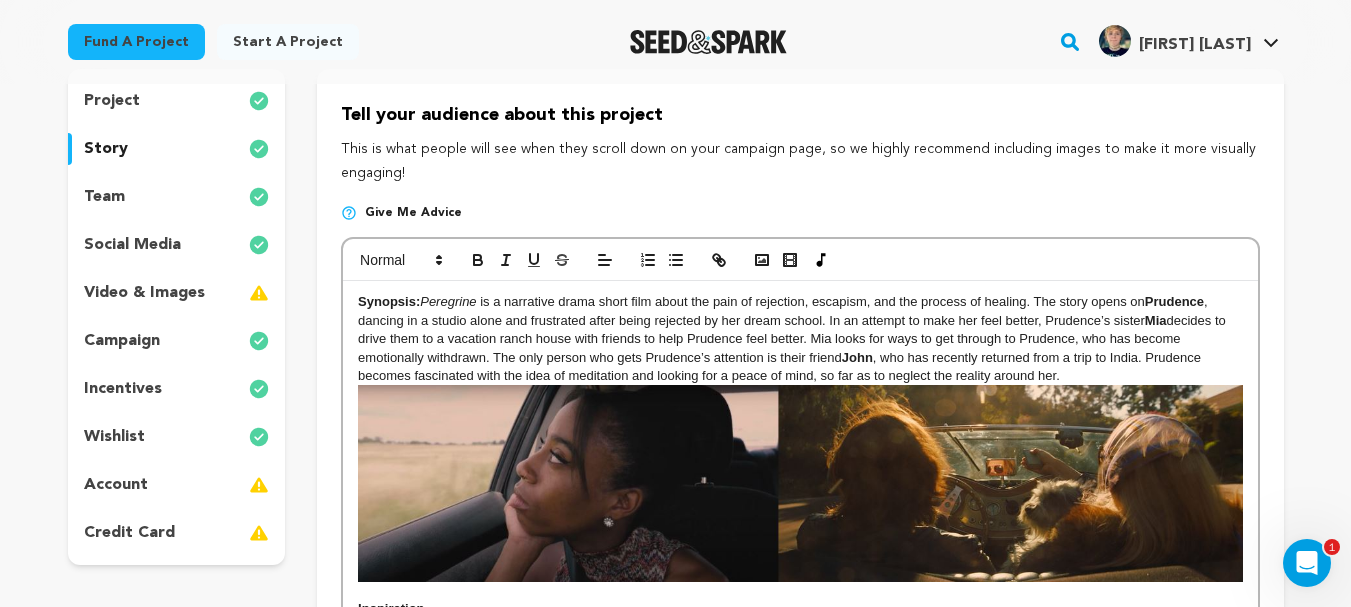 click on "project" at bounding box center [177, 101] 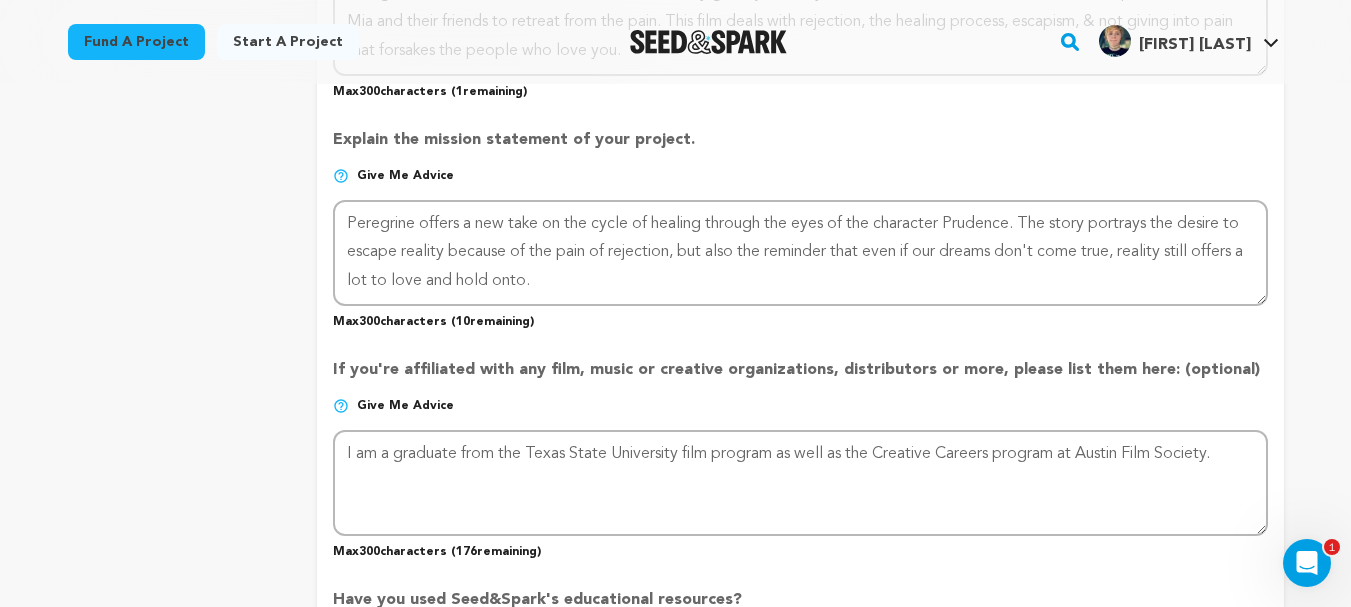 scroll, scrollTop: 1541, scrollLeft: 0, axis: vertical 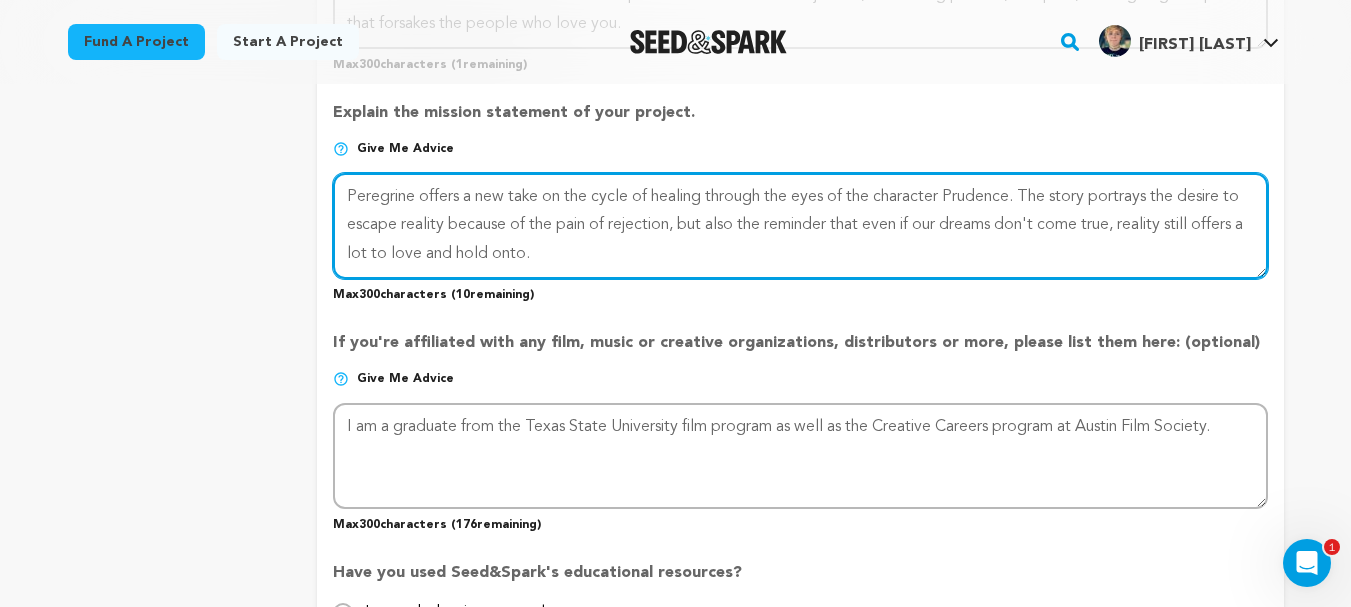 drag, startPoint x: 946, startPoint y: 198, endPoint x: 869, endPoint y: 198, distance: 77 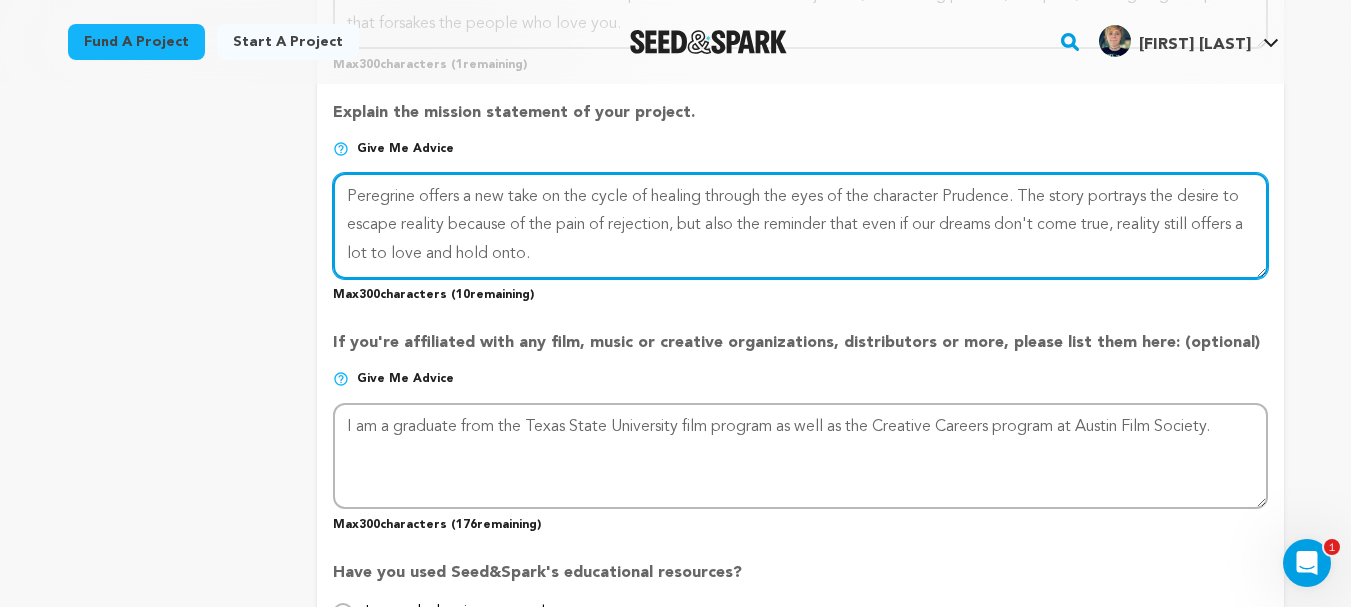 click at bounding box center (800, 226) 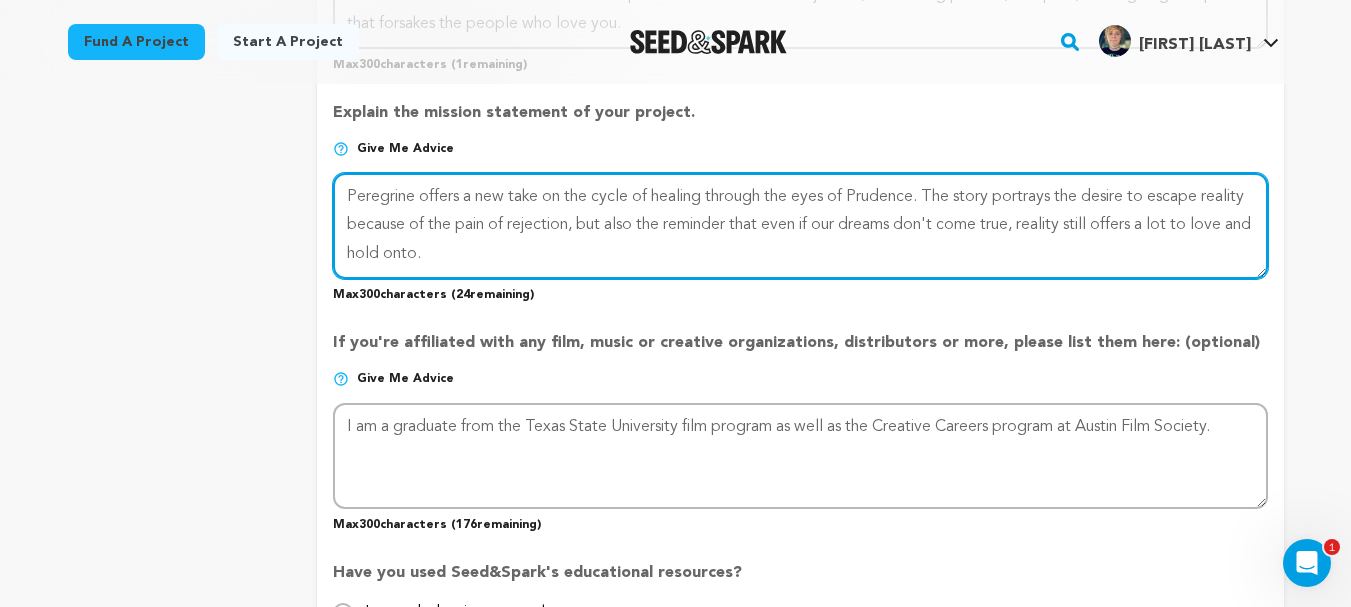 click at bounding box center [800, 226] 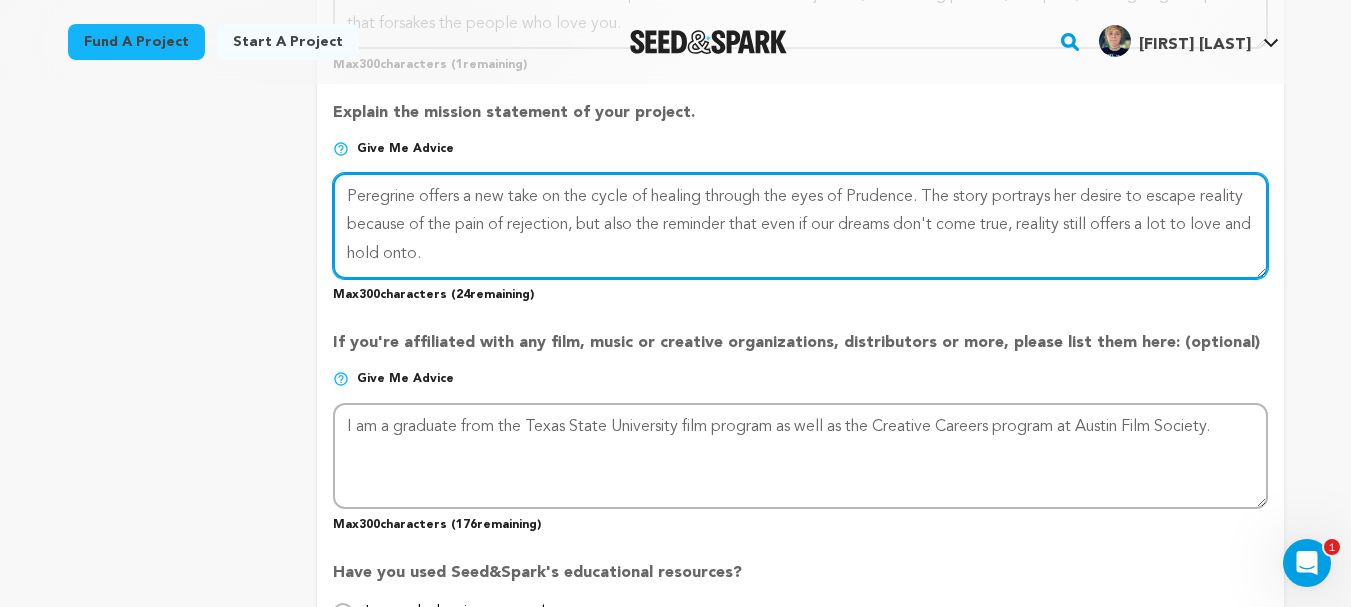click at bounding box center (800, 226) 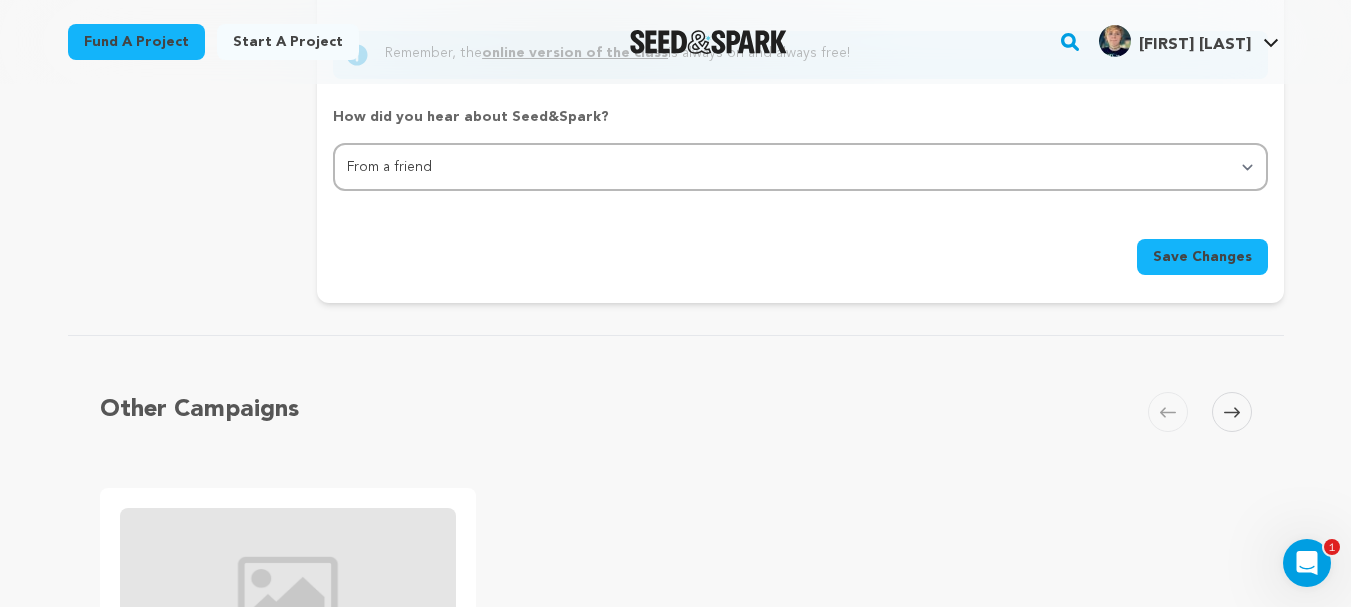 scroll, scrollTop: 2241, scrollLeft: 0, axis: vertical 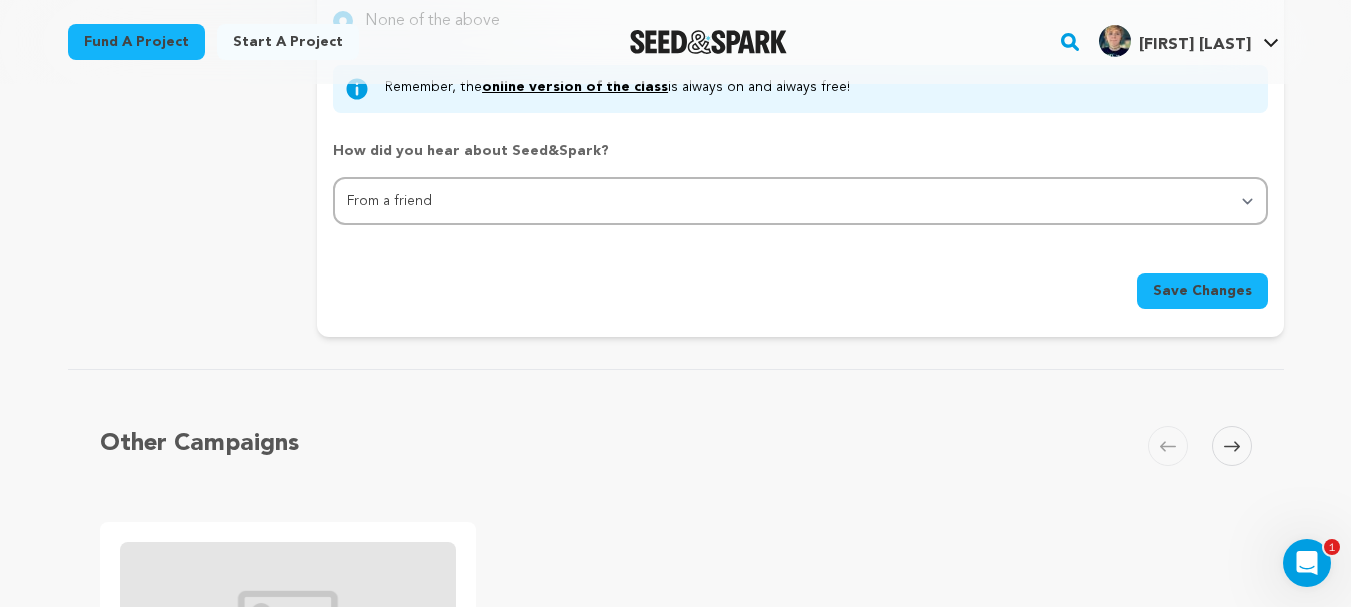 type on "Peregrine offers a new take on the cycle of healing through the eyes of Prudence. The story portrays her desire to escape reality because of the pain of rejection, but also the reminder that even if our dreams don't come true, reality still offers a lot to love and hold onto." 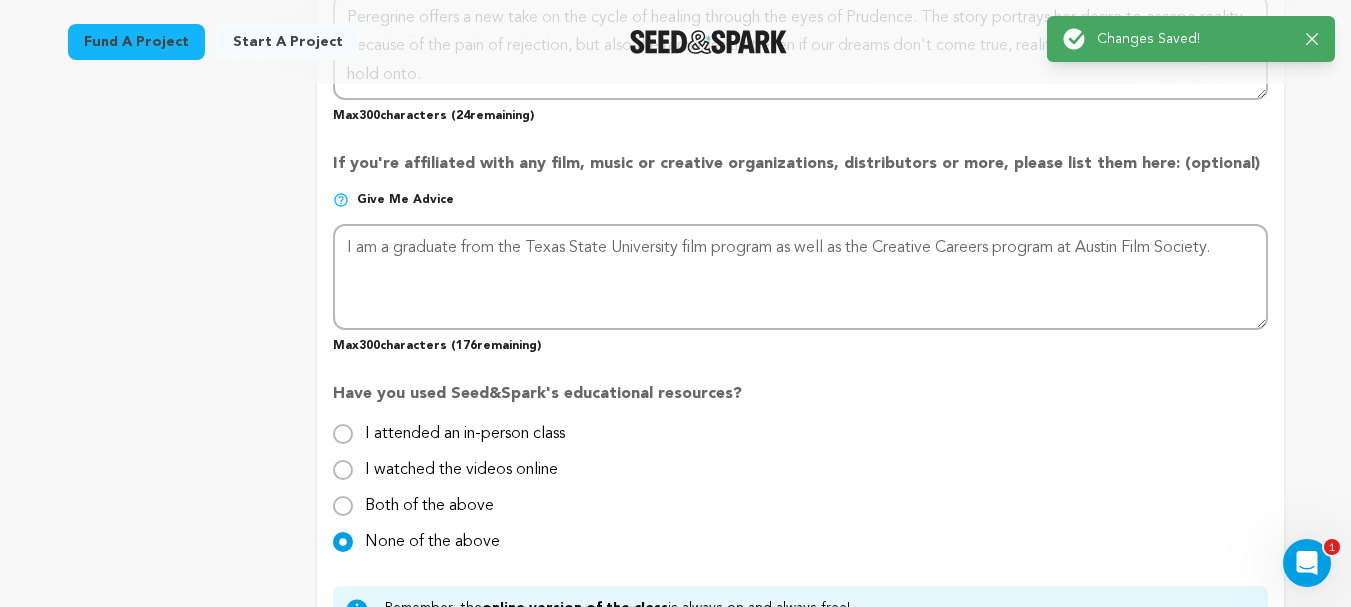 scroll, scrollTop: 1121, scrollLeft: 0, axis: vertical 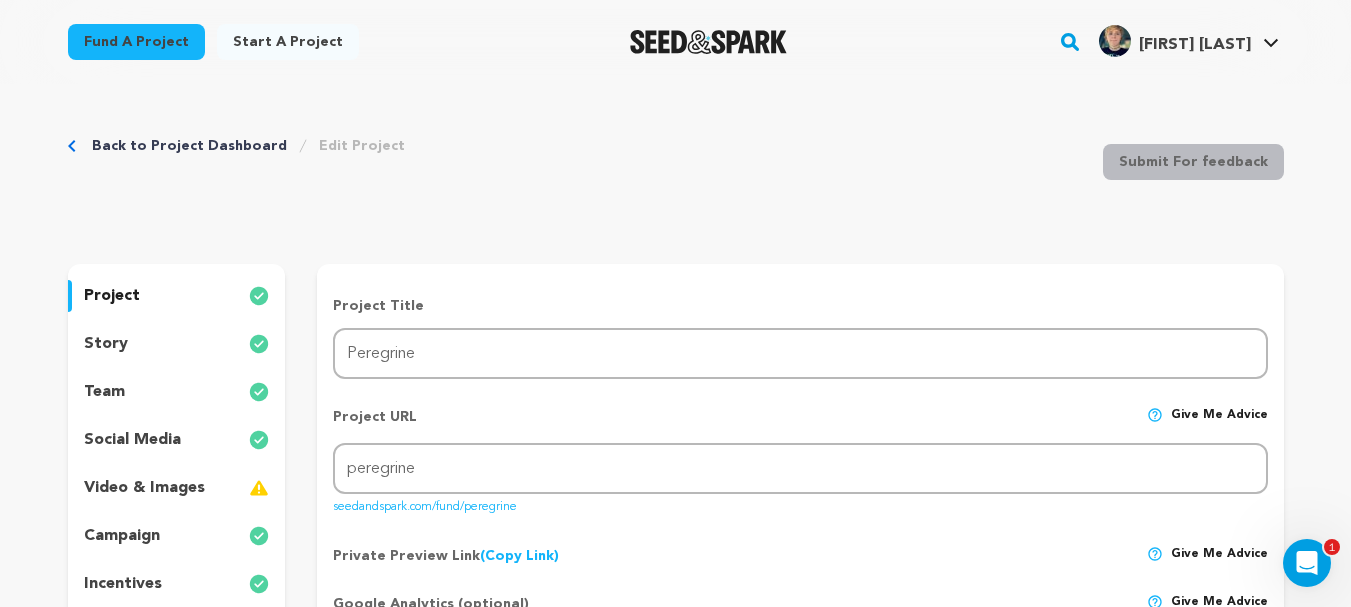 click on "story" at bounding box center [177, 344] 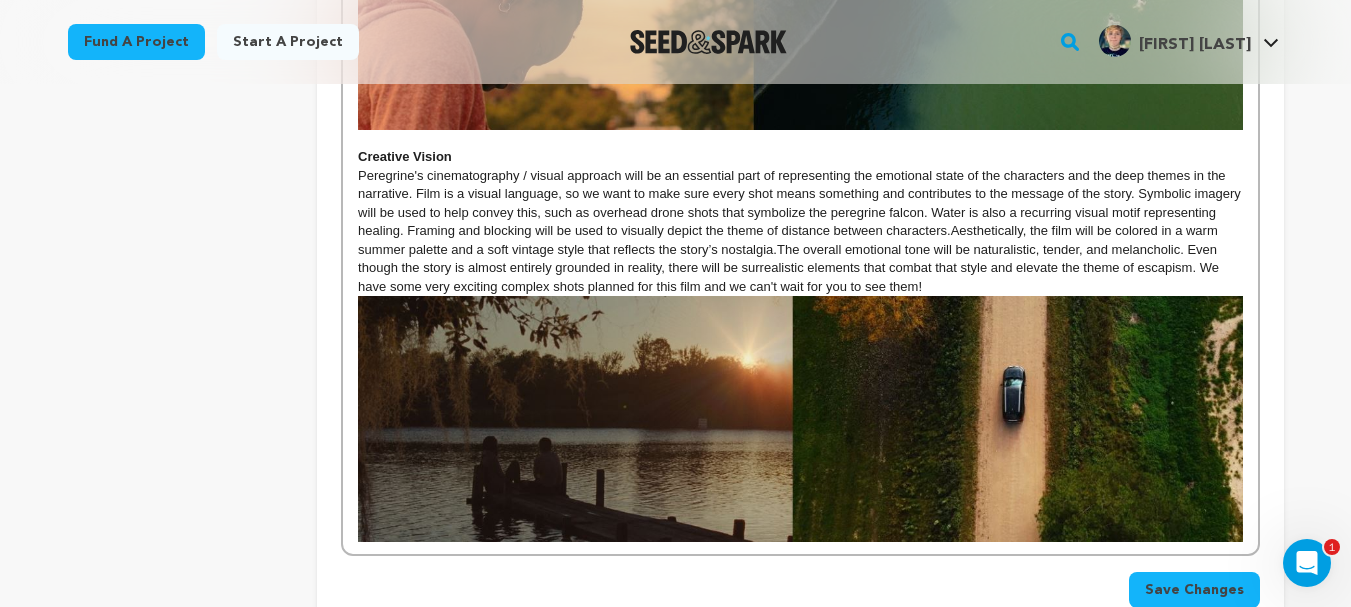 scroll, scrollTop: 1461, scrollLeft: 0, axis: vertical 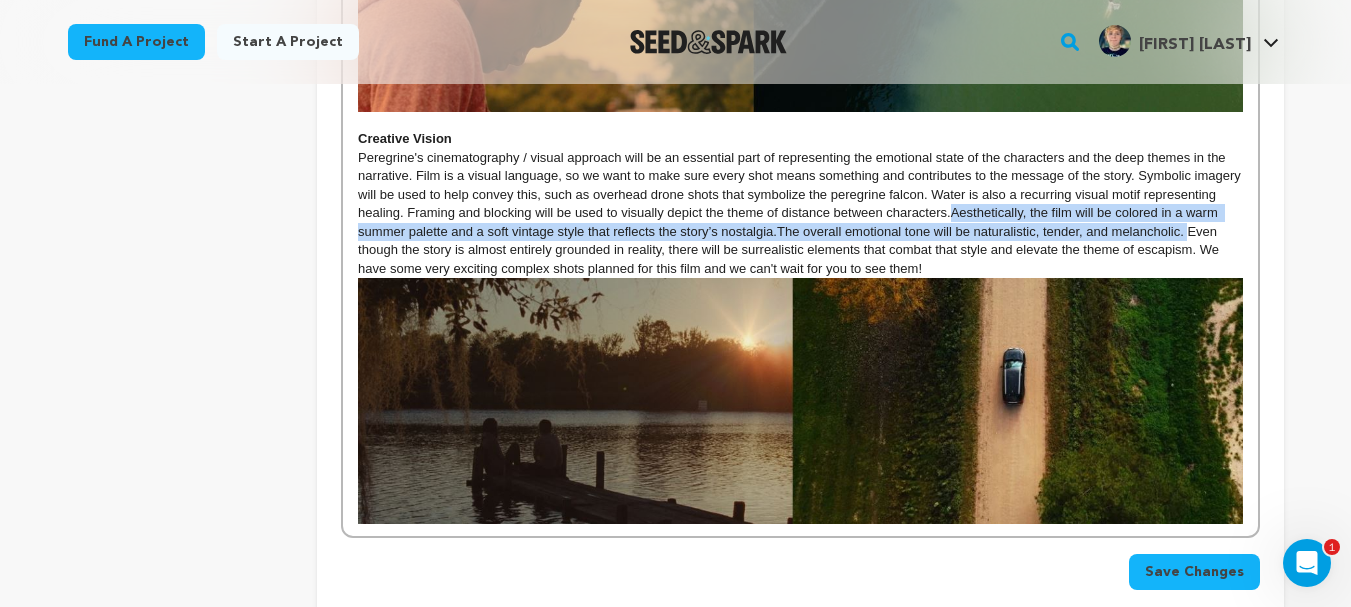 drag, startPoint x: 957, startPoint y: 228, endPoint x: 1189, endPoint y: 246, distance: 232.69724 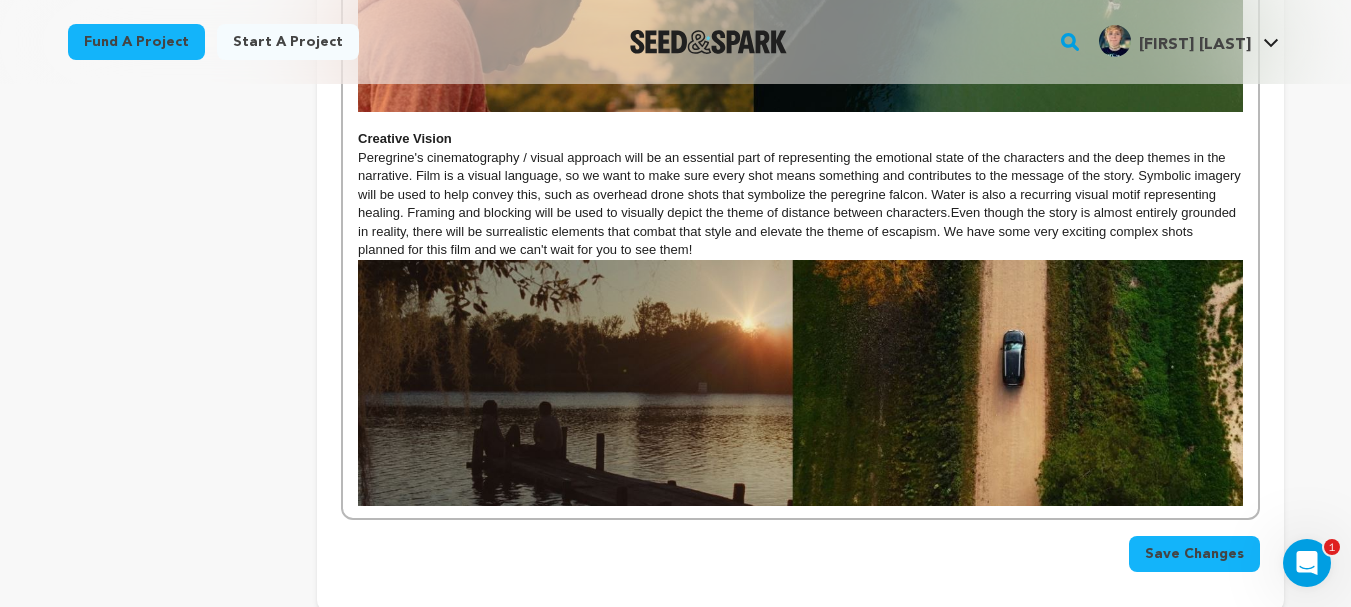 click on "Peregrine's cinematography / visual approach will be an essential part of representing the emotional state of the characters and the deep themes in the narrative. Film is a visual language, so we want to make sure every shot means something and contributes to the message of the story. Symbolic imagery will be used to help convey this, such as o verhead drone shots that symbolize the peregrine falcon. Water is also a recurring visual motif representing healing. Framing and blocking will be used to visually depict the theme of distance between characters.  Even though the story is almost entirely grounded in reality, there will be surrealistic elements that combat that style and elevate the theme of escapism. We have some very exciting complex shots planned for this film and we can't wait for you to see them!" at bounding box center (800, 204) 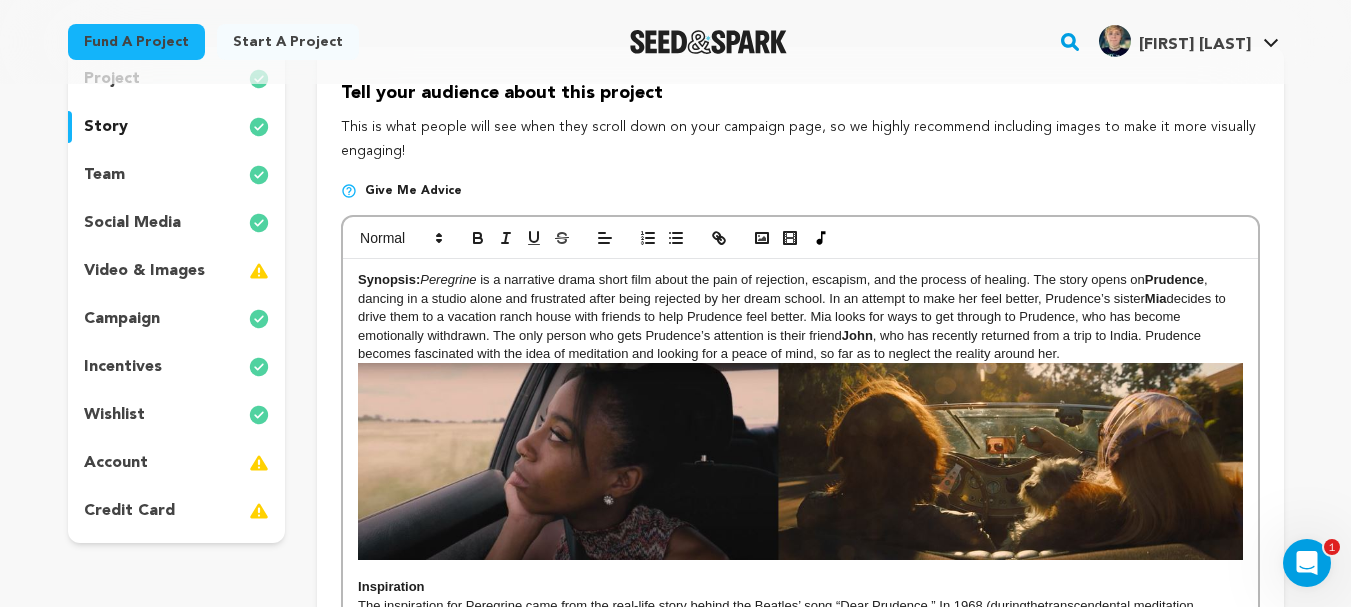 scroll, scrollTop: 0, scrollLeft: 0, axis: both 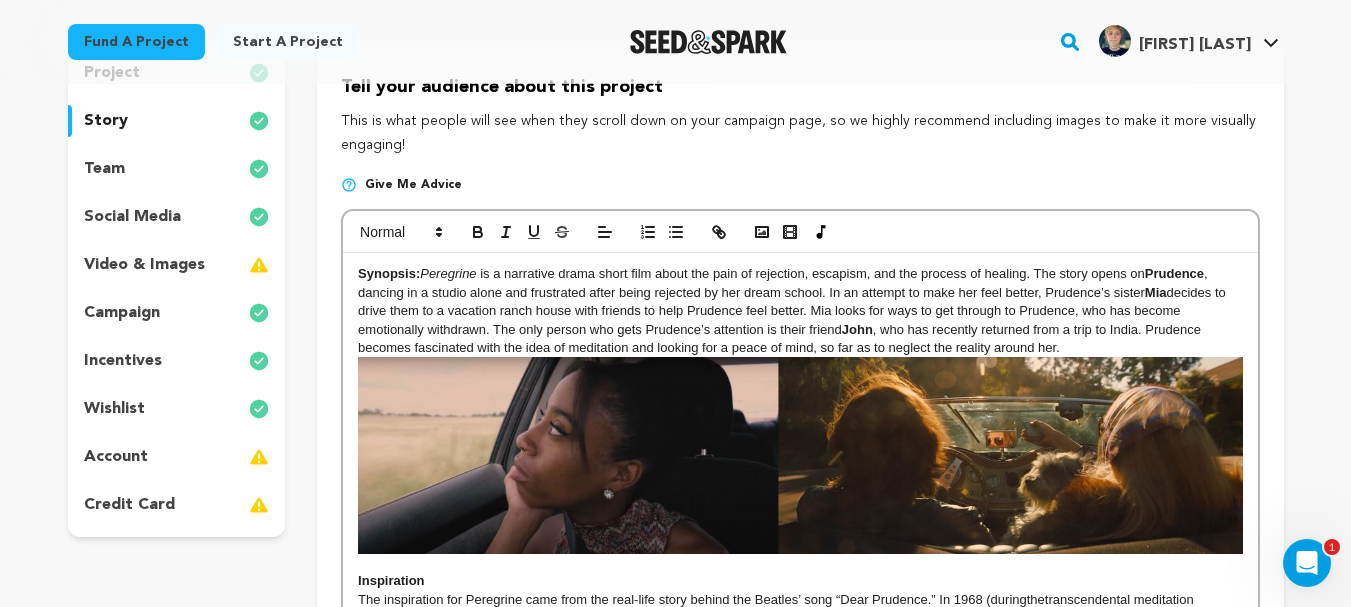 click on "team" at bounding box center (177, 169) 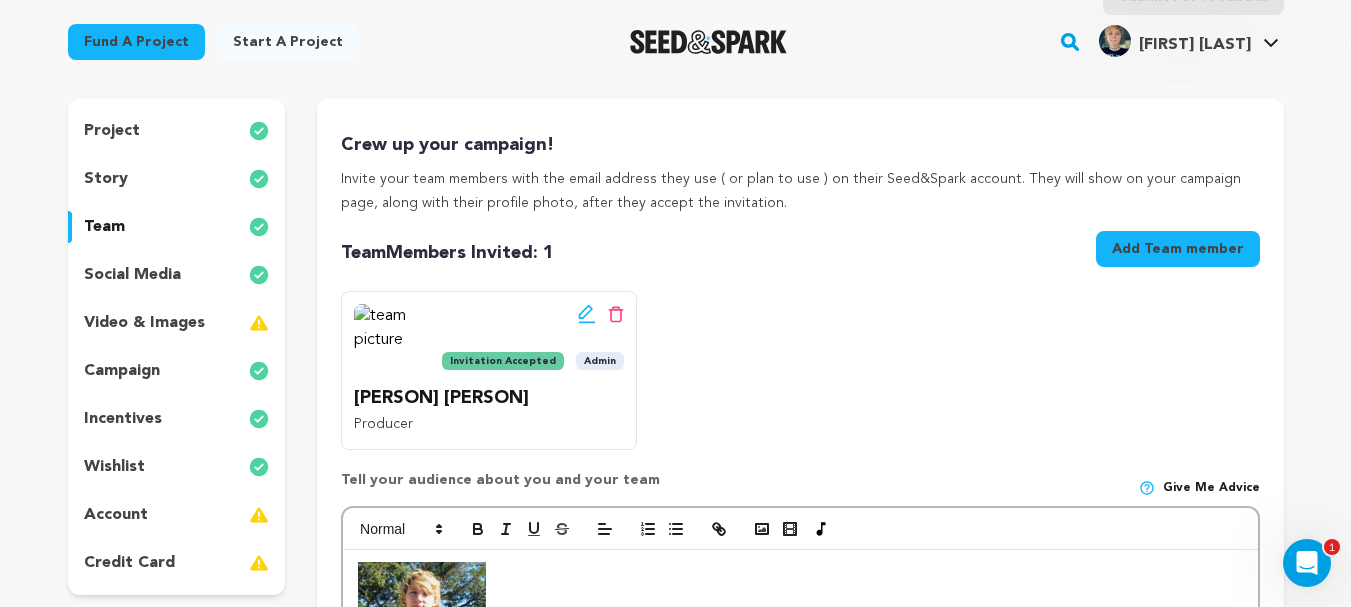 scroll, scrollTop: 170, scrollLeft: 0, axis: vertical 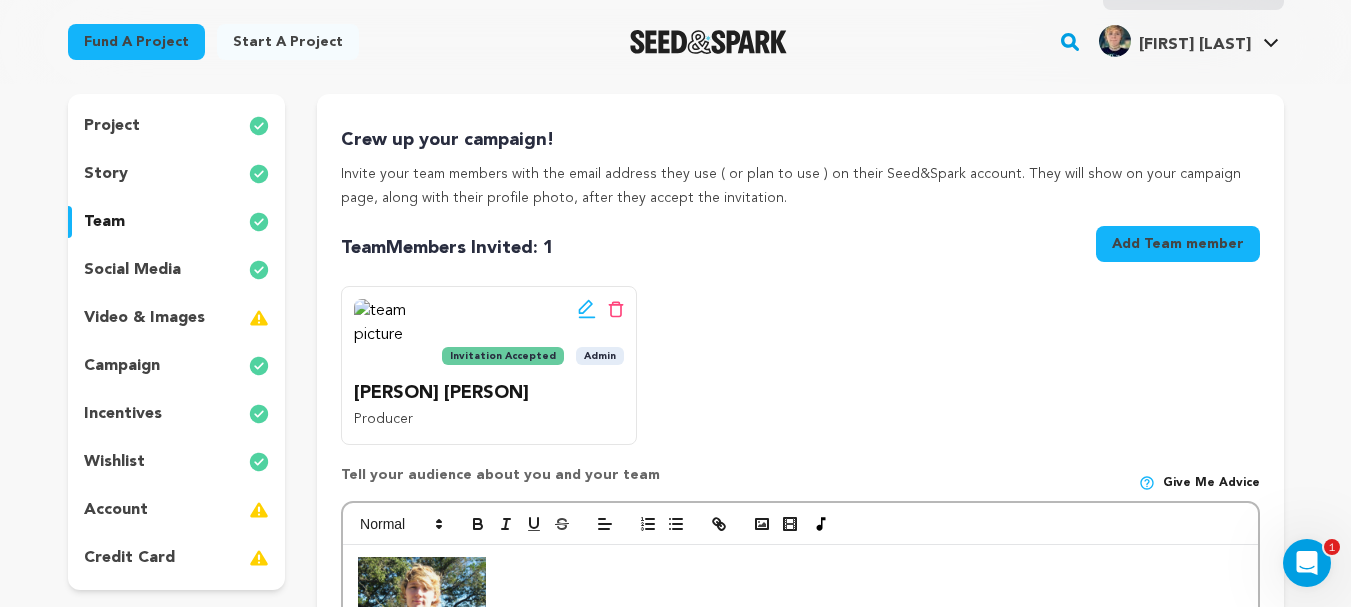 click on "social media" at bounding box center (132, 270) 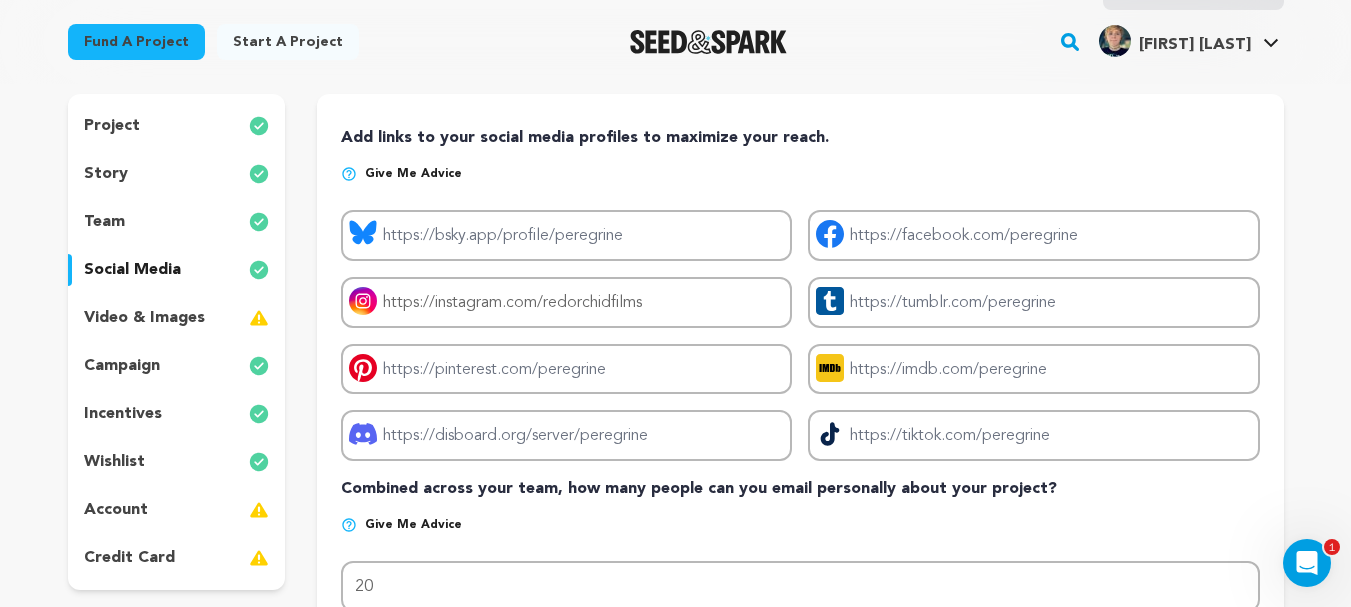 click on "video & images" at bounding box center (144, 318) 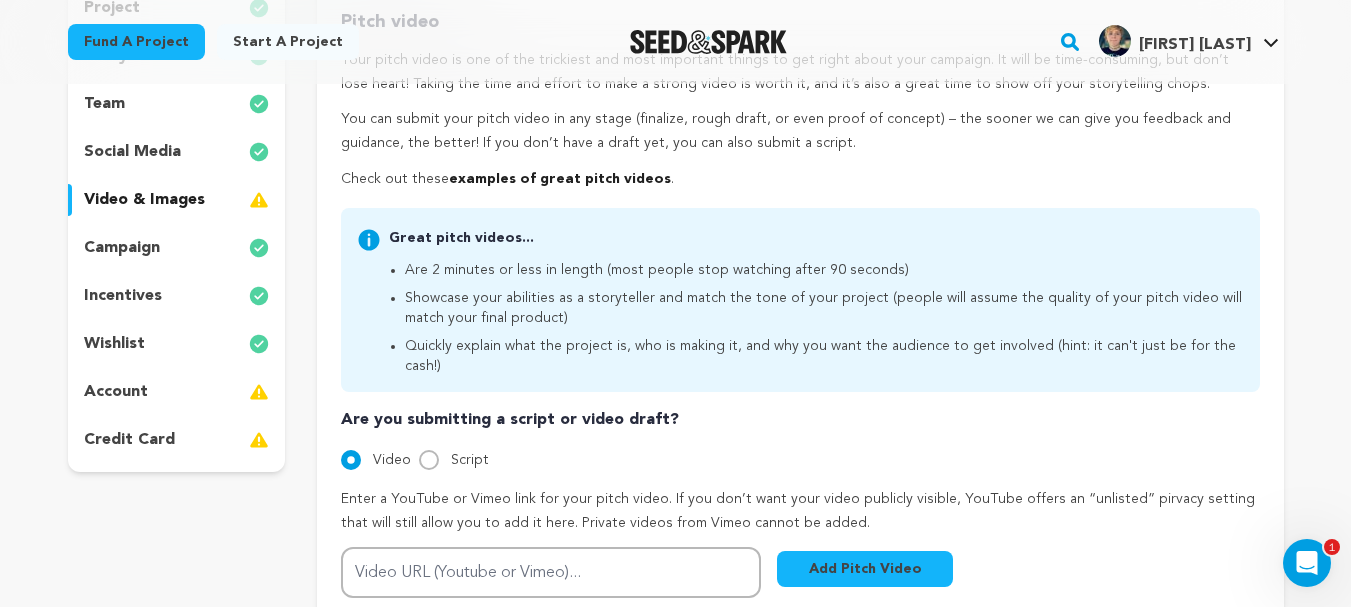 scroll, scrollTop: 305, scrollLeft: 0, axis: vertical 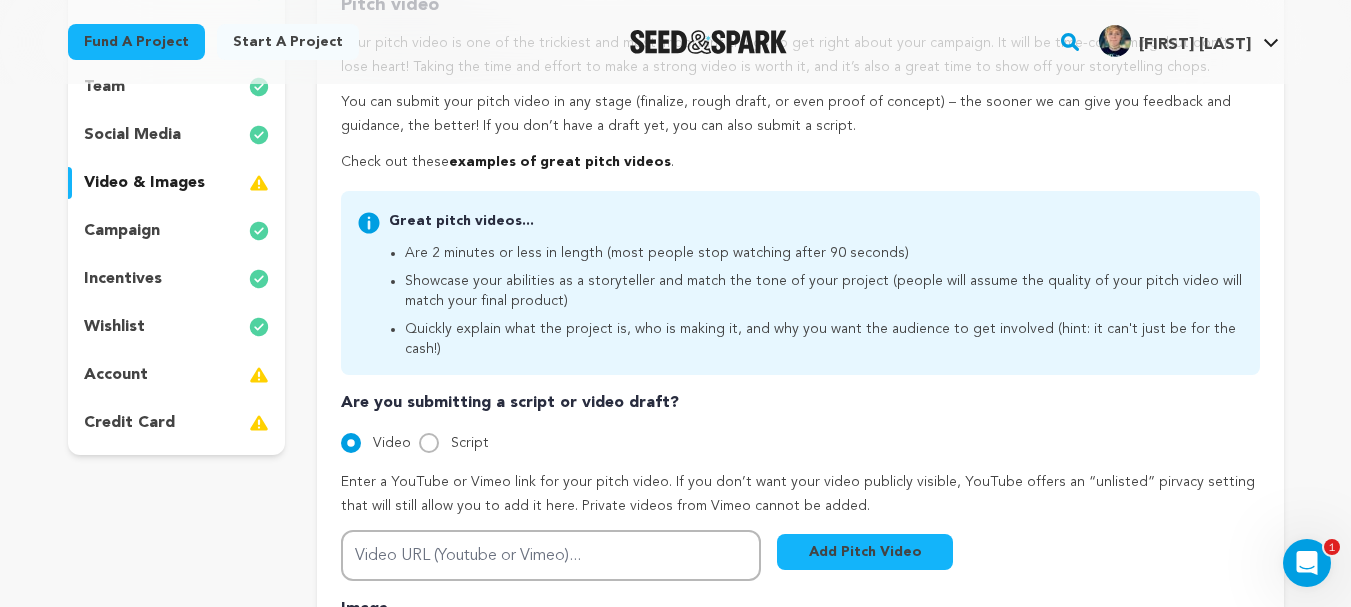 click on "campaign" at bounding box center [122, 231] 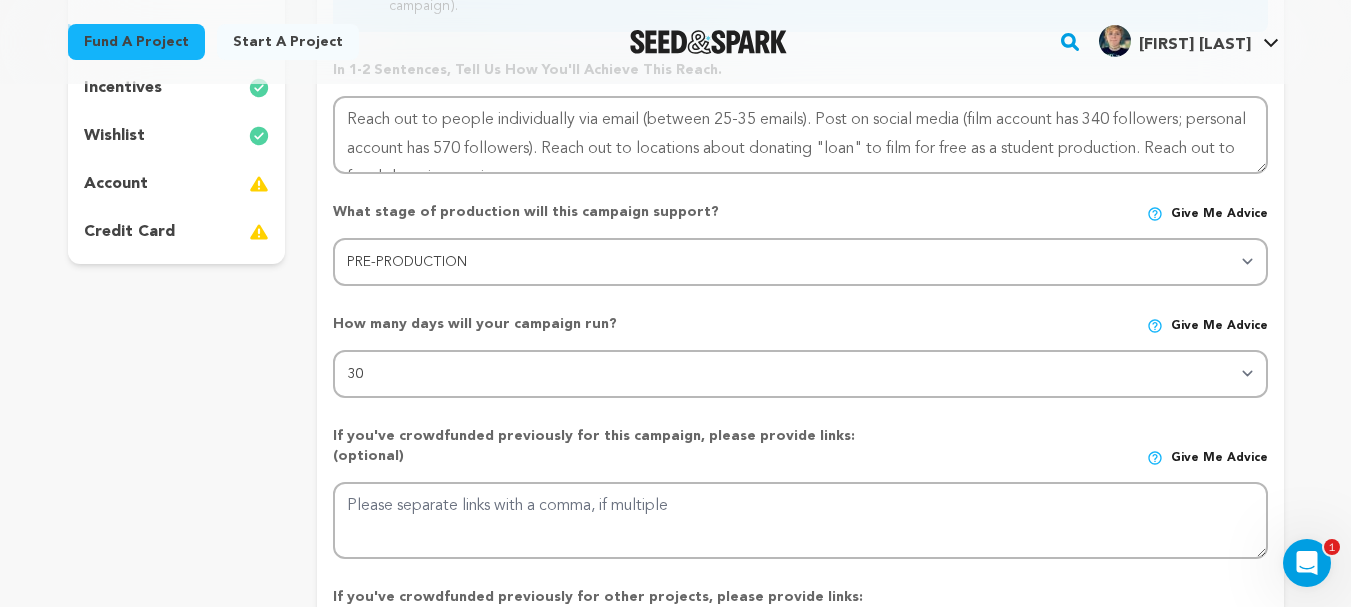scroll, scrollTop: 301, scrollLeft: 0, axis: vertical 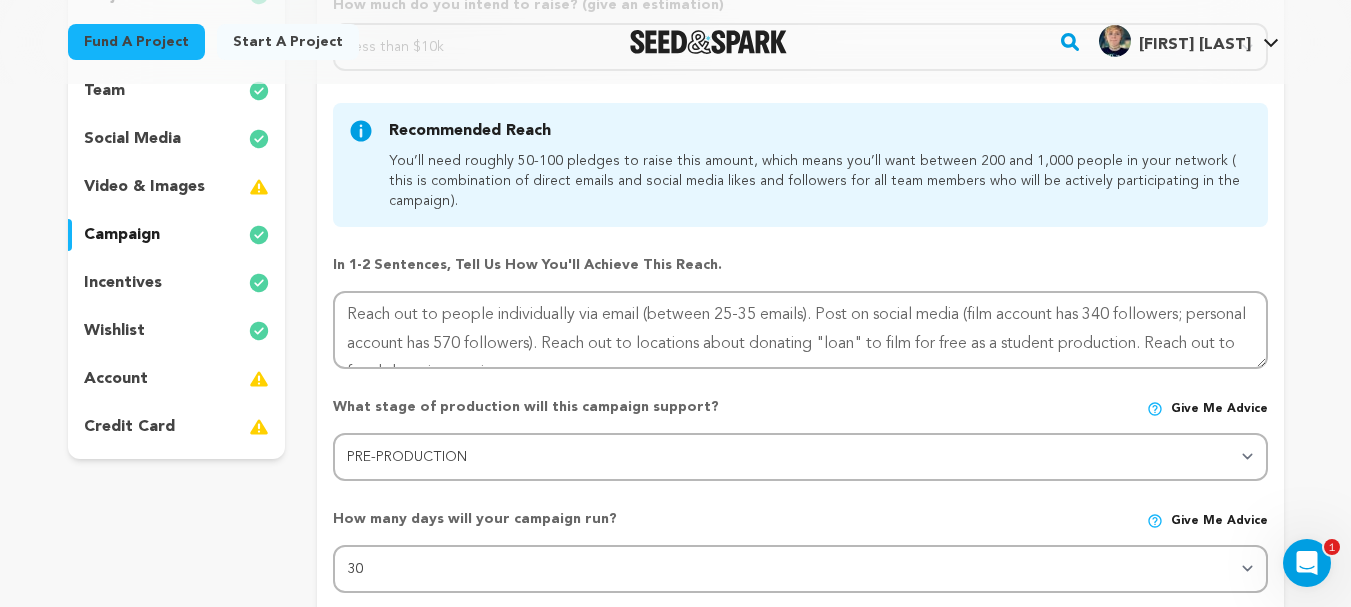 click on "incentives" at bounding box center [177, 283] 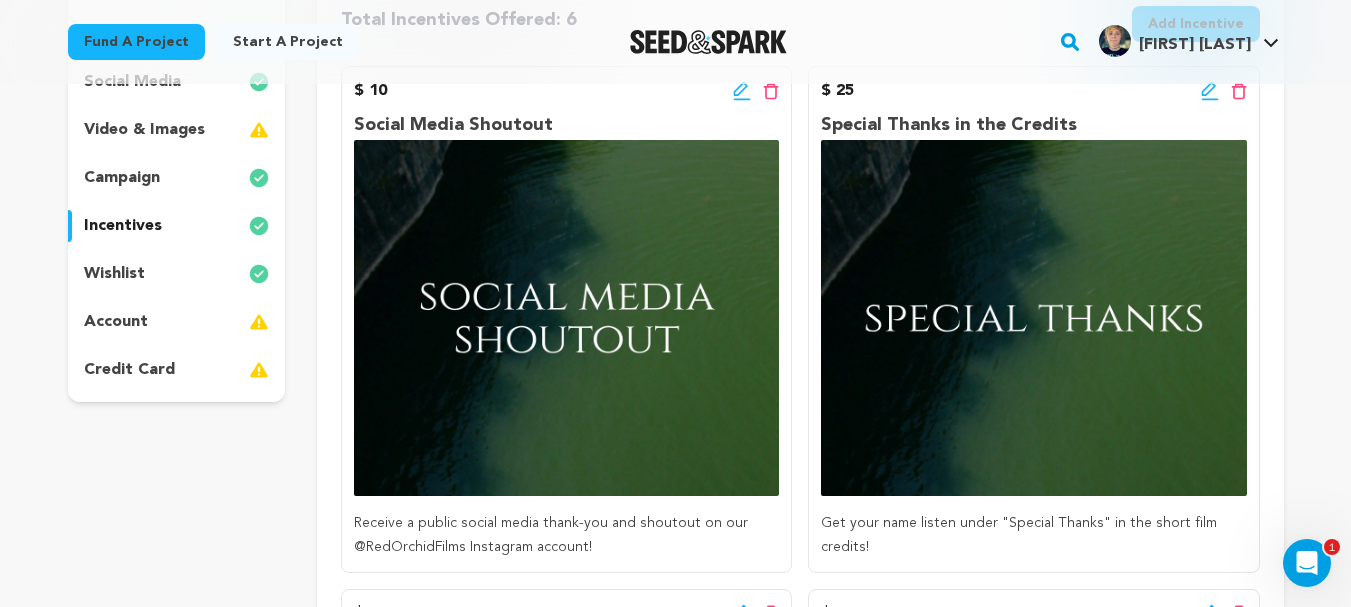 scroll, scrollTop: 347, scrollLeft: 0, axis: vertical 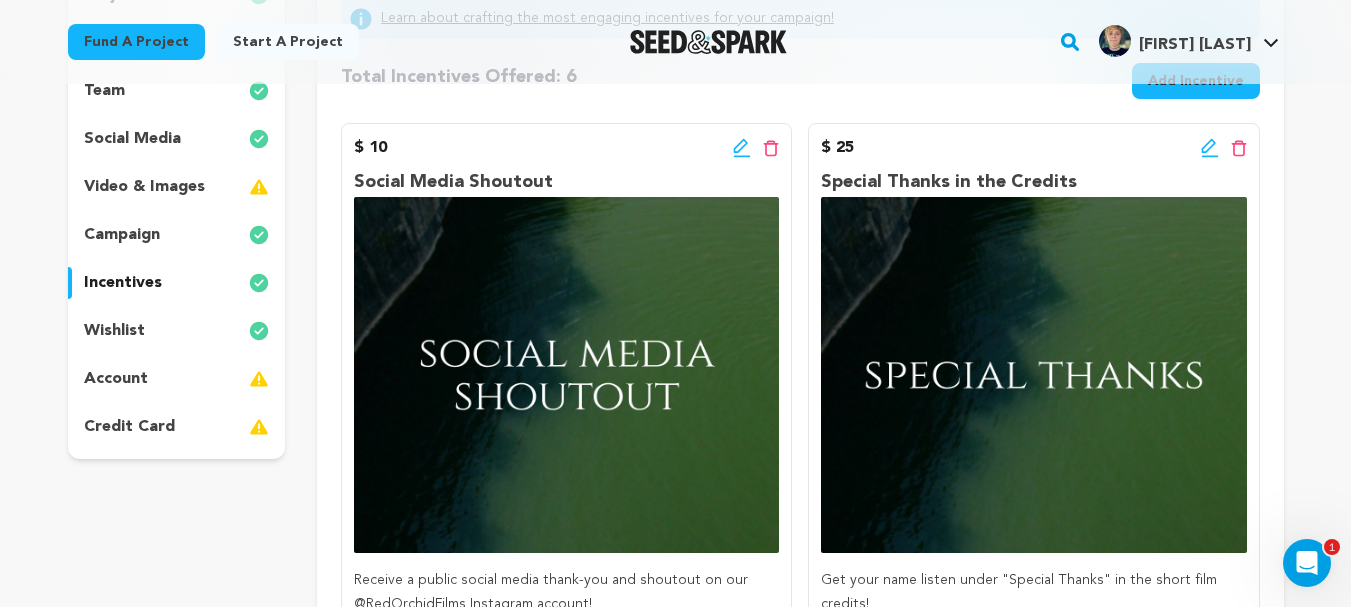 click 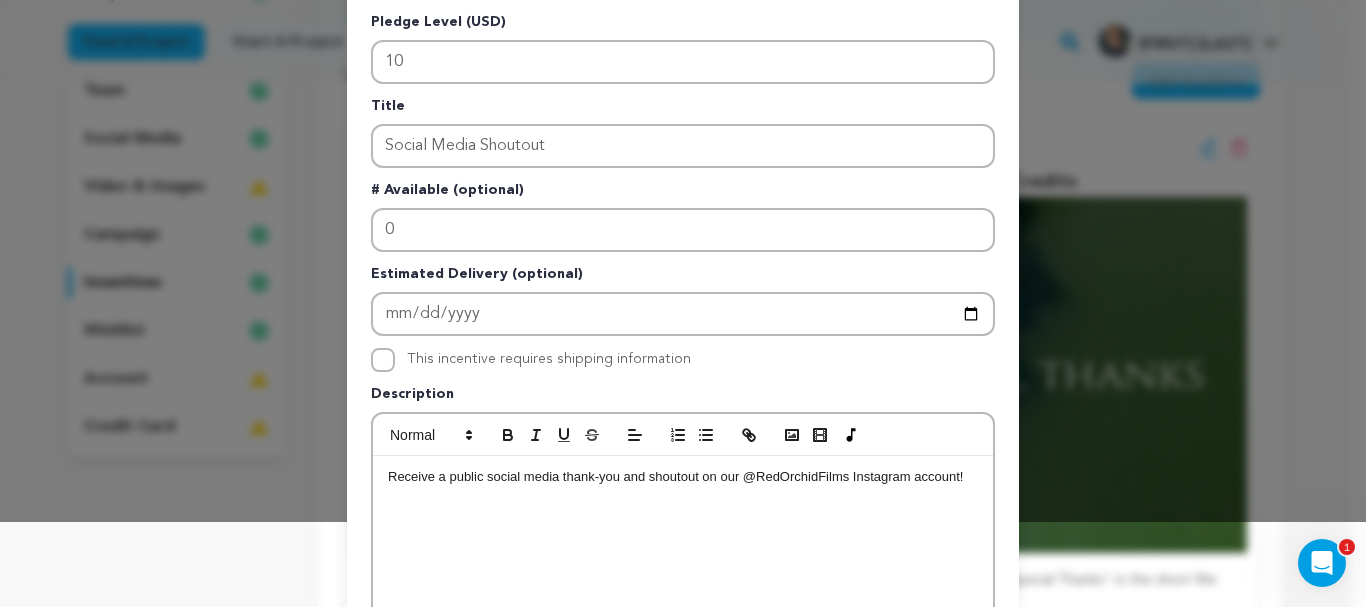scroll, scrollTop: 83, scrollLeft: 0, axis: vertical 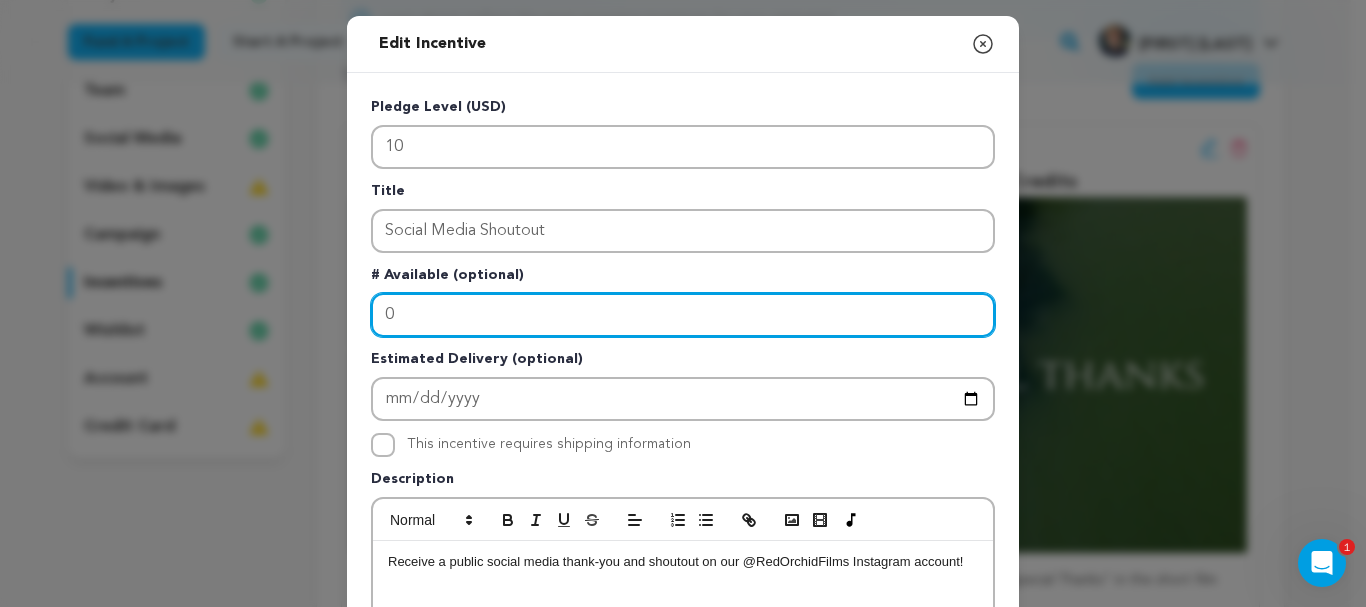 click on "0" at bounding box center (683, 315) 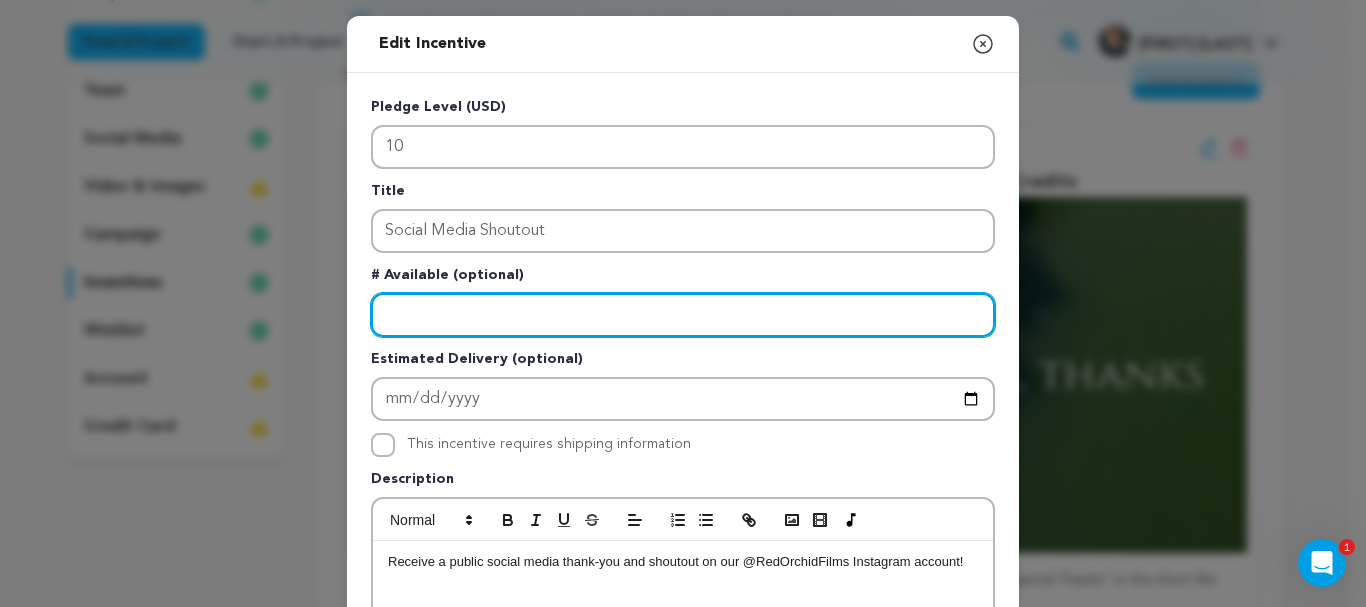 type 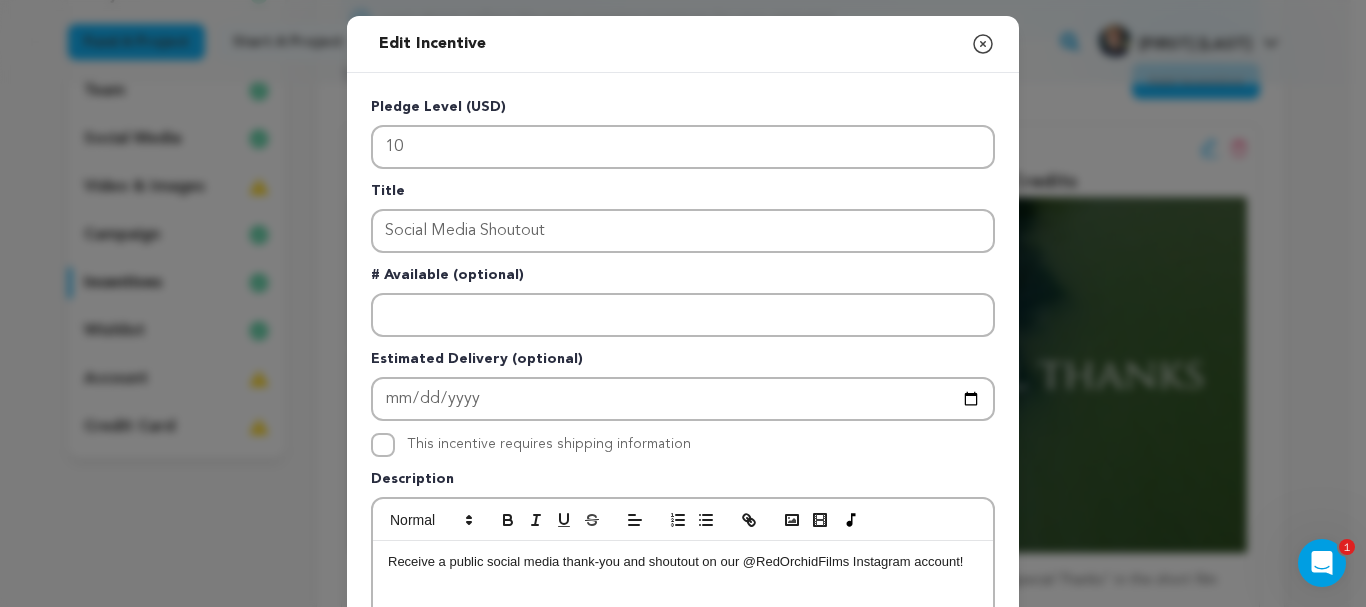 click on "# Available (optional)" at bounding box center (683, 279) 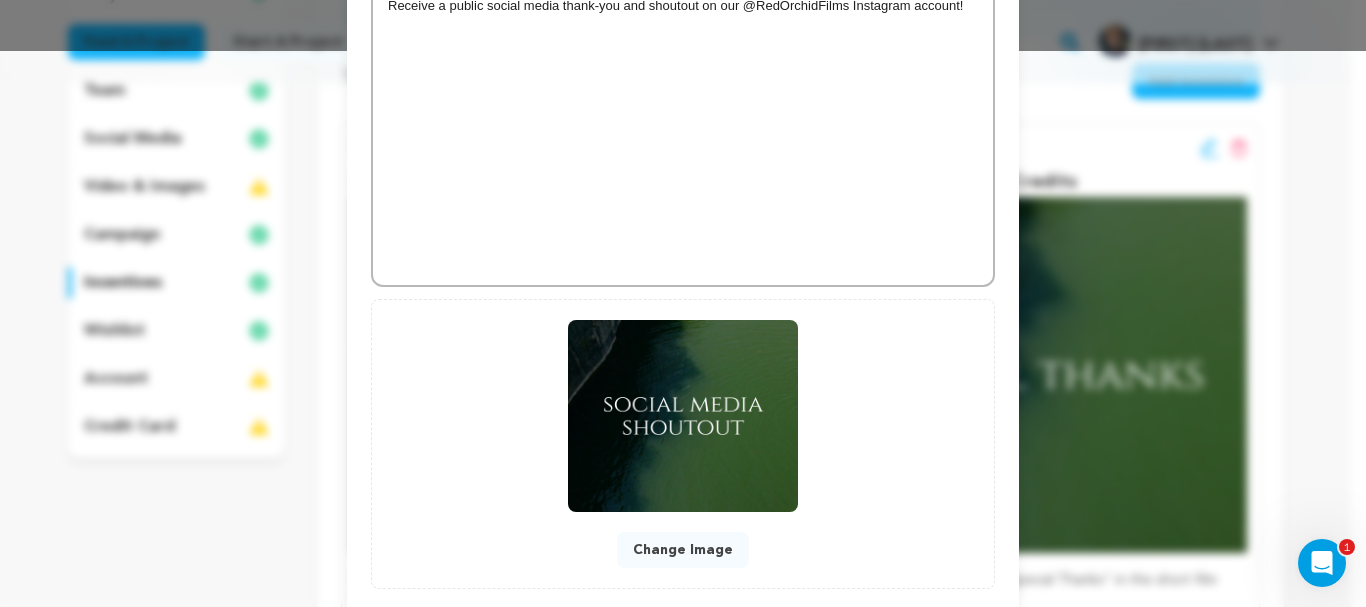scroll, scrollTop: 670, scrollLeft: 0, axis: vertical 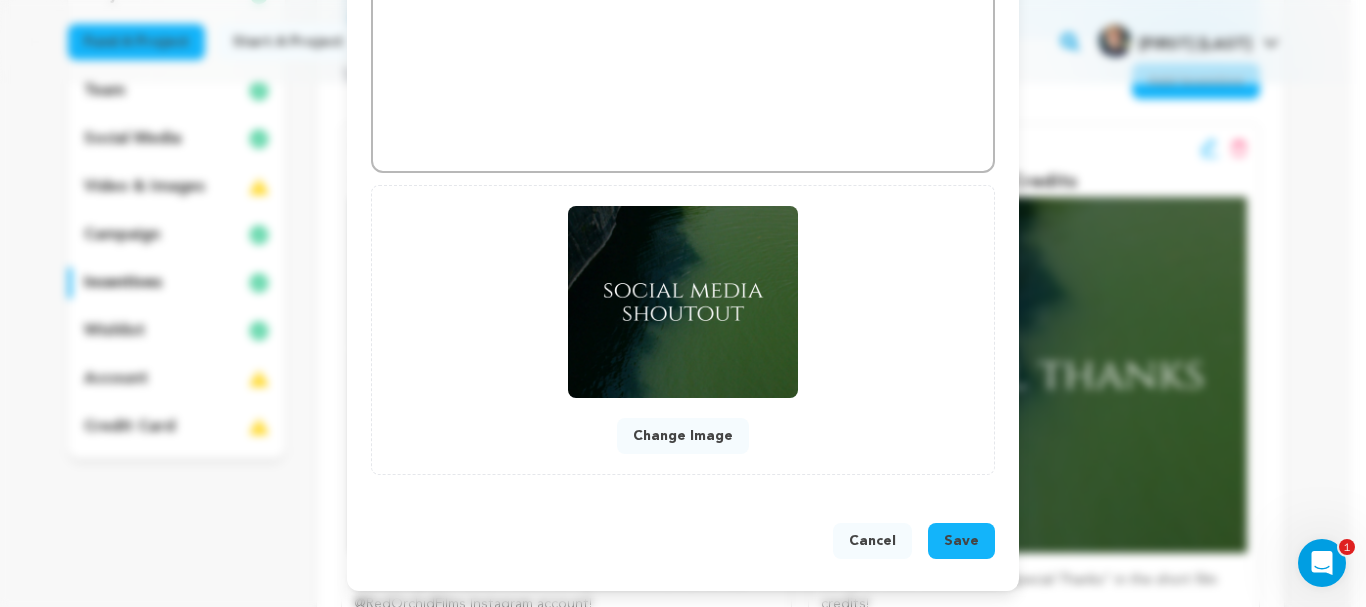 click on "Change Image" at bounding box center [683, 436] 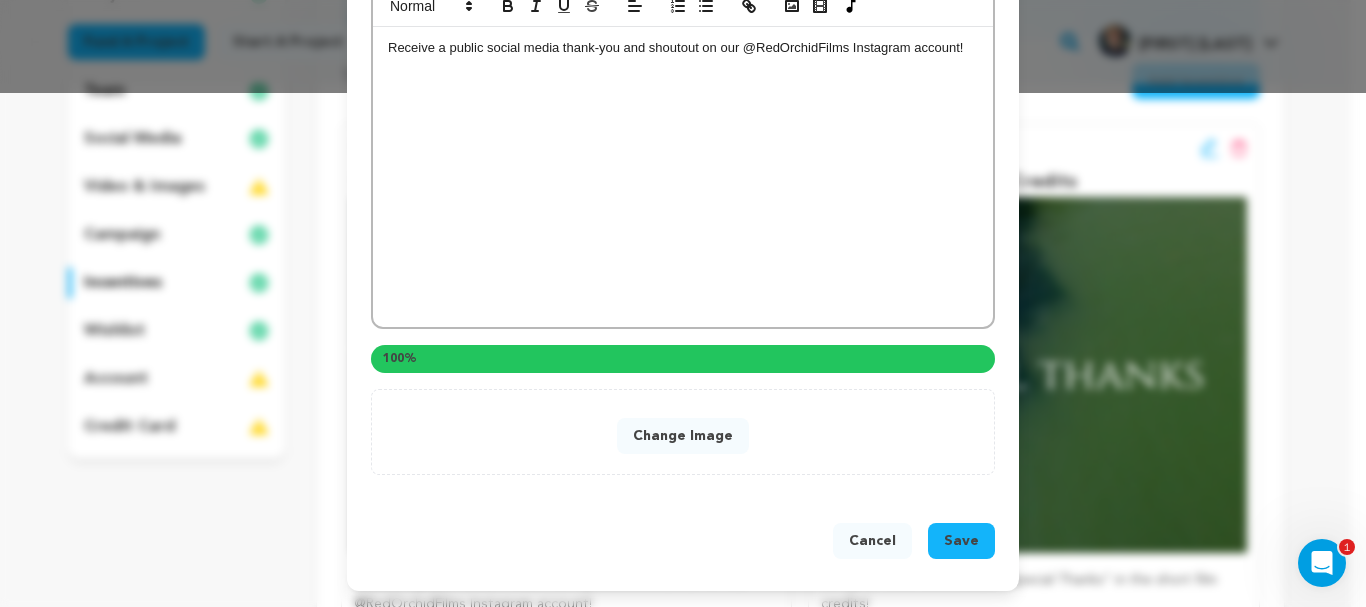 scroll, scrollTop: 514, scrollLeft: 0, axis: vertical 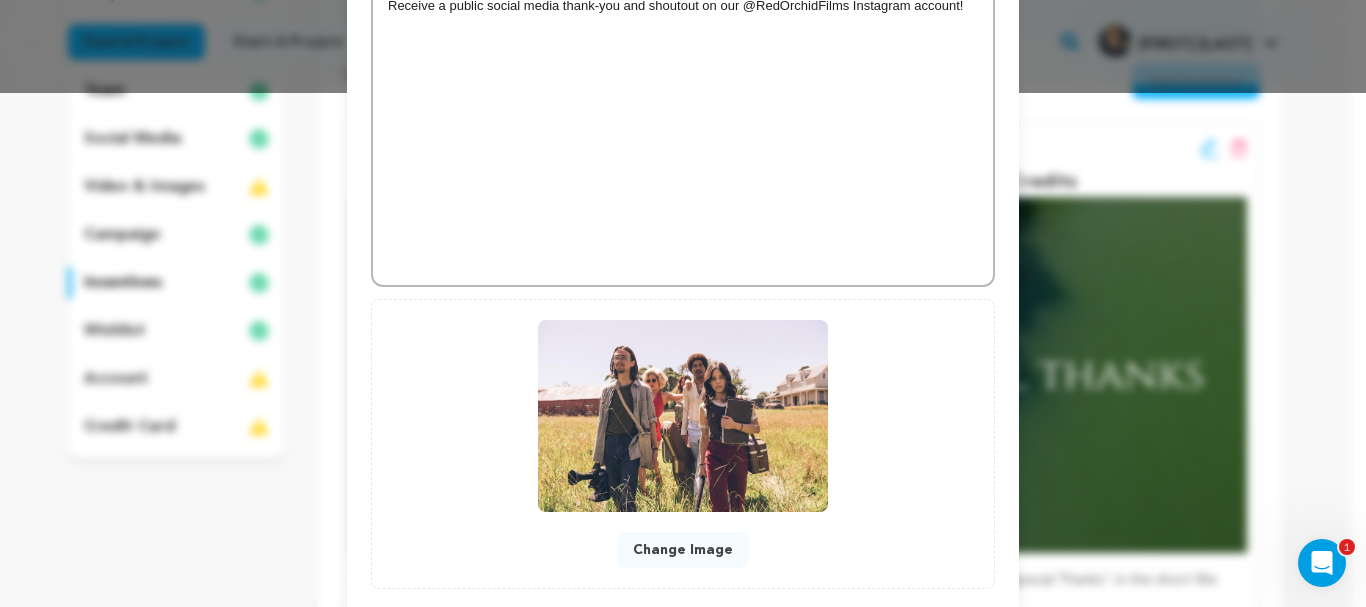 drag, startPoint x: 1350, startPoint y: 372, endPoint x: 1361, endPoint y: 453, distance: 81.7435 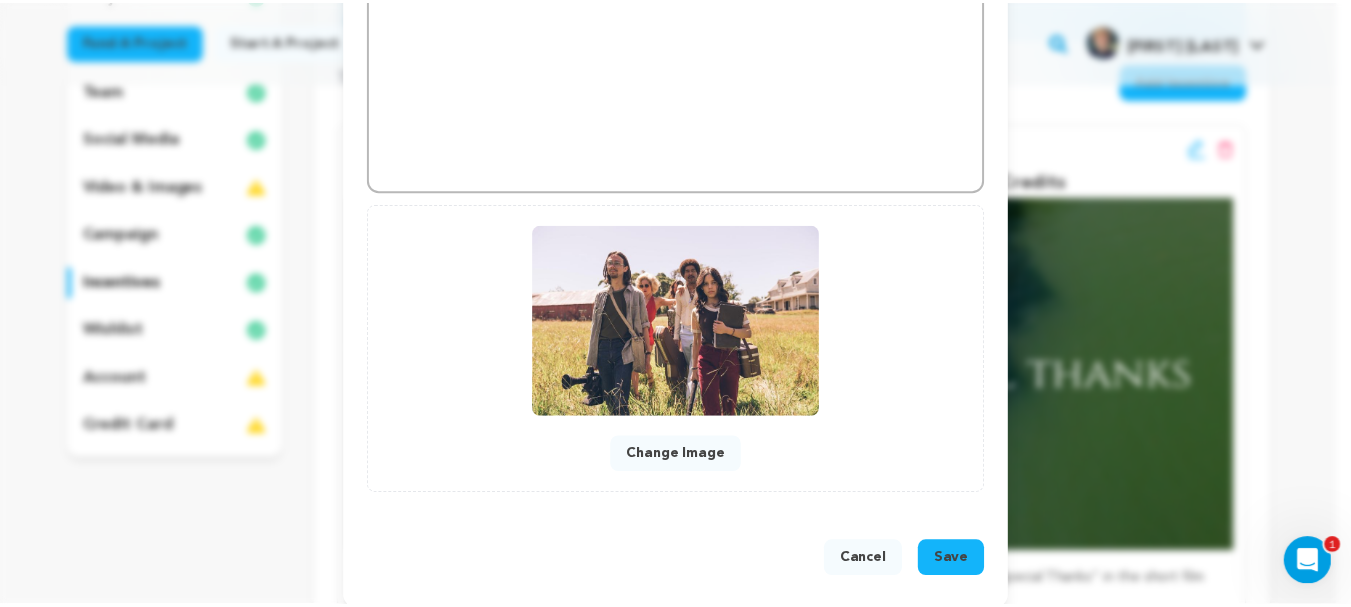 scroll, scrollTop: 628, scrollLeft: 0, axis: vertical 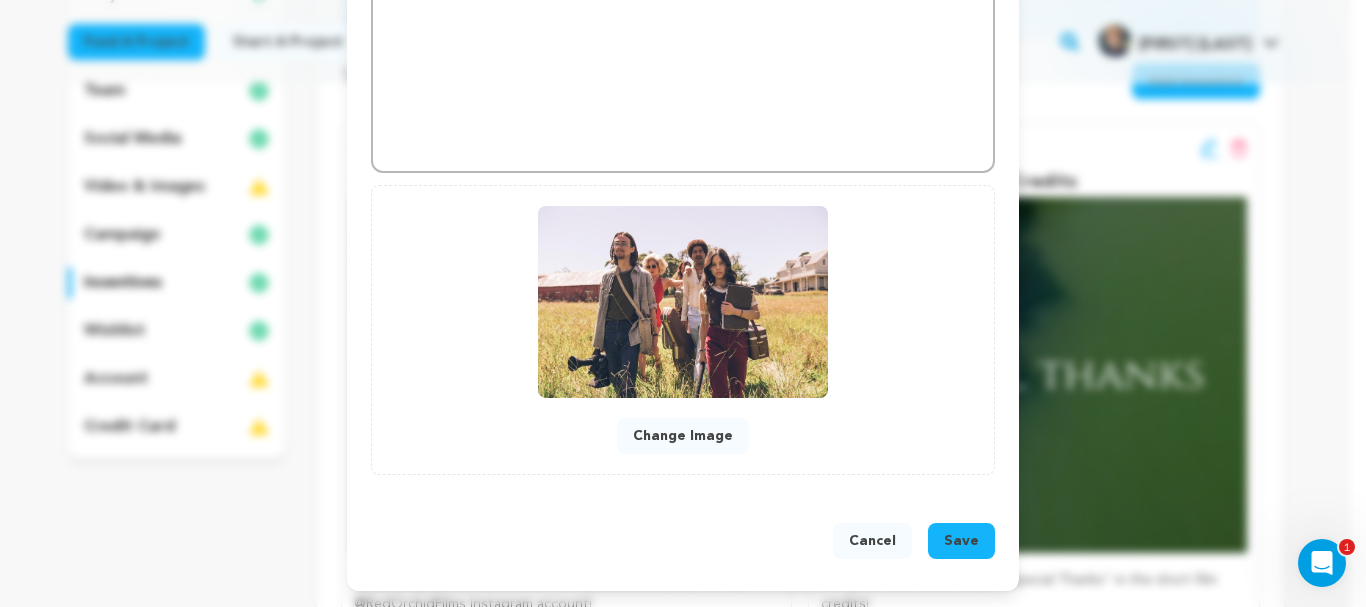 click on "Cancel" at bounding box center [872, 541] 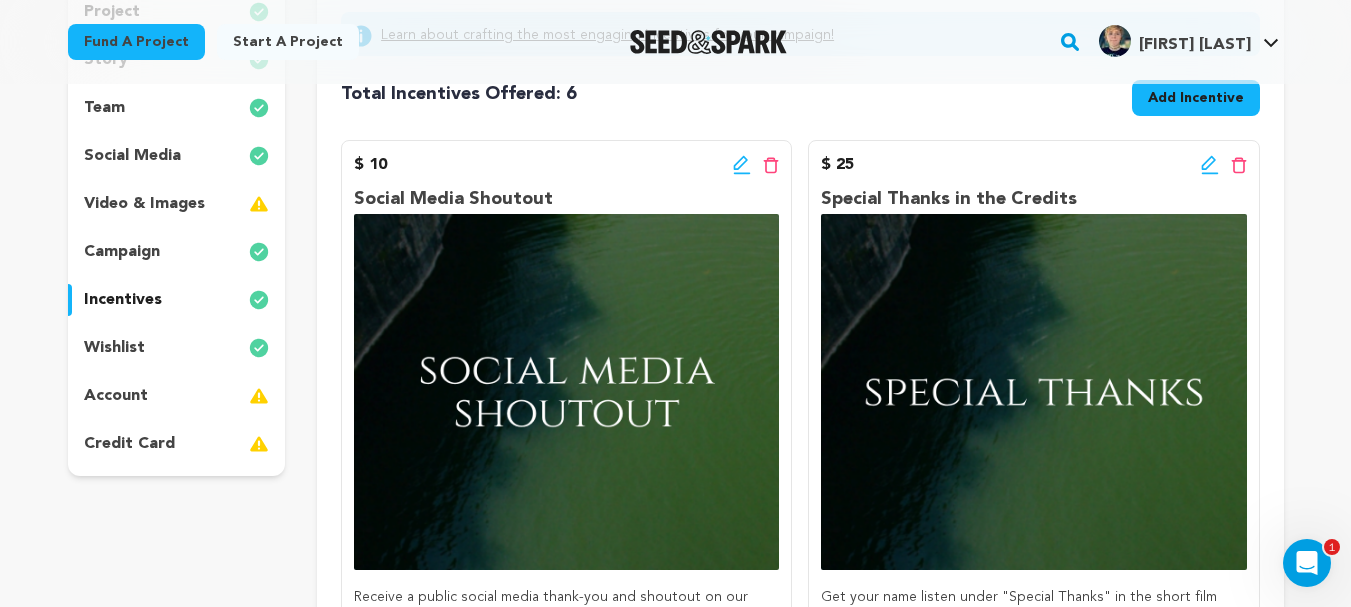 scroll, scrollTop: 289, scrollLeft: 0, axis: vertical 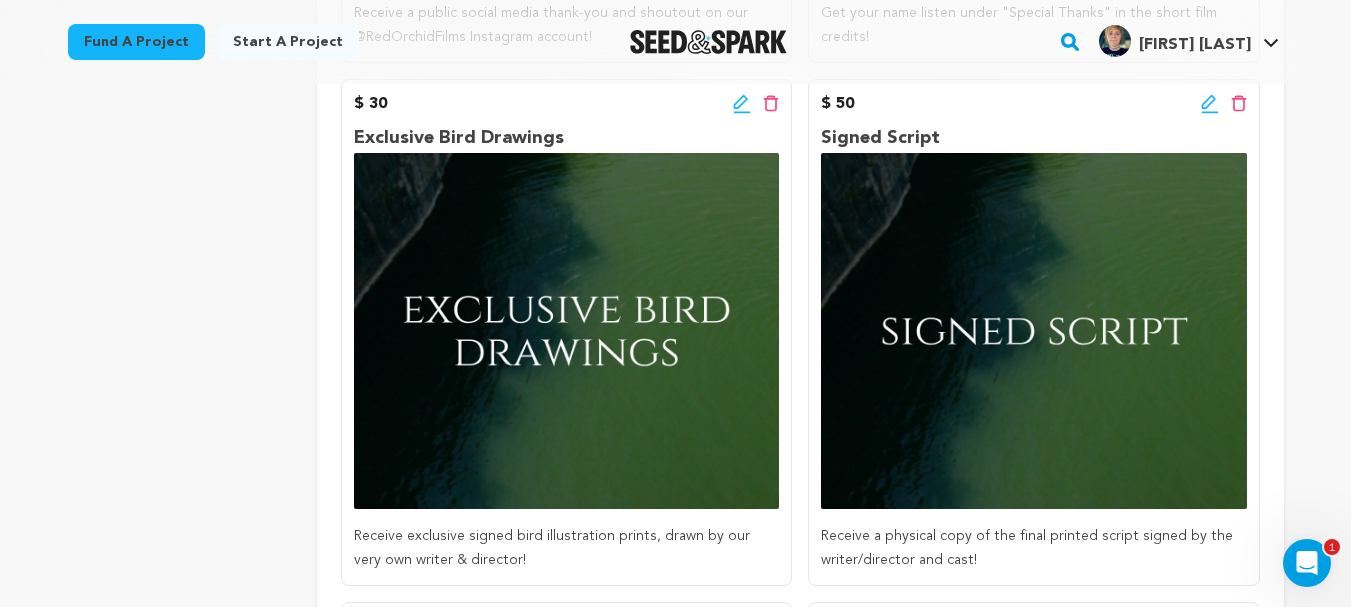 click 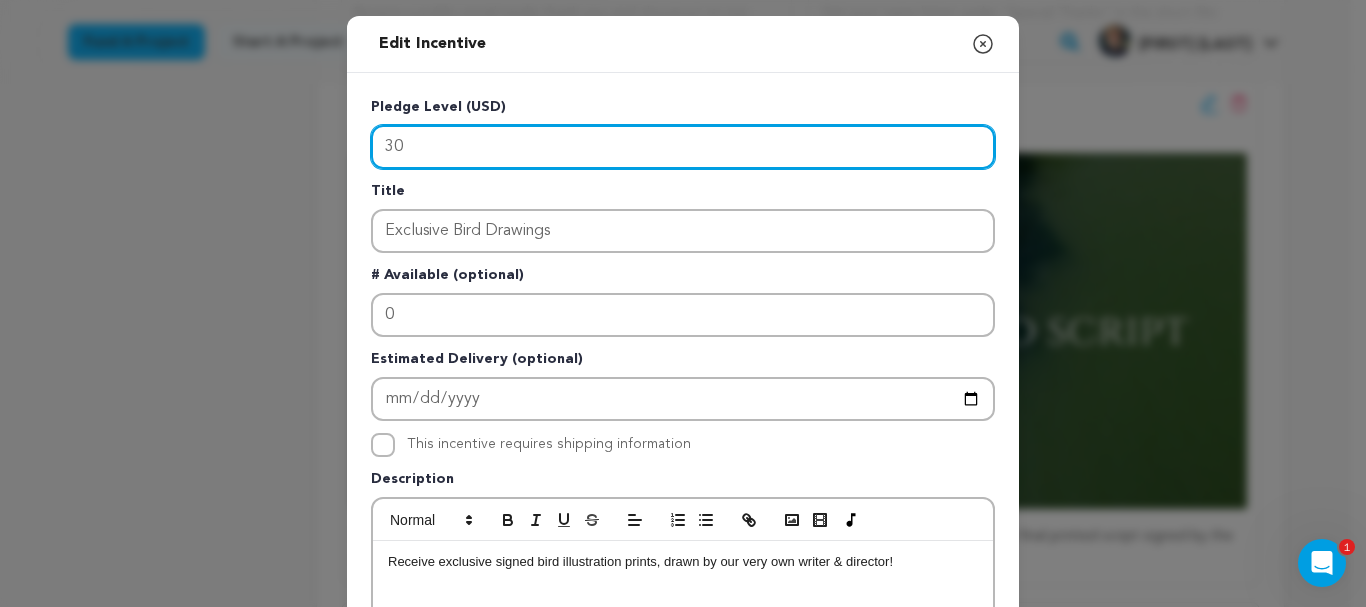 click on "30" at bounding box center (683, 147) 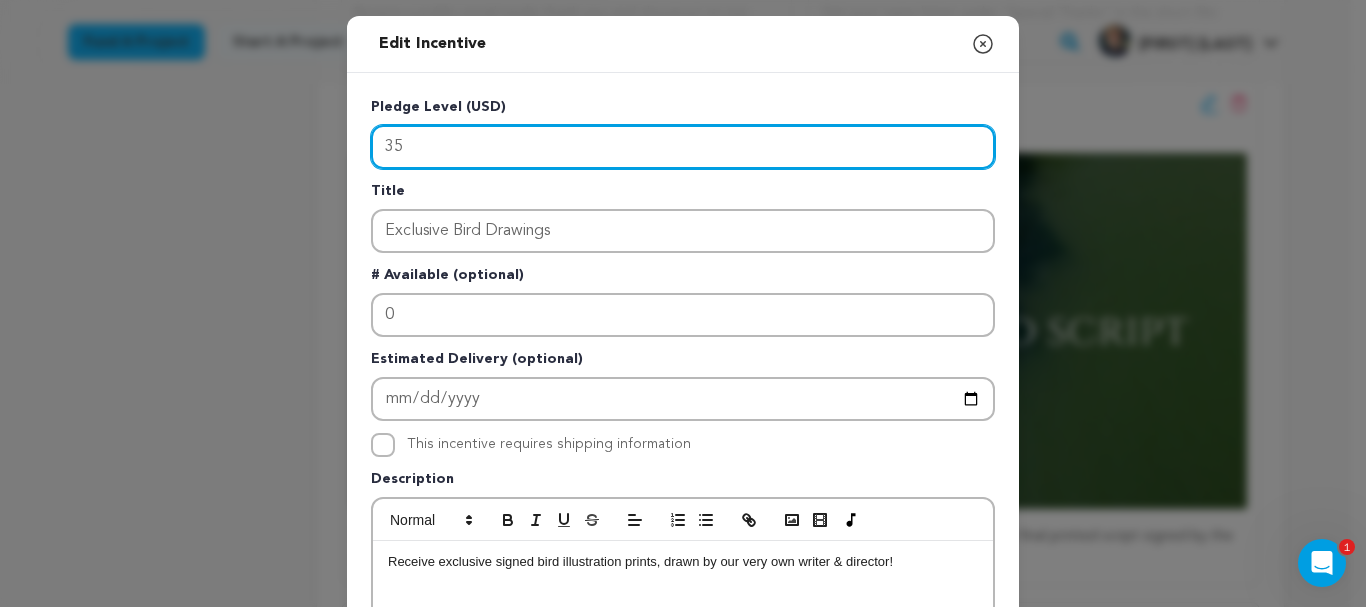 type on "35" 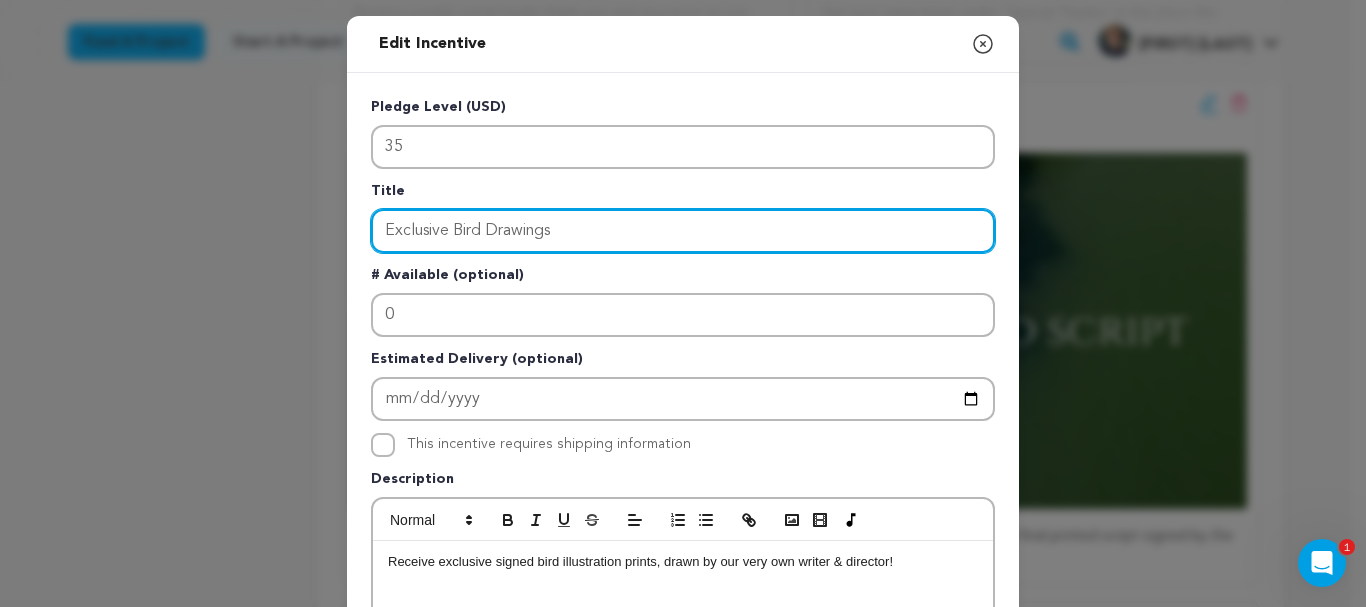 click on "Exclusive Bird Drawings" at bounding box center [683, 231] 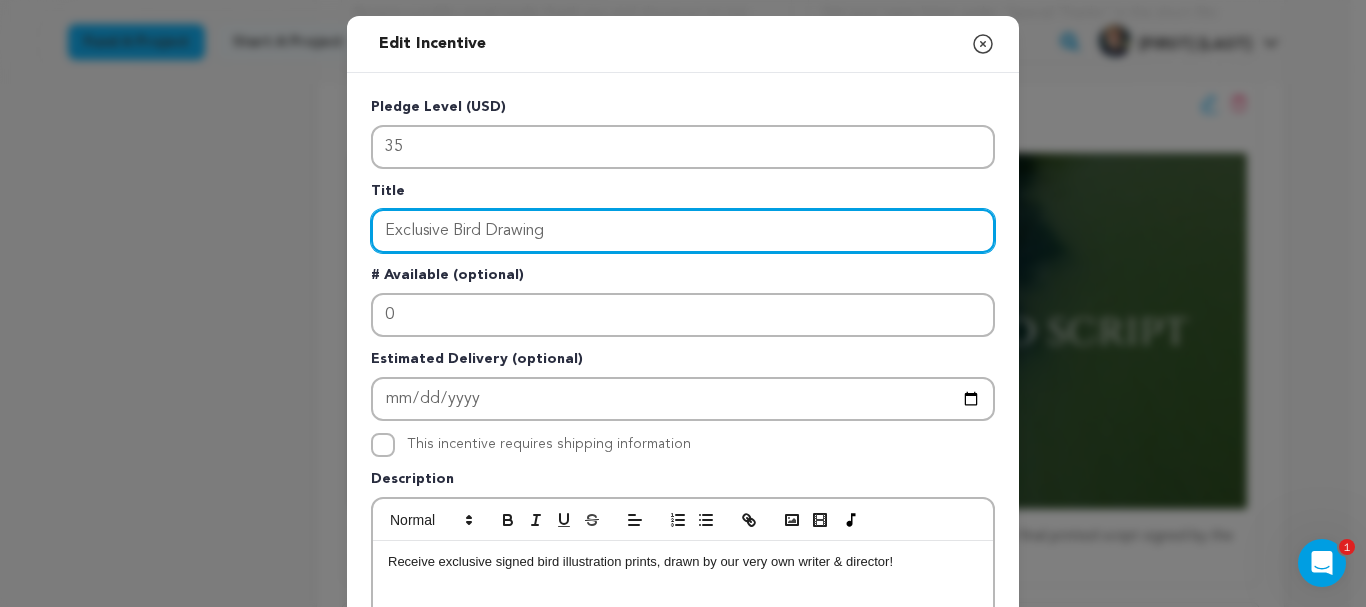 click on "Exclusive Bird Drawing" at bounding box center [683, 231] 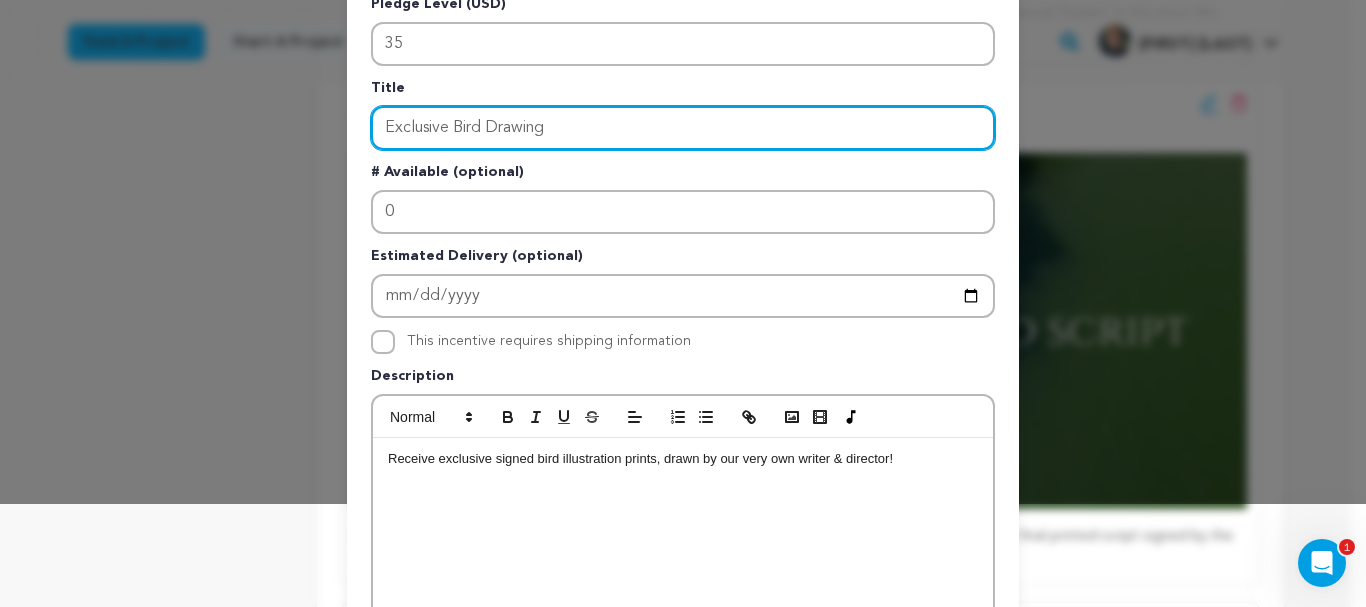 scroll, scrollTop: 125, scrollLeft: 0, axis: vertical 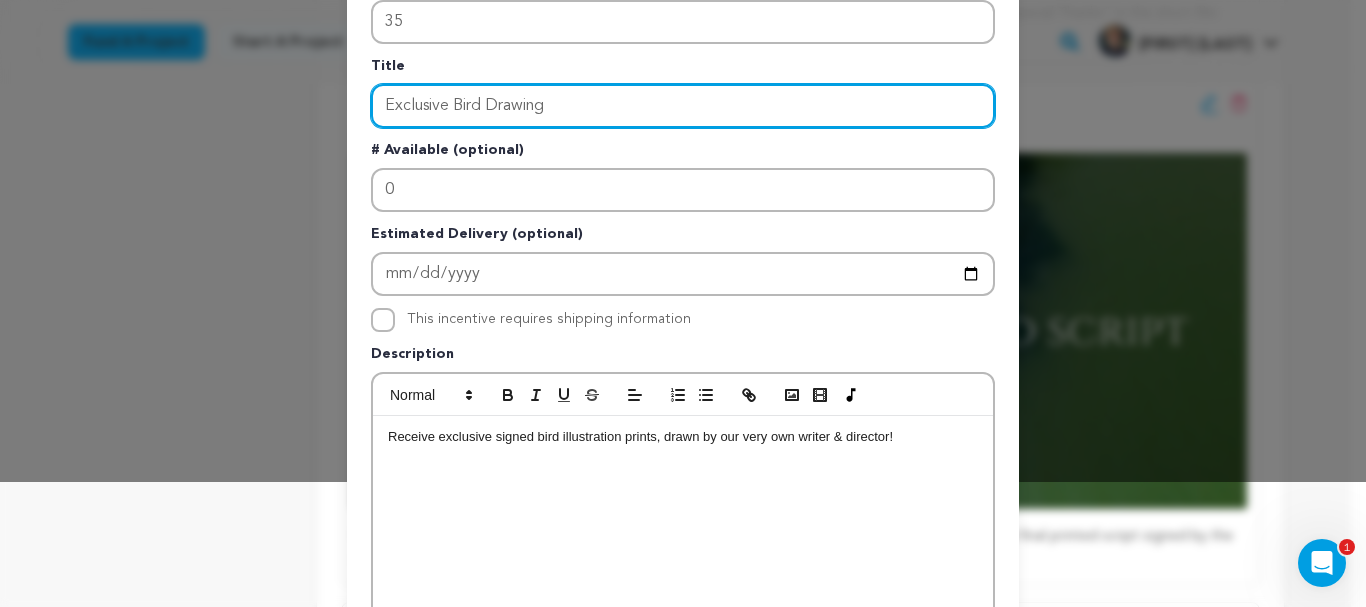 type on "Exclusive Bird Drawing" 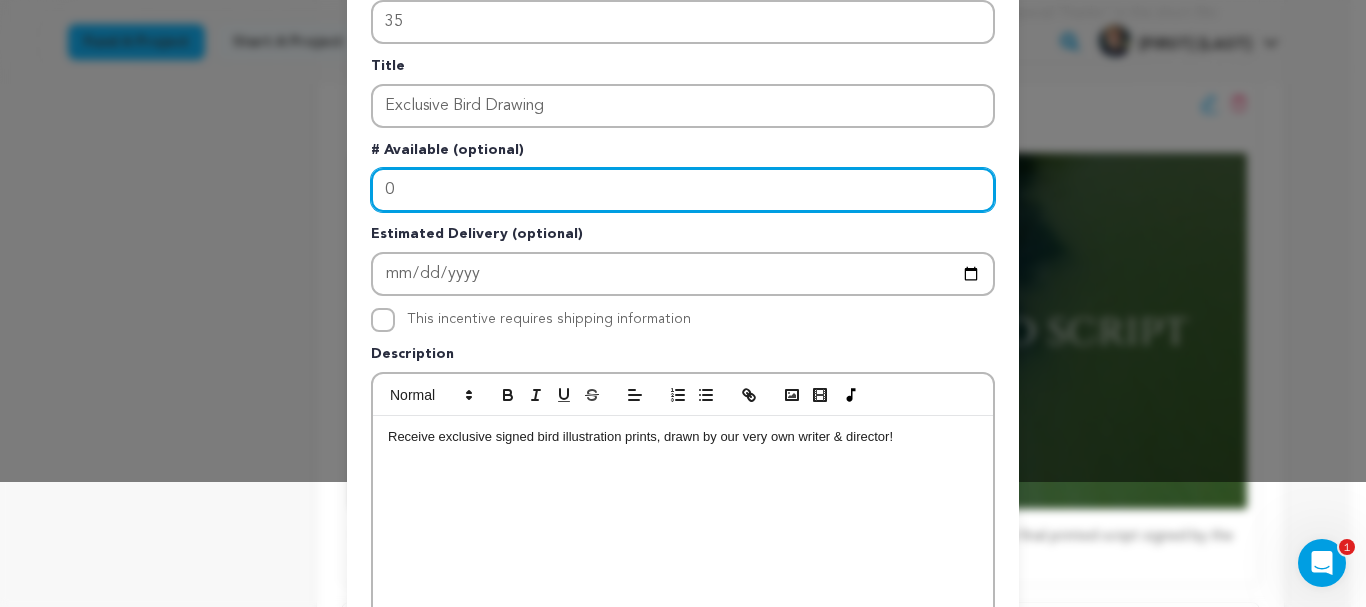 click on "0" at bounding box center (683, 190) 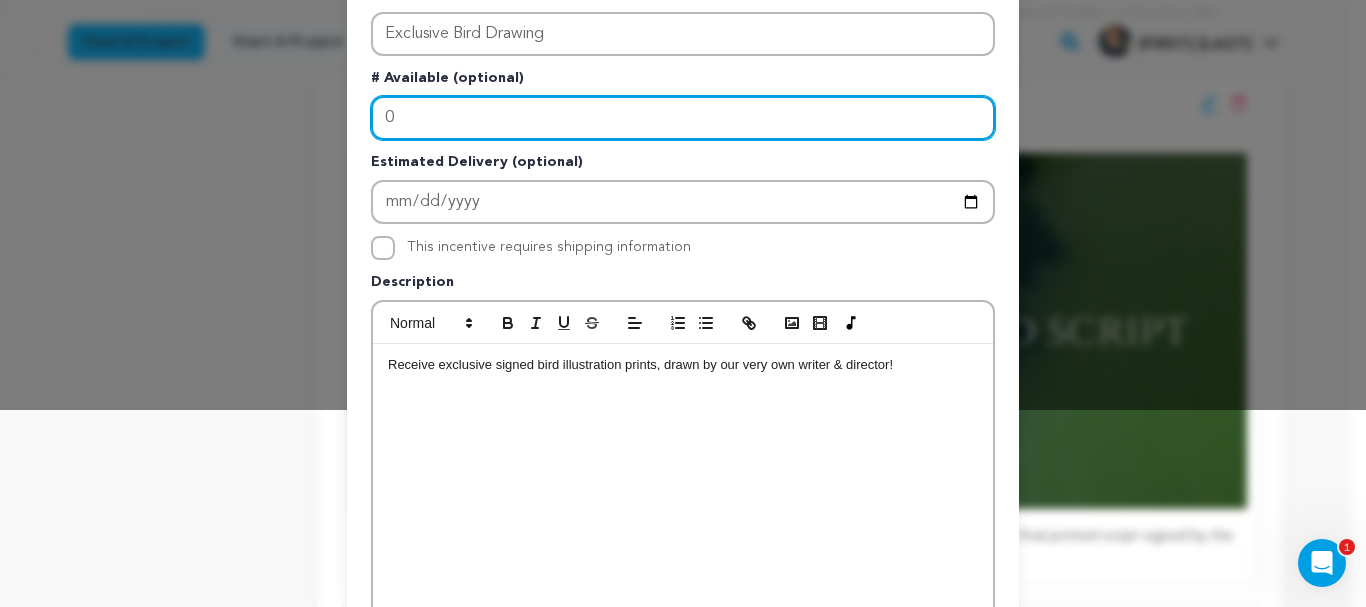 scroll, scrollTop: 235, scrollLeft: 0, axis: vertical 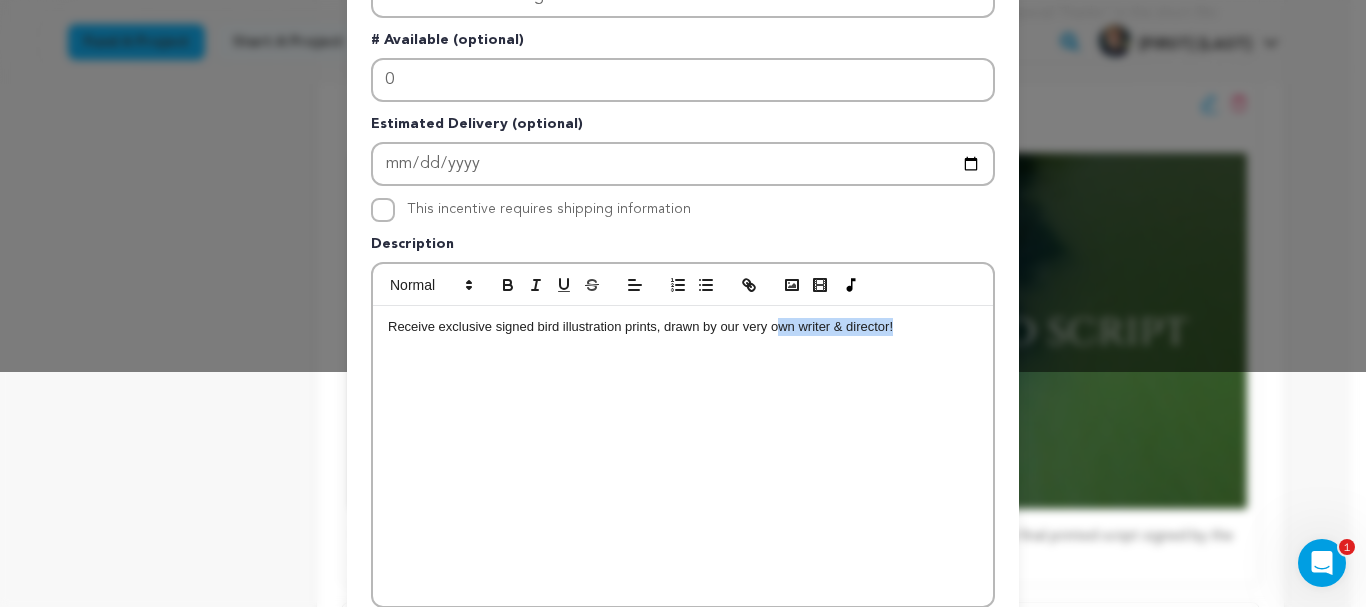 drag, startPoint x: 918, startPoint y: 331, endPoint x: 773, endPoint y: 351, distance: 146.37282 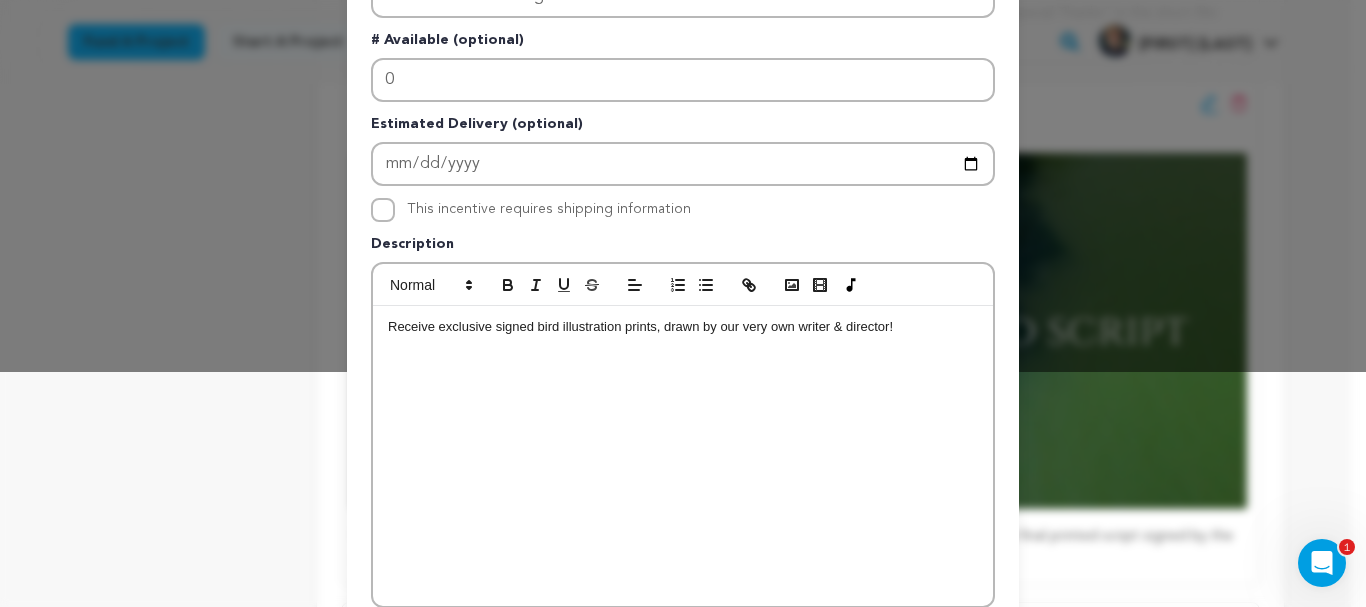 click on "Receive exclusive signed bird illustration prints, drawn by our very own writer & director!" at bounding box center [683, 327] 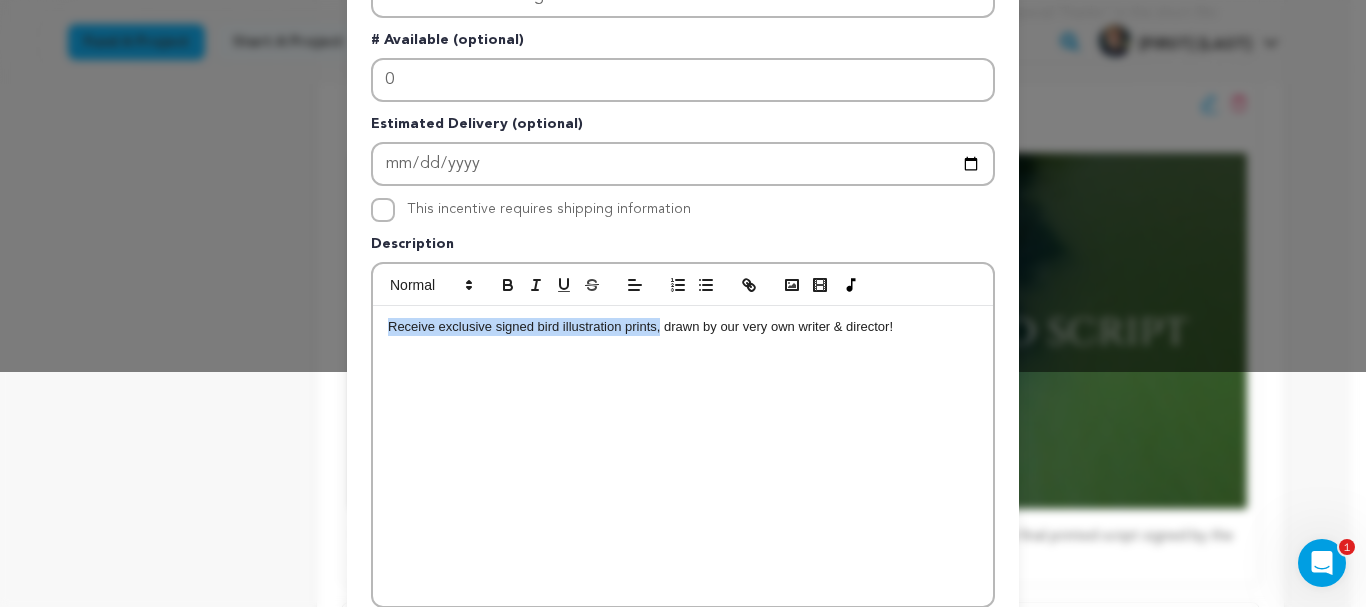 drag, startPoint x: 652, startPoint y: 330, endPoint x: 363, endPoint y: 349, distance: 289.6239 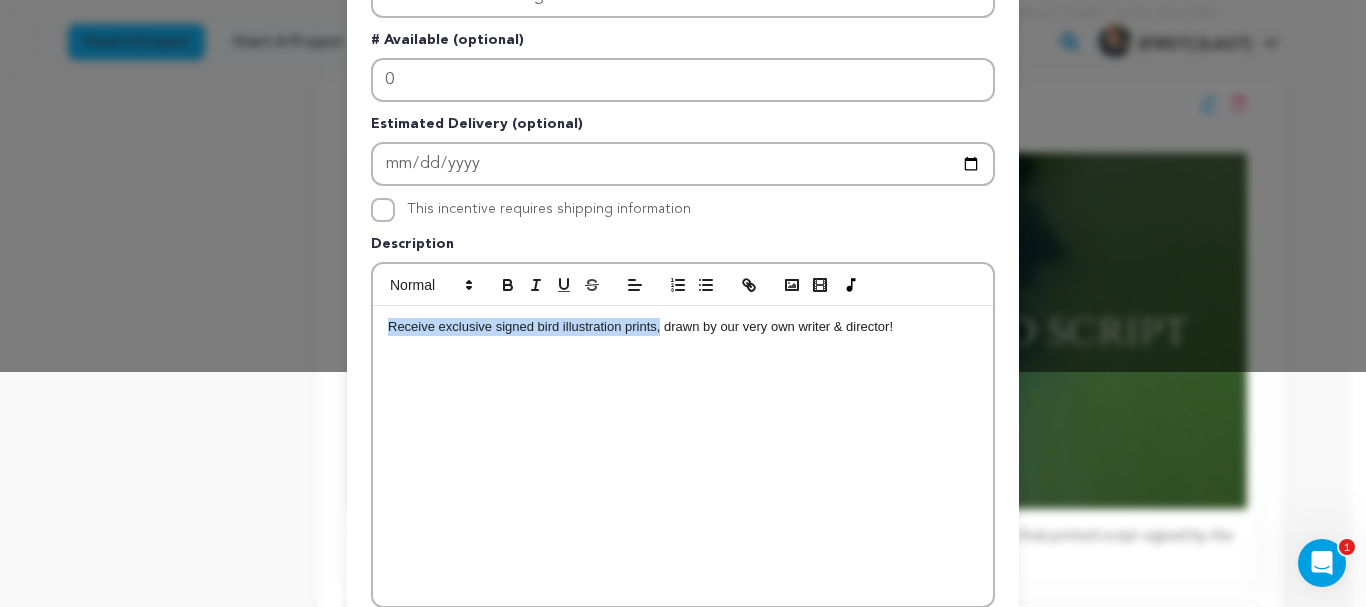 type 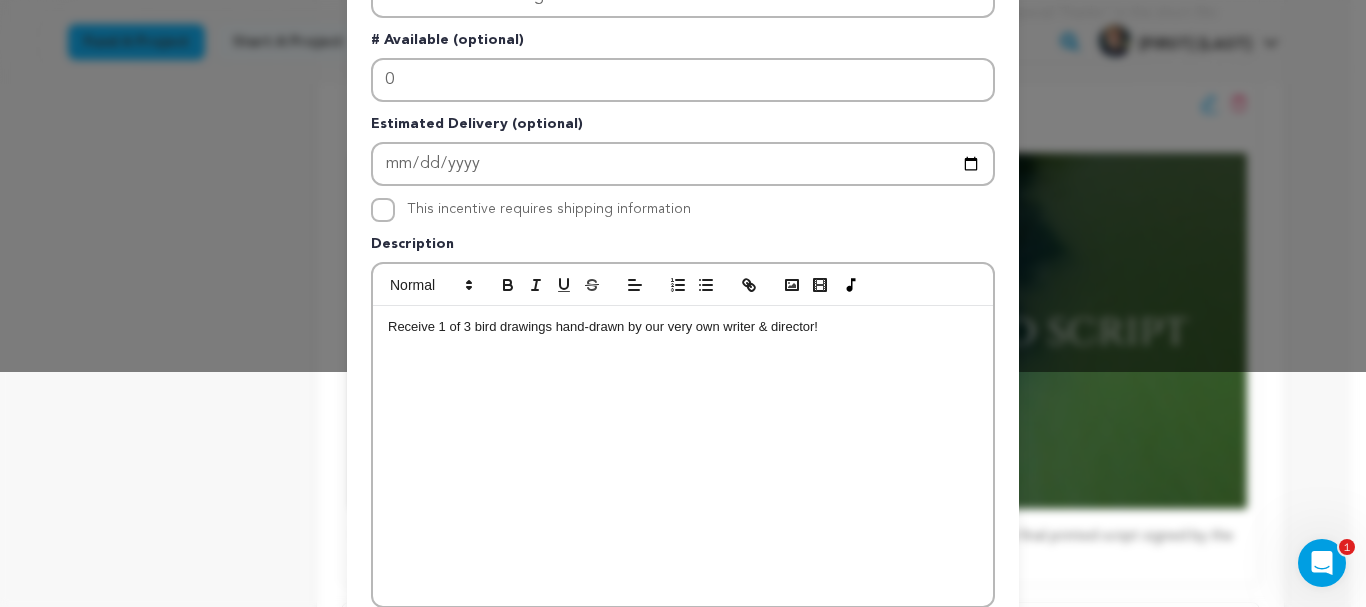 click on "Receive 1 of 3 bird drawings hand-drawn by our very own writer & director!" at bounding box center (683, 327) 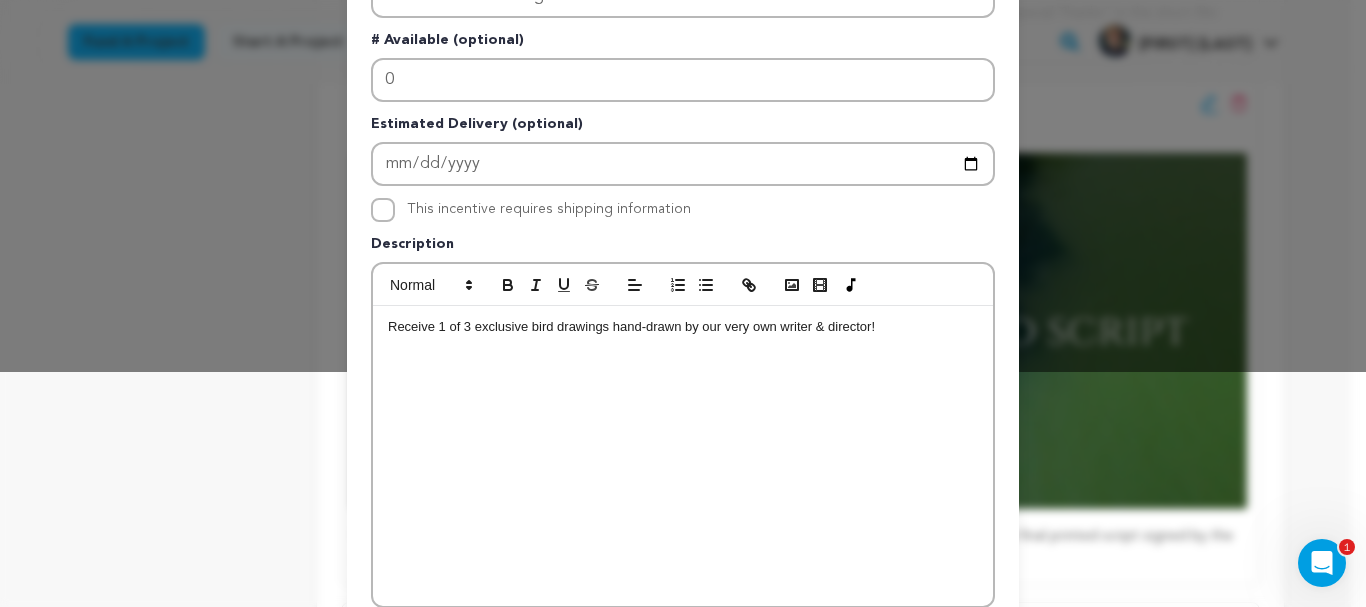 click on "Receive 1 of 3 exclusive bird drawings hand-drawn by our very own writer & director!" at bounding box center (683, 327) 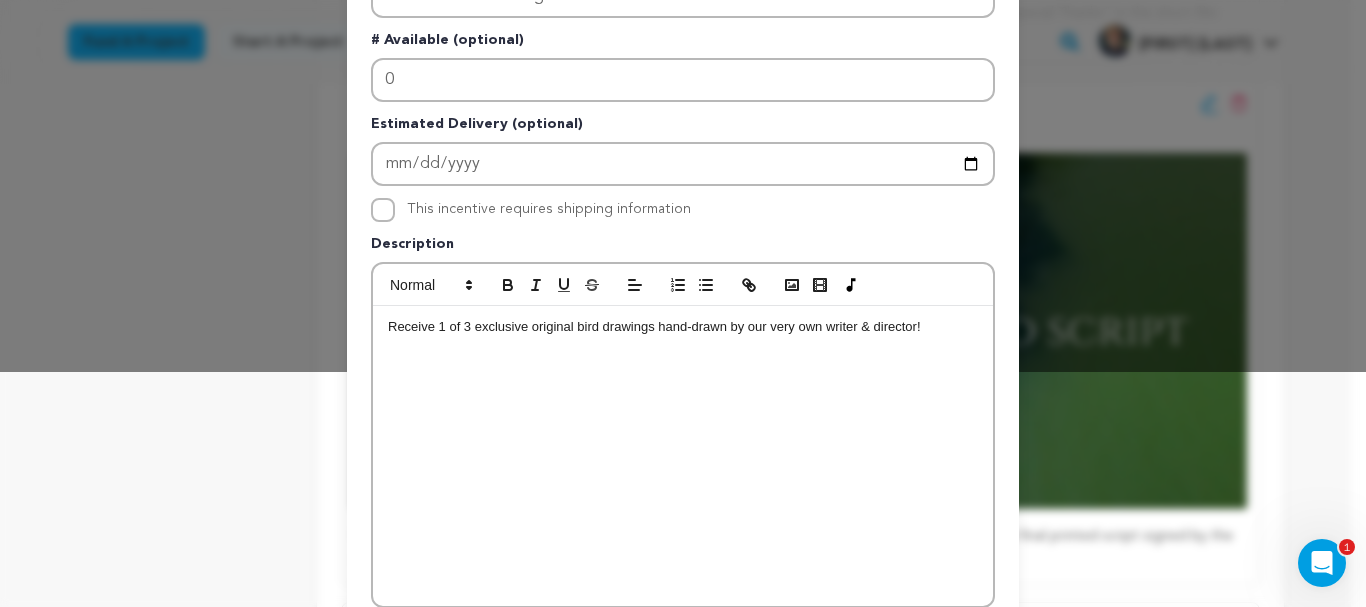 click on "Receive 1 of 3 exclusive original bird drawings hand-drawn by our very own writer & director!" at bounding box center (683, 327) 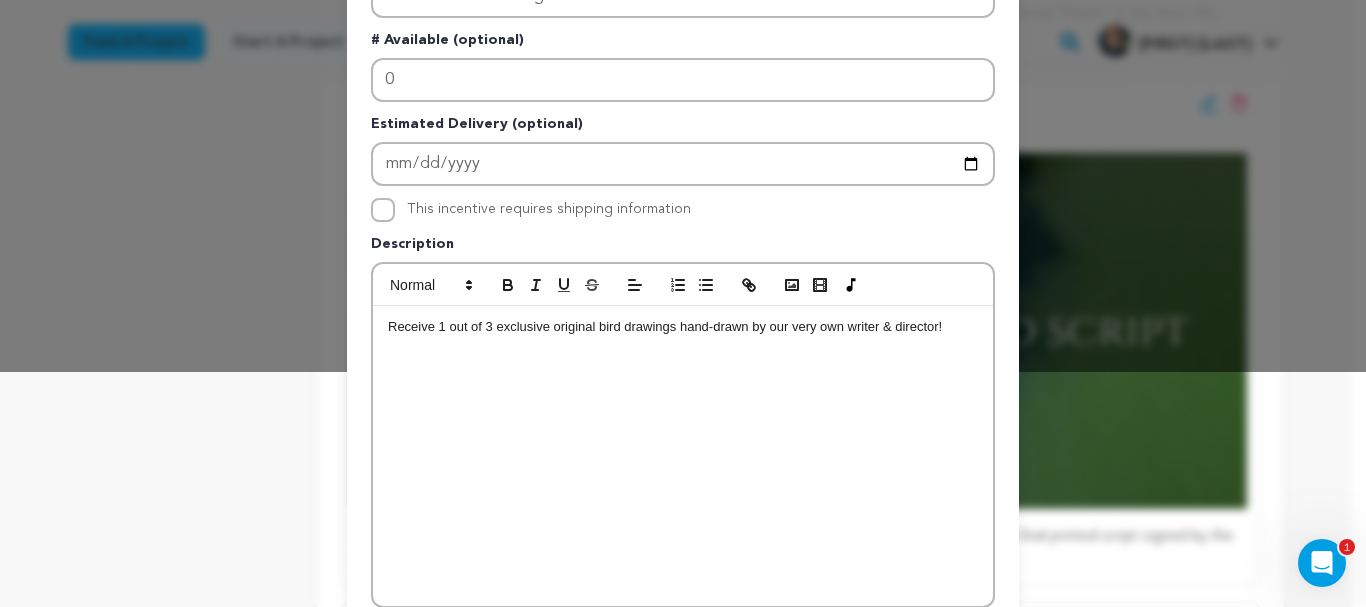 click on "Receive 1 out of 3 exclusive original bird drawings hand-drawn by our very own writer & director!" at bounding box center (683, 456) 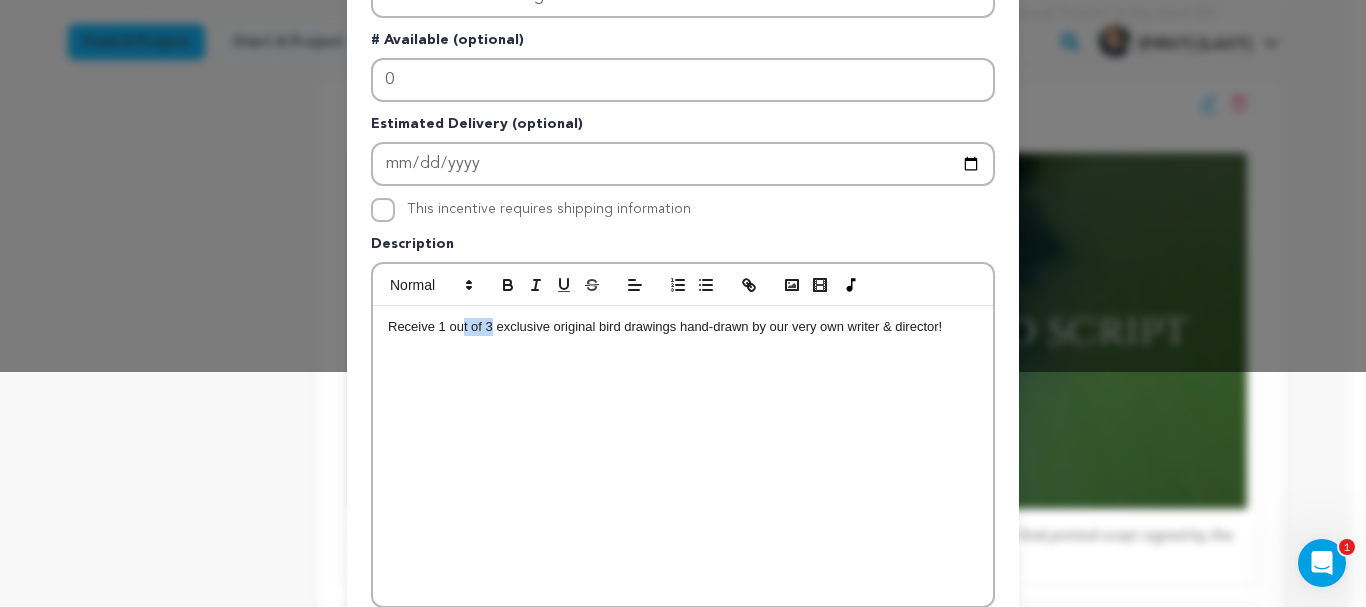 drag, startPoint x: 487, startPoint y: 327, endPoint x: 454, endPoint y: 327, distance: 33 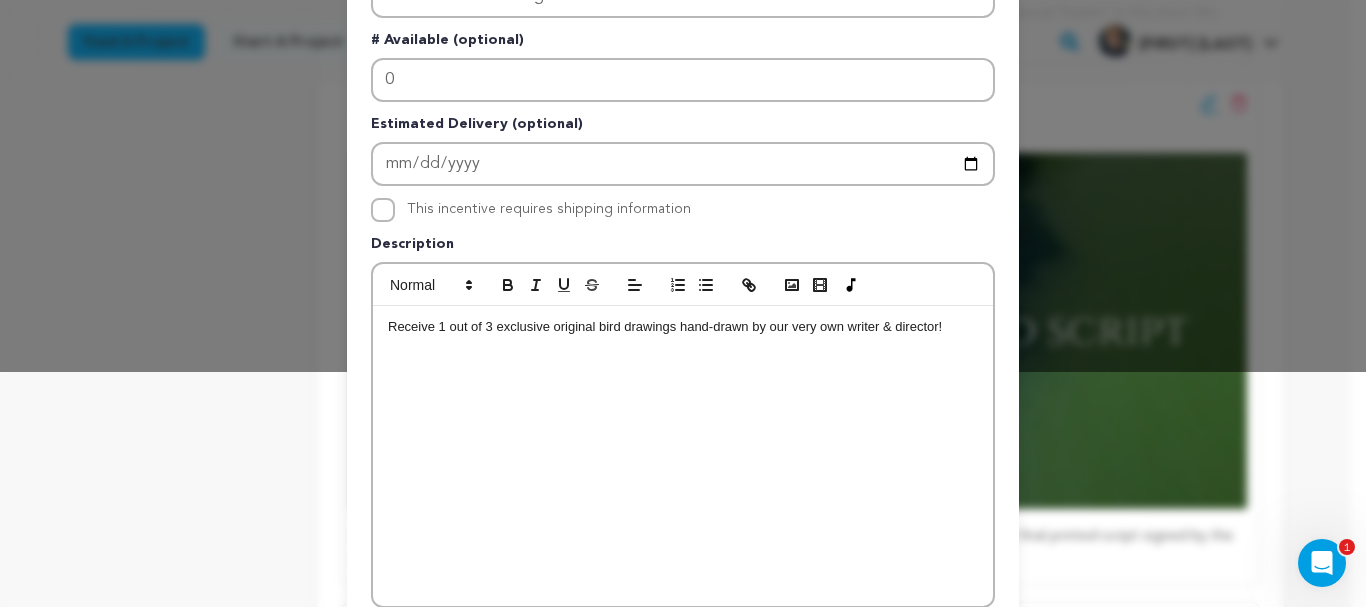 click on "Receive 1 out of 3 exclusive original bird drawings hand-drawn by our very own writer & director!" at bounding box center [683, 327] 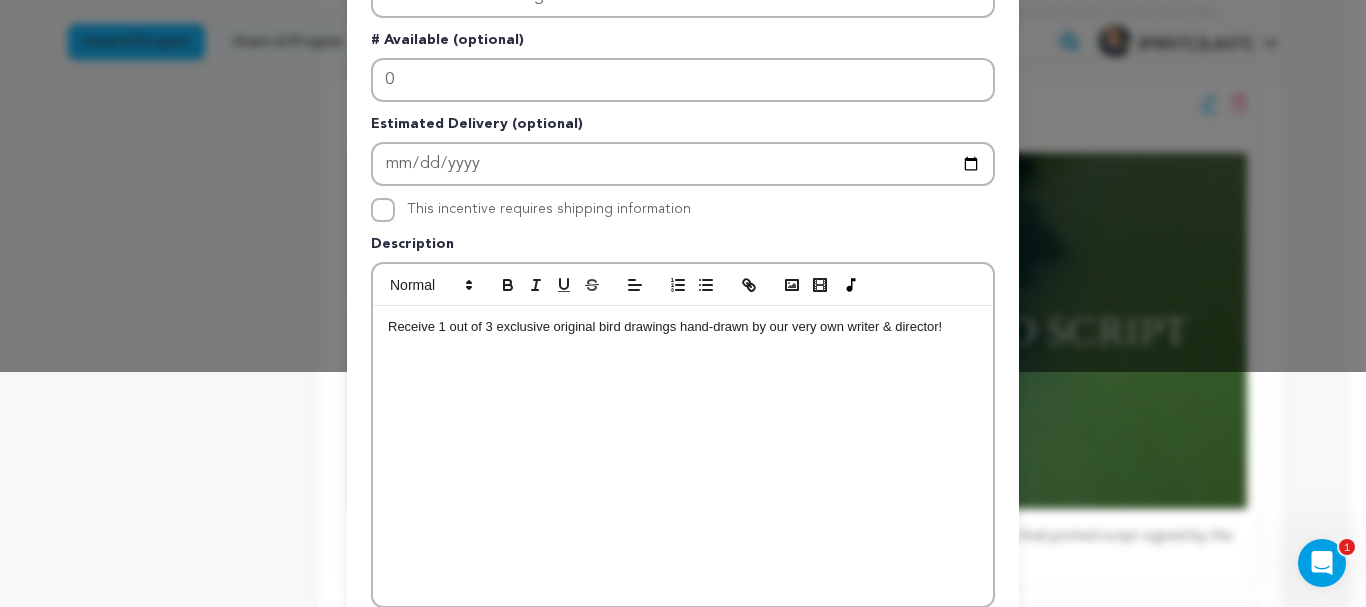 click on "Receive 1 out of 3 exclusive original bird drawings hand-drawn by our very own writer & director!" at bounding box center [683, 327] 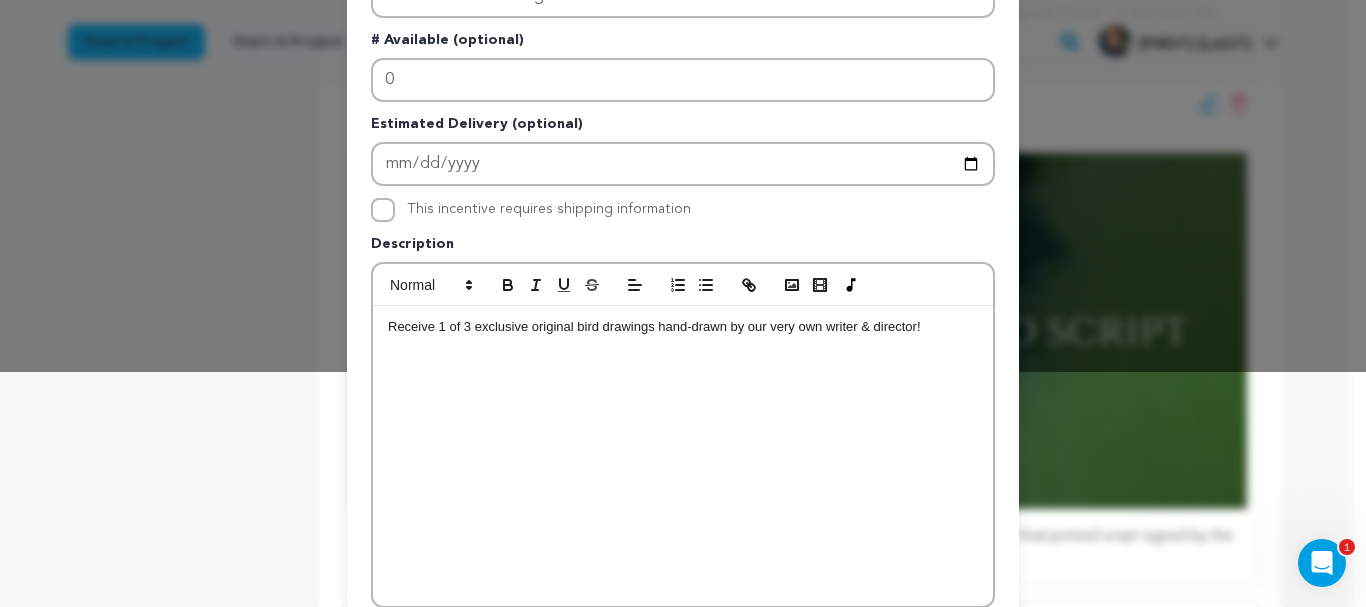 click on "Receive 1 of 3 exclusive original bird drawings hand-drawn by our very own writer & director!" at bounding box center [683, 327] 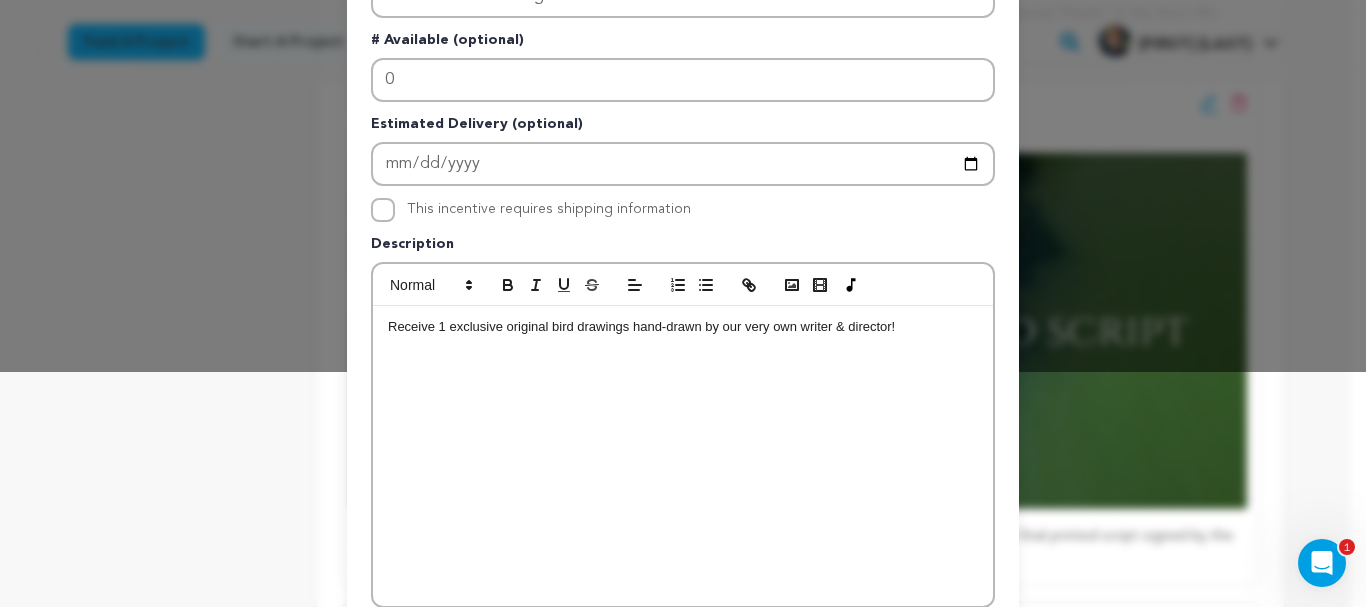 click on "Receive 1 exclusive original bird drawings hand-drawn by our very own writer & director!" at bounding box center [683, 327] 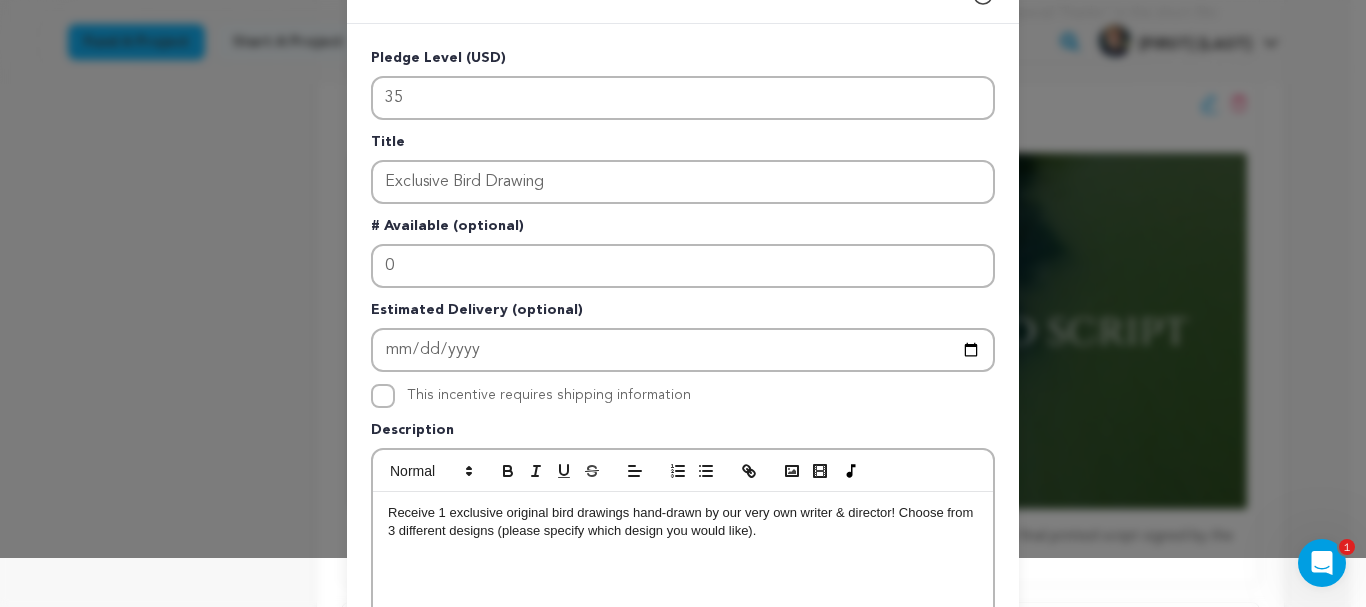 scroll, scrollTop: 45, scrollLeft: 0, axis: vertical 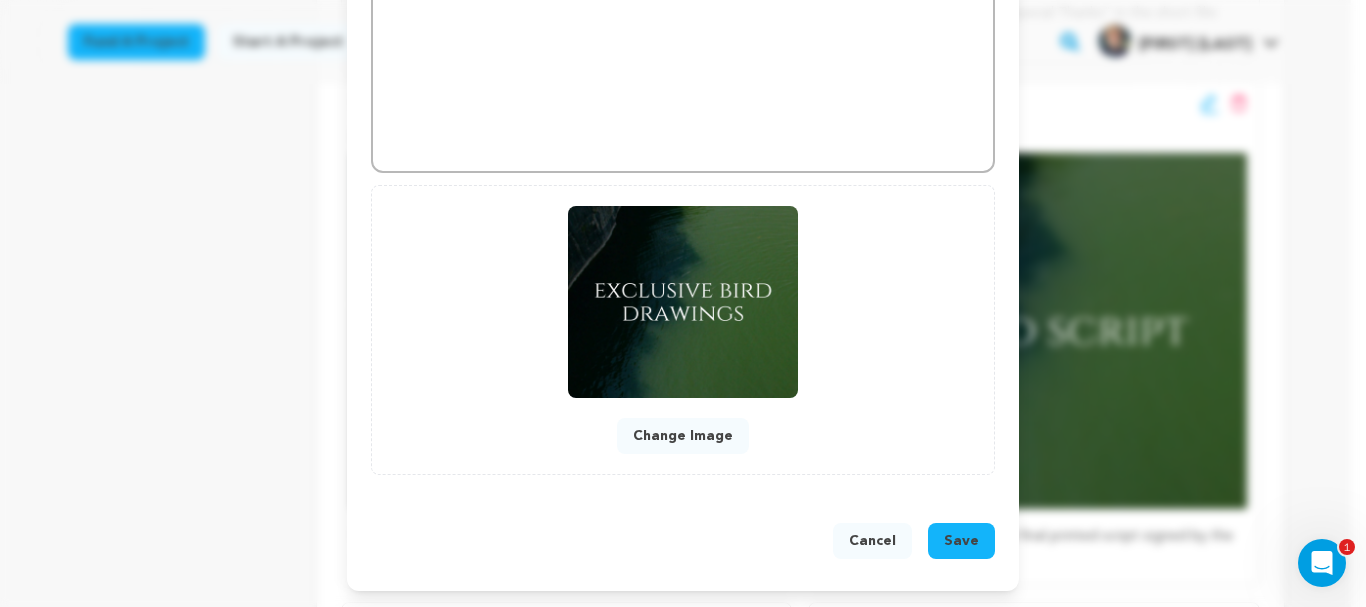 click on "Save" at bounding box center [961, 541] 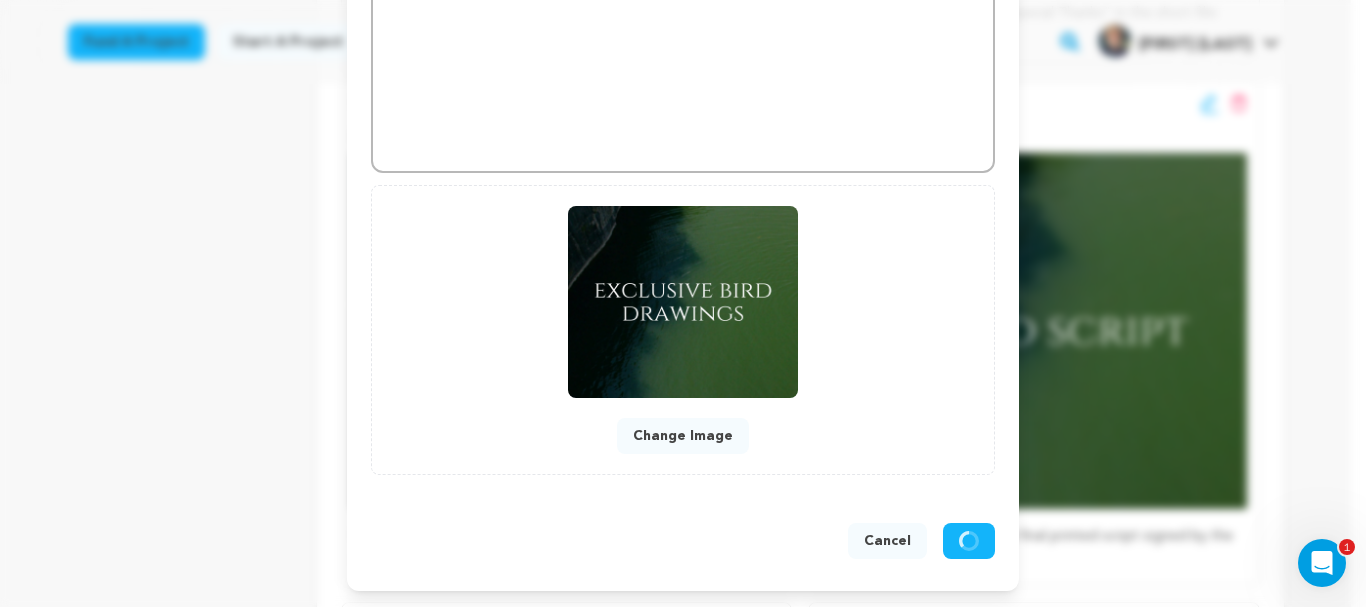 scroll, scrollTop: 628, scrollLeft: 0, axis: vertical 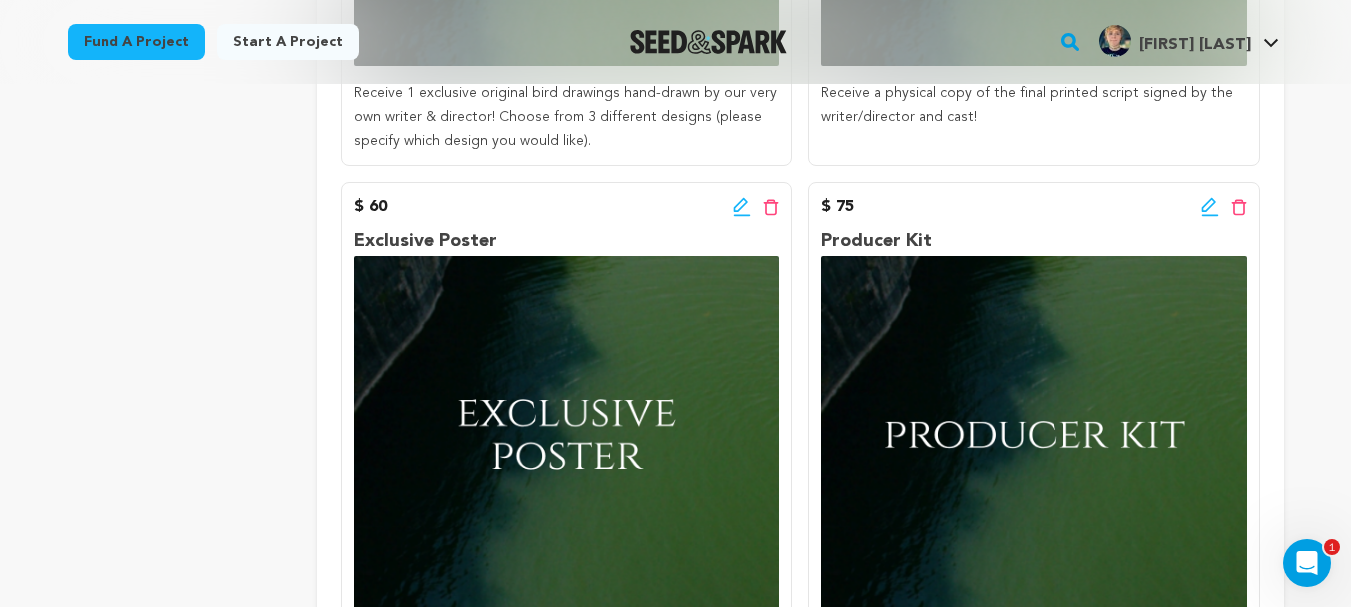 click 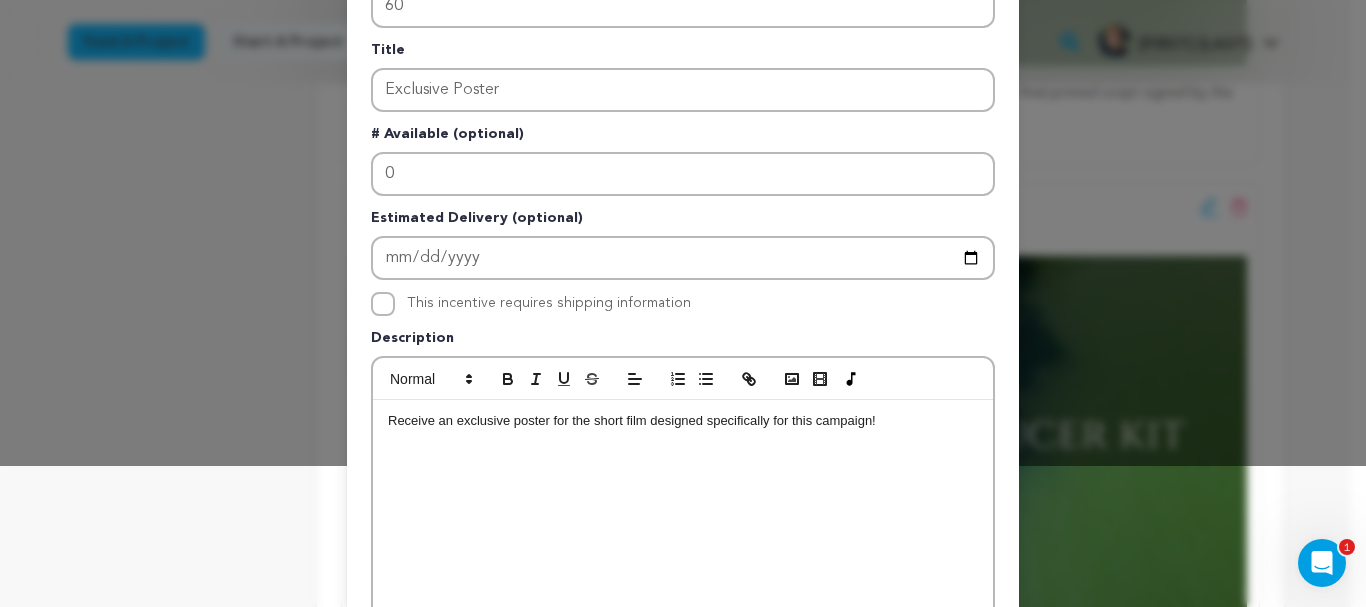 scroll, scrollTop: 143, scrollLeft: 0, axis: vertical 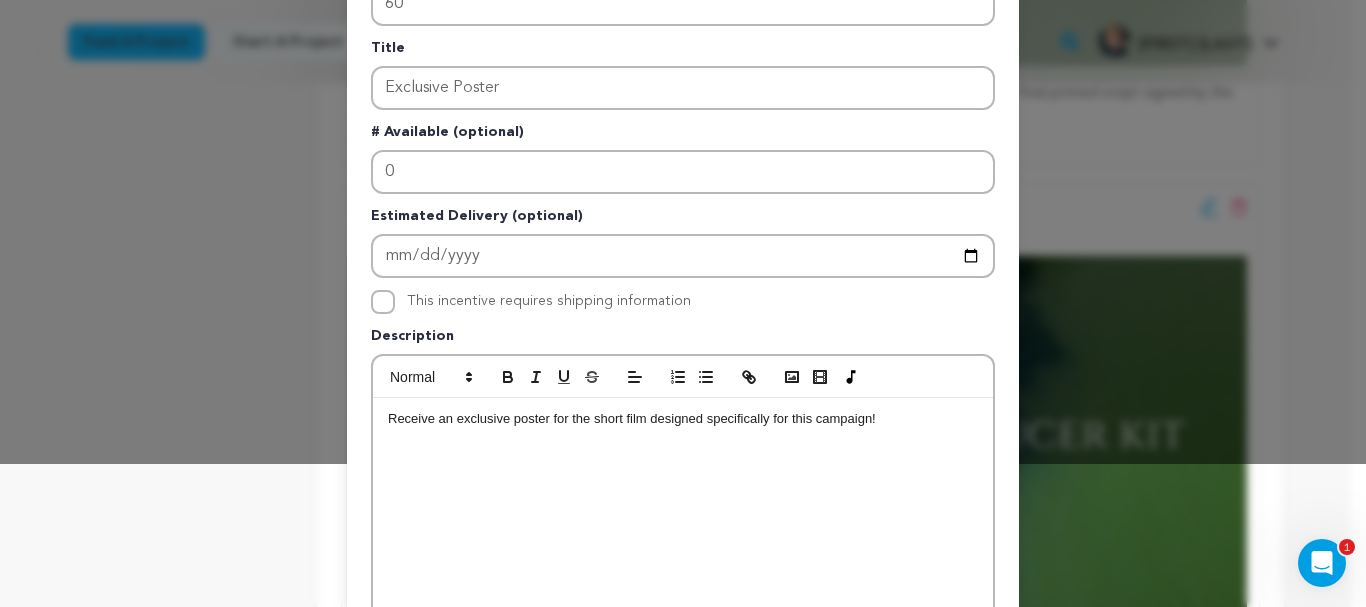 click on "Receive an exclusive poster for the short film designed specifically for this campaign!" at bounding box center [683, 548] 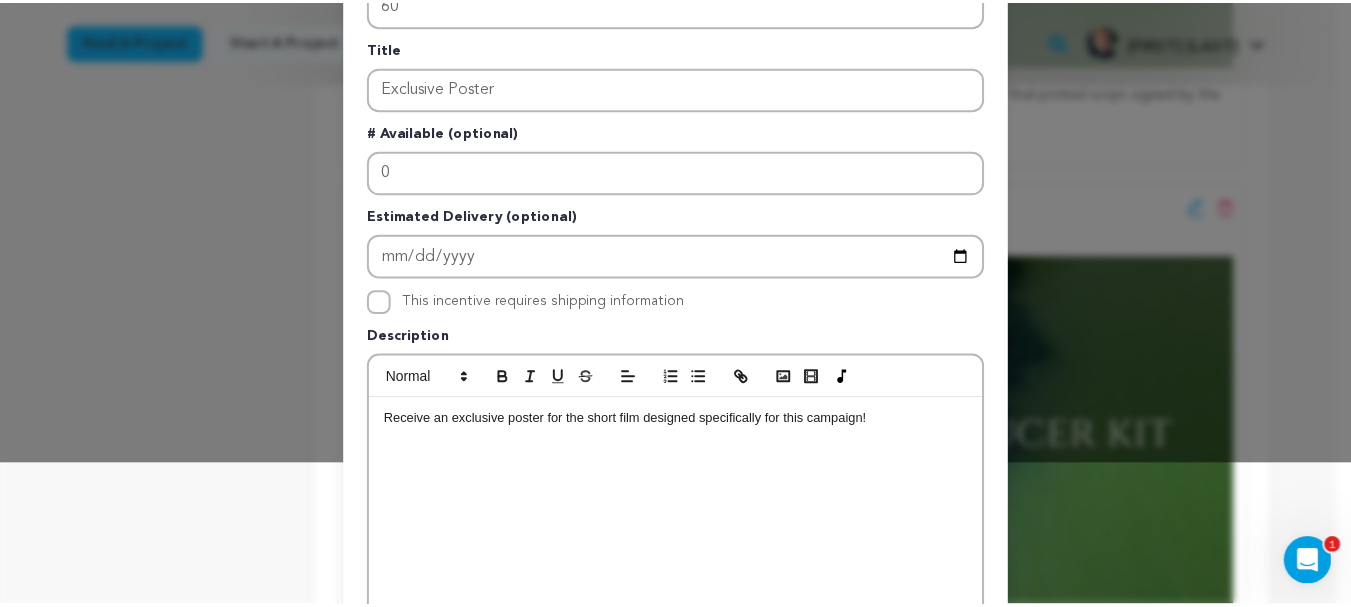 scroll, scrollTop: 0, scrollLeft: 0, axis: both 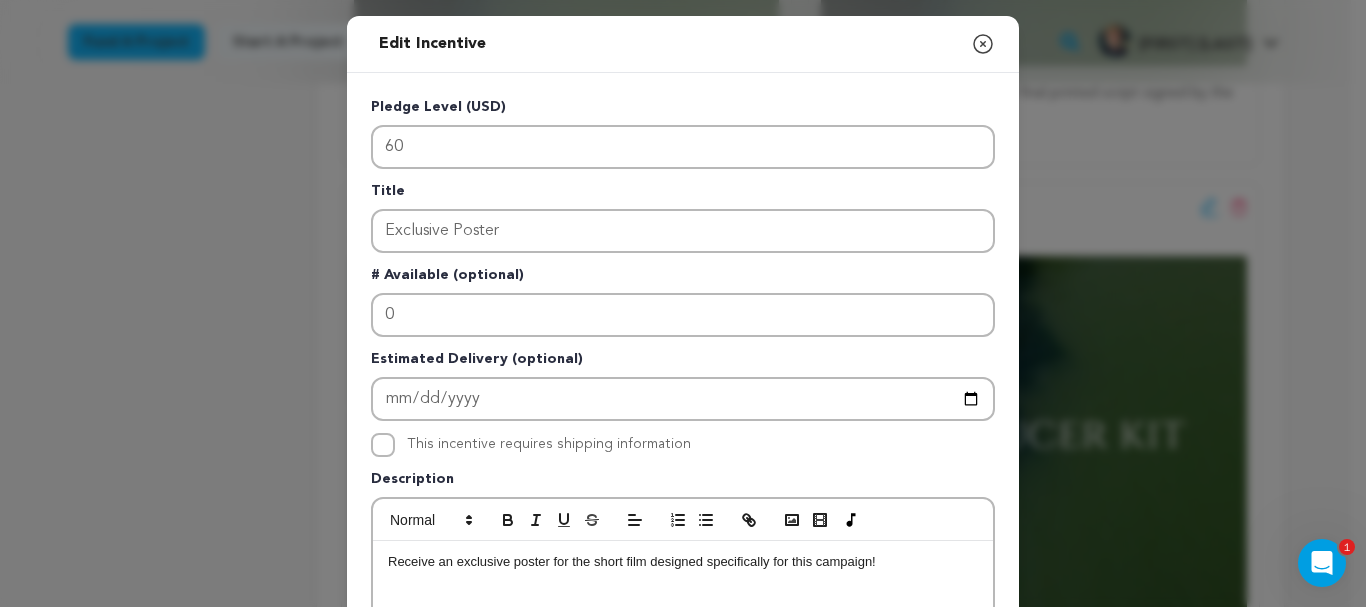 click 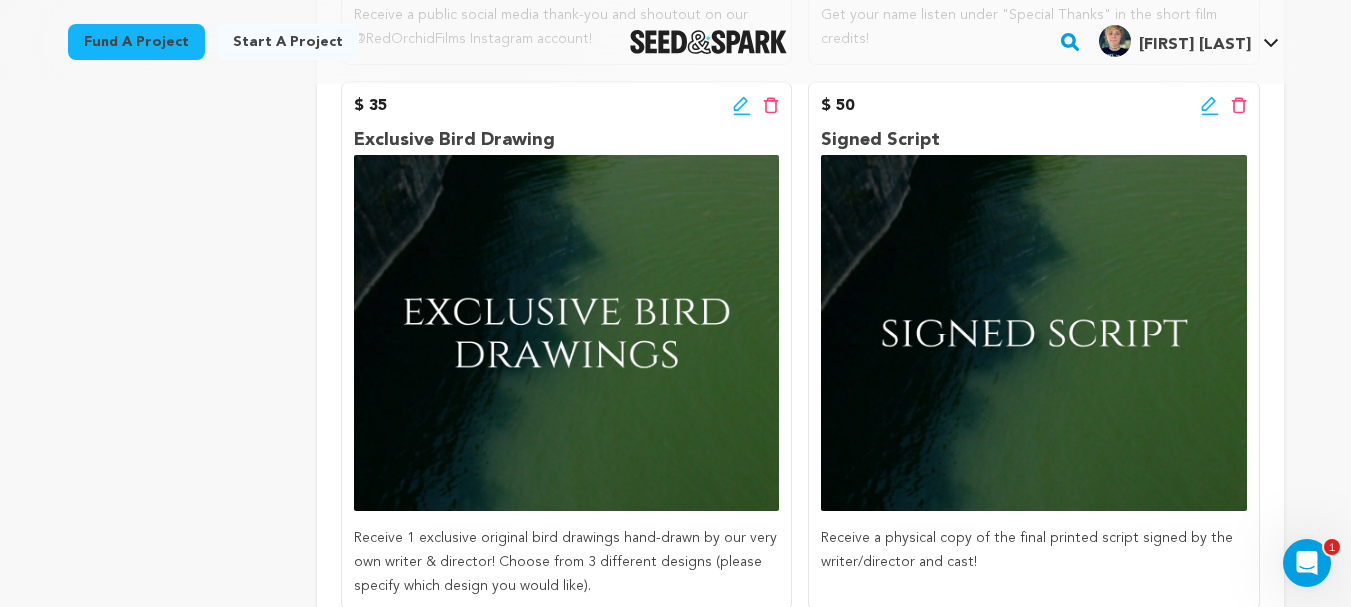 scroll, scrollTop: 895, scrollLeft: 0, axis: vertical 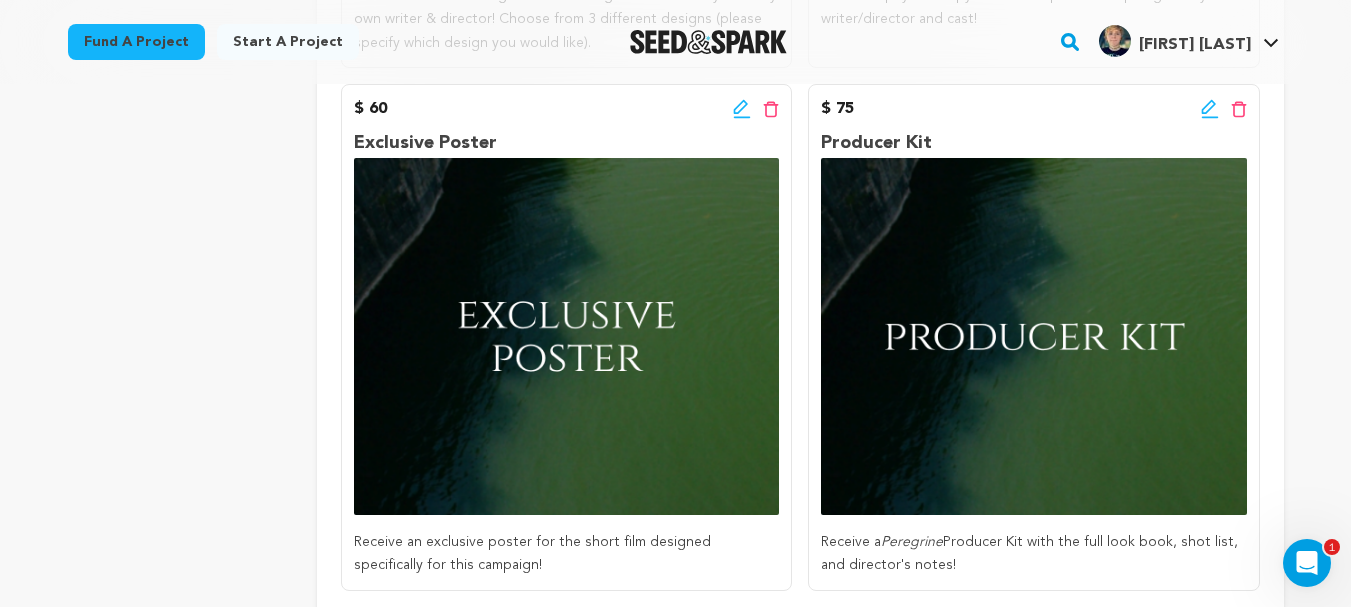 click 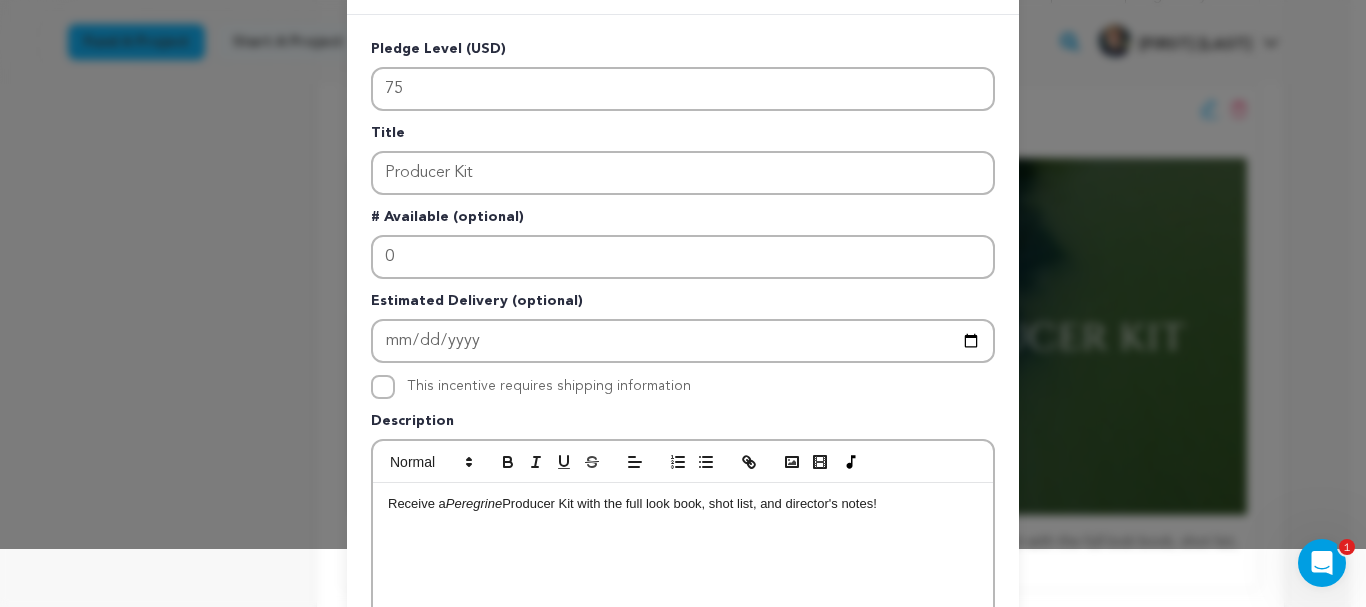 scroll, scrollTop: 210, scrollLeft: 0, axis: vertical 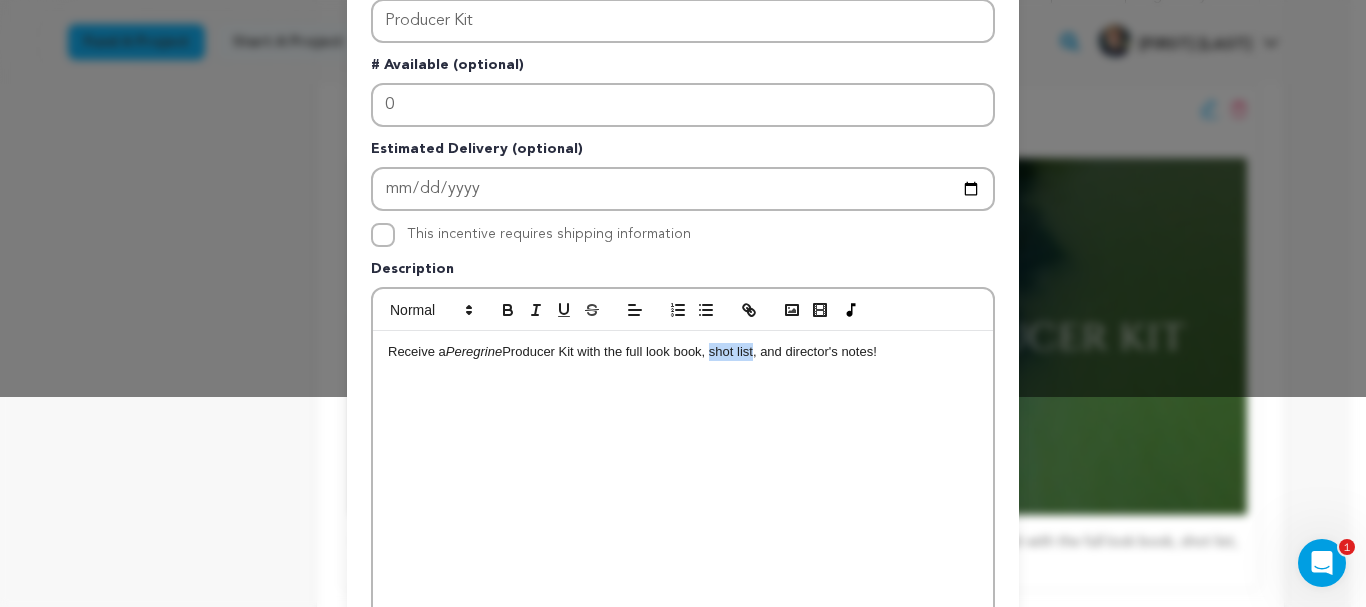 drag, startPoint x: 752, startPoint y: 351, endPoint x: 710, endPoint y: 351, distance: 42 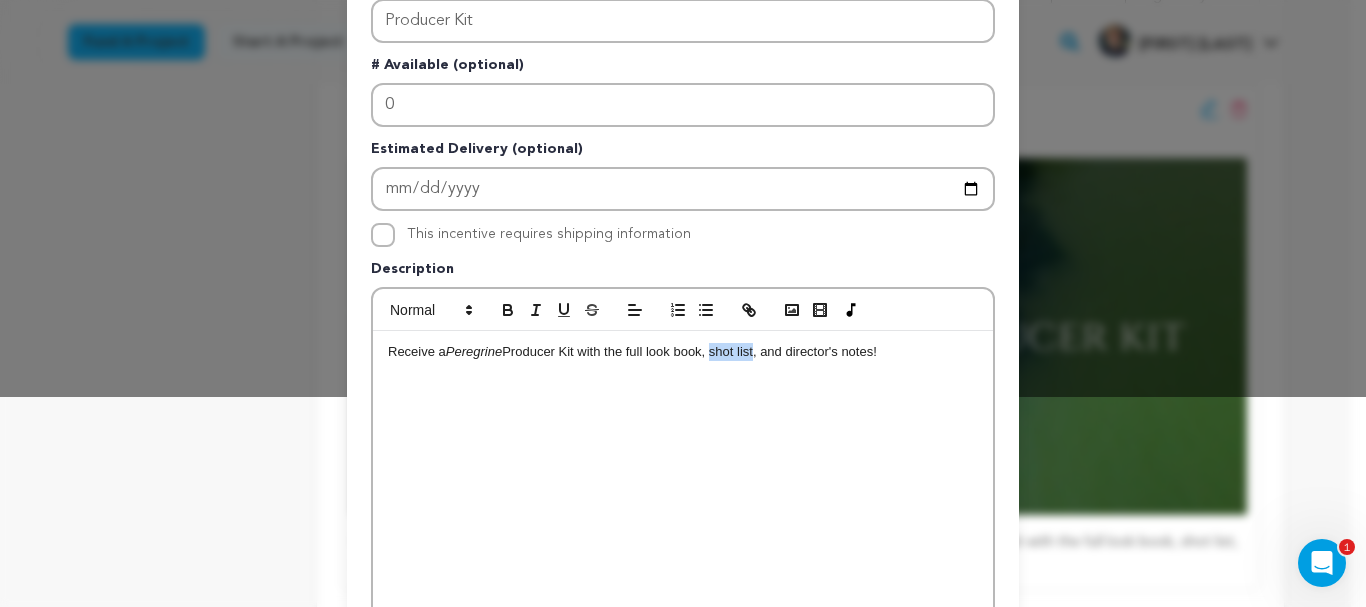 type 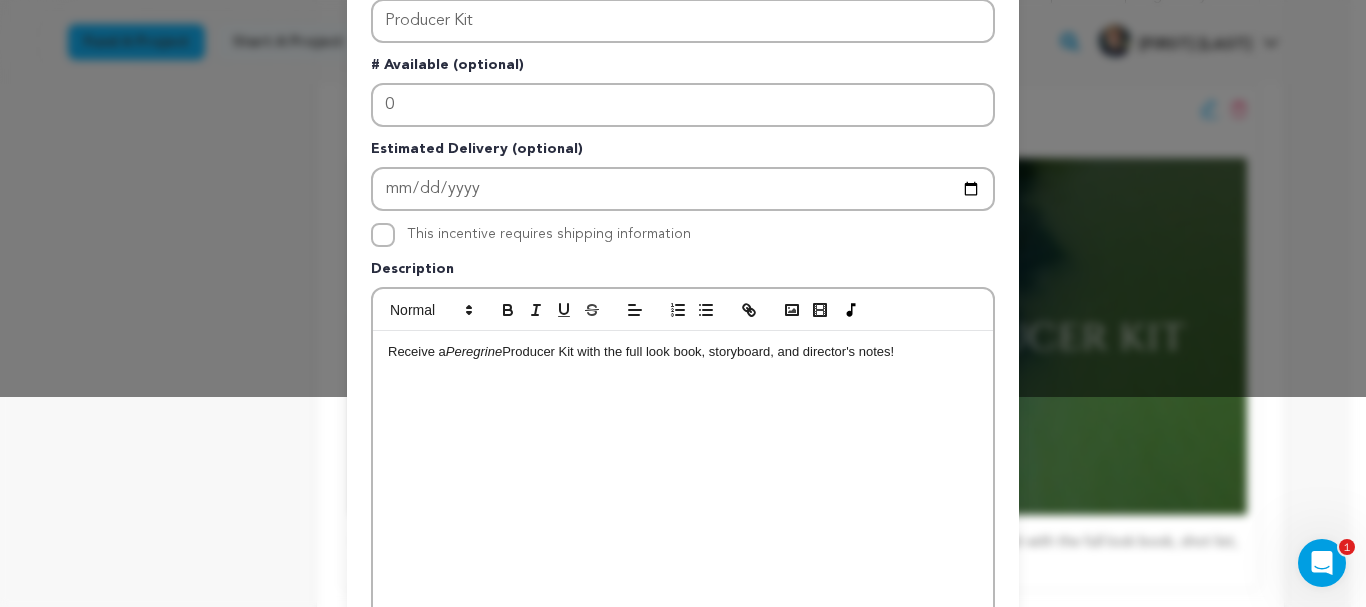 click on "Receive a  Peregrine  Producer Kit with the full look book, storyboard, and director's notes!" at bounding box center (683, 352) 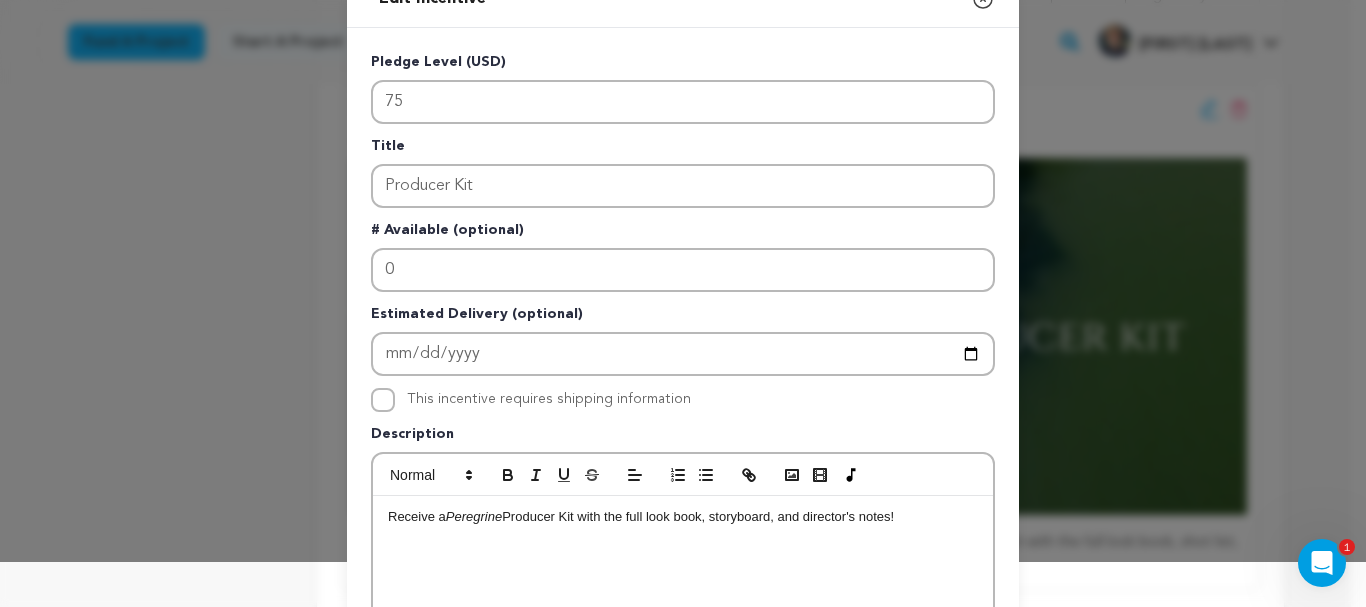 scroll, scrollTop: 31, scrollLeft: 0, axis: vertical 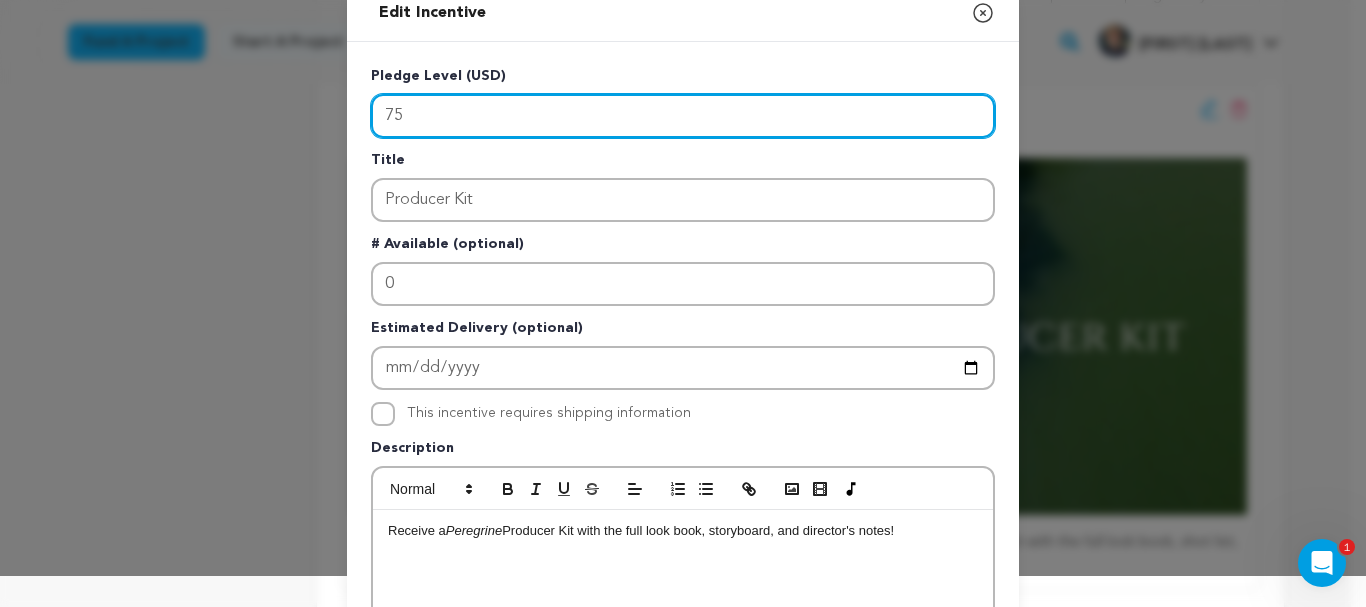 click on "75" at bounding box center [683, 116] 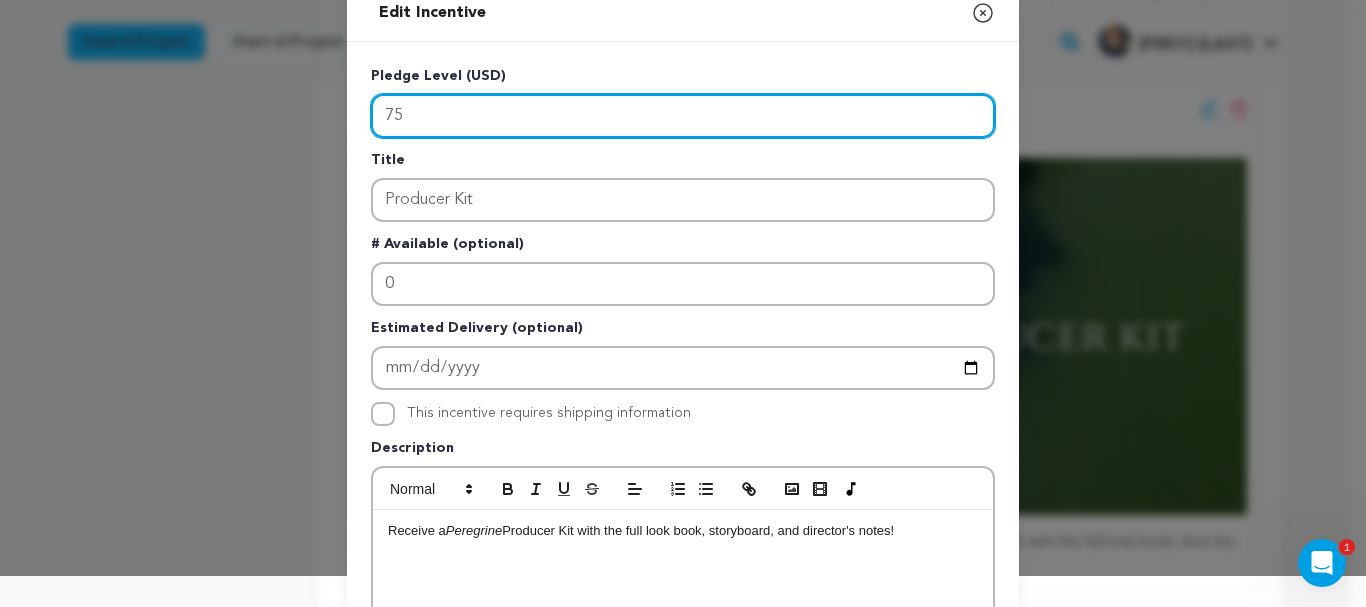 click on "75" at bounding box center [683, 116] 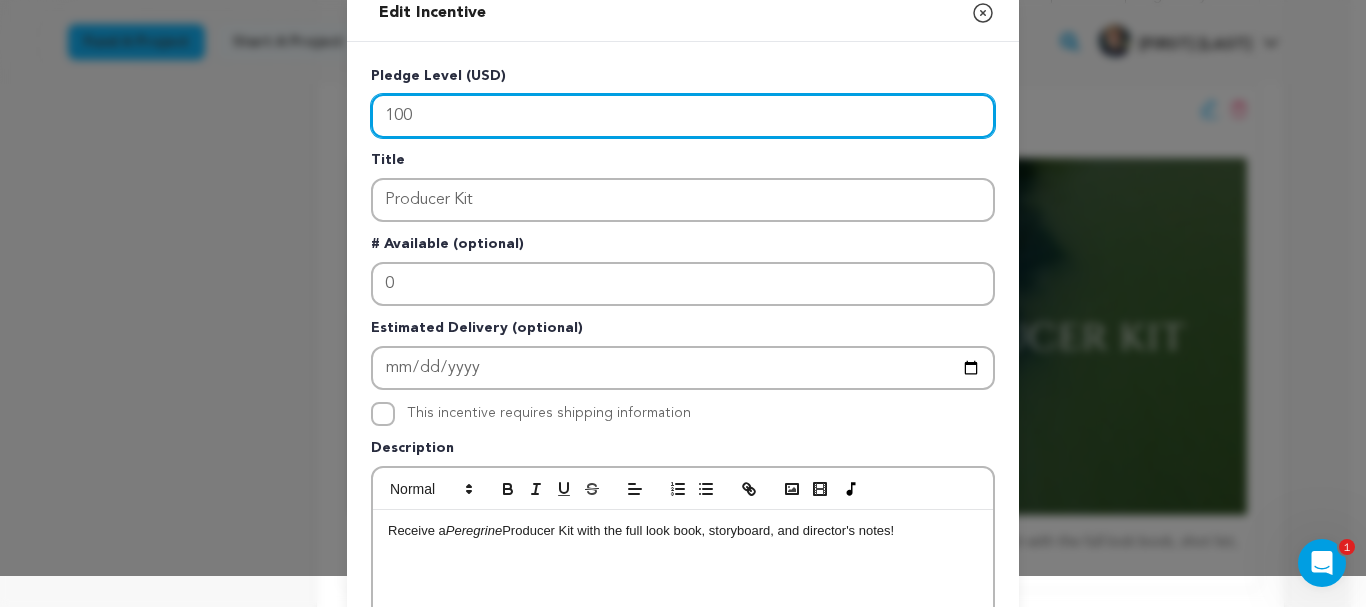 type on "100" 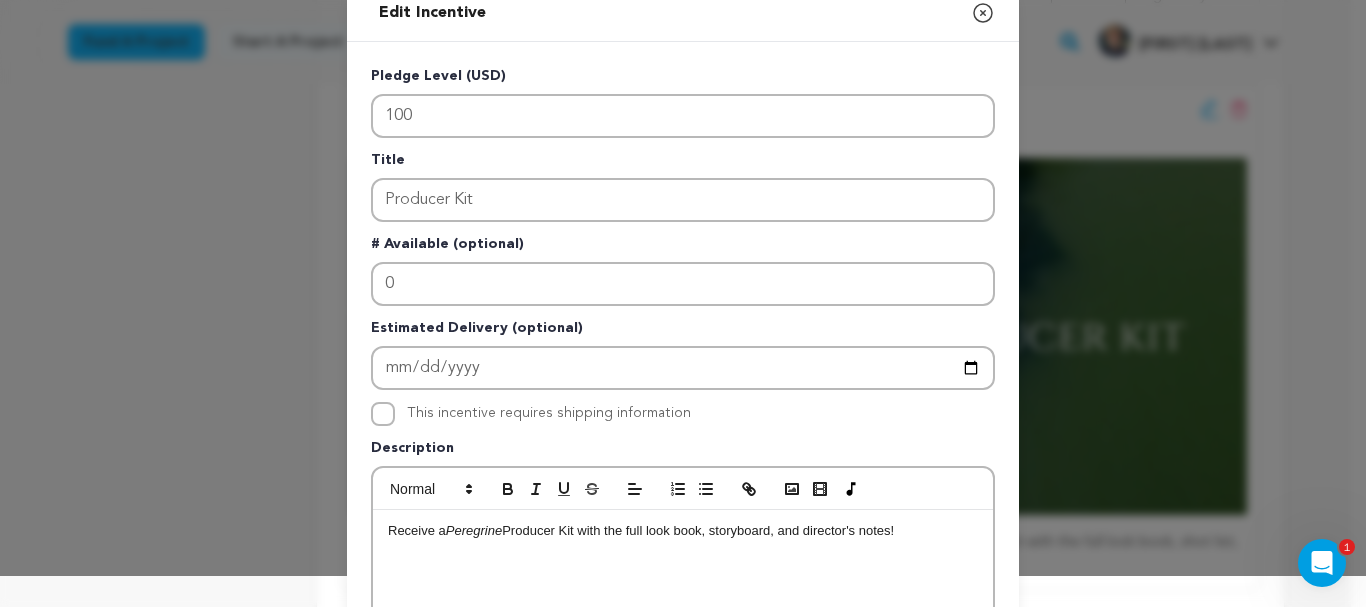 click on "Pledge Level (USD)" at bounding box center (683, 80) 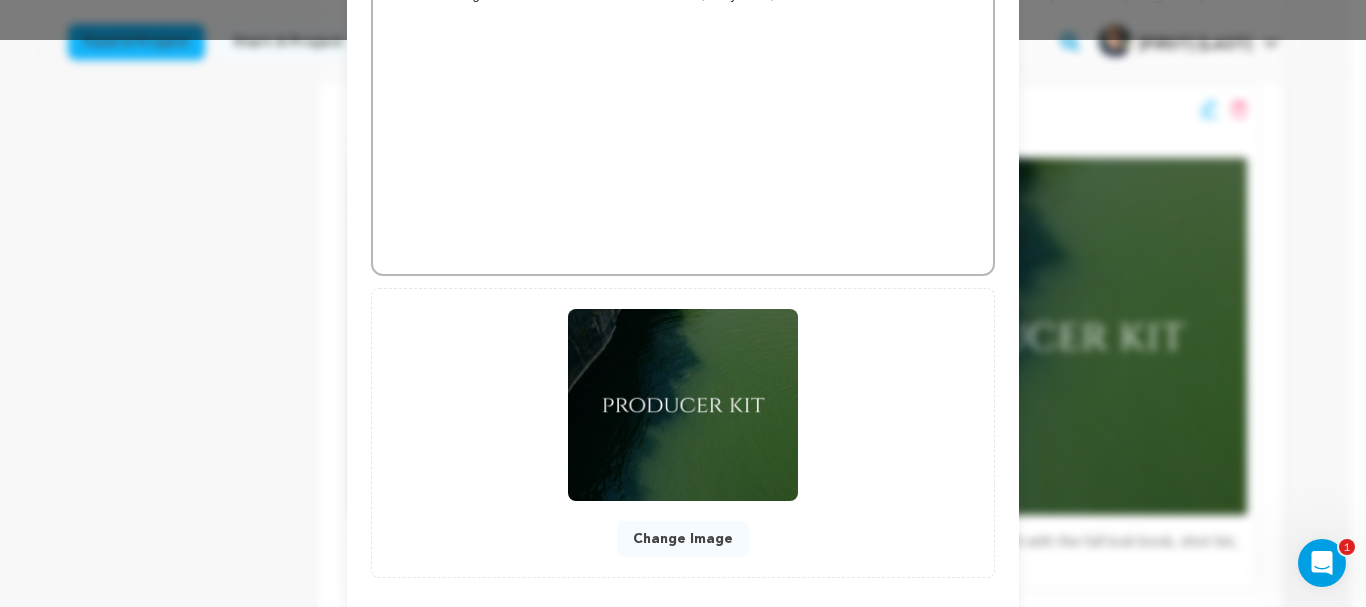 scroll, scrollTop: 670, scrollLeft: 0, axis: vertical 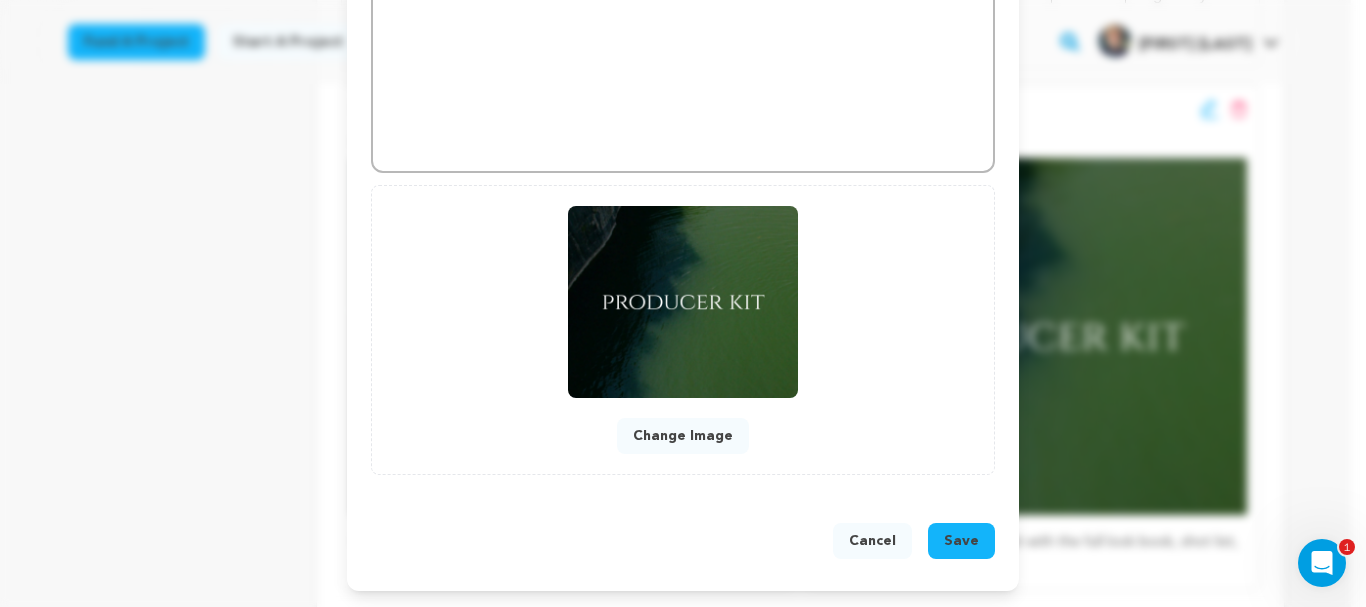 click on "Save" at bounding box center [961, 541] 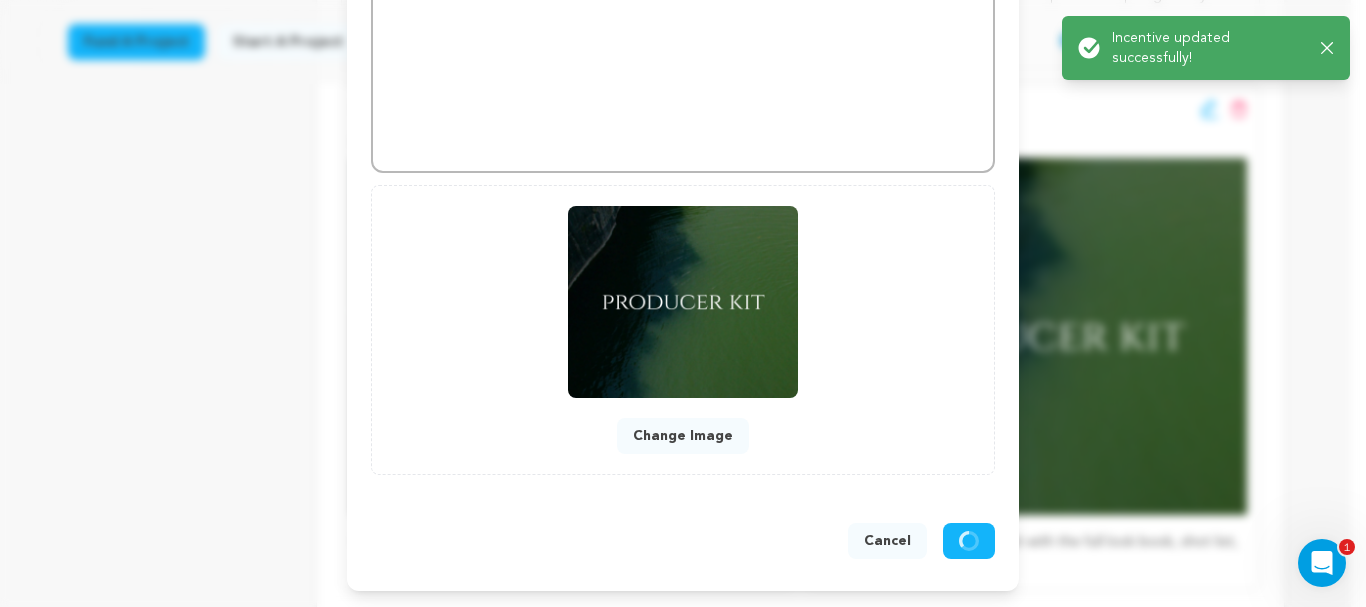 scroll, scrollTop: 628, scrollLeft: 0, axis: vertical 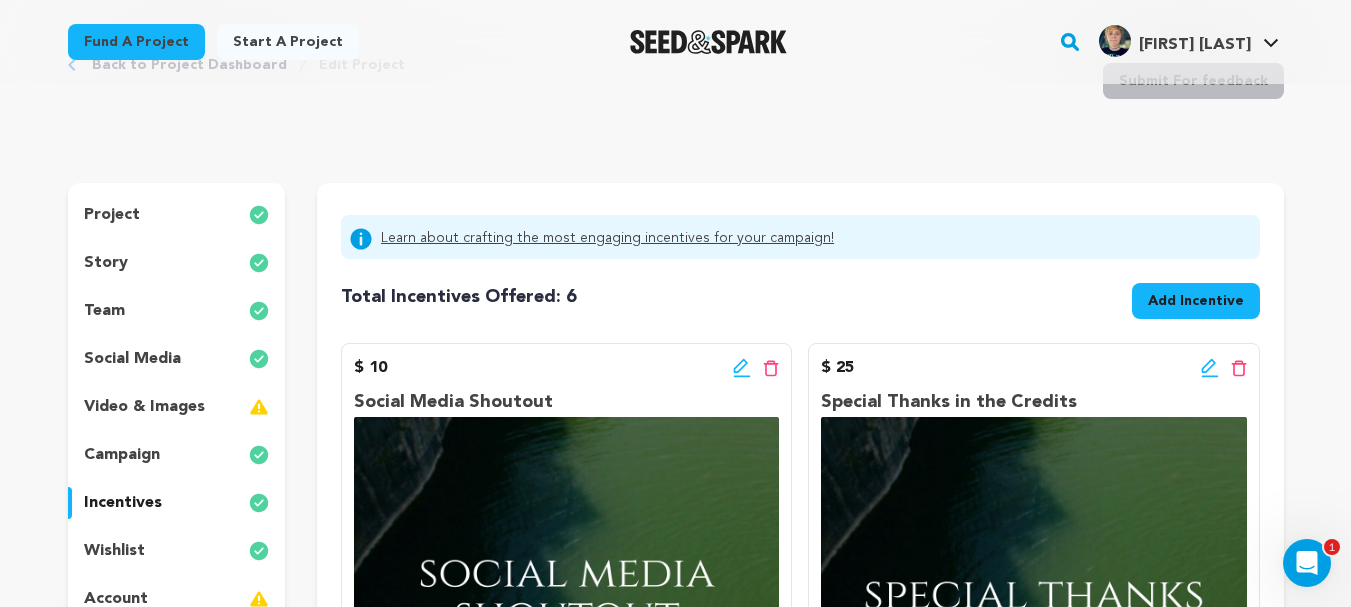 click on "Add Incentive" at bounding box center (1196, 301) 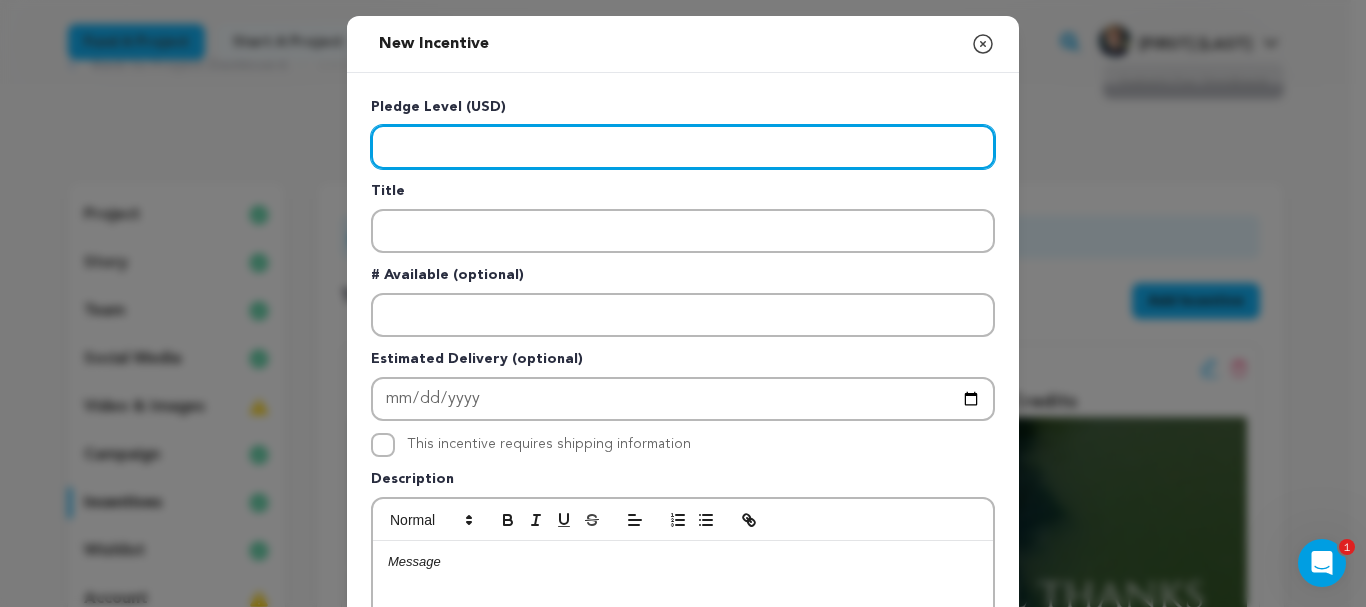 click at bounding box center [683, 147] 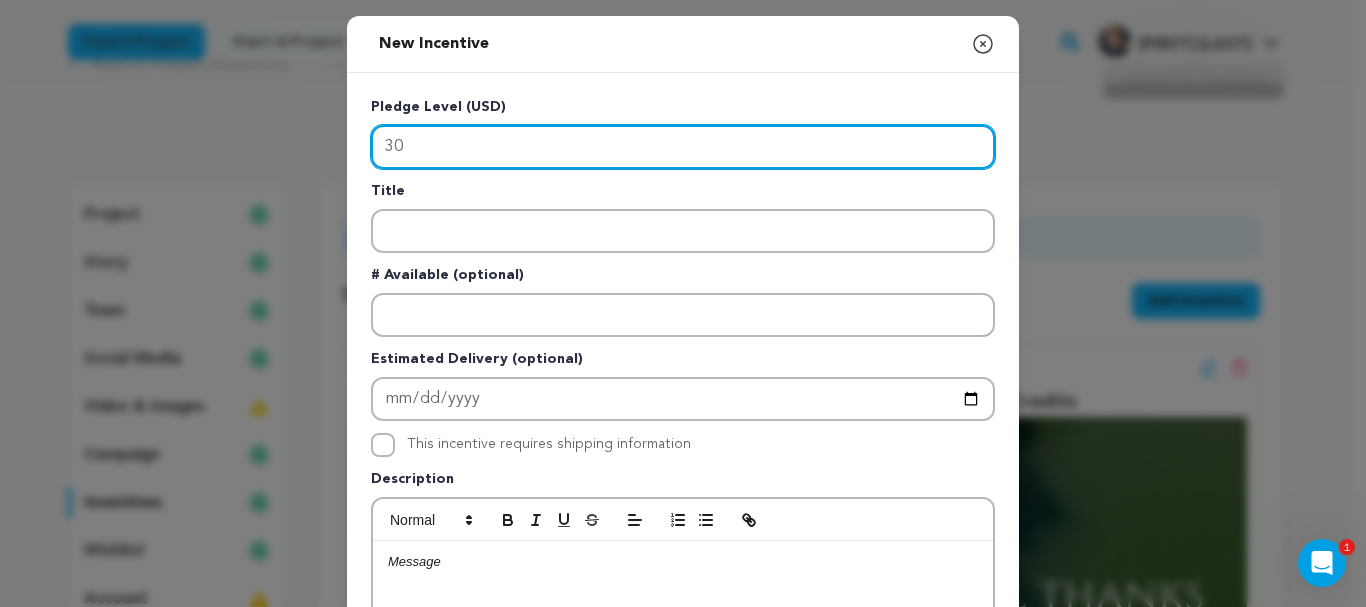 type on "30" 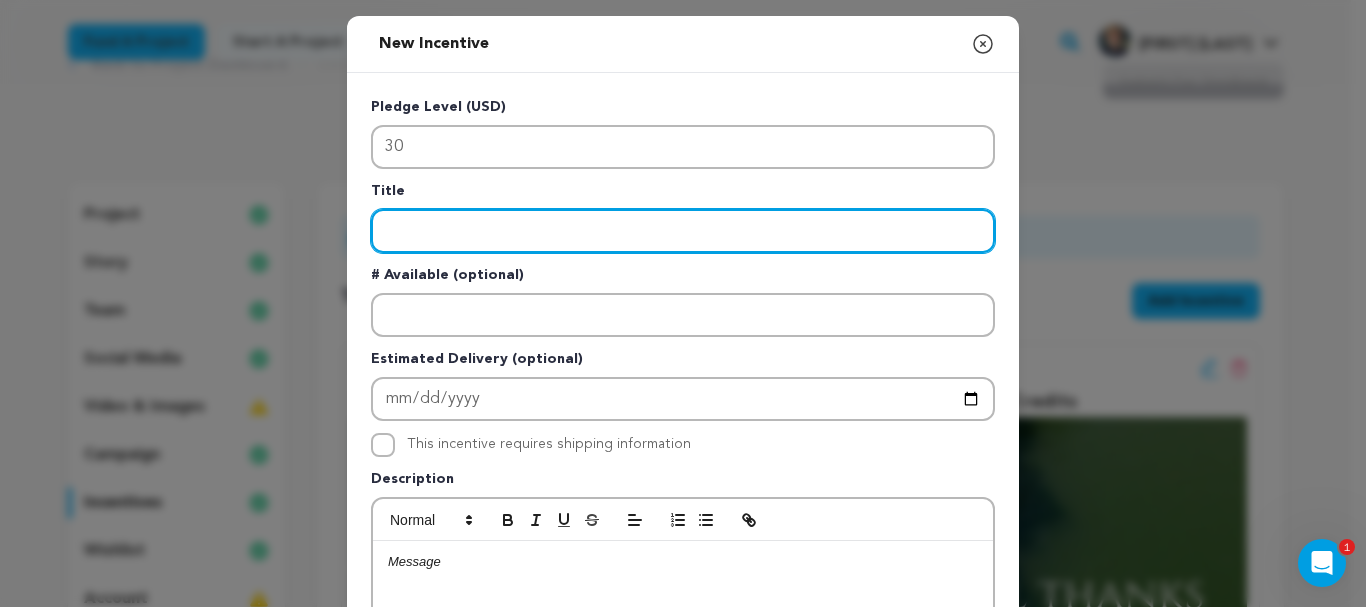click at bounding box center (683, 231) 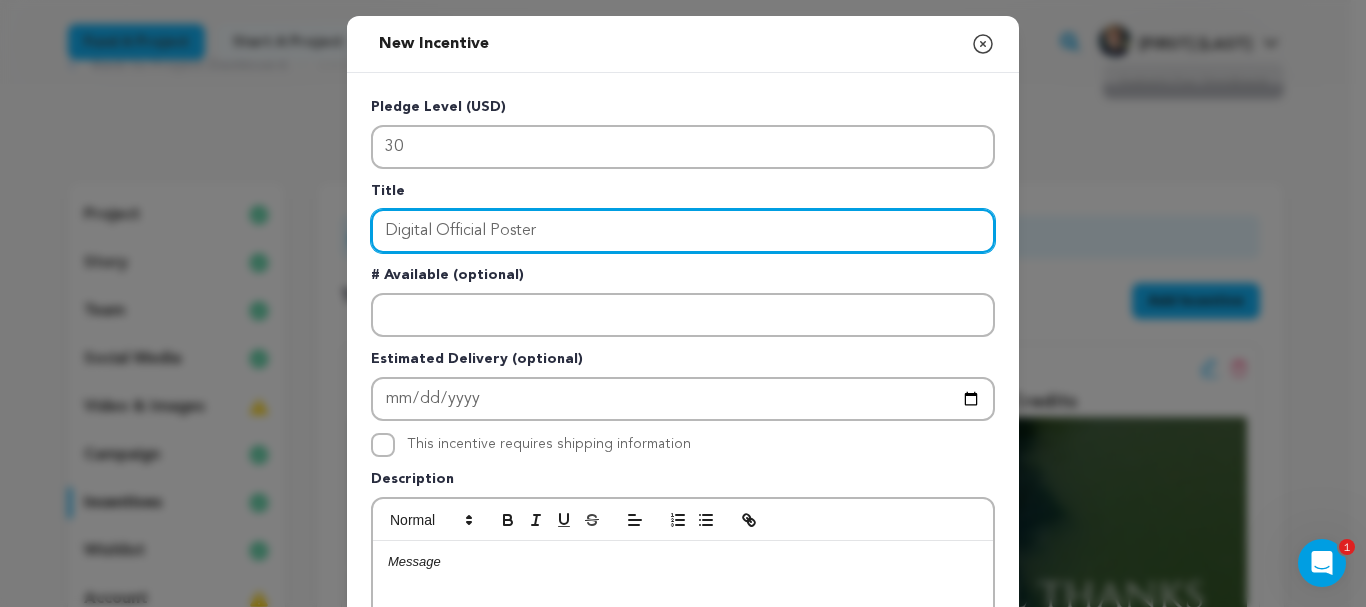 type on "Digital Official Poster" 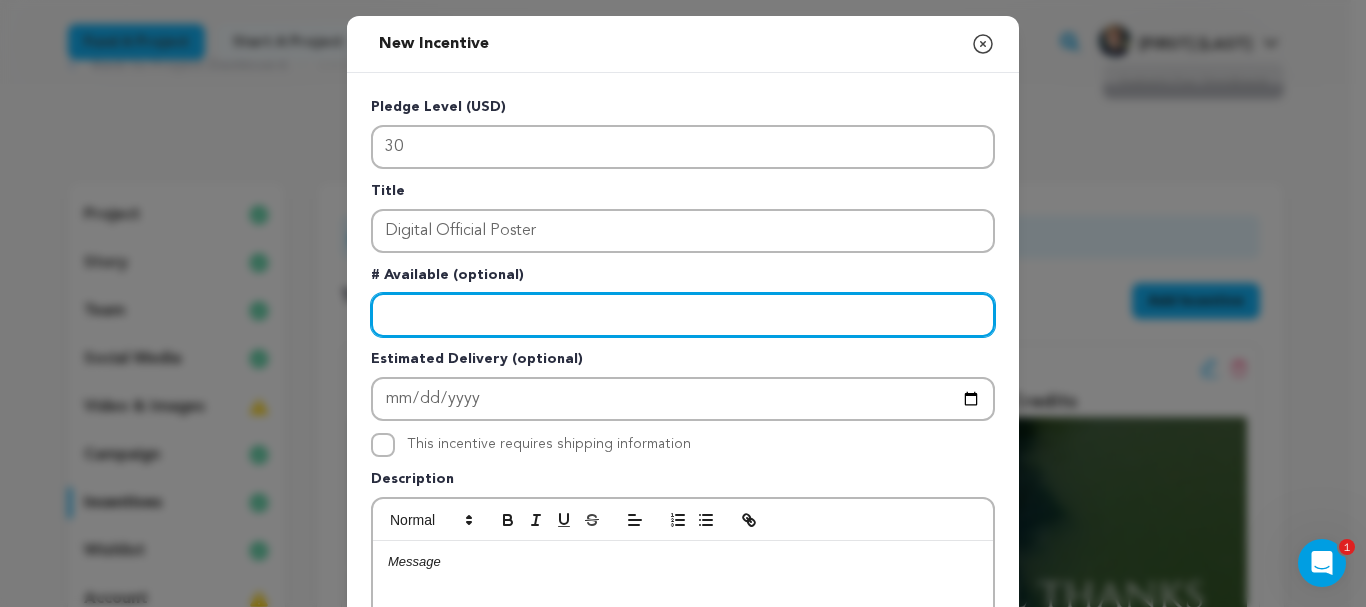 click at bounding box center [683, 315] 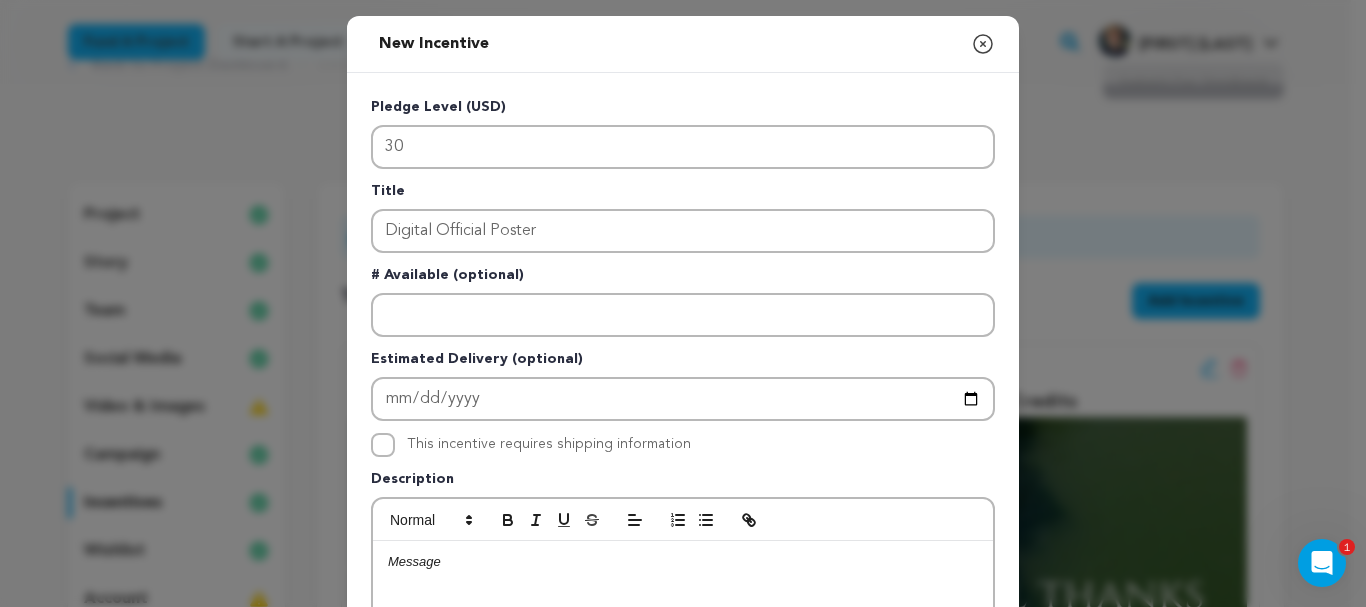 click on "Estimated Delivery (optional)" at bounding box center [683, 363] 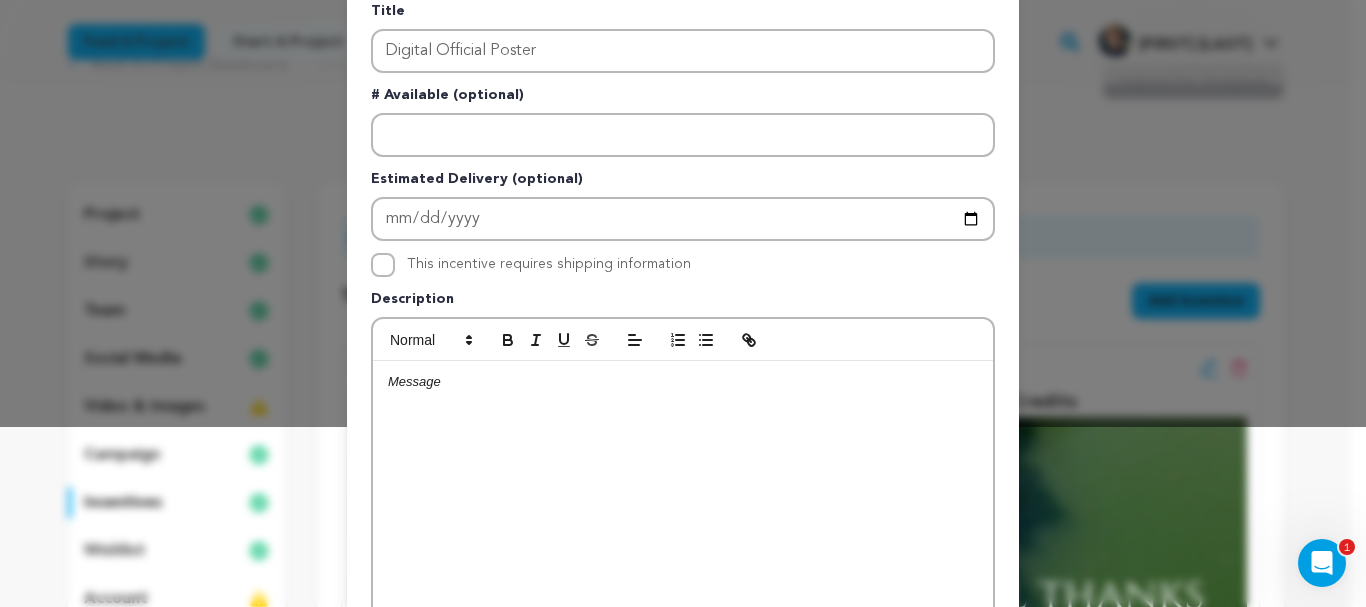 scroll, scrollTop: 186, scrollLeft: 0, axis: vertical 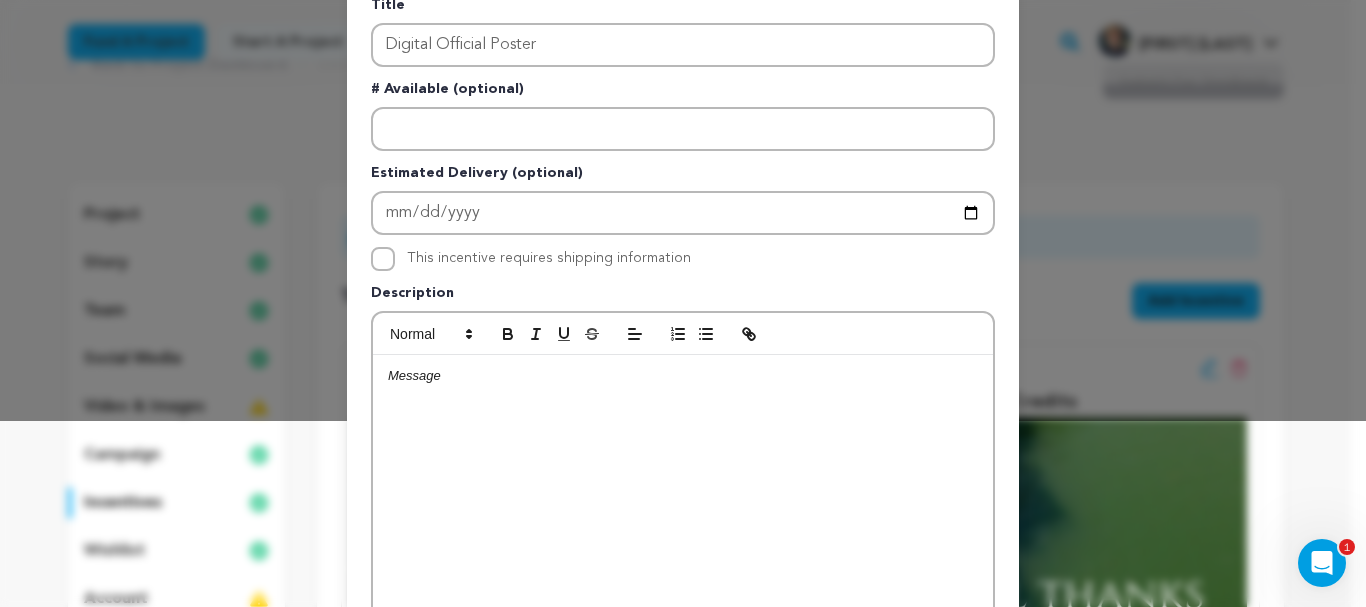 click at bounding box center (683, 505) 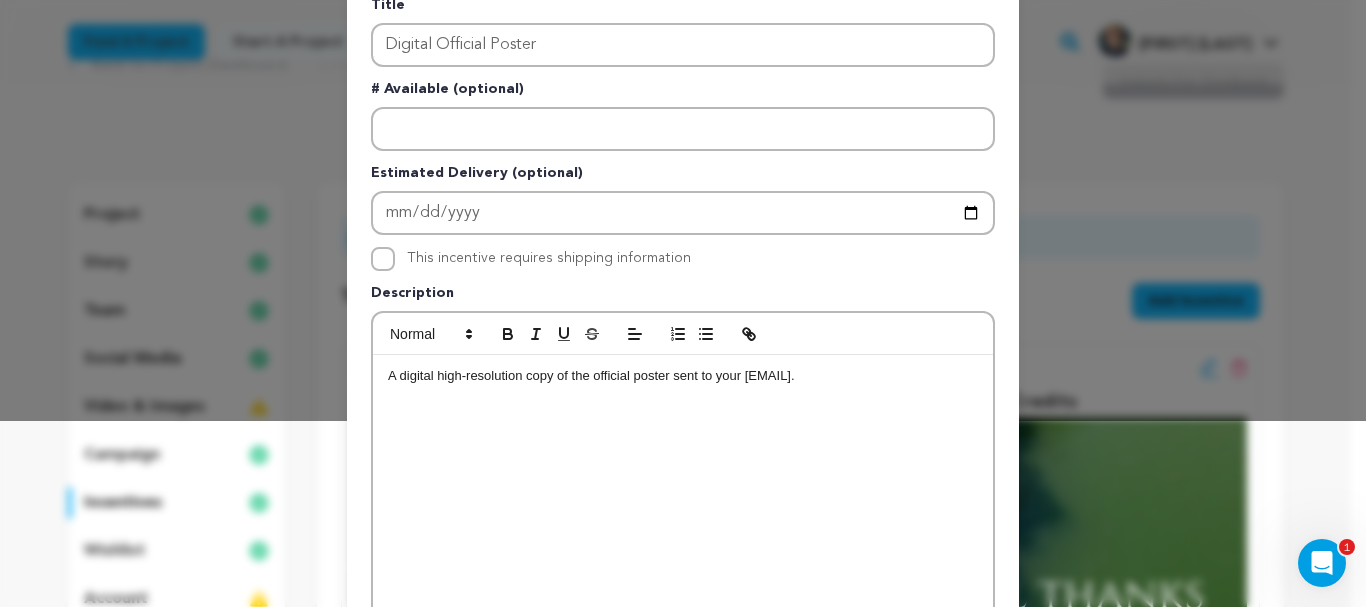 click on "A digital high-resolution copy of the official poster sent to your email." at bounding box center [683, 505] 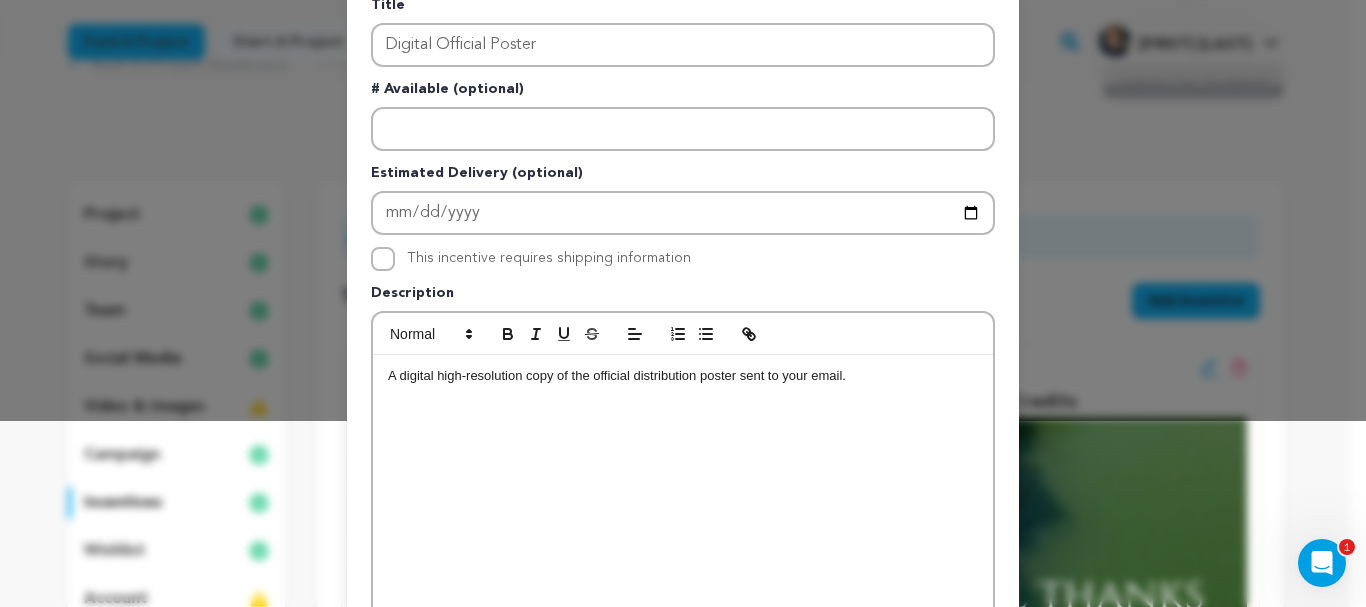 click on "A digital high-resolution copy of the official distribution poster sent to your email." at bounding box center [683, 376] 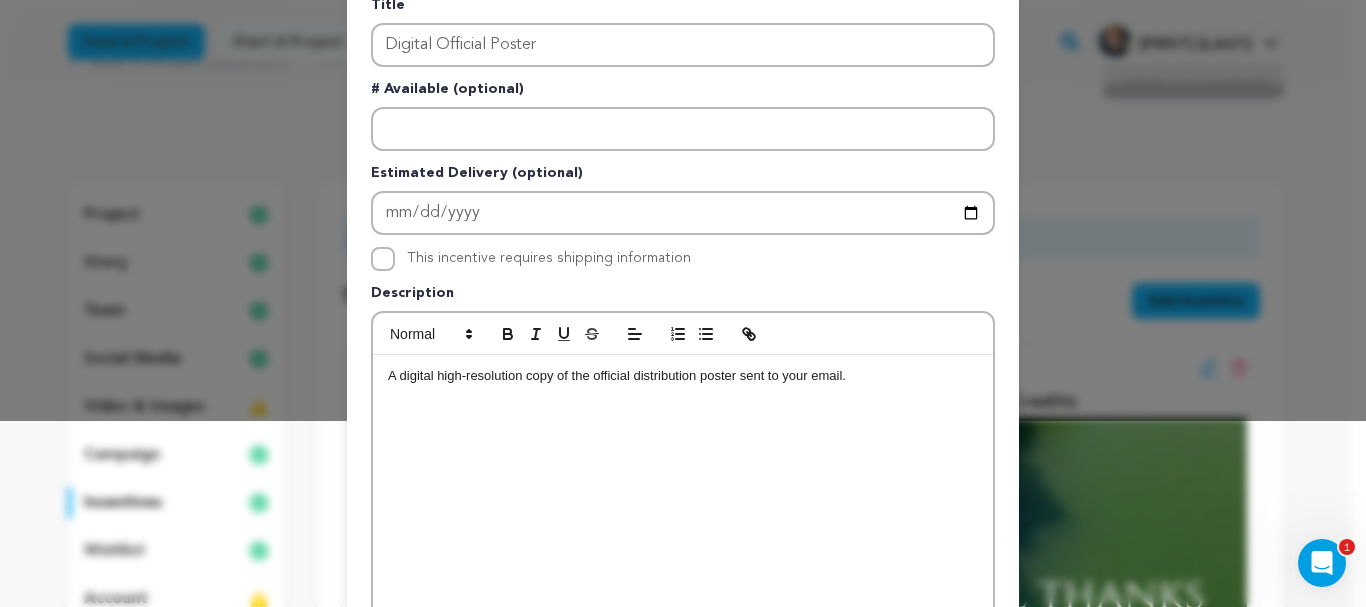 click on "A digital high-resolution copy of the official distribution poster sent to your email." at bounding box center [683, 376] 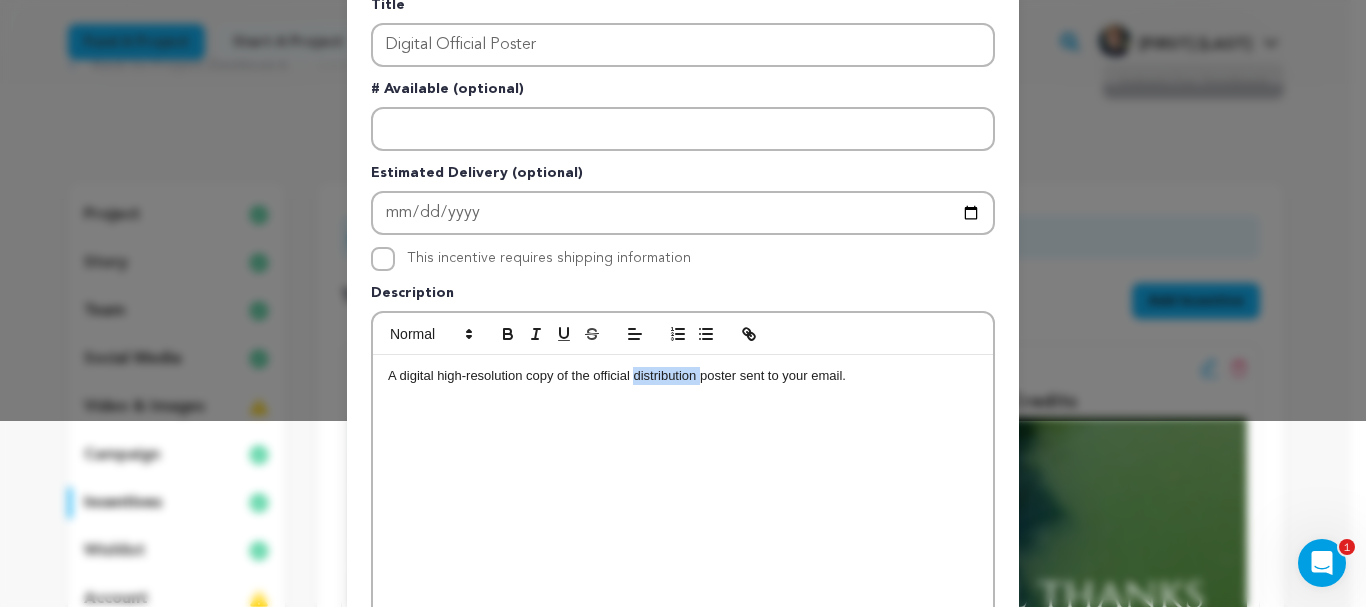 click on "A digital high-resolution copy of the official distribution poster sent to your email." at bounding box center [683, 376] 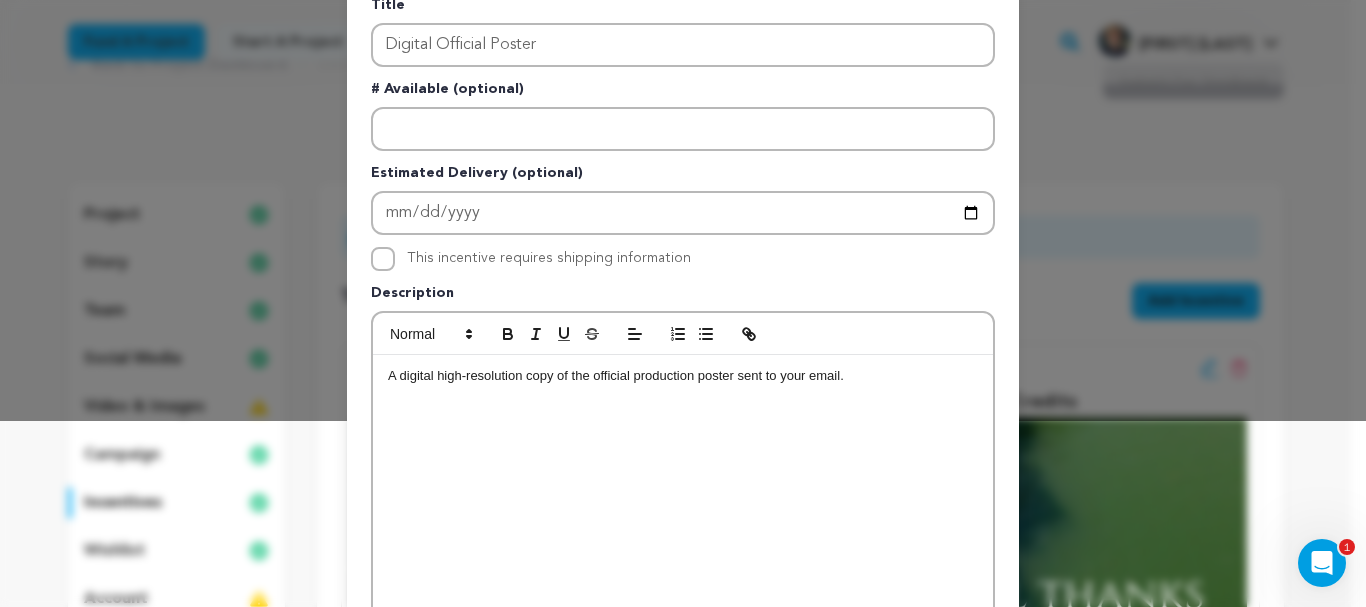click on "A digital high-resolution copy of the official production poster sent to your email." at bounding box center (683, 376) 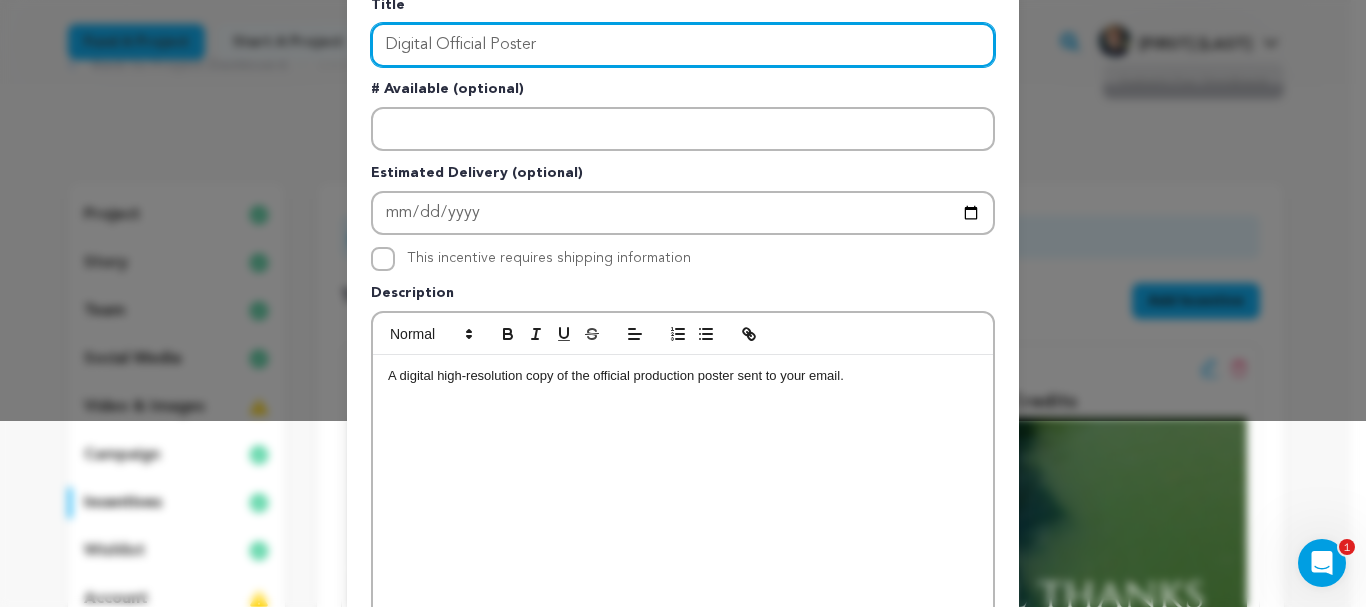 drag, startPoint x: 426, startPoint y: 45, endPoint x: 321, endPoint y: 48, distance: 105.04285 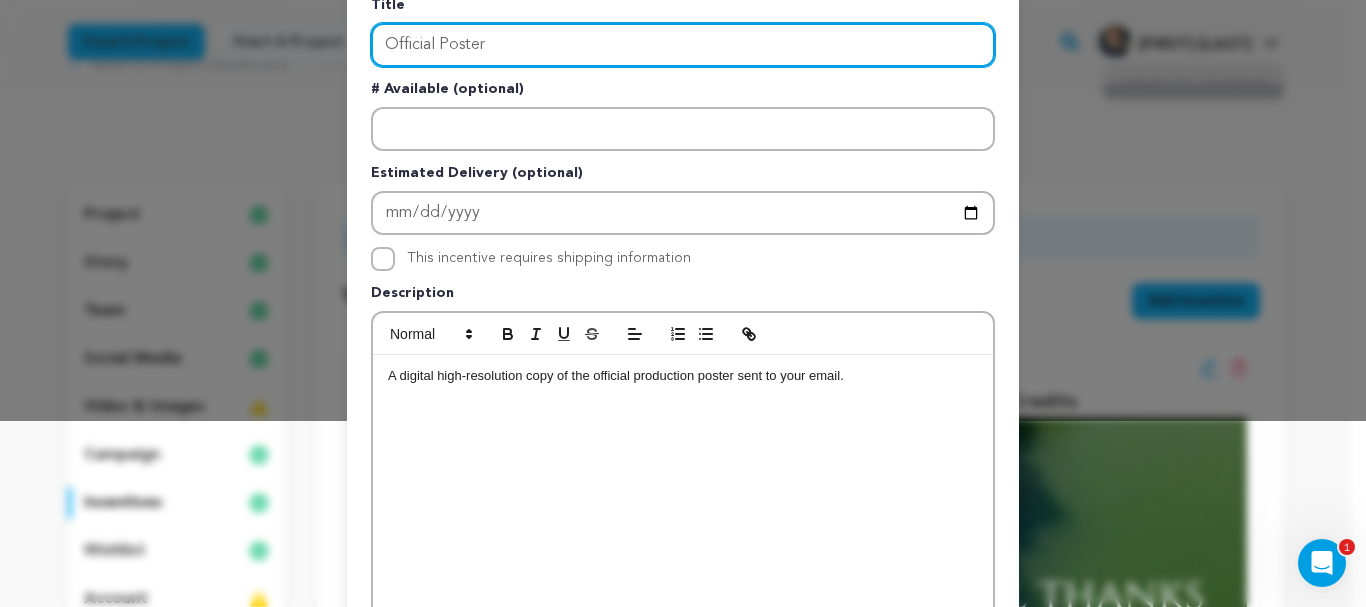 click on "Official Poster" at bounding box center [683, 45] 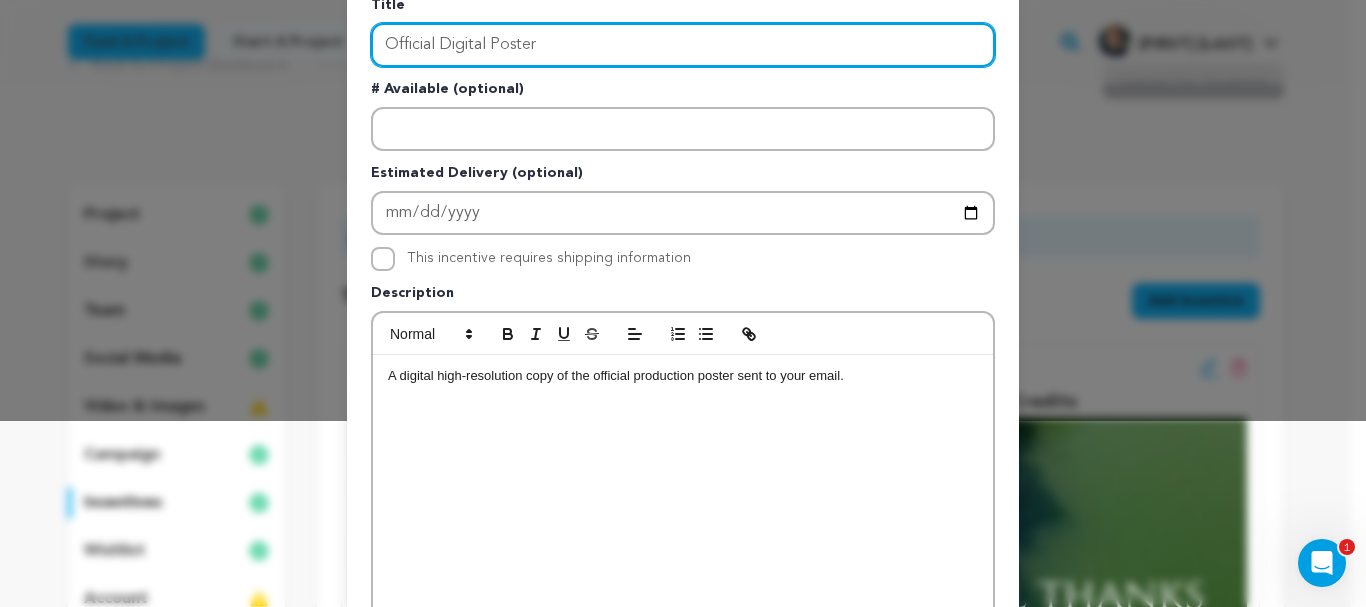 click on "Official Digital Poster" at bounding box center (683, 45) 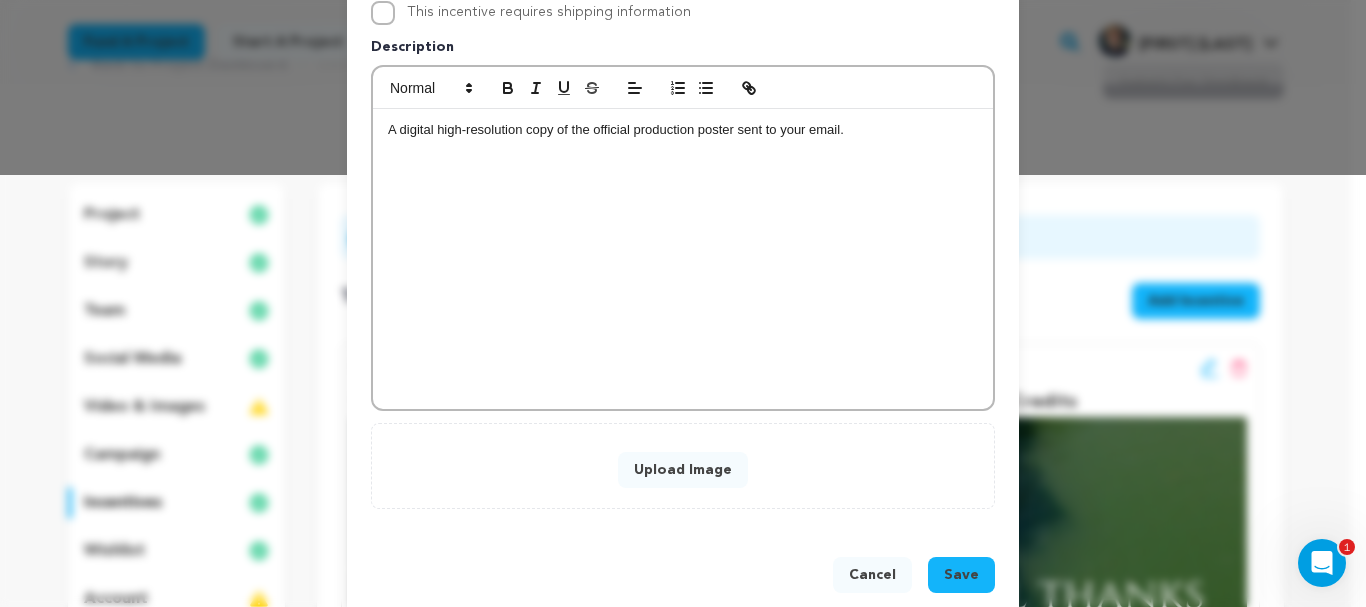 scroll, scrollTop: 466, scrollLeft: 0, axis: vertical 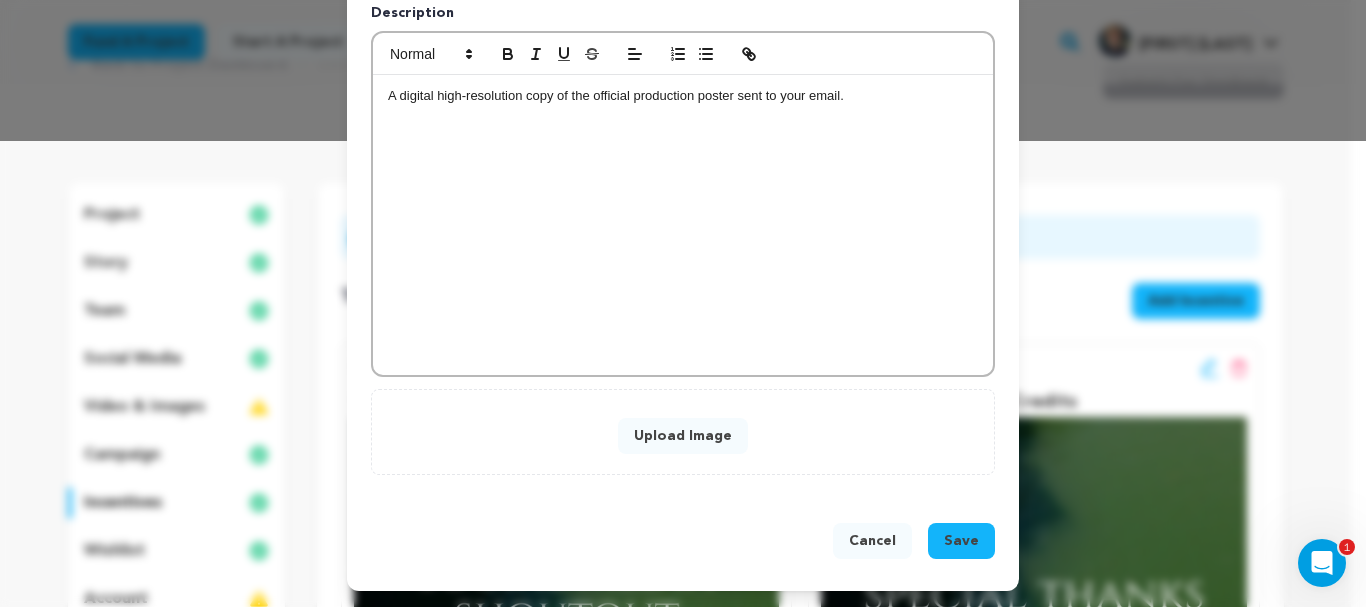 type on "Official Digital Poster" 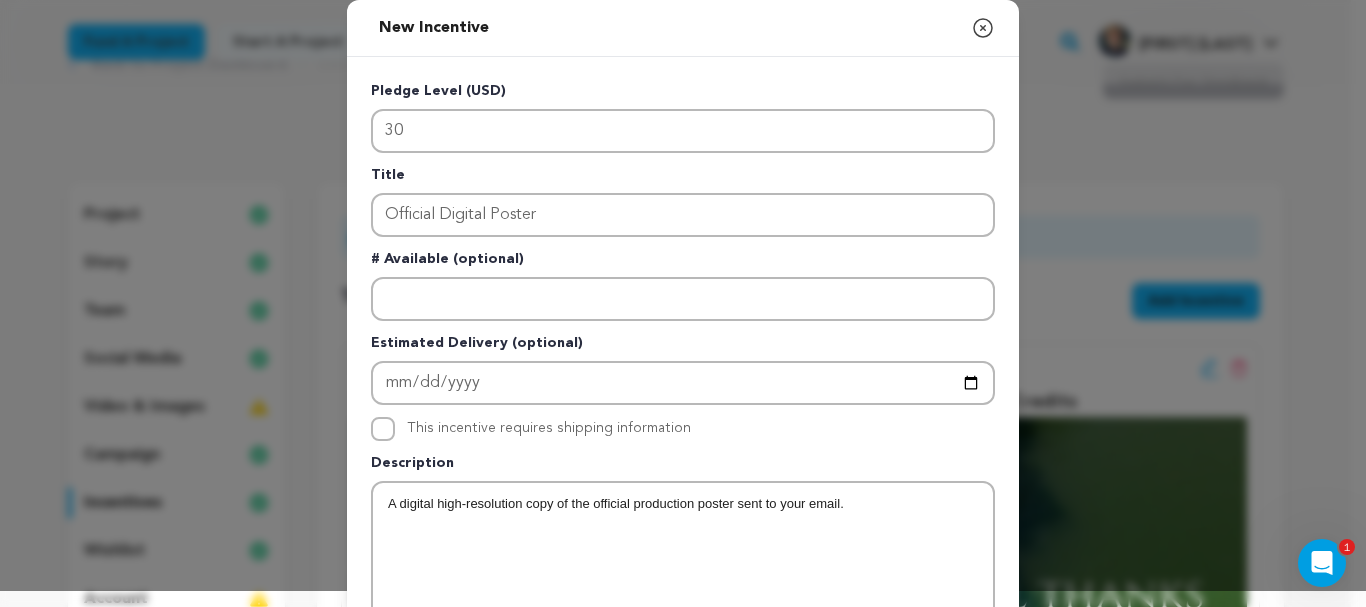scroll, scrollTop: 11, scrollLeft: 0, axis: vertical 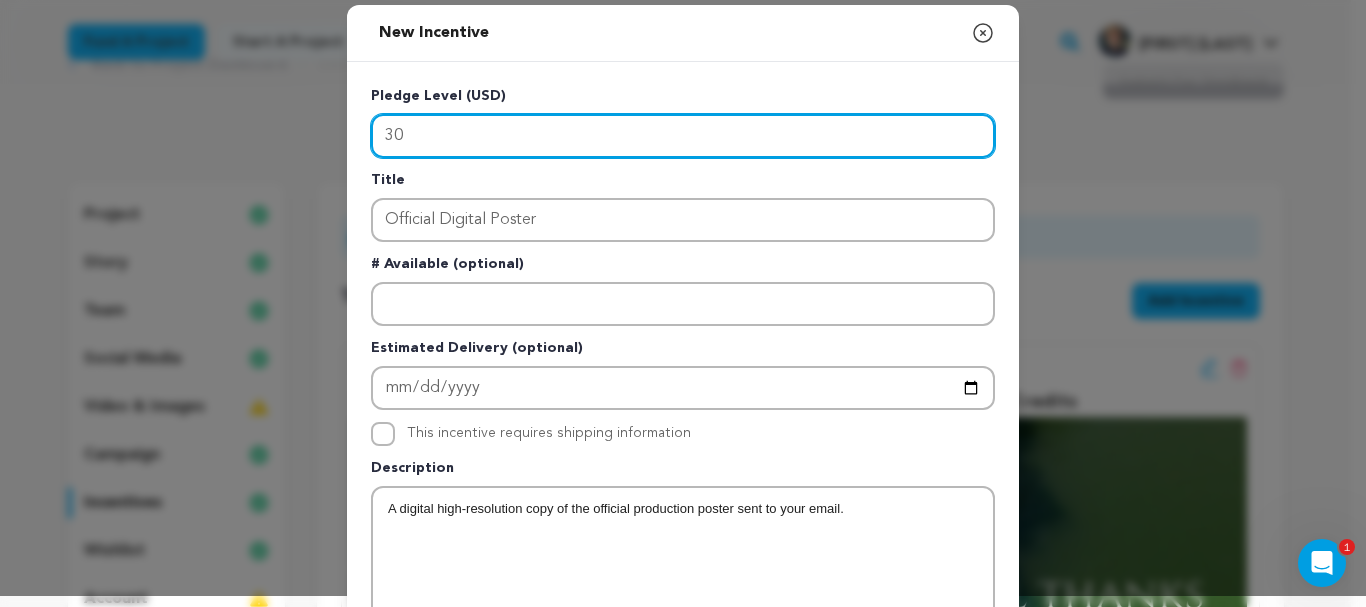 click on "30" at bounding box center (683, 136) 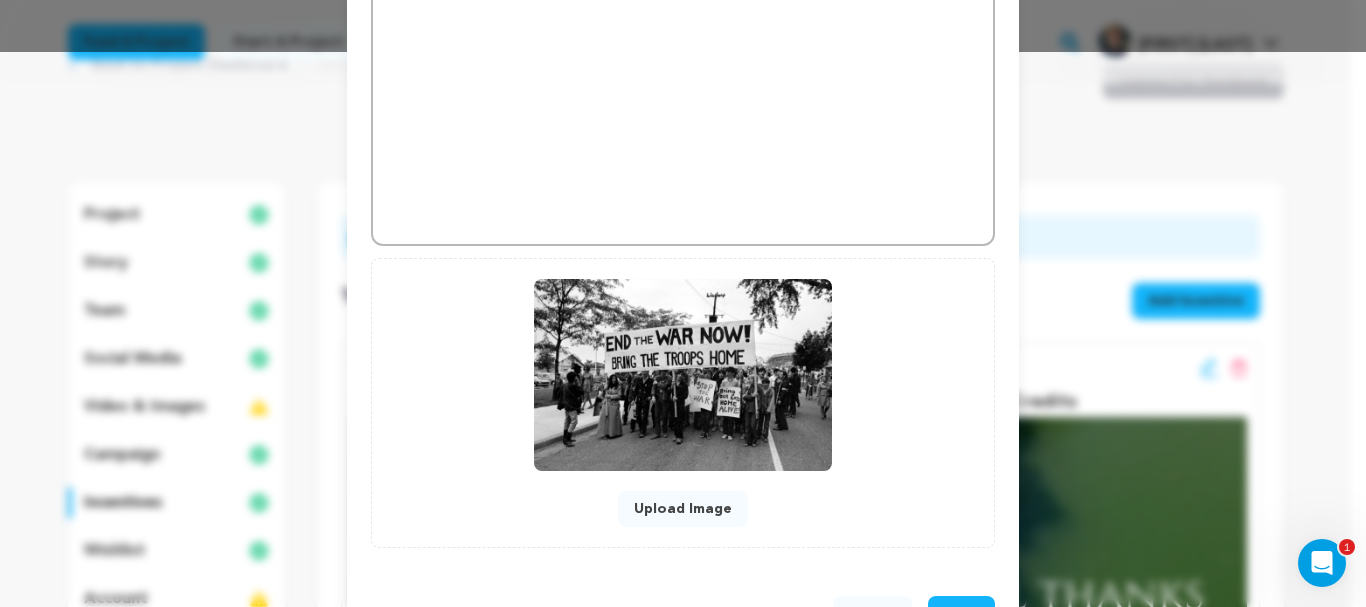 scroll, scrollTop: 628, scrollLeft: 0, axis: vertical 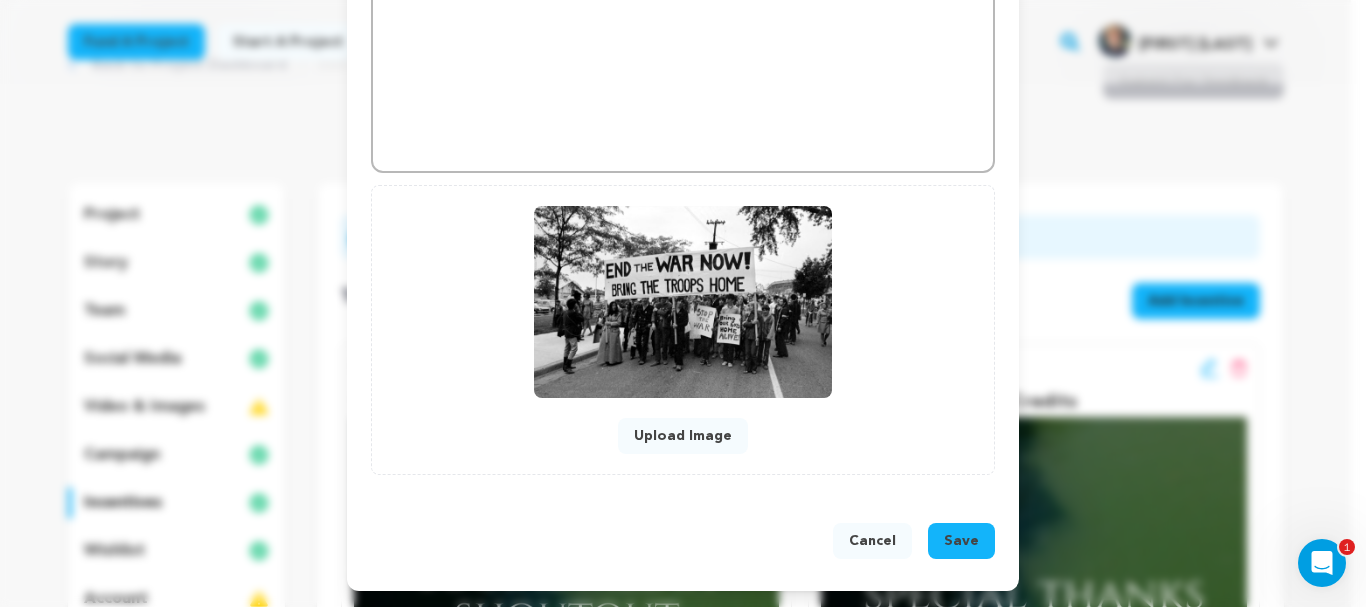 type on "25" 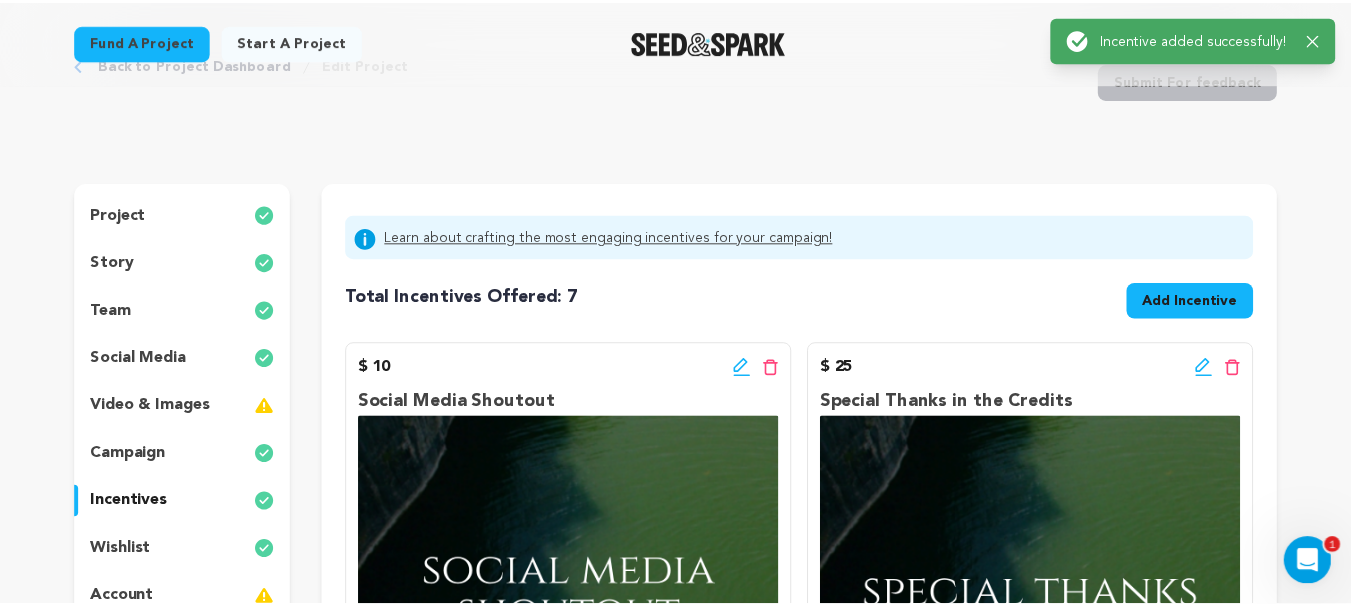 scroll, scrollTop: 0, scrollLeft: 0, axis: both 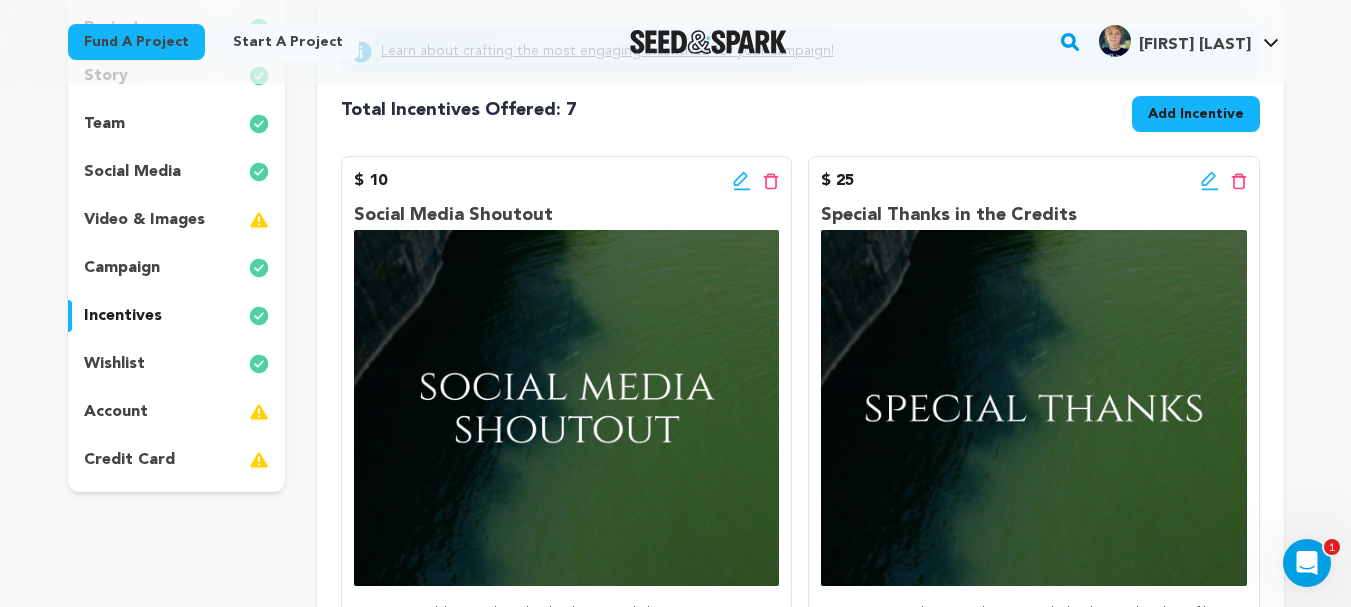 click 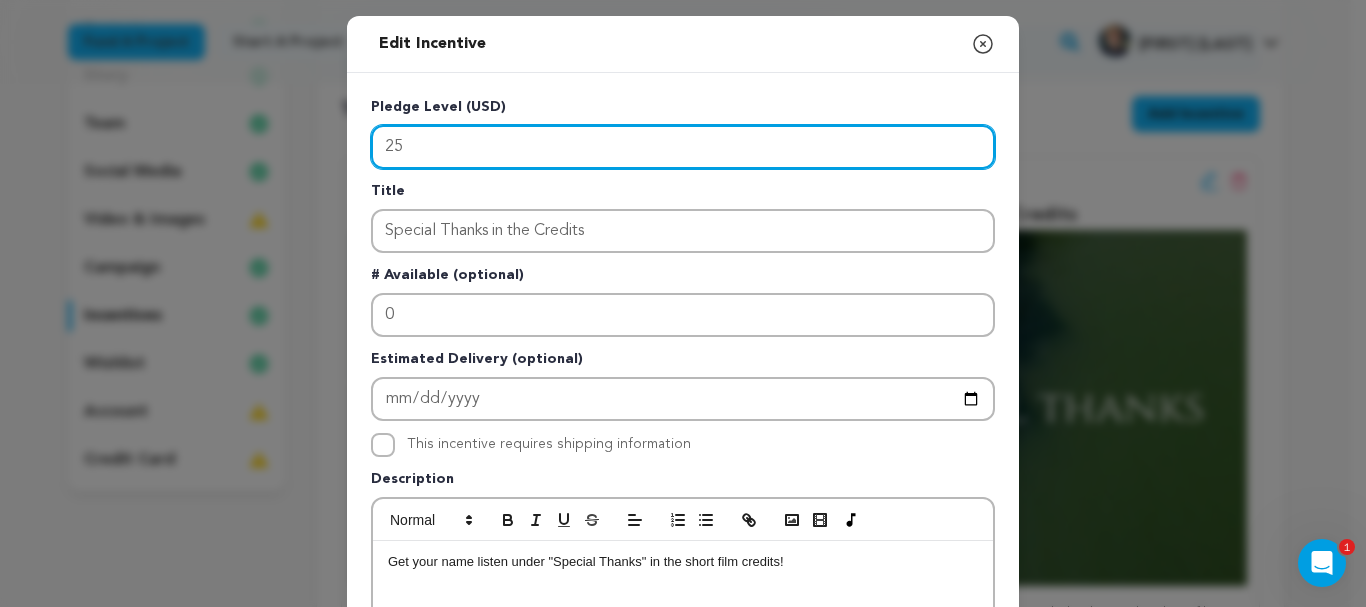 click on "25" at bounding box center (683, 147) 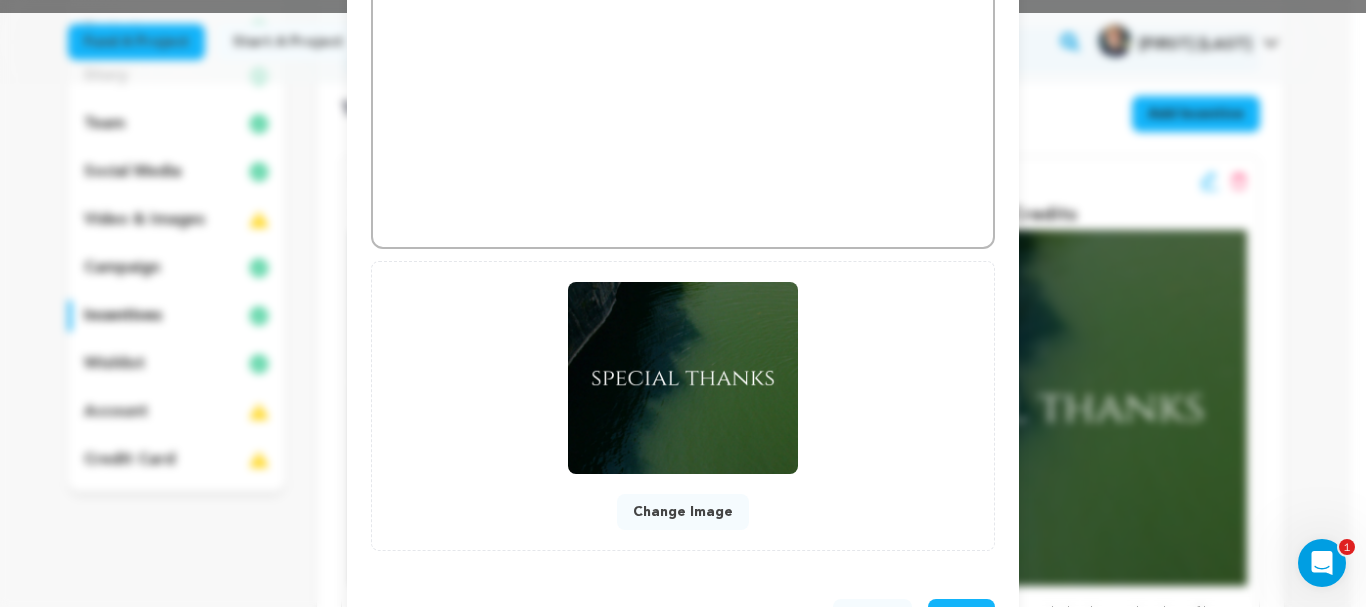 scroll, scrollTop: 670, scrollLeft: 0, axis: vertical 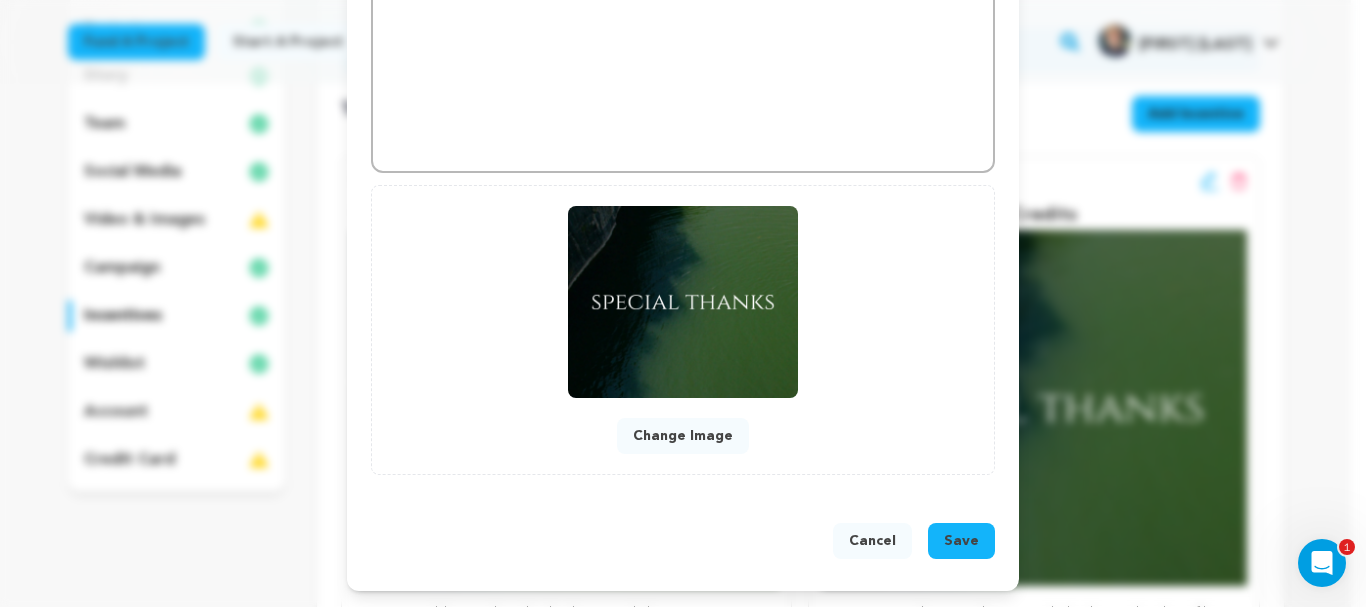type on "30" 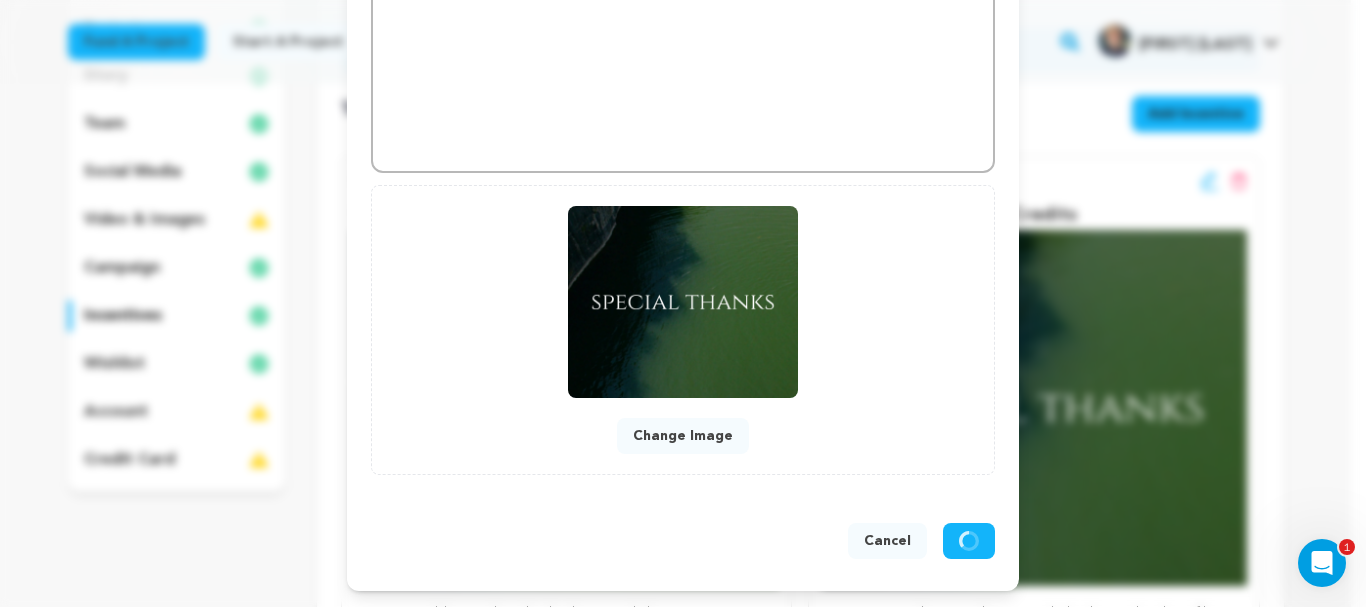 scroll, scrollTop: 628, scrollLeft: 0, axis: vertical 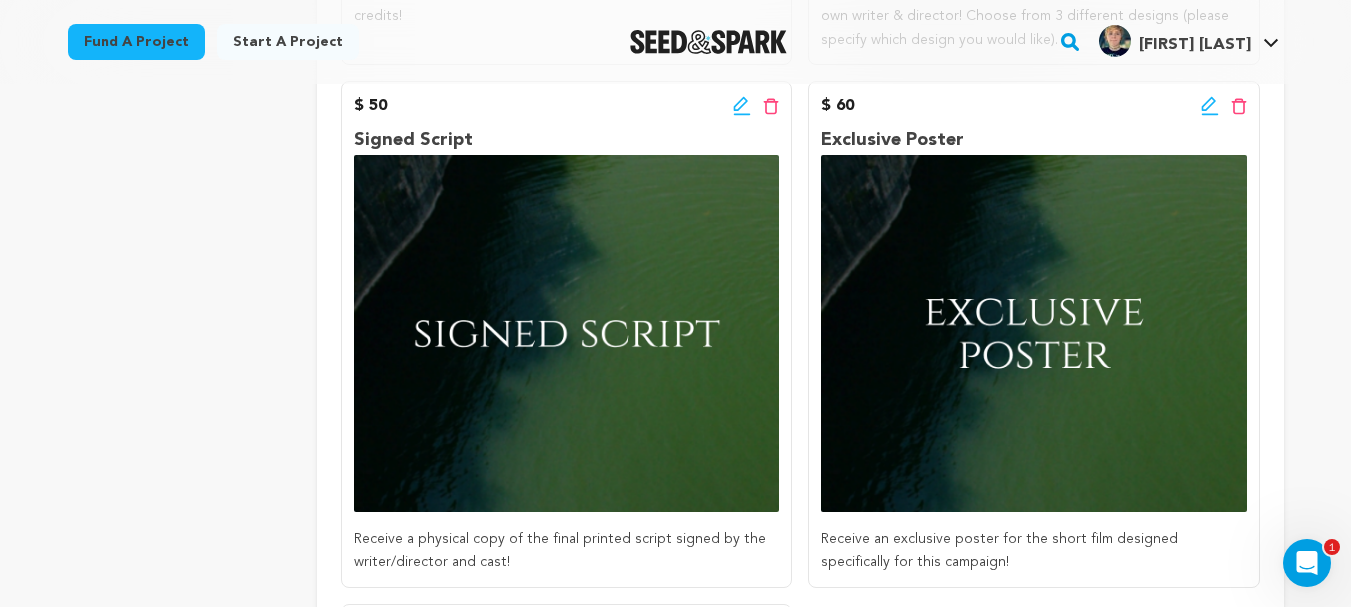 click 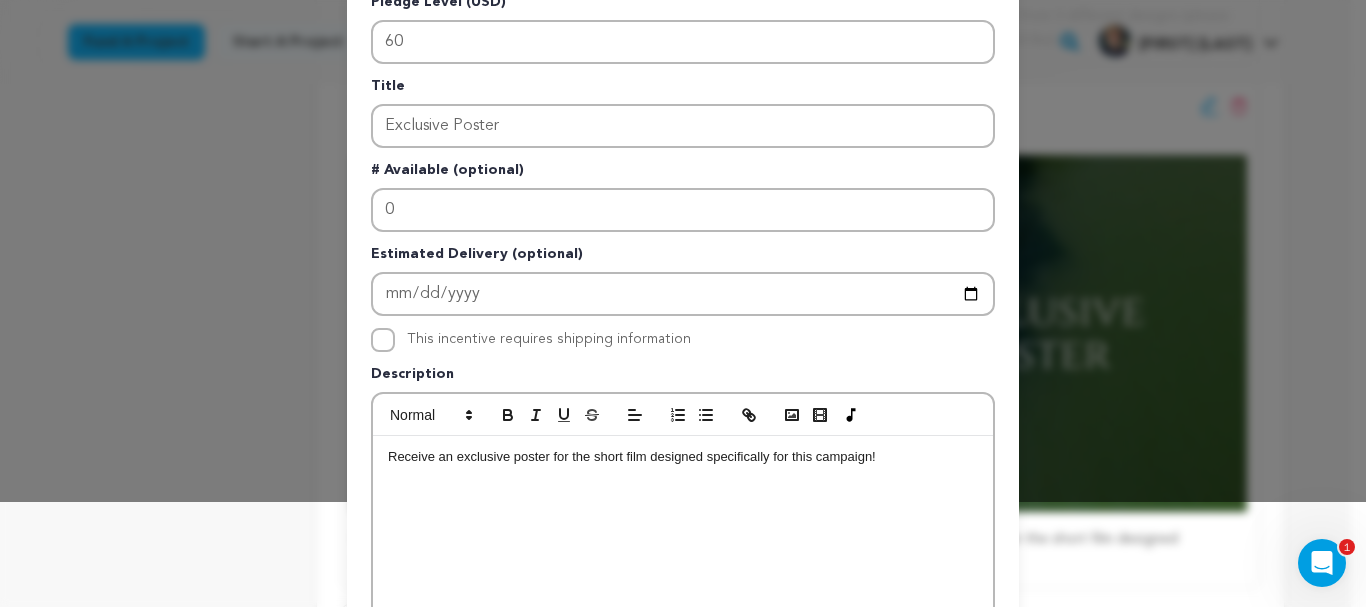 scroll, scrollTop: 127, scrollLeft: 0, axis: vertical 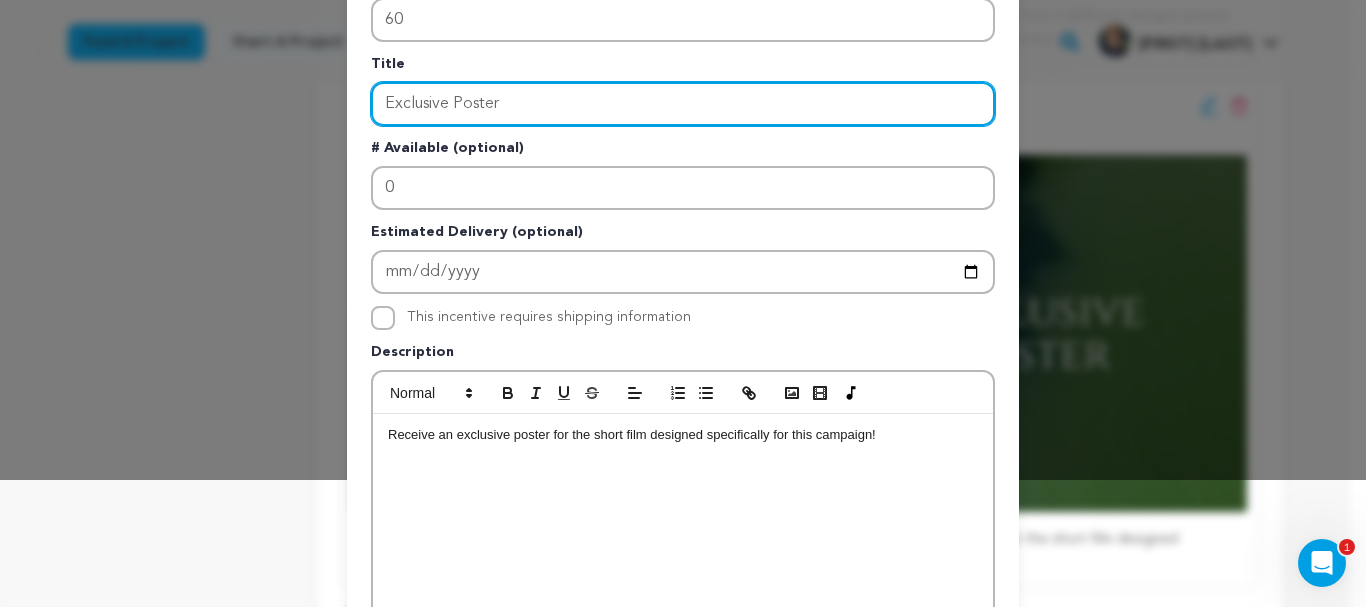 click on "Exclusive Poster" at bounding box center (683, 104) 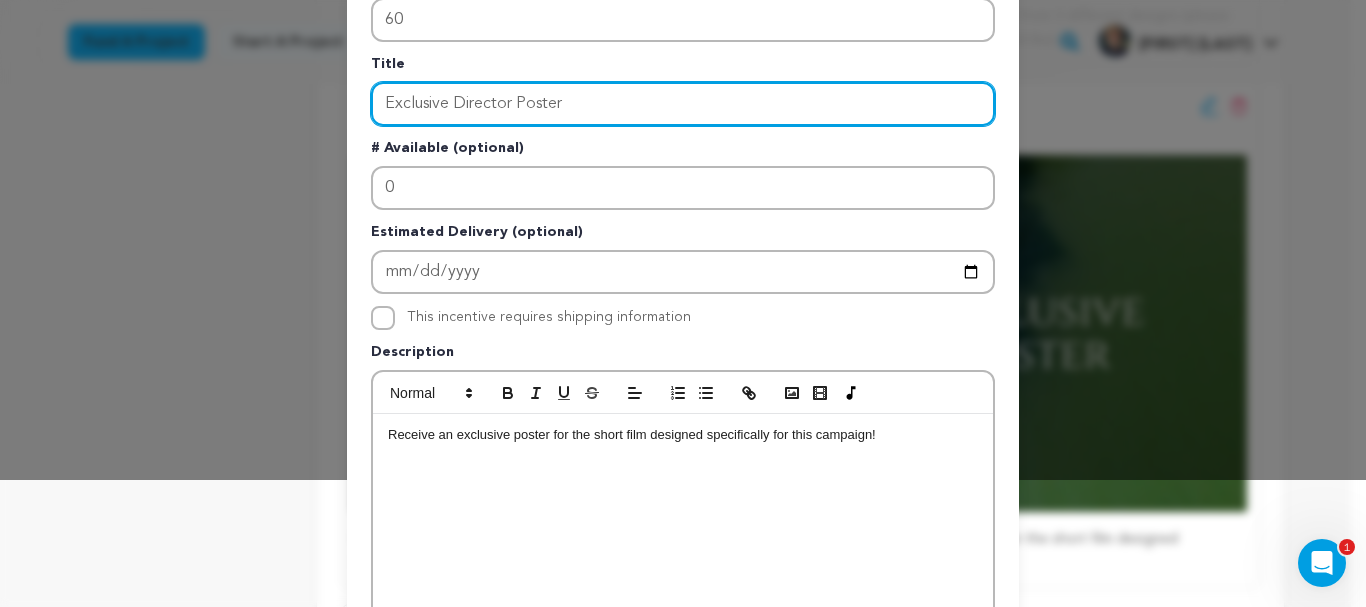 type on "Exclusive Director Poster" 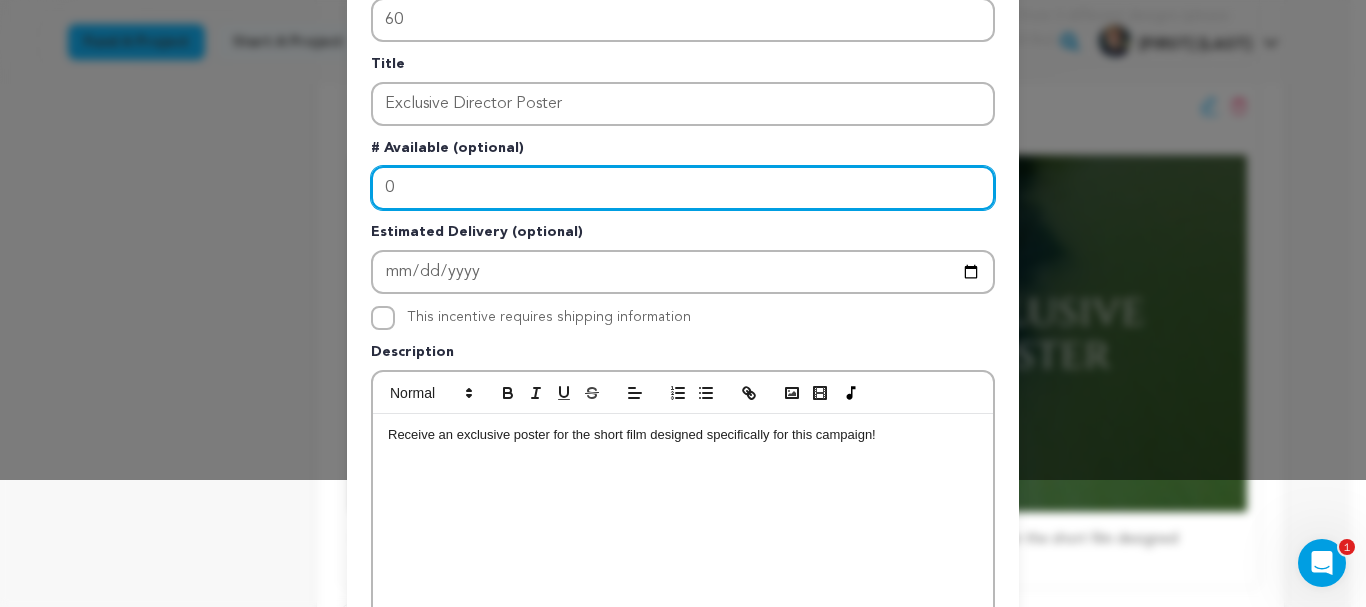 click on "0" at bounding box center (683, 188) 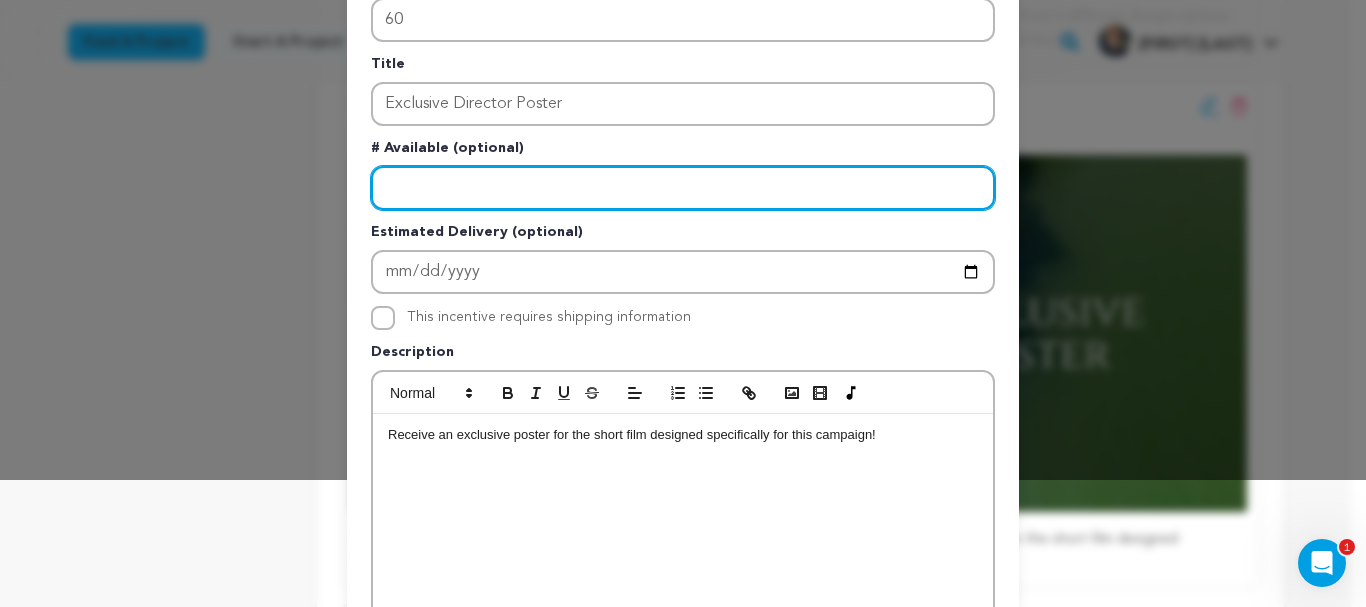 type 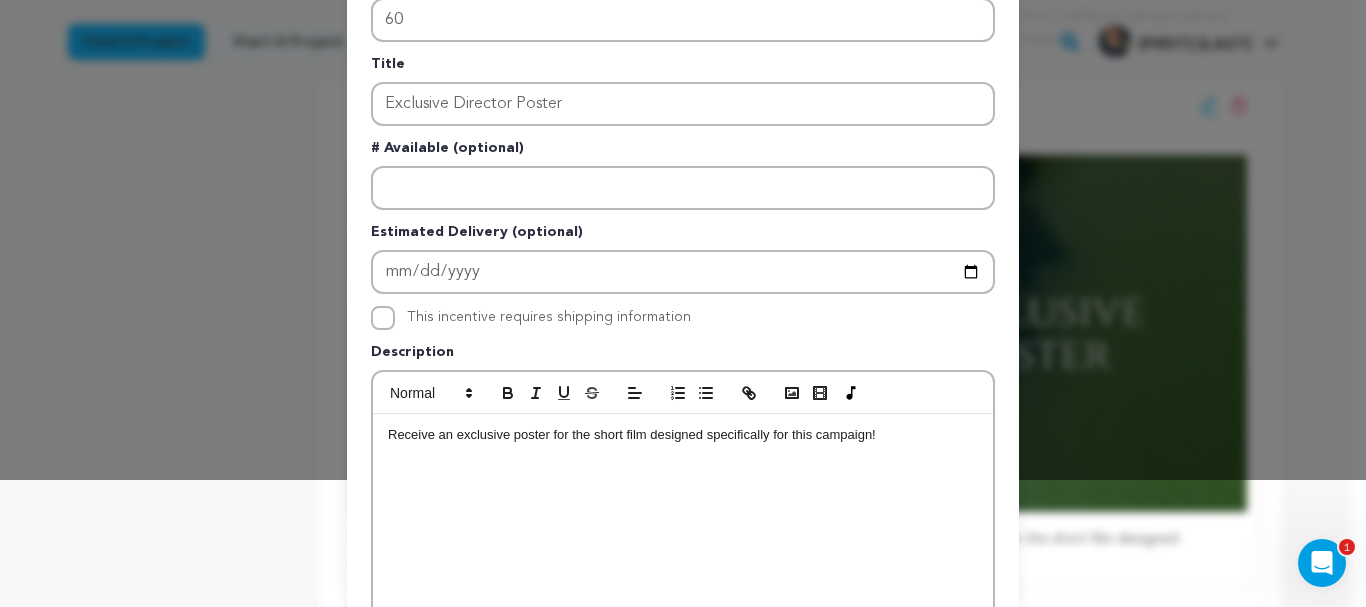 click on "Receive an exclusive poster for the short film designed specifically for this campaign!" at bounding box center [683, 564] 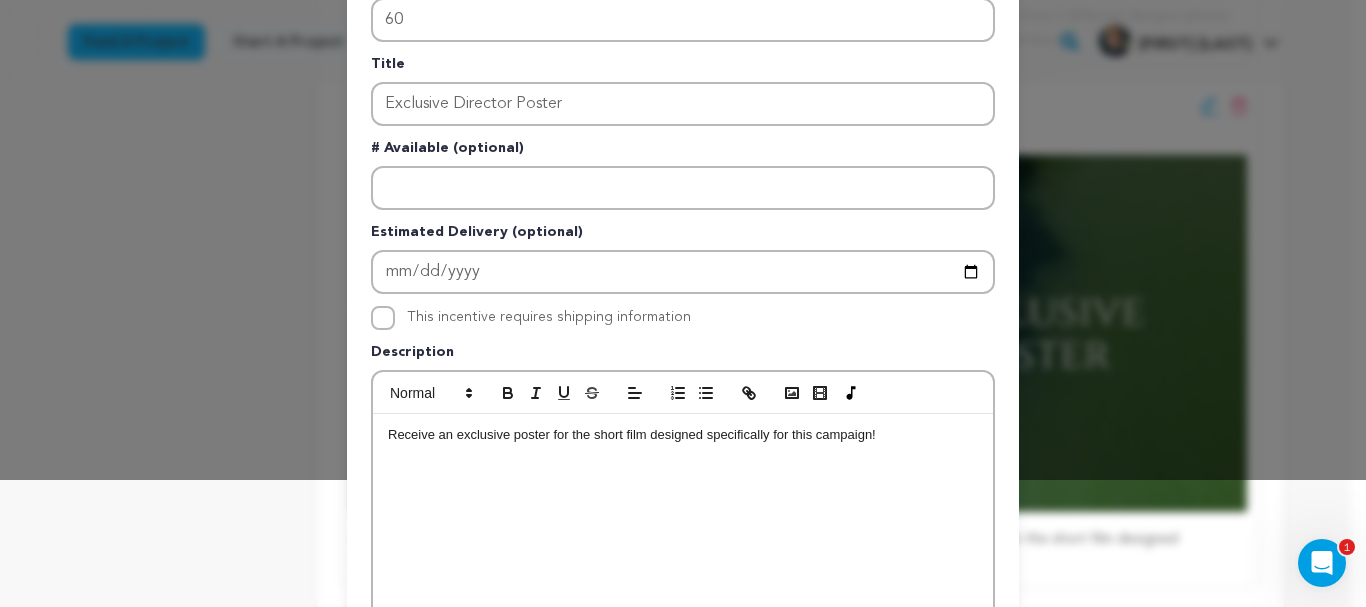 click on "Receive an exclusive poster for the short film designed specifically for this campaign!" at bounding box center (683, 435) 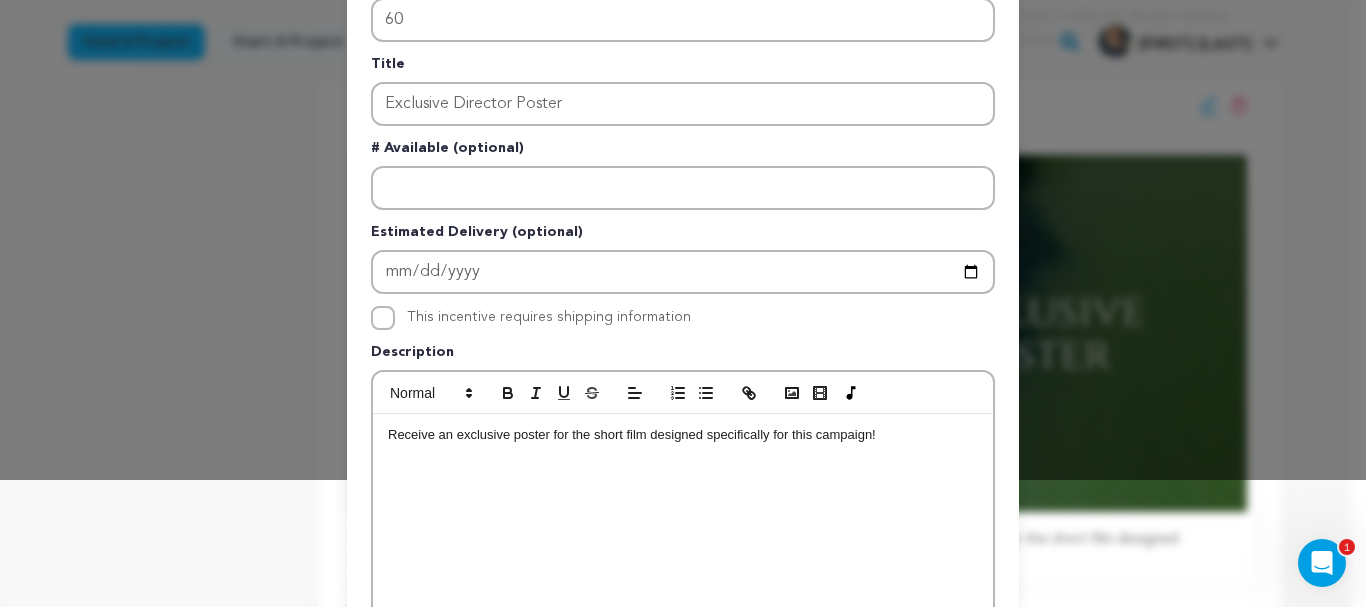 type 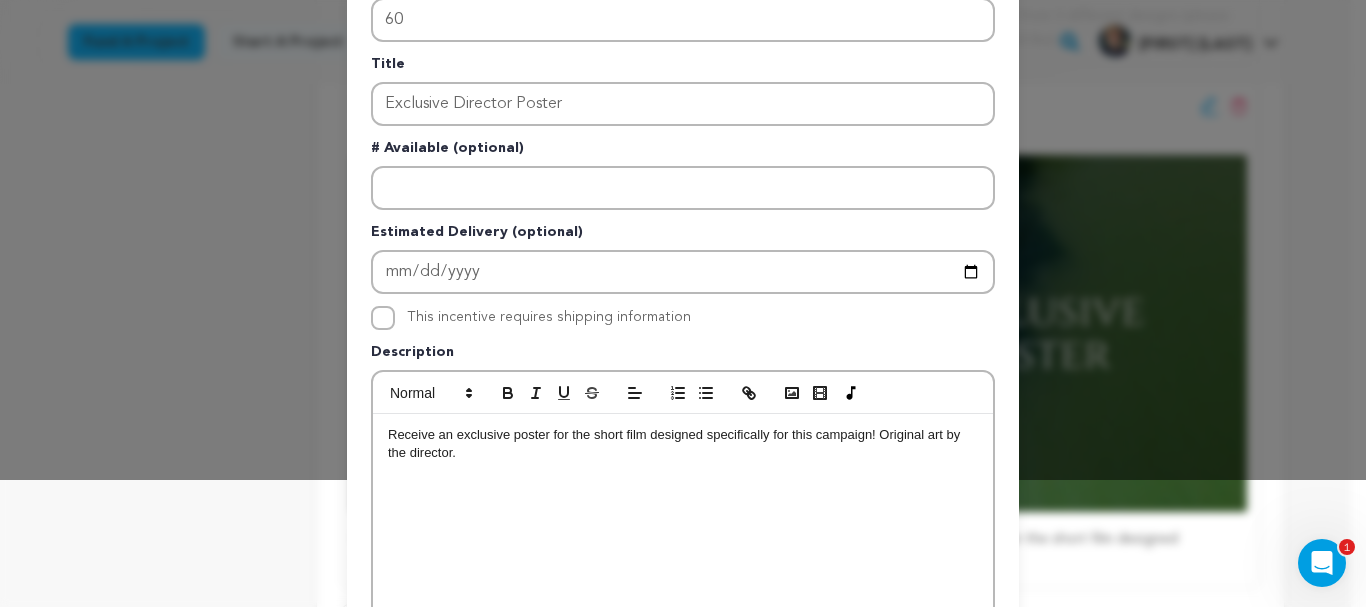 click on "Receive an exclusive poster for the short film designed specifically for this campaign! Original art by the director." at bounding box center [683, 564] 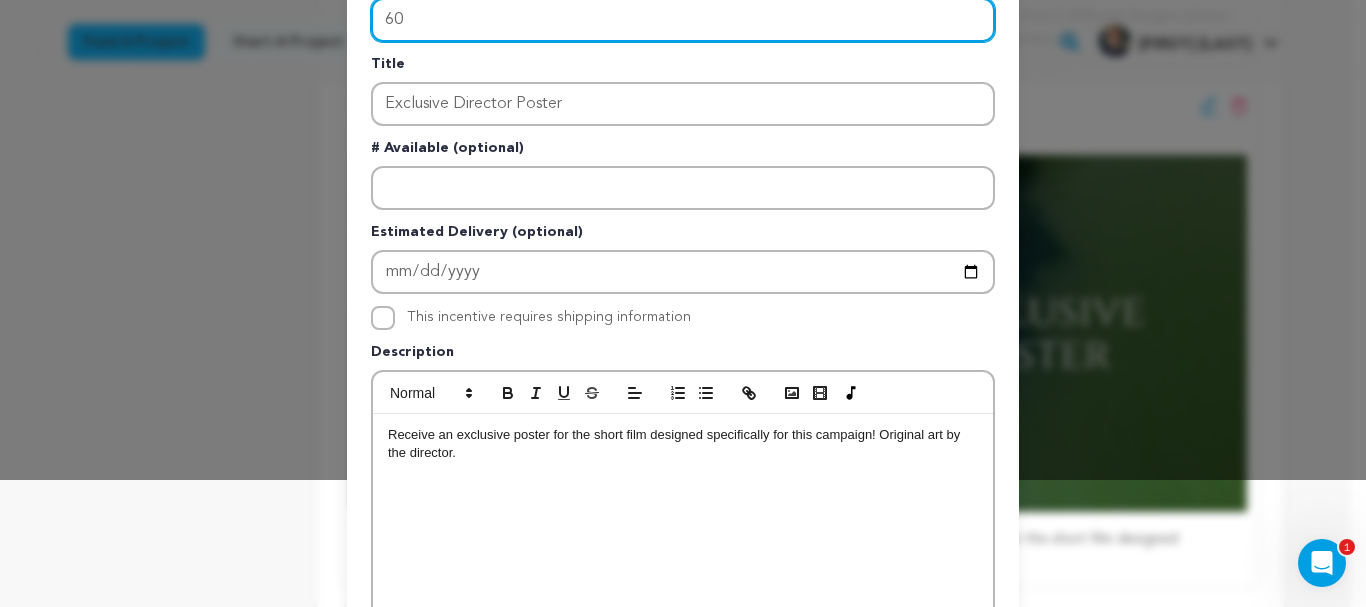 click on "60" at bounding box center [683, 20] 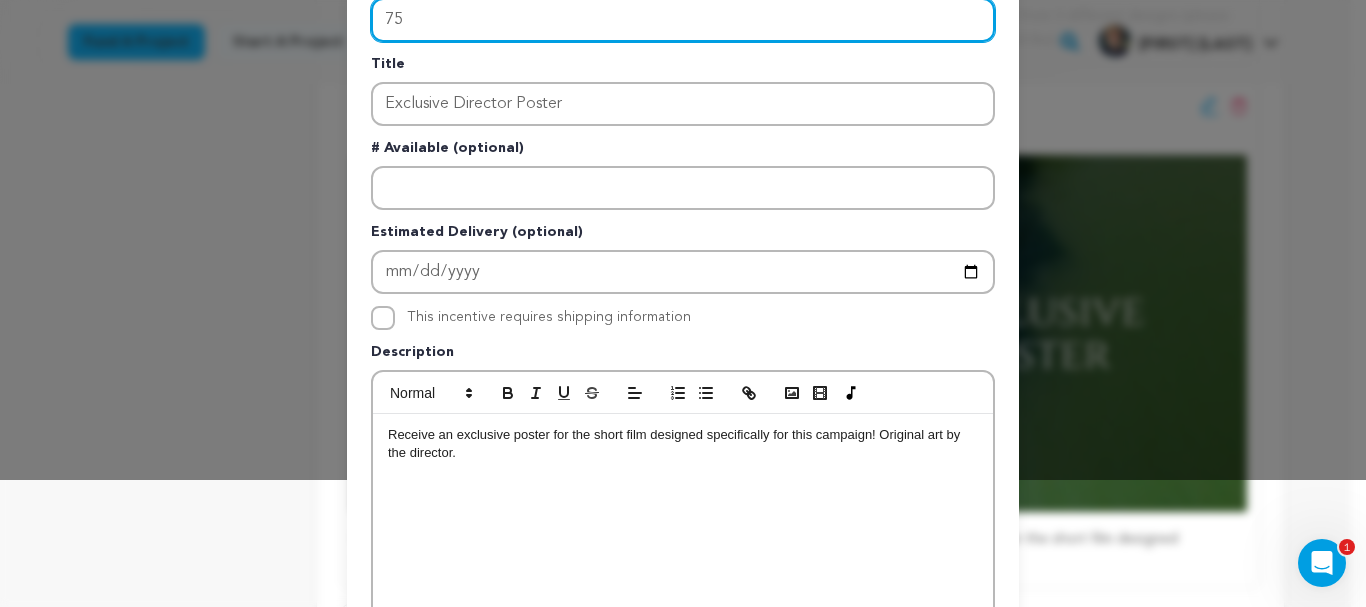 type on "75" 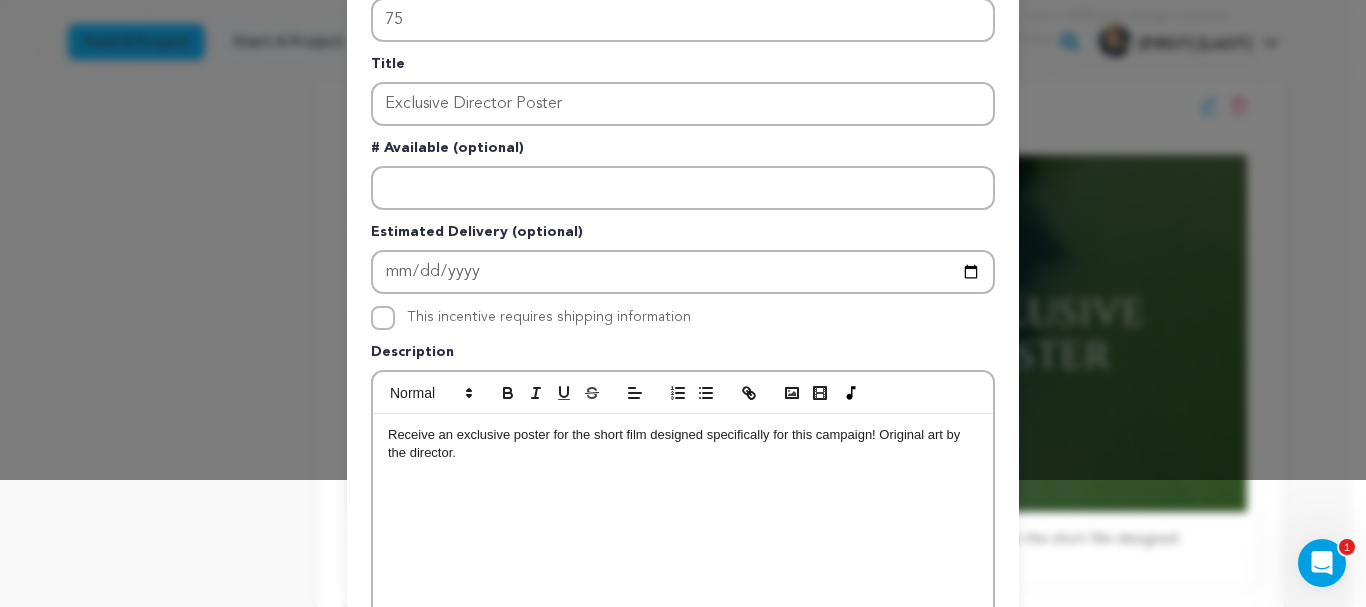 click on "Receive an exclusive poster for the short film designed specifically for this campaign! Original art by the director." at bounding box center [683, 444] 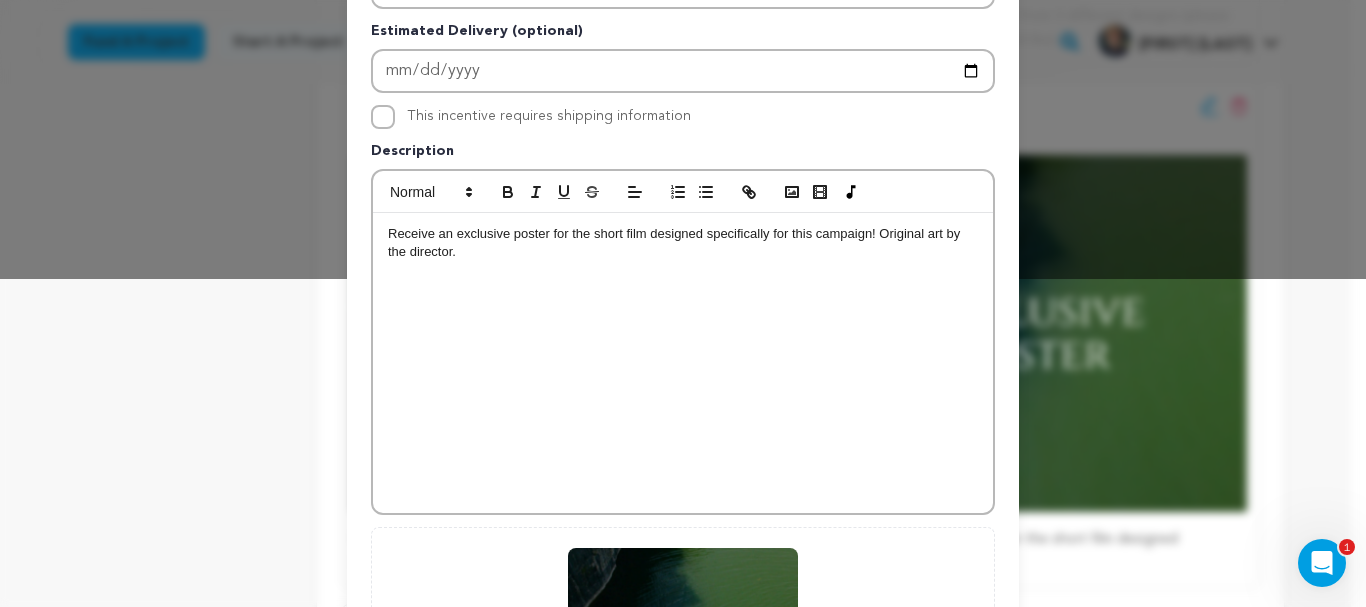 scroll, scrollTop: 324, scrollLeft: 0, axis: vertical 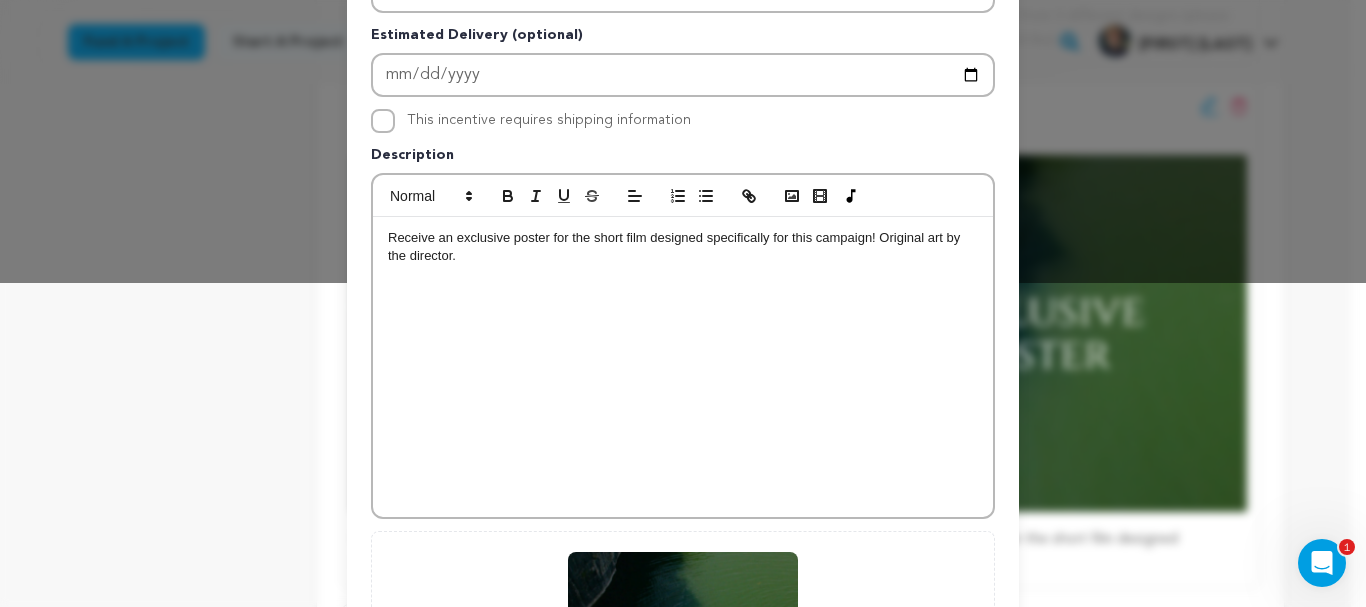 click on "Receive an exclusive poster for the short film designed specifically for this campaign! Original art by the director." at bounding box center [683, 247] 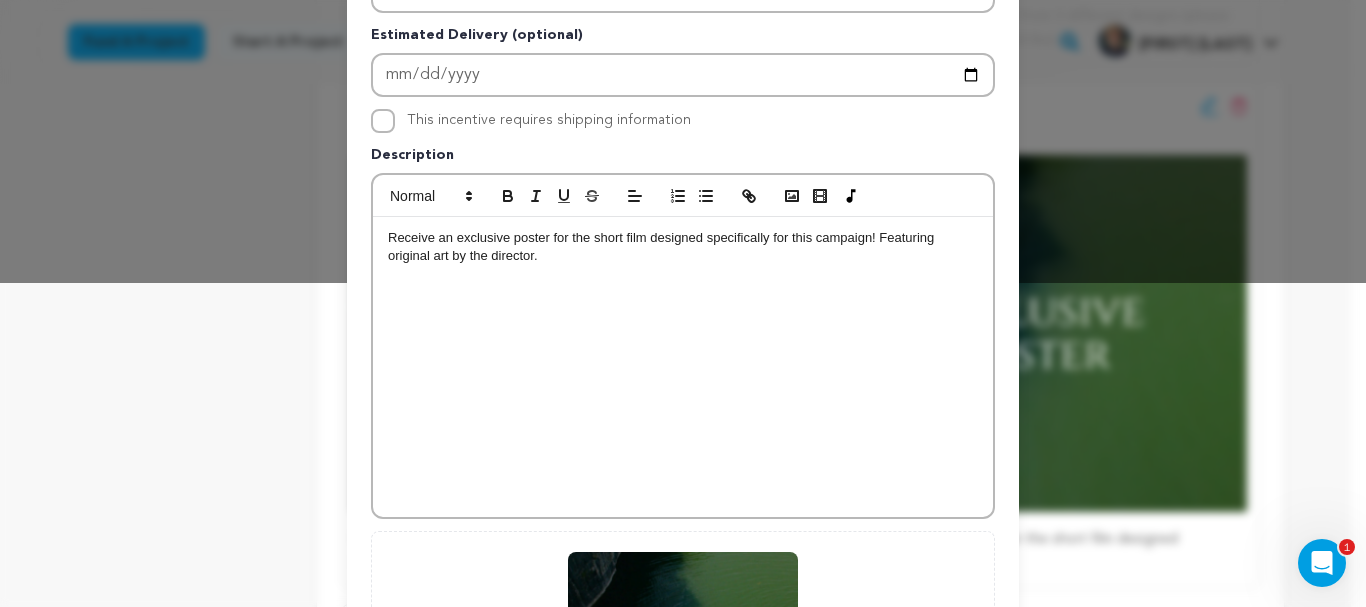 click on "Receive an exclusive poster for the short film designed specifically for this campaign! Featuring original art by the director." at bounding box center [683, 367] 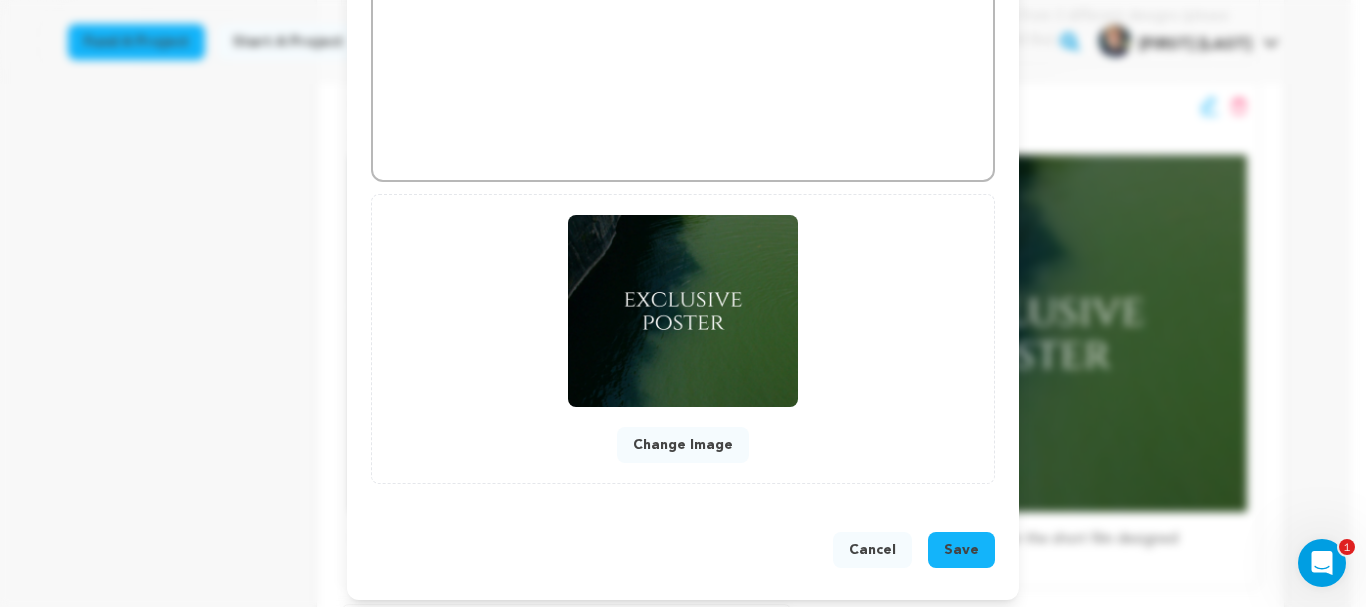 scroll, scrollTop: 670, scrollLeft: 0, axis: vertical 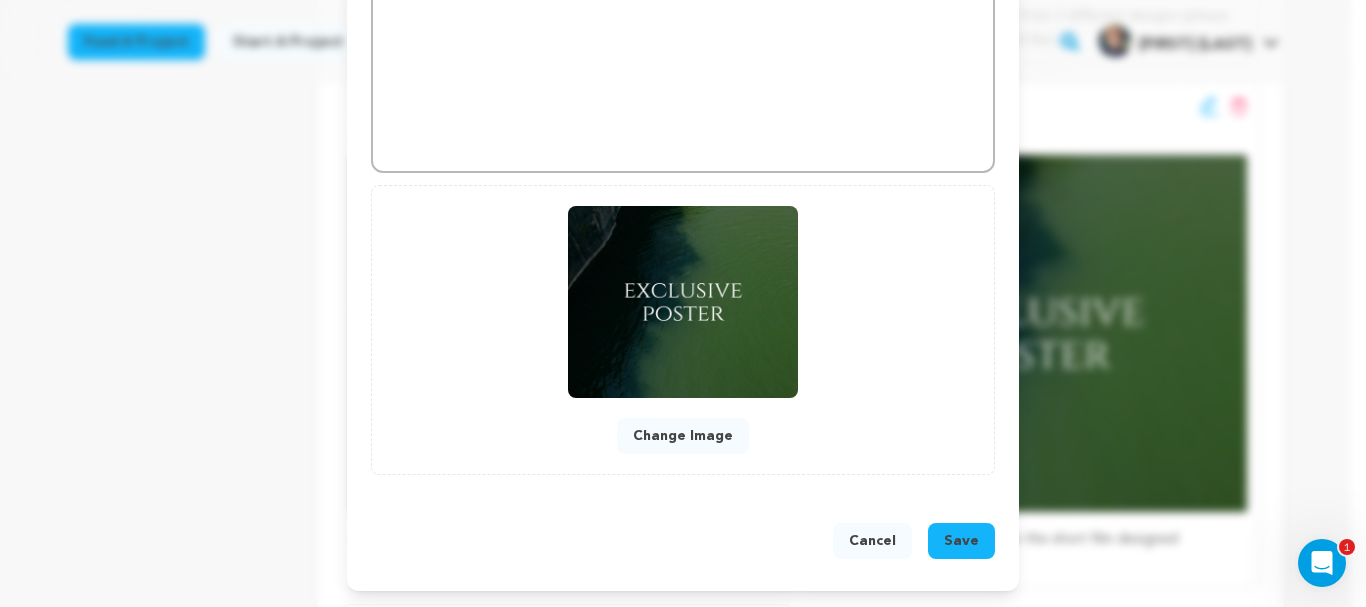 click on "Save" at bounding box center [961, 541] 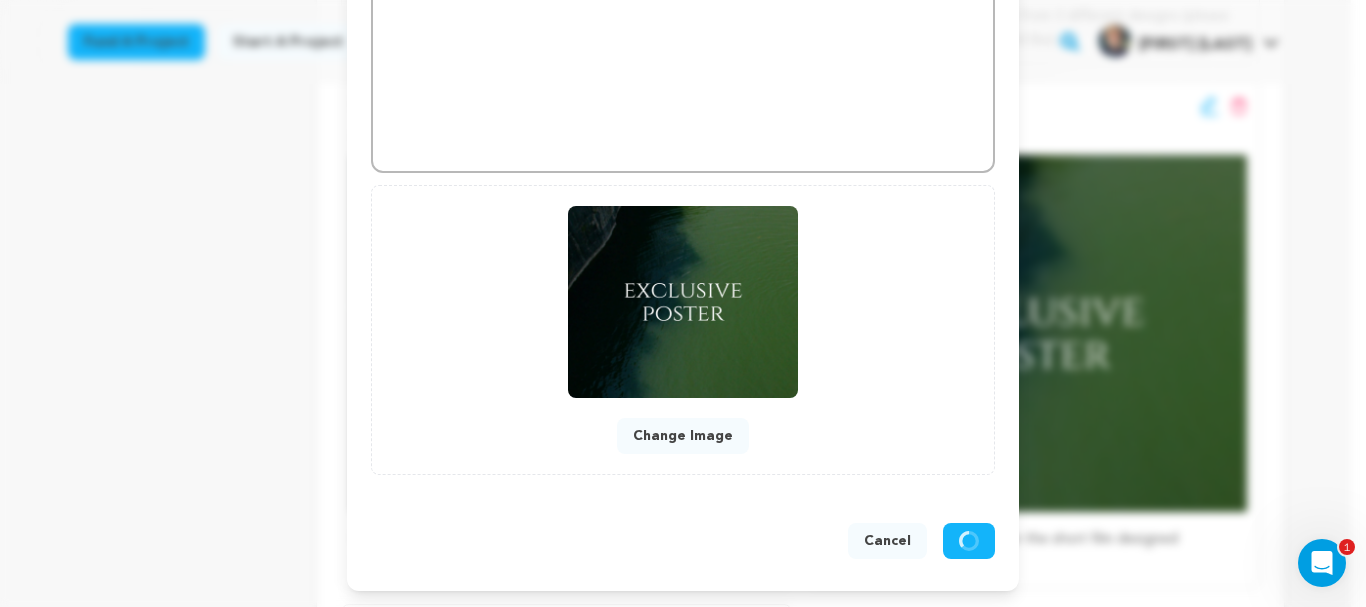 scroll, scrollTop: 628, scrollLeft: 0, axis: vertical 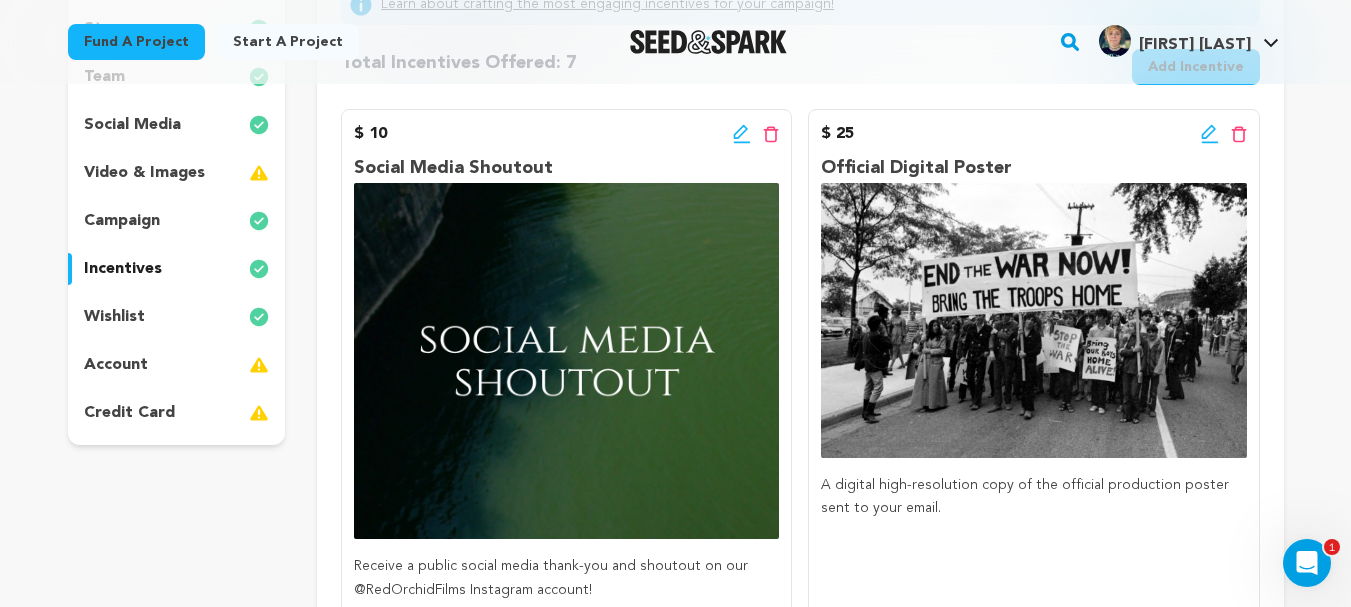 click 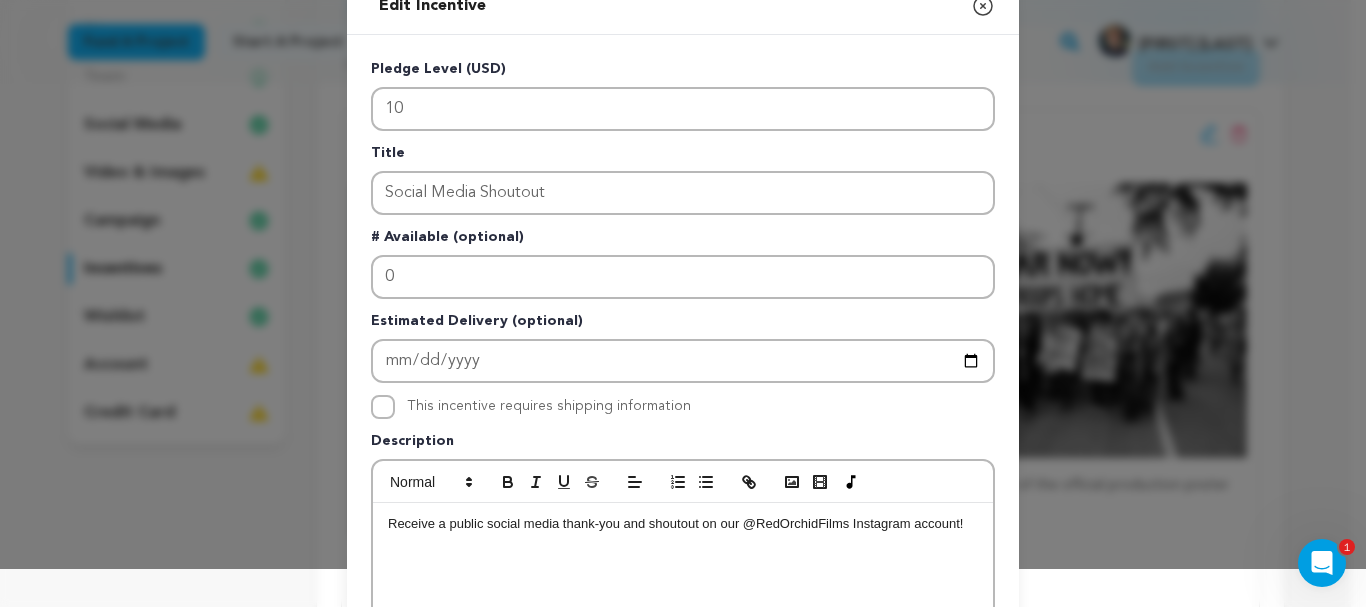 scroll, scrollTop: 42, scrollLeft: 0, axis: vertical 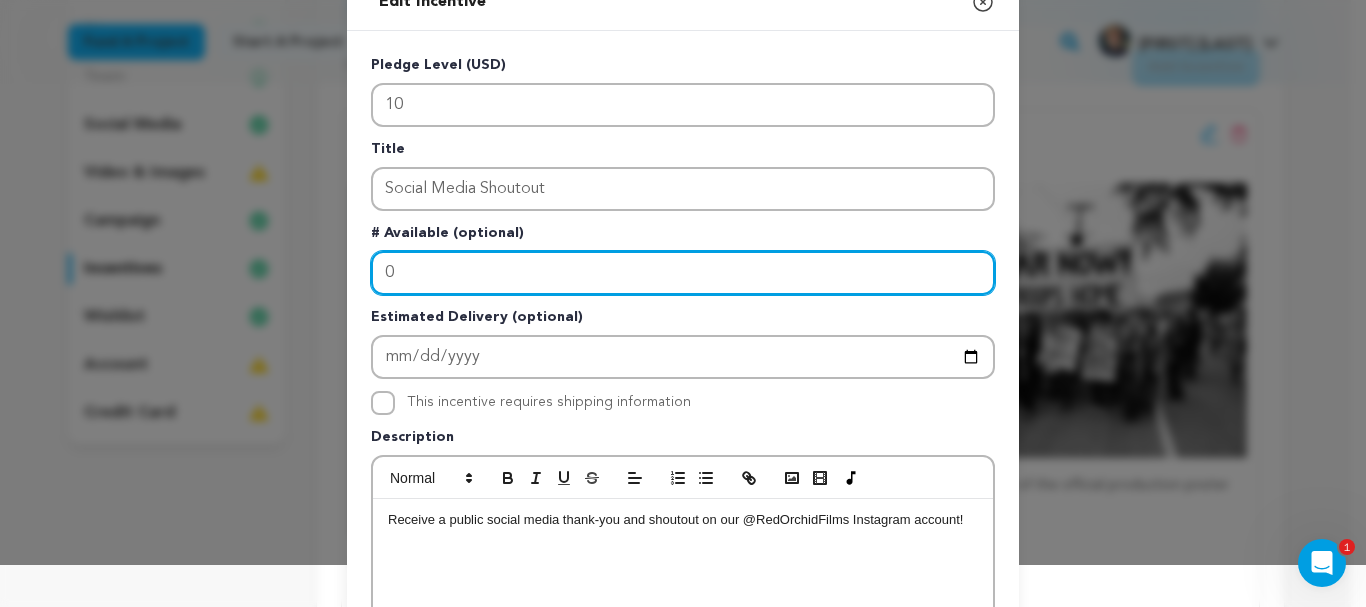 click on "0" at bounding box center (683, 273) 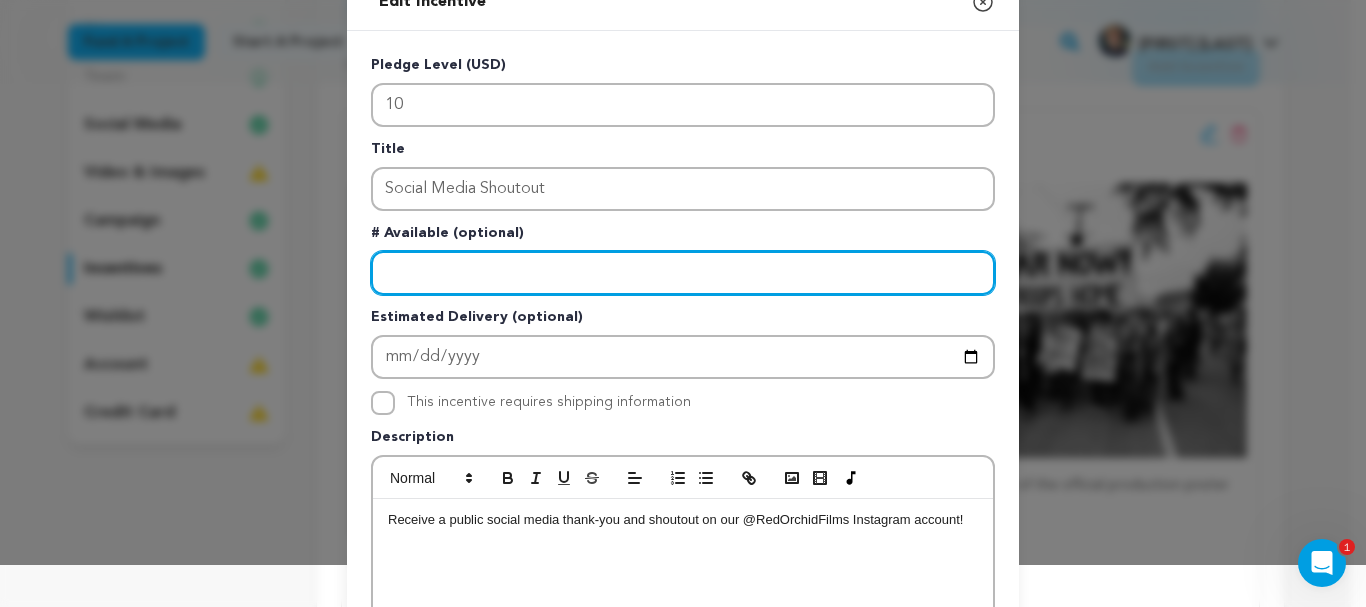 type 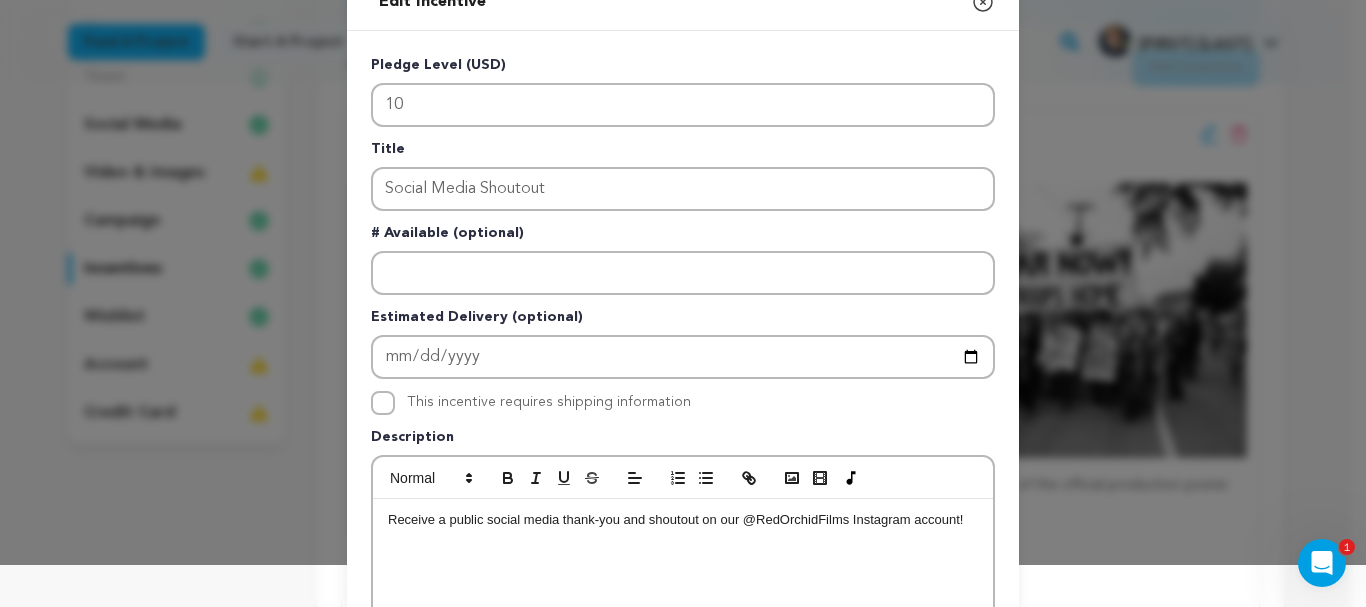 click on "# Available (optional)" at bounding box center [683, 237] 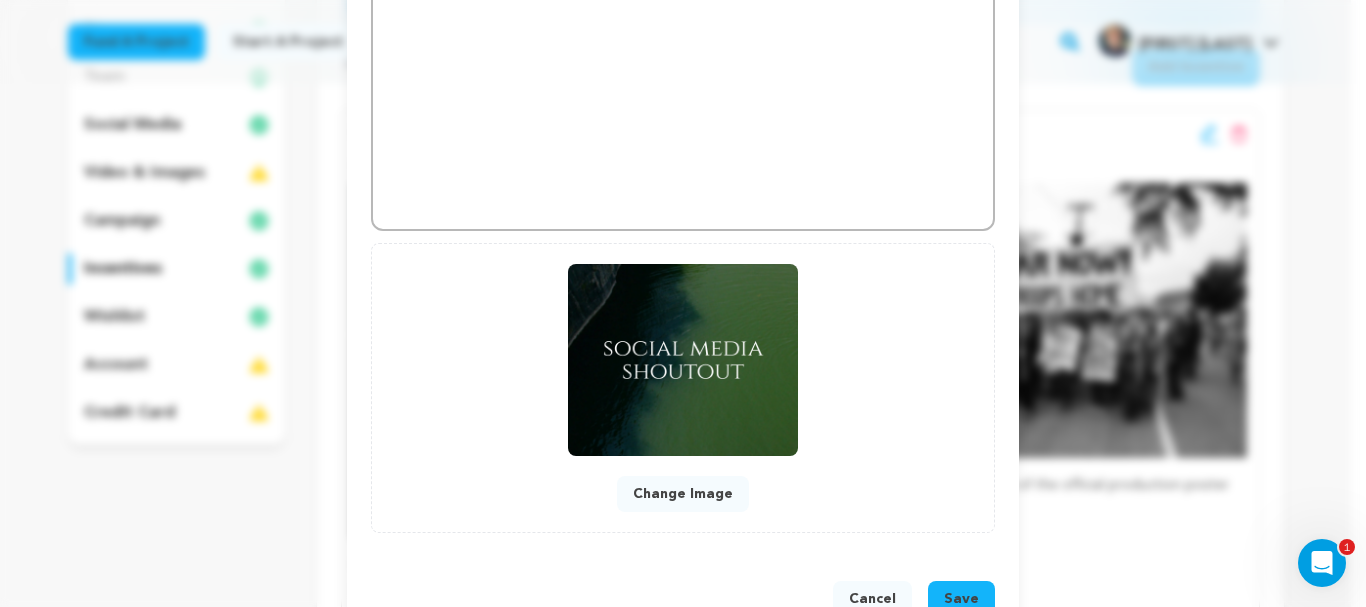 scroll, scrollTop: 616, scrollLeft: 0, axis: vertical 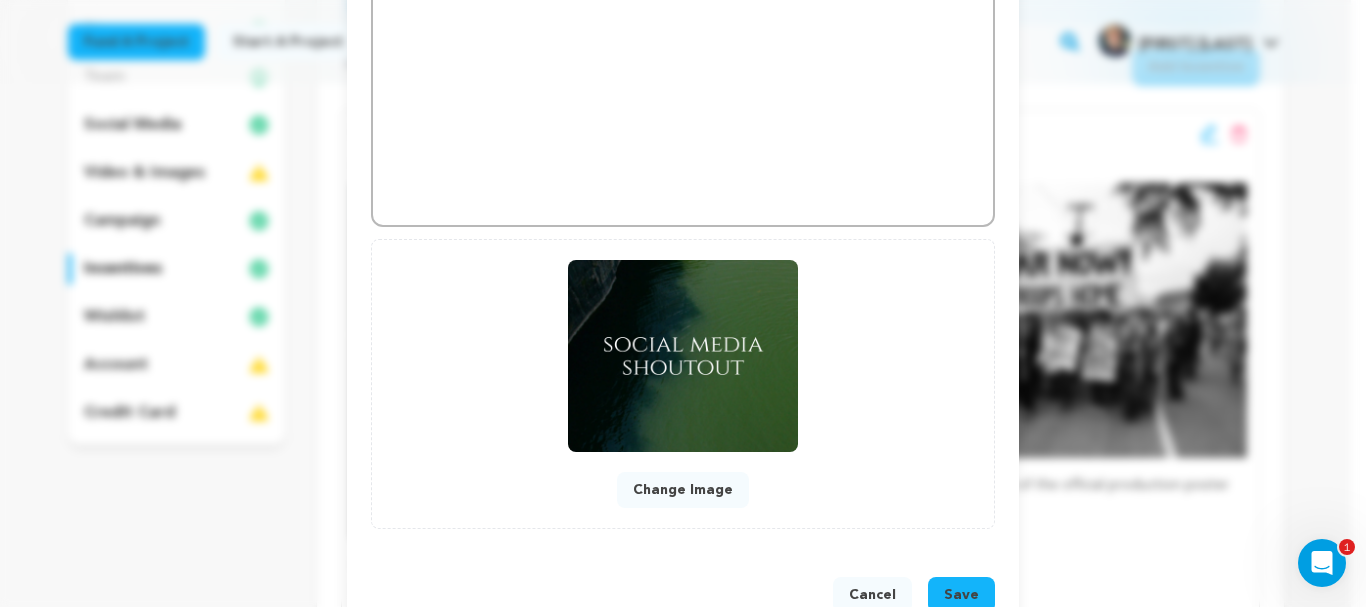 click on "Change Image" at bounding box center (683, 490) 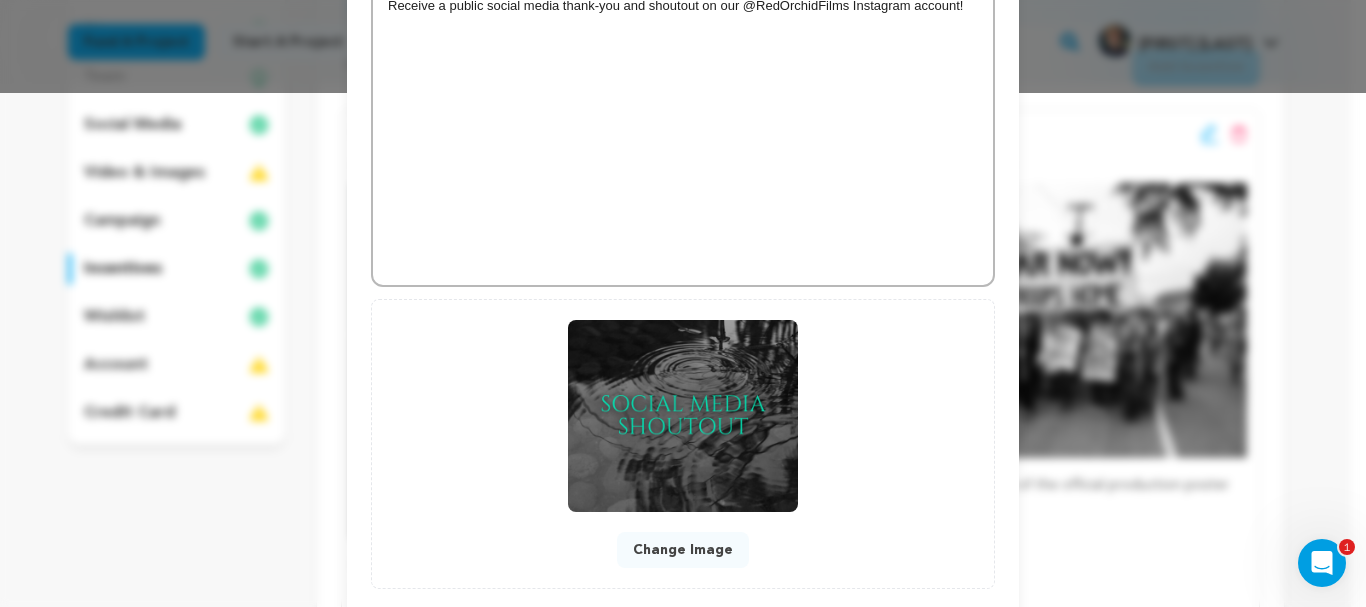 scroll, scrollTop: 514, scrollLeft: 0, axis: vertical 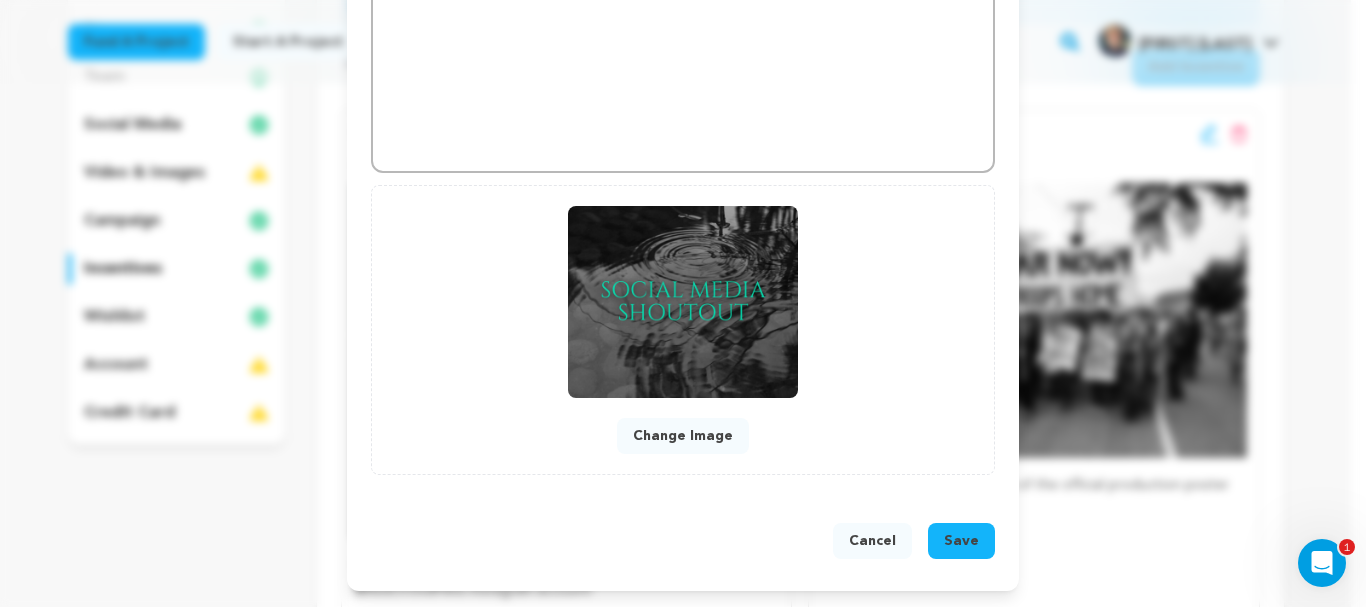 click on "Save" at bounding box center [961, 541] 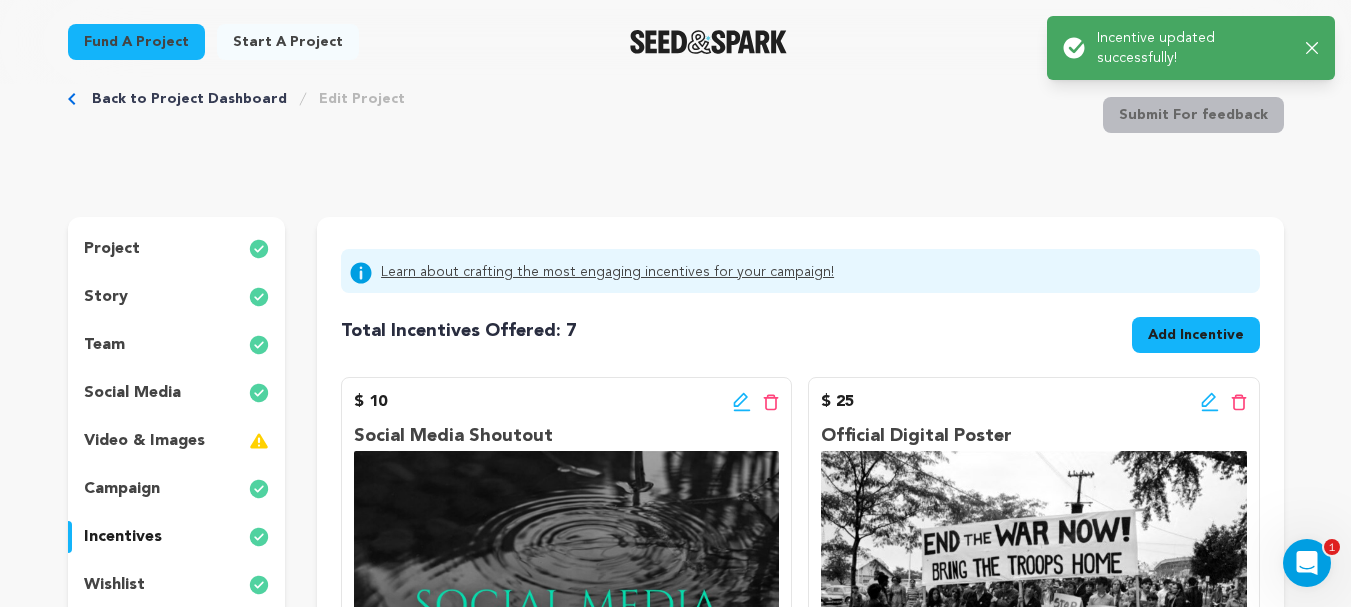 scroll, scrollTop: 0, scrollLeft: 0, axis: both 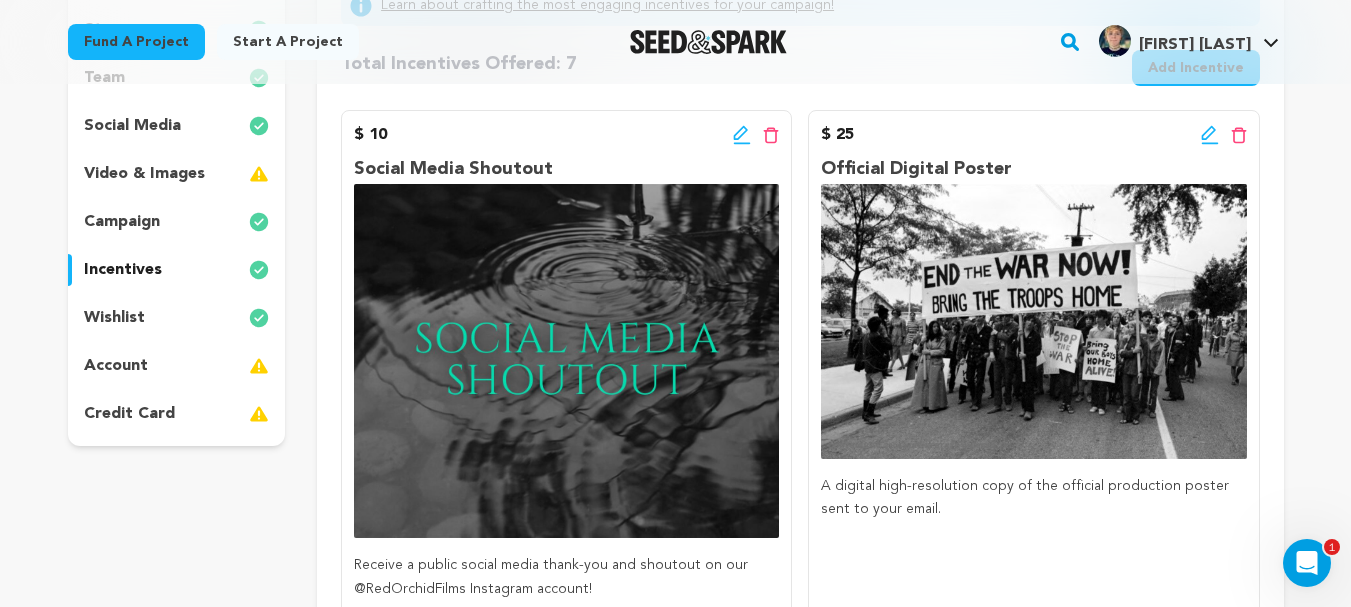 click 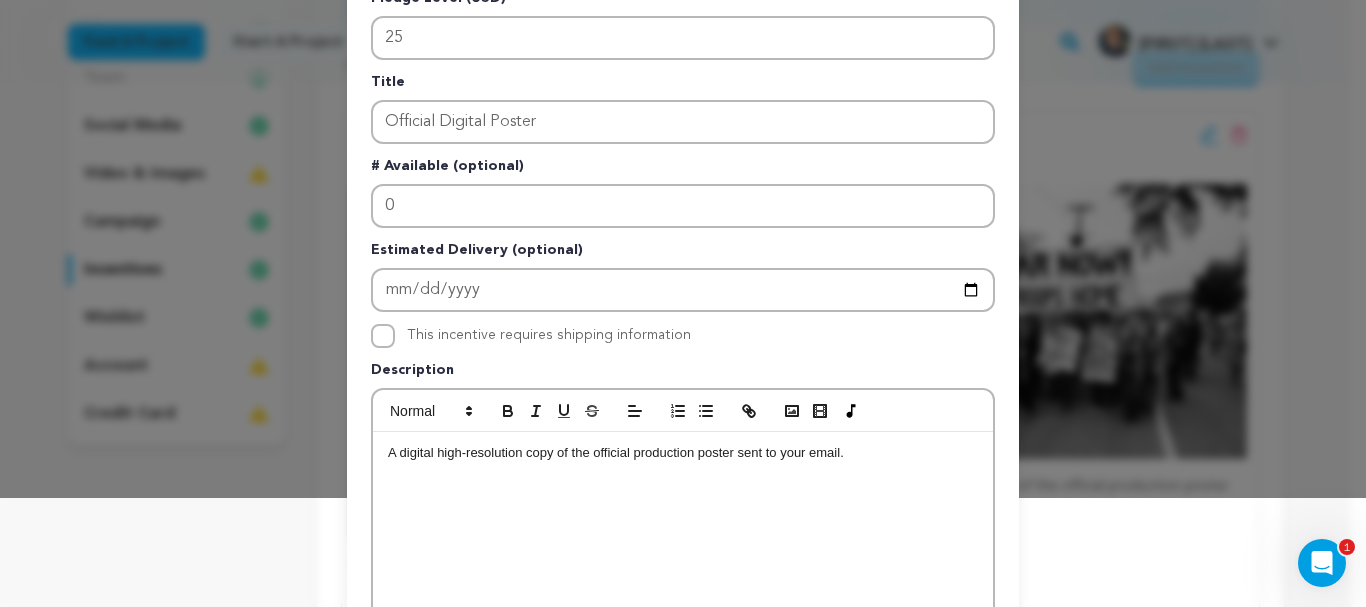 scroll, scrollTop: 116, scrollLeft: 0, axis: vertical 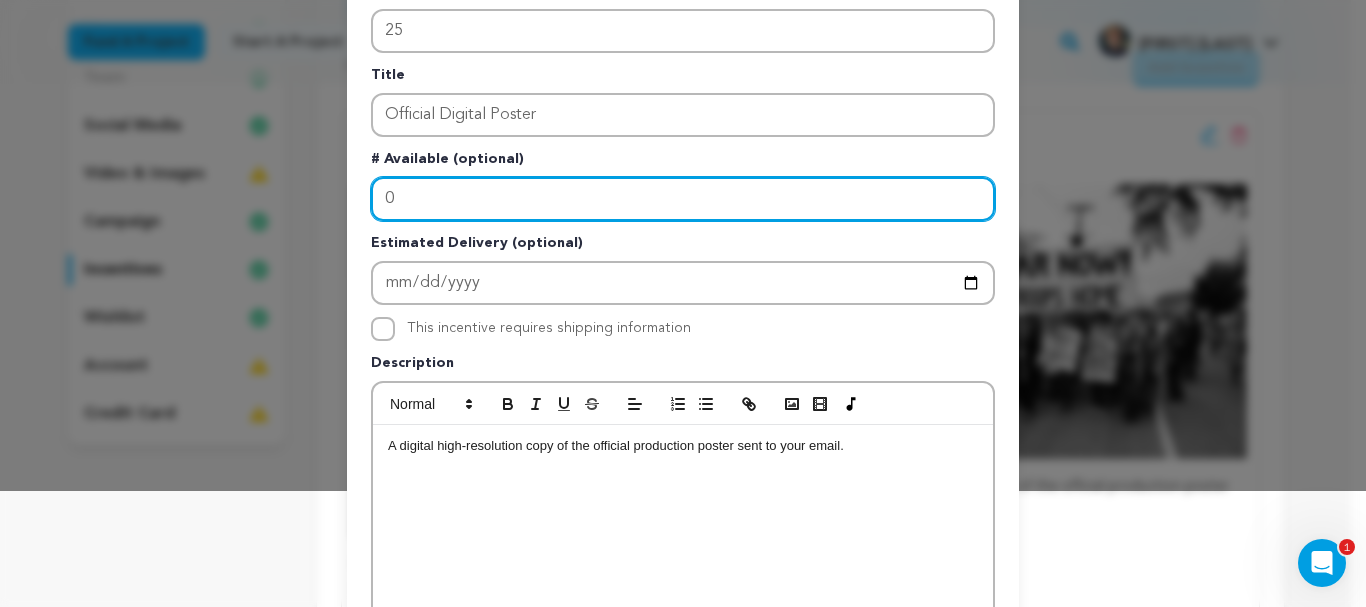 click on "0" at bounding box center [683, 199] 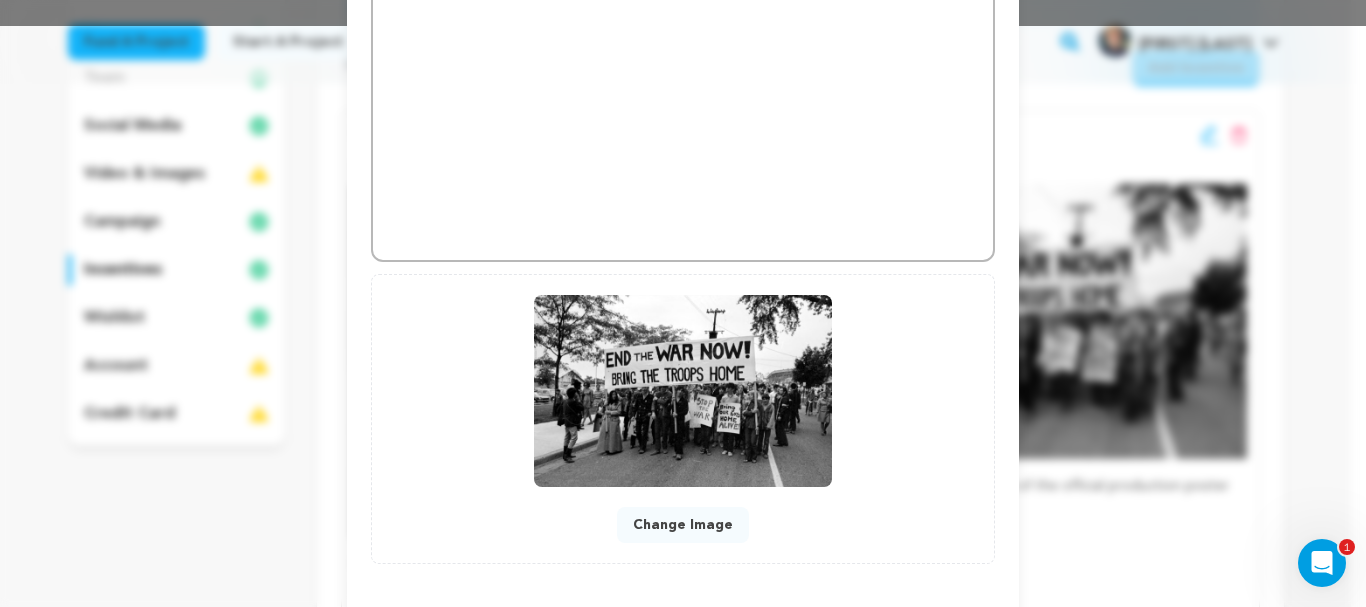 scroll, scrollTop: 601, scrollLeft: 0, axis: vertical 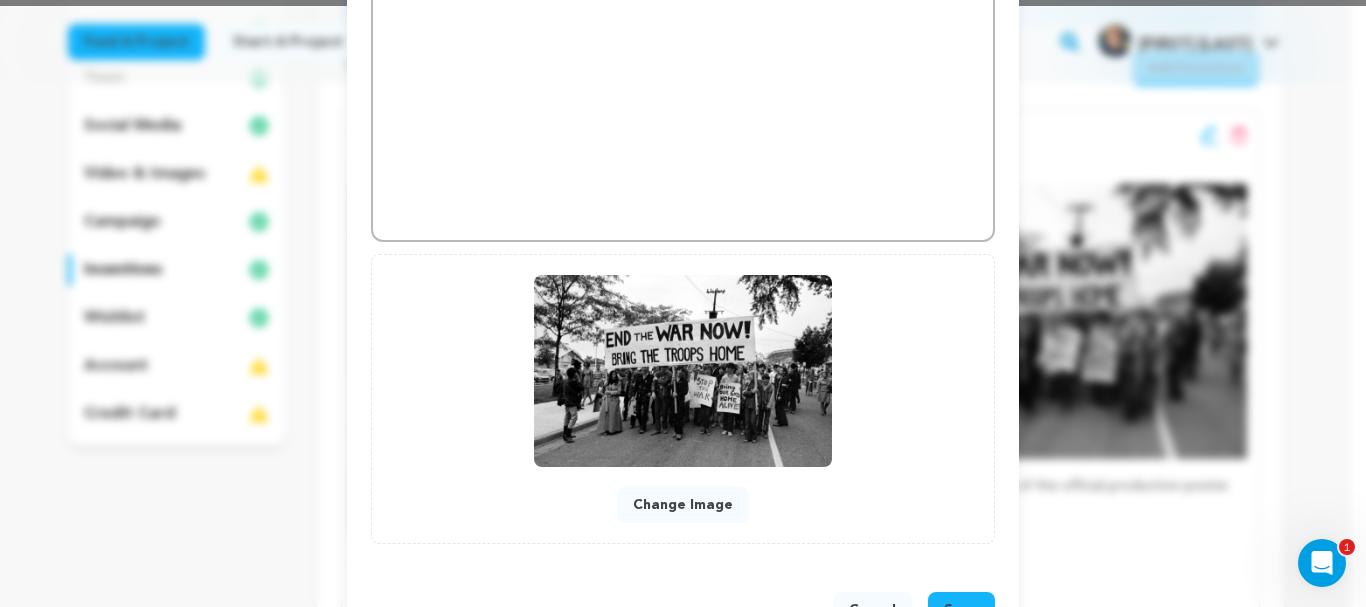 type 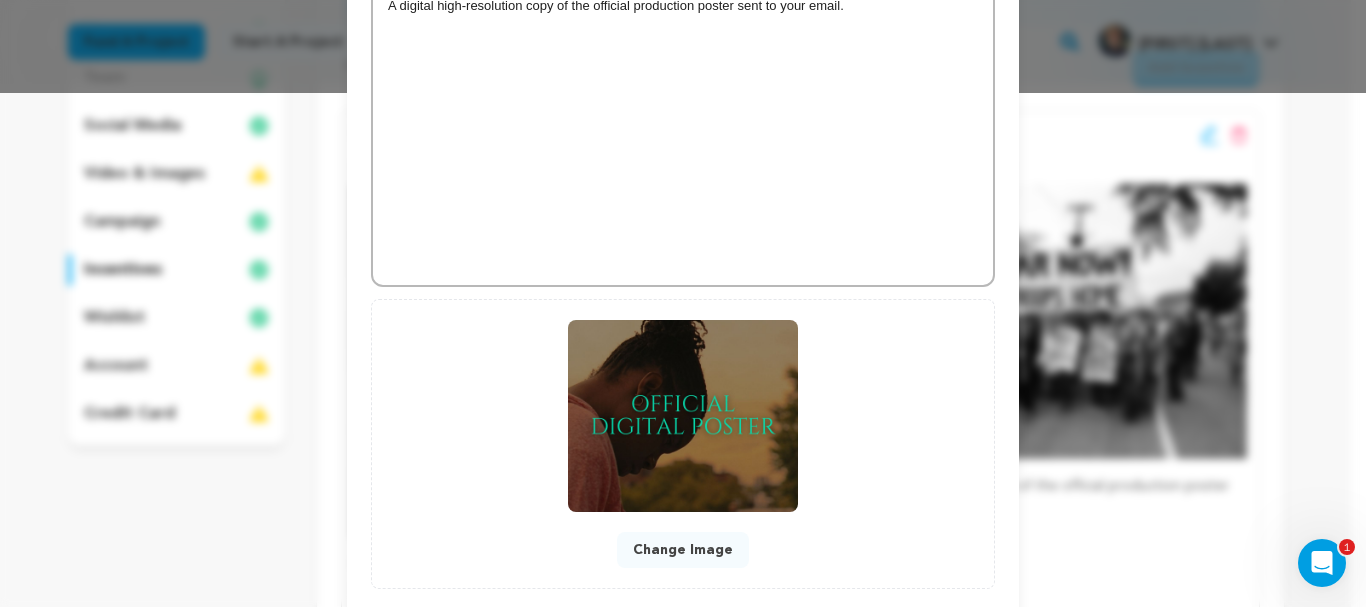 scroll, scrollTop: 514, scrollLeft: 0, axis: vertical 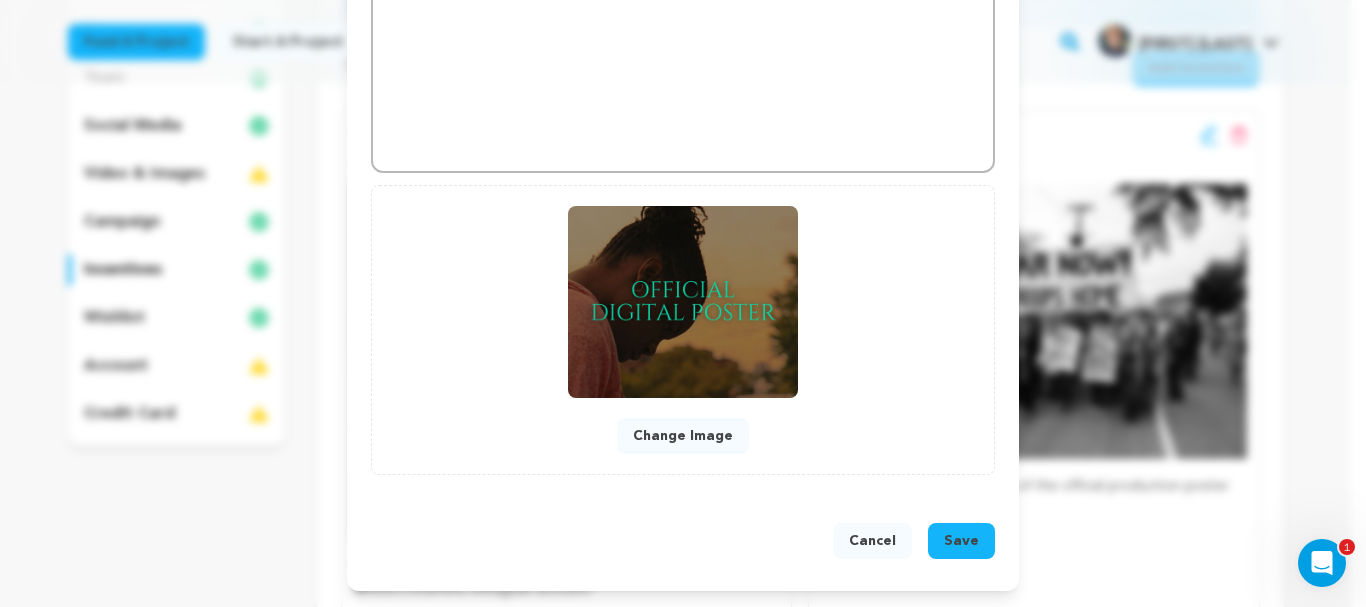 click on "Save" at bounding box center [961, 541] 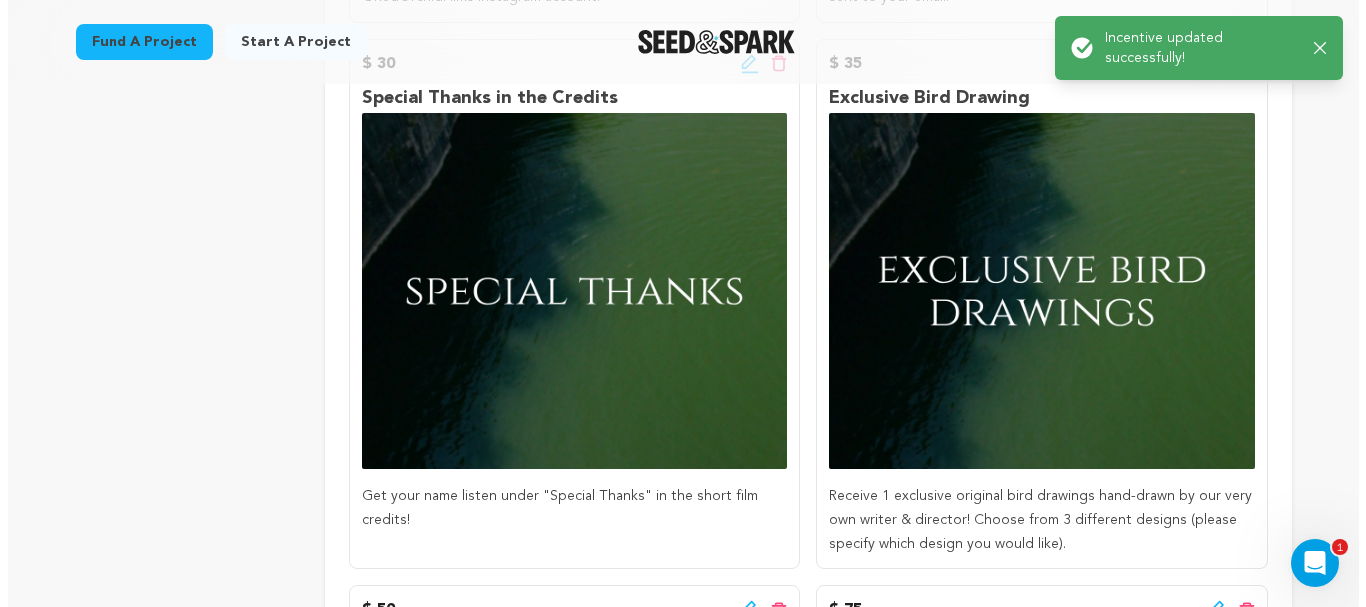 scroll, scrollTop: 832, scrollLeft: 0, axis: vertical 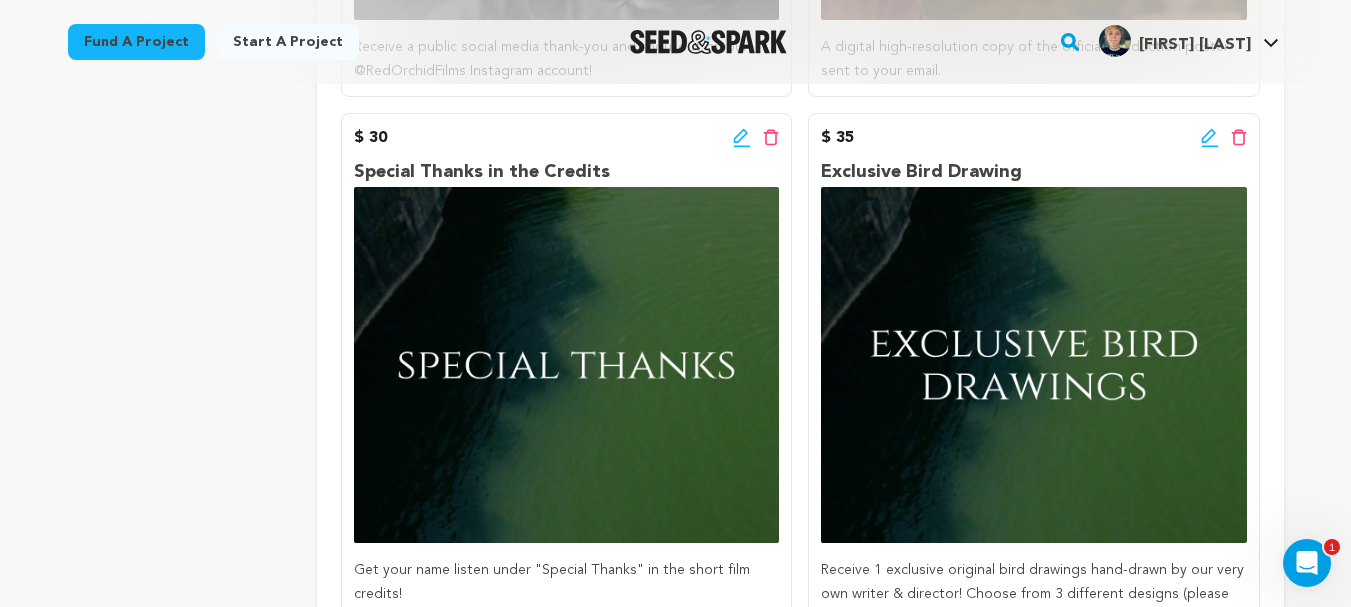 click 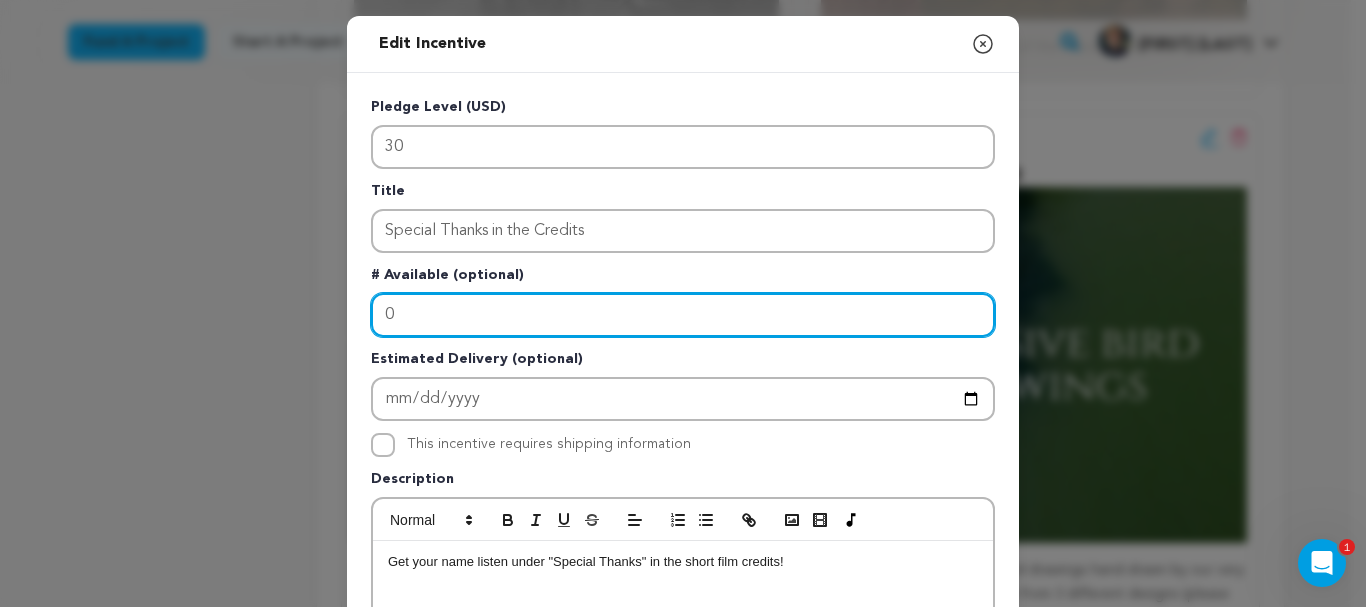 click on "0" at bounding box center [683, 315] 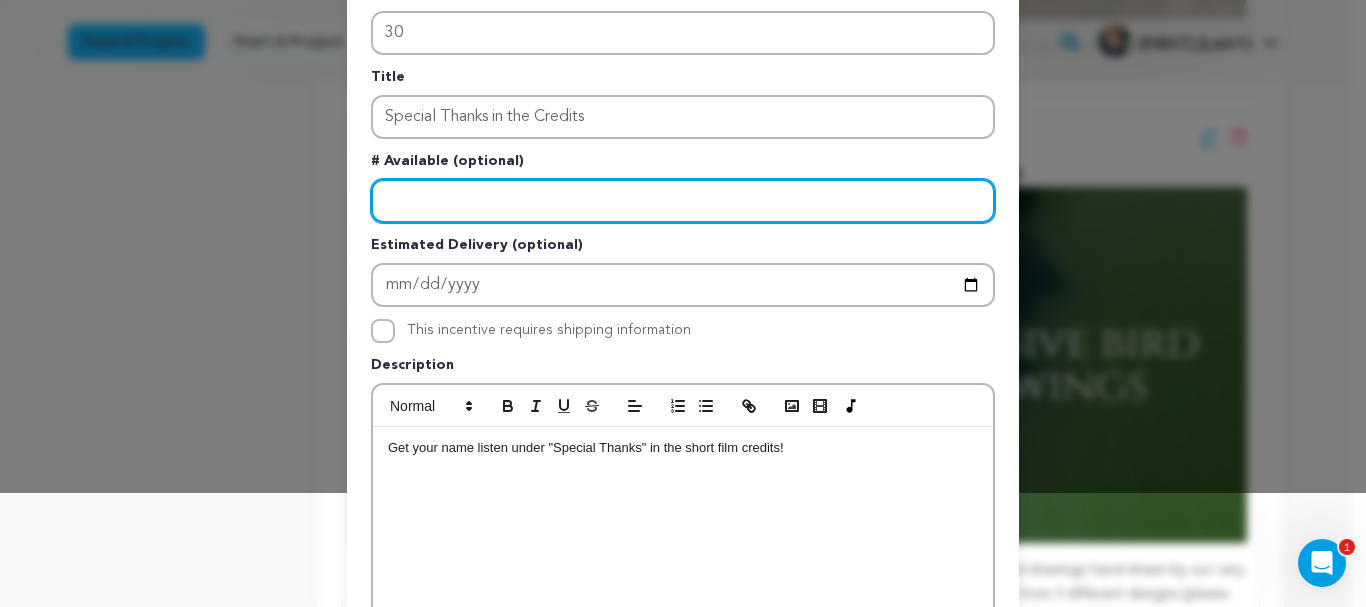 scroll, scrollTop: 118, scrollLeft: 0, axis: vertical 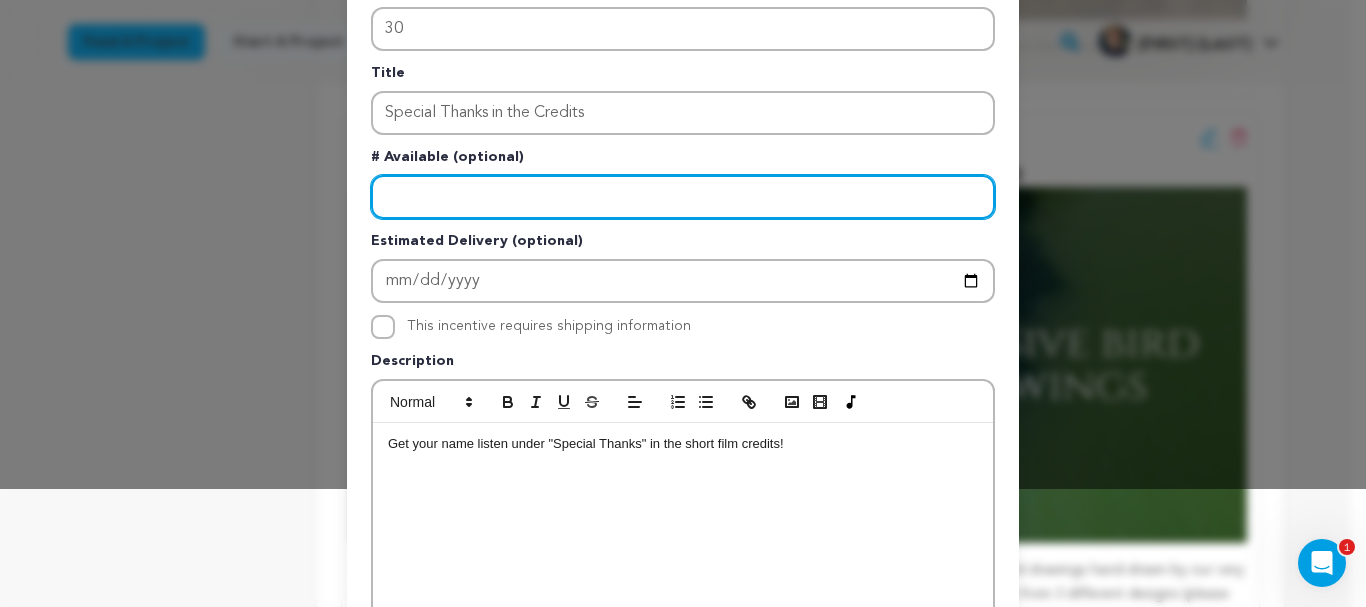 type 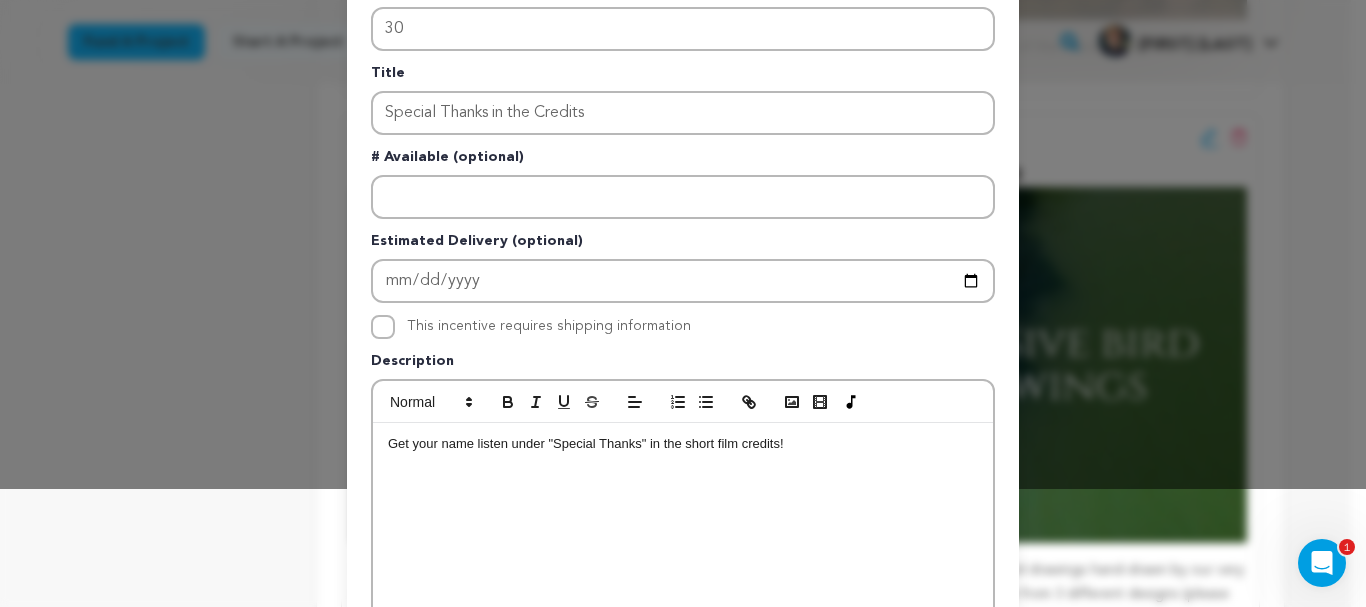 click on "Get your name listen under "Special Thanks" in the short film credits!" at bounding box center (683, 444) 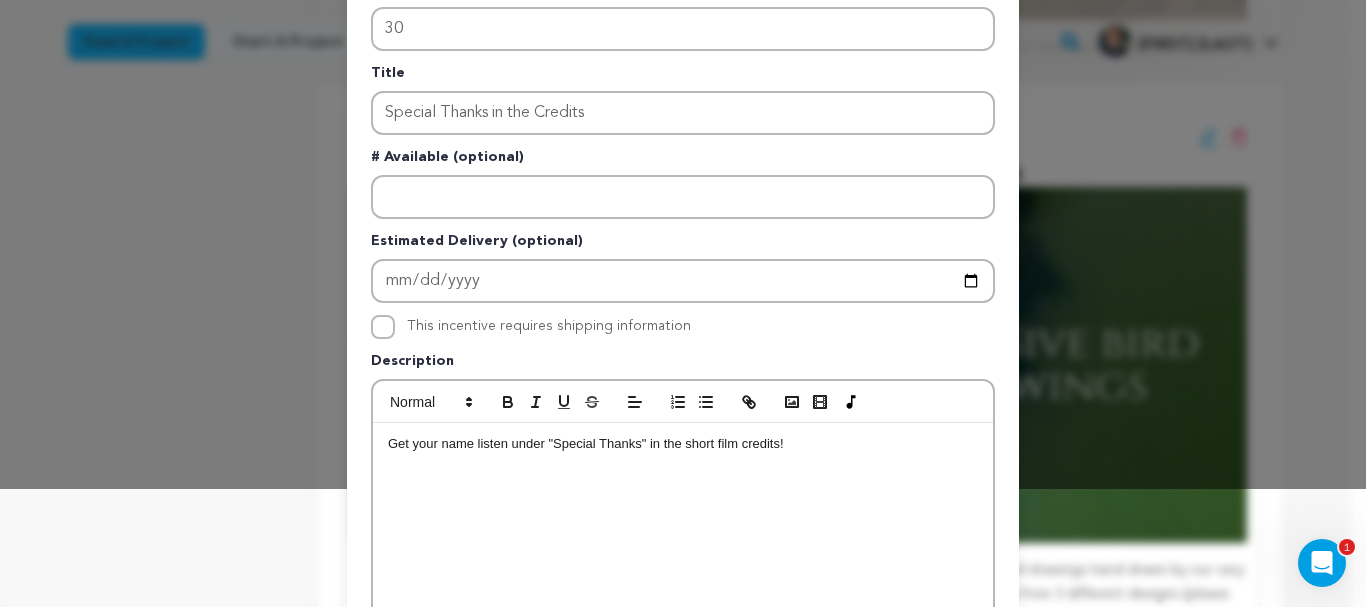 type 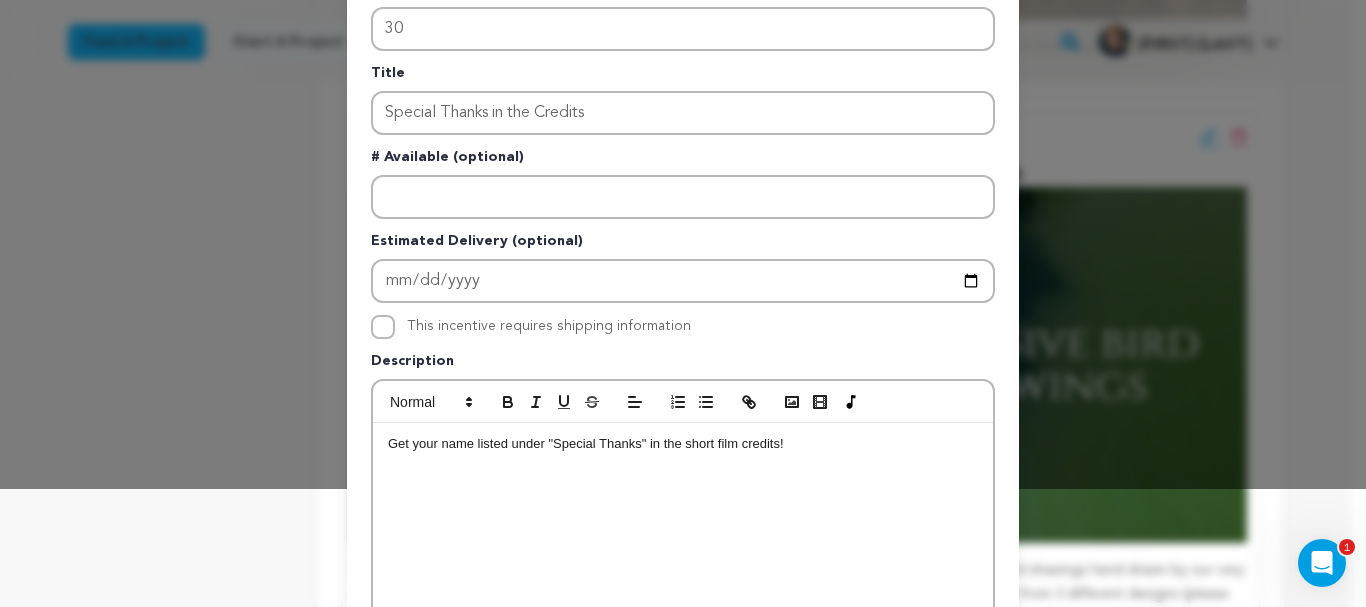 click on "Get your name listed under "Special Thanks" in the short film credits!" at bounding box center (683, 444) 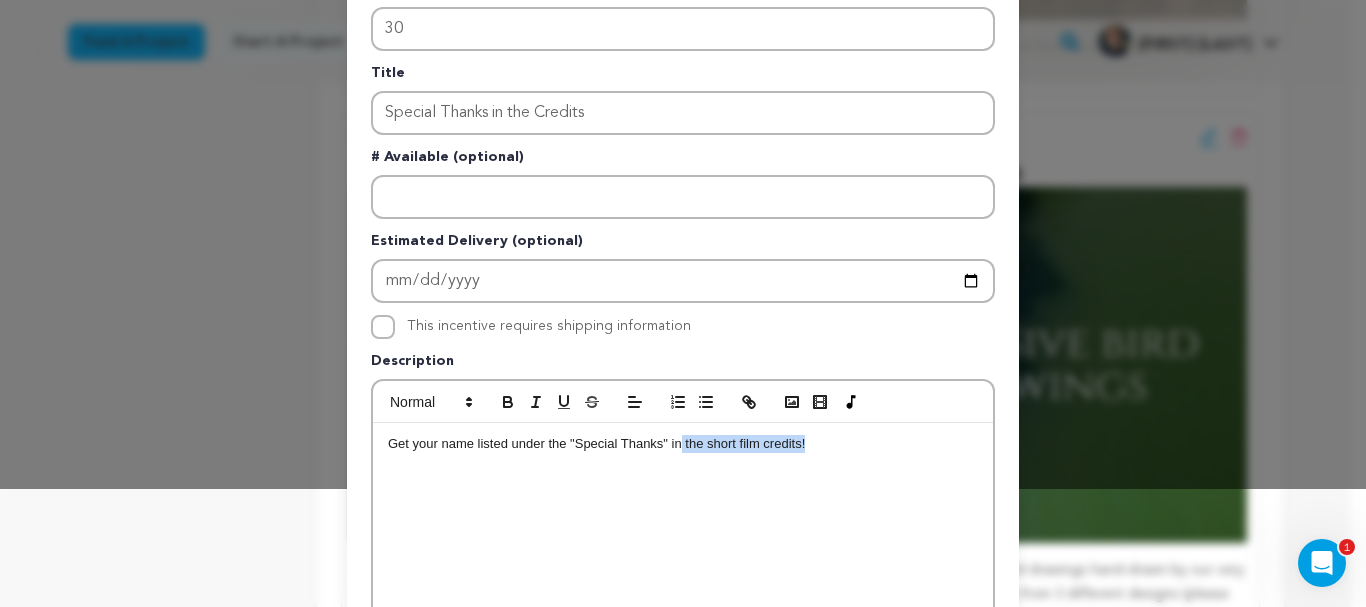 drag, startPoint x: 812, startPoint y: 445, endPoint x: 672, endPoint y: 446, distance: 140.00357 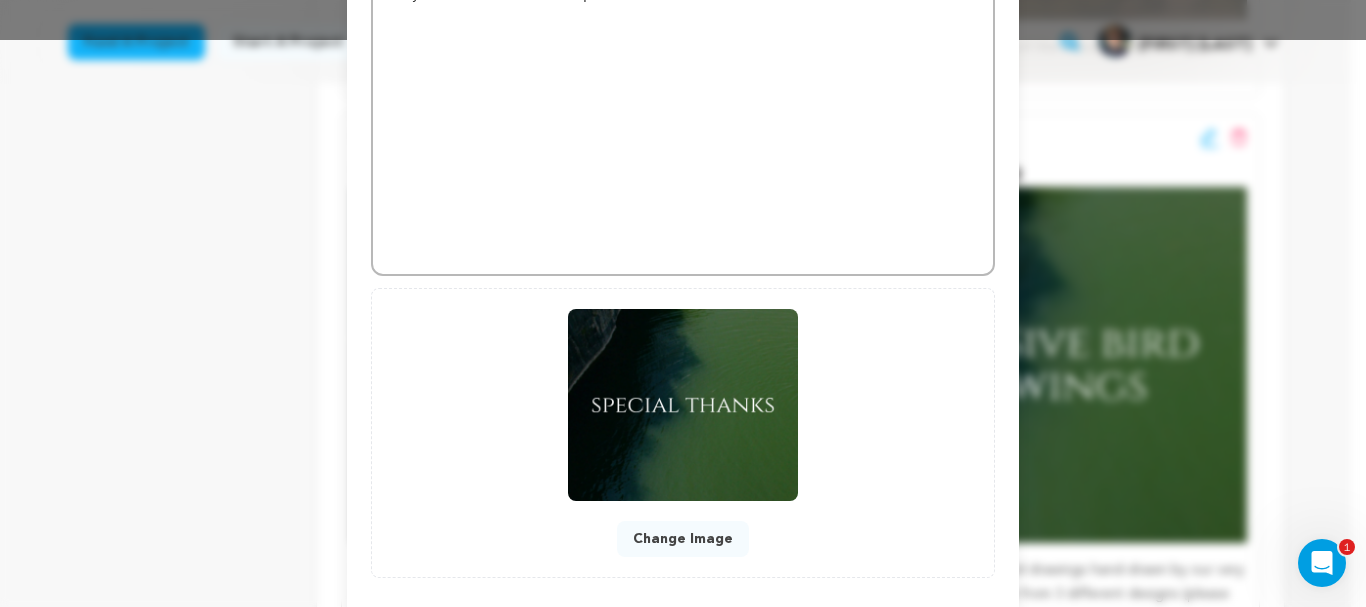 scroll, scrollTop: 585, scrollLeft: 0, axis: vertical 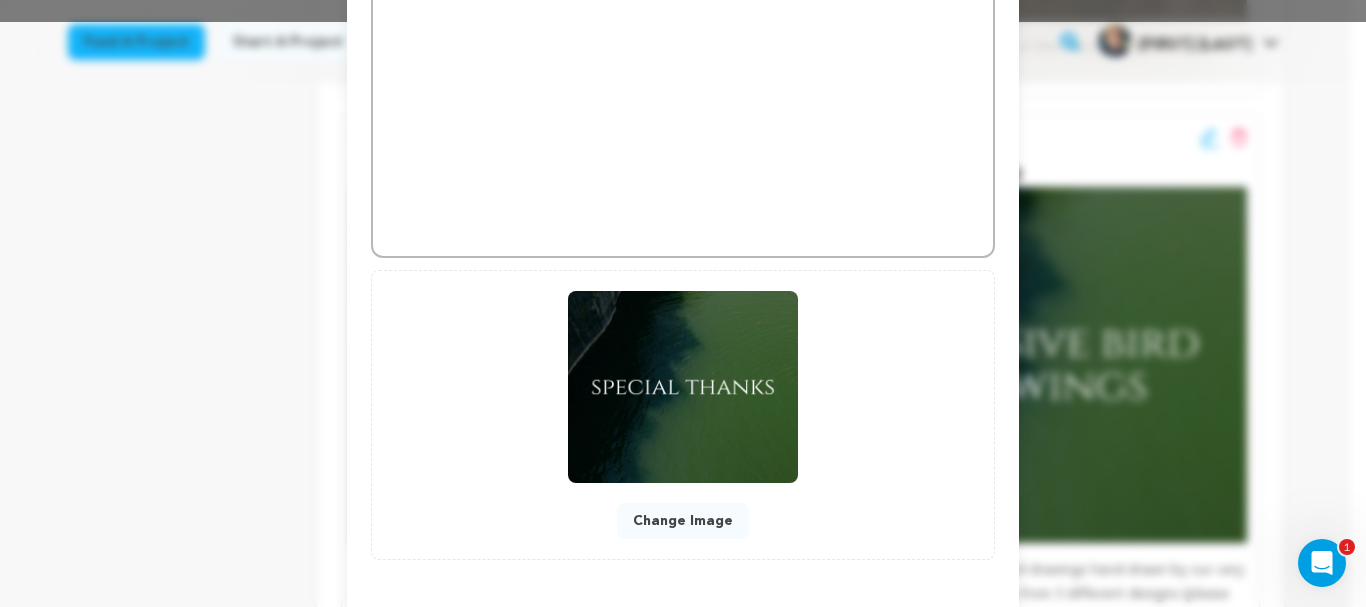 click on "Change Image" at bounding box center (683, 521) 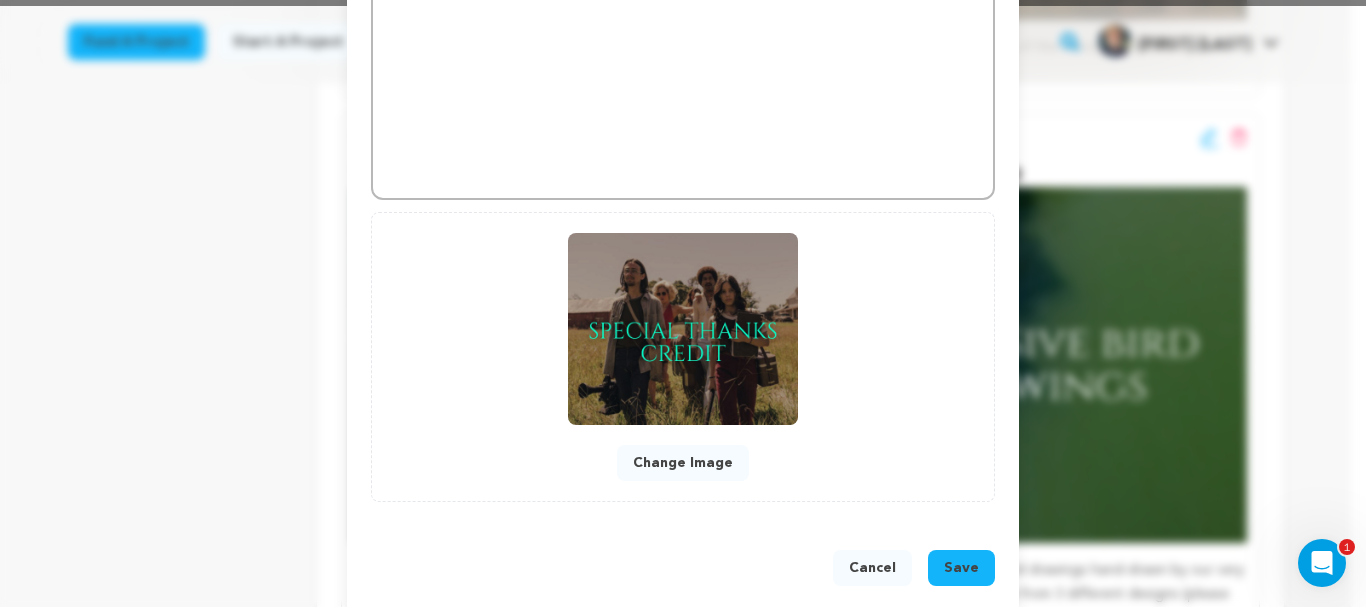 scroll, scrollTop: 628, scrollLeft: 0, axis: vertical 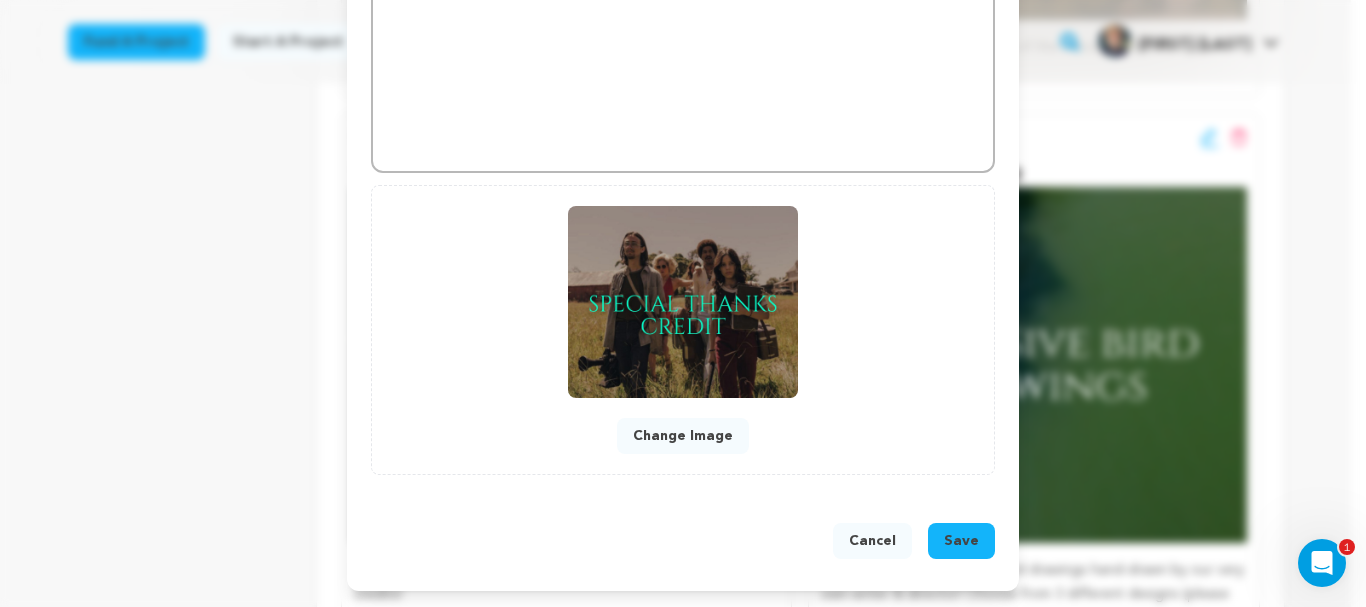 click on "Save" at bounding box center [961, 541] 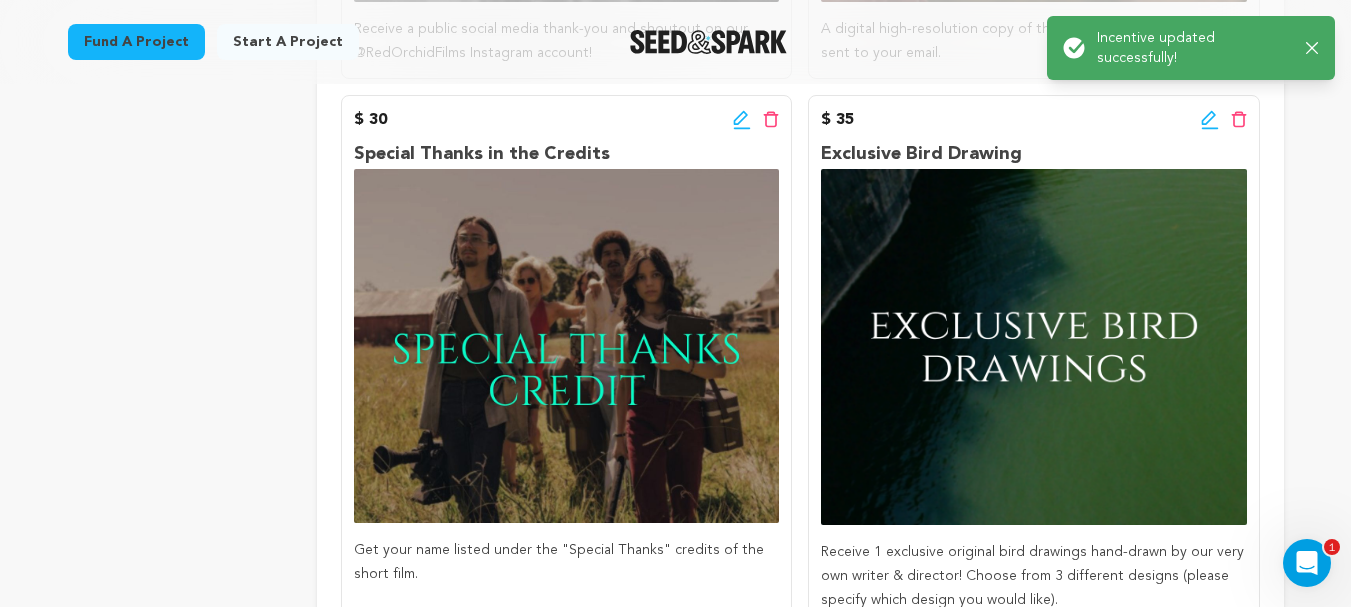 scroll, scrollTop: 837, scrollLeft: 0, axis: vertical 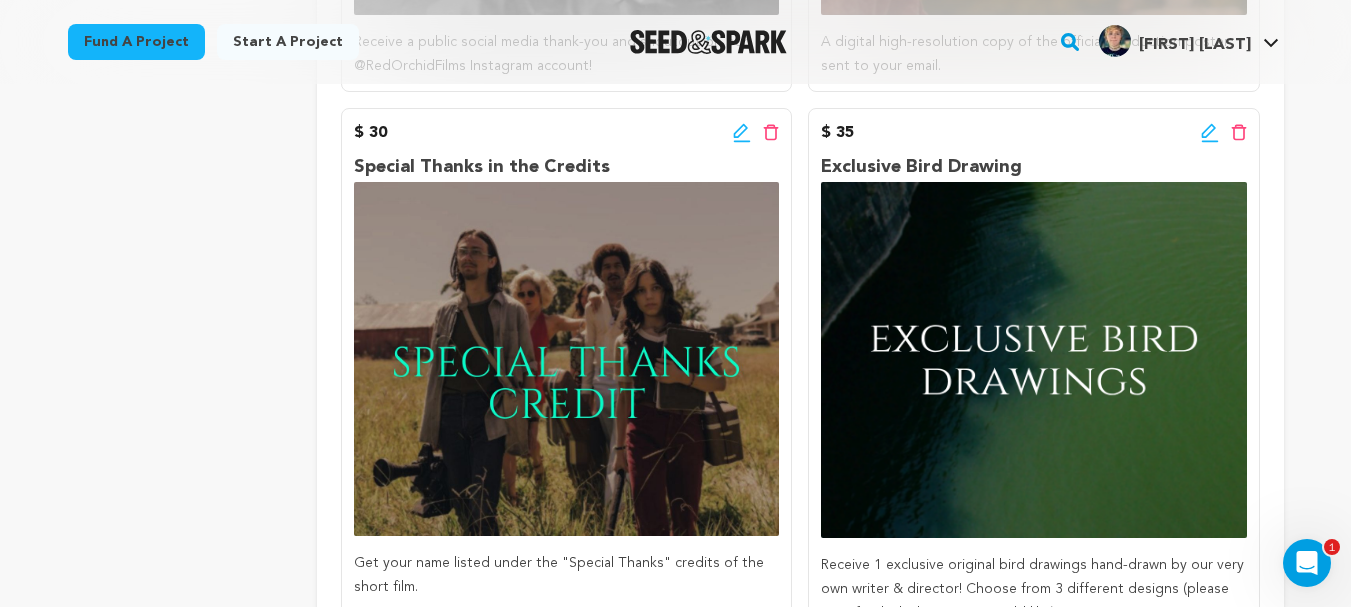 click 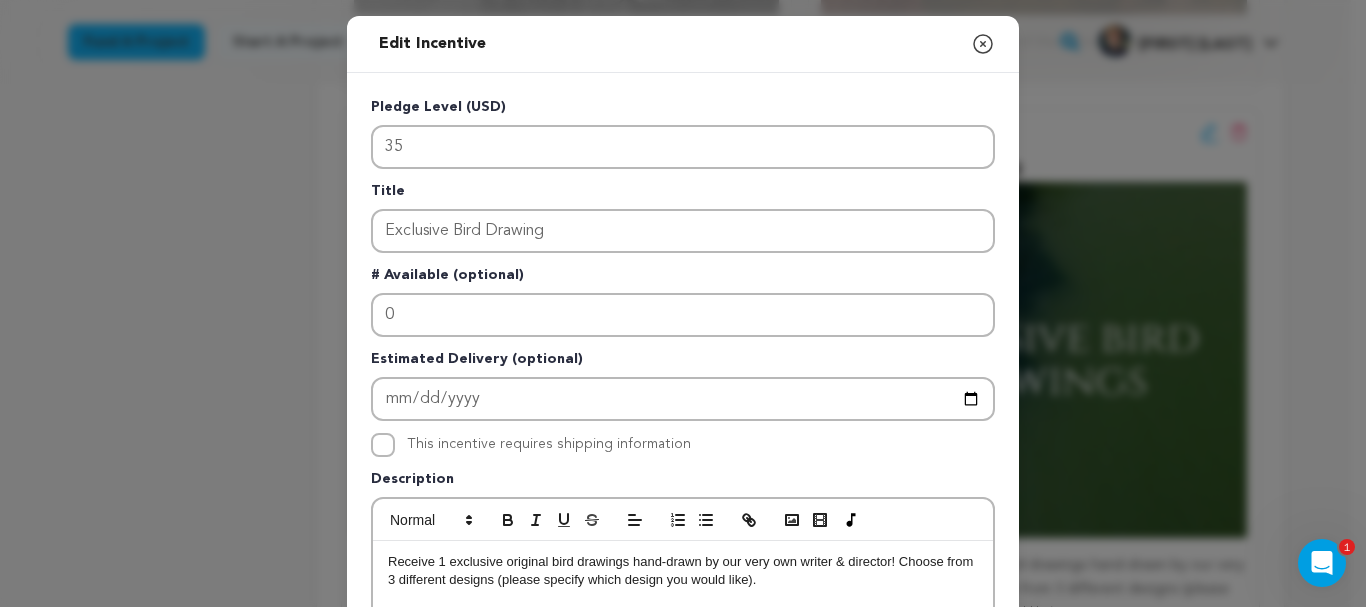 click 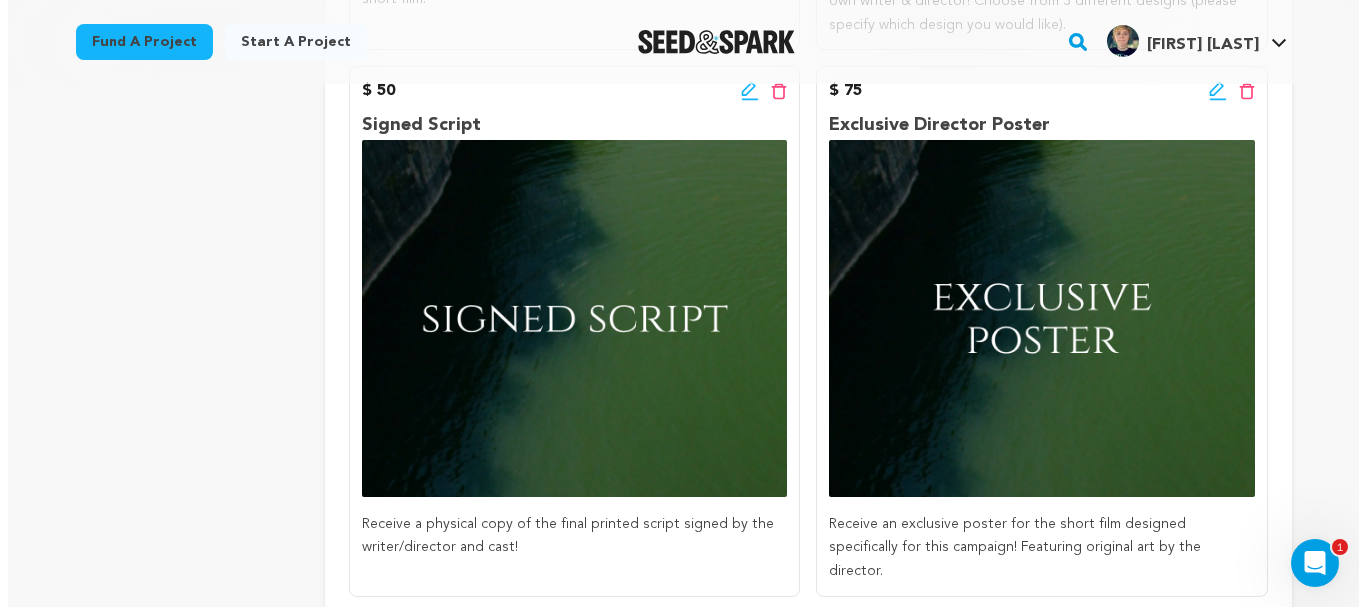 scroll, scrollTop: 1419, scrollLeft: 0, axis: vertical 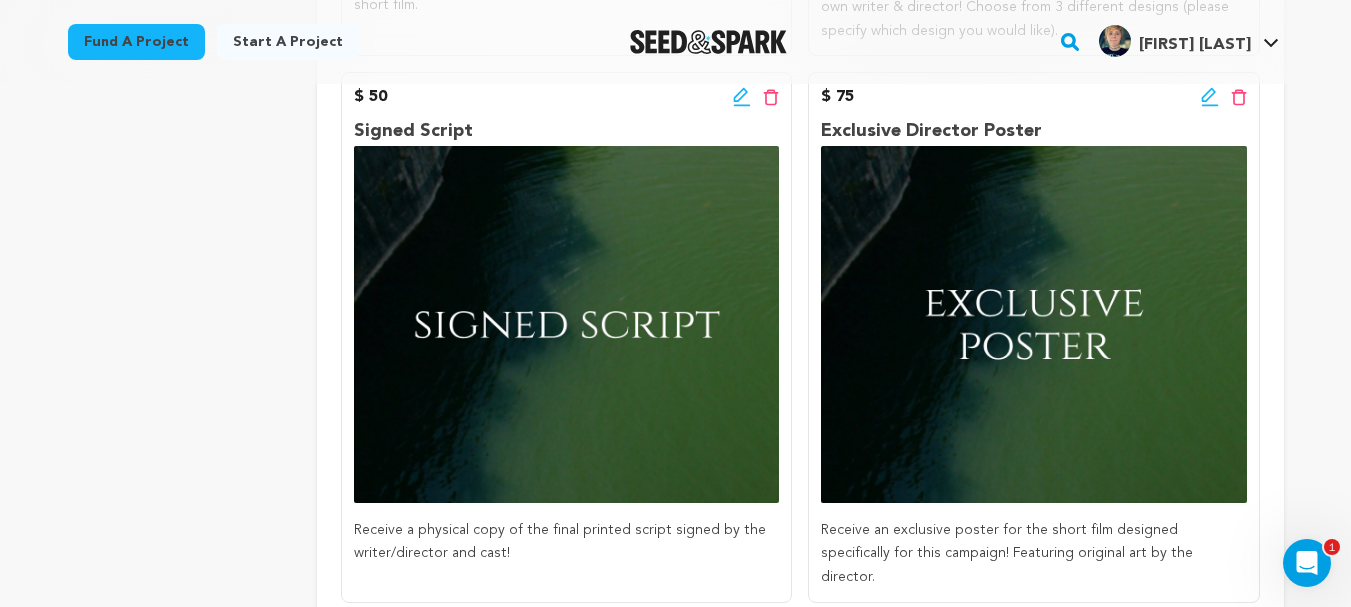 click 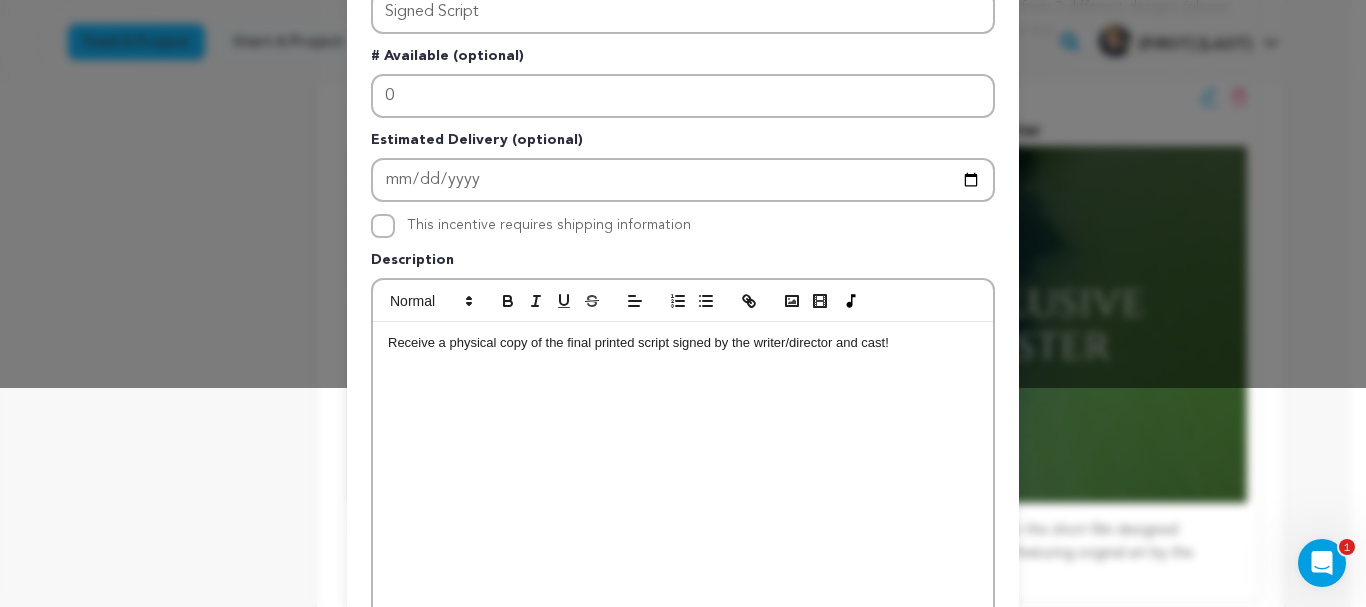 scroll, scrollTop: 221, scrollLeft: 0, axis: vertical 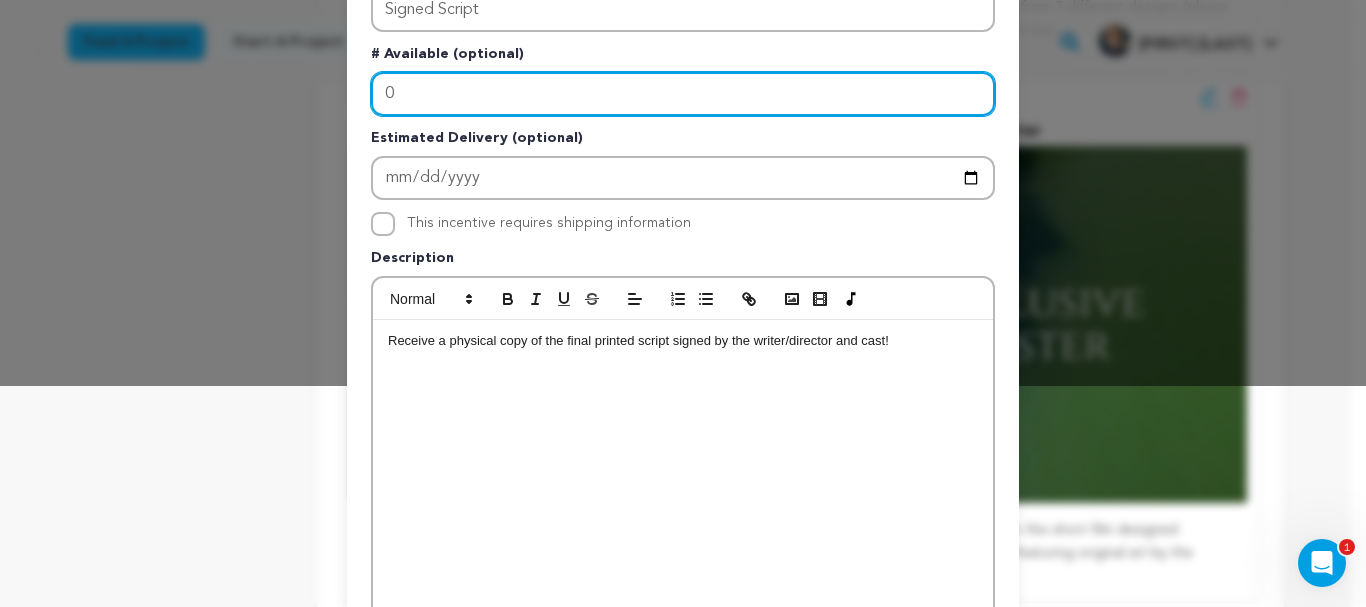 click on "0" at bounding box center [683, 94] 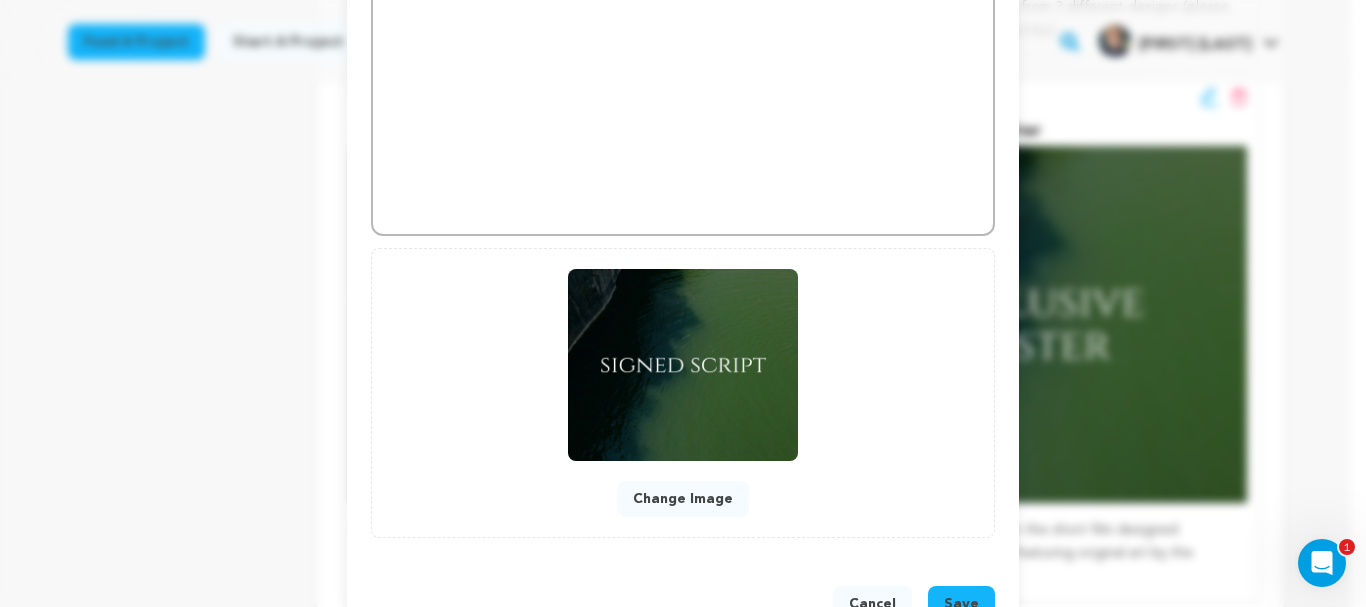 scroll, scrollTop: 670, scrollLeft: 0, axis: vertical 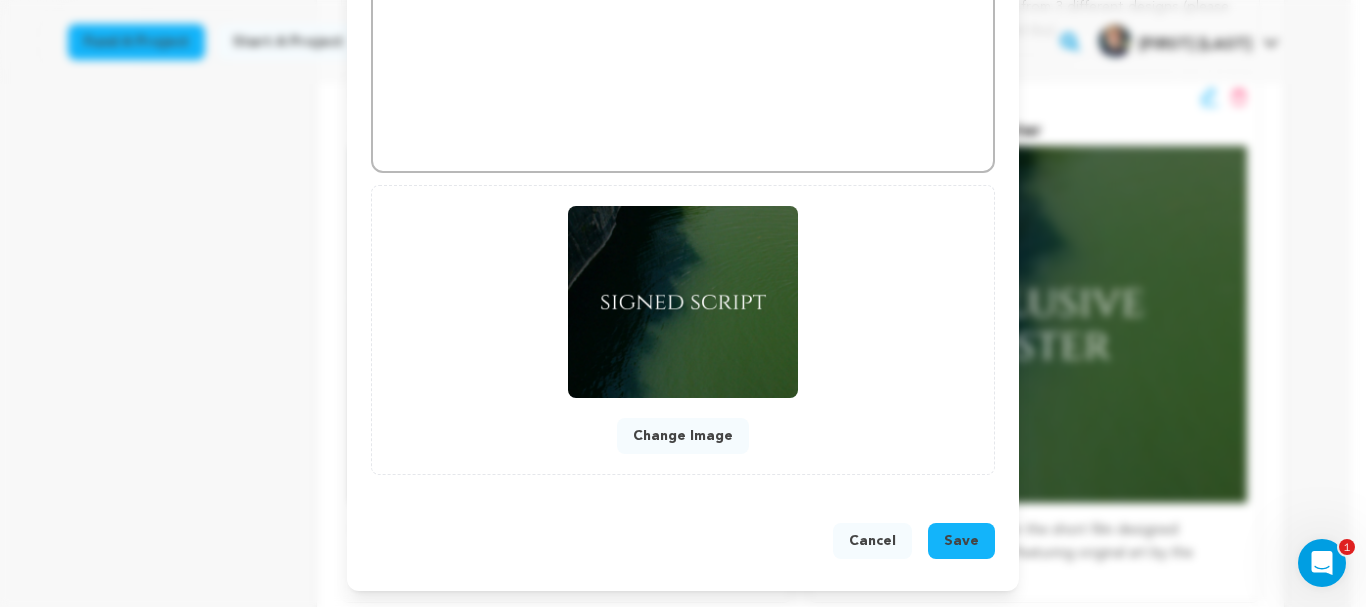 type 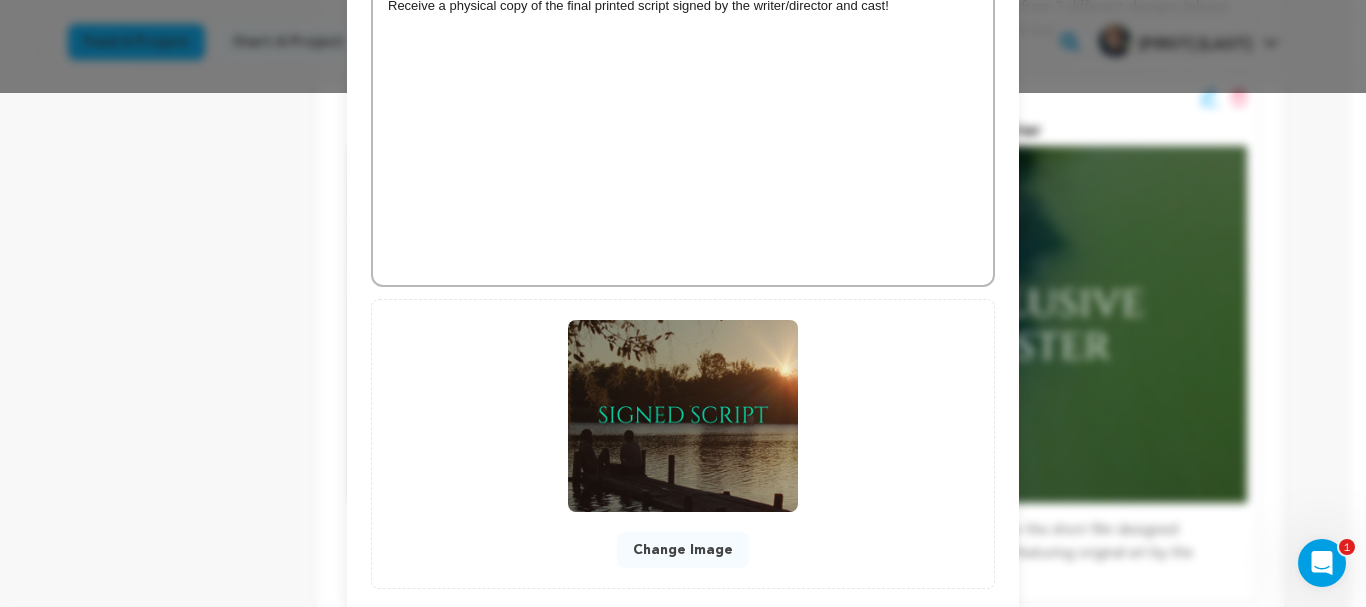 scroll, scrollTop: 628, scrollLeft: 0, axis: vertical 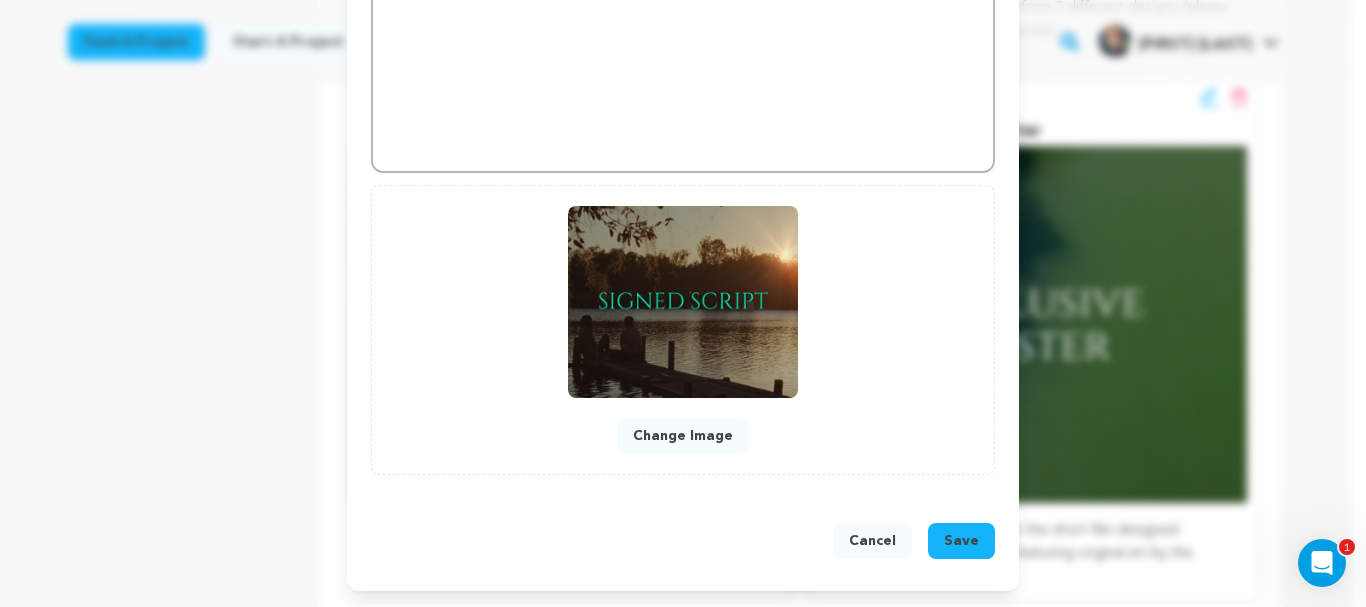 click on "Save" at bounding box center (961, 541) 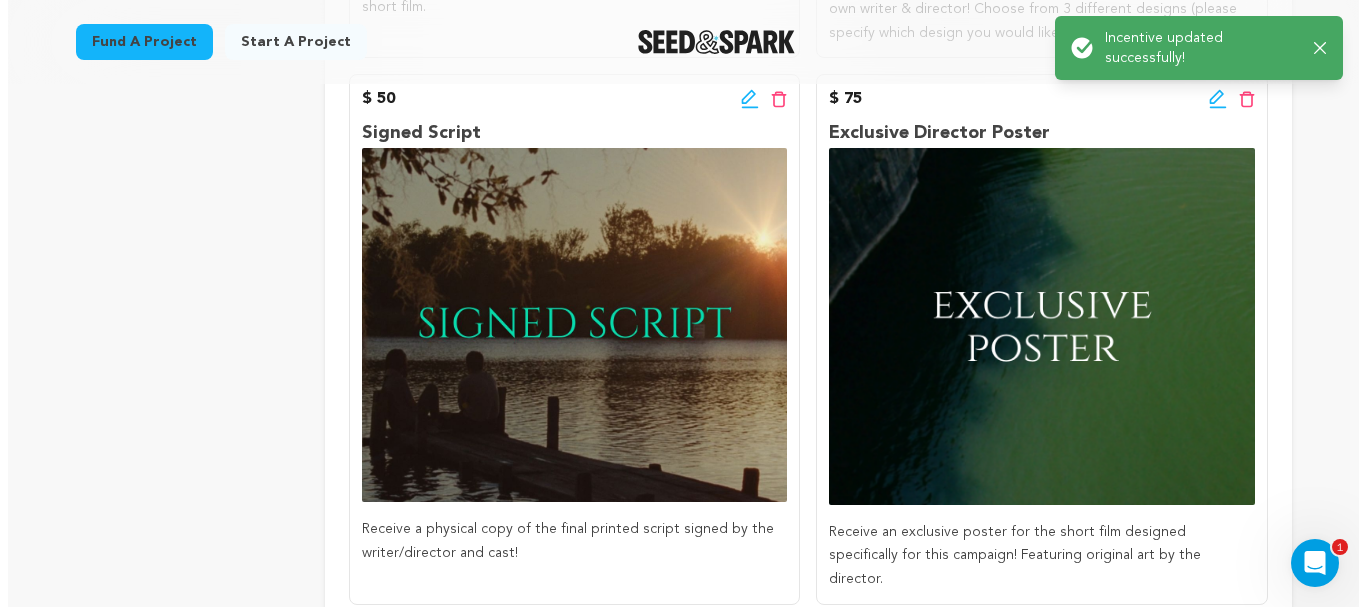 scroll, scrollTop: 1410, scrollLeft: 0, axis: vertical 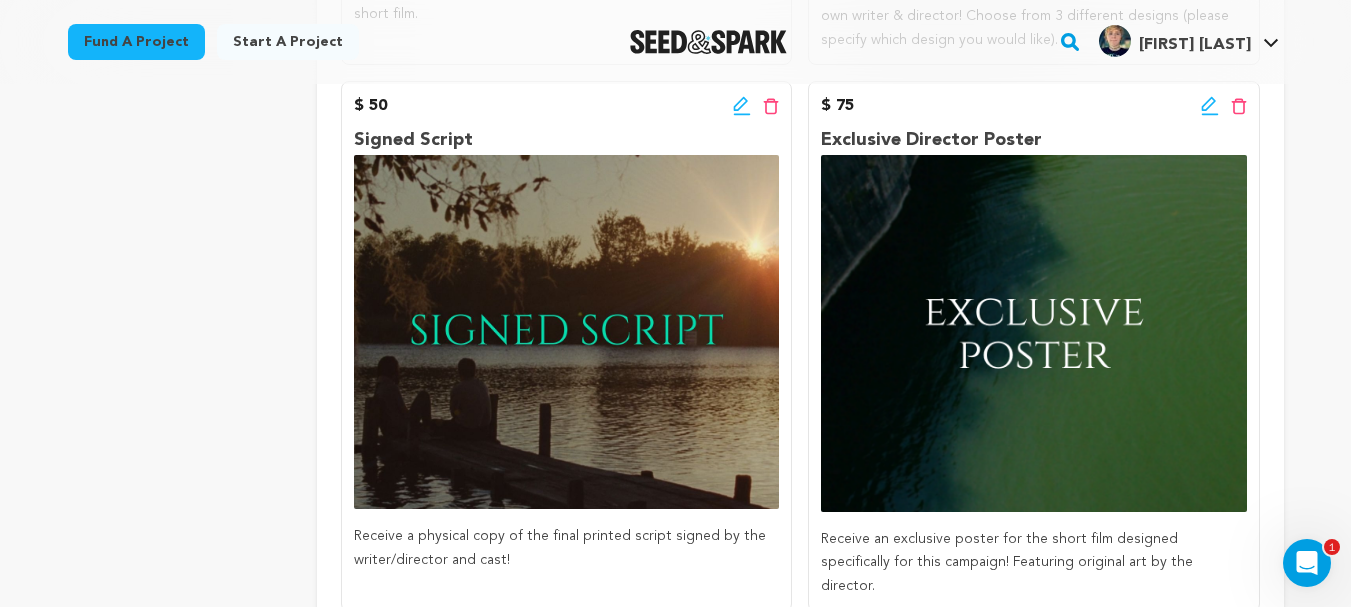 click 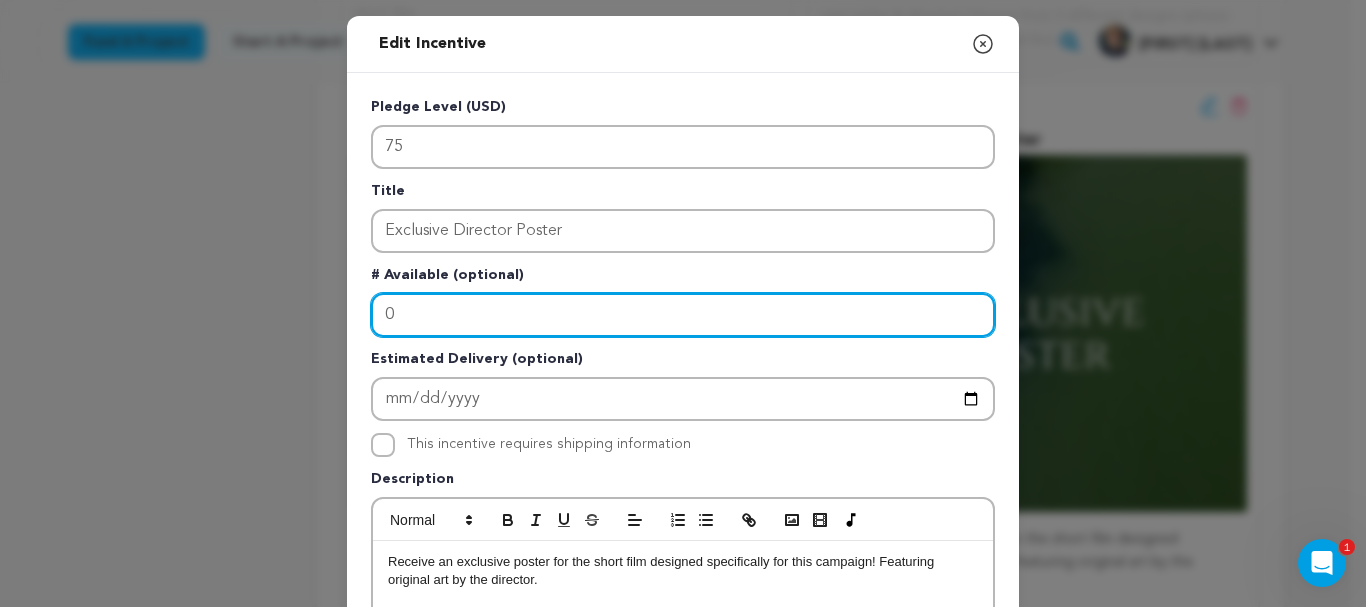 click on "0" at bounding box center (683, 315) 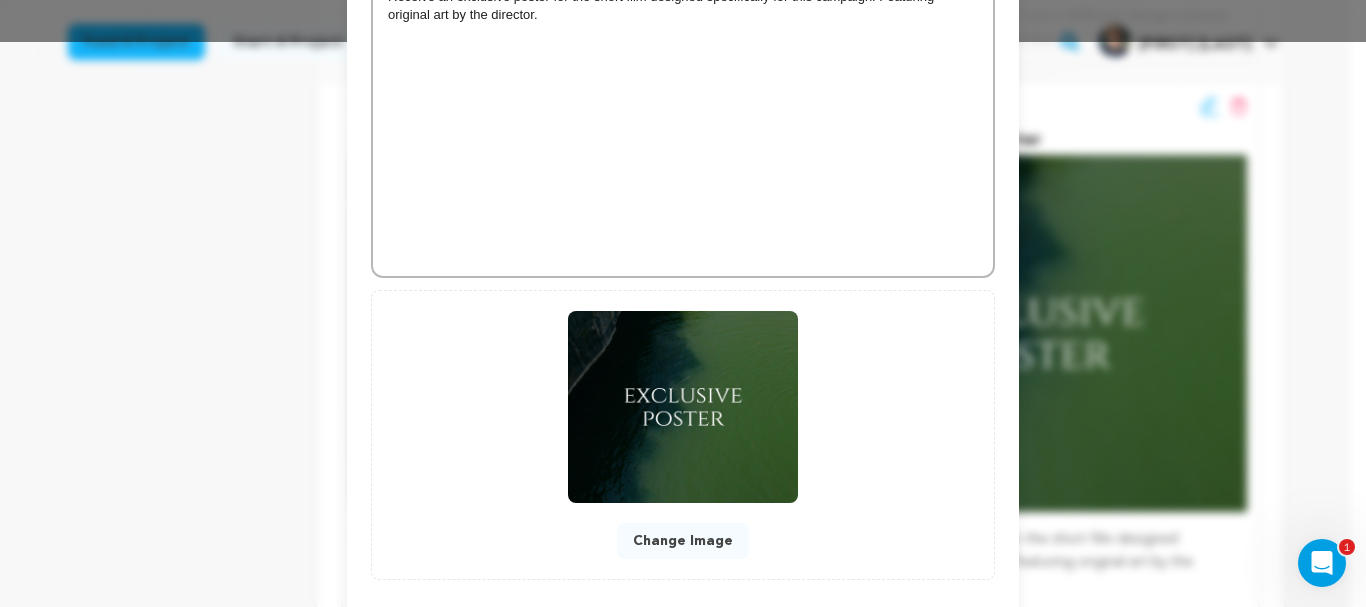 scroll, scrollTop: 601, scrollLeft: 0, axis: vertical 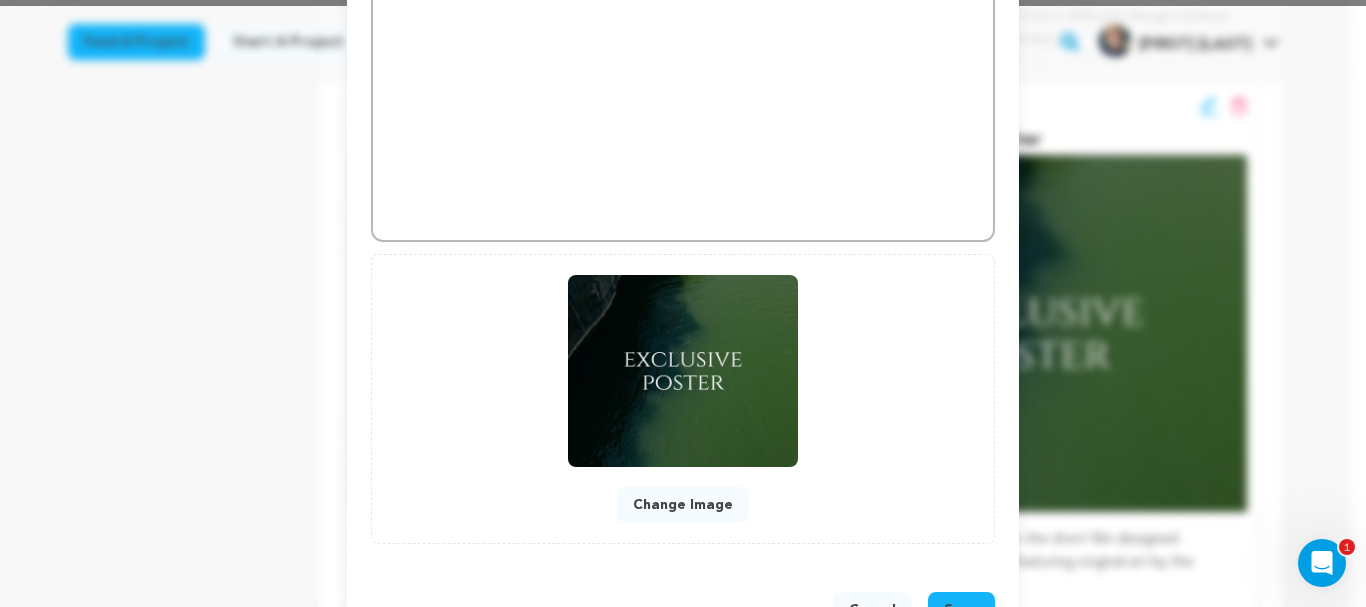 type 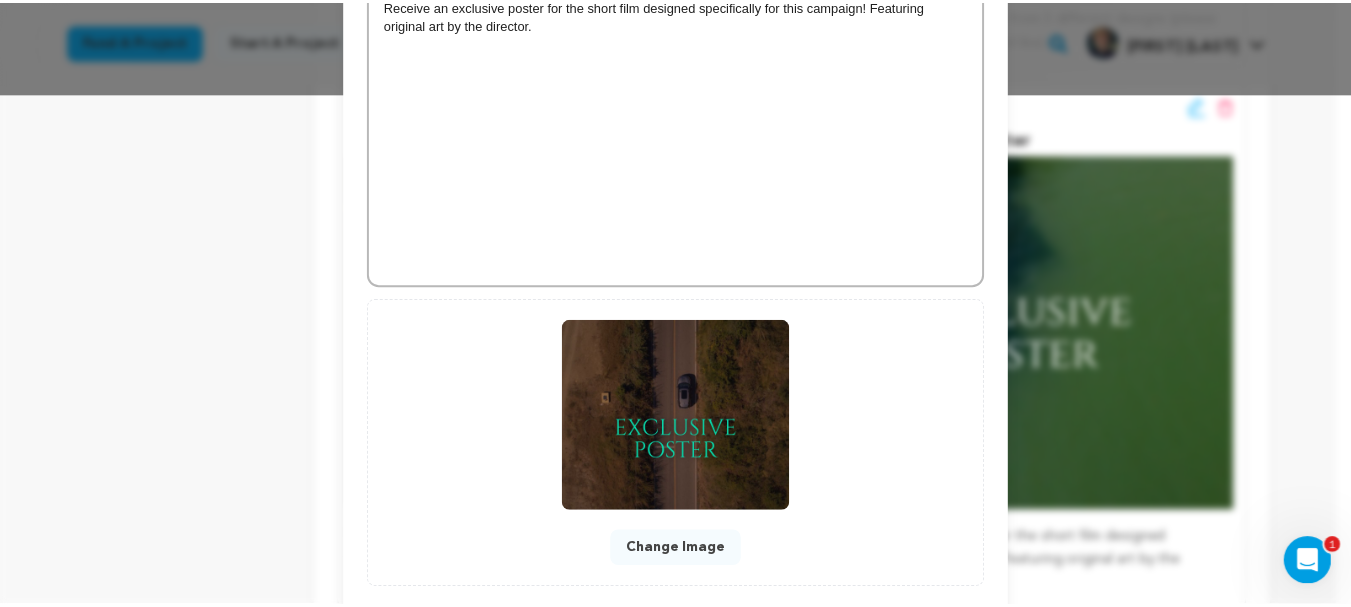 scroll, scrollTop: 628, scrollLeft: 0, axis: vertical 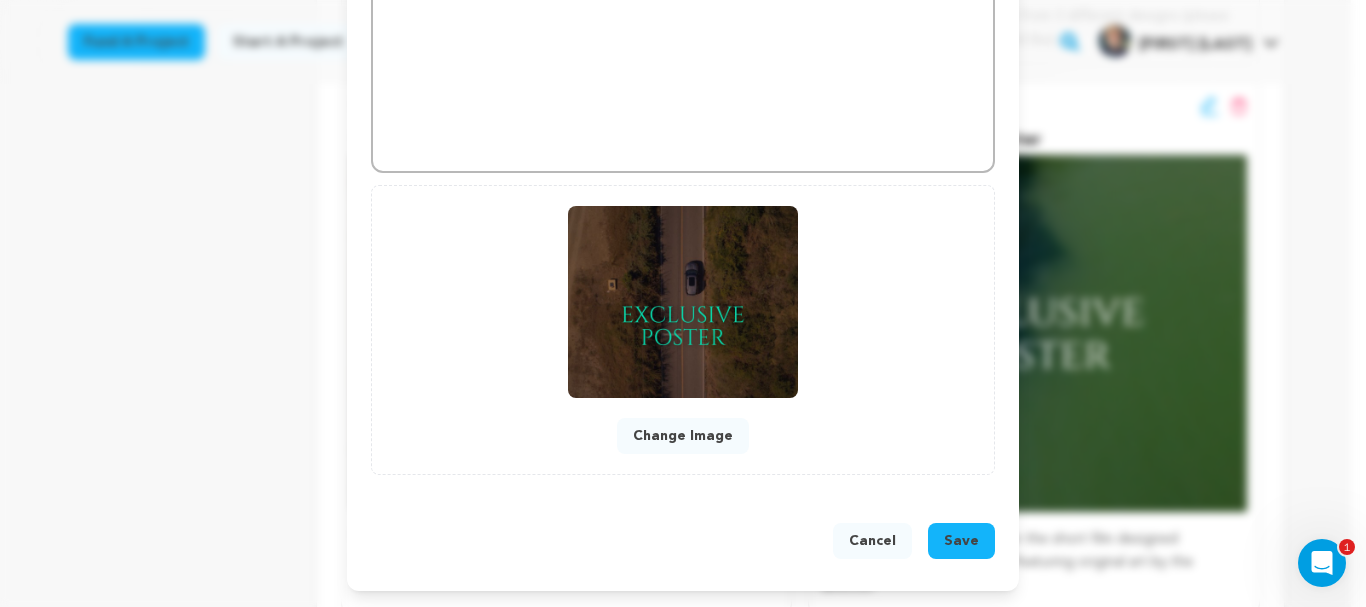 click on "Save" at bounding box center [961, 541] 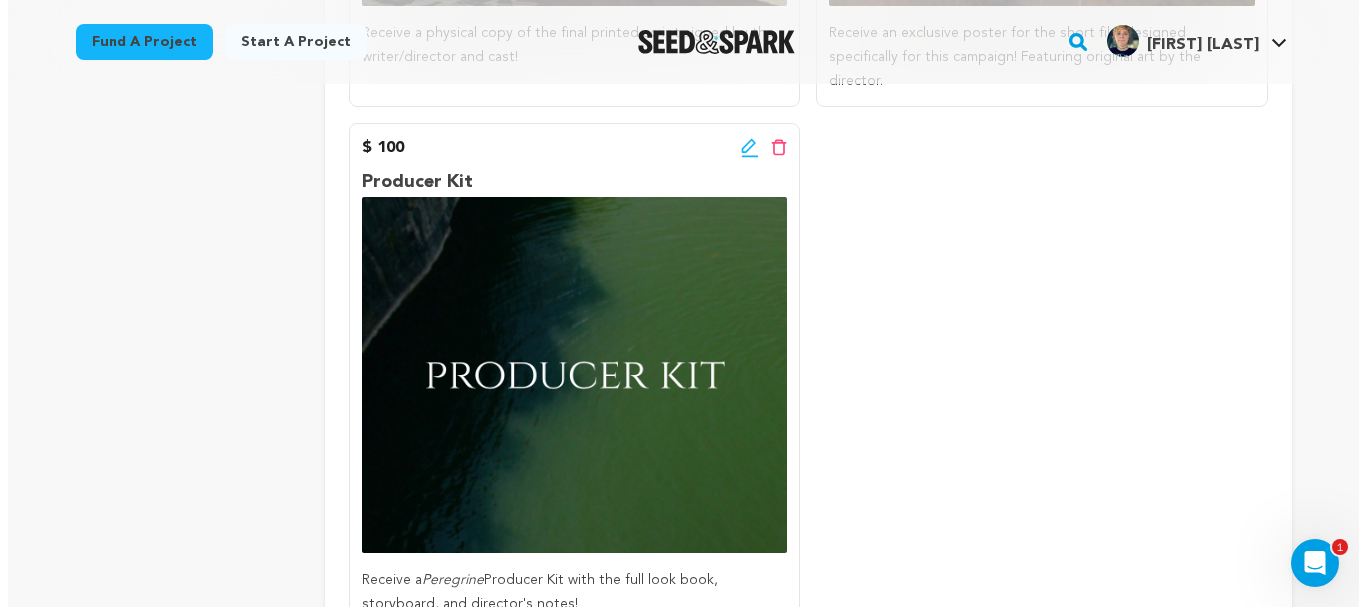scroll, scrollTop: 1879, scrollLeft: 0, axis: vertical 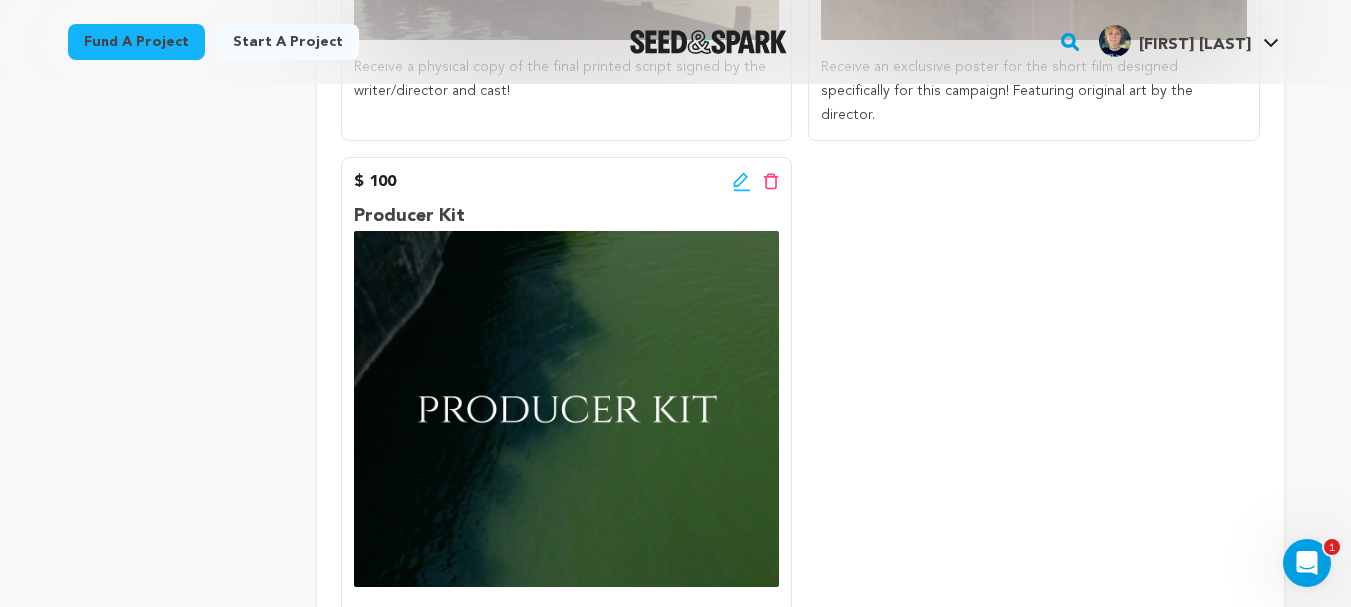 click 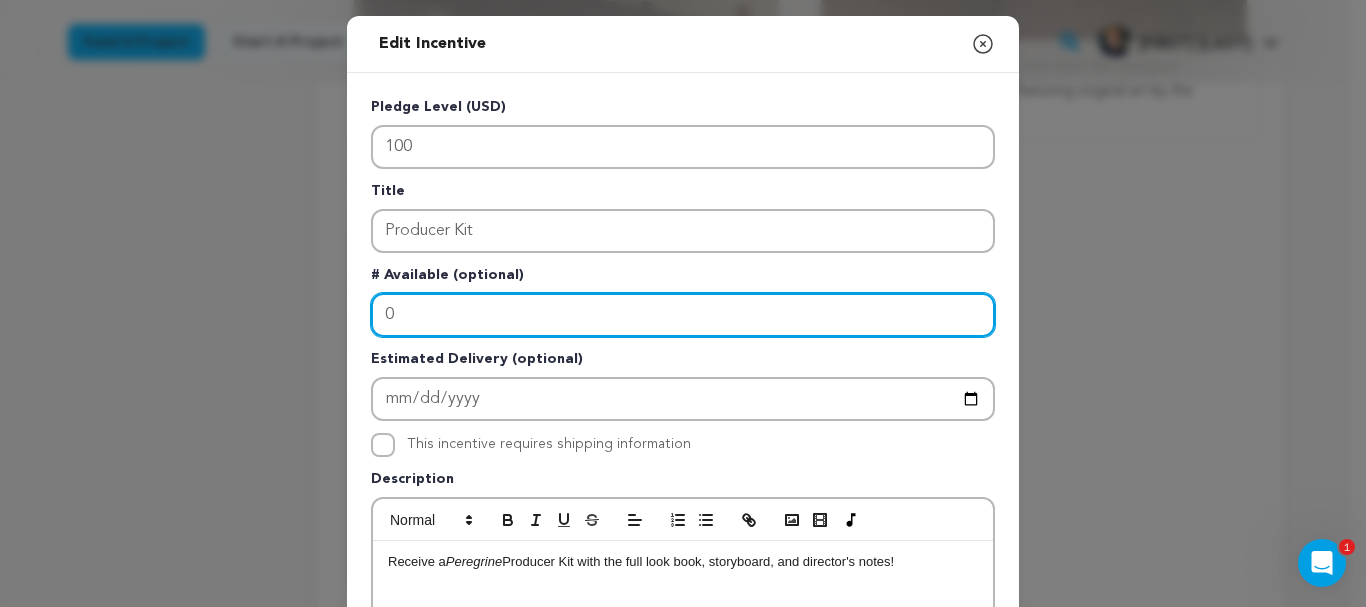 click on "0" at bounding box center [683, 315] 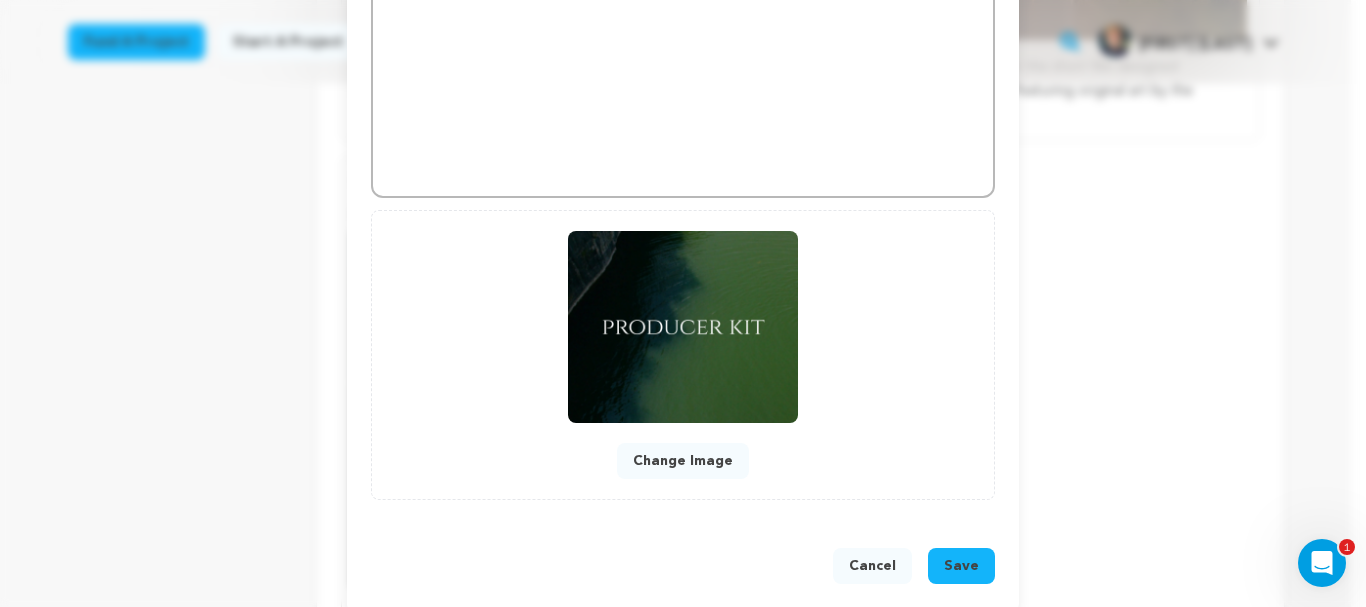 scroll, scrollTop: 657, scrollLeft: 0, axis: vertical 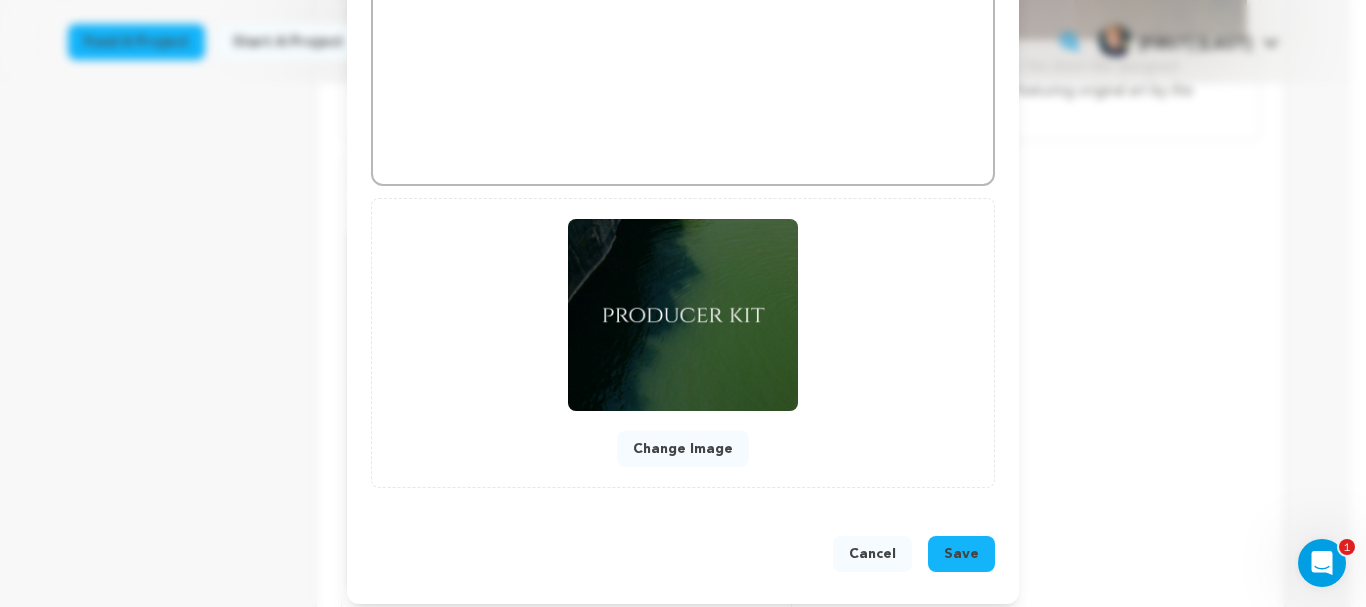 type 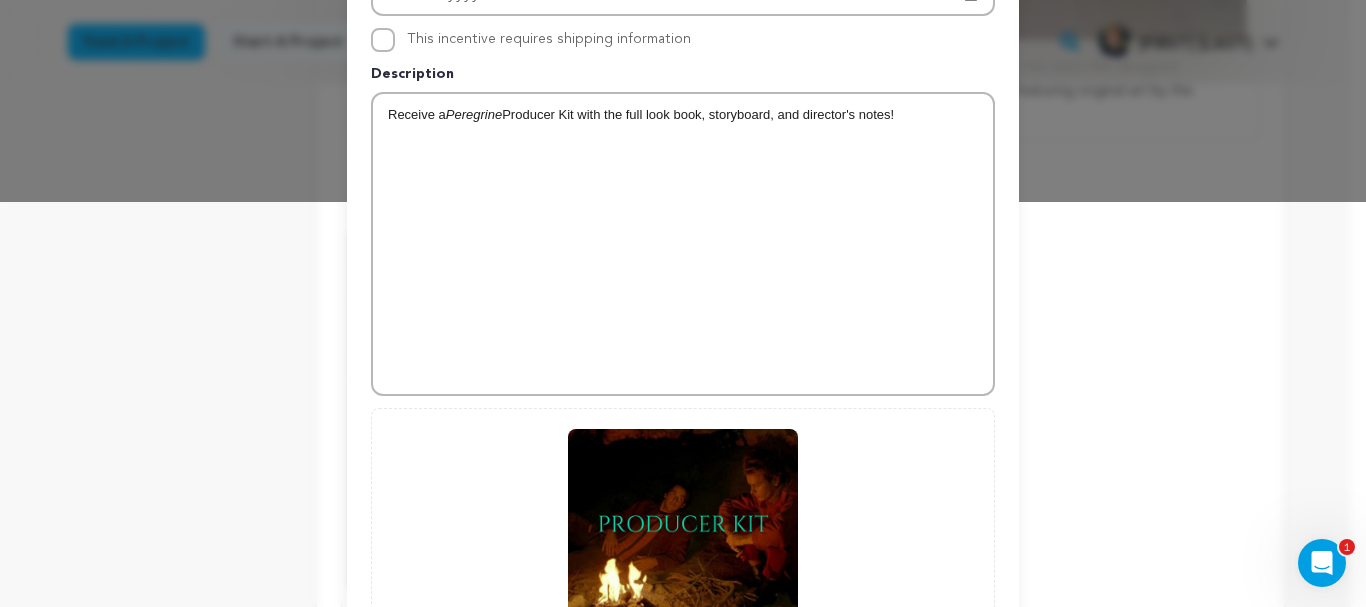 scroll, scrollTop: 401, scrollLeft: 0, axis: vertical 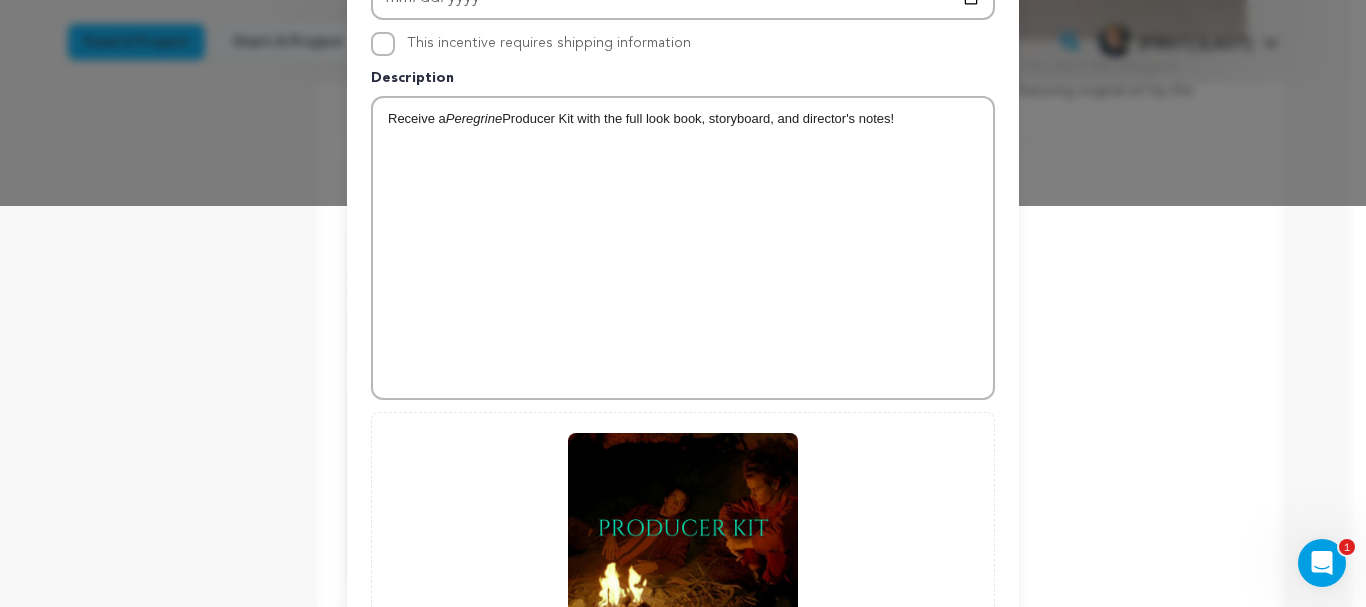 click on "Receive a  Peregrine  Producer Kit with the full look book, storyboard, and director's notes!" at bounding box center [683, 119] 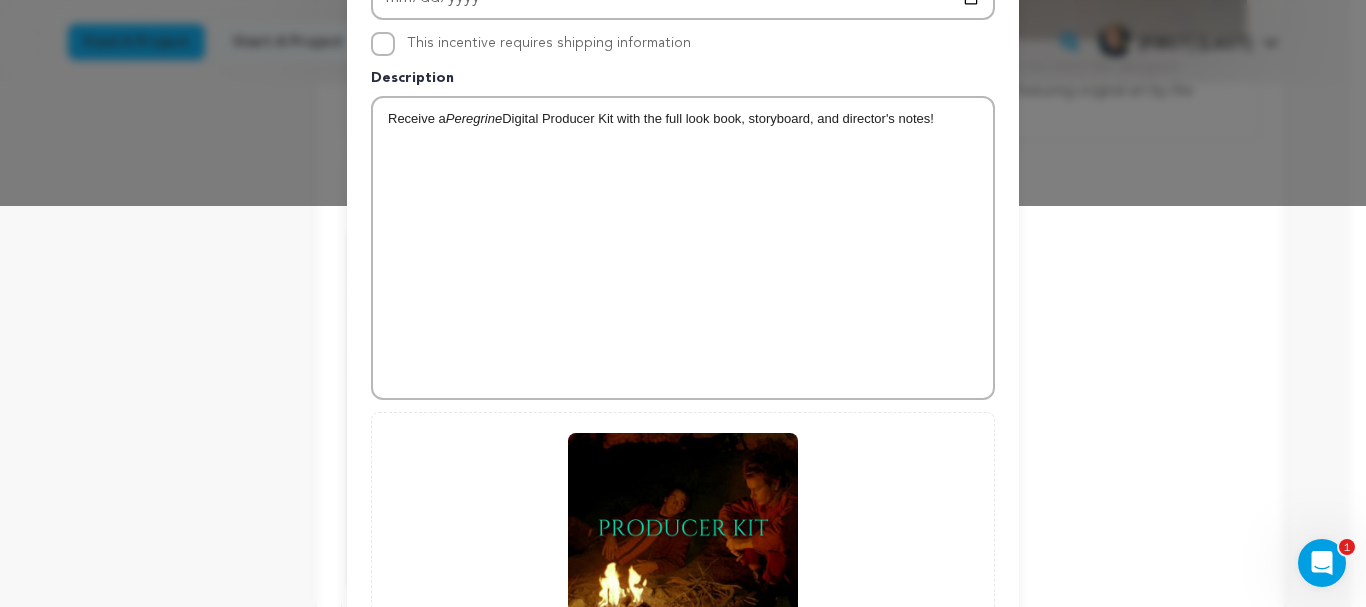 click on "Receive a  Peregrine  Digital Producer Kit with the full look book, storyboard, and director's notes!" at bounding box center [683, 119] 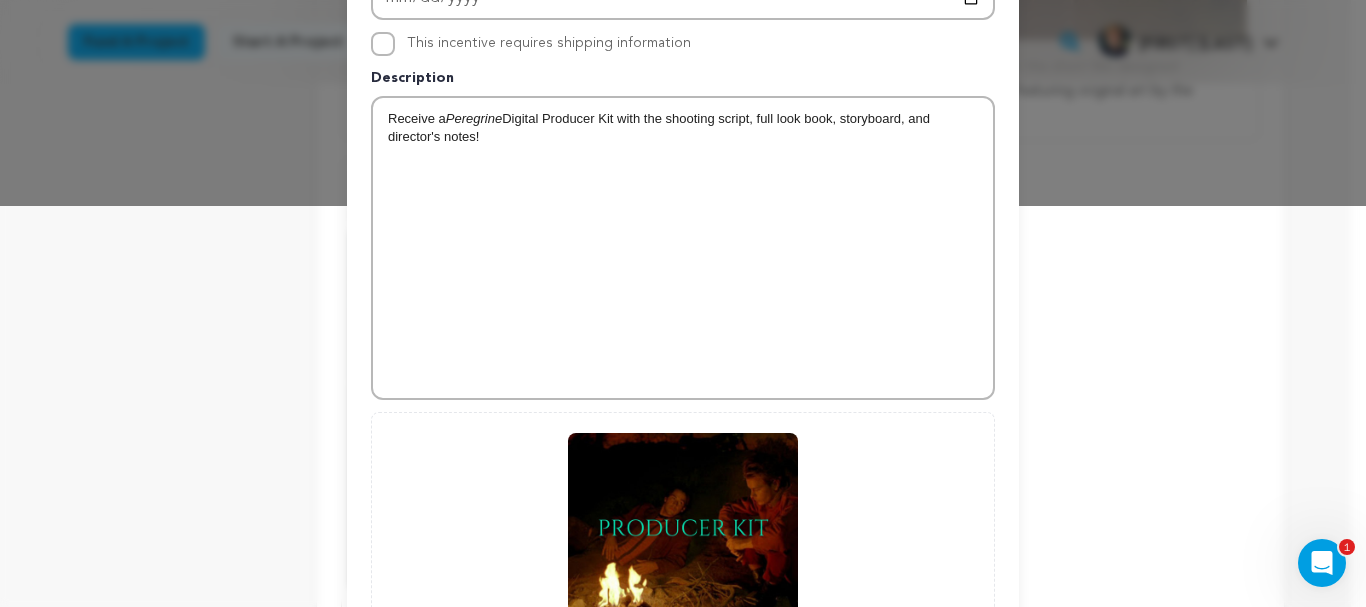 click on "Receive a  Peregrine  Digital Producer Kit with the shooting script, full look book, storyboard, and director's notes!" at bounding box center [683, 128] 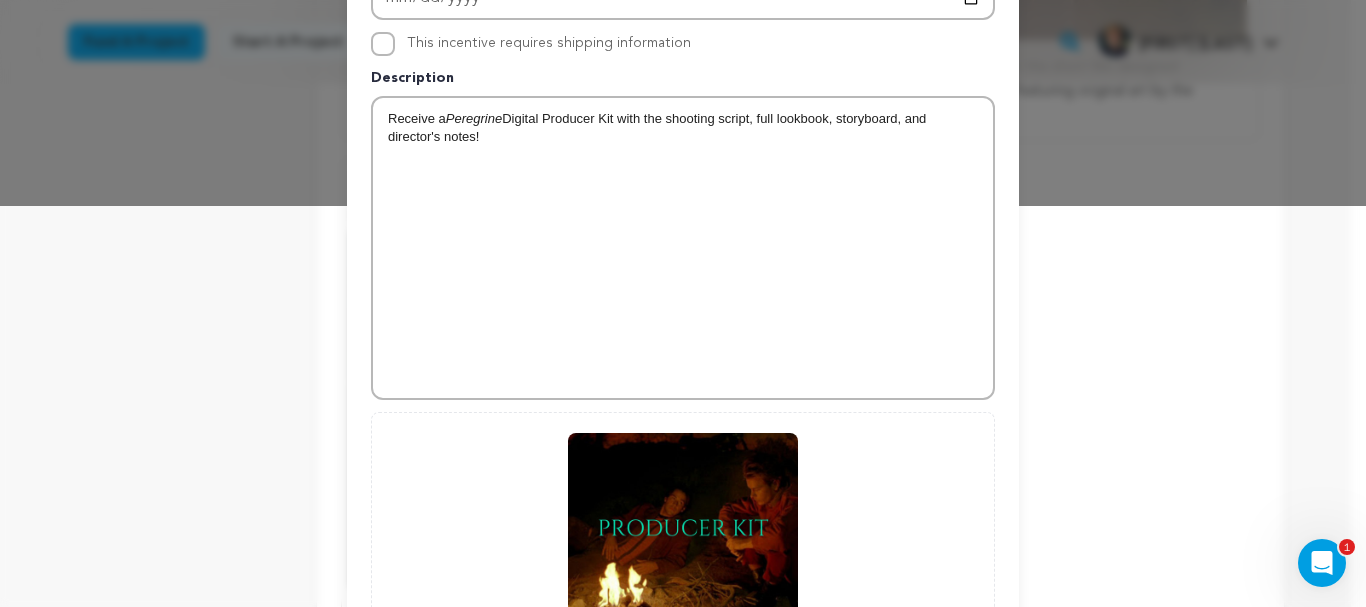click on "Receive a  Peregrine  Digital Producer Kit with the shooting script, full lookbook, storyboard, and director's notes!" at bounding box center (683, 128) 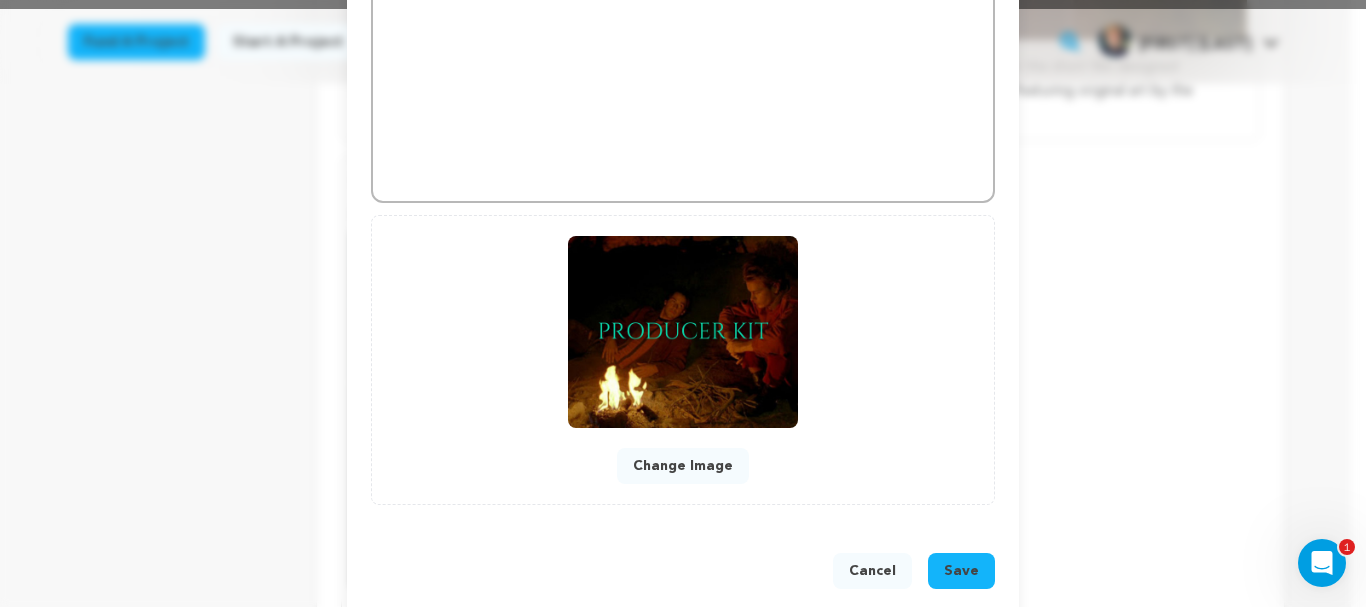 scroll, scrollTop: 628, scrollLeft: 0, axis: vertical 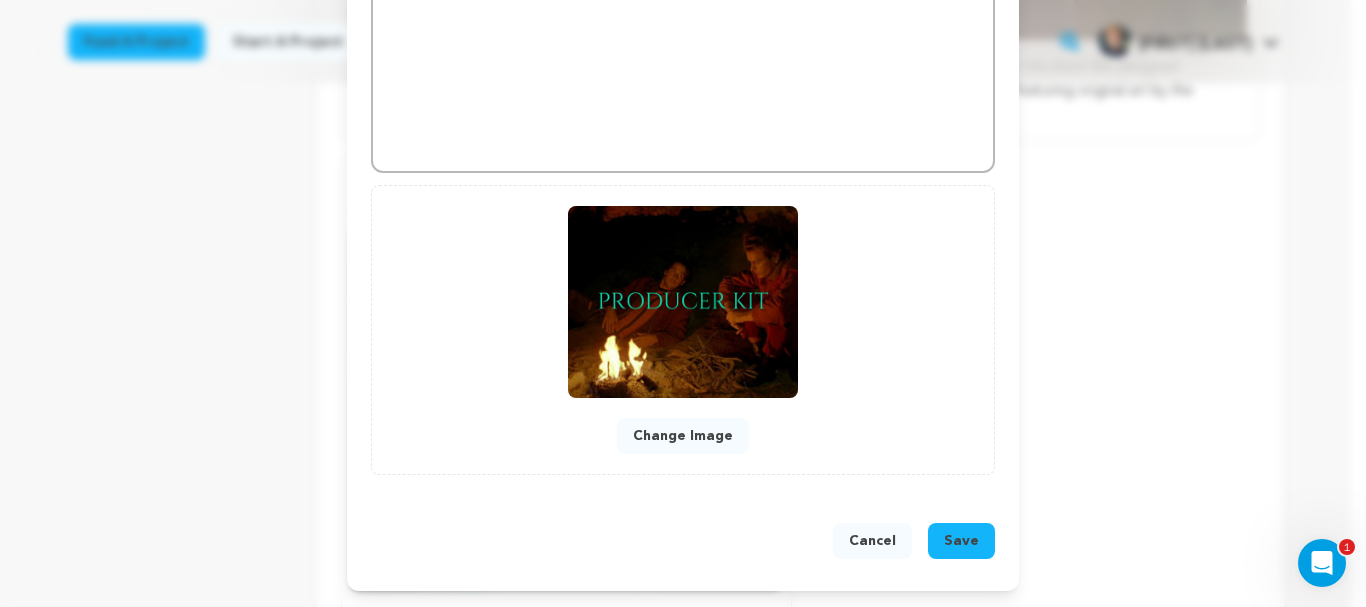 click on "Save" at bounding box center [961, 541] 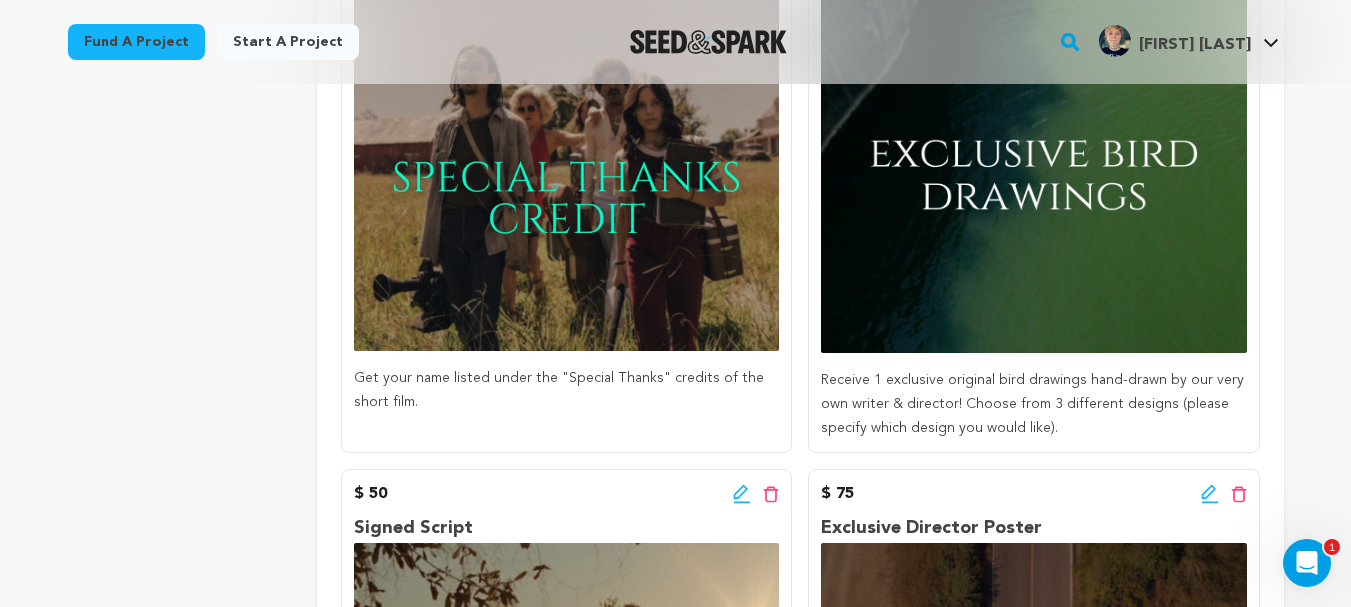 scroll, scrollTop: 0, scrollLeft: 0, axis: both 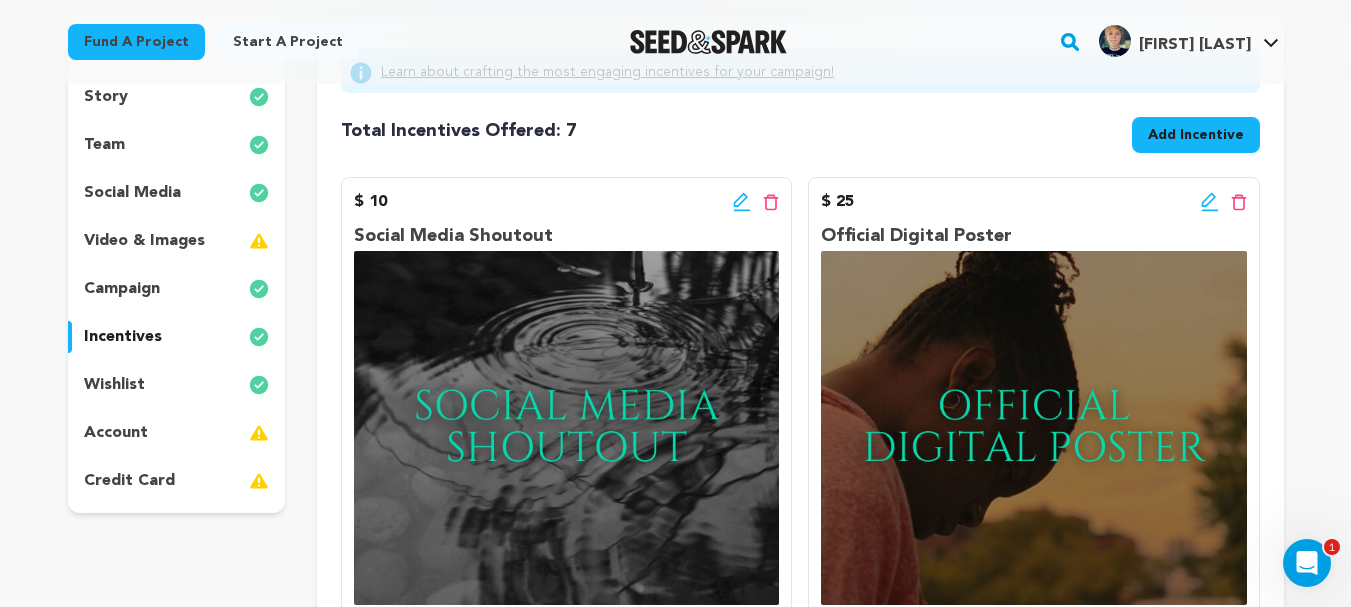 click on "project
story
team
social media
video & images
campaign
incentives
wishlist account" at bounding box center (177, 265) 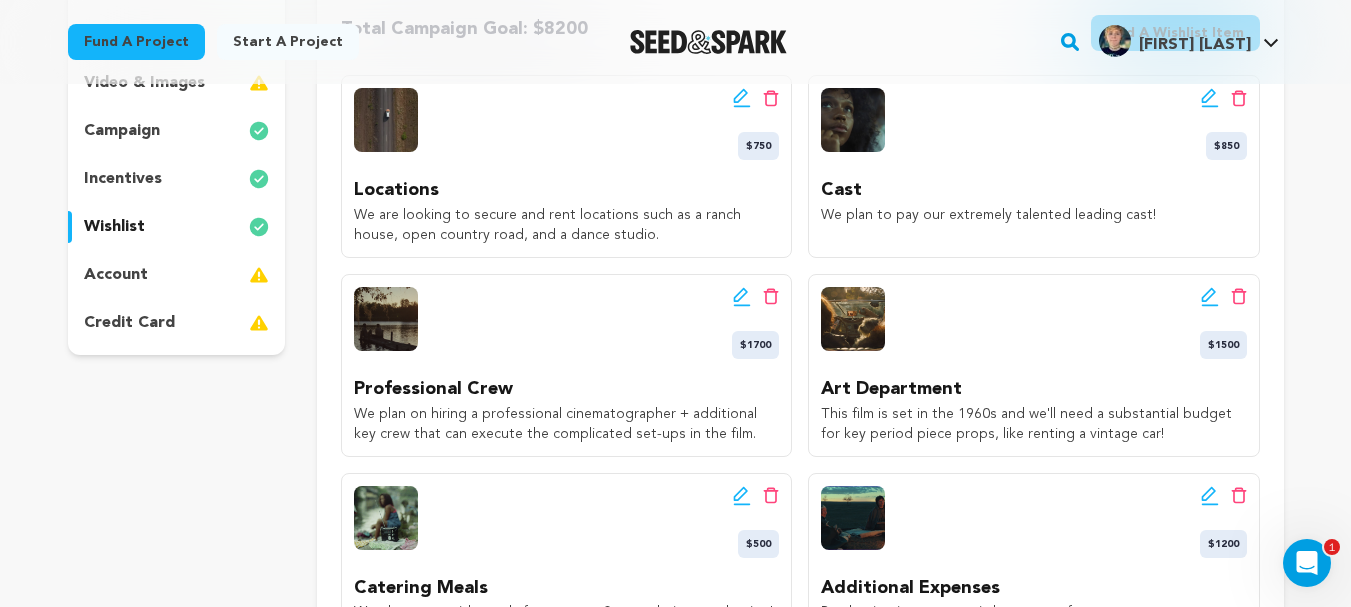 scroll, scrollTop: 372, scrollLeft: 0, axis: vertical 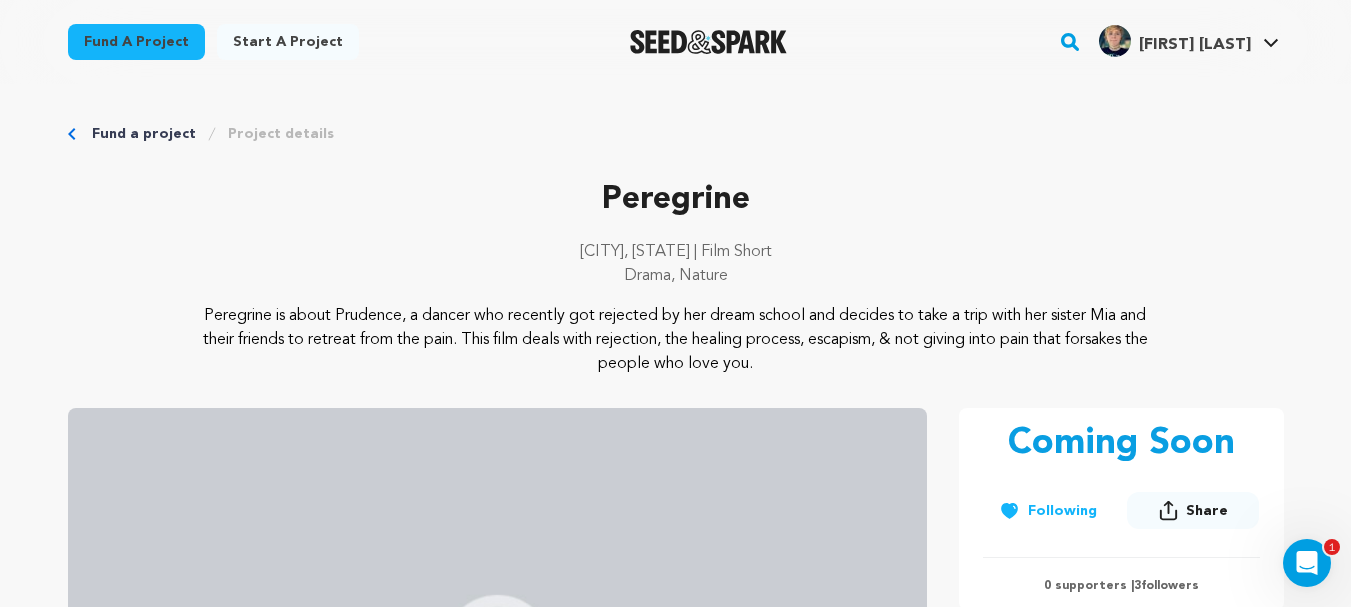drag, startPoint x: 0, startPoint y: 0, endPoint x: 1365, endPoint y: 109, distance: 1369.3451 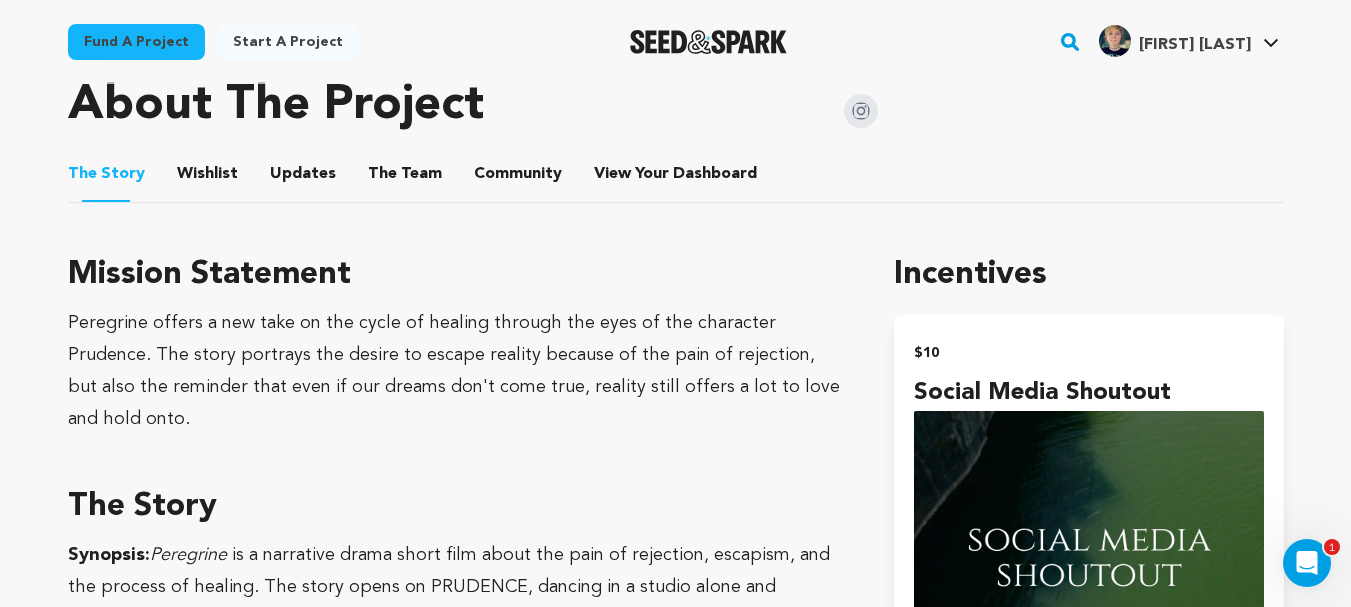 scroll, scrollTop: 1016, scrollLeft: 0, axis: vertical 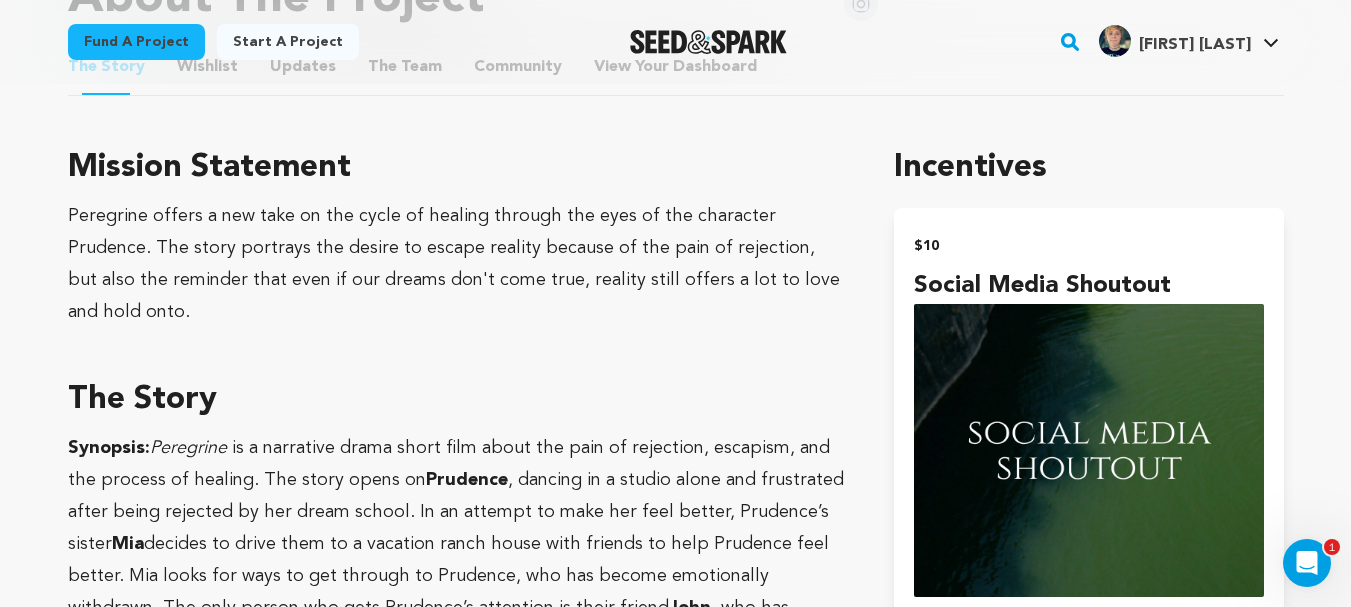 click on "Fund a project
Start a project
Search" at bounding box center (675, 1418) 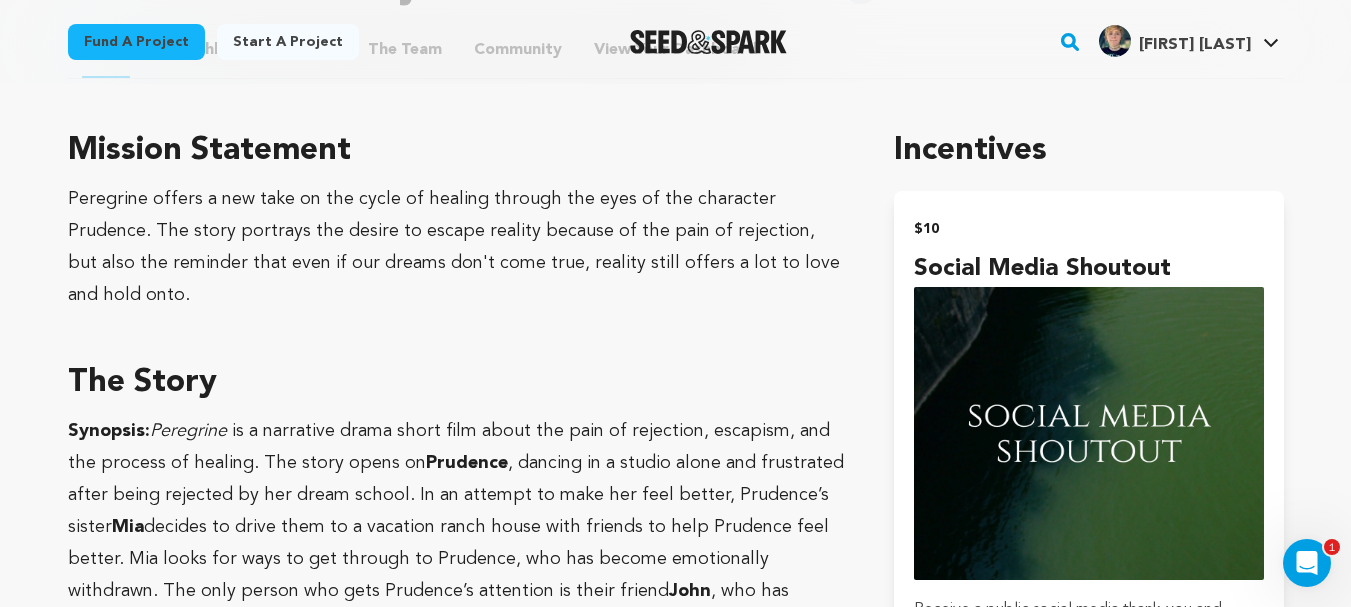 click on "Peregrine offers a new take on the cycle of healing through the eyes of the character Prudence. The story portrays the desire to escape reality because of the pain of rejection, but also the reminder that even if our dreams don't come true, reality still offers a lot to love and hold onto." at bounding box center [457, 247] 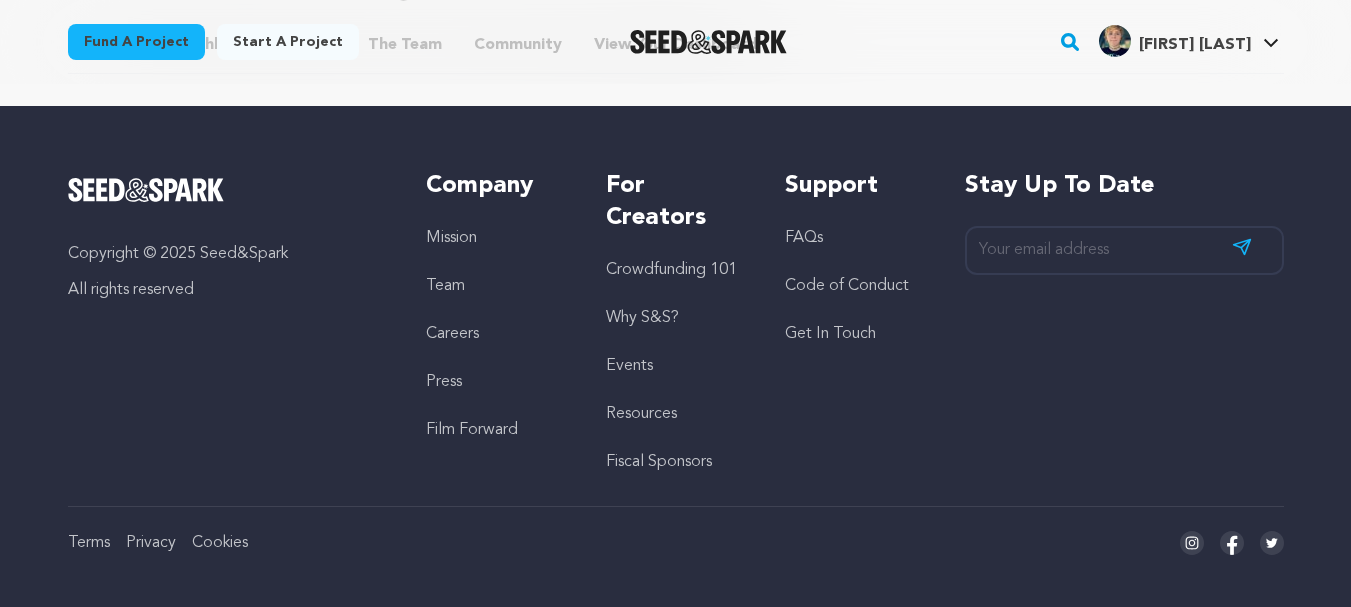 scroll, scrollTop: 1035, scrollLeft: 0, axis: vertical 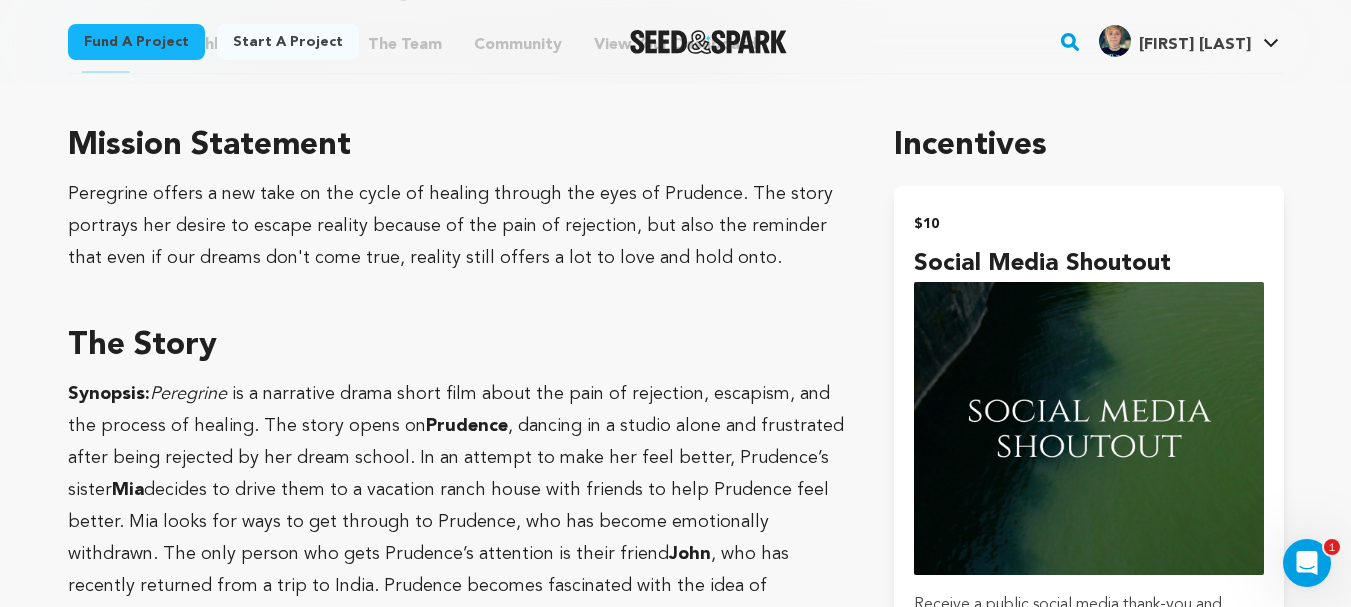 click on "is a narrative drama short film about the pain of rejection, escapism, and the process of healing. The story opens on" at bounding box center (449, 410) 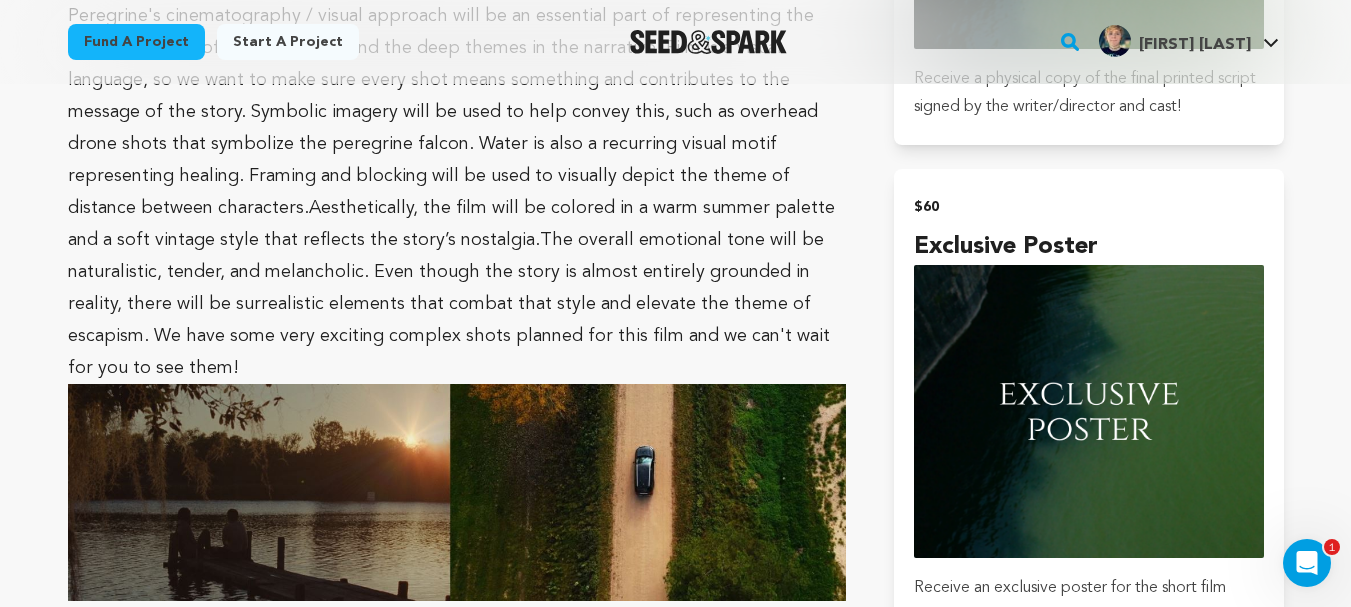 scroll, scrollTop: 3155, scrollLeft: 0, axis: vertical 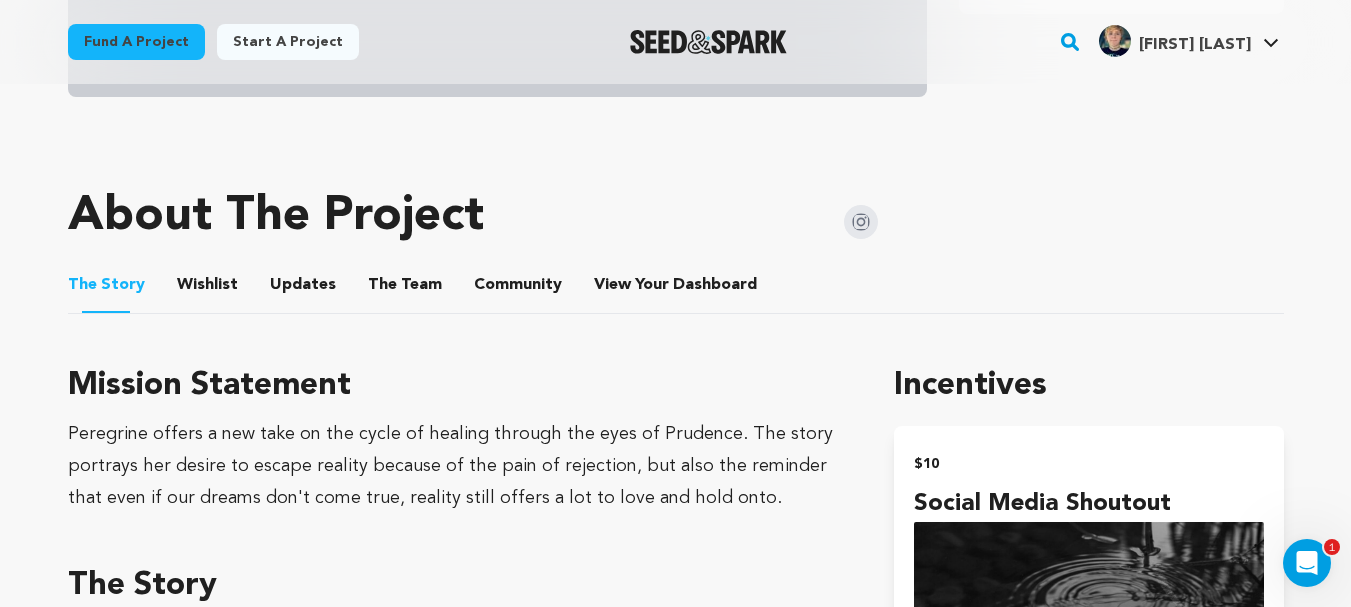 drag, startPoint x: 1365, startPoint y: 31, endPoint x: 1365, endPoint y: 110, distance: 79 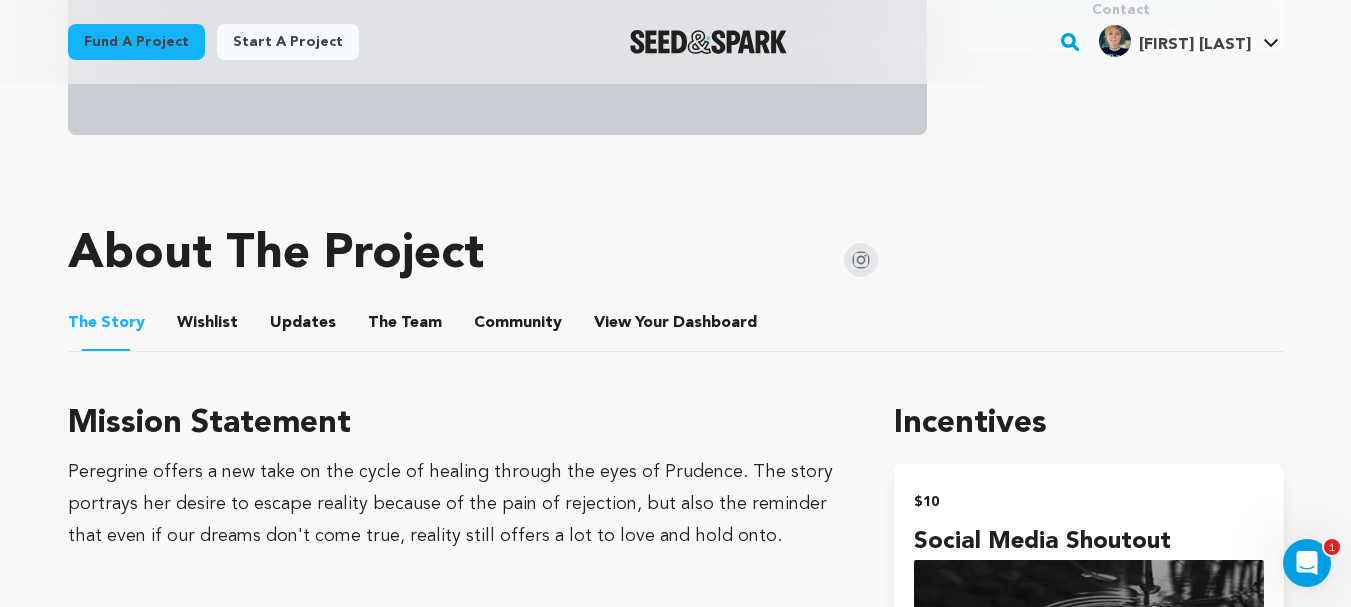 click on "Wishlist" at bounding box center [207, 327] 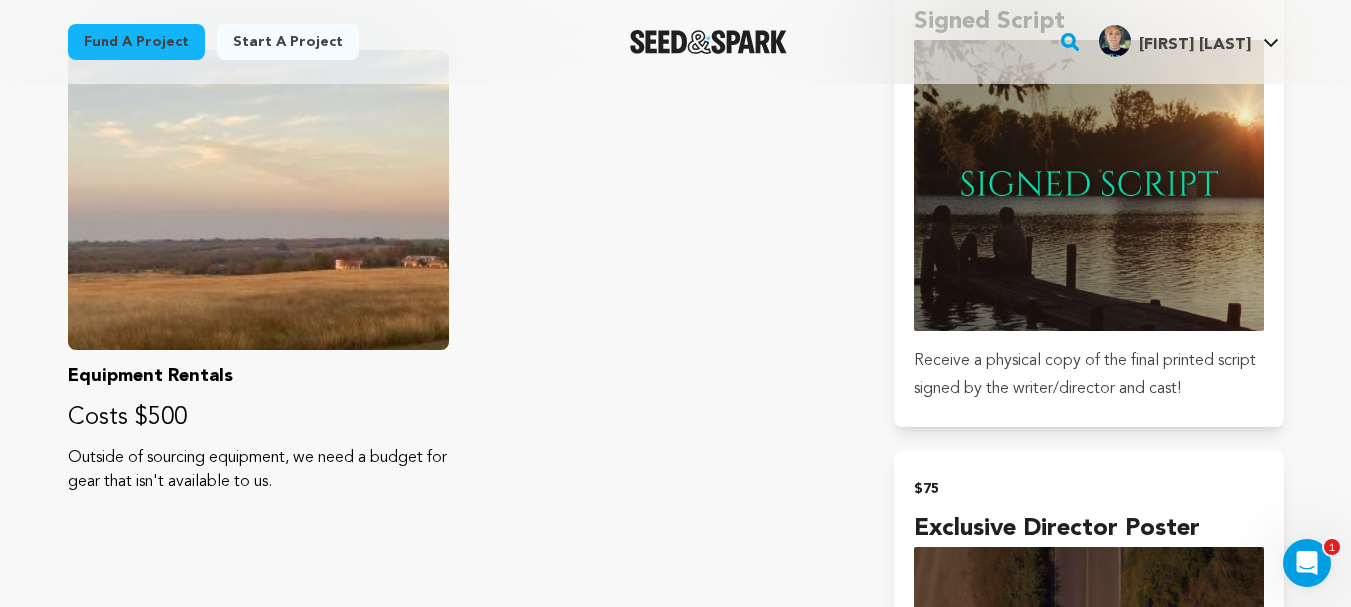 scroll, scrollTop: 3420, scrollLeft: 0, axis: vertical 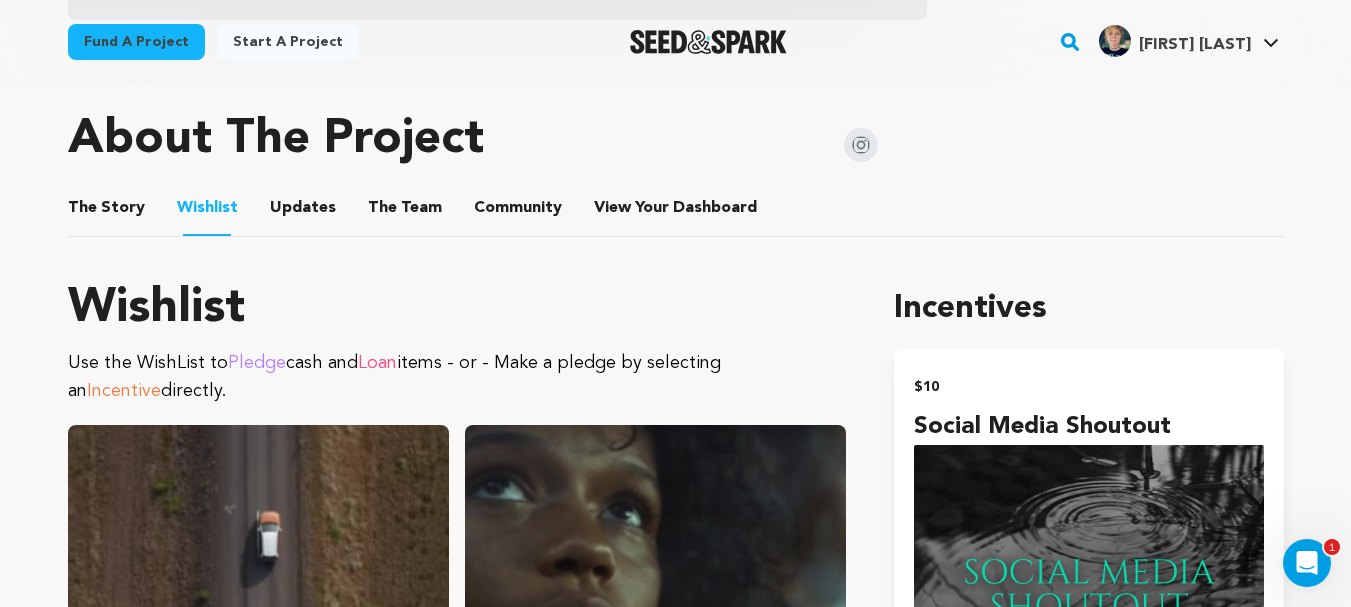 click on "Updates" at bounding box center (303, 212) 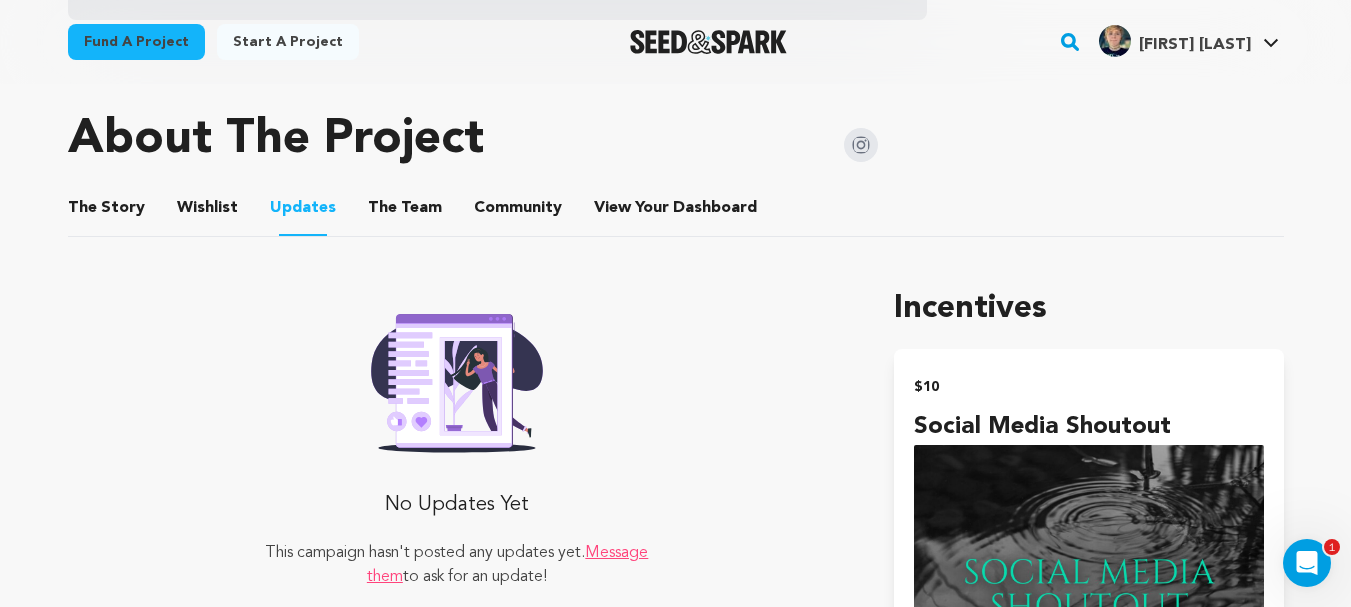 click on "The Team" at bounding box center (405, 212) 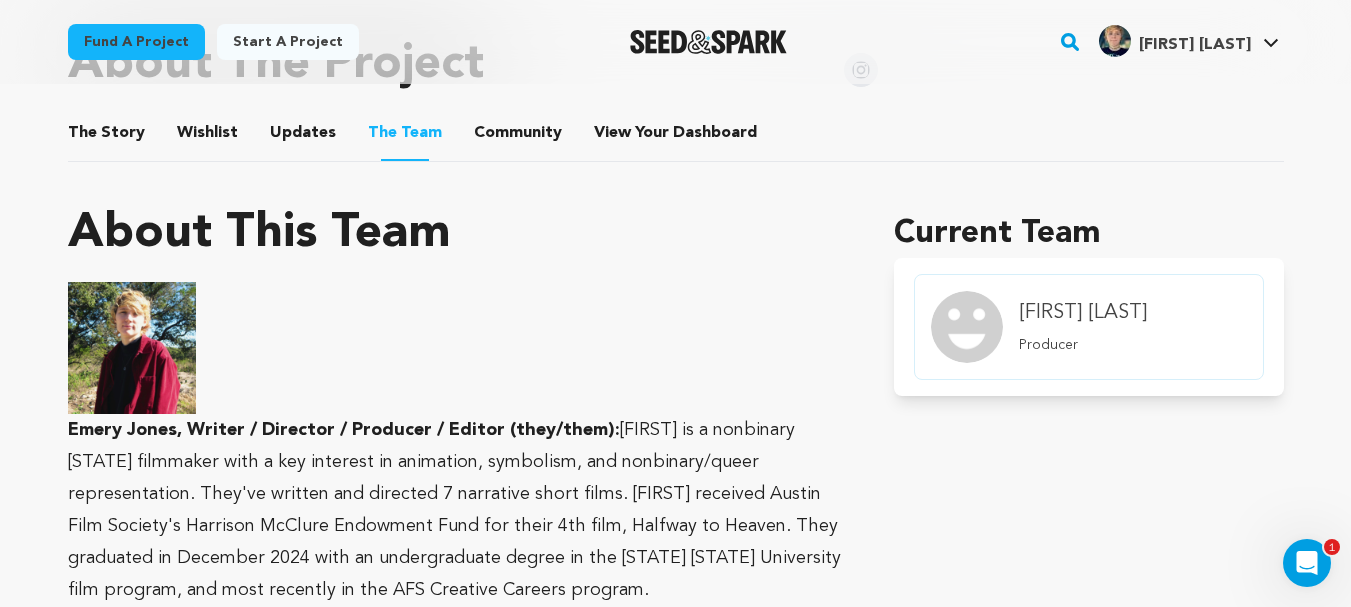 scroll, scrollTop: 922, scrollLeft: 0, axis: vertical 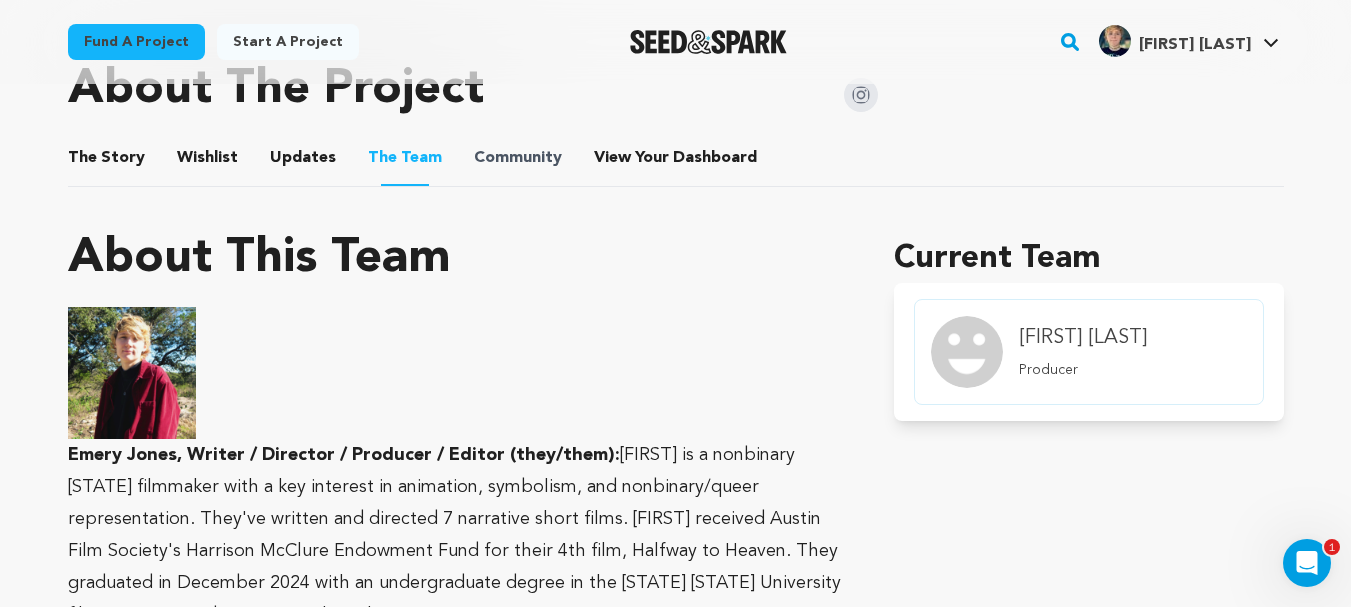 click on "Community" at bounding box center [518, 158] 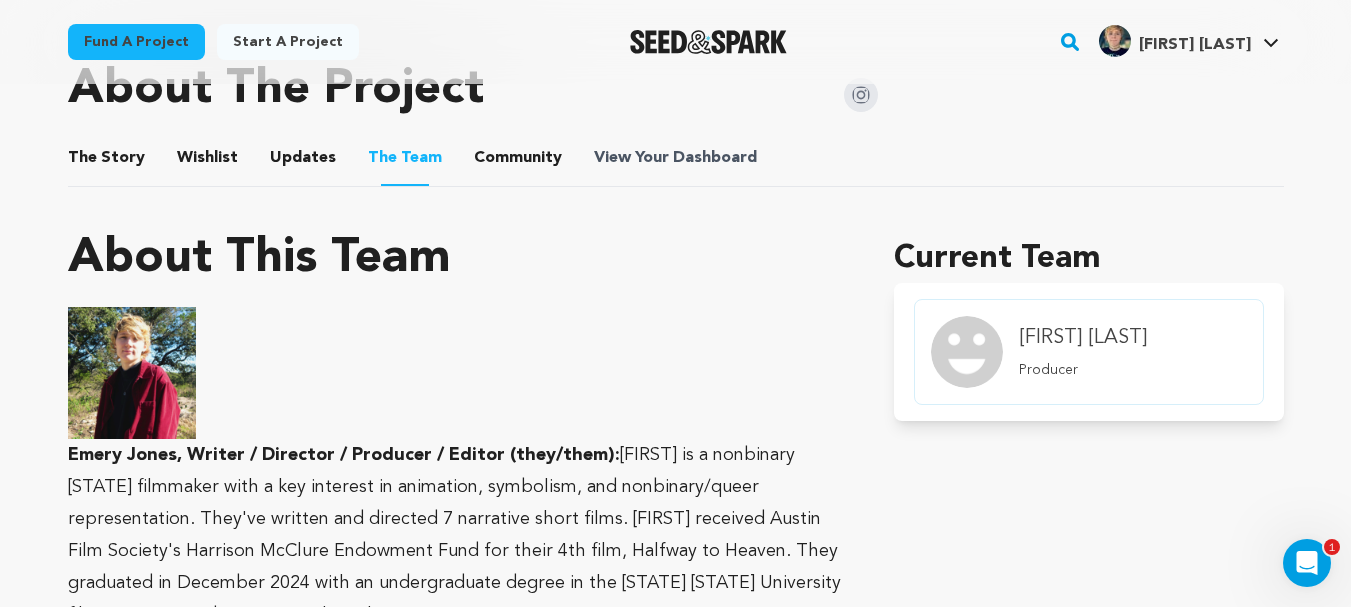 click on "View   Your   Dashboard" at bounding box center [677, 158] 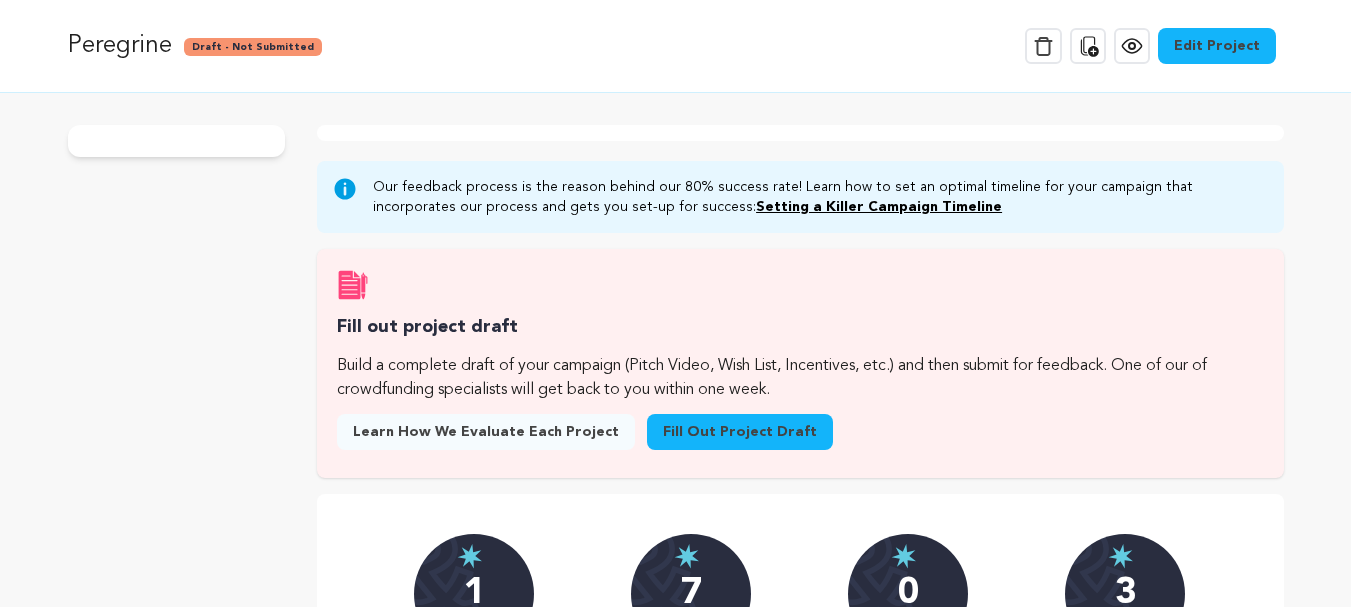 scroll, scrollTop: 0, scrollLeft: 0, axis: both 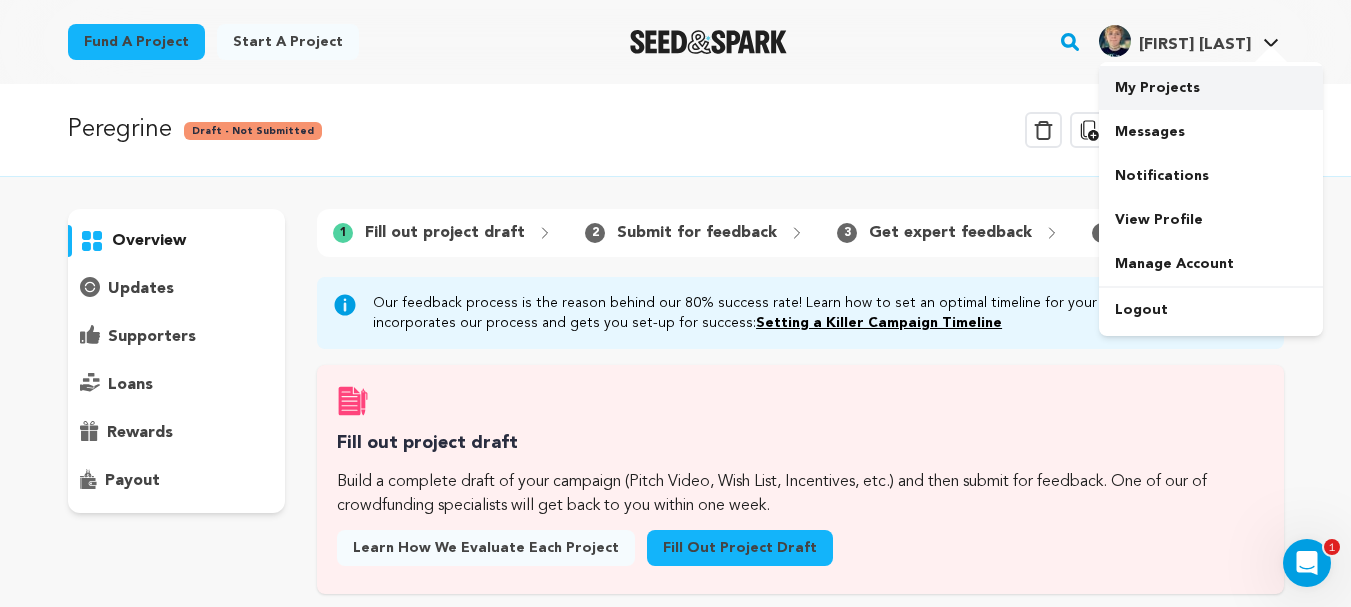 click on "My Projects" at bounding box center (1211, 88) 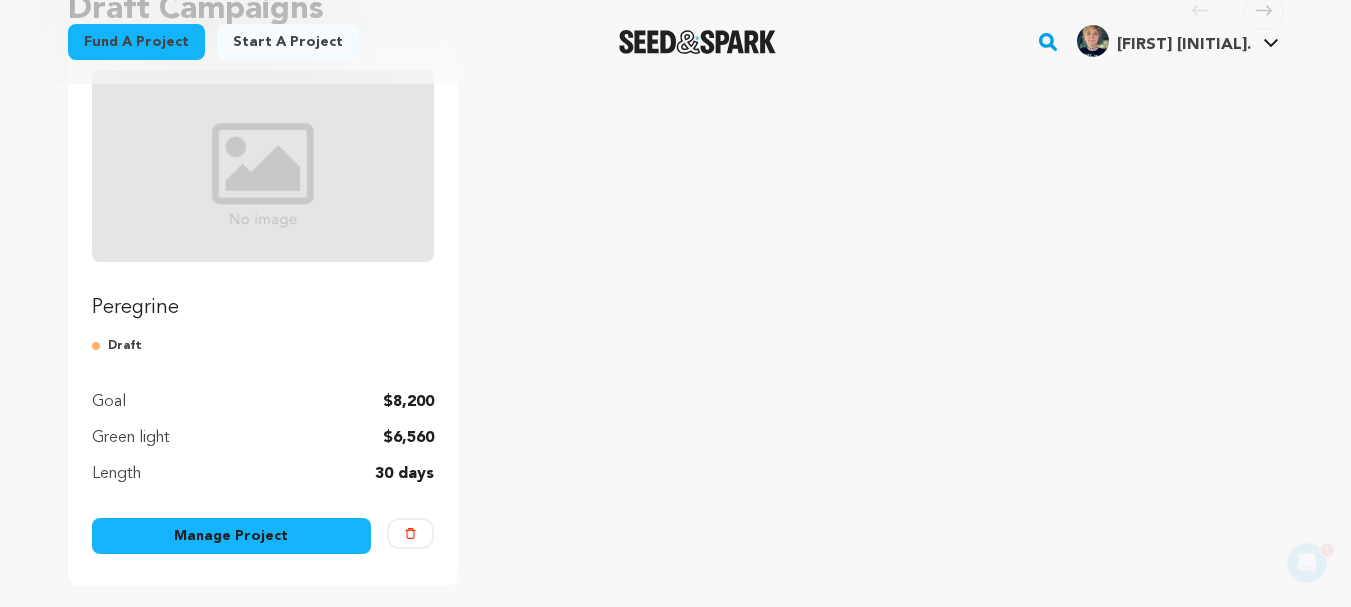 scroll, scrollTop: 250, scrollLeft: 0, axis: vertical 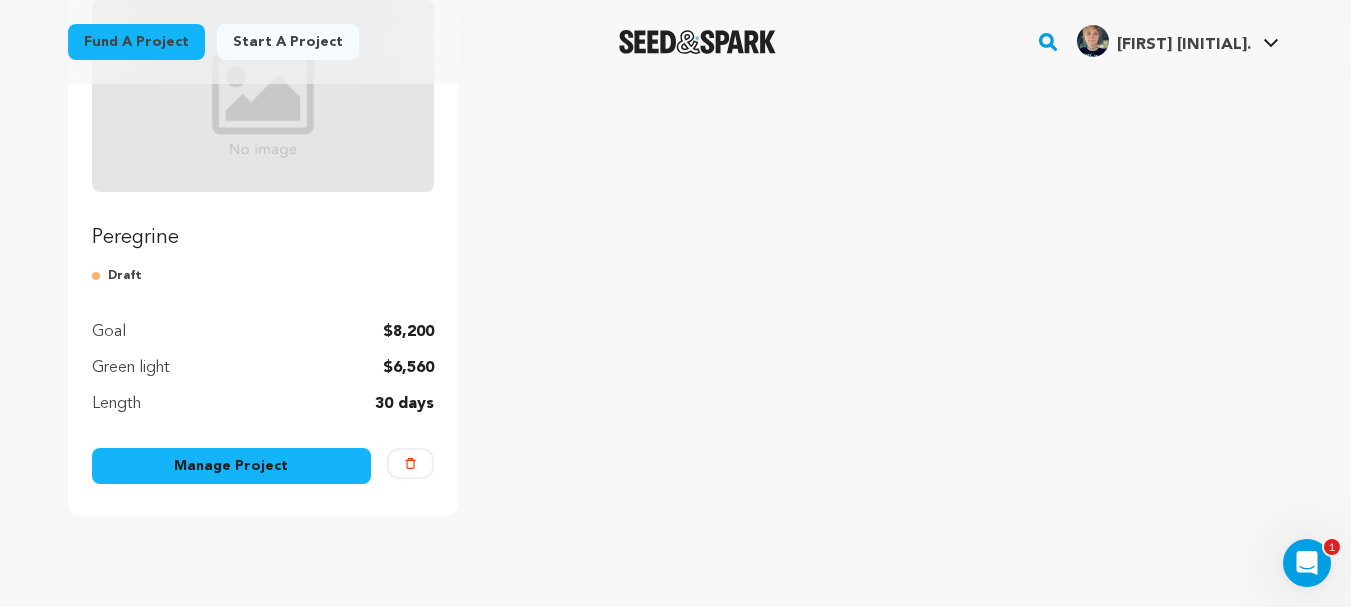 drag, startPoint x: 0, startPoint y: 0, endPoint x: 1365, endPoint y: 193, distance: 1378.5768 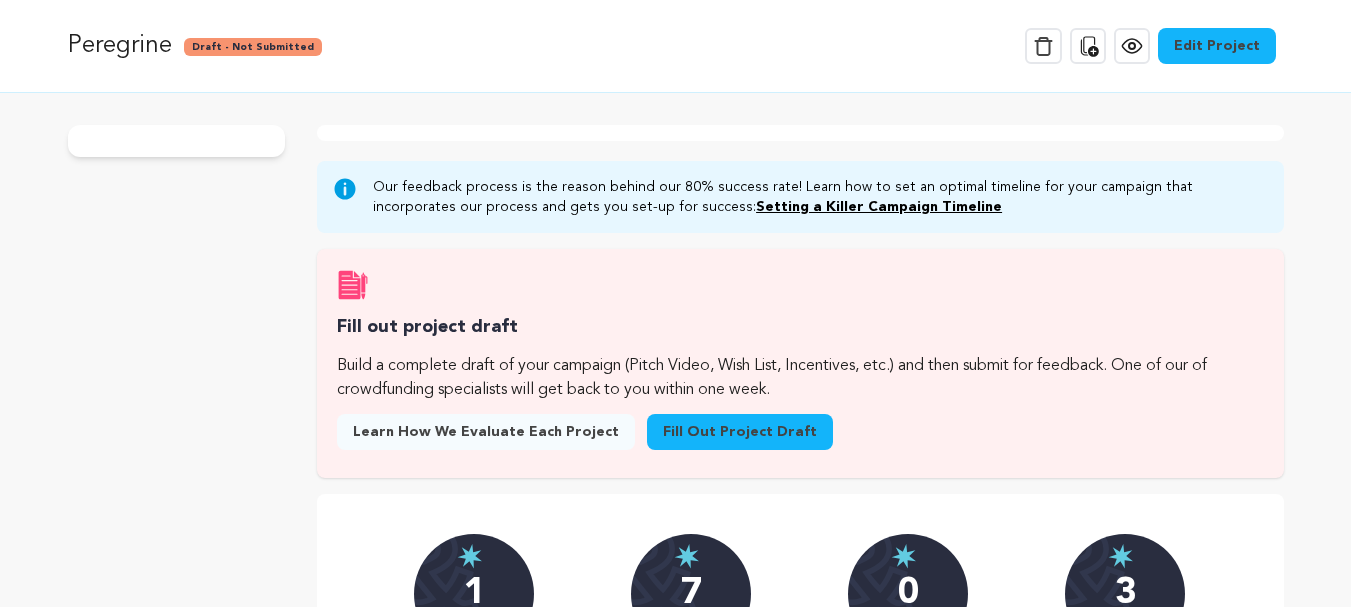 scroll, scrollTop: 0, scrollLeft: 0, axis: both 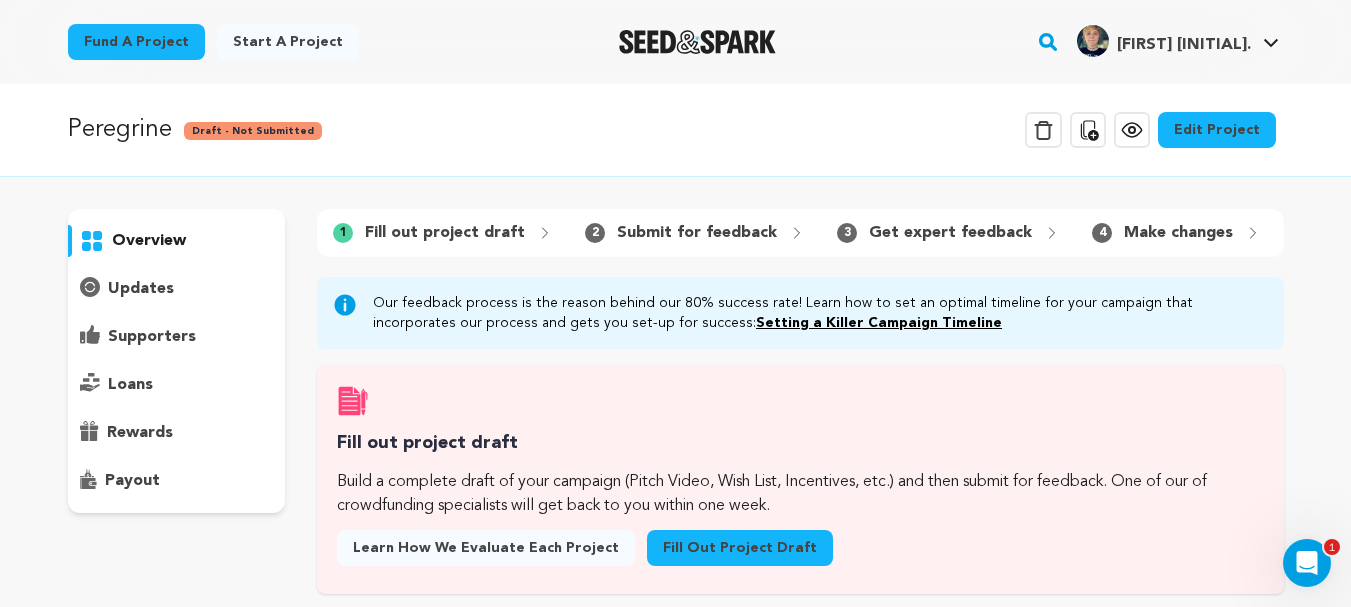click on "Edit Project" at bounding box center [1217, 130] 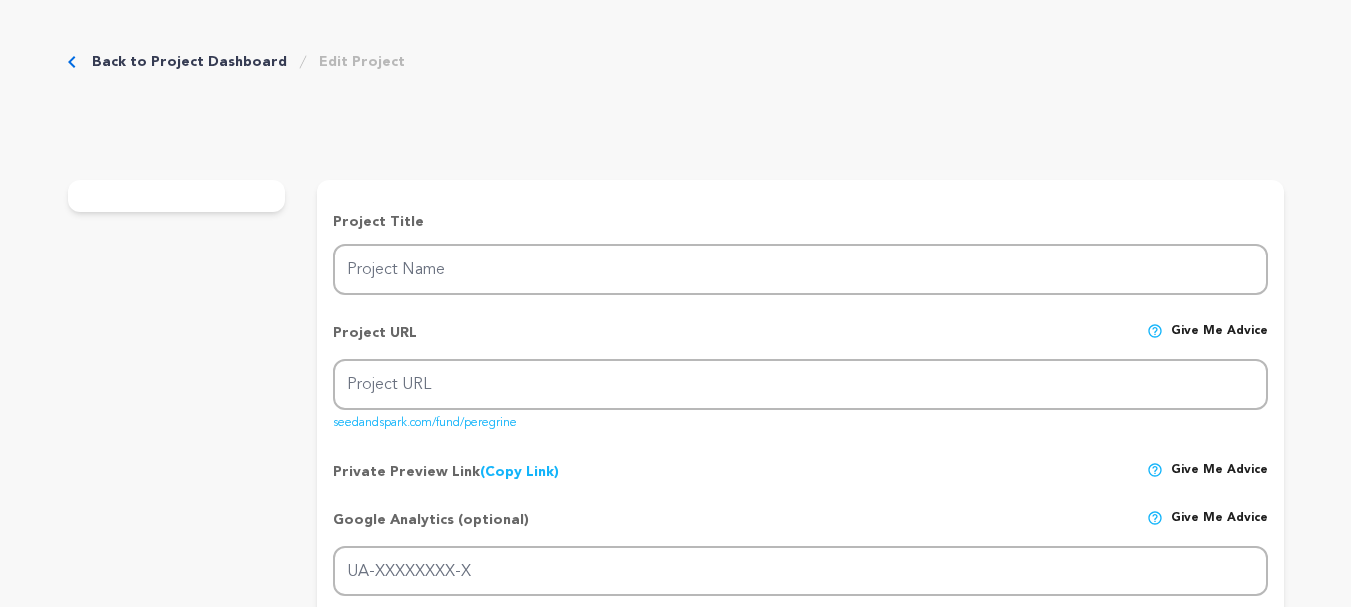 scroll, scrollTop: 0, scrollLeft: 0, axis: both 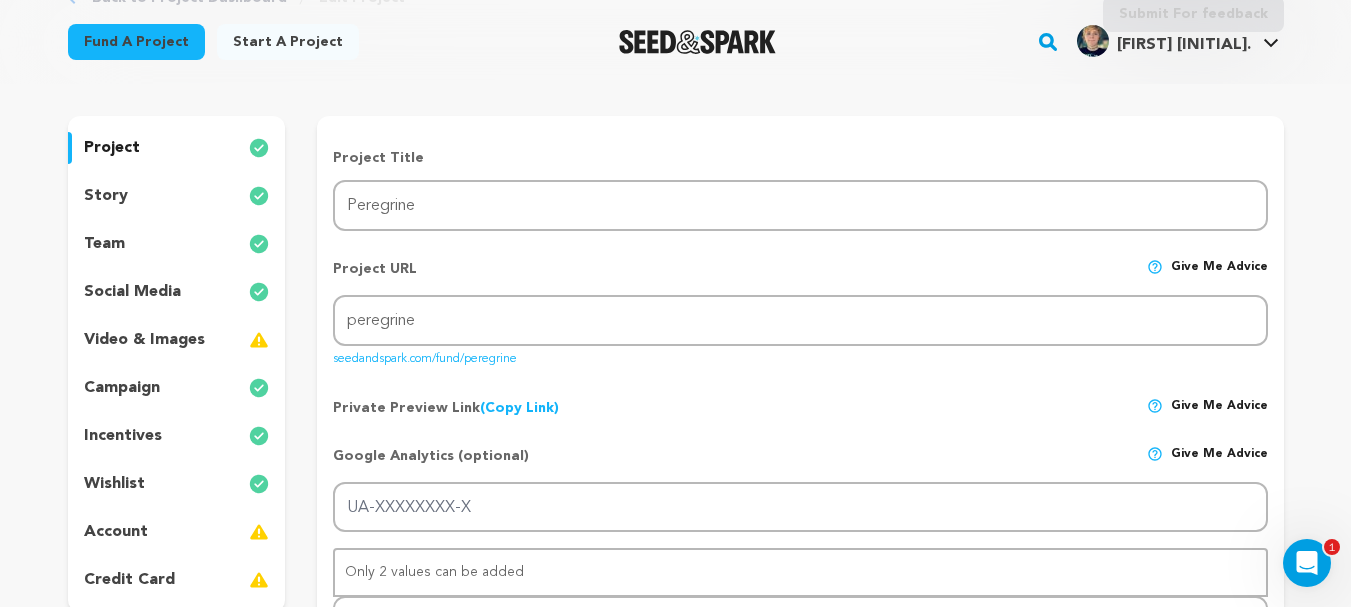 click on "wishlist" at bounding box center [177, 484] 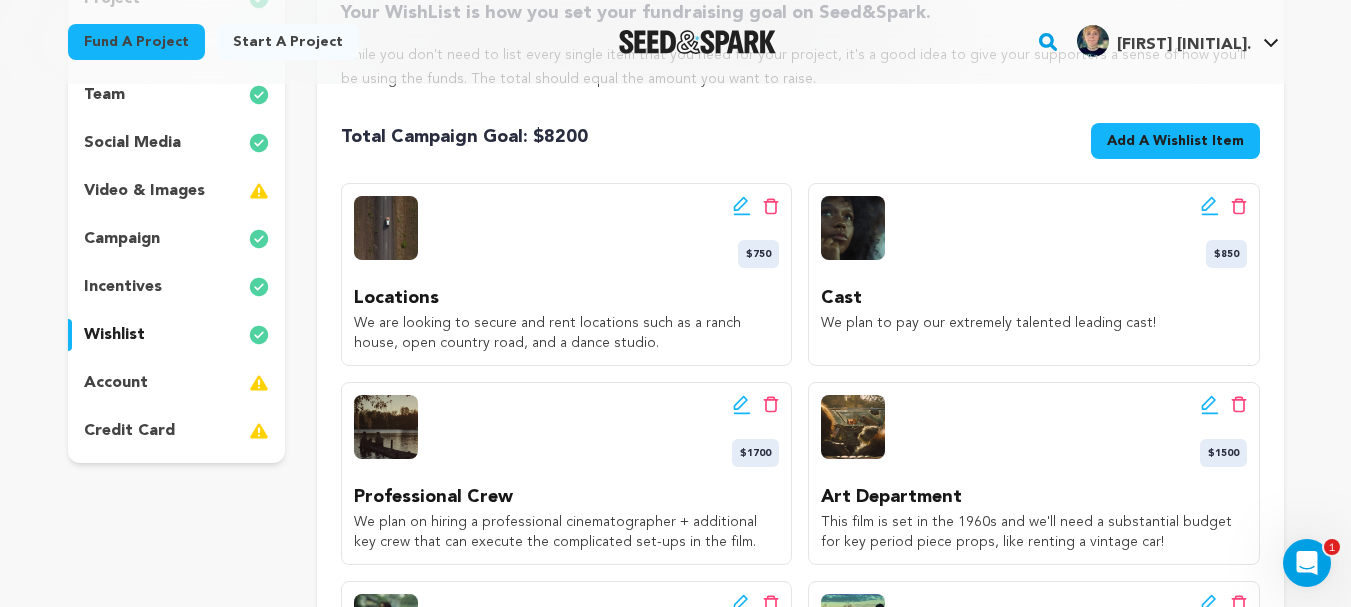 scroll, scrollTop: 306, scrollLeft: 0, axis: vertical 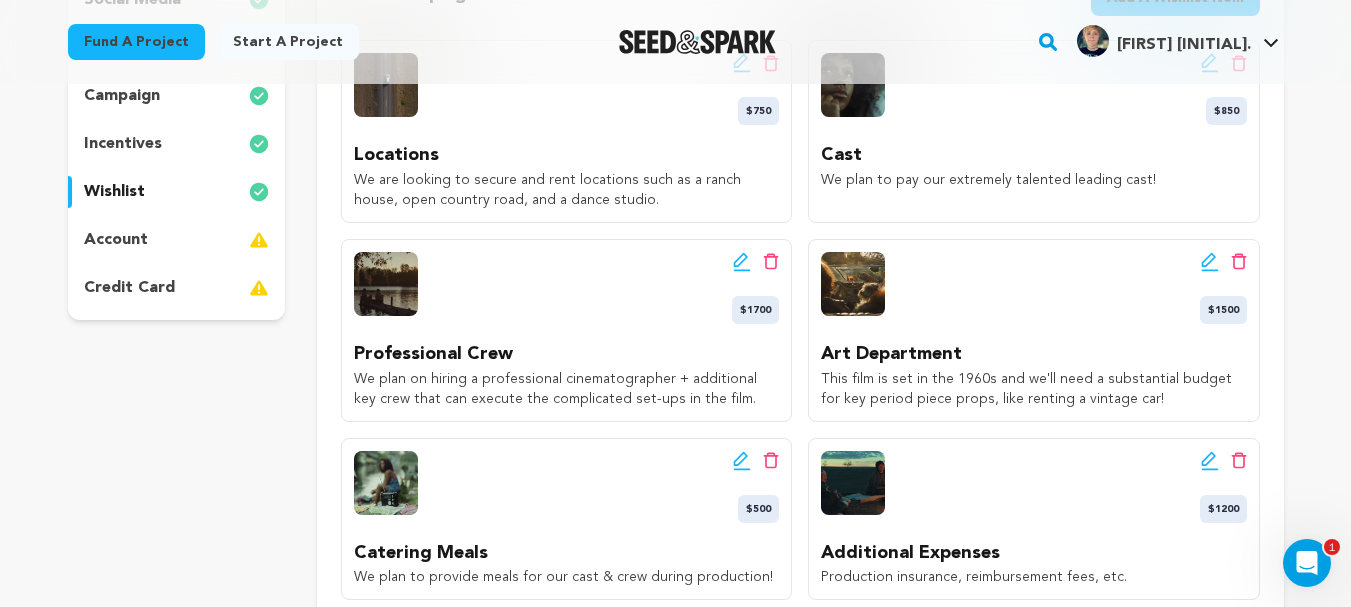 type 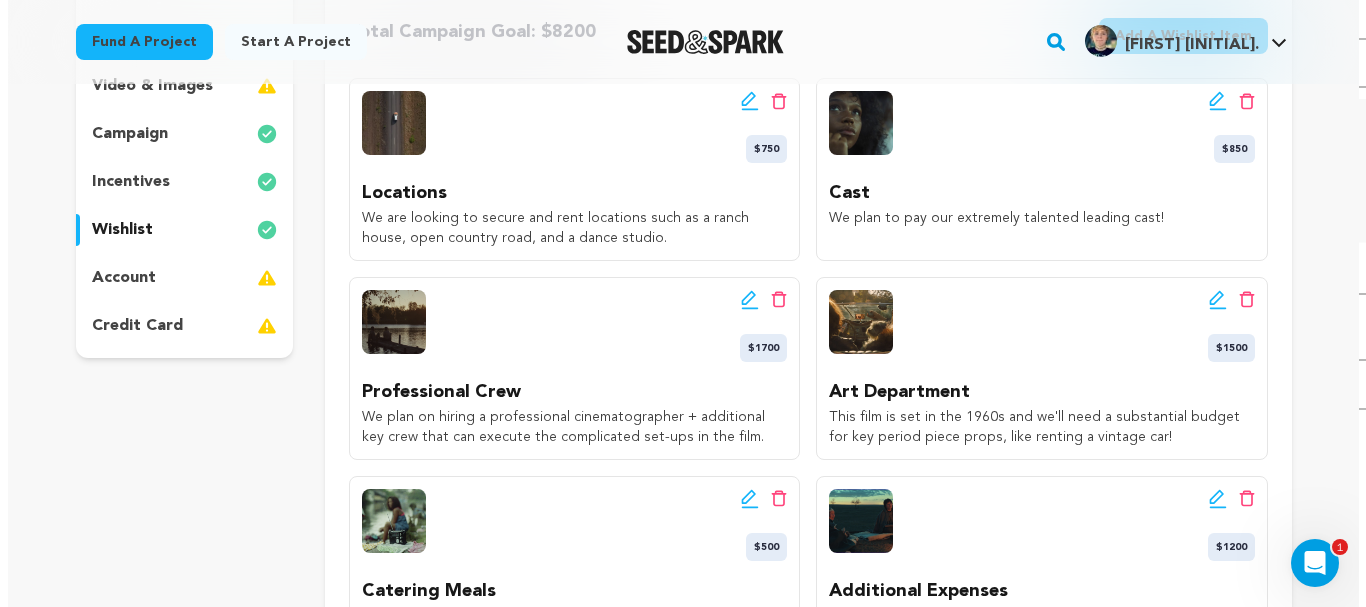 scroll, scrollTop: 397, scrollLeft: 0, axis: vertical 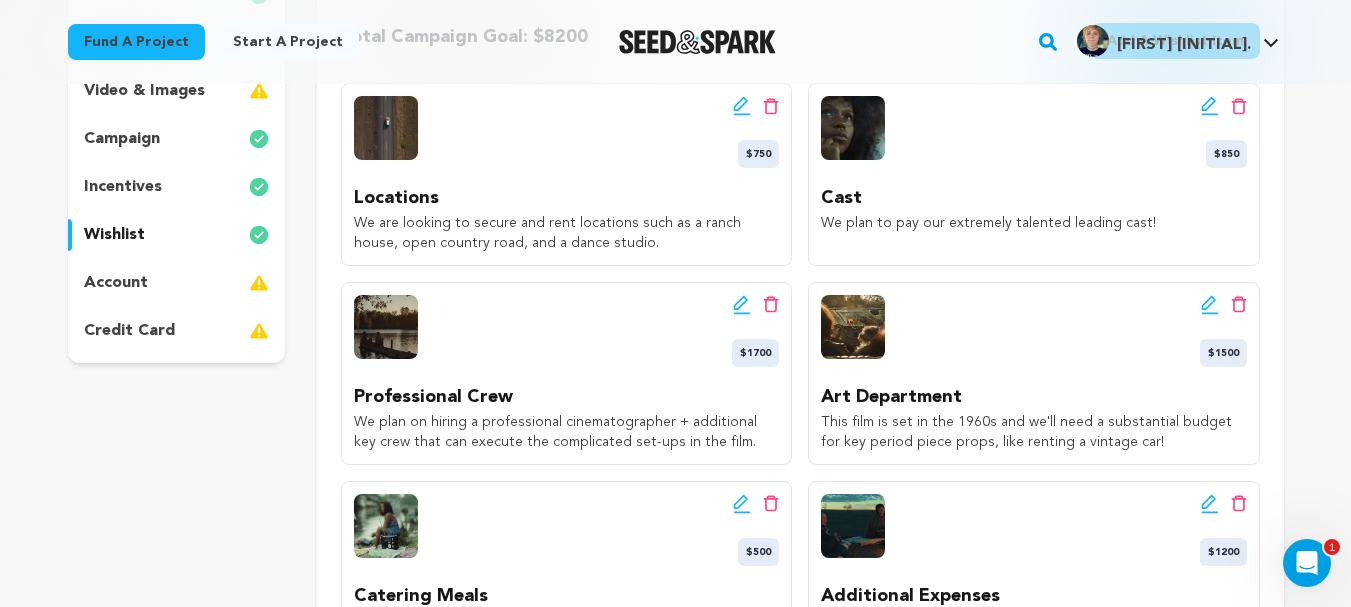 click 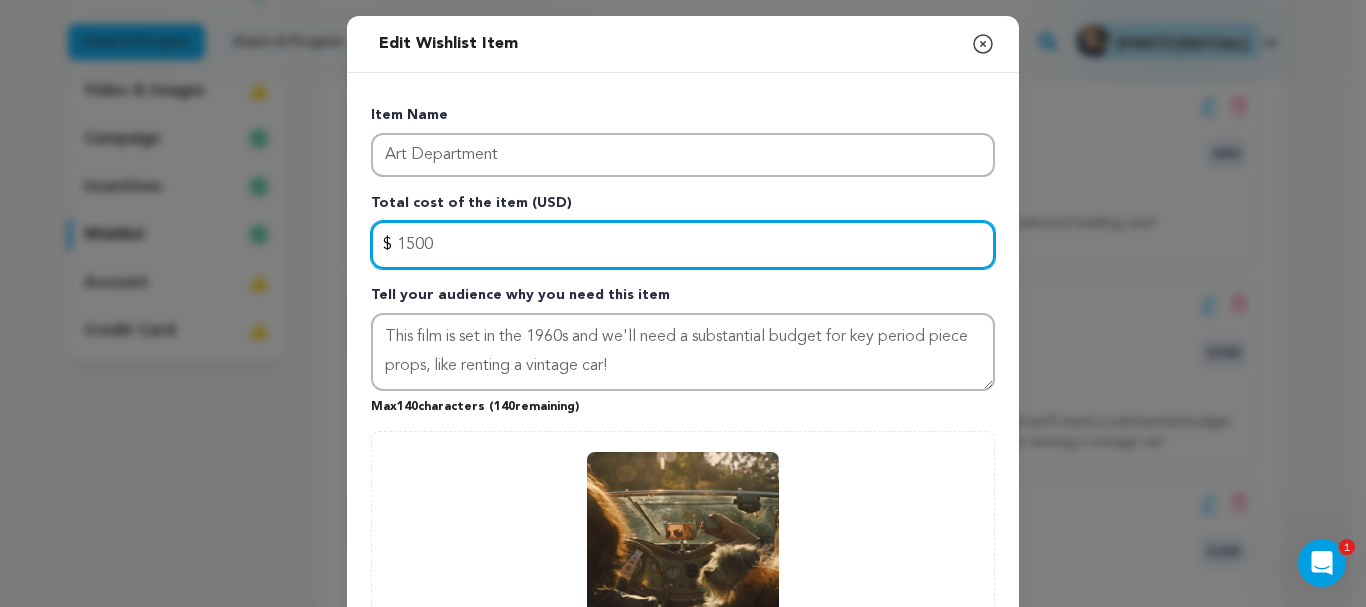 click on "1500" at bounding box center [683, 245] 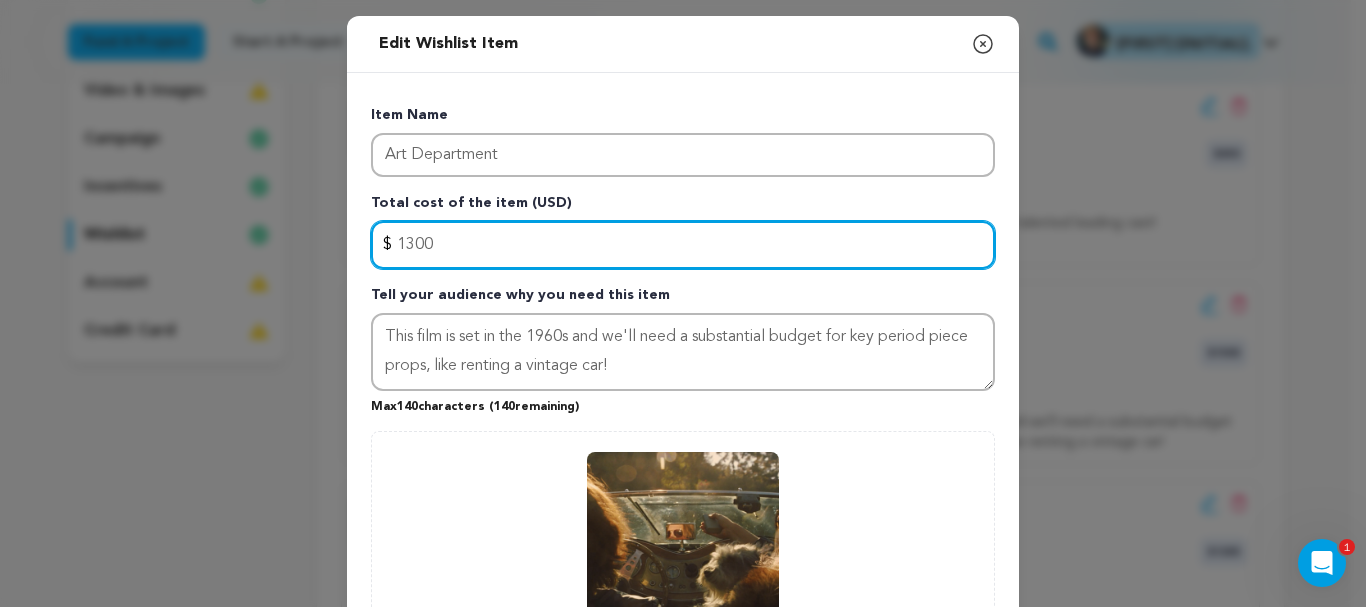 type on "1300" 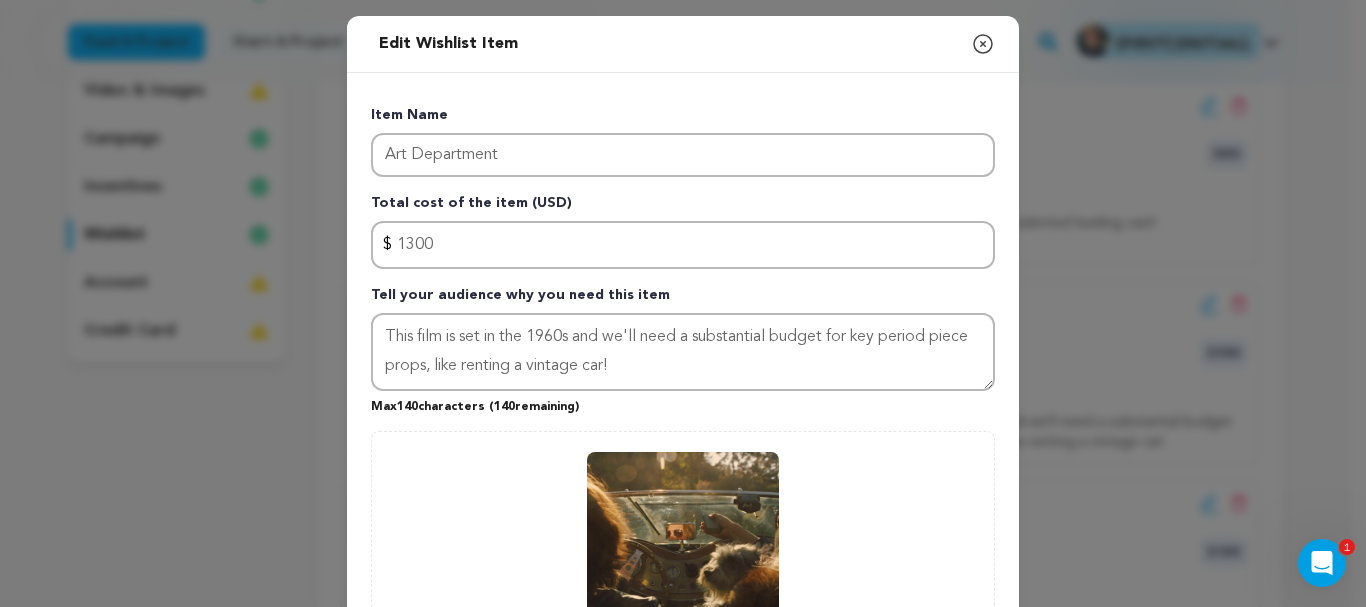 click on "Total cost of the item (USD)" at bounding box center [683, 207] 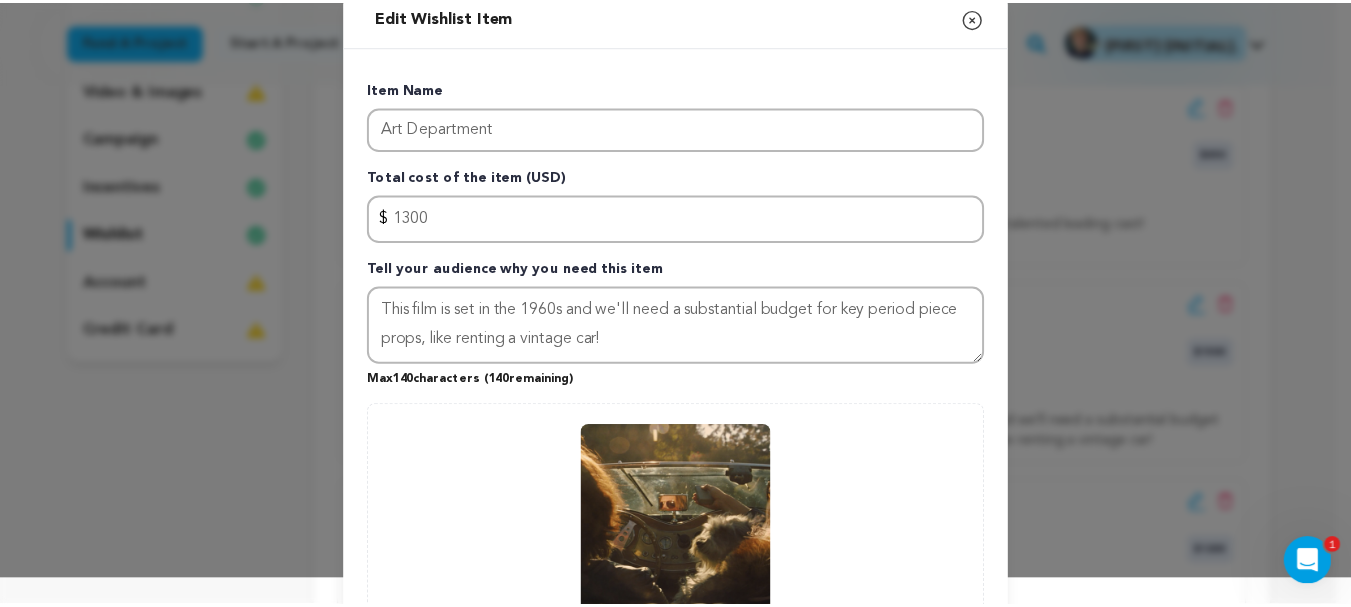 scroll, scrollTop: 0, scrollLeft: 0, axis: both 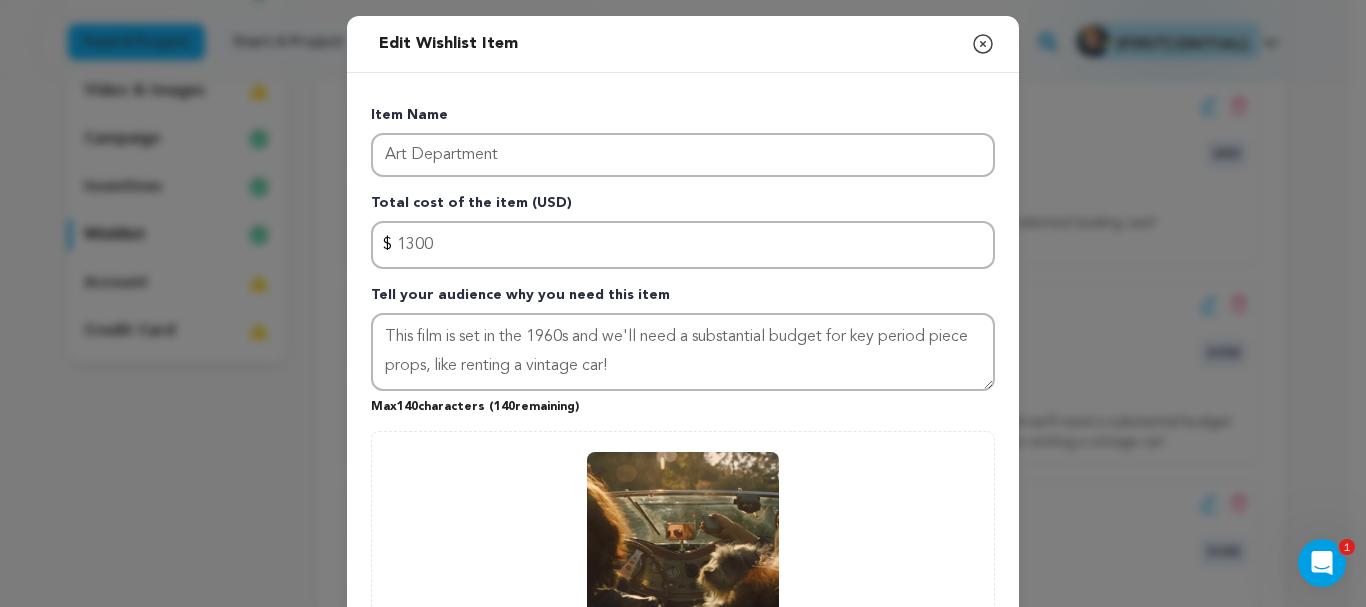 click 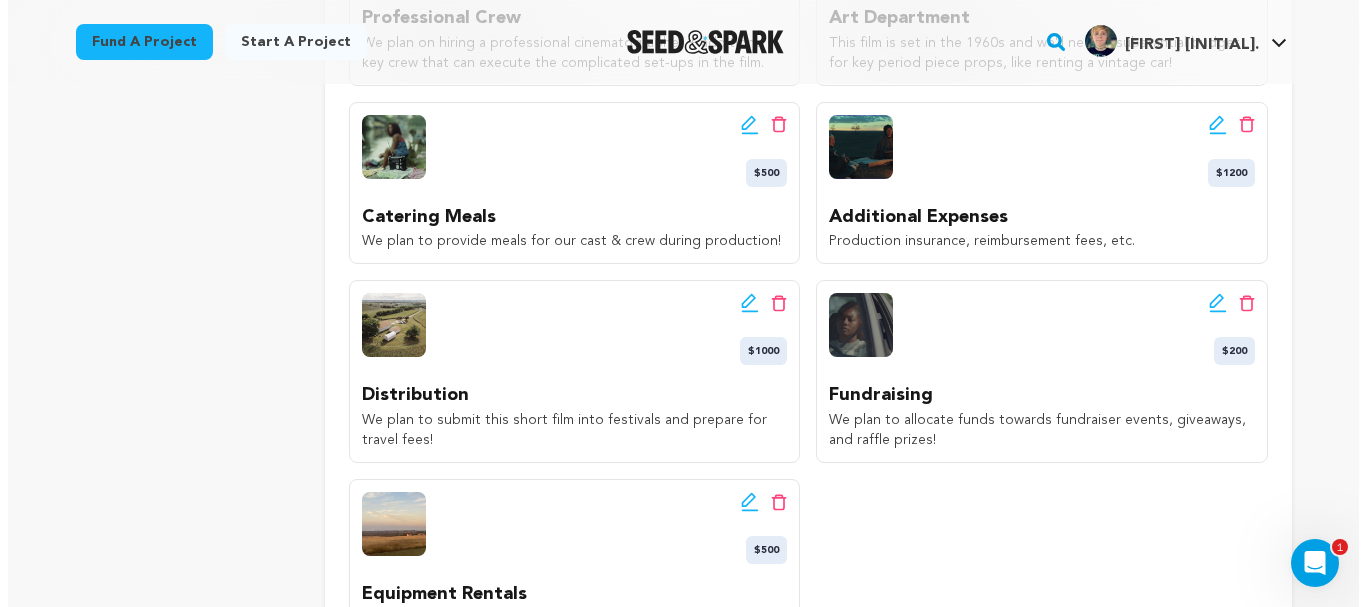 scroll, scrollTop: 771, scrollLeft: 0, axis: vertical 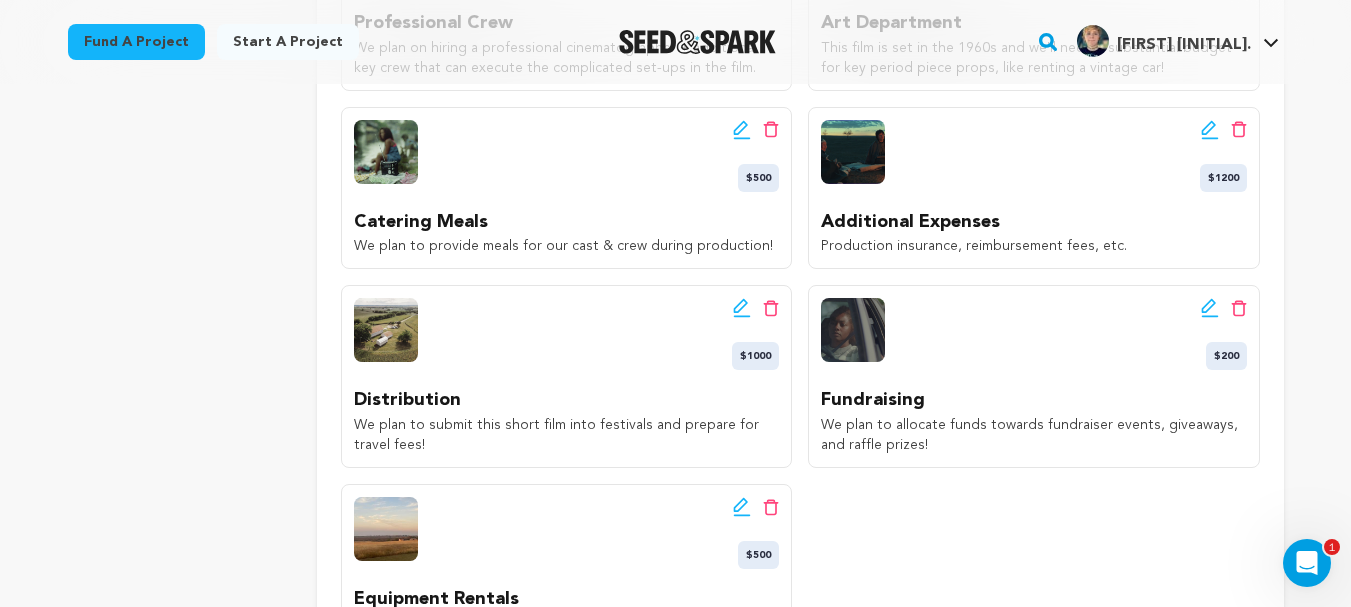 click 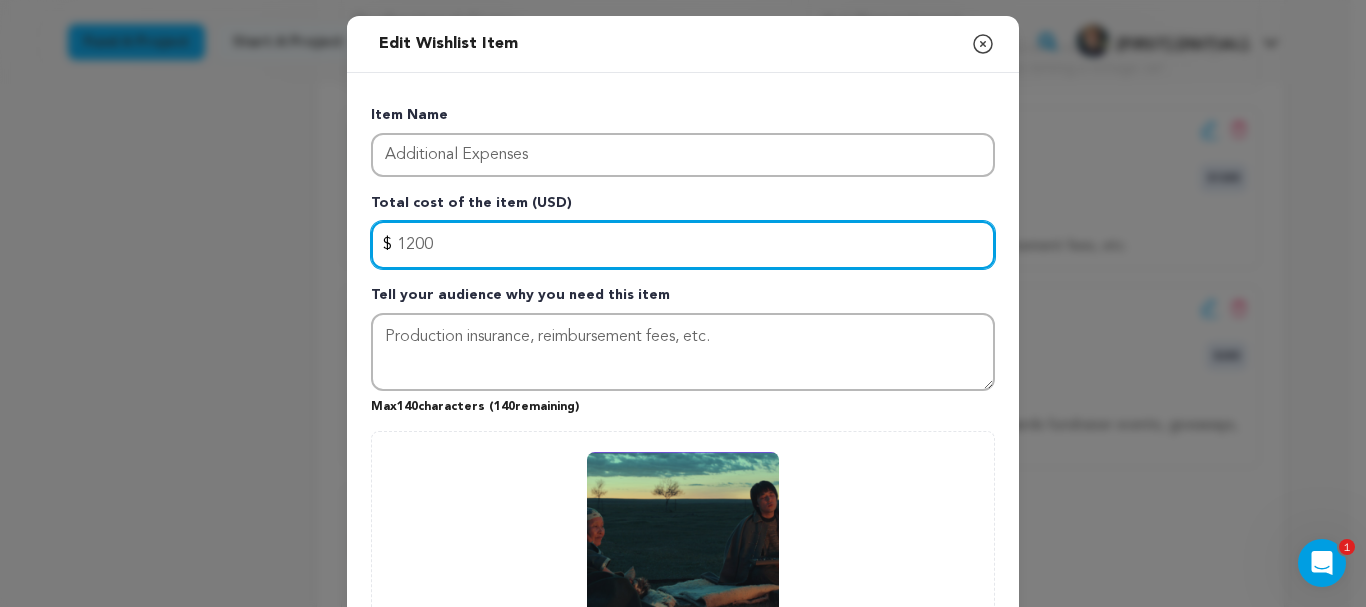 click on "1200" at bounding box center [683, 245] 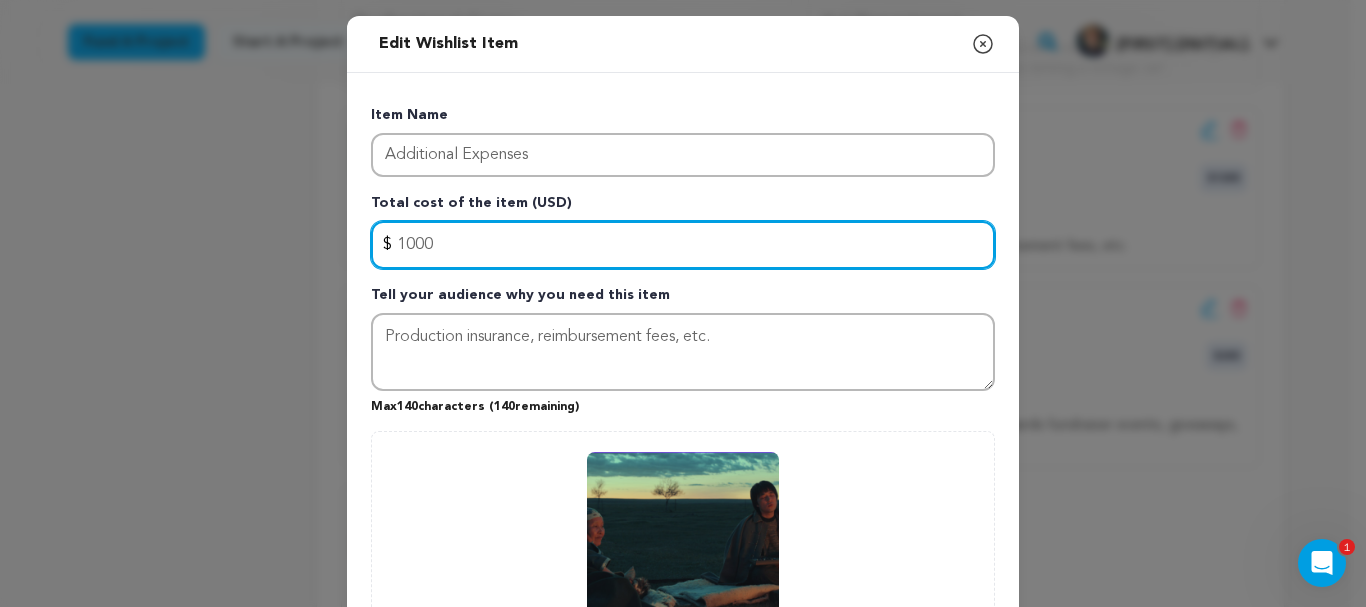 type on "1000" 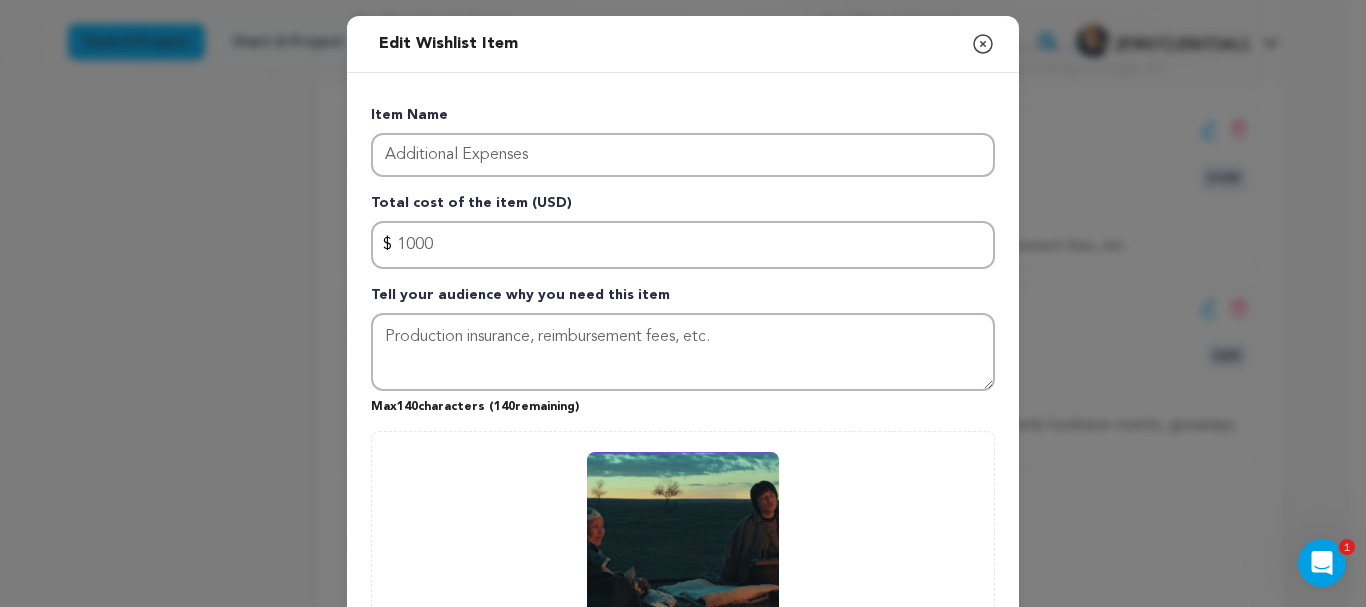 click on "Total cost of the item (USD)" at bounding box center [683, 207] 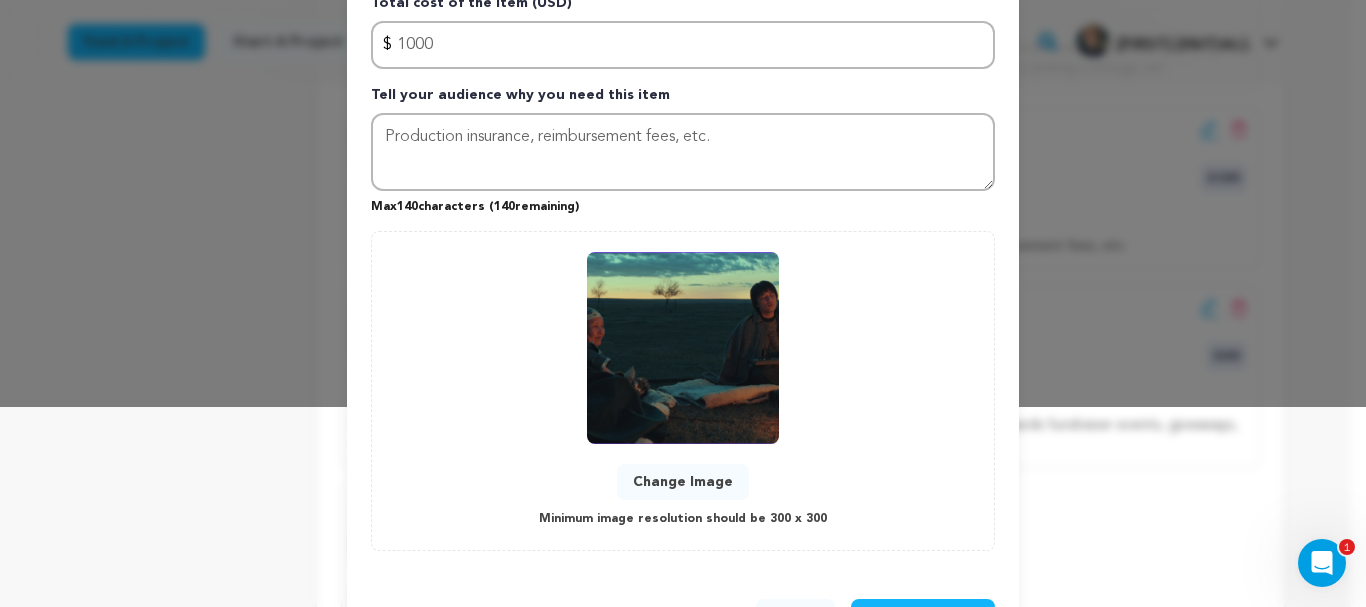 scroll, scrollTop: 276, scrollLeft: 0, axis: vertical 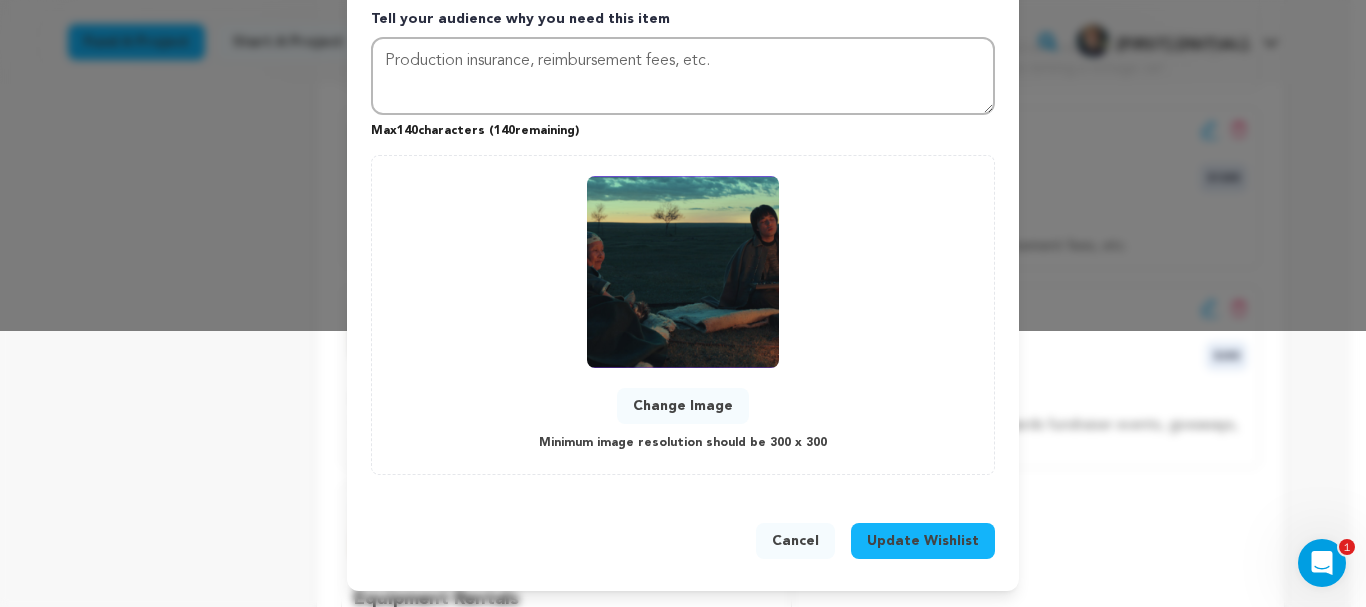click on "Update Wishlist" at bounding box center [923, 541] 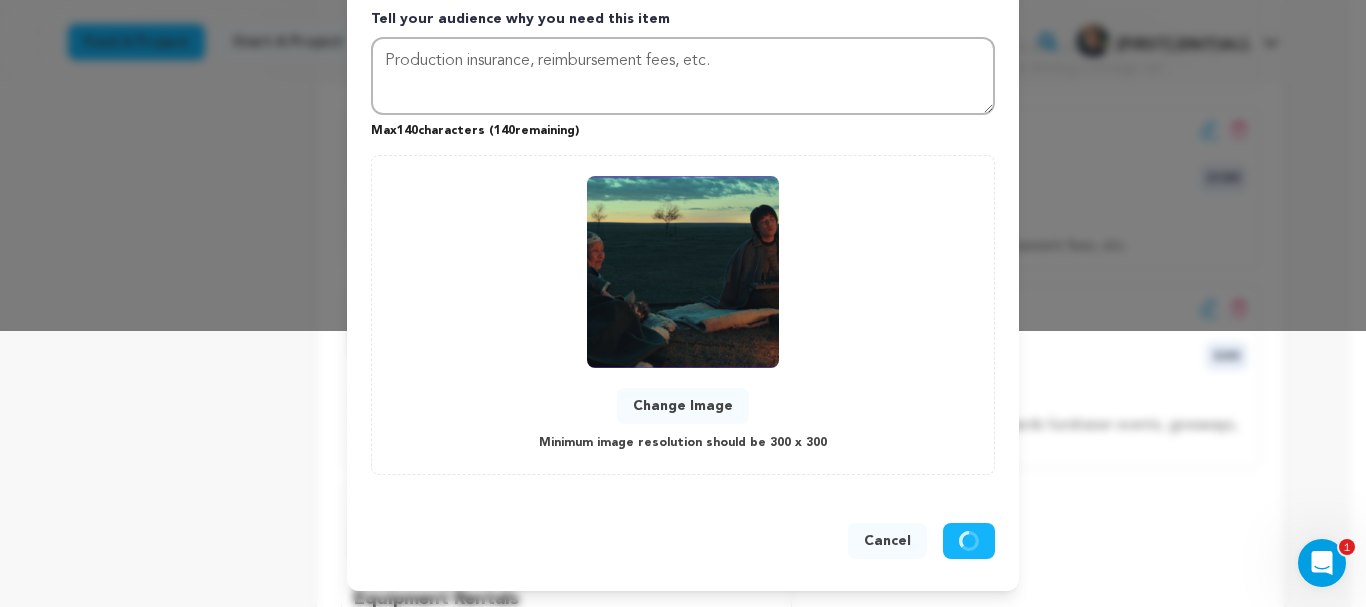 type 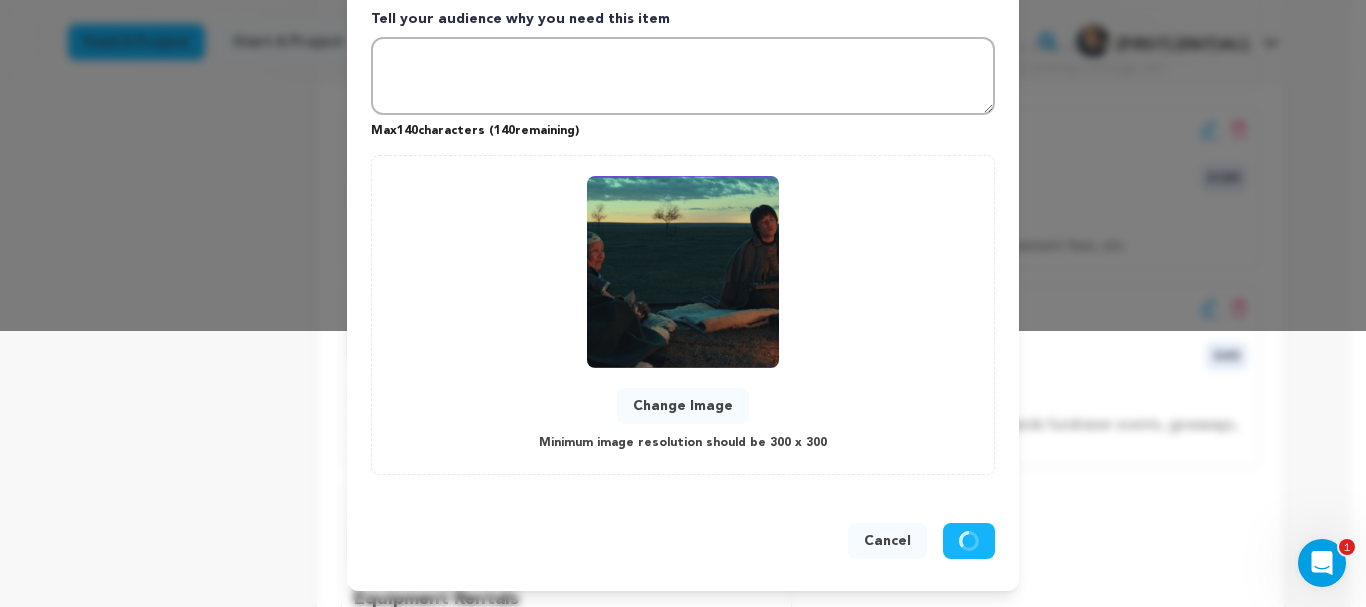 scroll, scrollTop: 72, scrollLeft: 0, axis: vertical 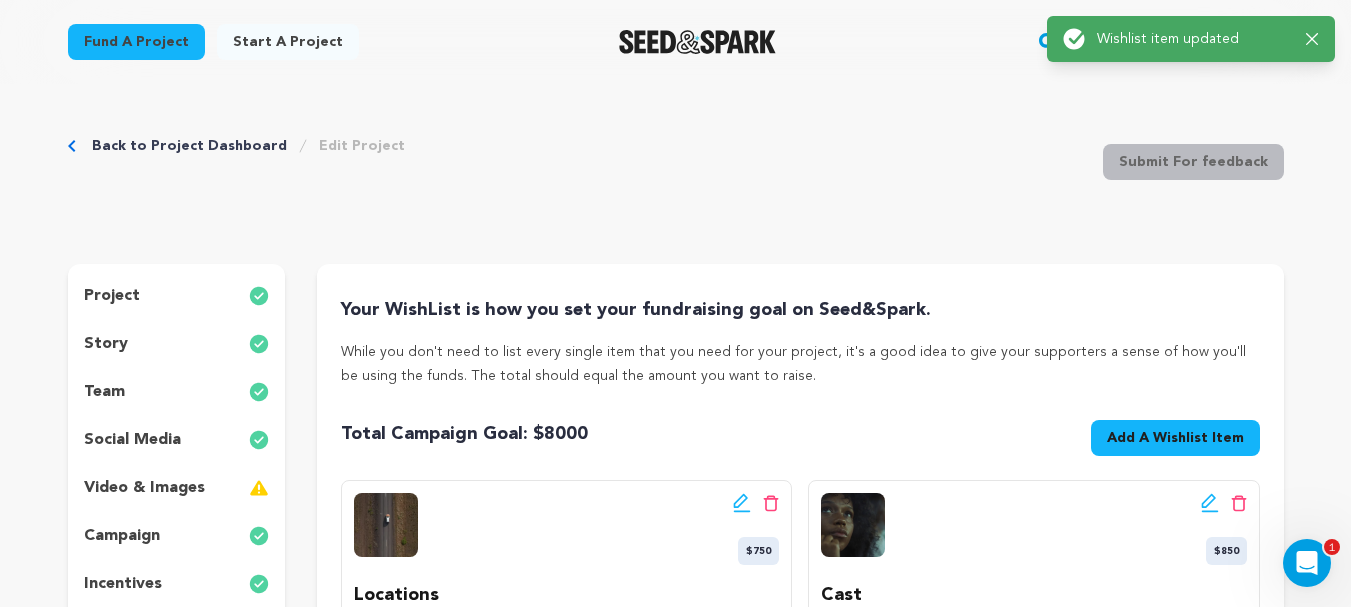 click on "project" at bounding box center (177, 296) 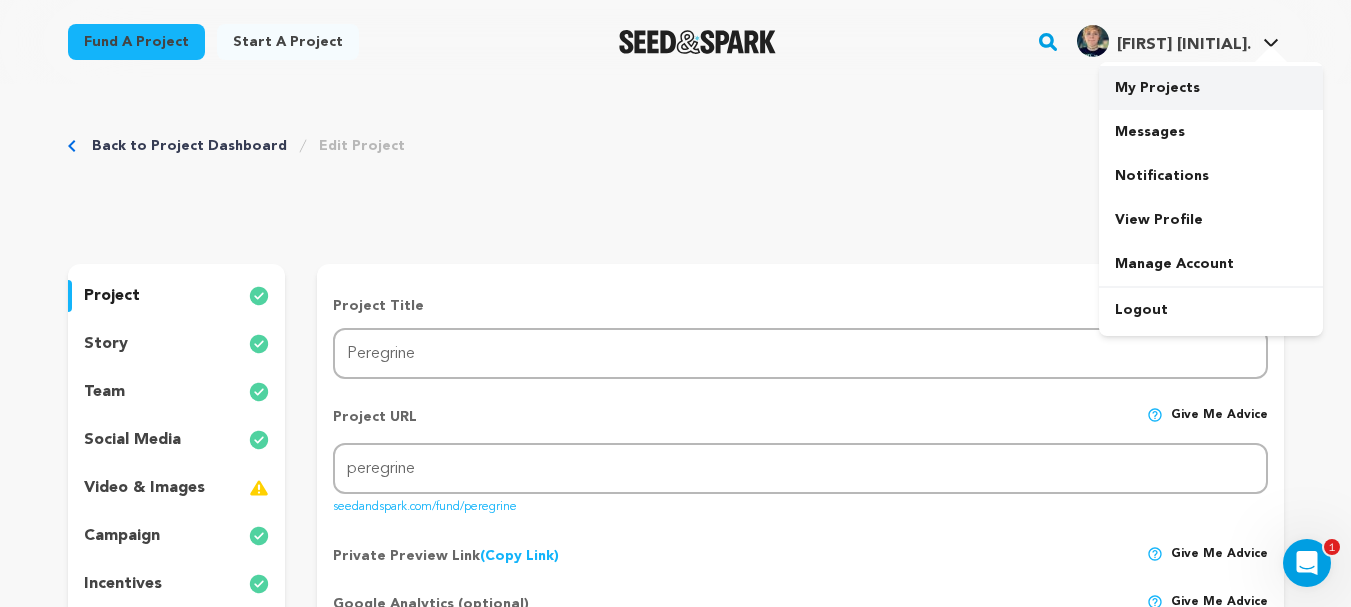click on "My Projects" at bounding box center [1211, 88] 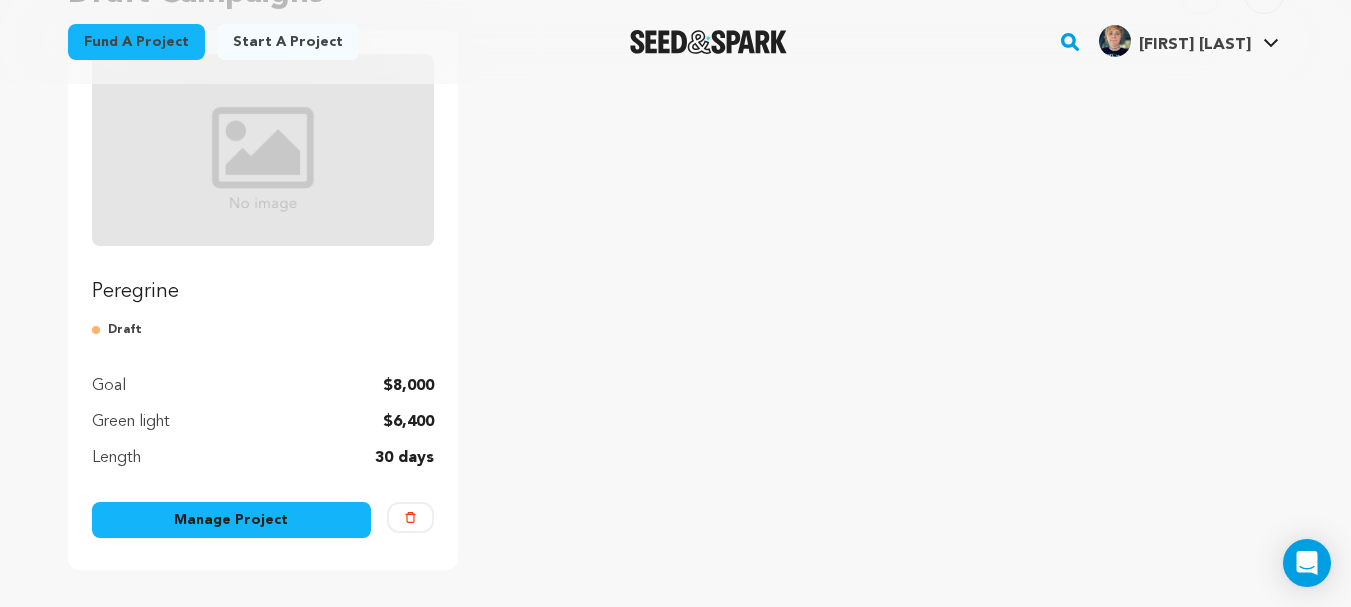 scroll, scrollTop: 295, scrollLeft: 0, axis: vertical 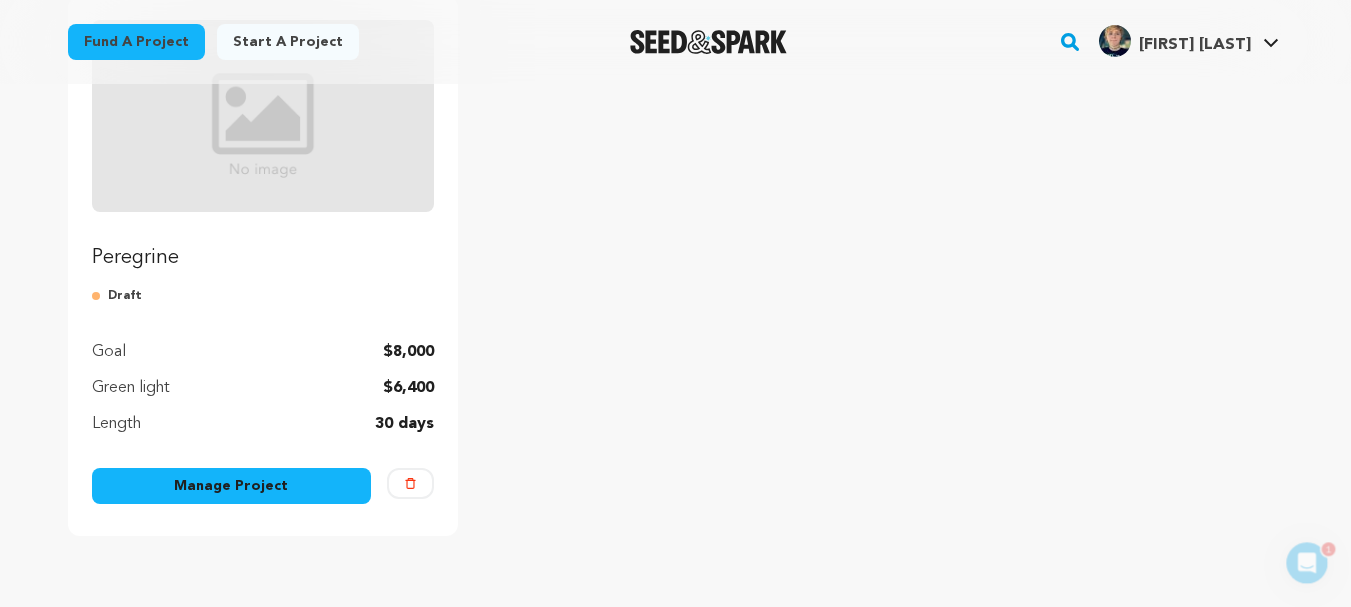 click on "Fund a project
Start a project
Search" at bounding box center (675, 449) 